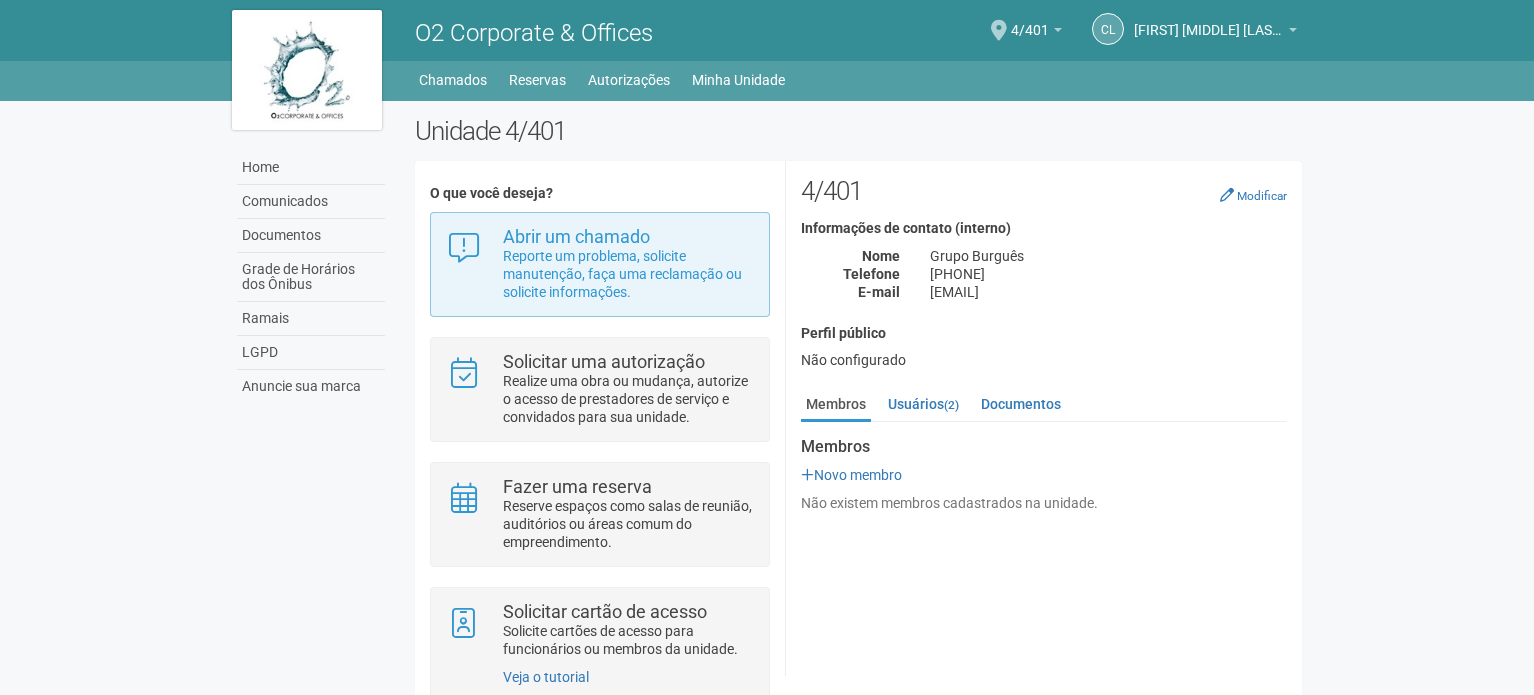 scroll, scrollTop: 0, scrollLeft: 0, axis: both 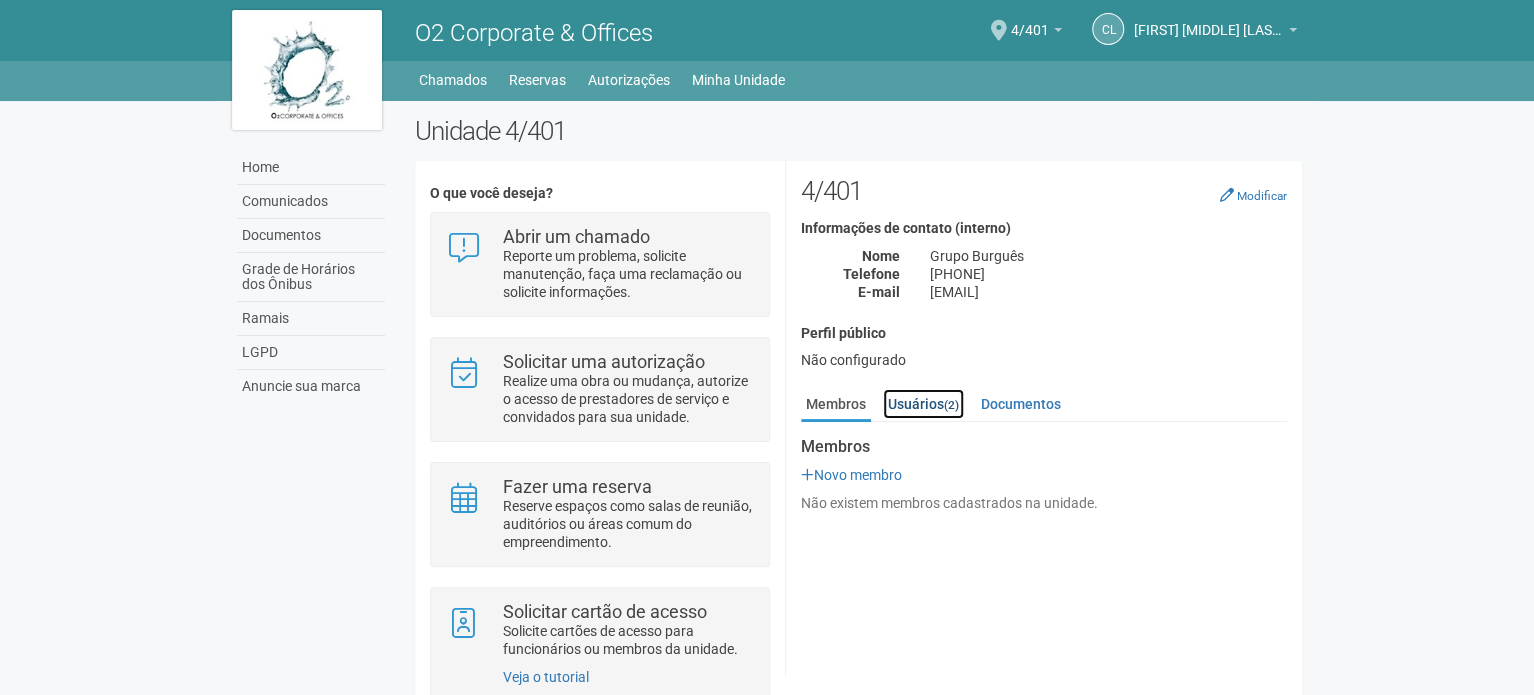 click on "Usuários
(2)" at bounding box center [923, 404] 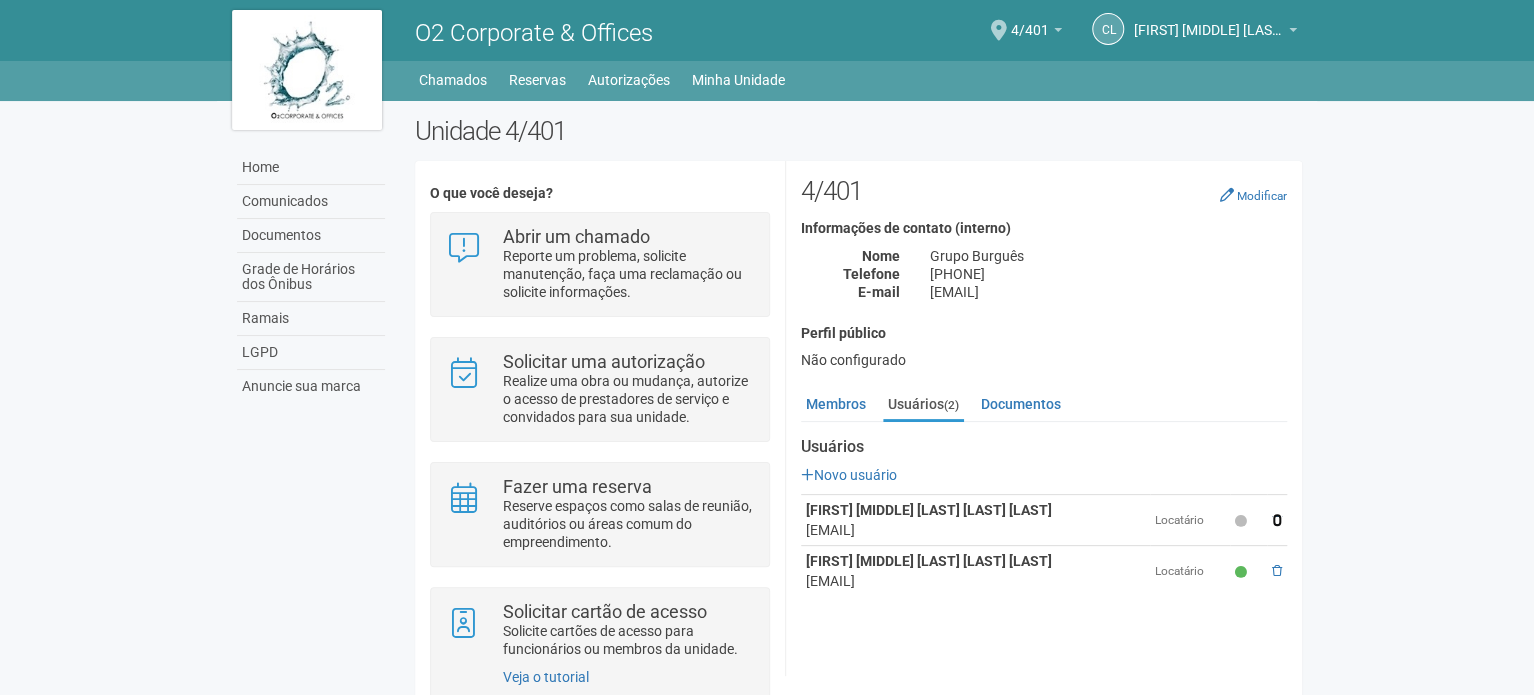 click at bounding box center [1277, 520] 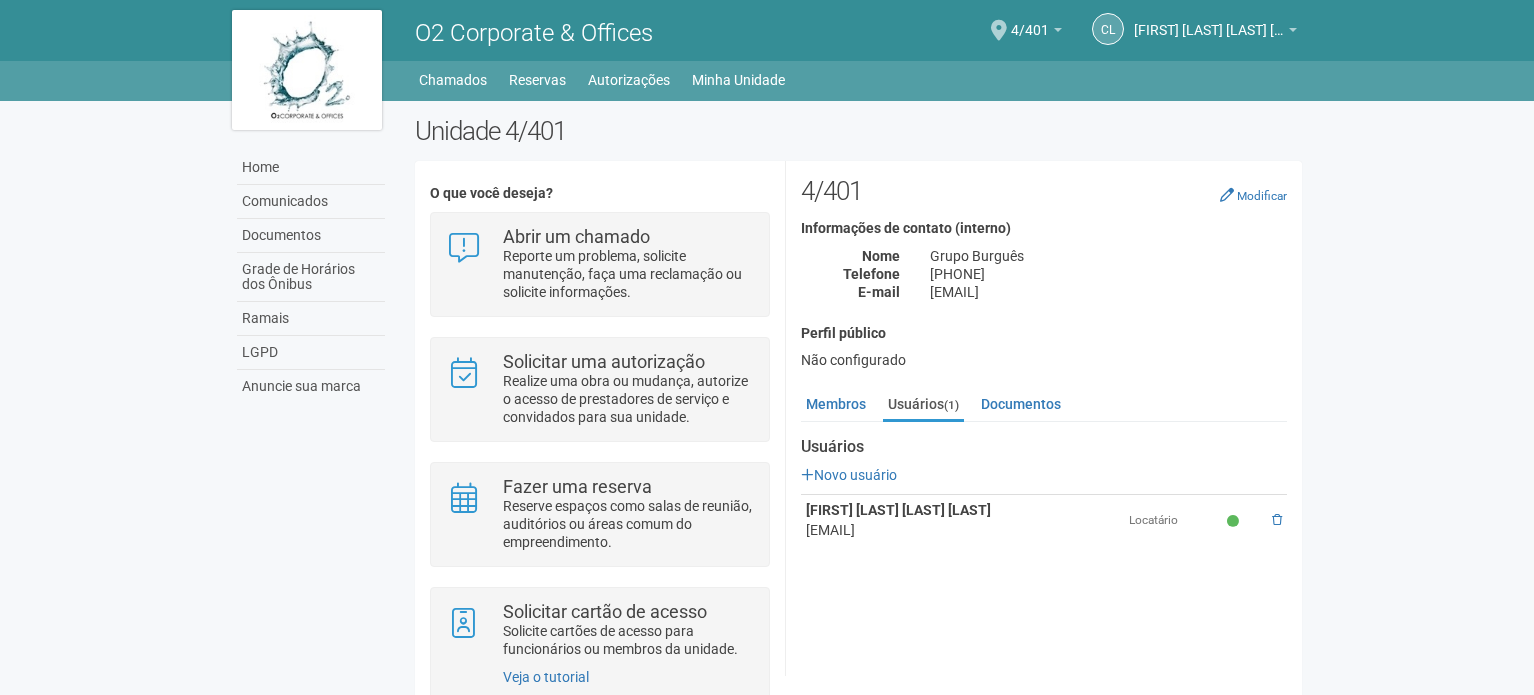 scroll, scrollTop: 49, scrollLeft: 0, axis: vertical 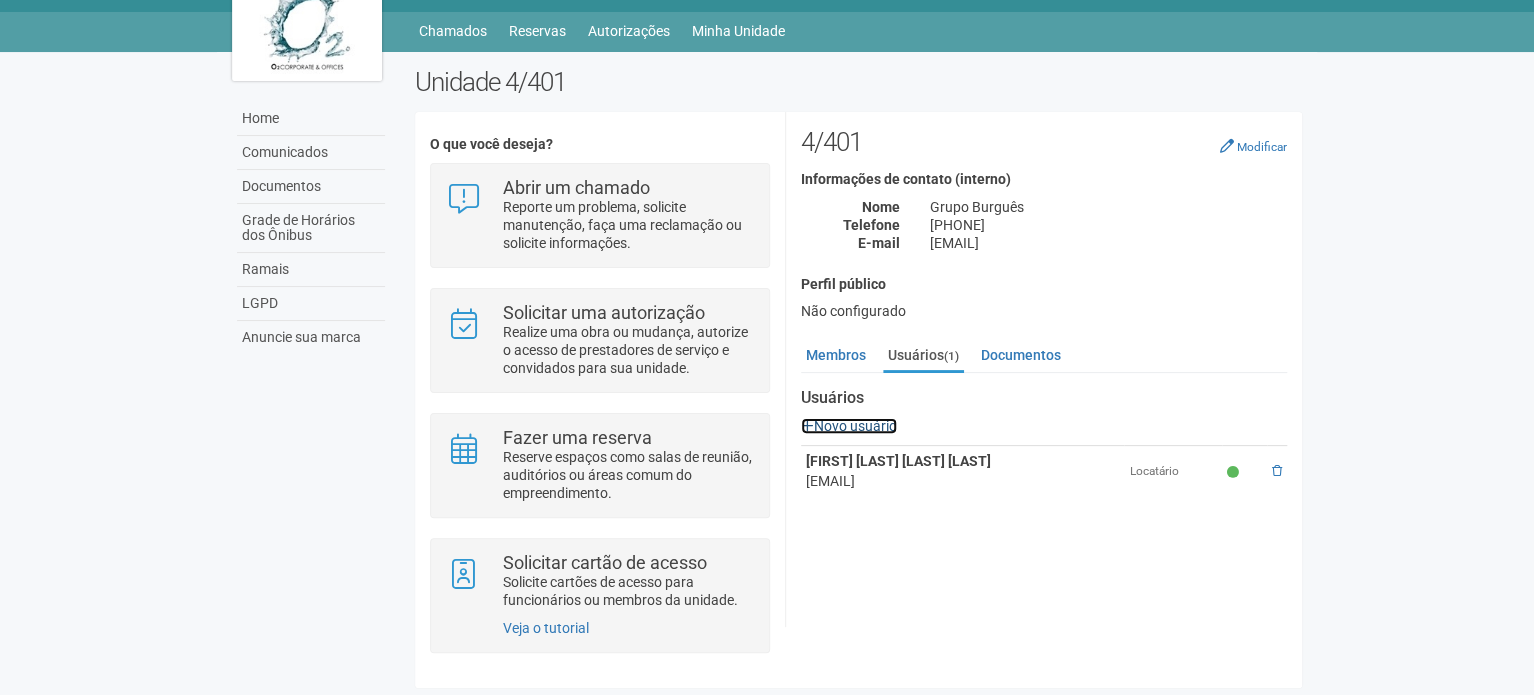 click on "Novo usuário" at bounding box center (849, 426) 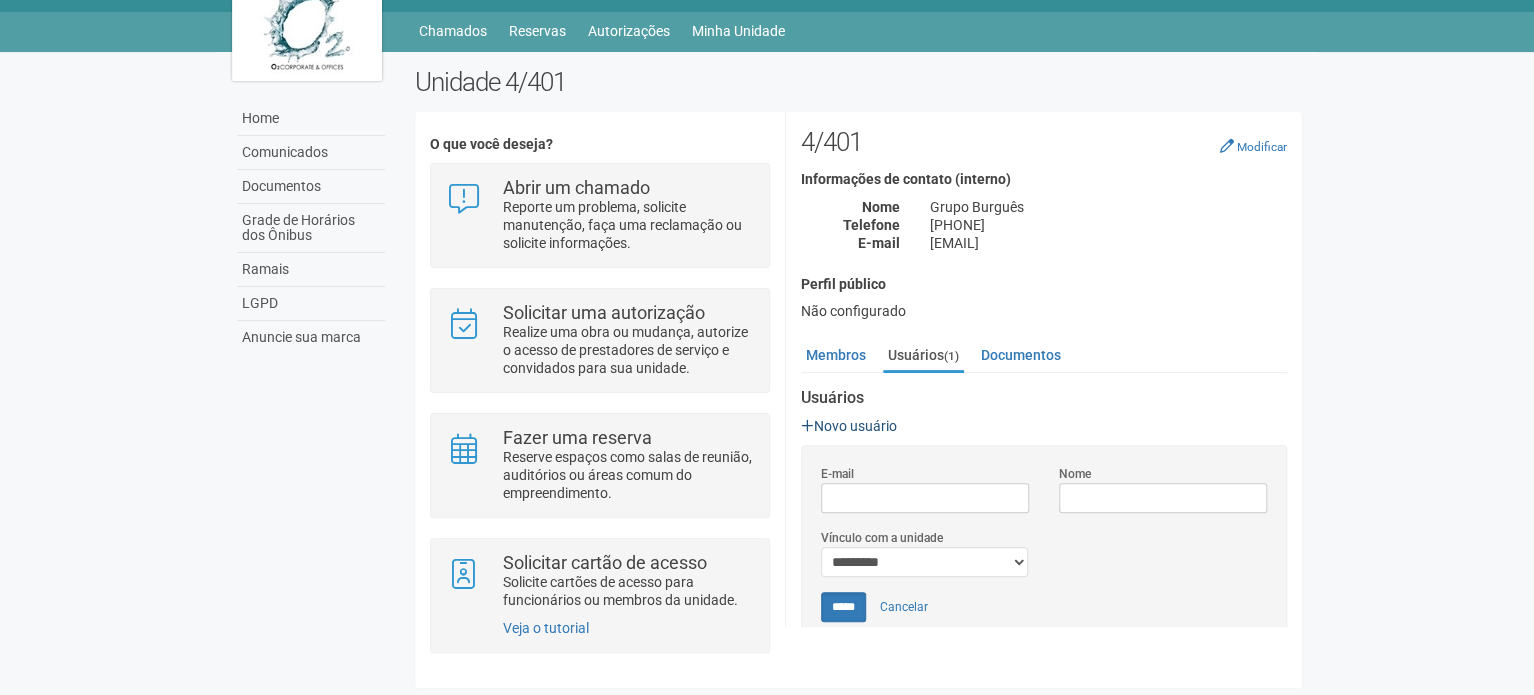scroll, scrollTop: 0, scrollLeft: 0, axis: both 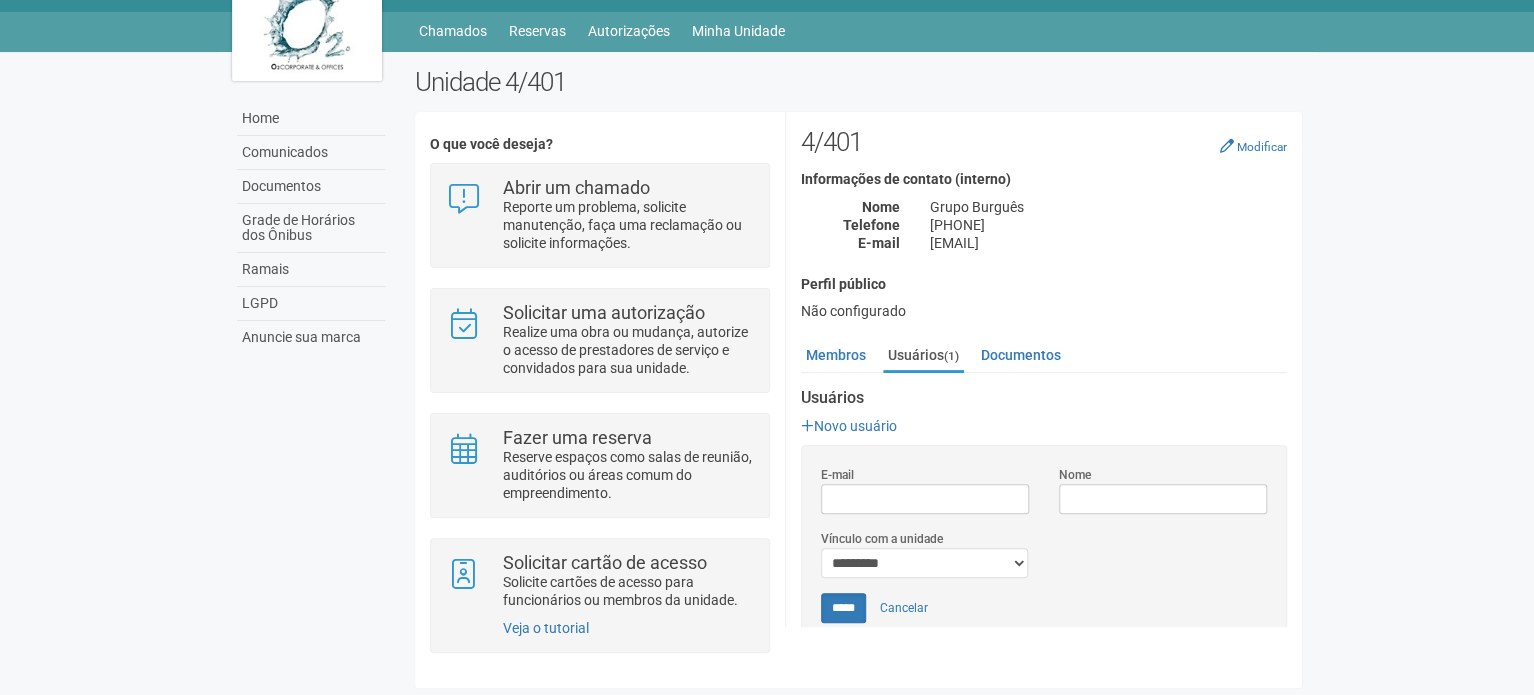click on "E-mail" at bounding box center (925, 499) 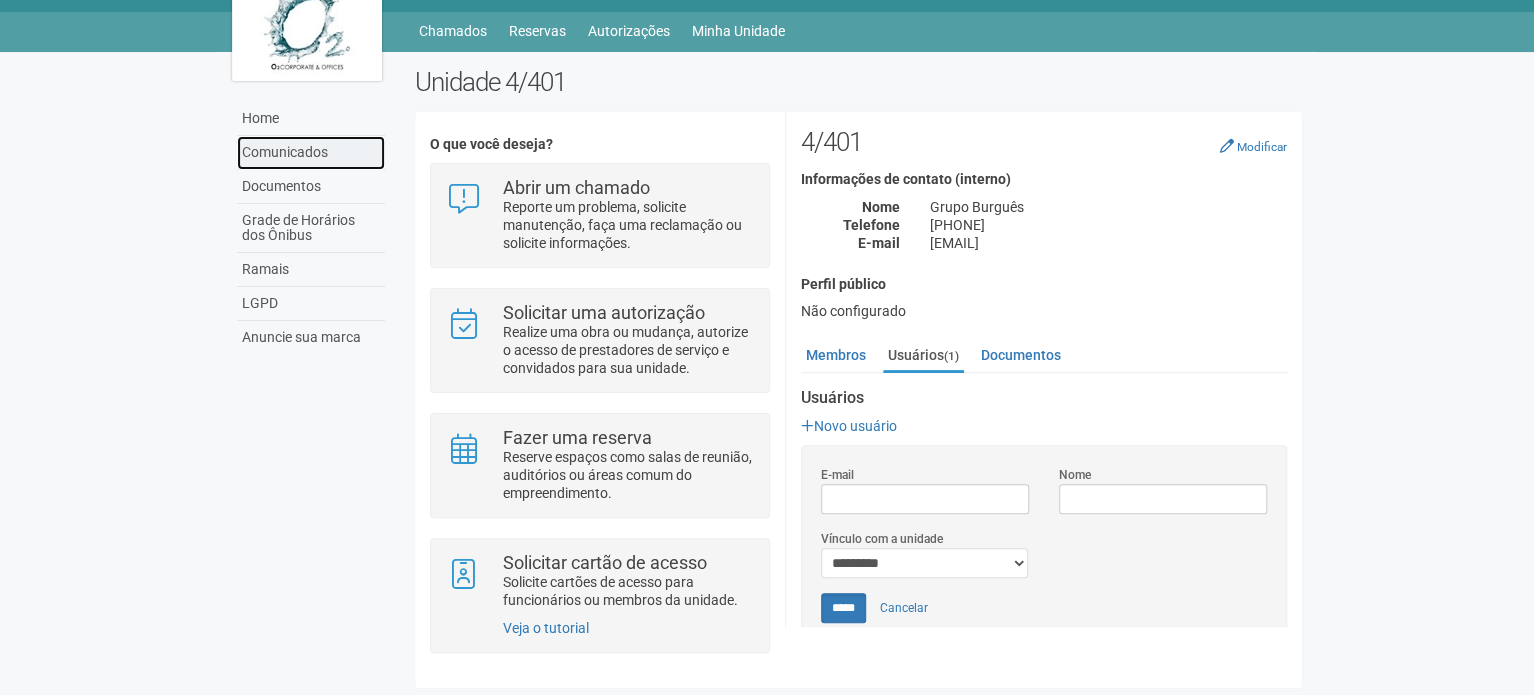 click on "Comunicados" at bounding box center [311, 153] 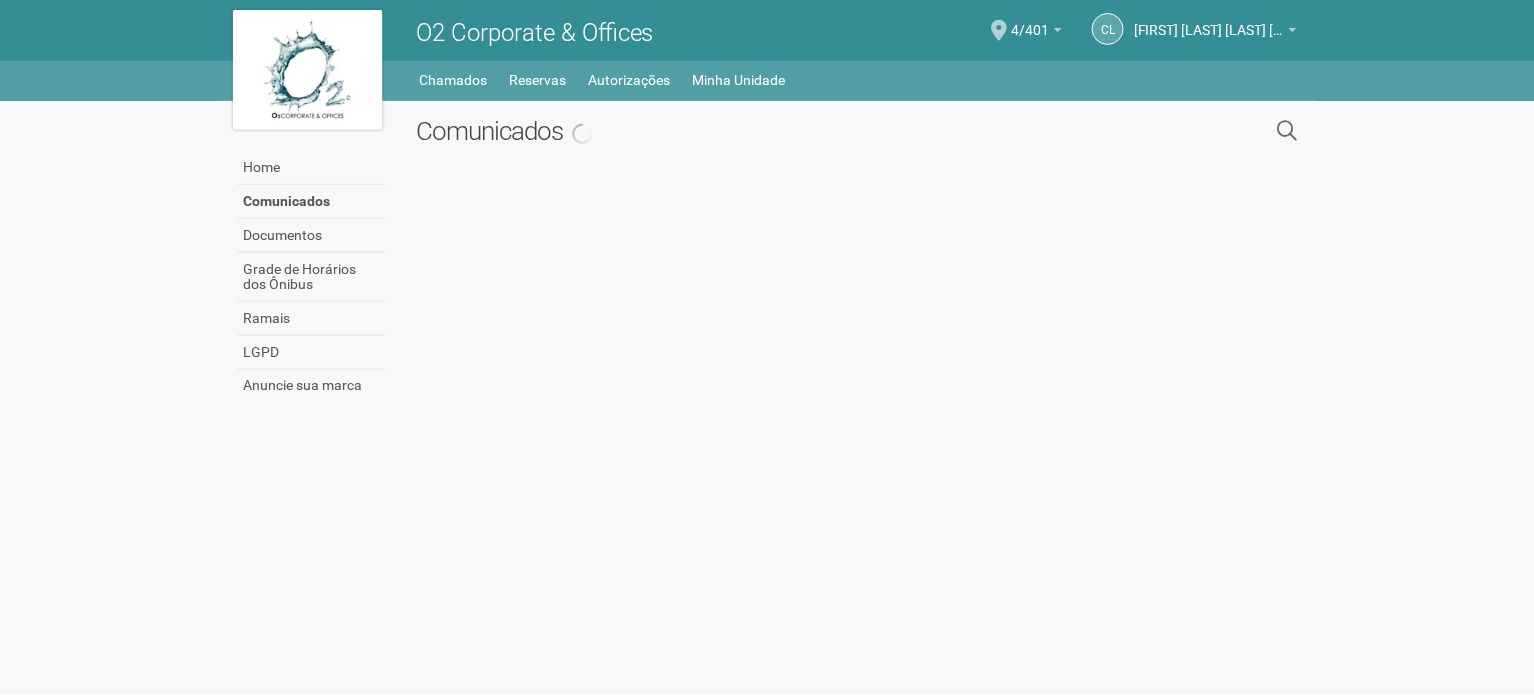 scroll, scrollTop: 0, scrollLeft: 0, axis: both 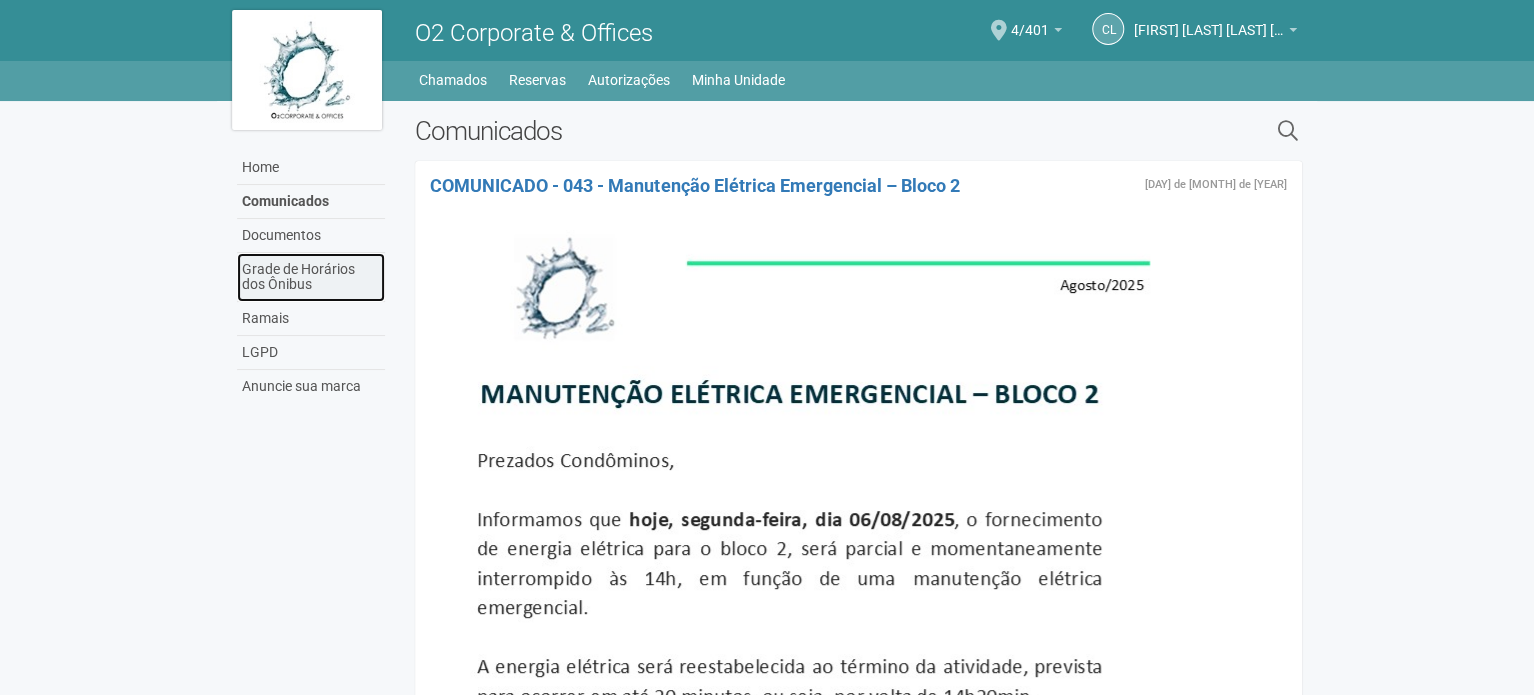 click on "Grade de Horários dos Ônibus" at bounding box center [311, 277] 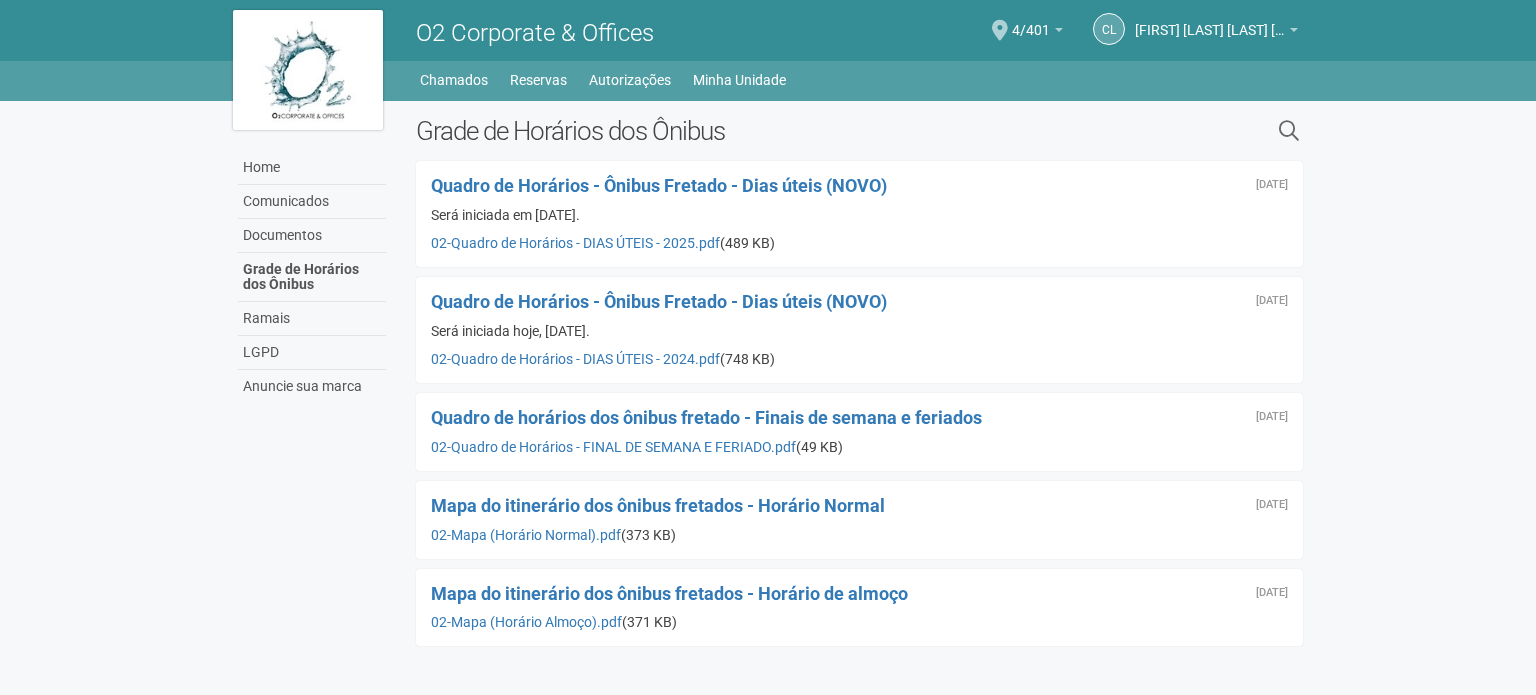scroll, scrollTop: 0, scrollLeft: 0, axis: both 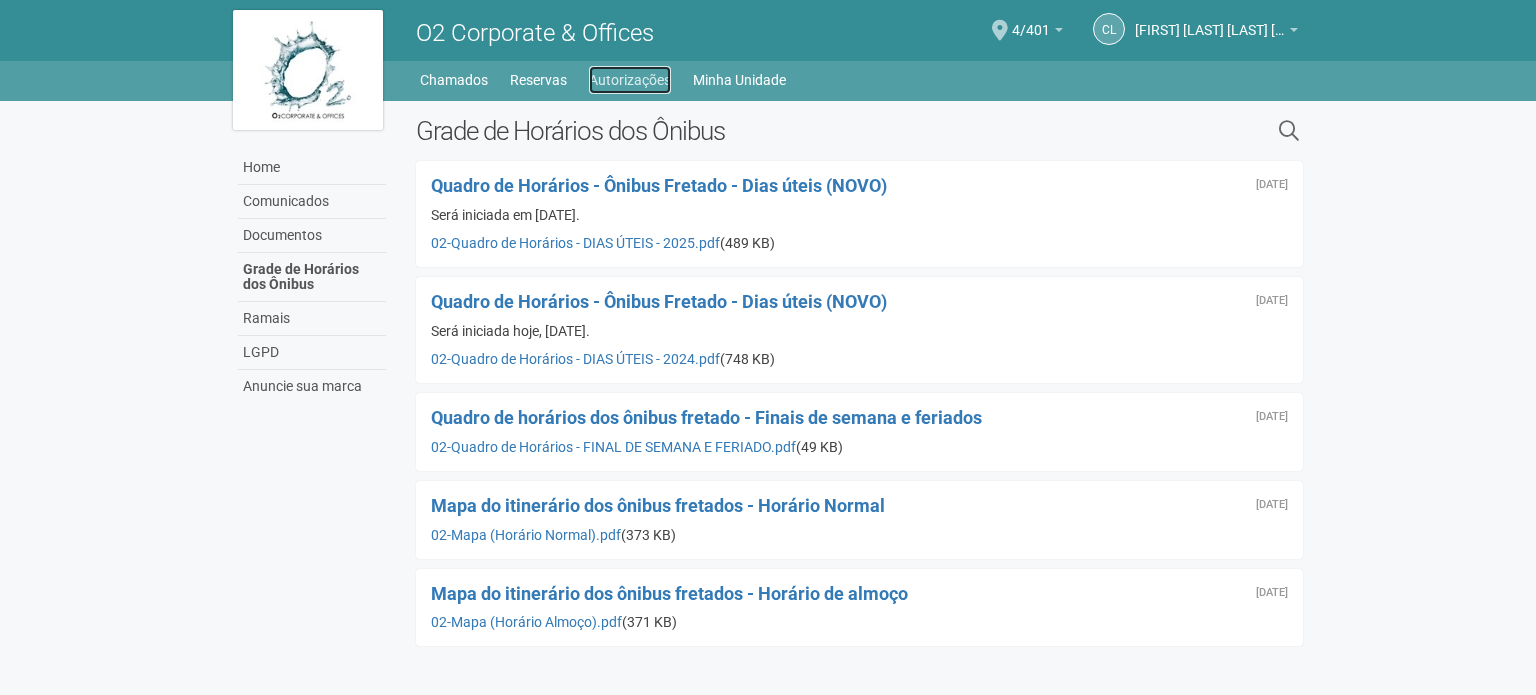 click on "Autorizações" at bounding box center (630, 80) 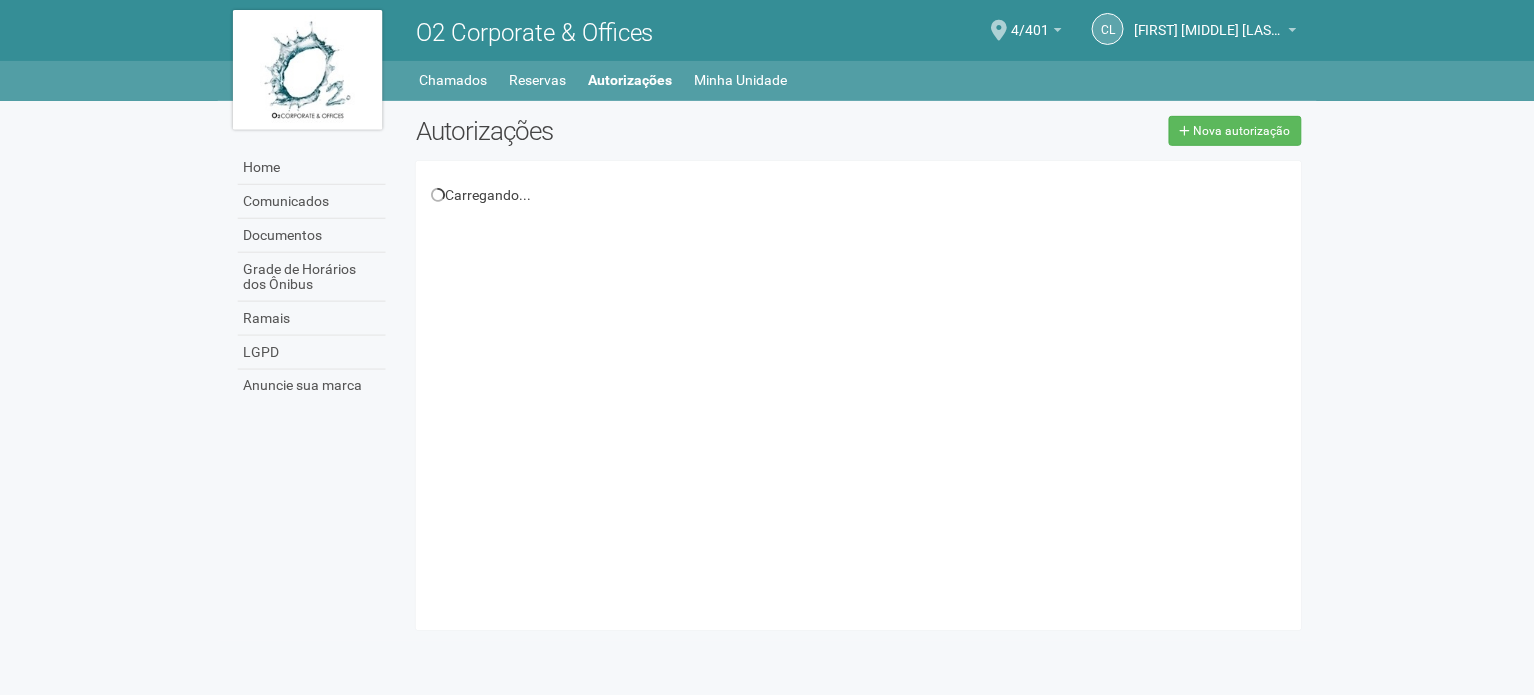 scroll, scrollTop: 0, scrollLeft: 0, axis: both 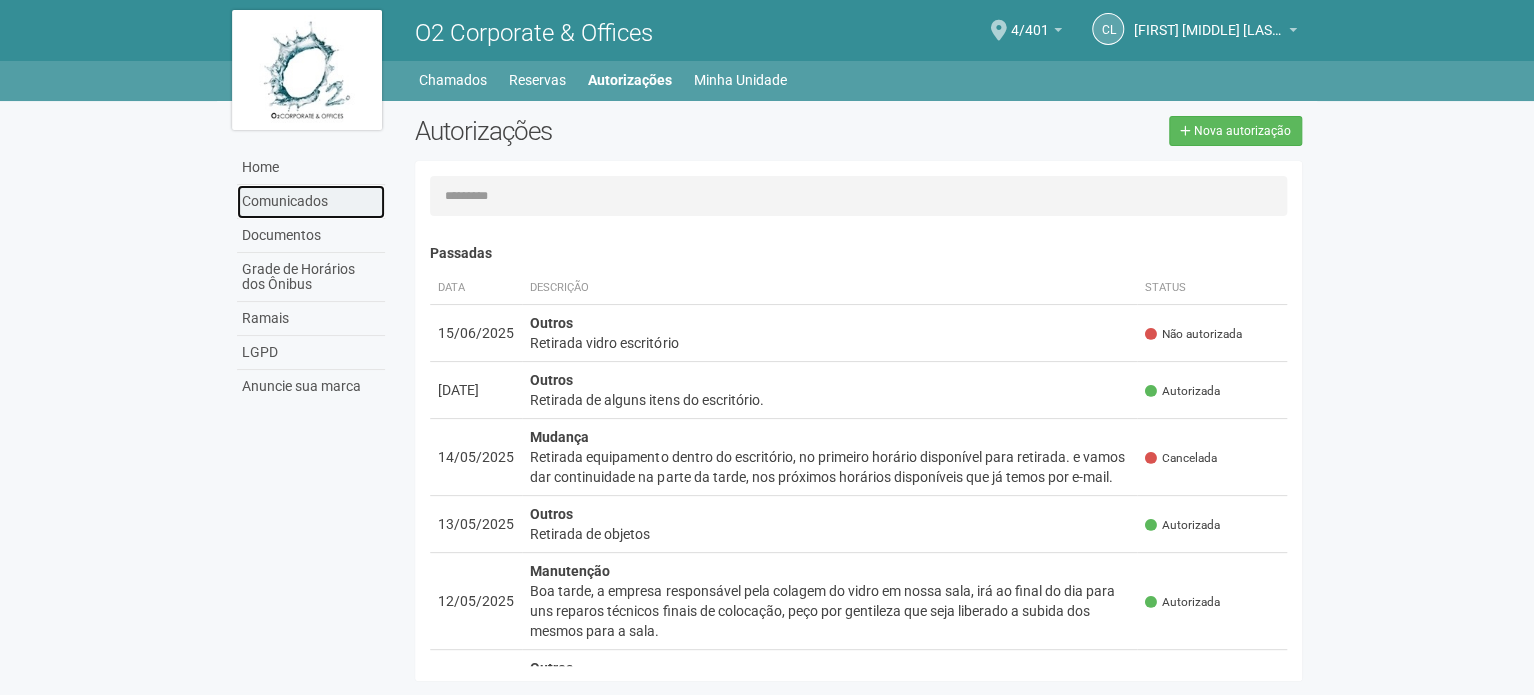 click on "Comunicados" at bounding box center (311, 202) 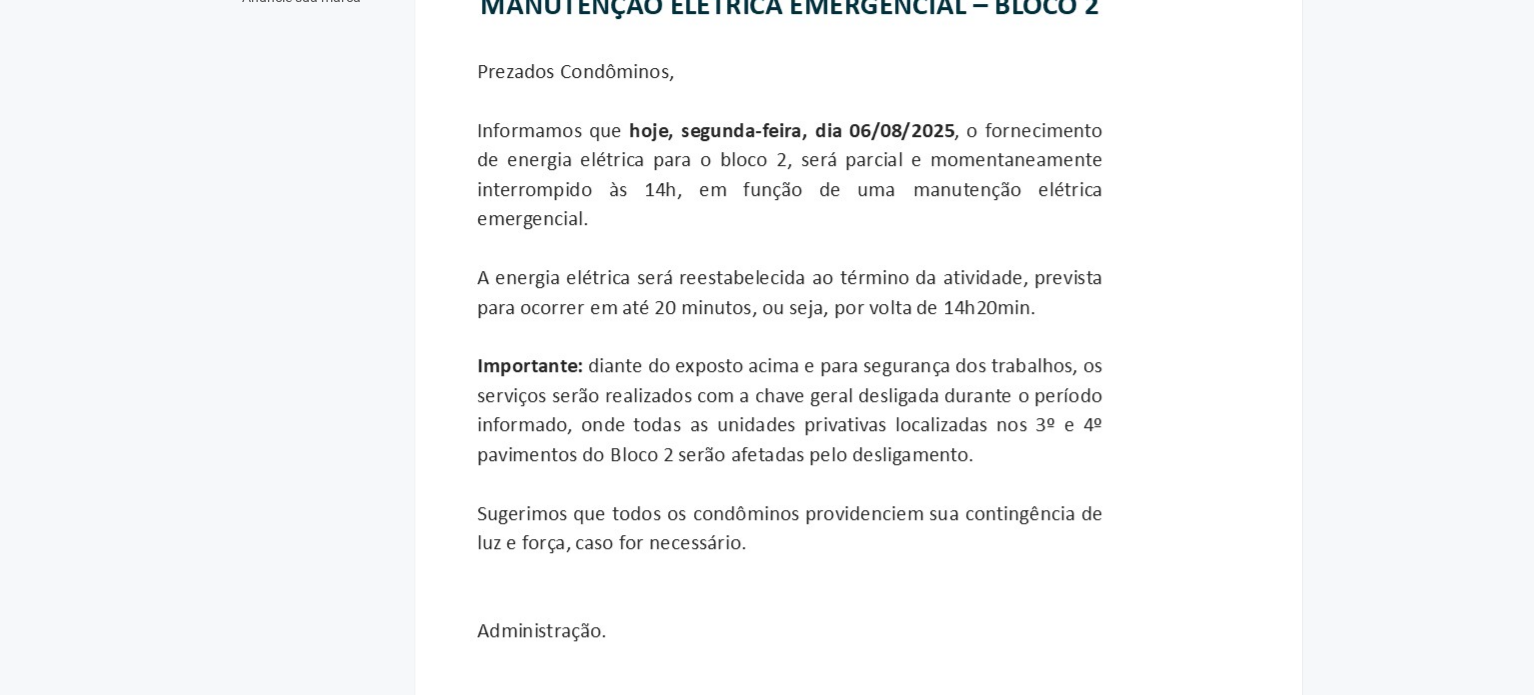 scroll, scrollTop: 0, scrollLeft: 0, axis: both 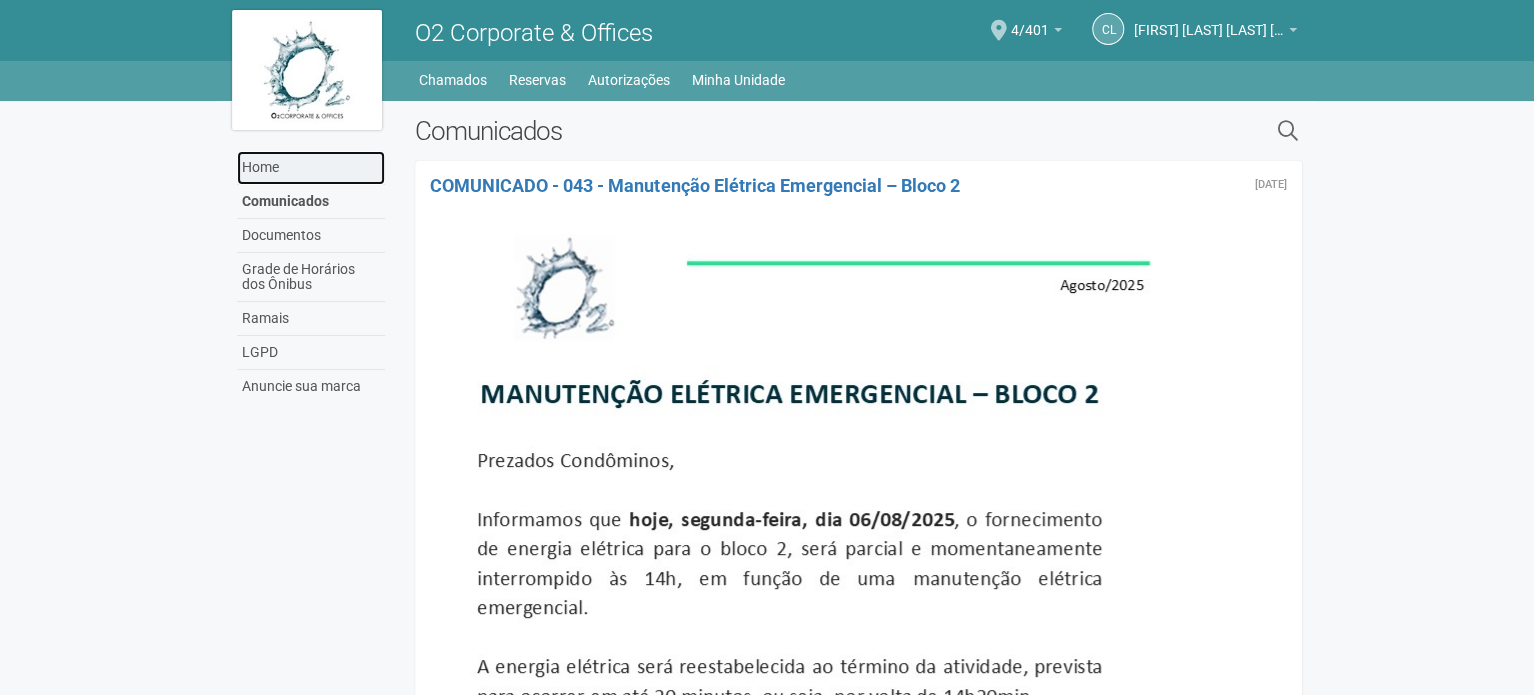 click on "Home" at bounding box center (311, 168) 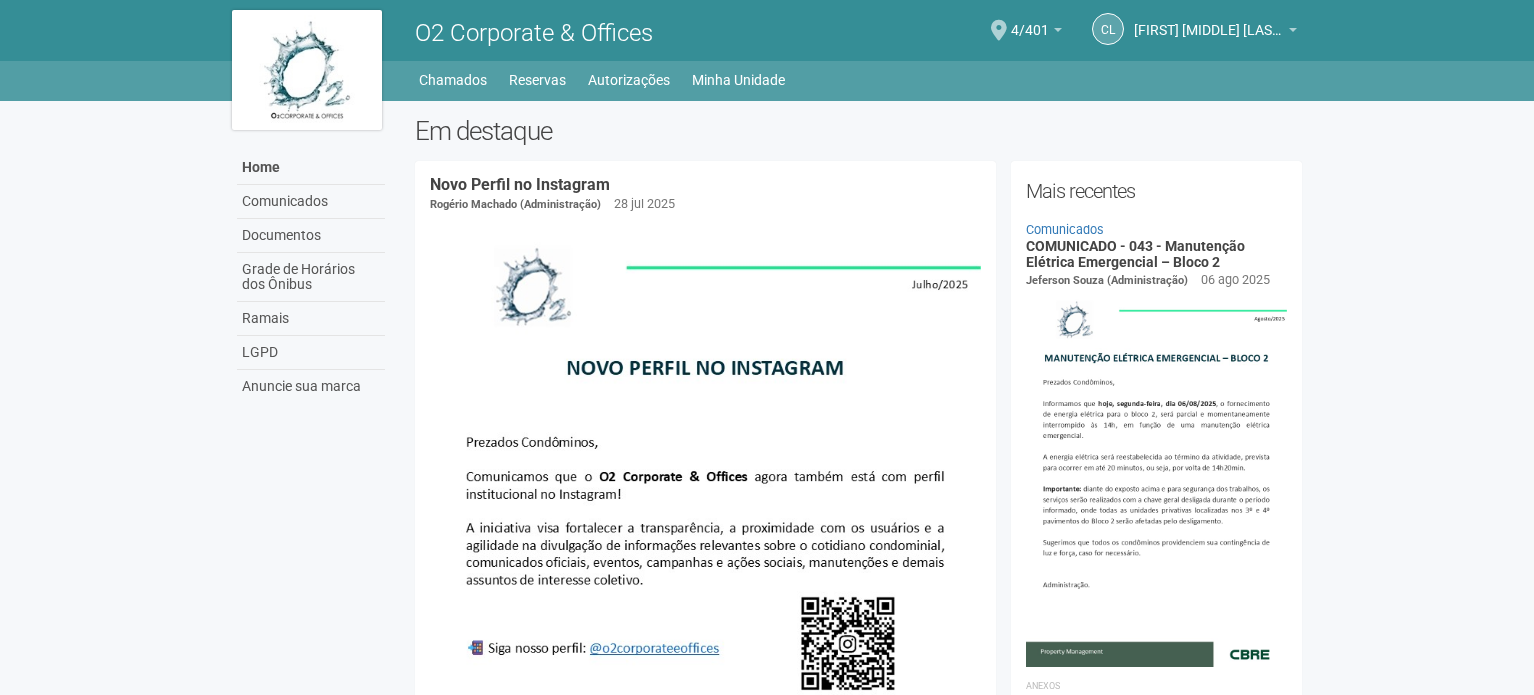 scroll, scrollTop: 0, scrollLeft: 0, axis: both 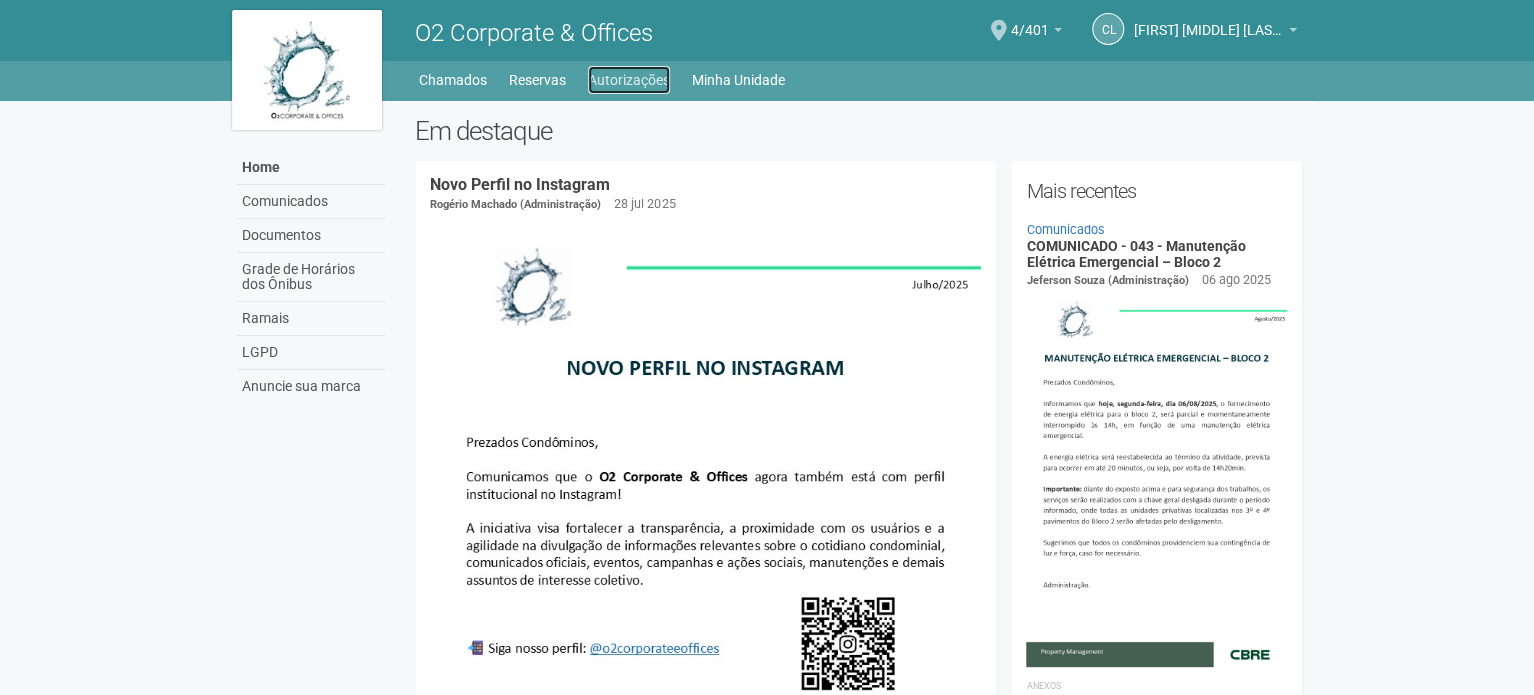 click on "Autorizações" at bounding box center (629, 80) 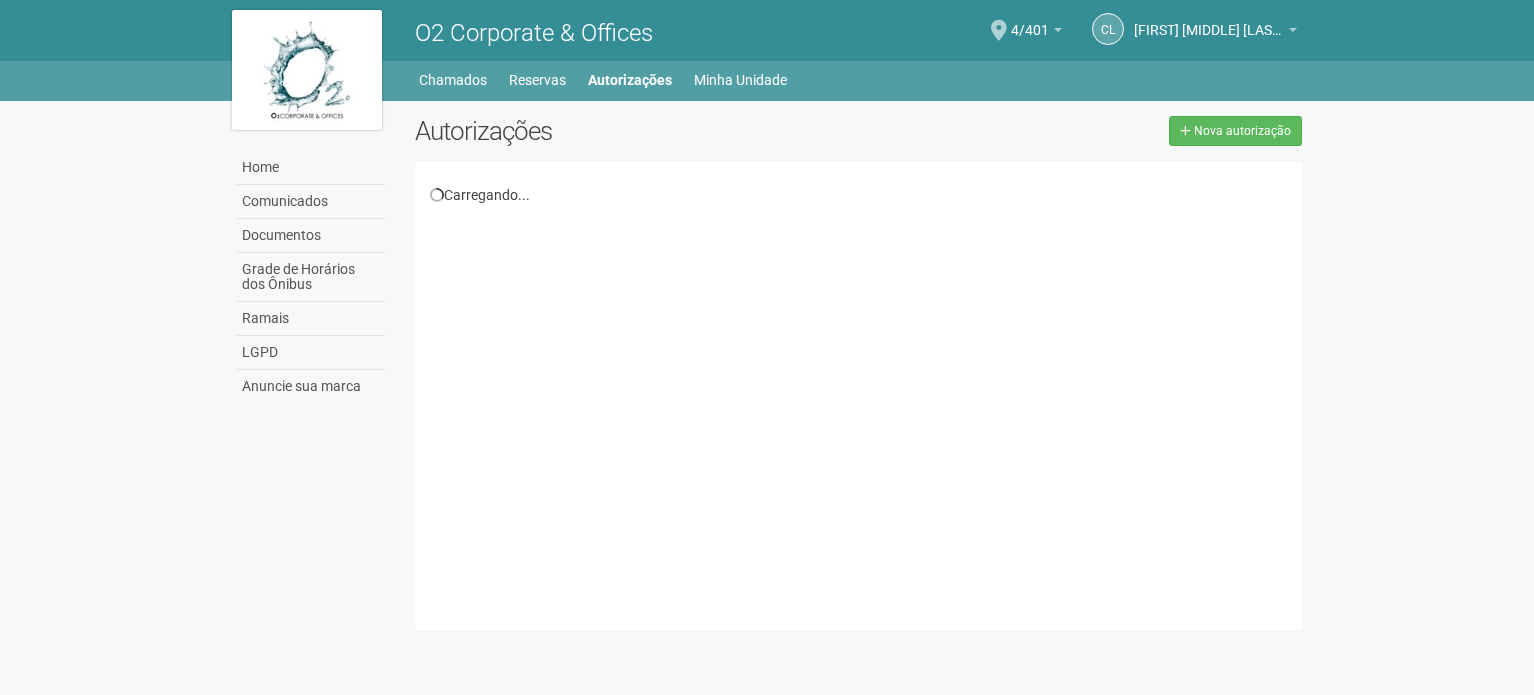 scroll, scrollTop: 0, scrollLeft: 0, axis: both 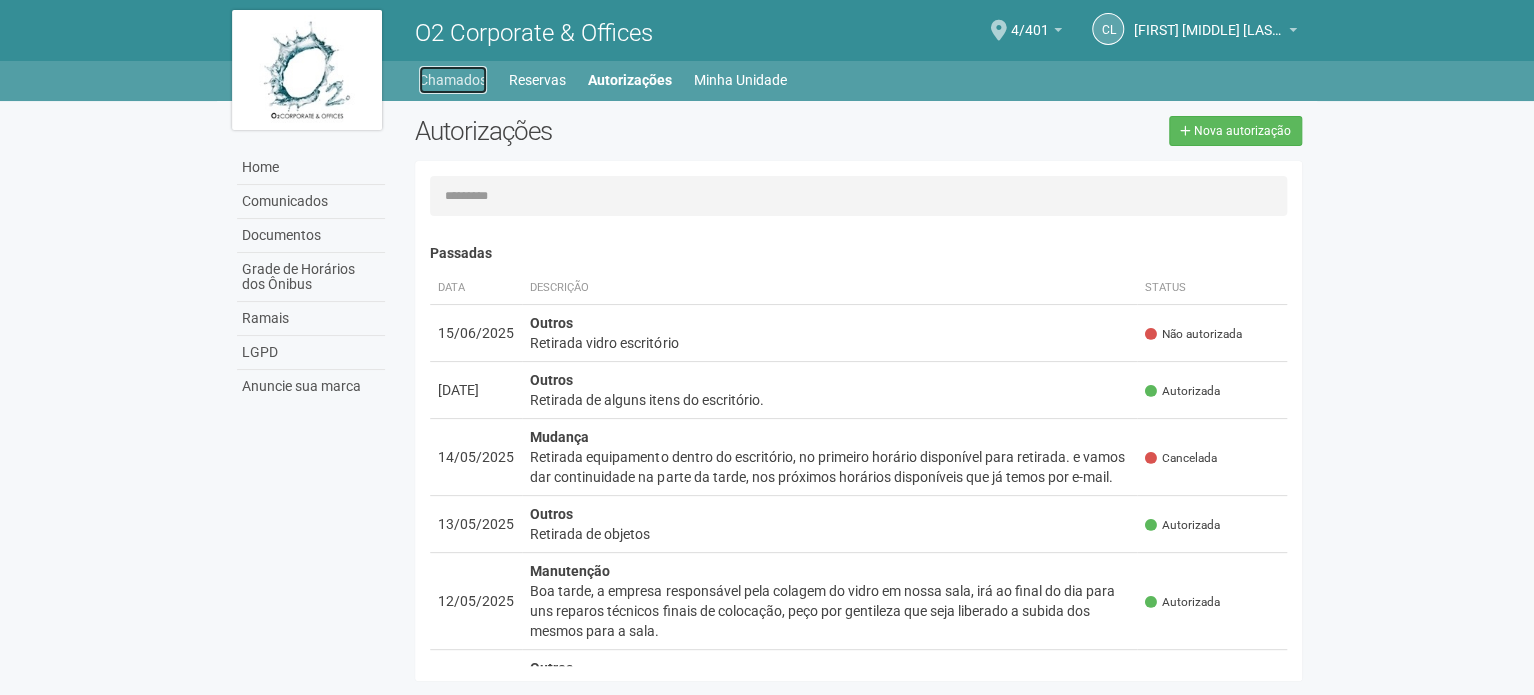 click on "Chamados" at bounding box center (453, 80) 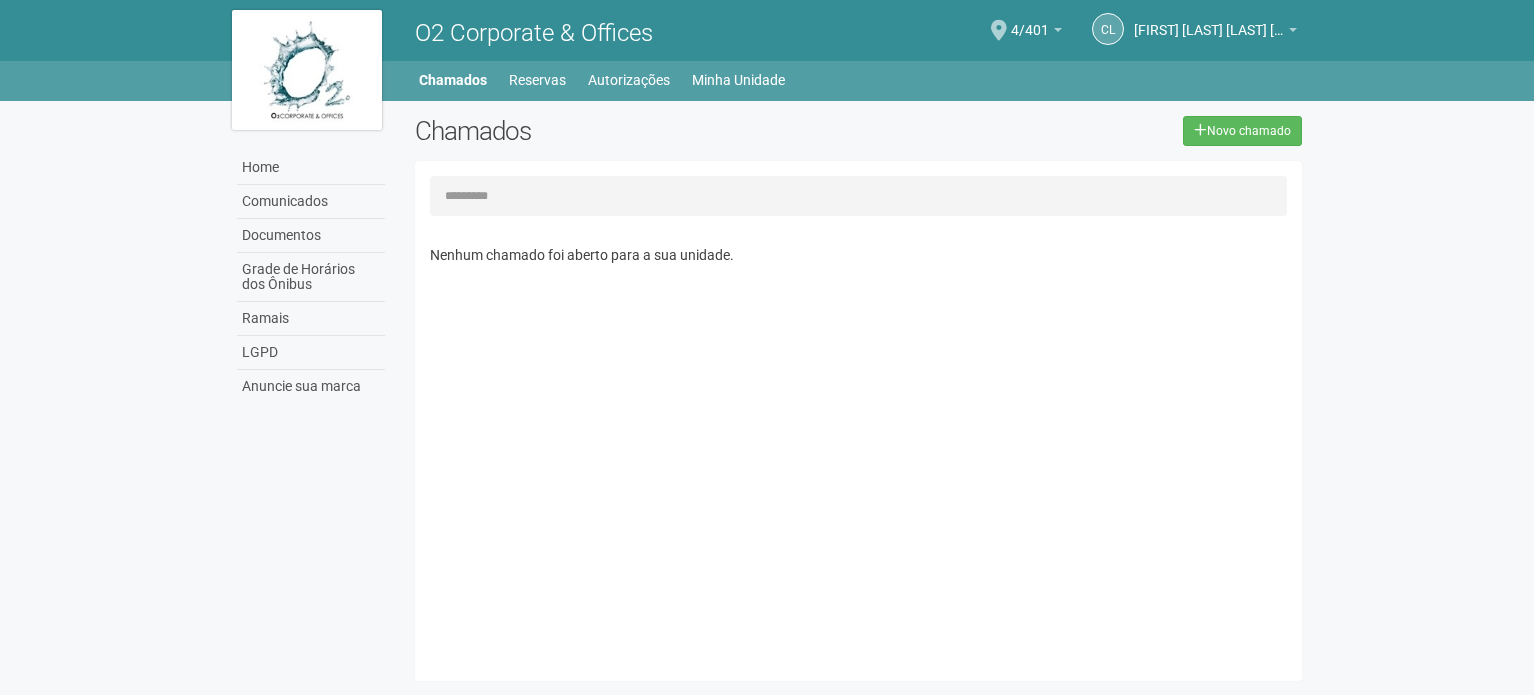 scroll, scrollTop: 0, scrollLeft: 0, axis: both 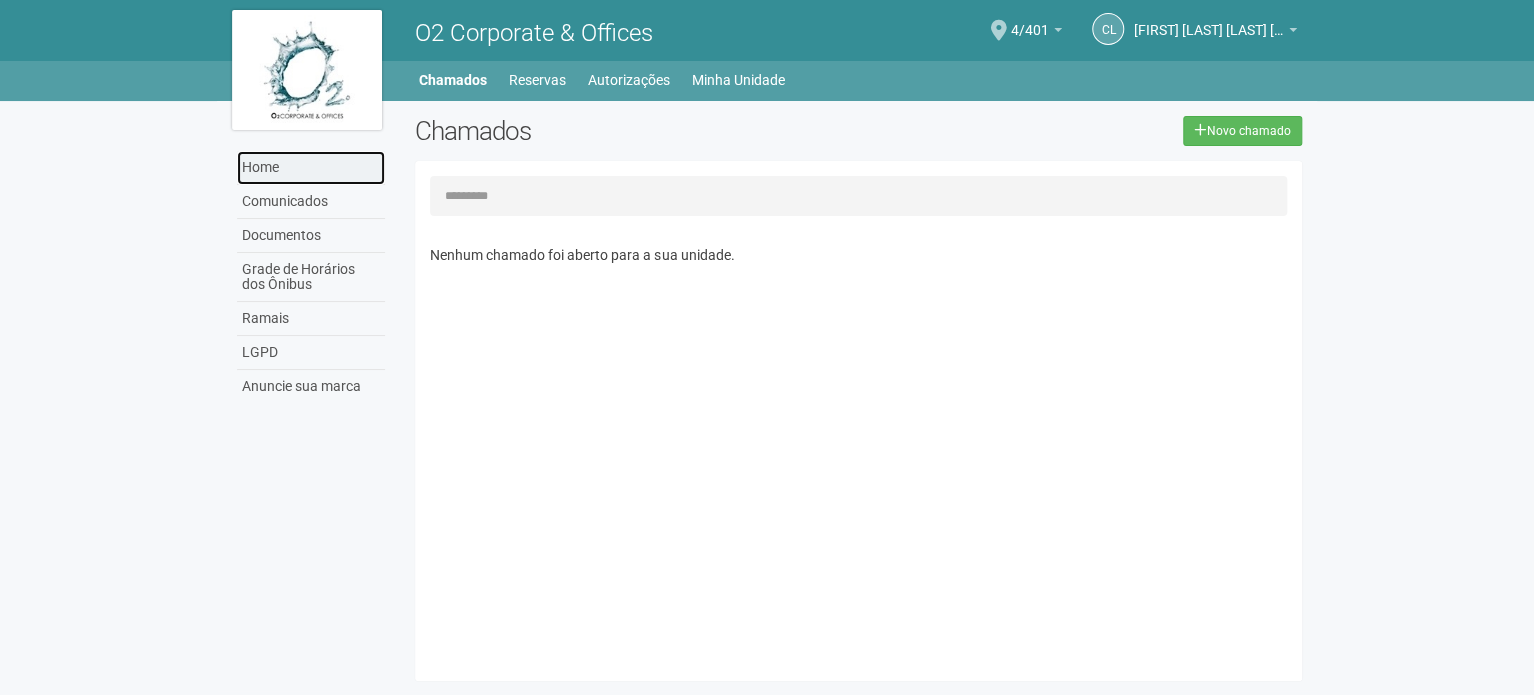 click on "Home" at bounding box center (311, 168) 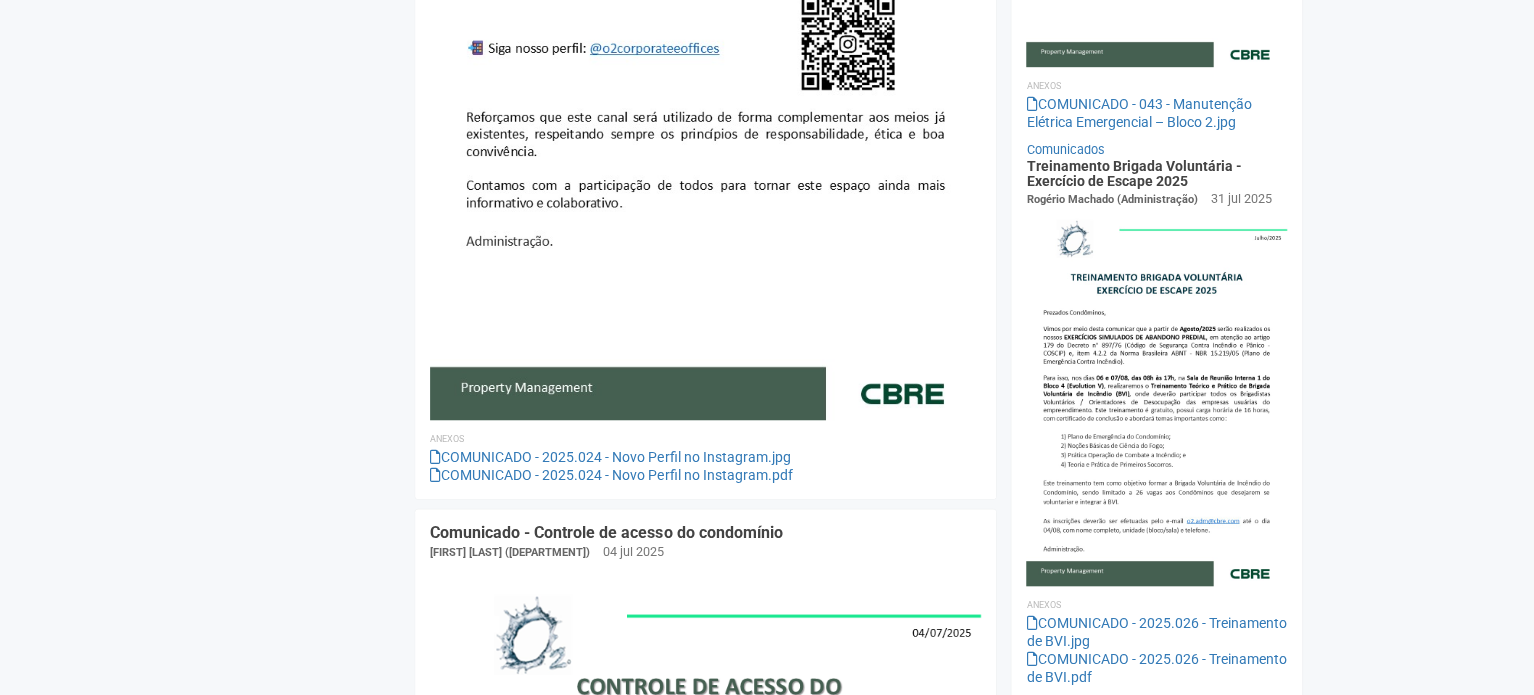 scroll, scrollTop: 0, scrollLeft: 0, axis: both 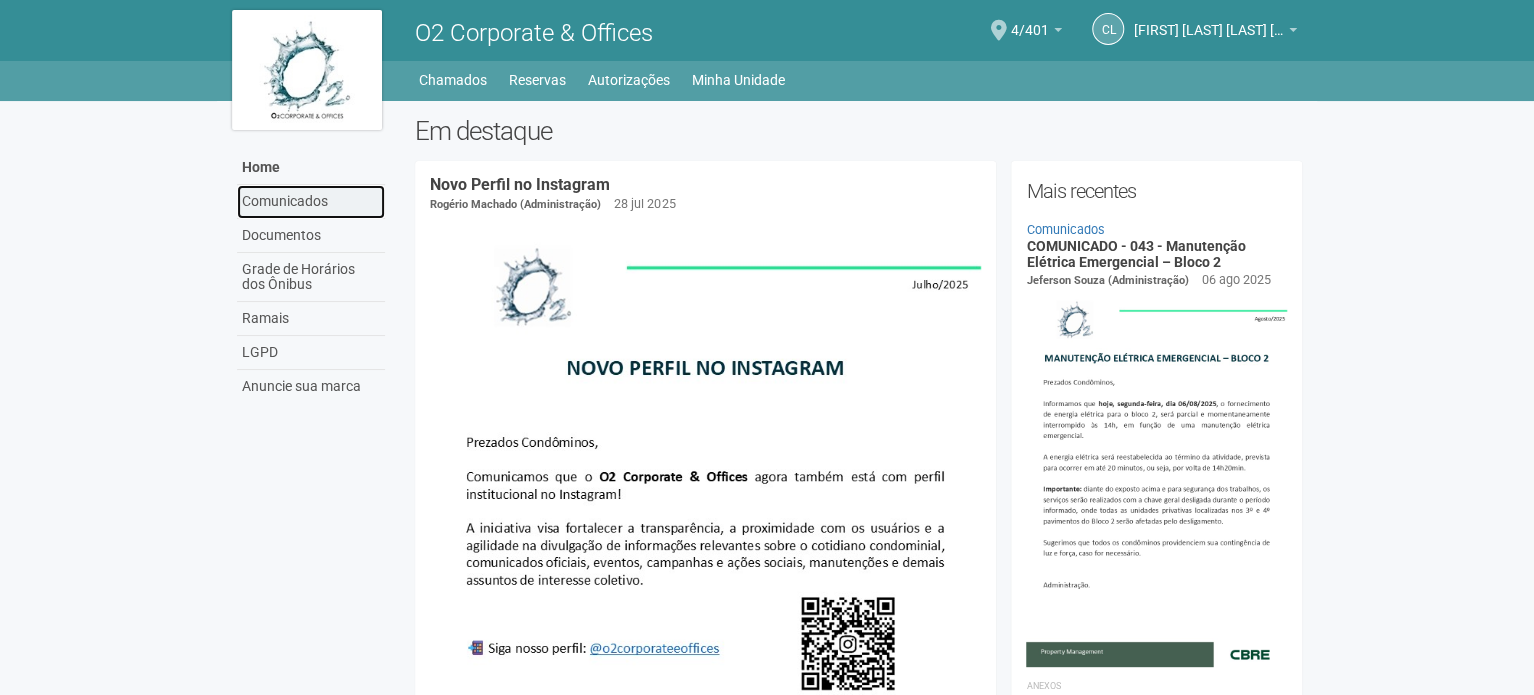 click on "Comunicados" at bounding box center [311, 202] 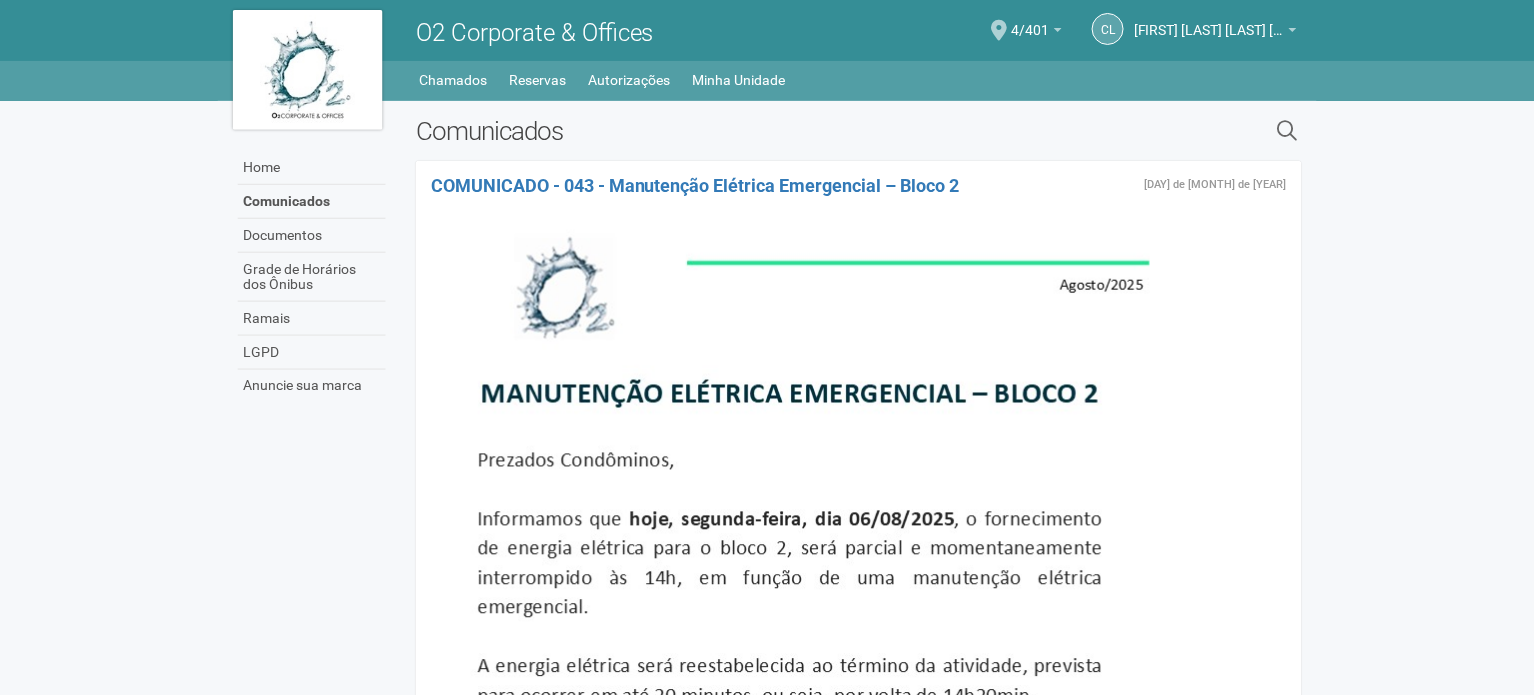 scroll, scrollTop: 0, scrollLeft: 0, axis: both 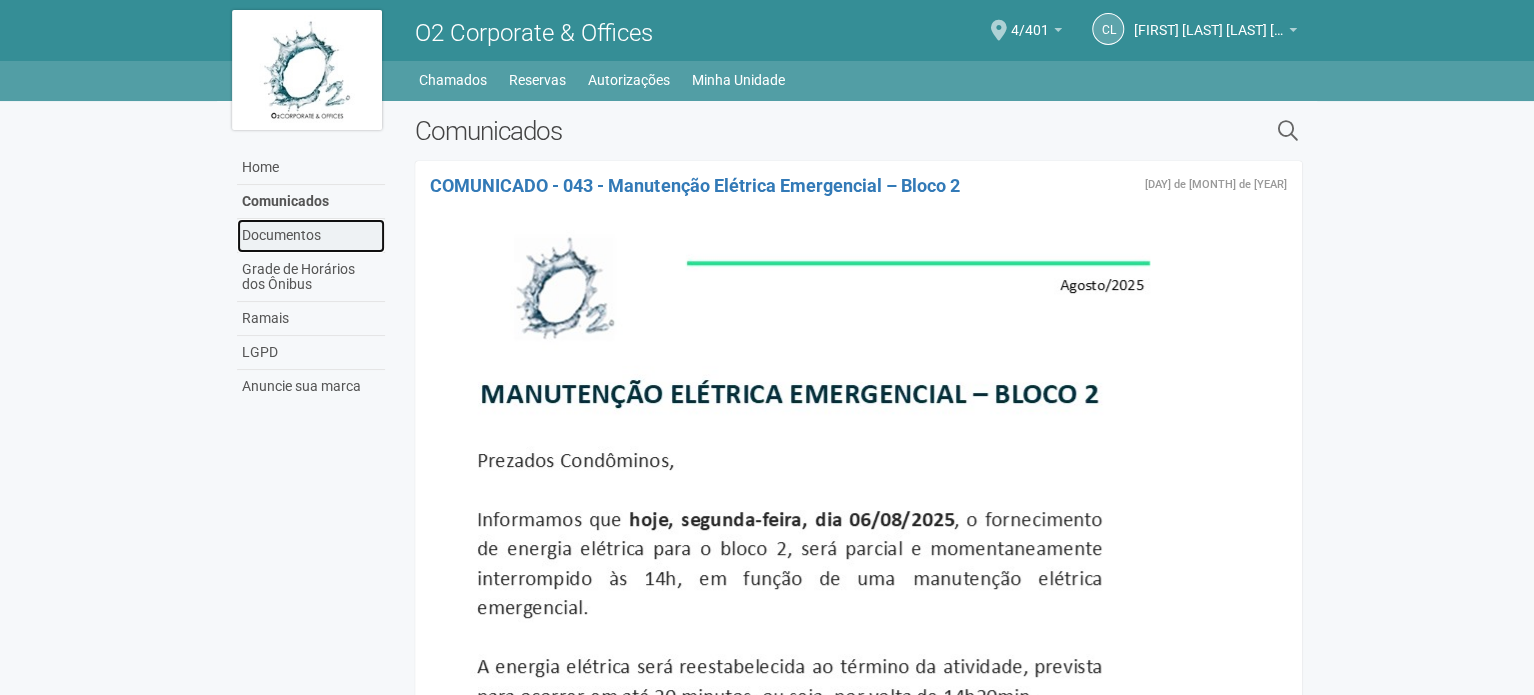click on "Documentos" at bounding box center (311, 236) 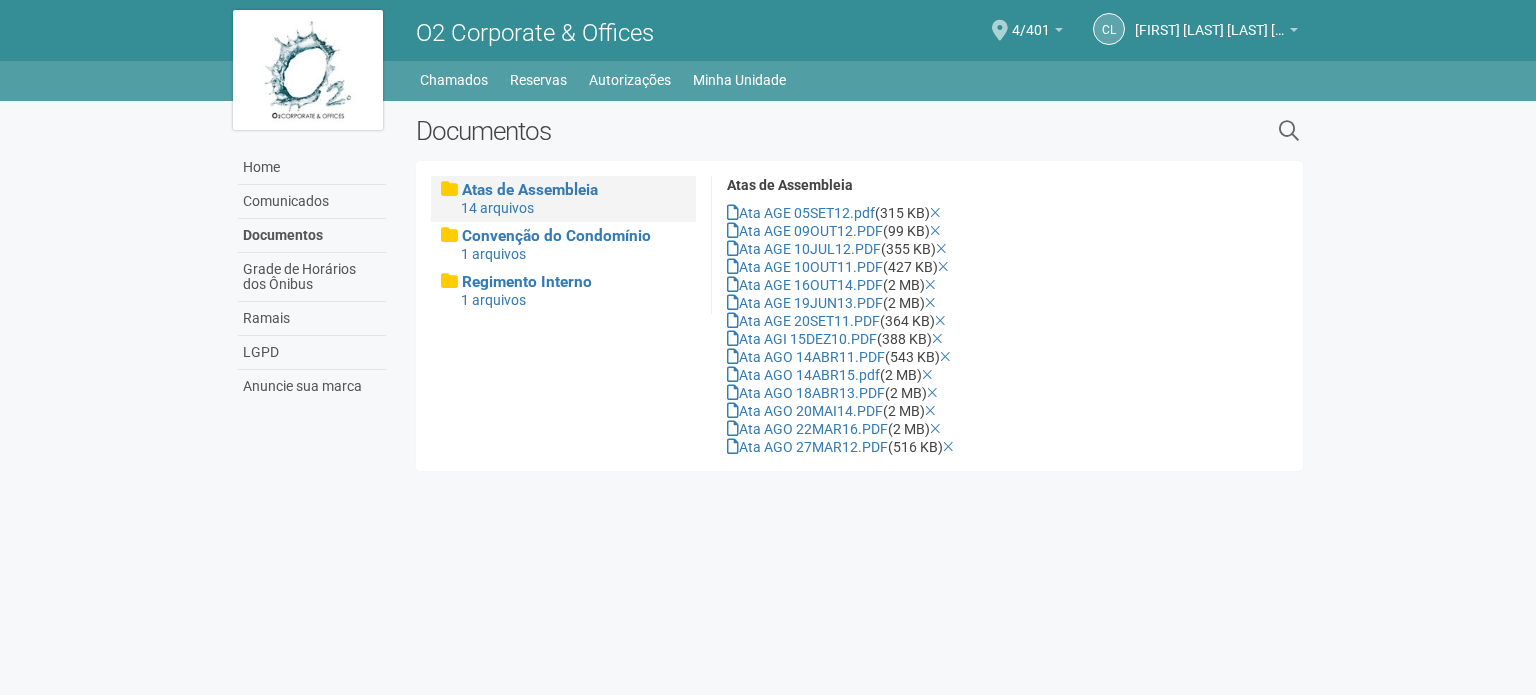scroll, scrollTop: 0, scrollLeft: 0, axis: both 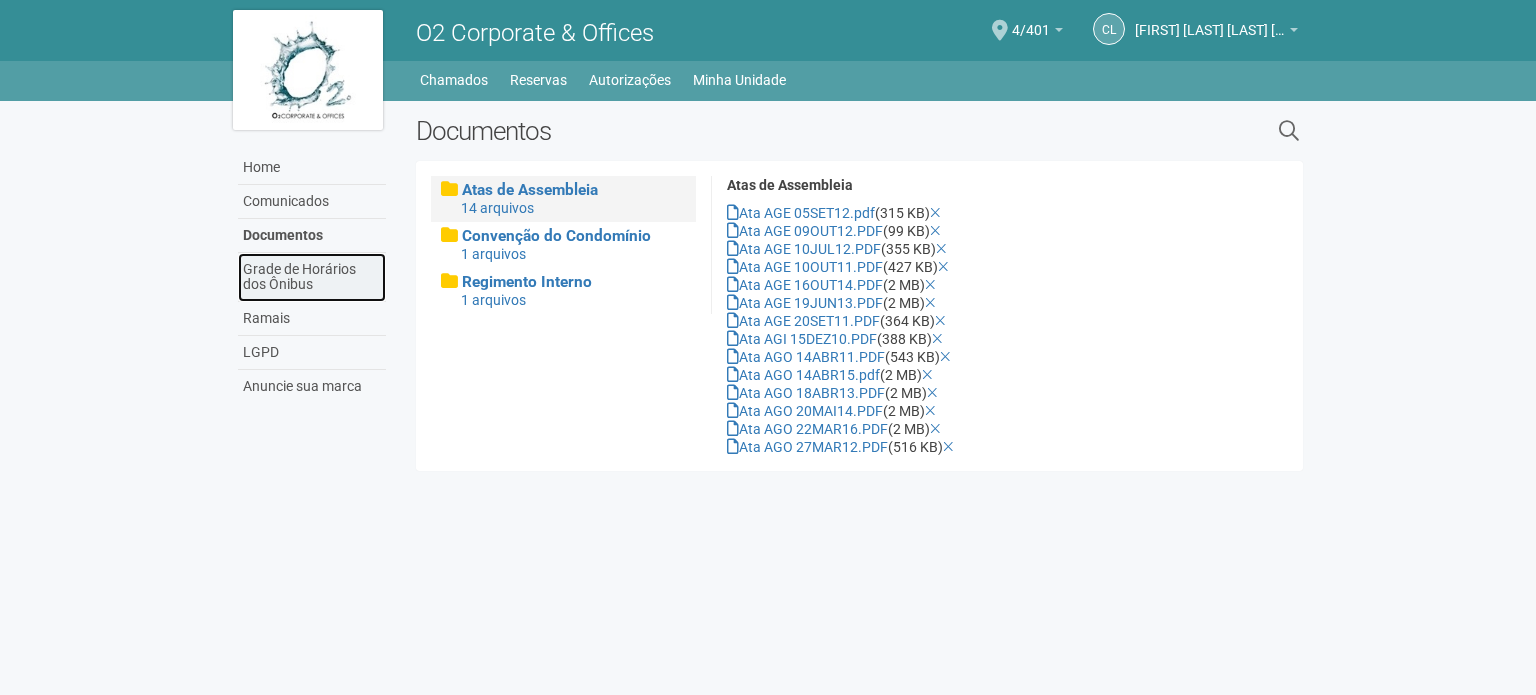 click on "Grade de Horários dos Ônibus" at bounding box center (312, 277) 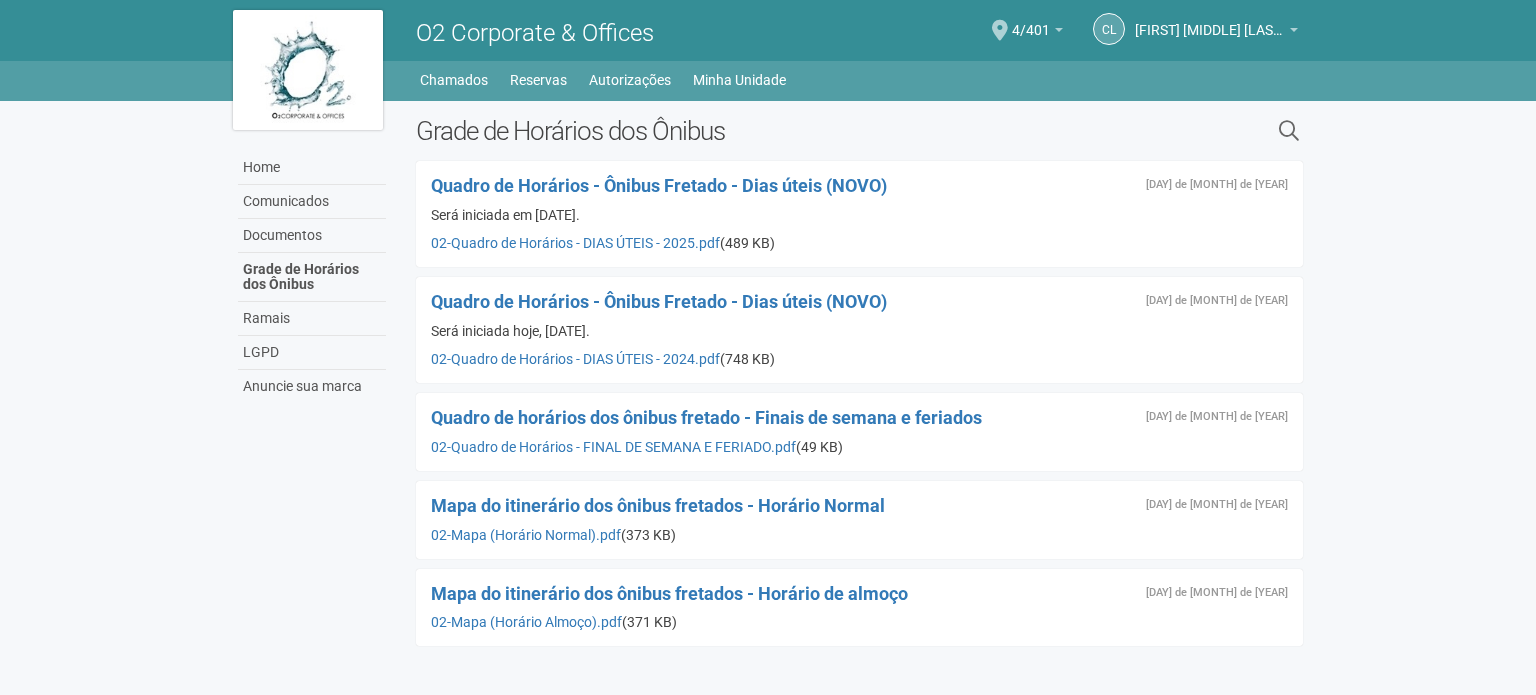 scroll, scrollTop: 0, scrollLeft: 0, axis: both 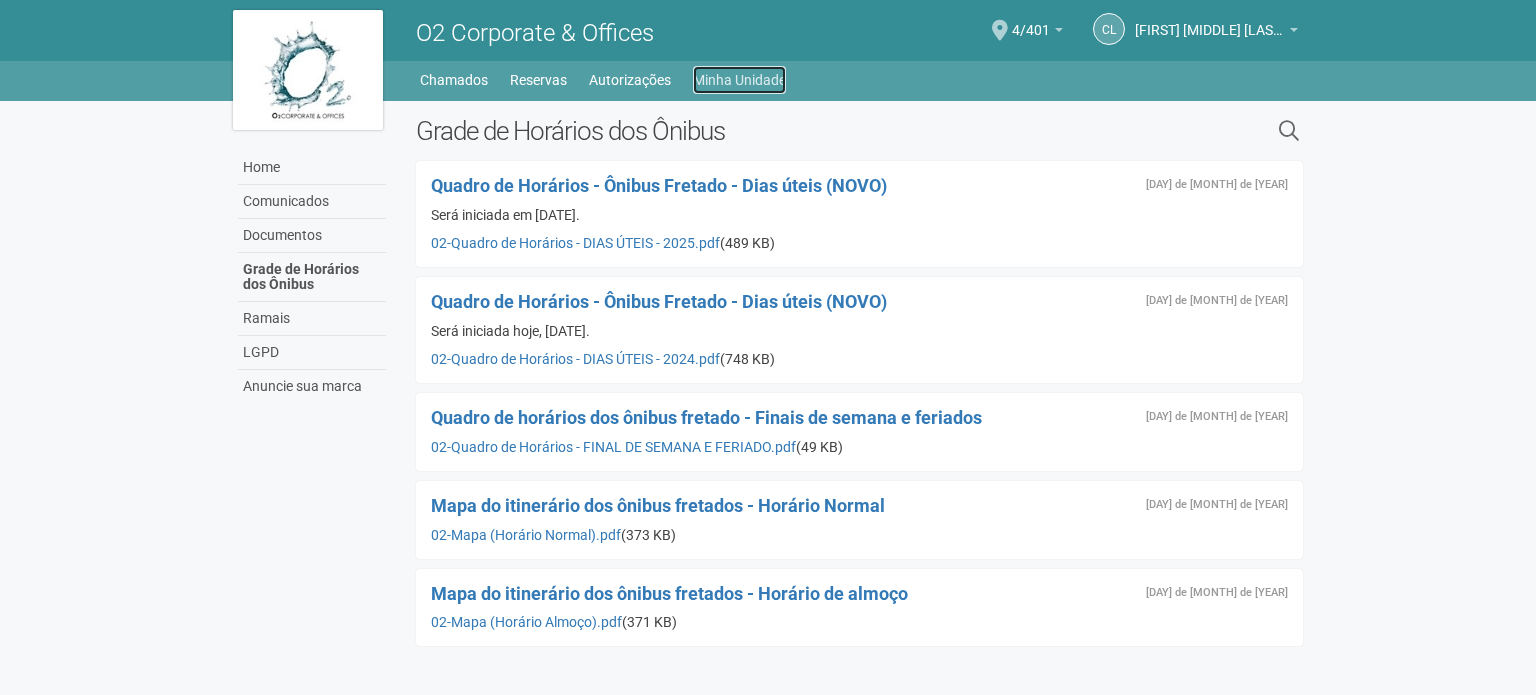 click on "Minha Unidade" at bounding box center [739, 80] 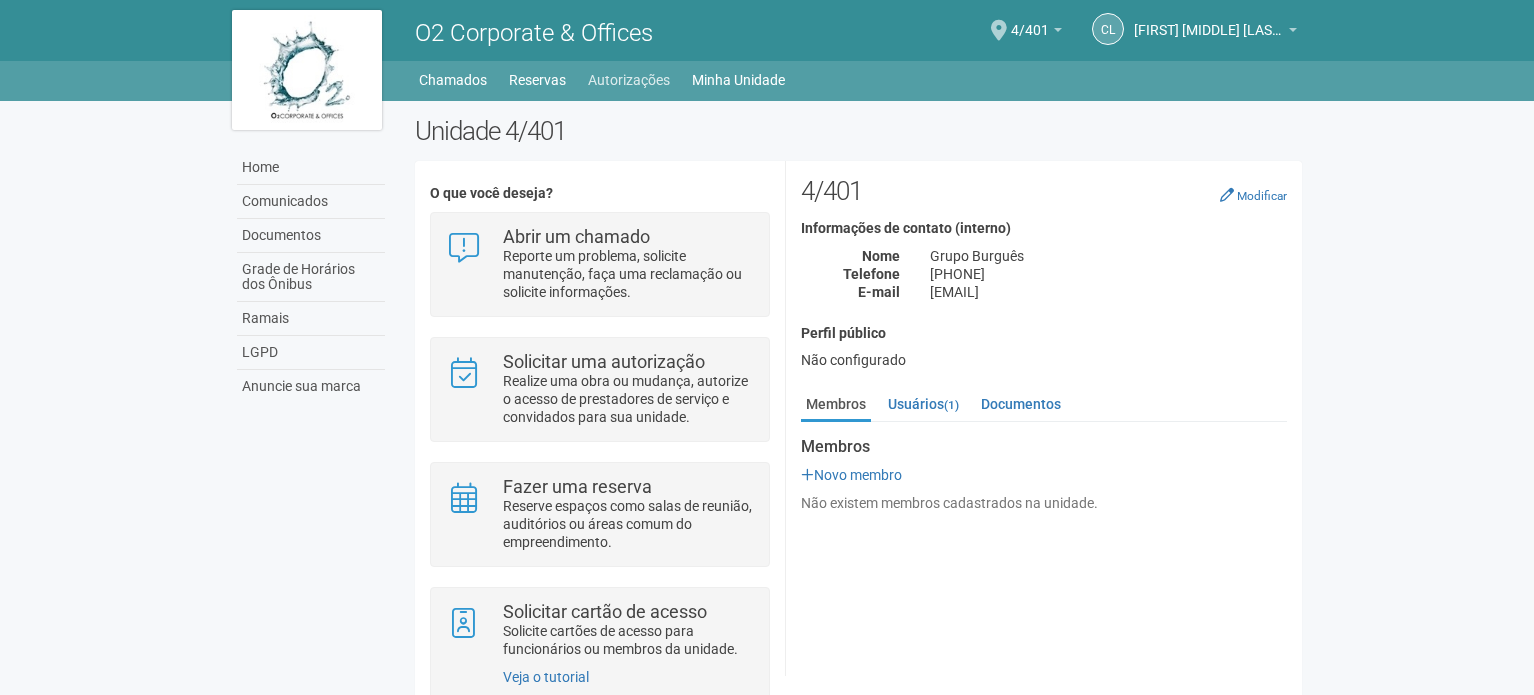 scroll, scrollTop: 0, scrollLeft: 0, axis: both 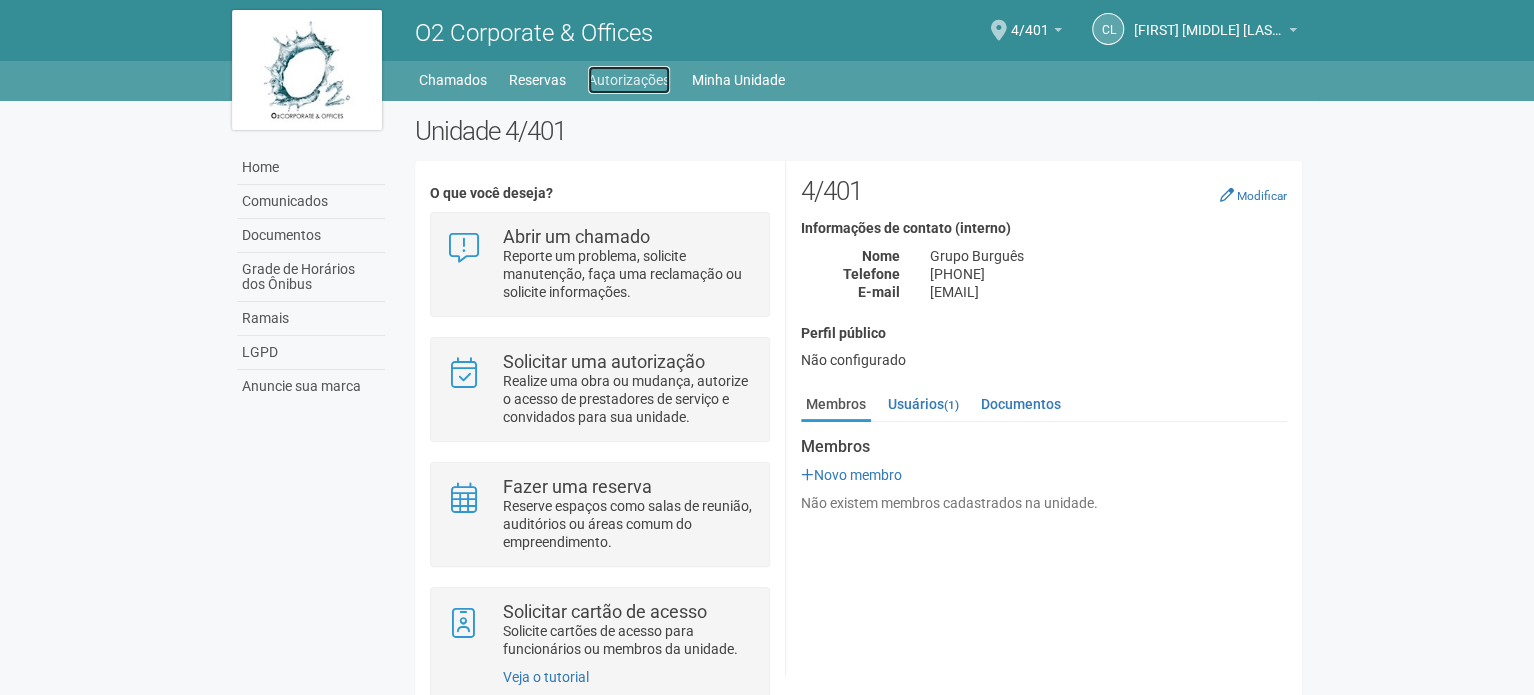 click on "Autorizações" at bounding box center [629, 80] 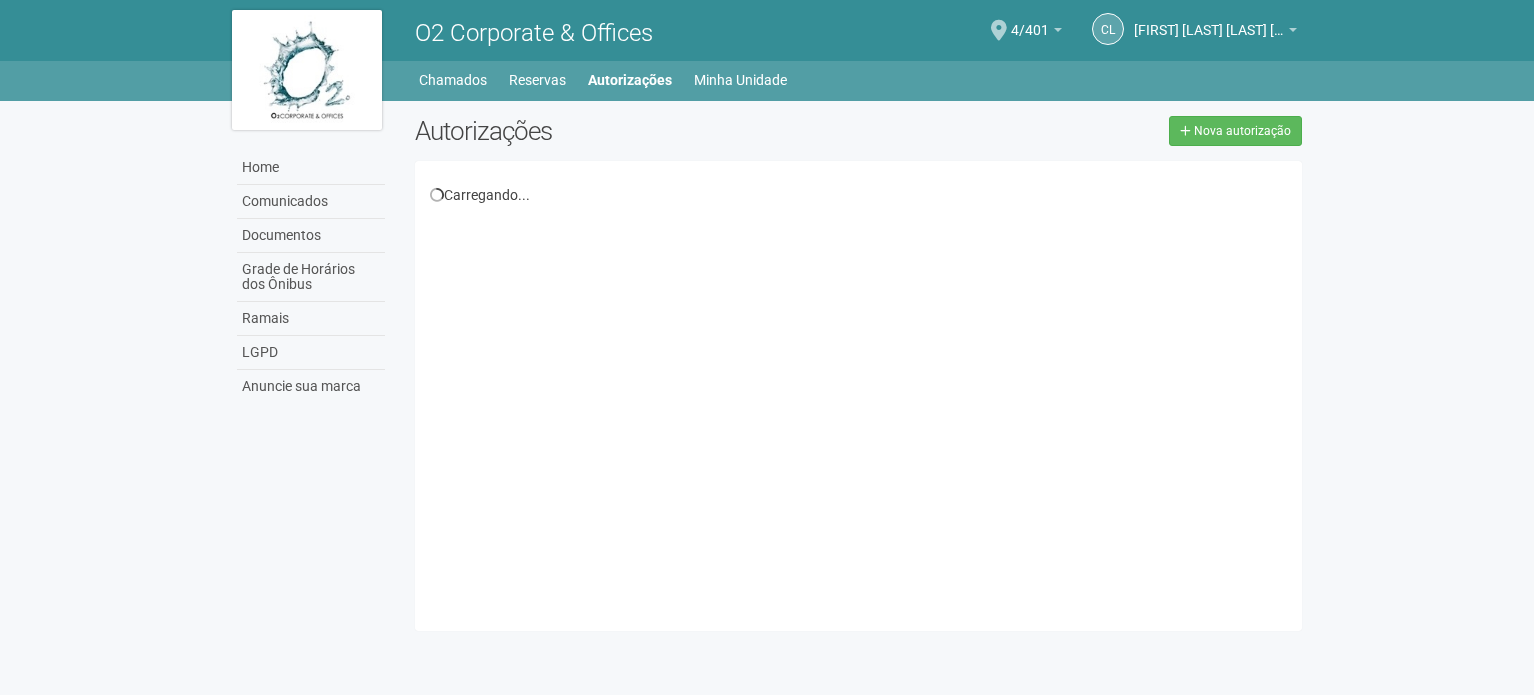 scroll, scrollTop: 0, scrollLeft: 0, axis: both 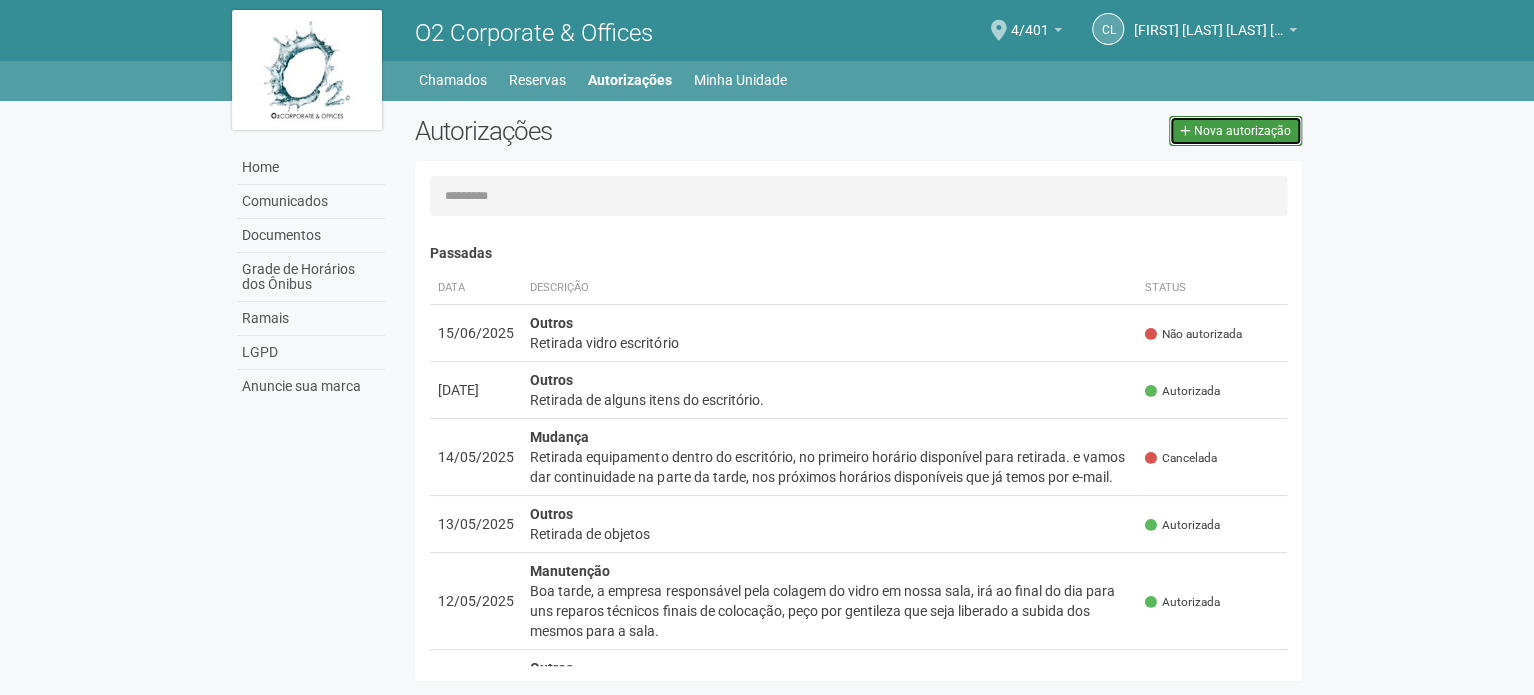 click on "Nova autorização" at bounding box center [1235, 131] 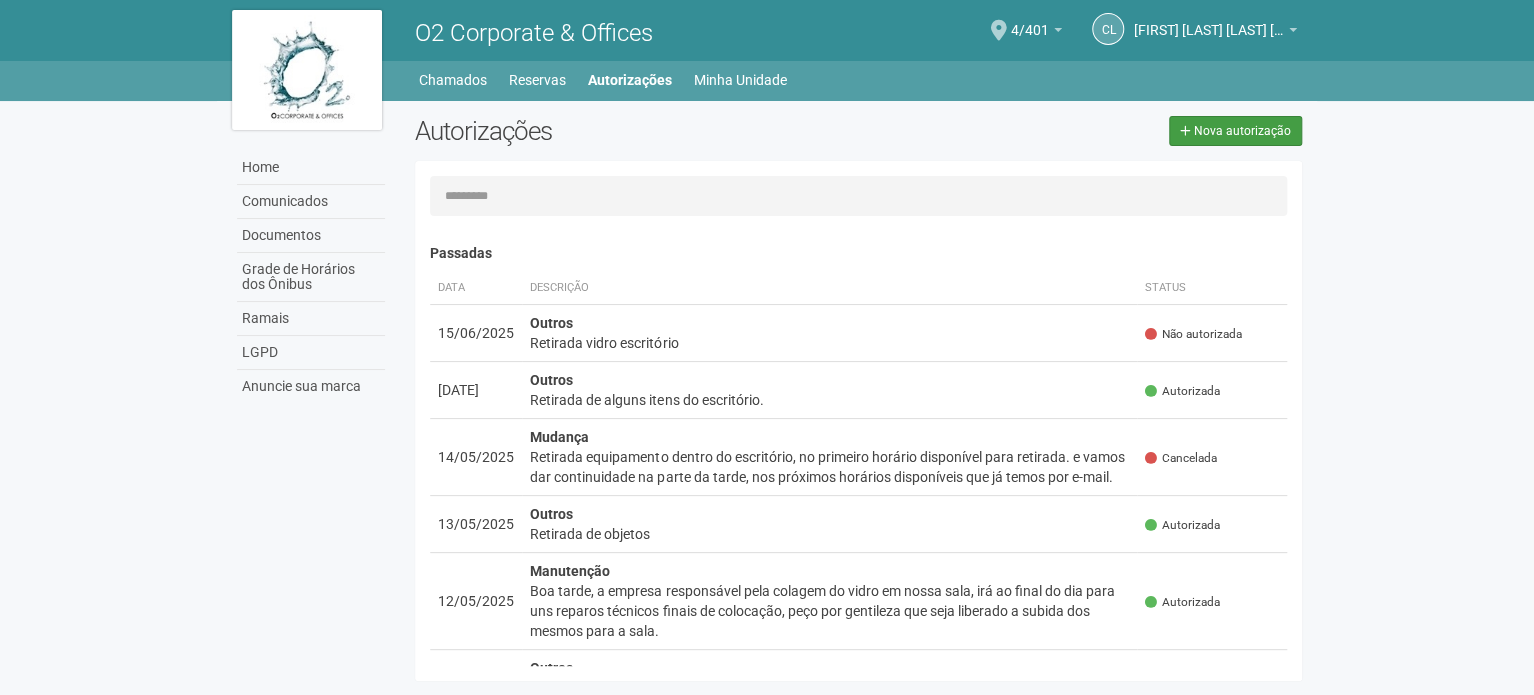 select on "**" 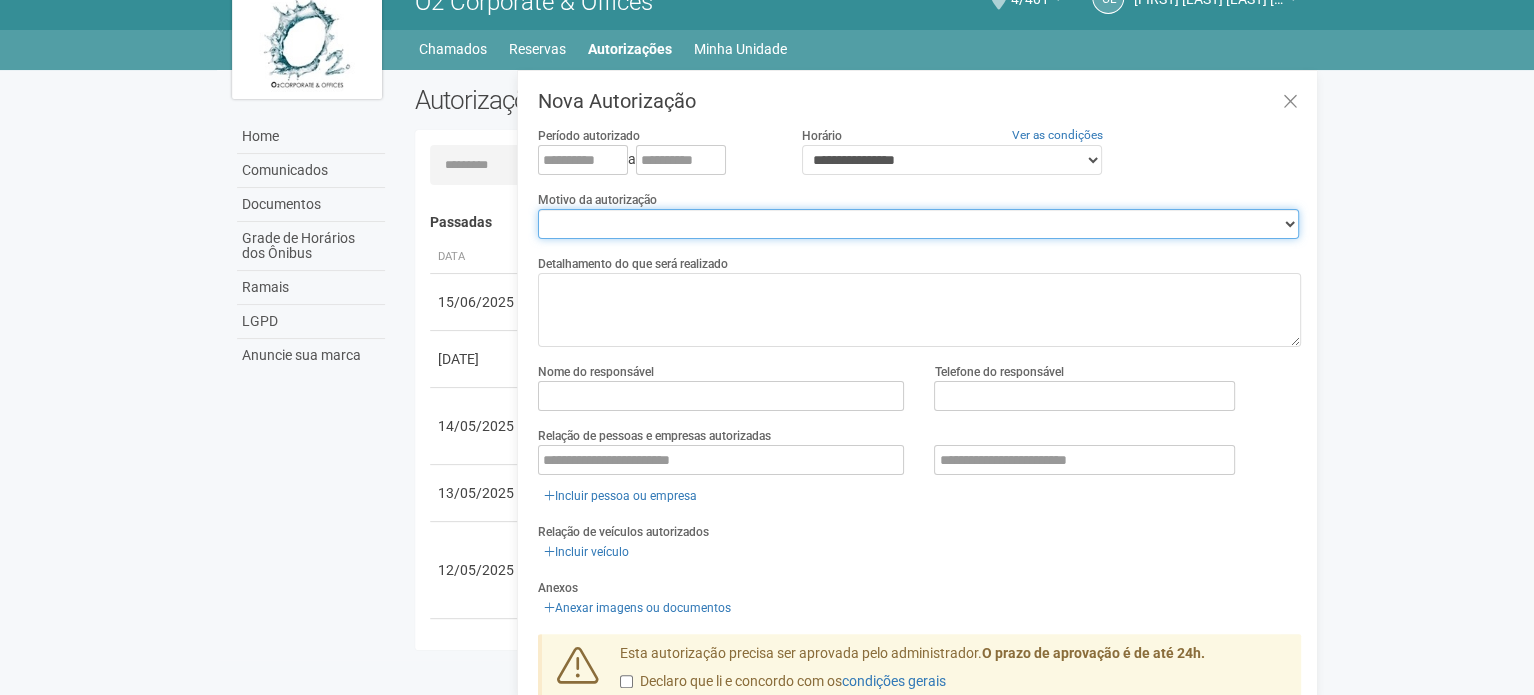 click on "**********" at bounding box center [918, 224] 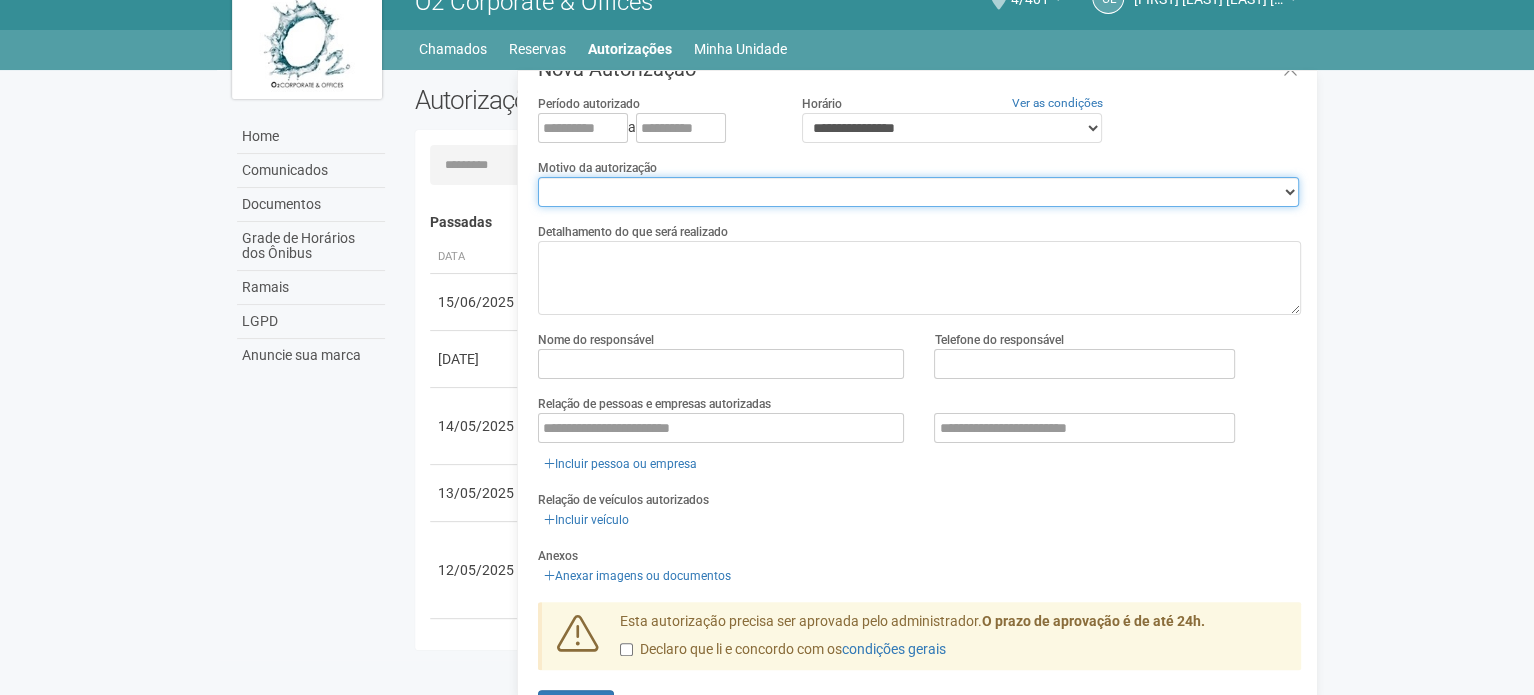 scroll, scrollTop: 0, scrollLeft: 0, axis: both 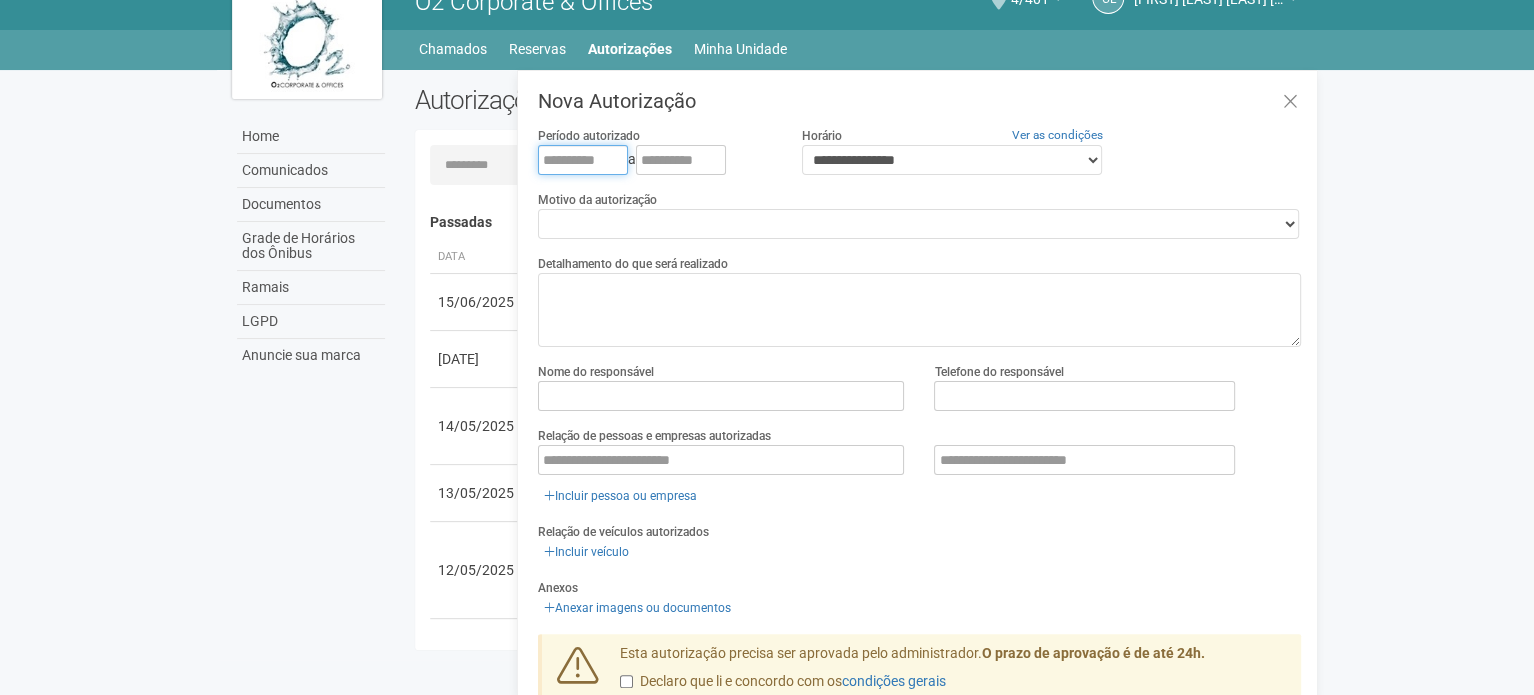 click at bounding box center (583, 160) 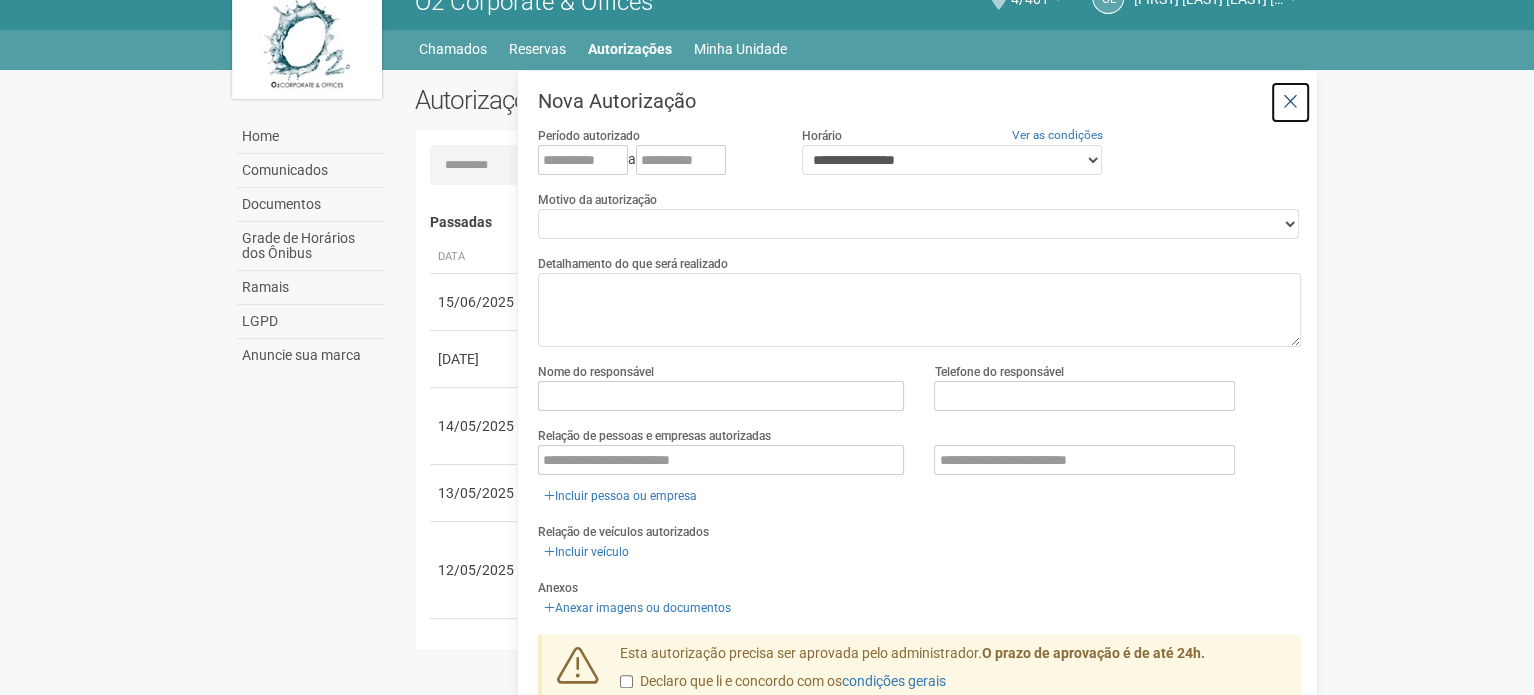 click at bounding box center [1290, 102] 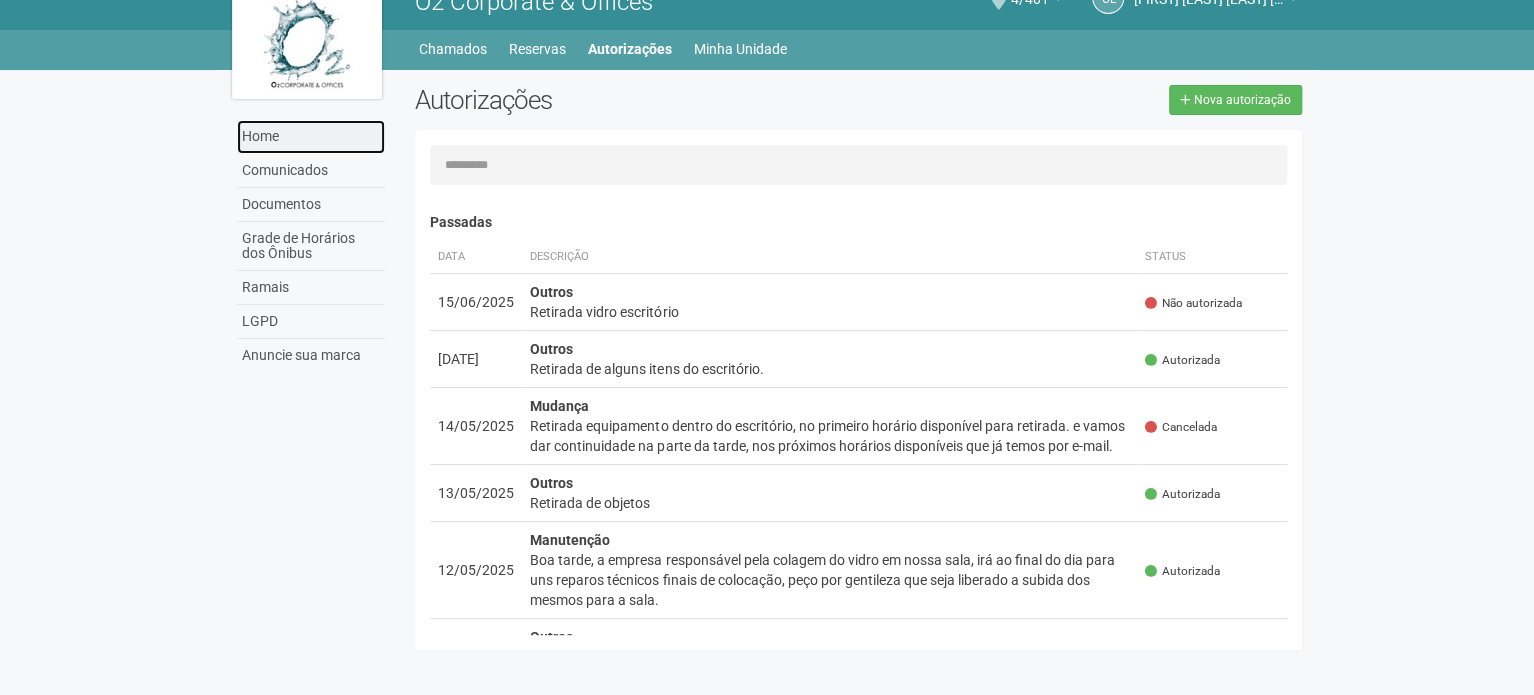 click on "Home" at bounding box center (311, 137) 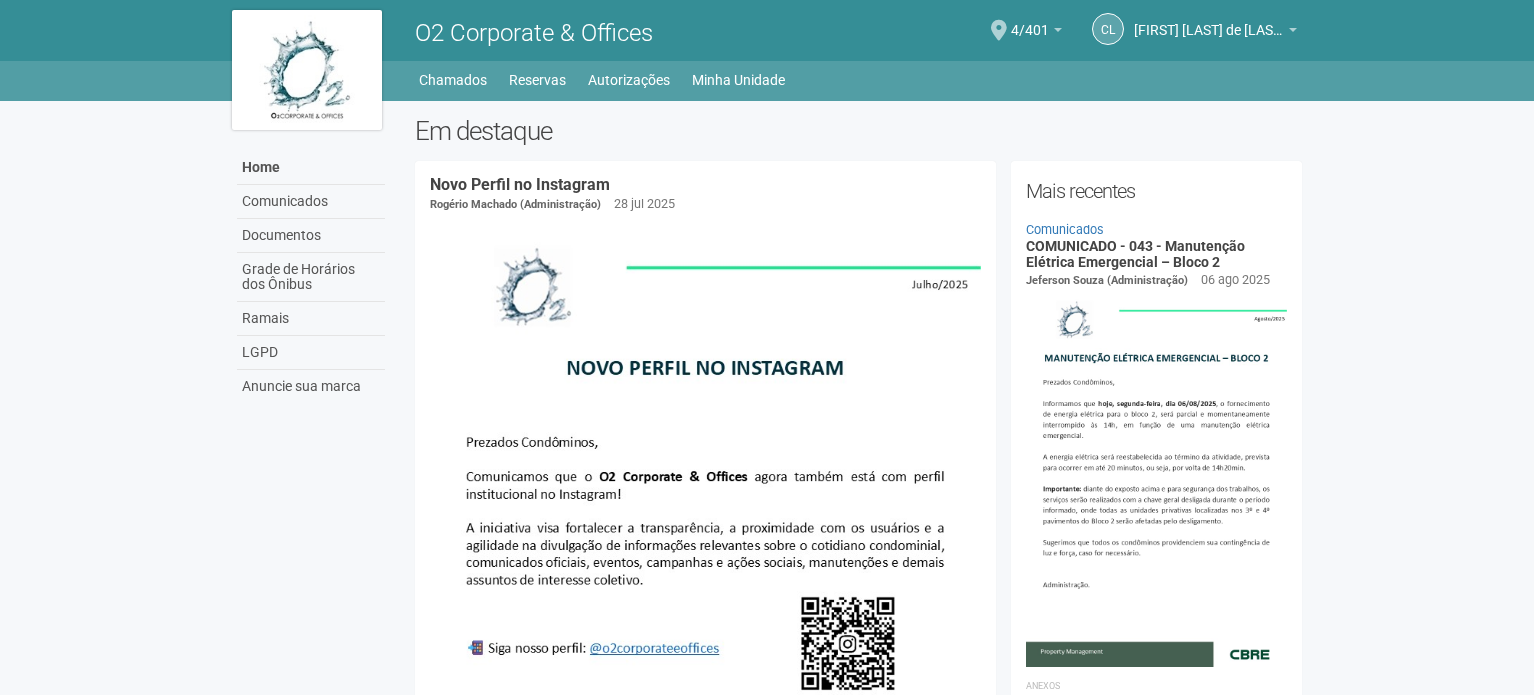 scroll, scrollTop: 0, scrollLeft: 0, axis: both 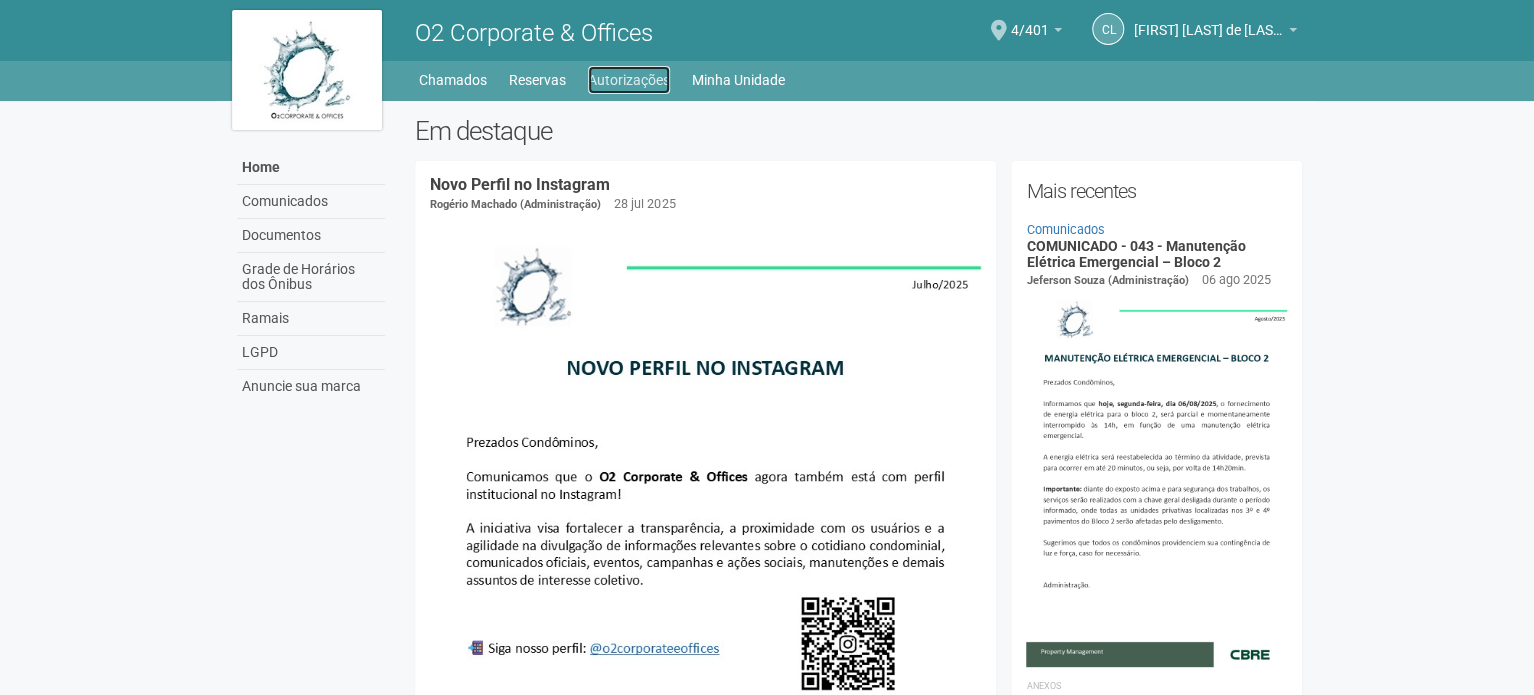 click on "Autorizações" at bounding box center [629, 80] 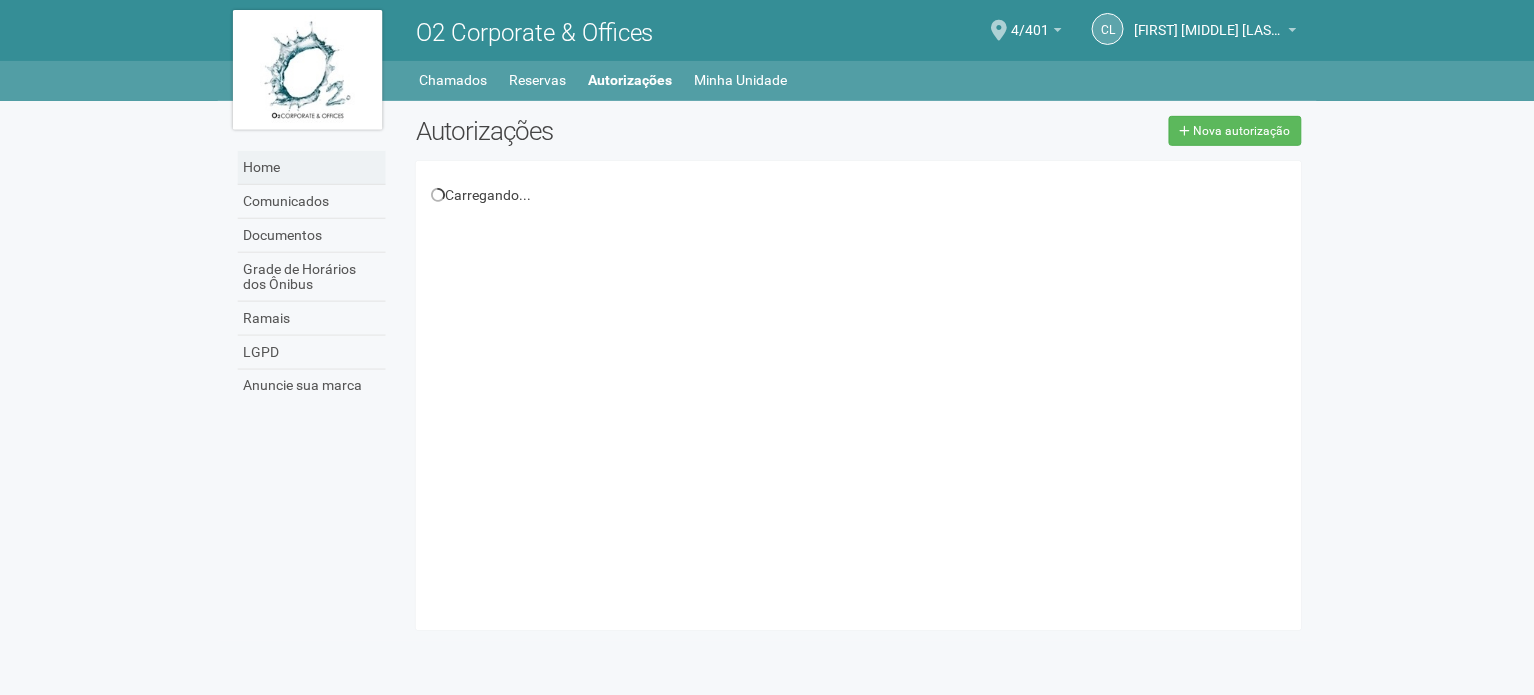 scroll, scrollTop: 0, scrollLeft: 0, axis: both 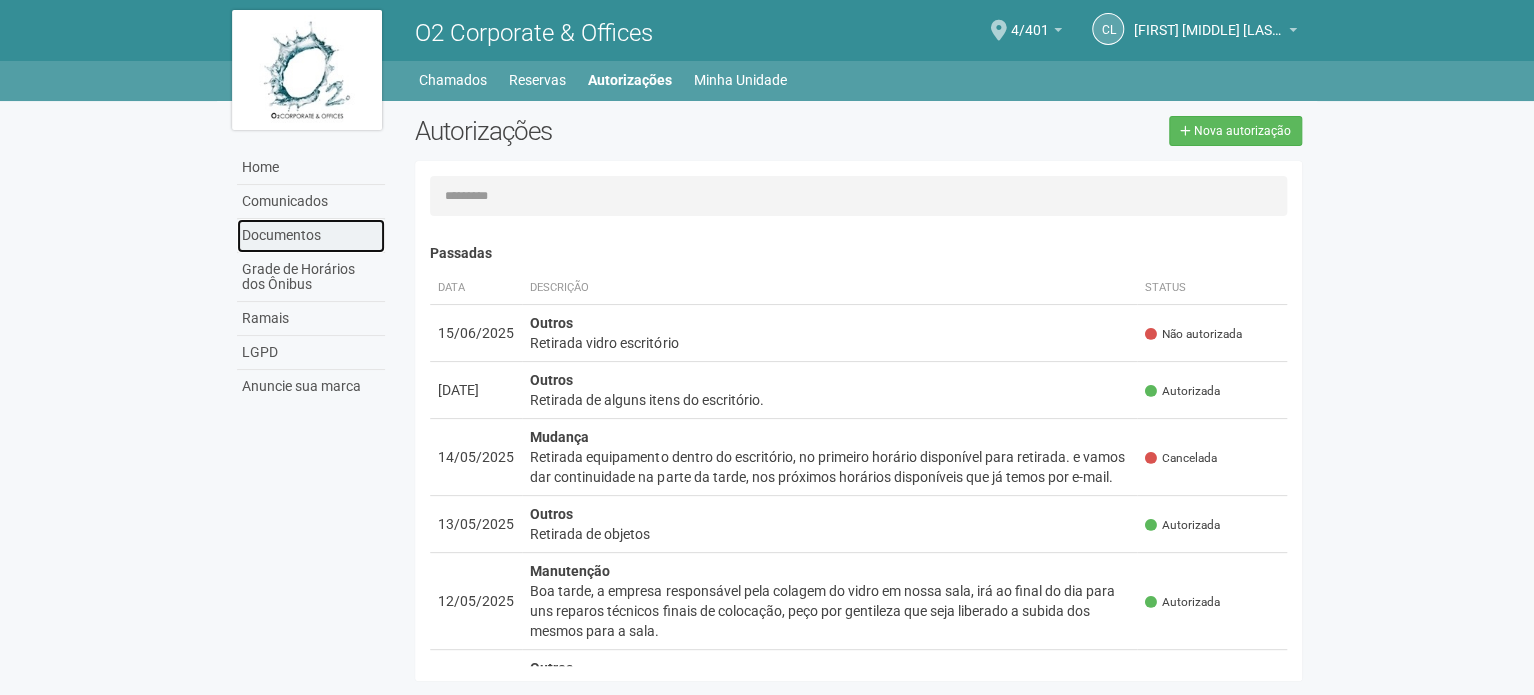 click on "Documentos" at bounding box center [311, 236] 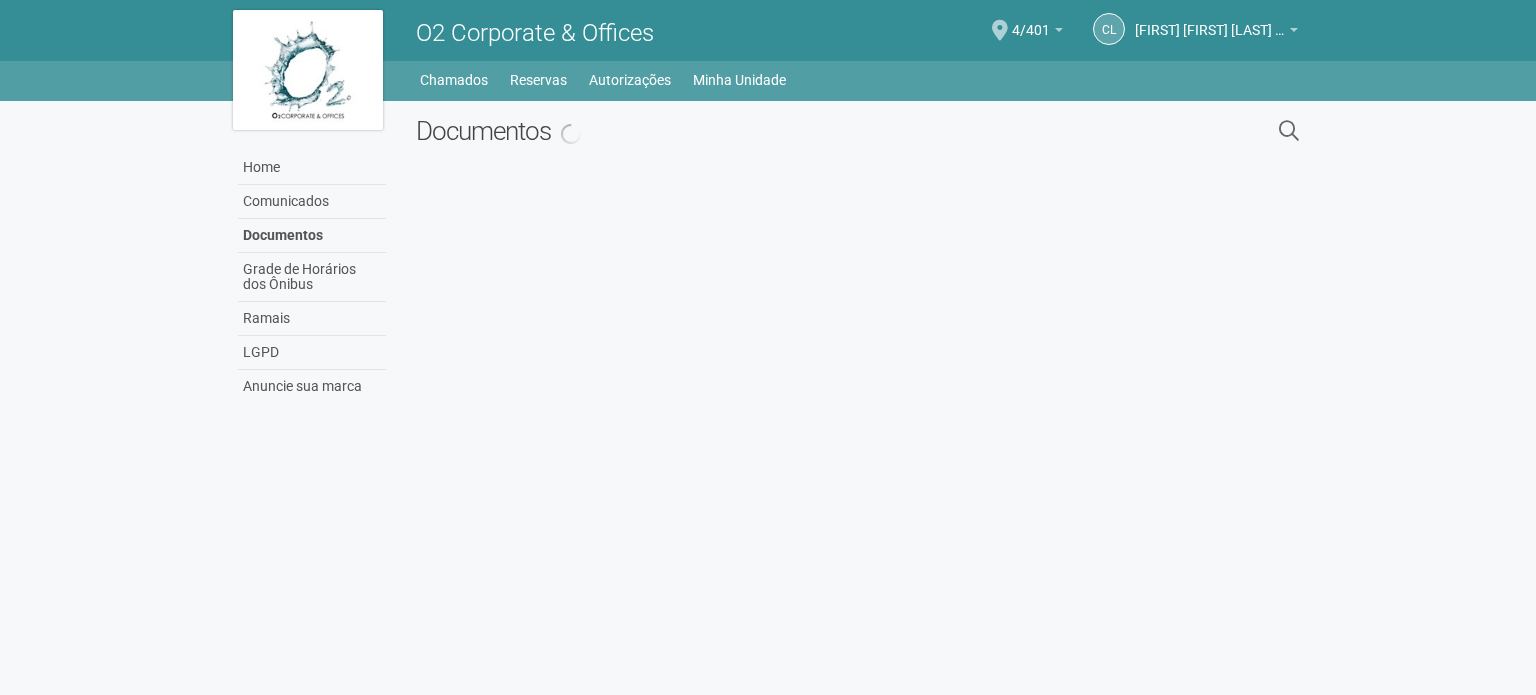 scroll, scrollTop: 0, scrollLeft: 0, axis: both 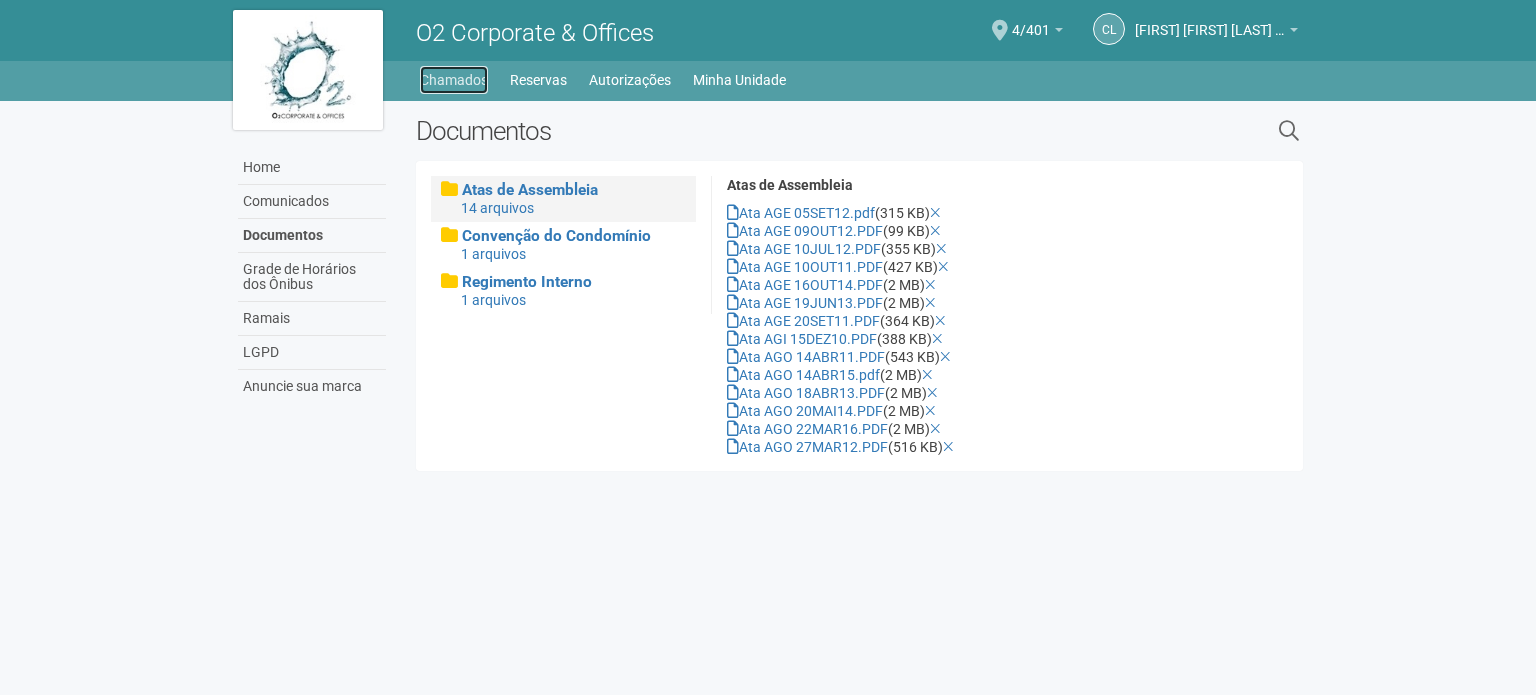 click on "Chamados" at bounding box center (454, 80) 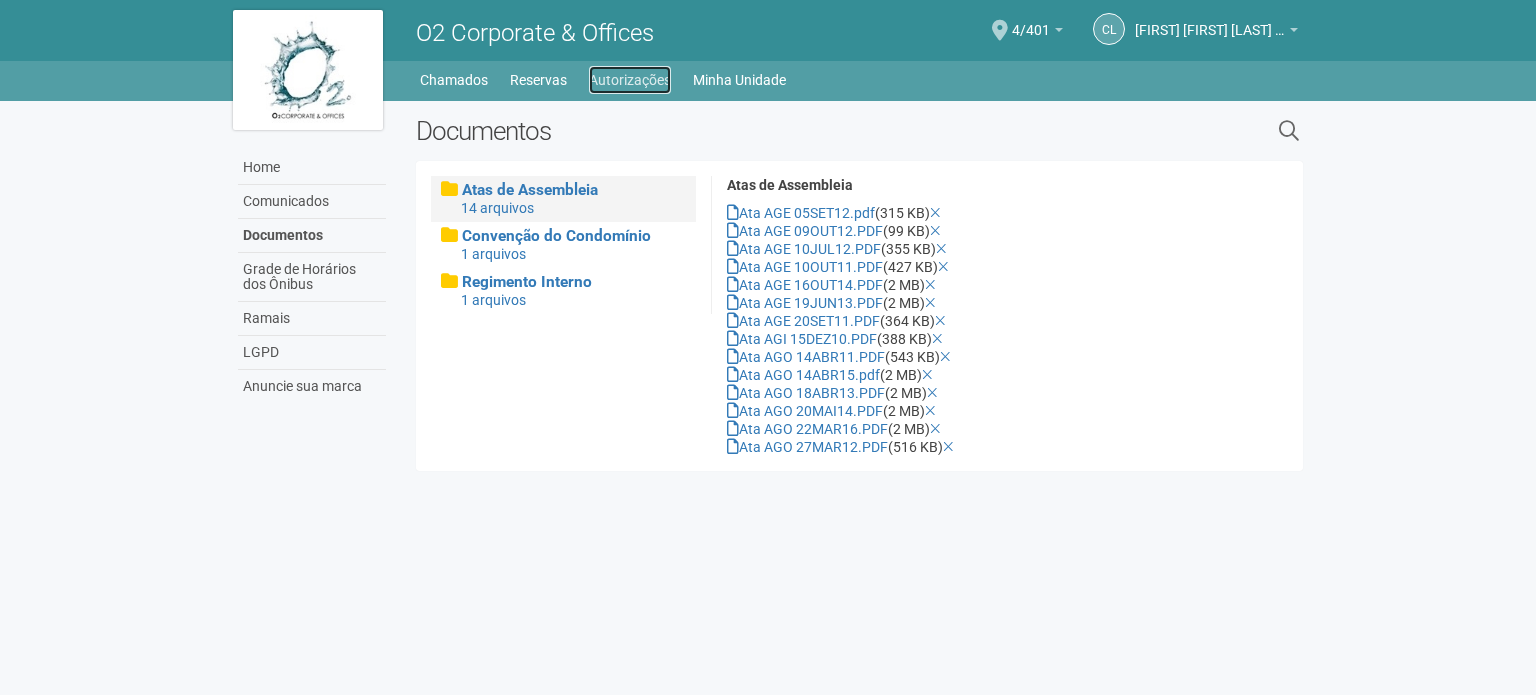 click on "Autorizações" at bounding box center (630, 80) 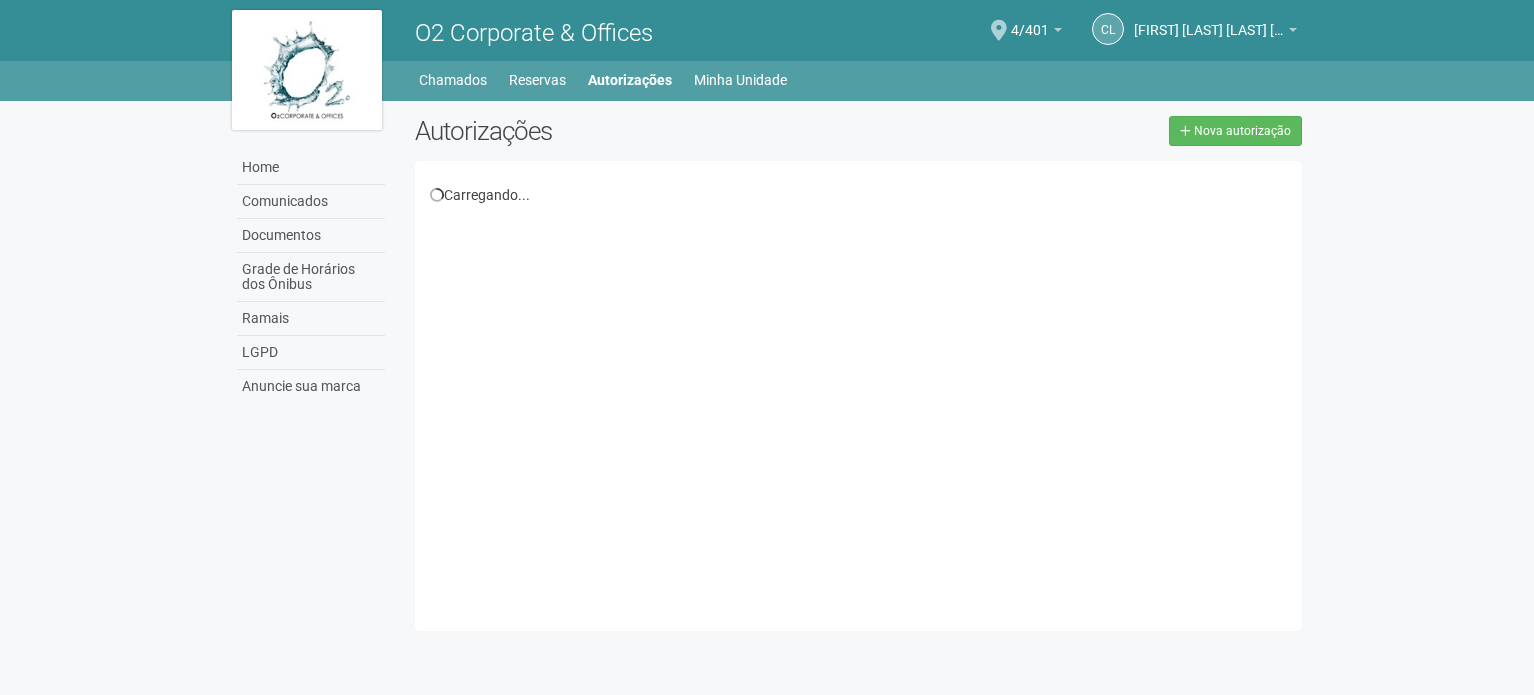 scroll, scrollTop: 0, scrollLeft: 0, axis: both 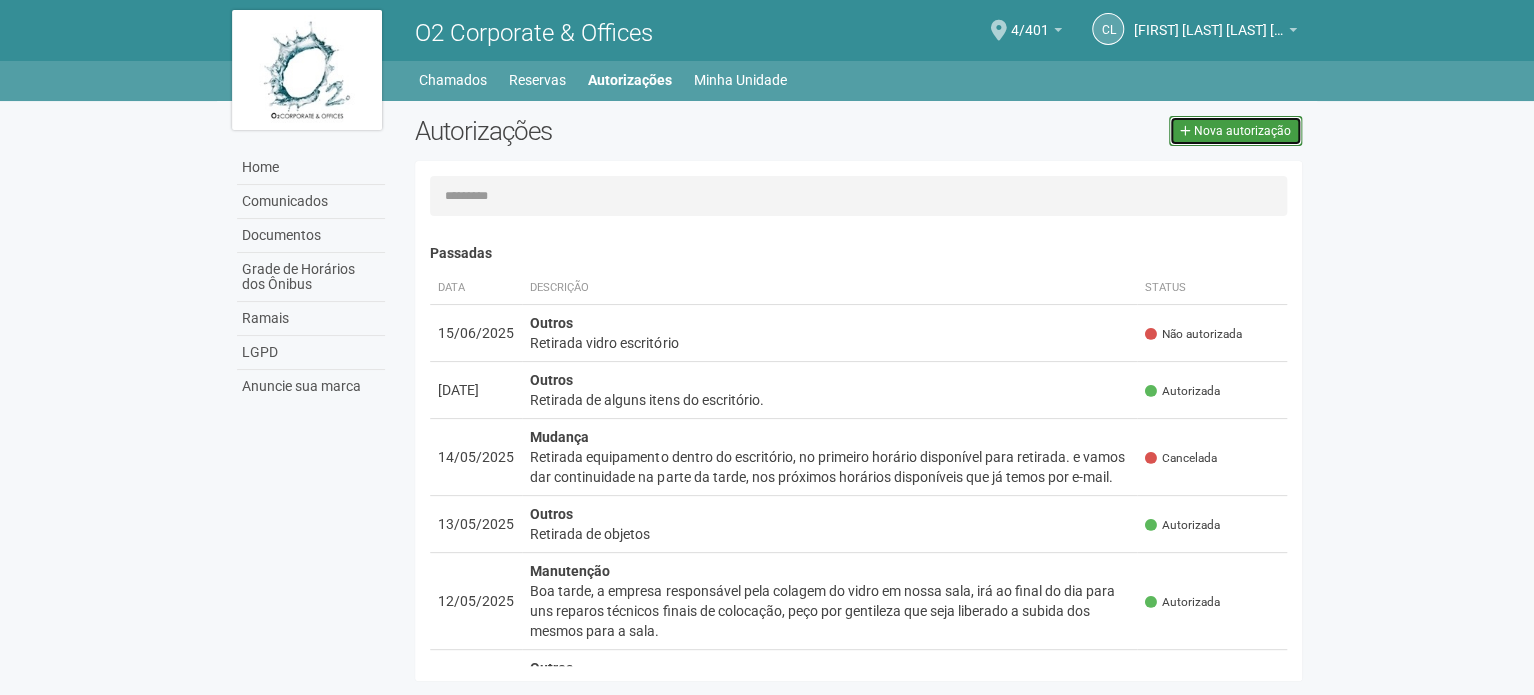 click on "Nova autorização" at bounding box center [1235, 131] 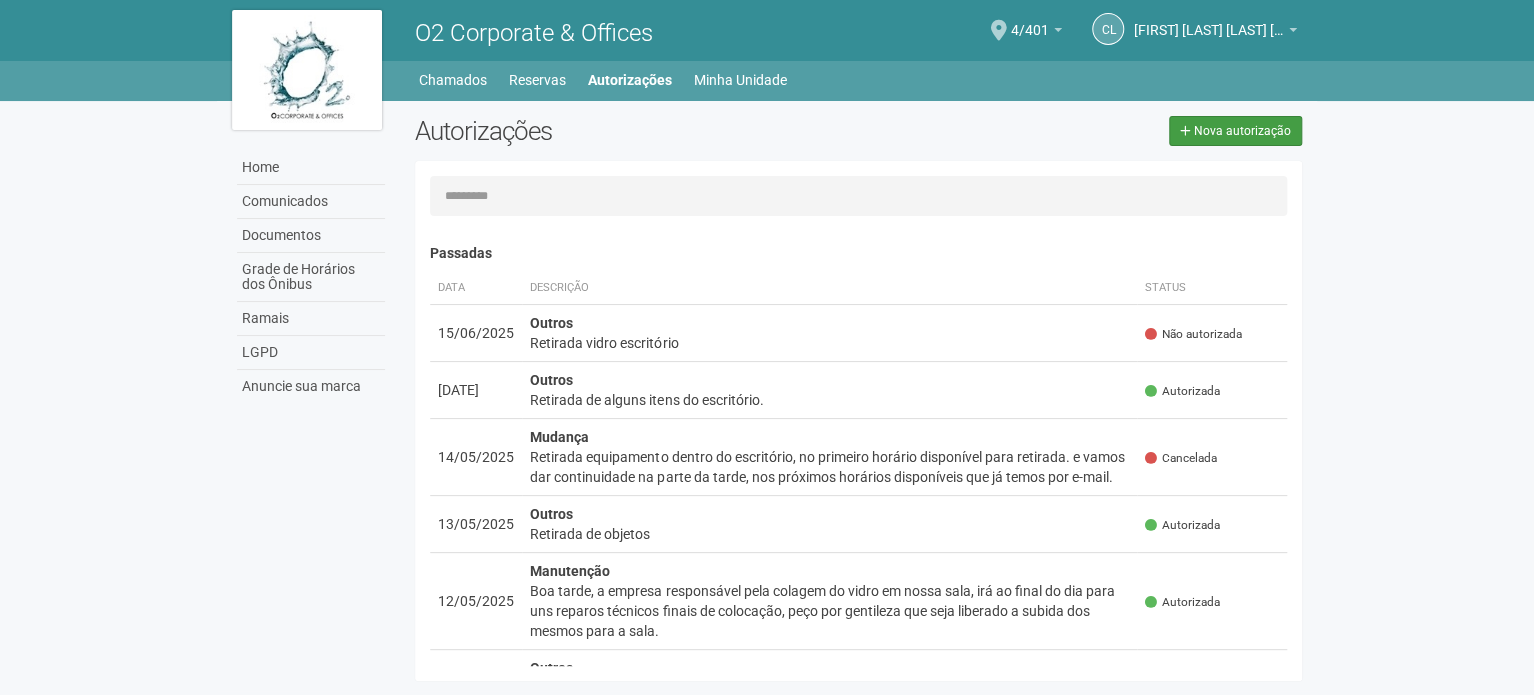 select on "**" 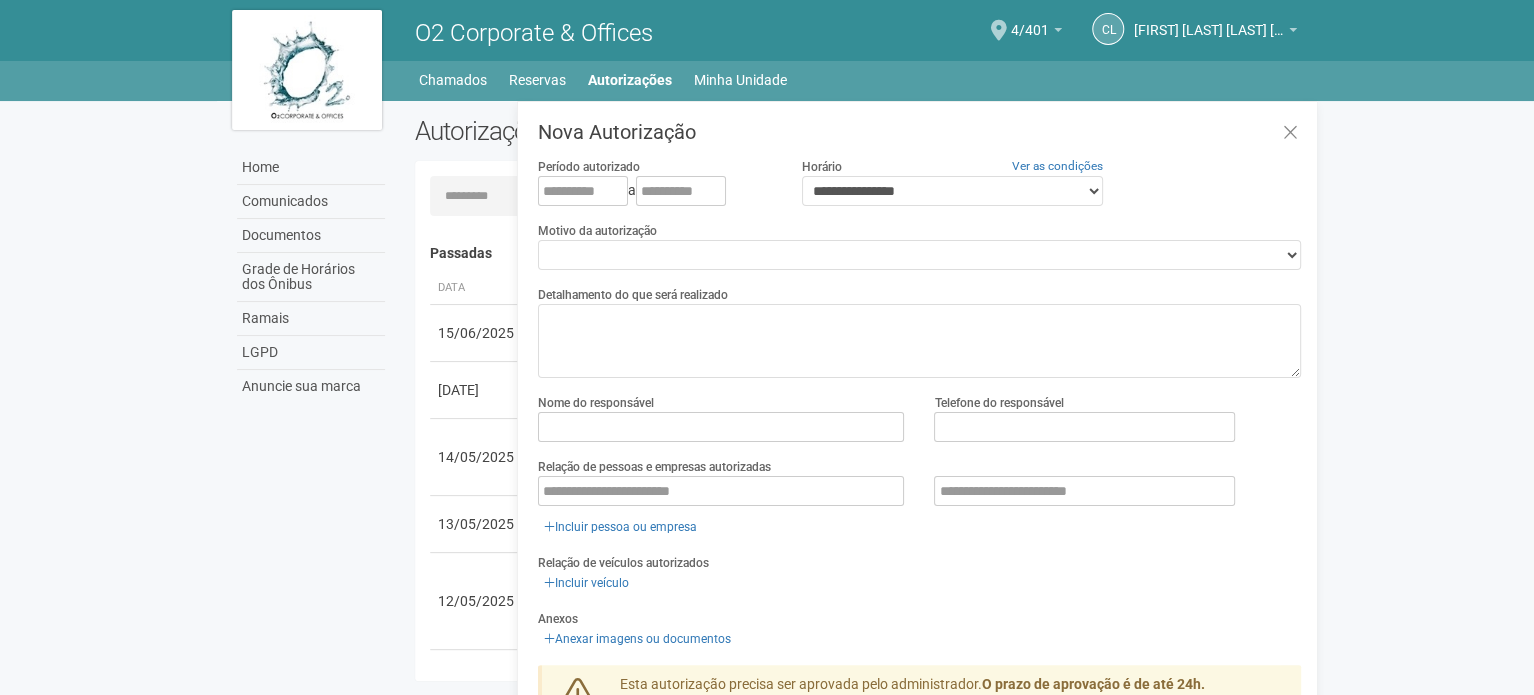 scroll, scrollTop: 31, scrollLeft: 0, axis: vertical 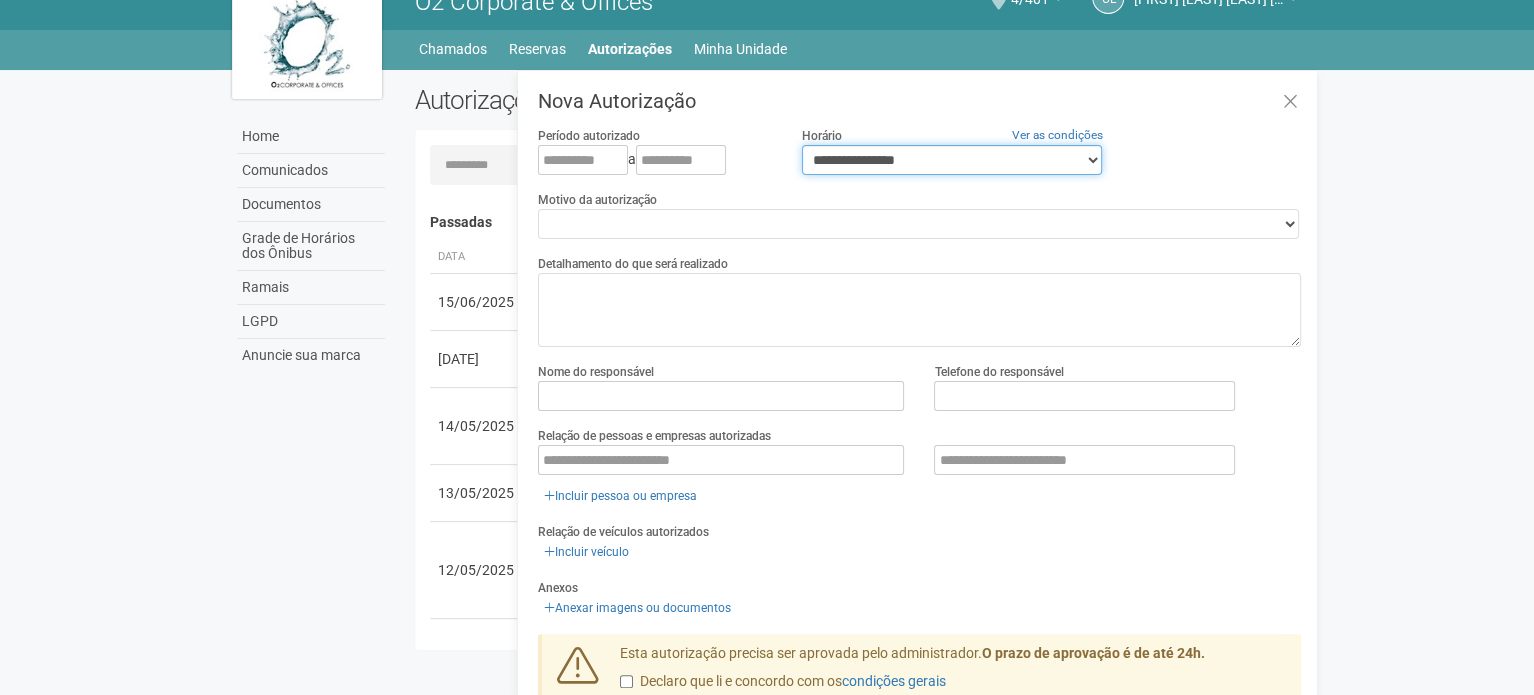 click on "**********" at bounding box center (952, 160) 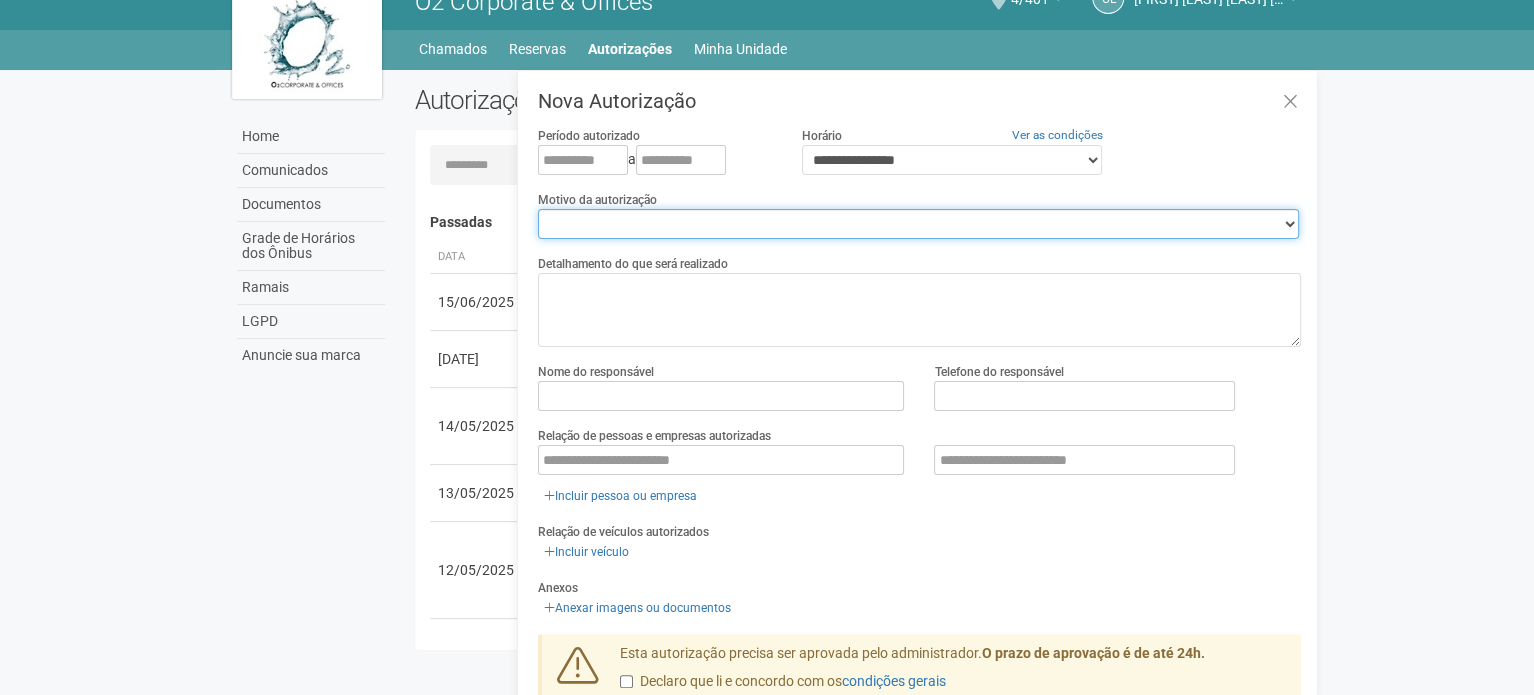 click on "**********" at bounding box center (918, 224) 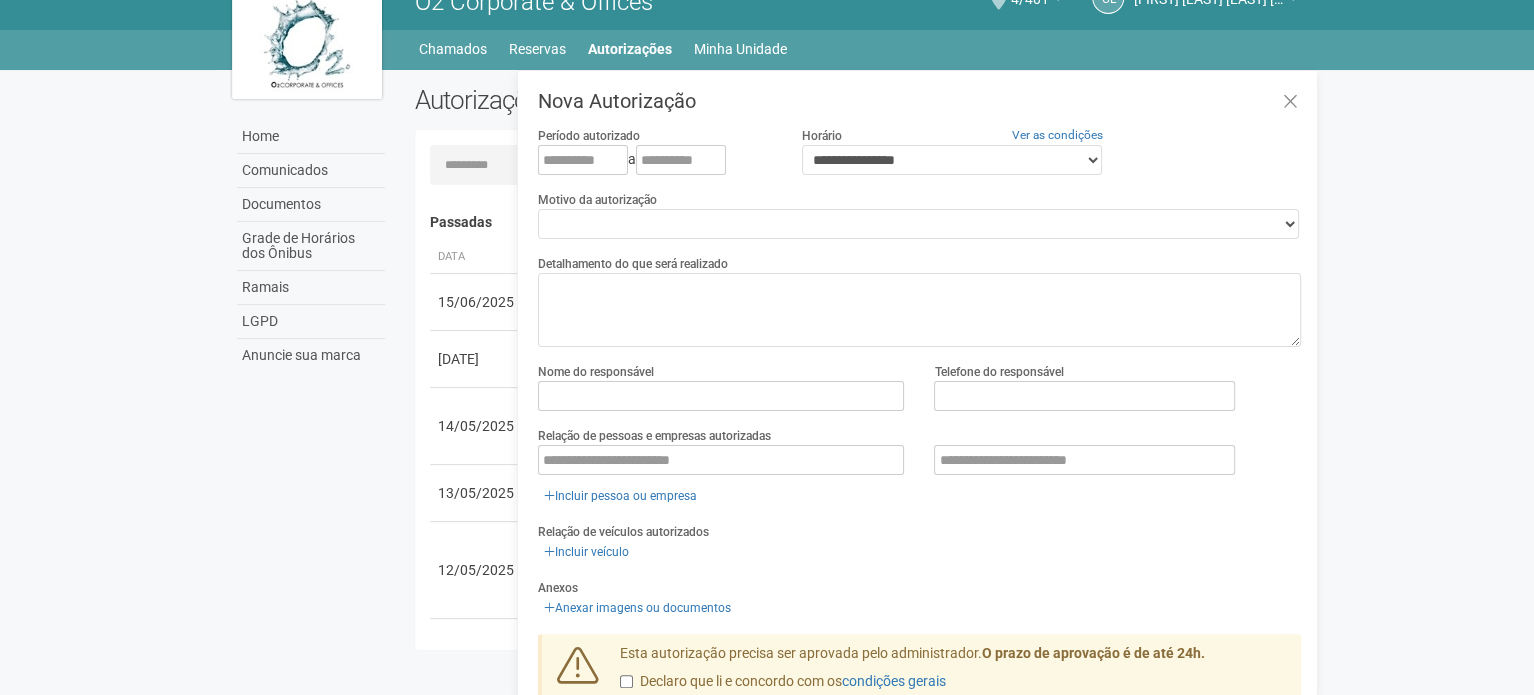 click on "Aguarde...
O2 Corporate & Offices
CL
Claudia Luíza Soares de Castro
Claudia Luíza Soares de Castro
luiza.castro@lotusict.com
Meu perfil
Alterar senha
Sair
4/401
Você está na unidade
4/401
Ir para a unidade
Home
Home
Comunicados
Documentos
Grade de Horários dos Ônibus
Ramais
LGPD
Anuncie sua marca" at bounding box center [767, 316] 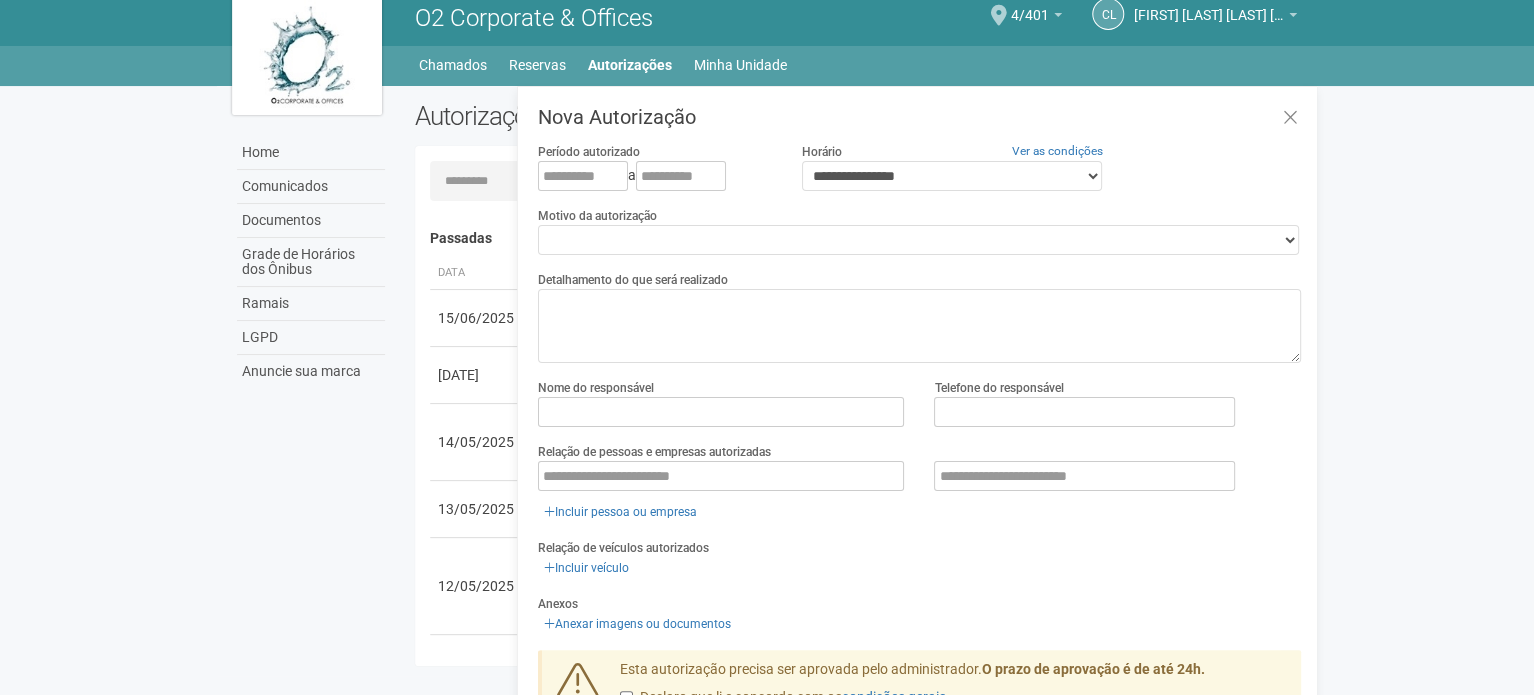 scroll, scrollTop: 0, scrollLeft: 0, axis: both 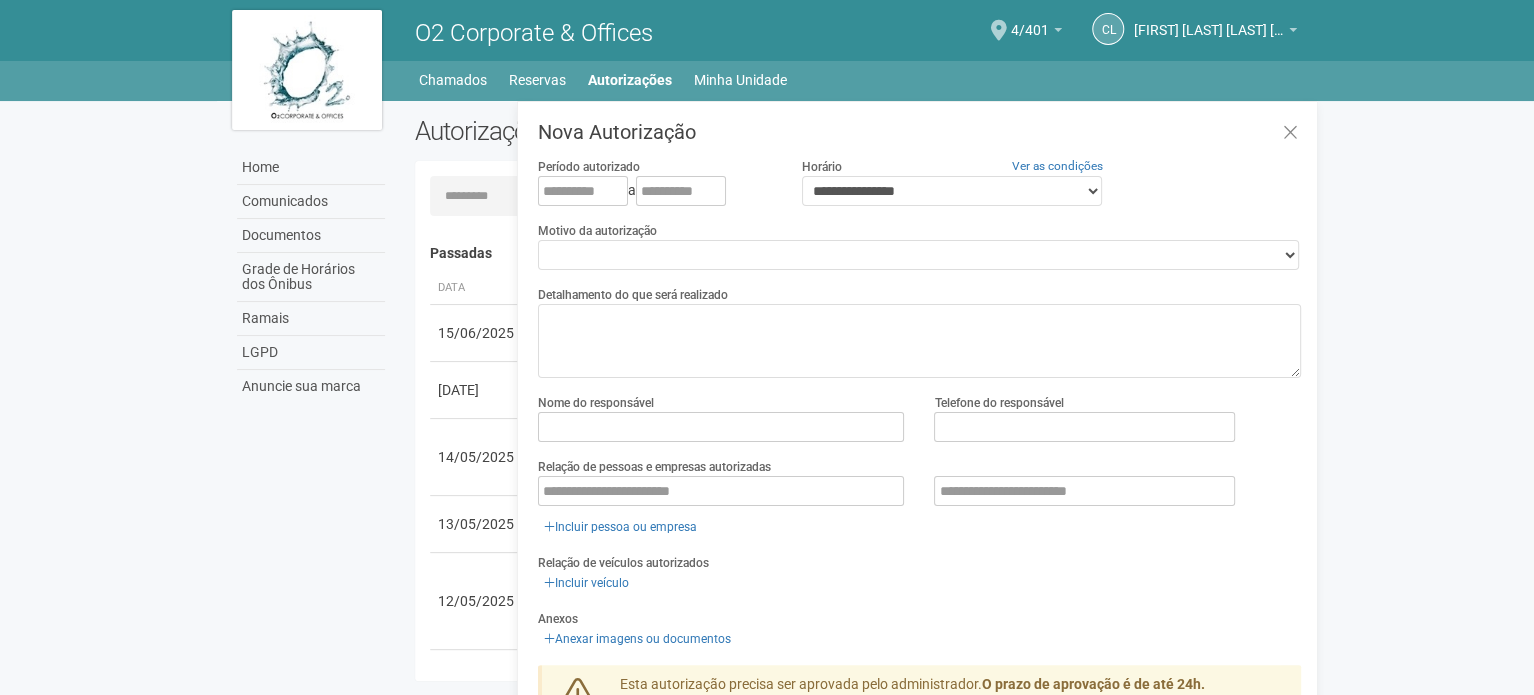 click at bounding box center [307, 70] 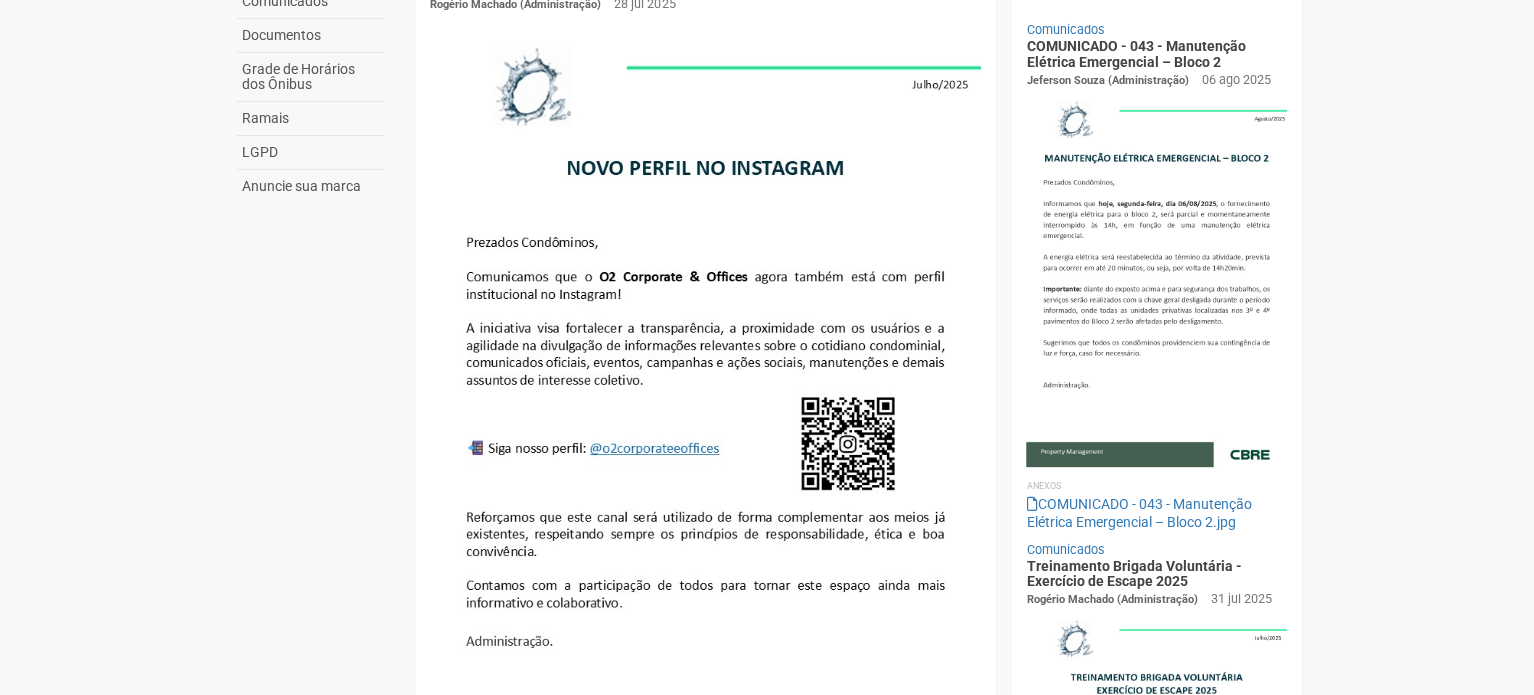 scroll, scrollTop: 0, scrollLeft: 0, axis: both 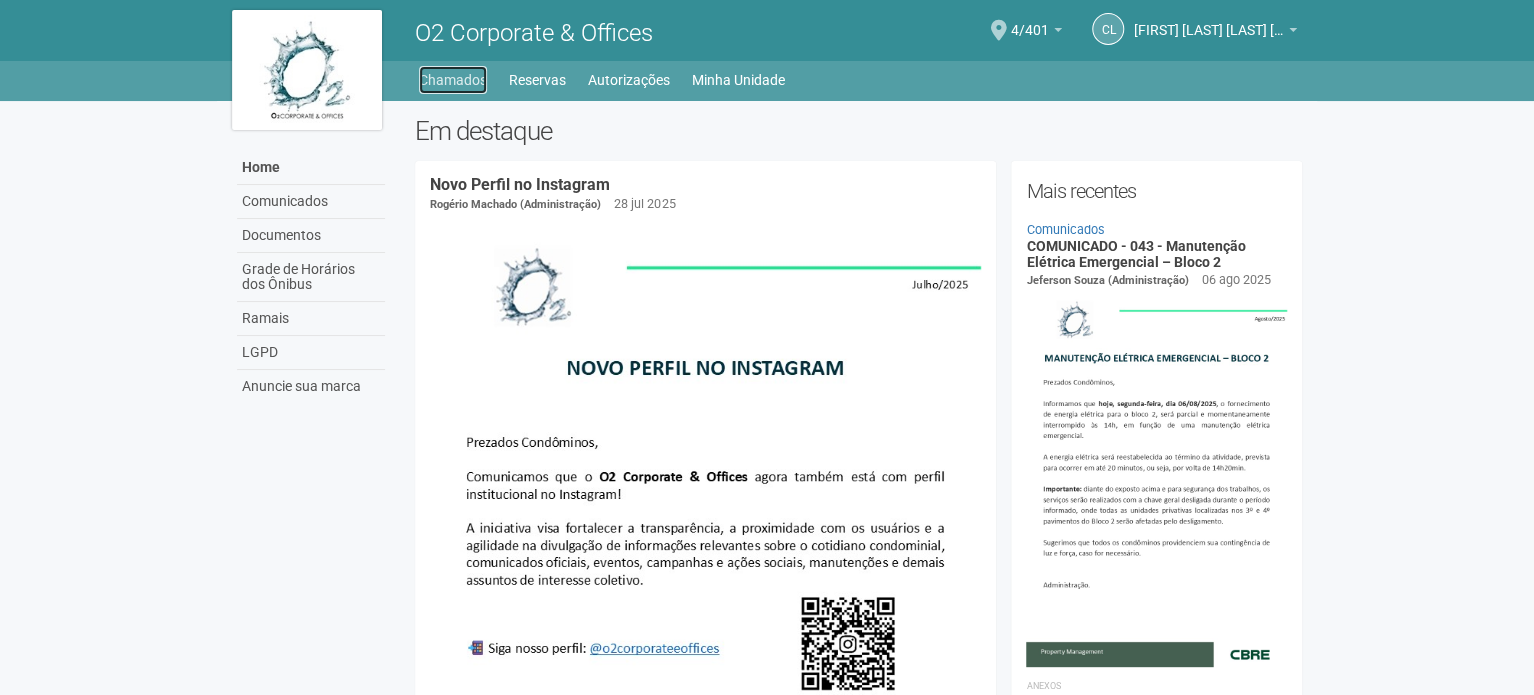 click on "Chamados" at bounding box center (453, 80) 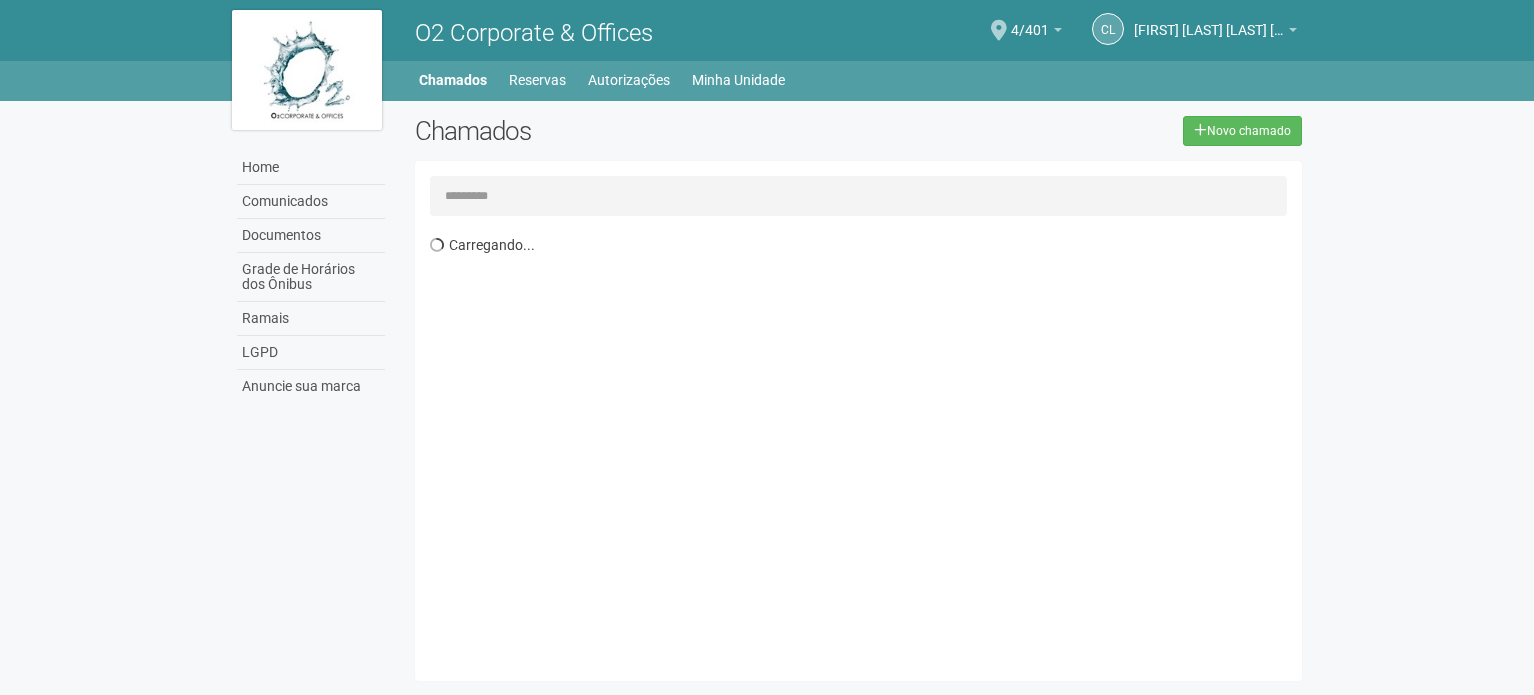 scroll, scrollTop: 0, scrollLeft: 0, axis: both 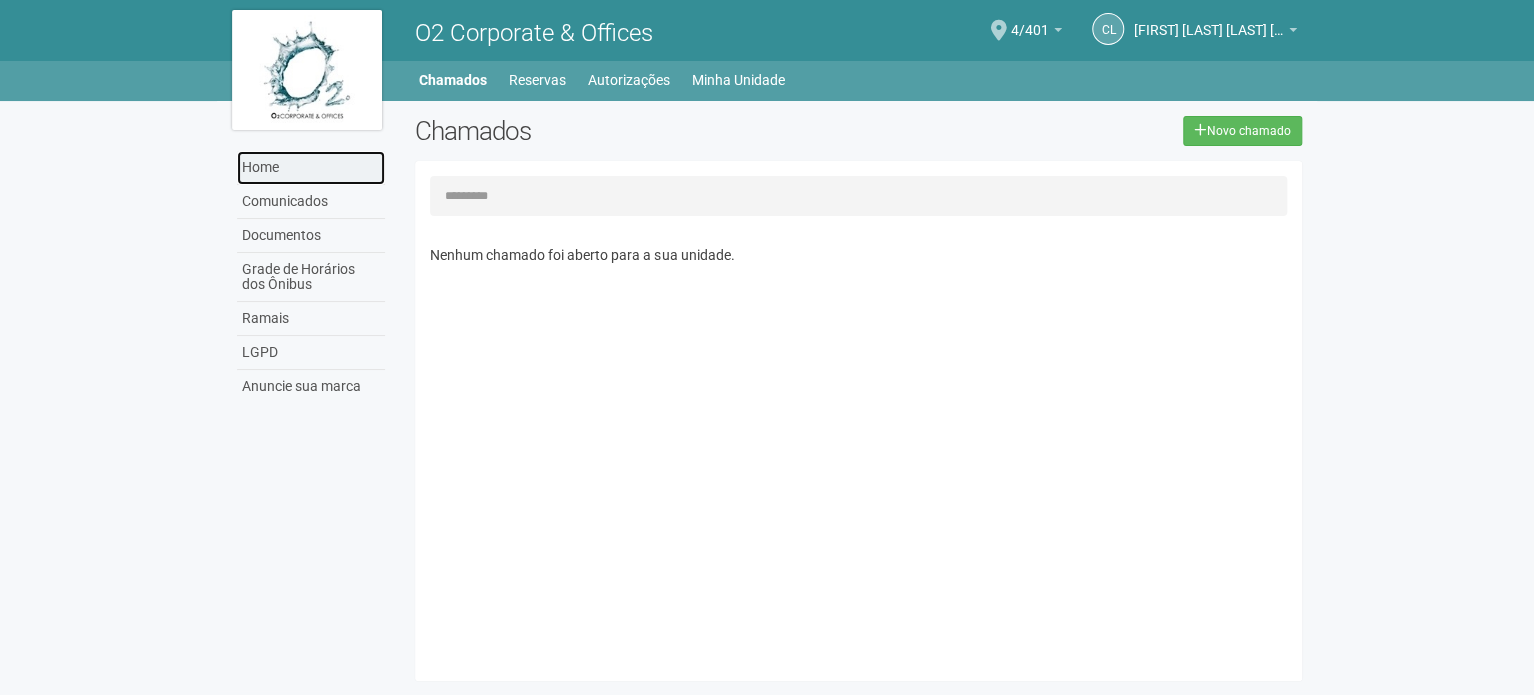 click on "Home" at bounding box center [311, 168] 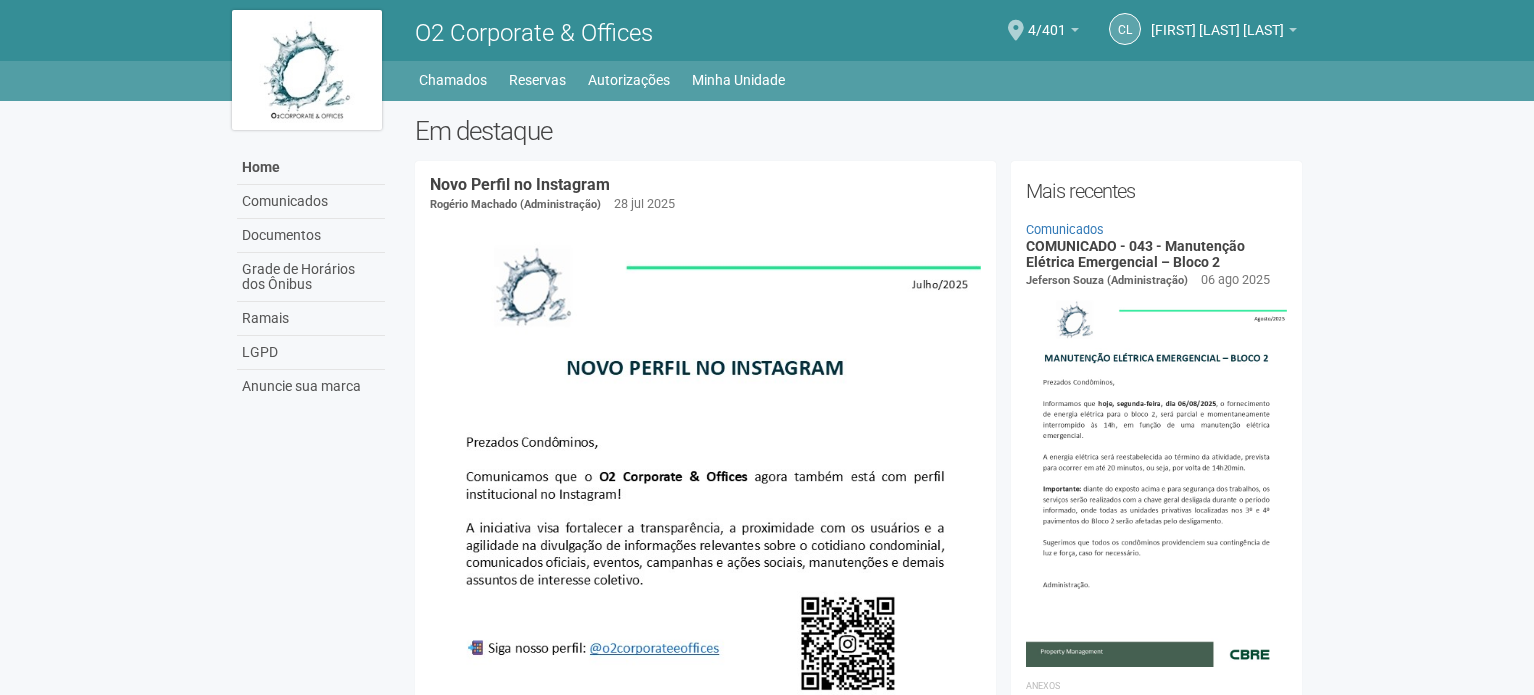scroll, scrollTop: 0, scrollLeft: 0, axis: both 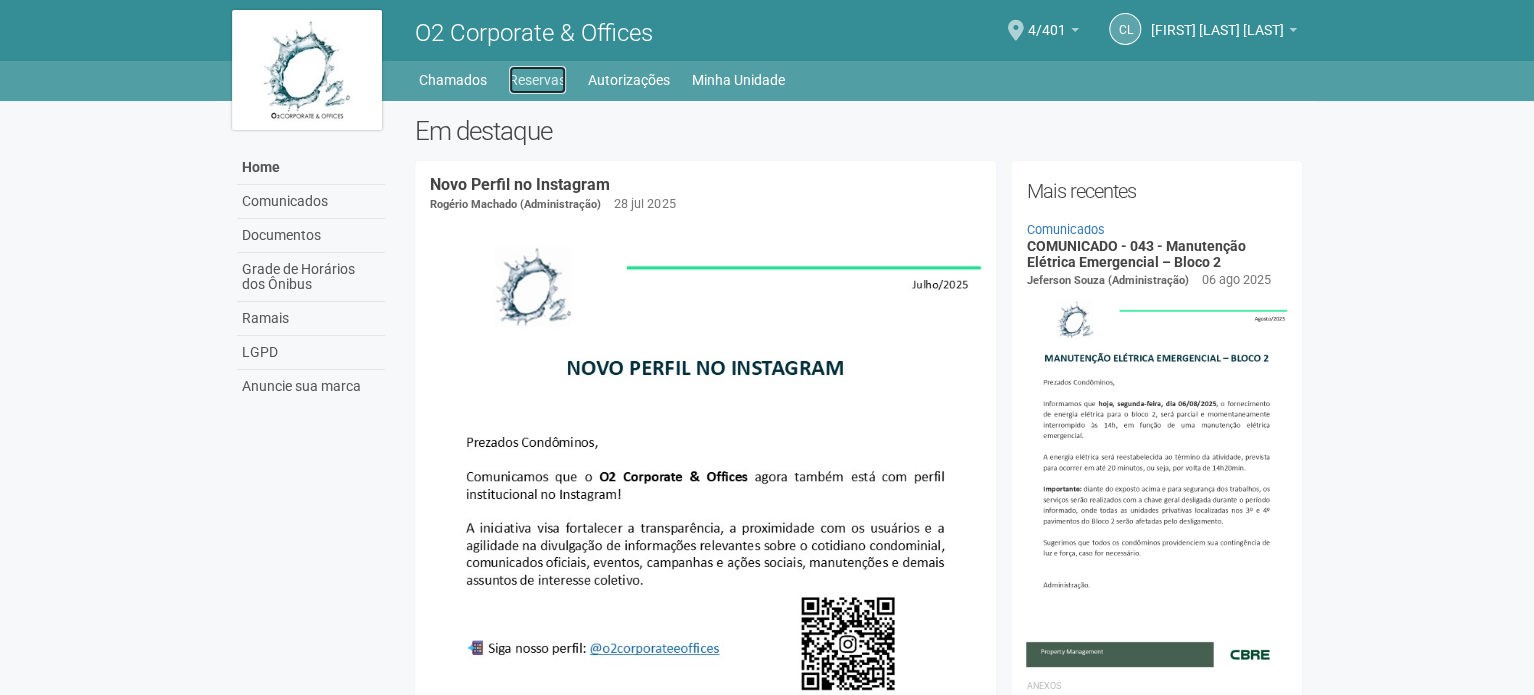 click on "Reservas" at bounding box center (537, 80) 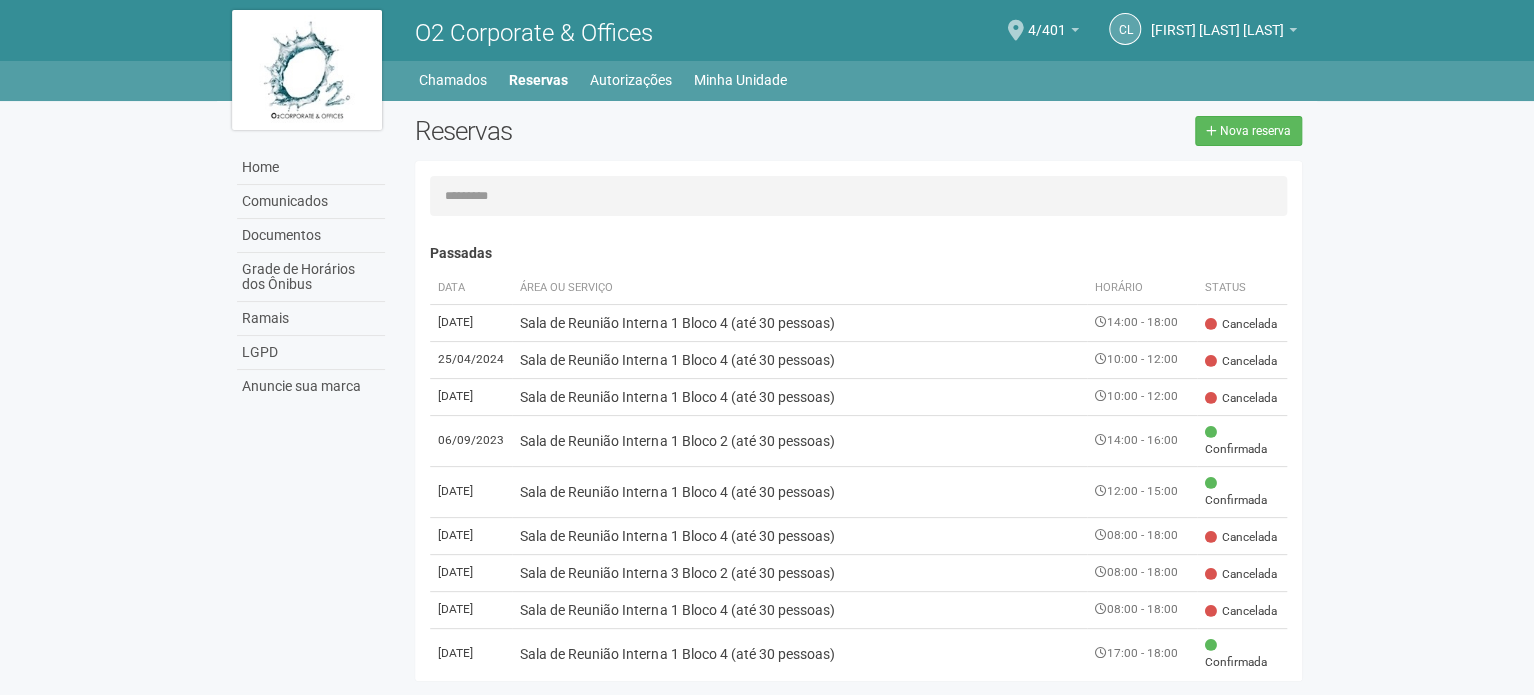 scroll, scrollTop: 31, scrollLeft: 0, axis: vertical 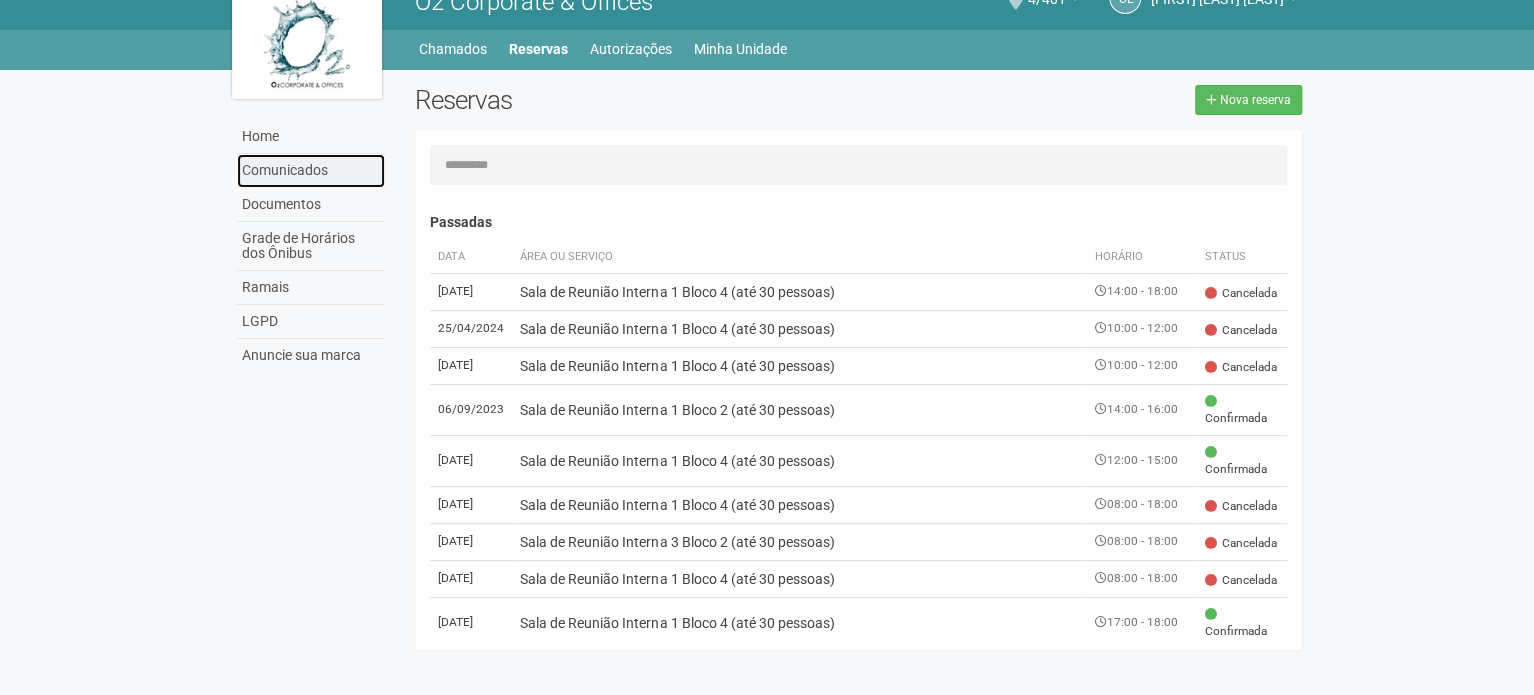 click on "Comunicados" at bounding box center [311, 171] 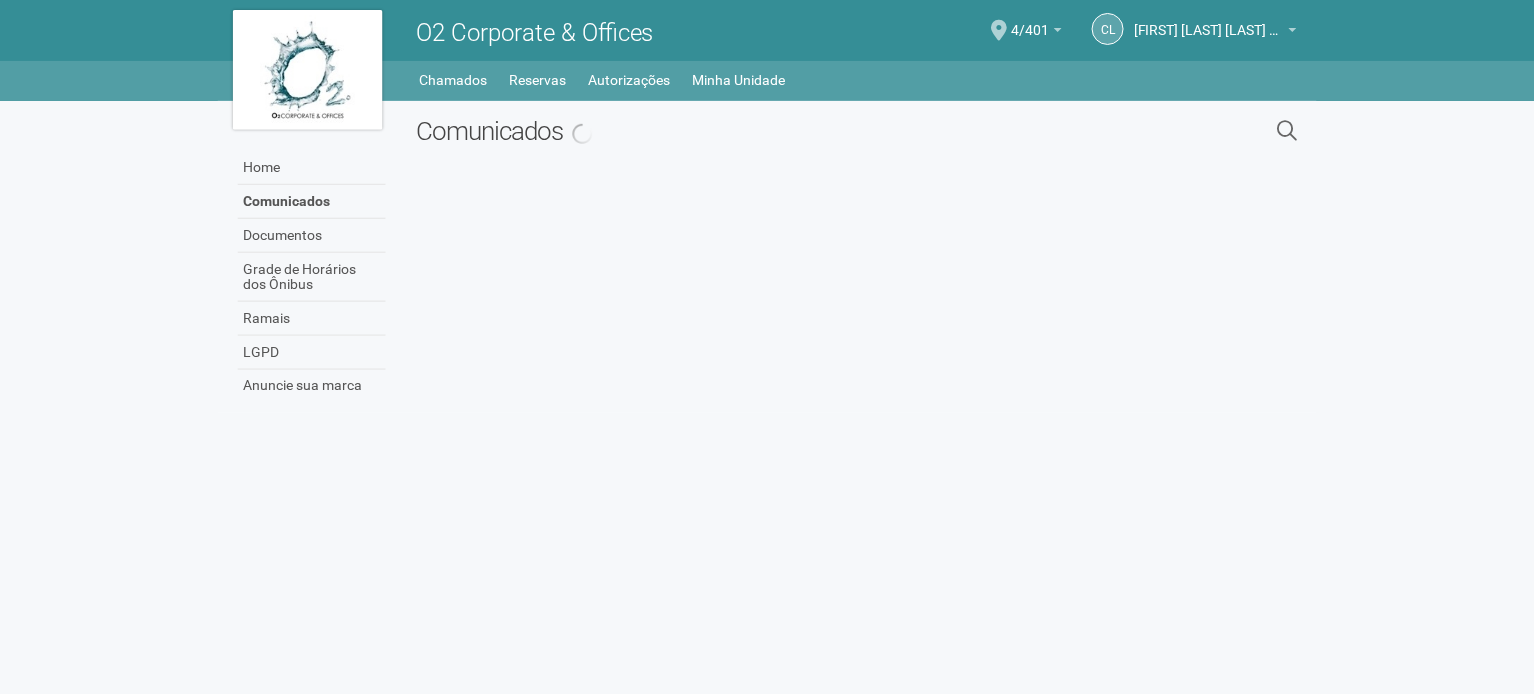scroll, scrollTop: 0, scrollLeft: 0, axis: both 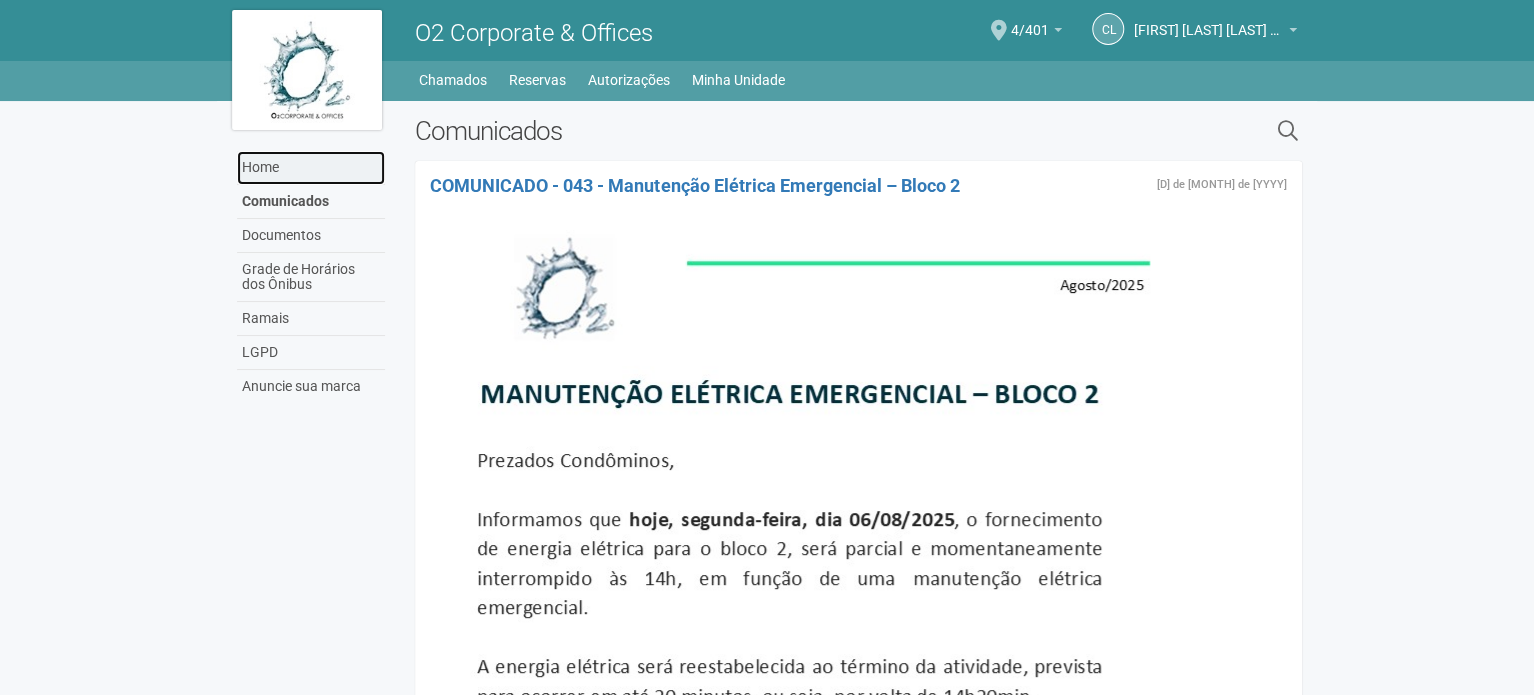 click on "Home" at bounding box center (311, 168) 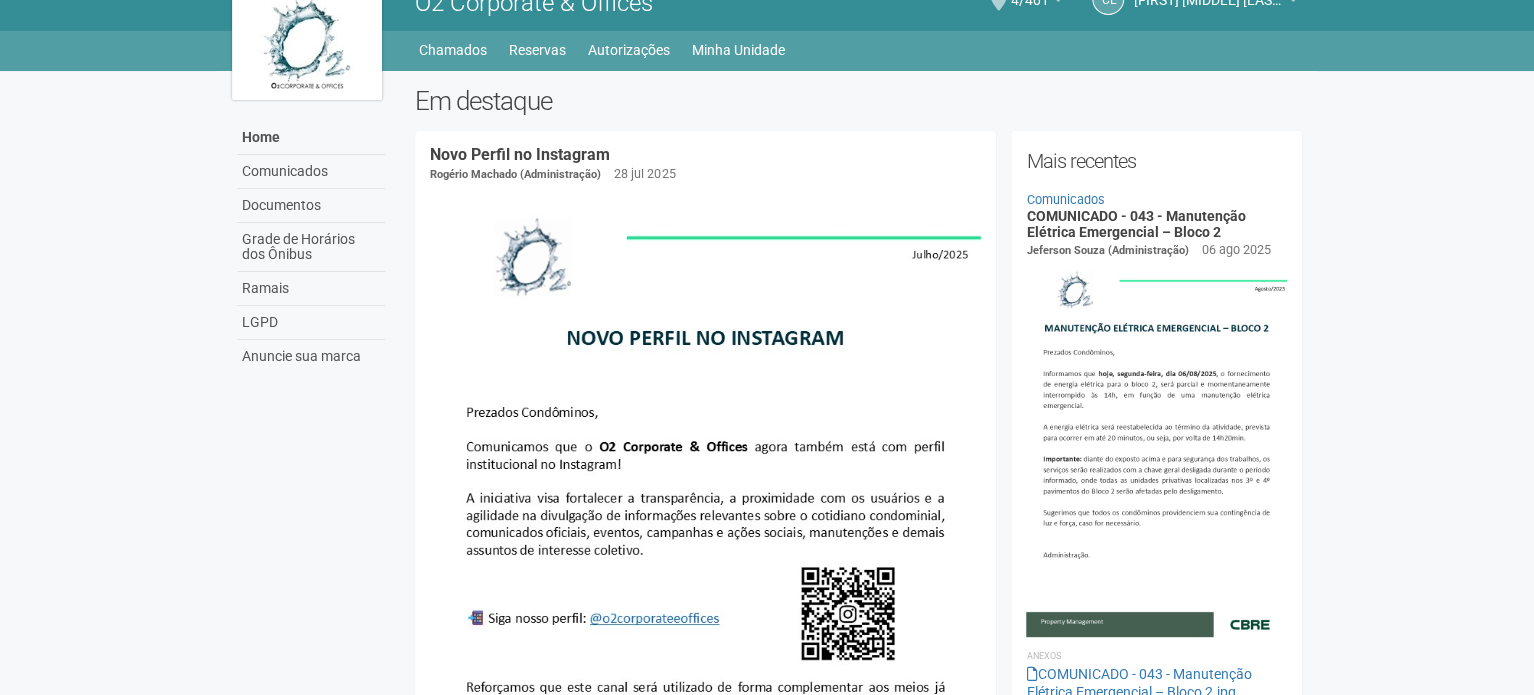 scroll, scrollTop: 0, scrollLeft: 0, axis: both 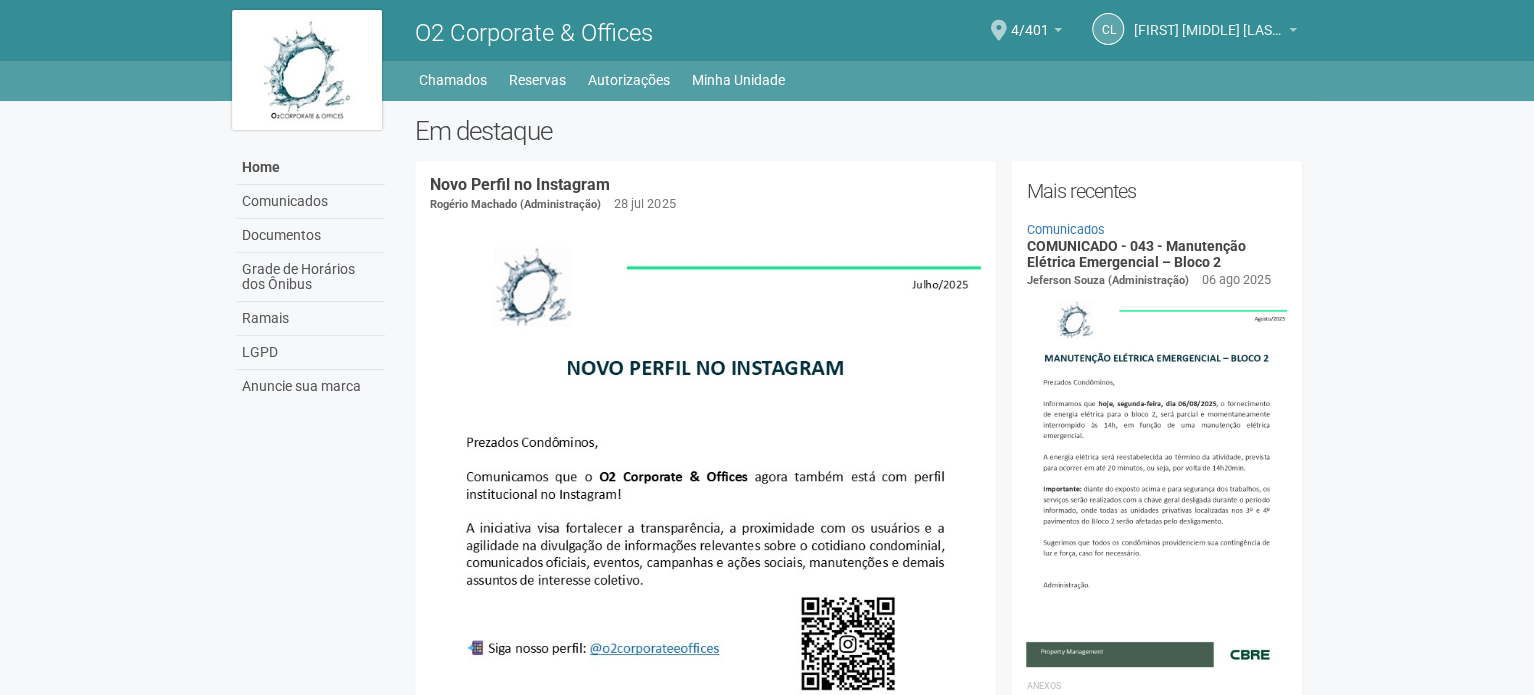 click on "[FIRST] [MIDDLE] [LAST] de Castro" at bounding box center [1209, 20] 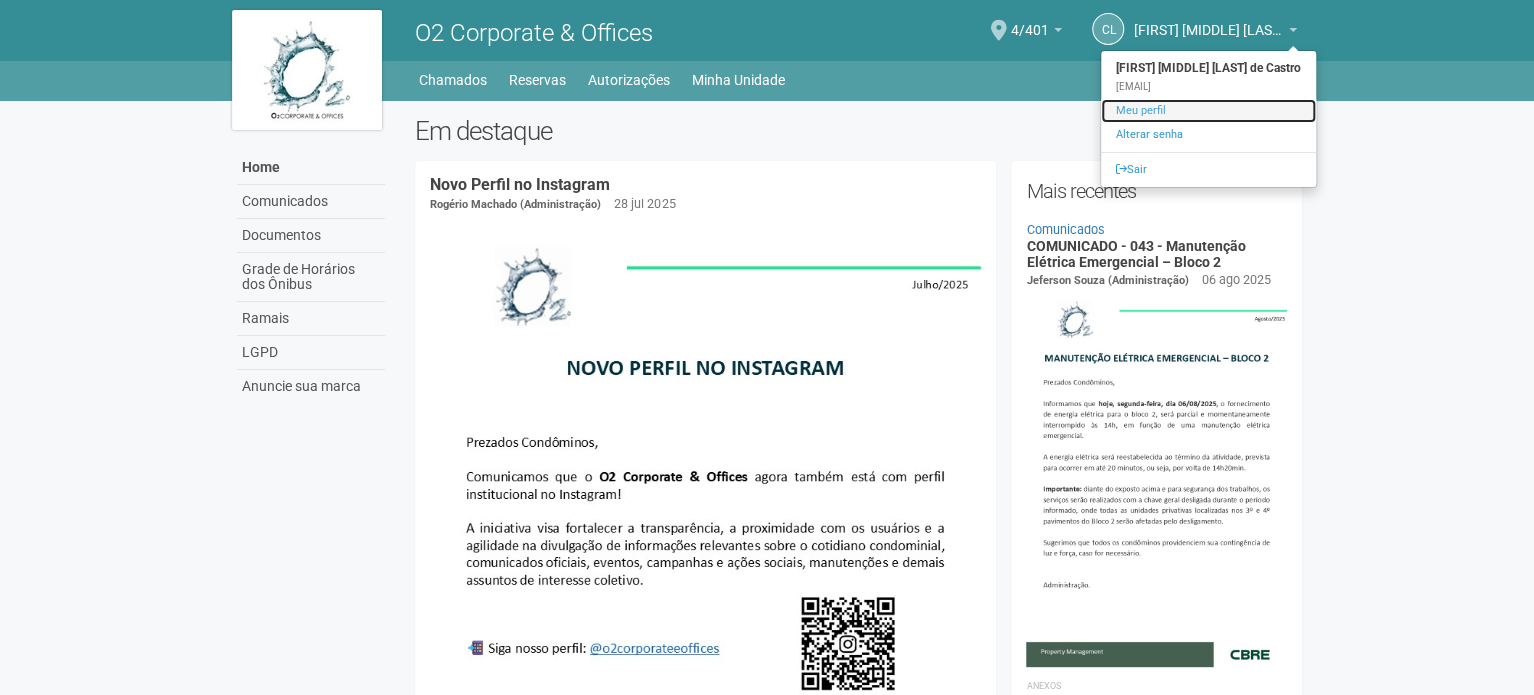 click on "Meu perfil" at bounding box center (1208, 111) 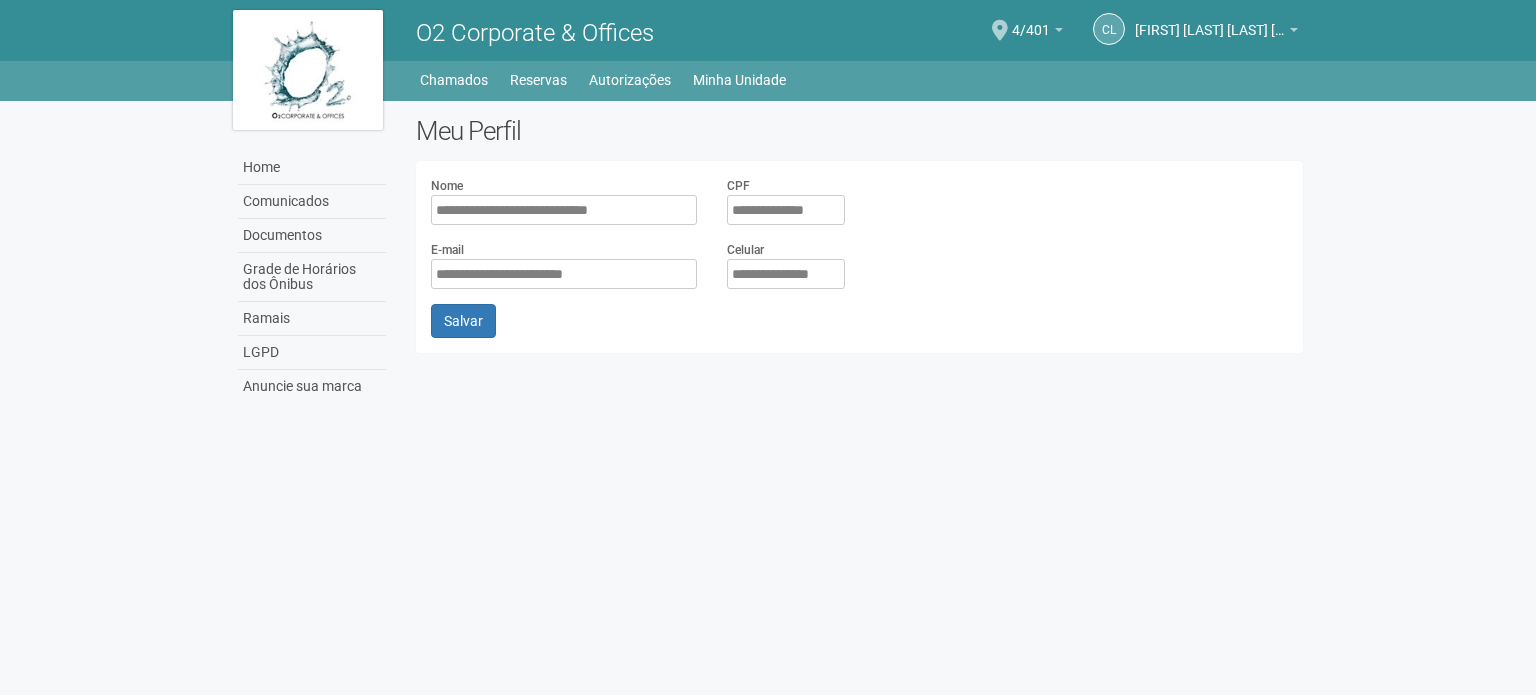 scroll, scrollTop: 0, scrollLeft: 0, axis: both 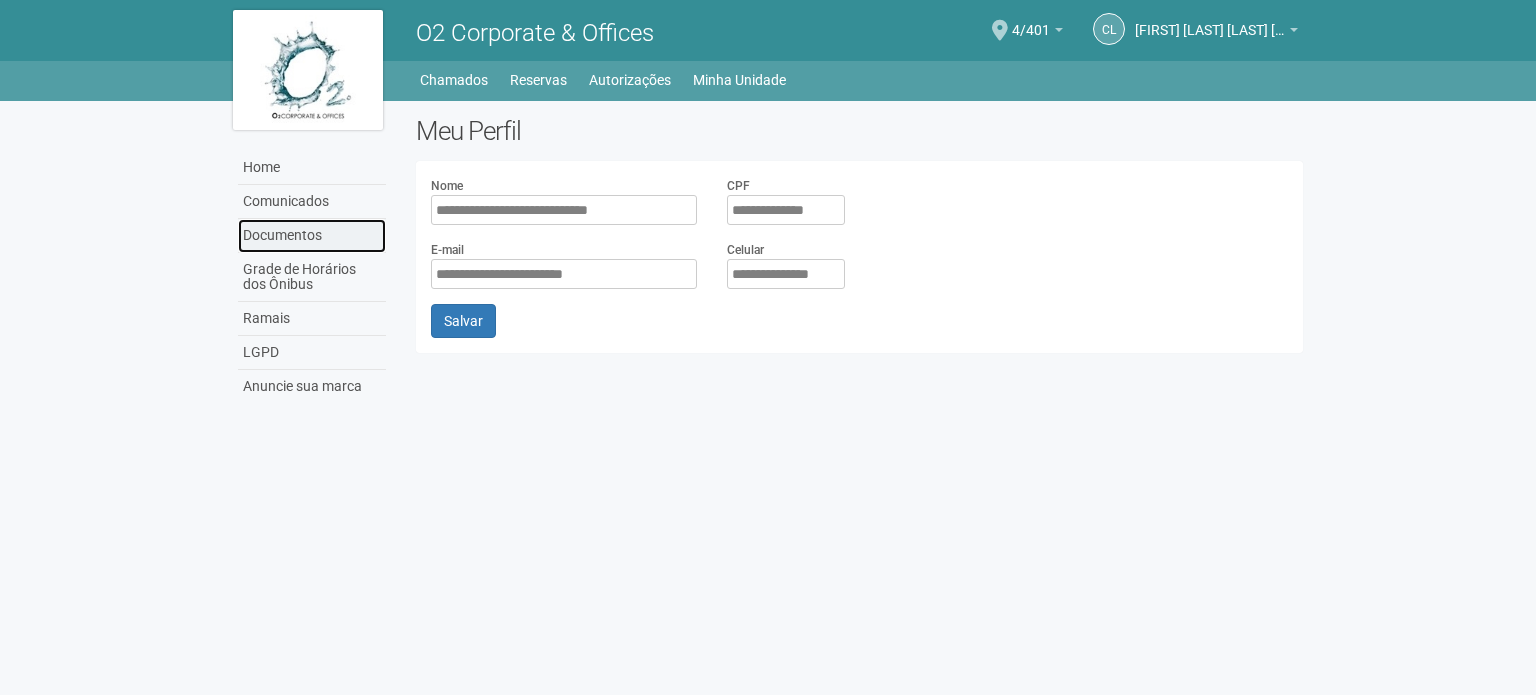 click on "Documentos" at bounding box center (312, 236) 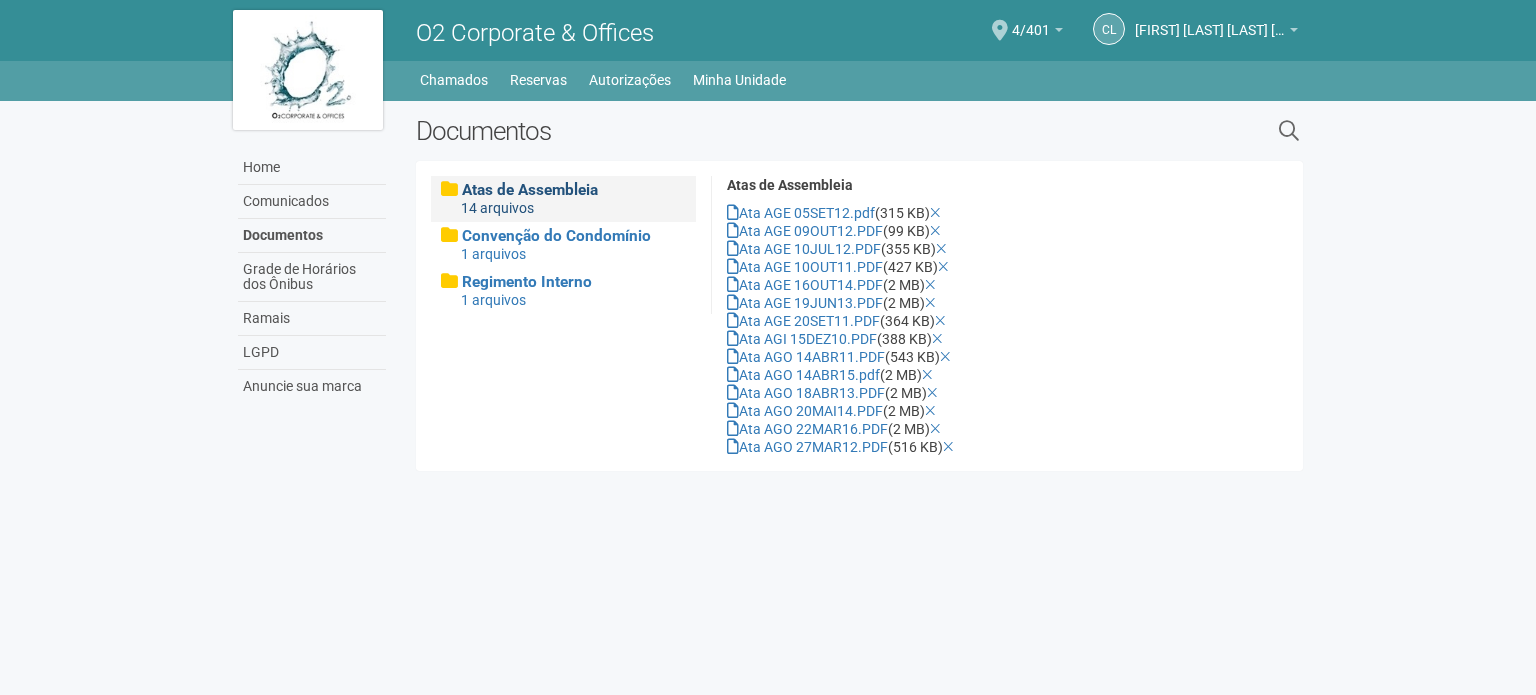 scroll, scrollTop: 0, scrollLeft: 0, axis: both 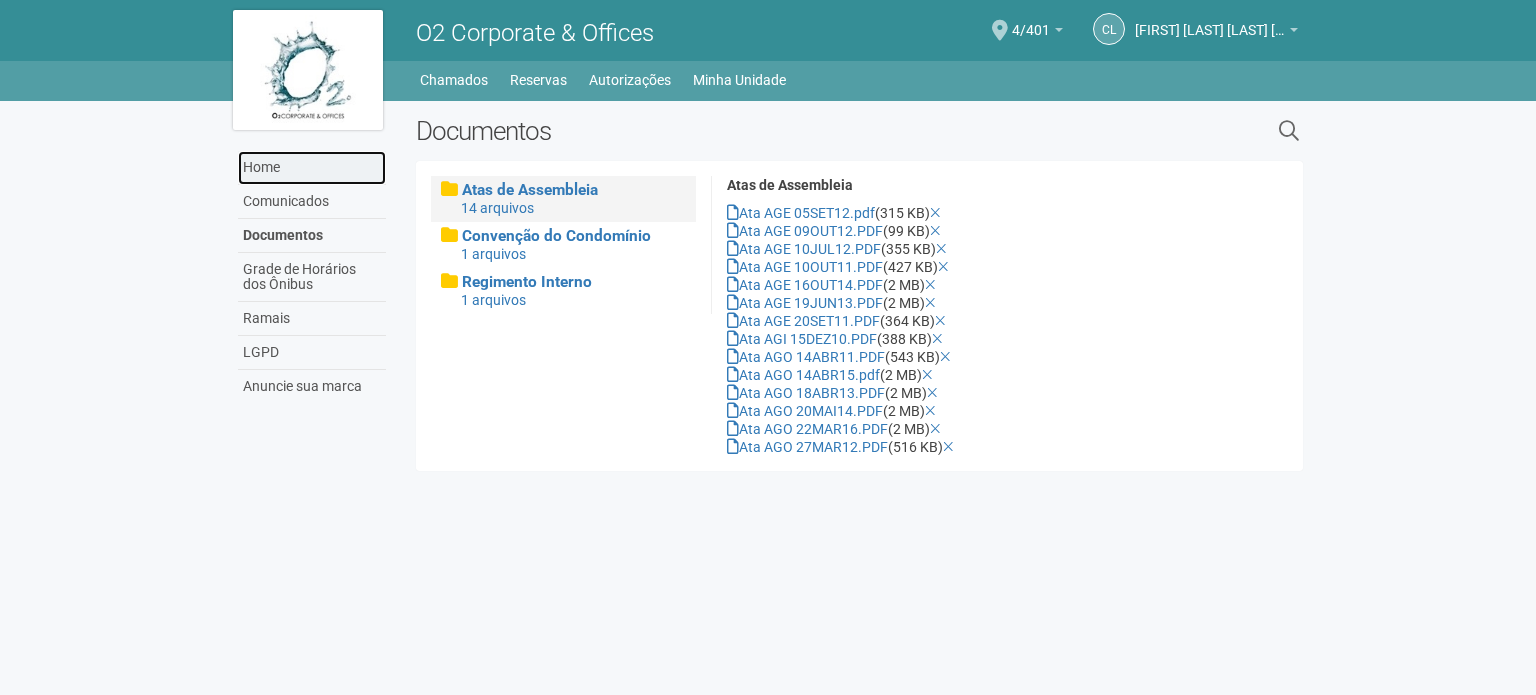 click on "Home" at bounding box center [312, 168] 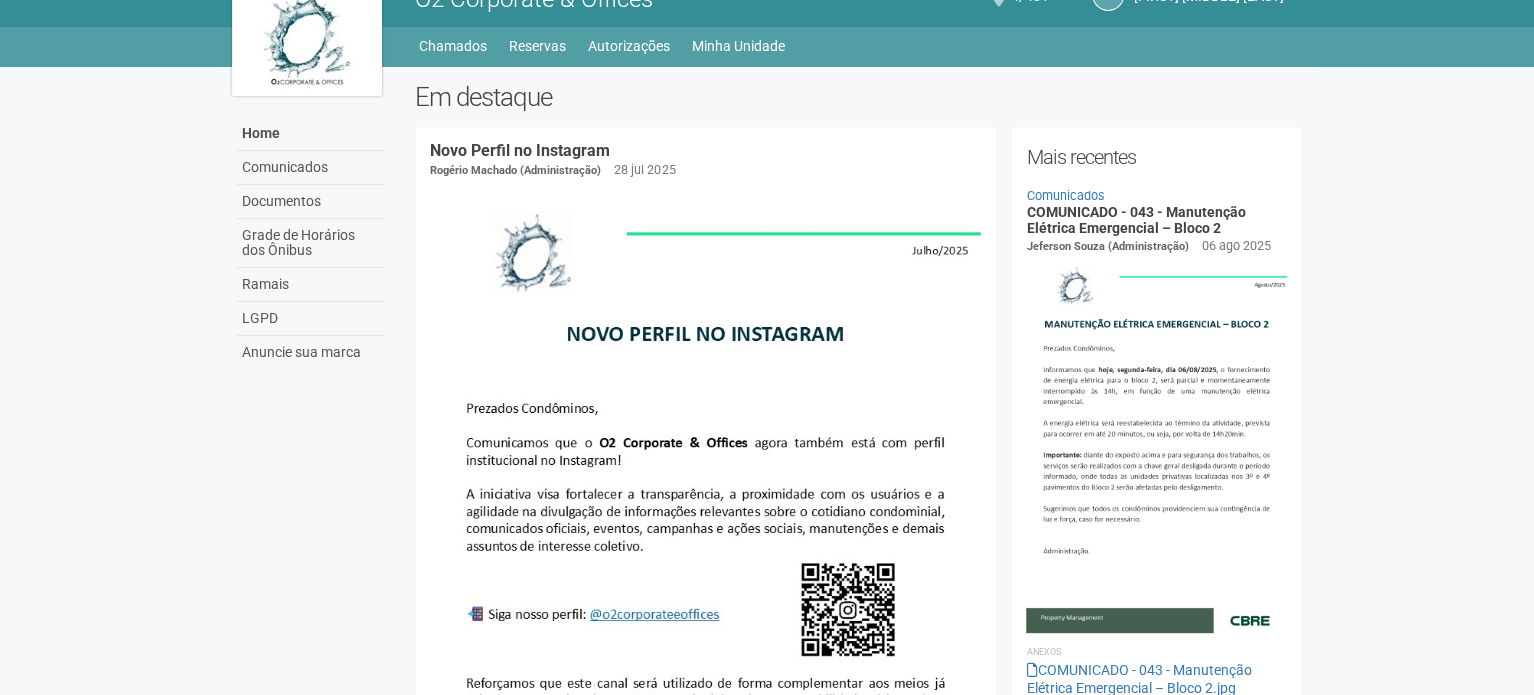 scroll, scrollTop: 0, scrollLeft: 0, axis: both 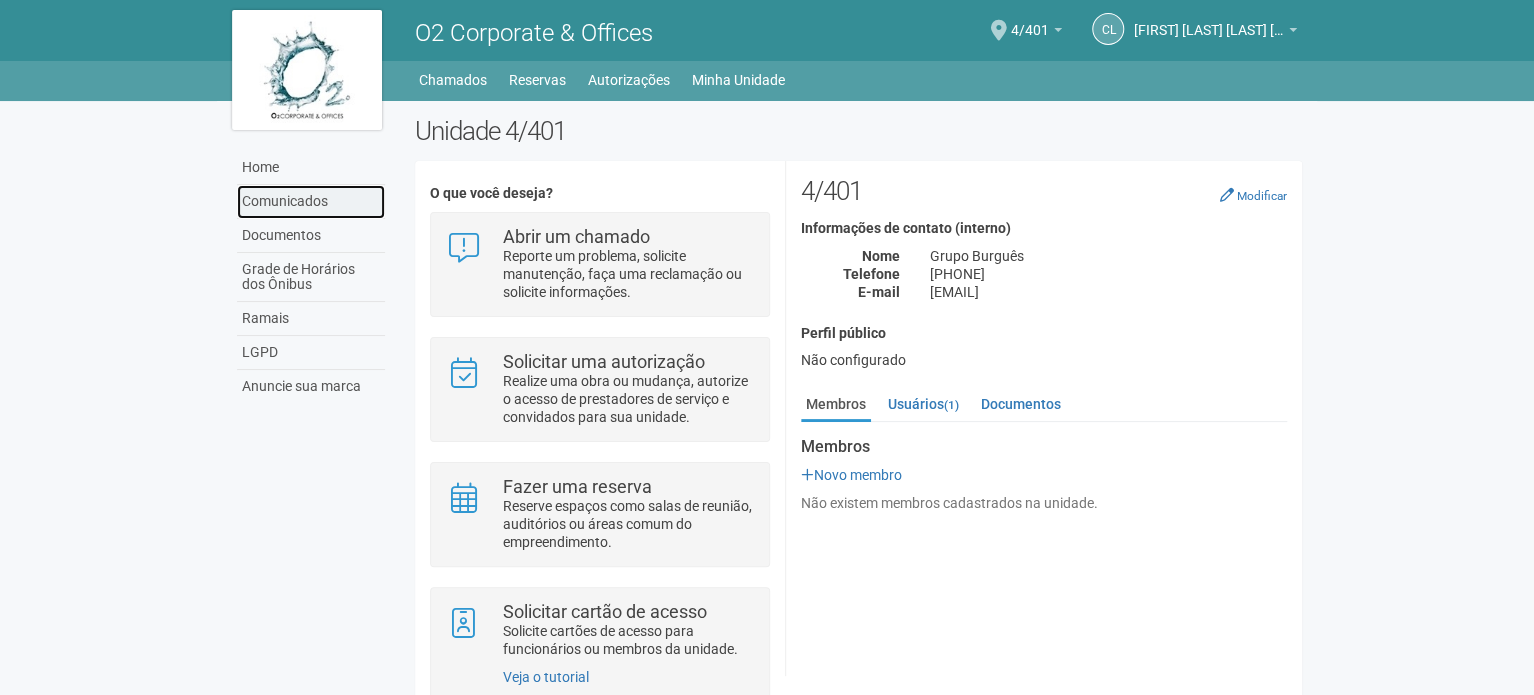 click on "Comunicados" at bounding box center (311, 202) 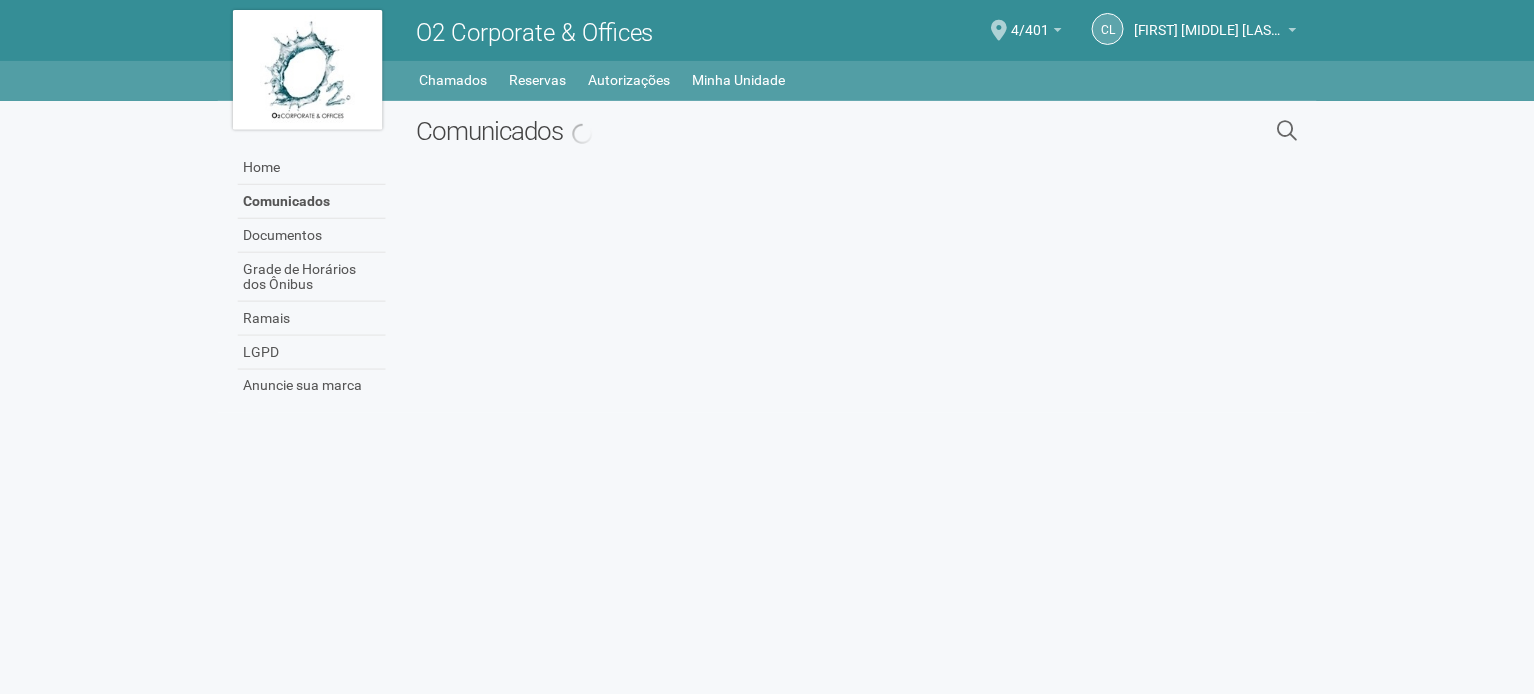 scroll, scrollTop: 0, scrollLeft: 0, axis: both 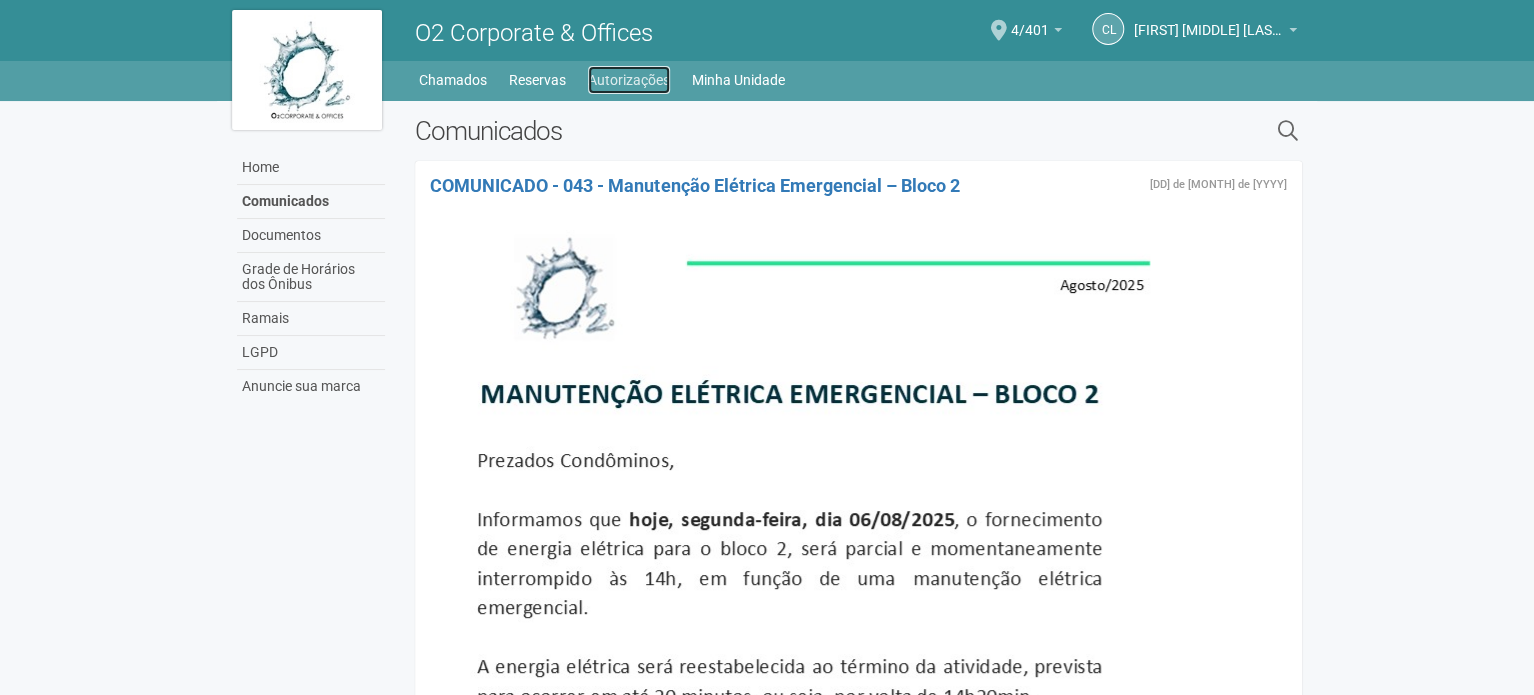 click on "Autorizações" at bounding box center (629, 80) 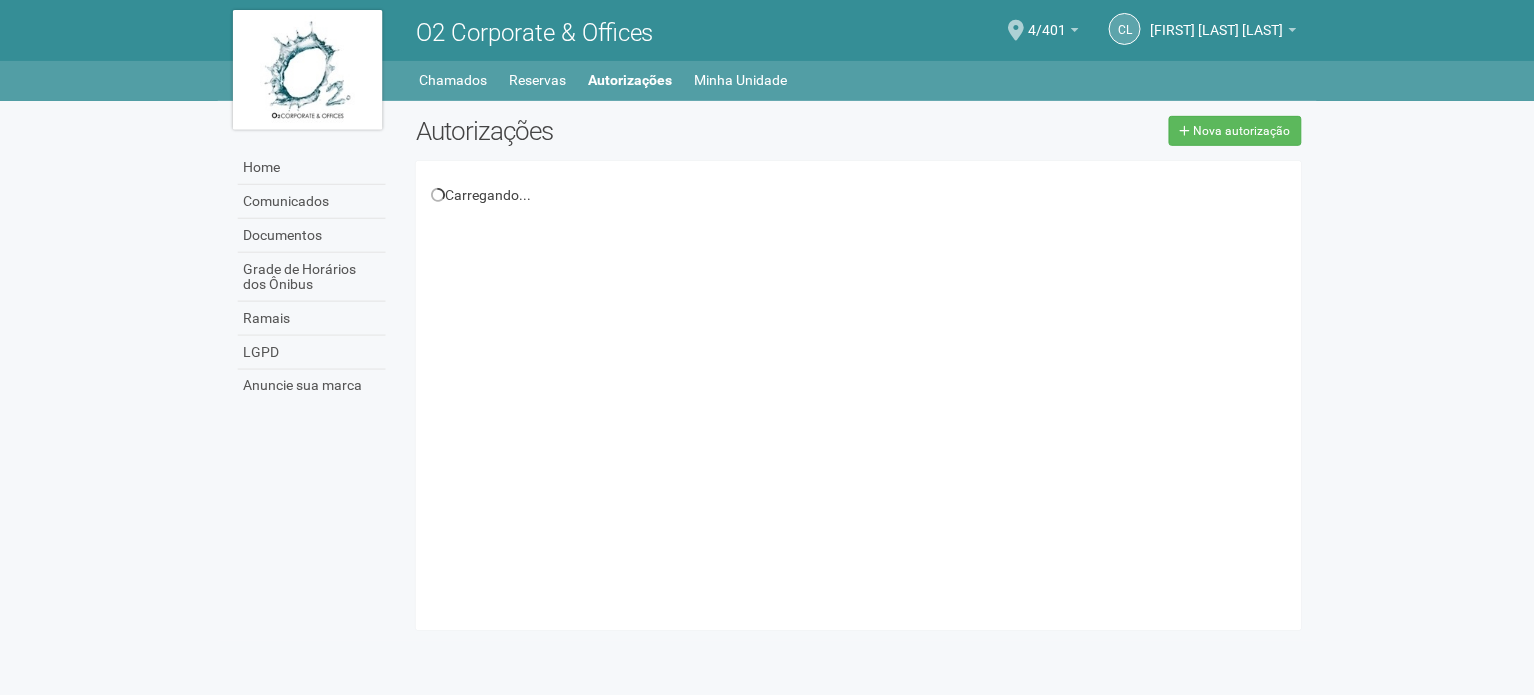 scroll, scrollTop: 0, scrollLeft: 0, axis: both 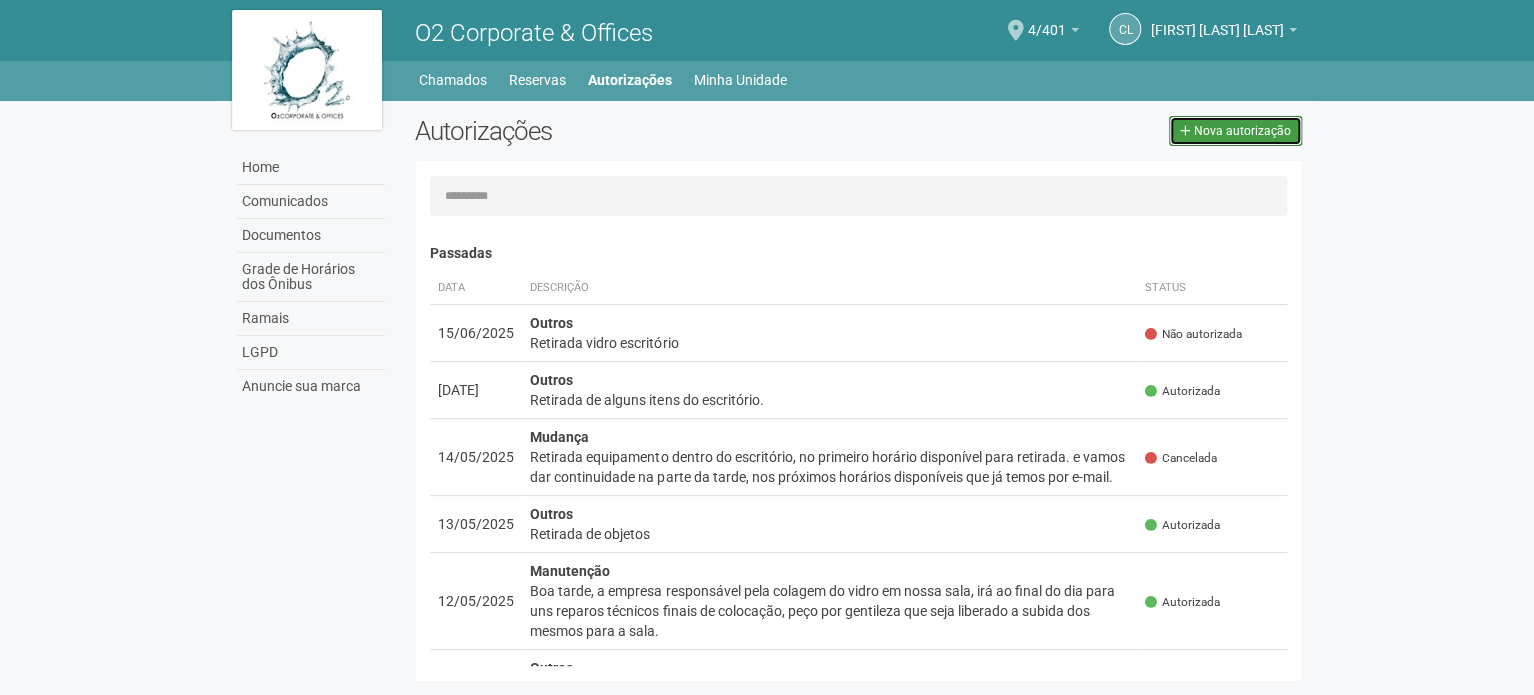 click on "Nova autorização" at bounding box center [1242, 131] 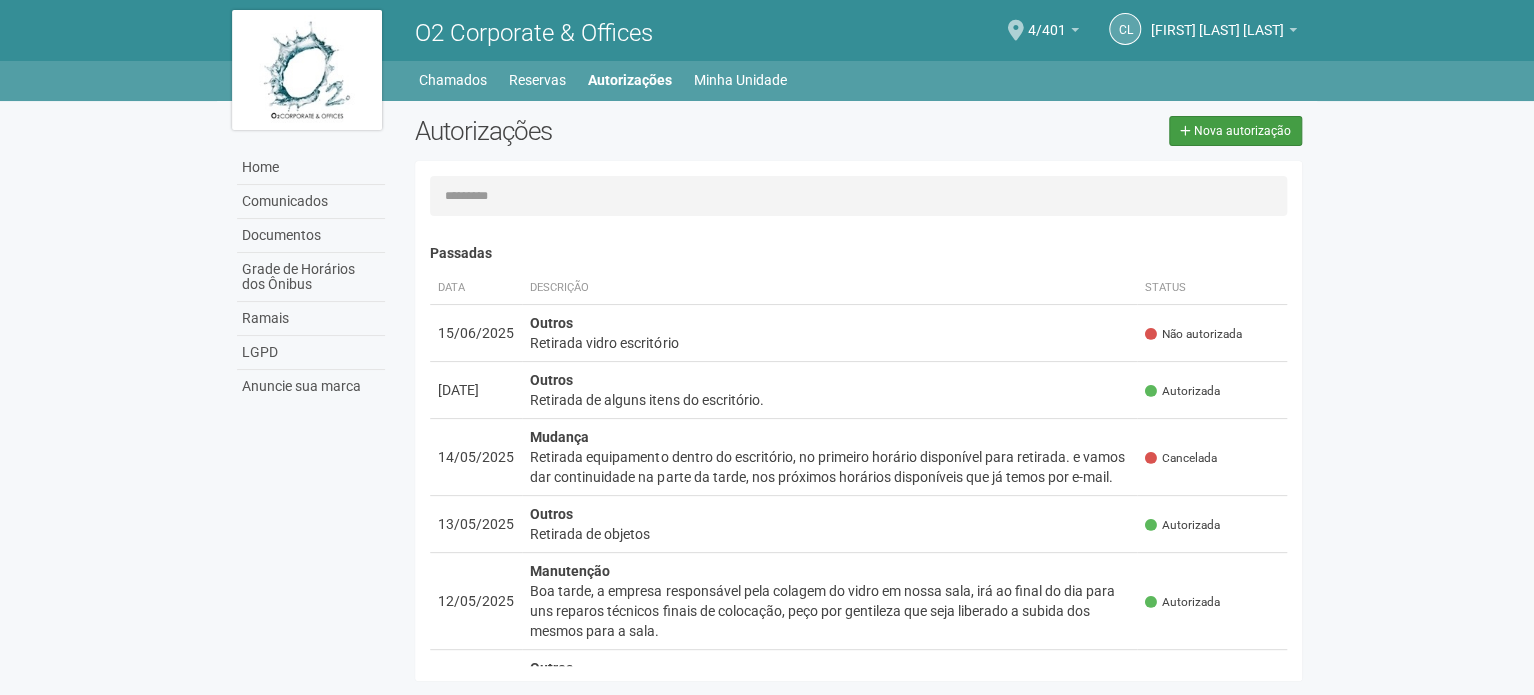 select on "**" 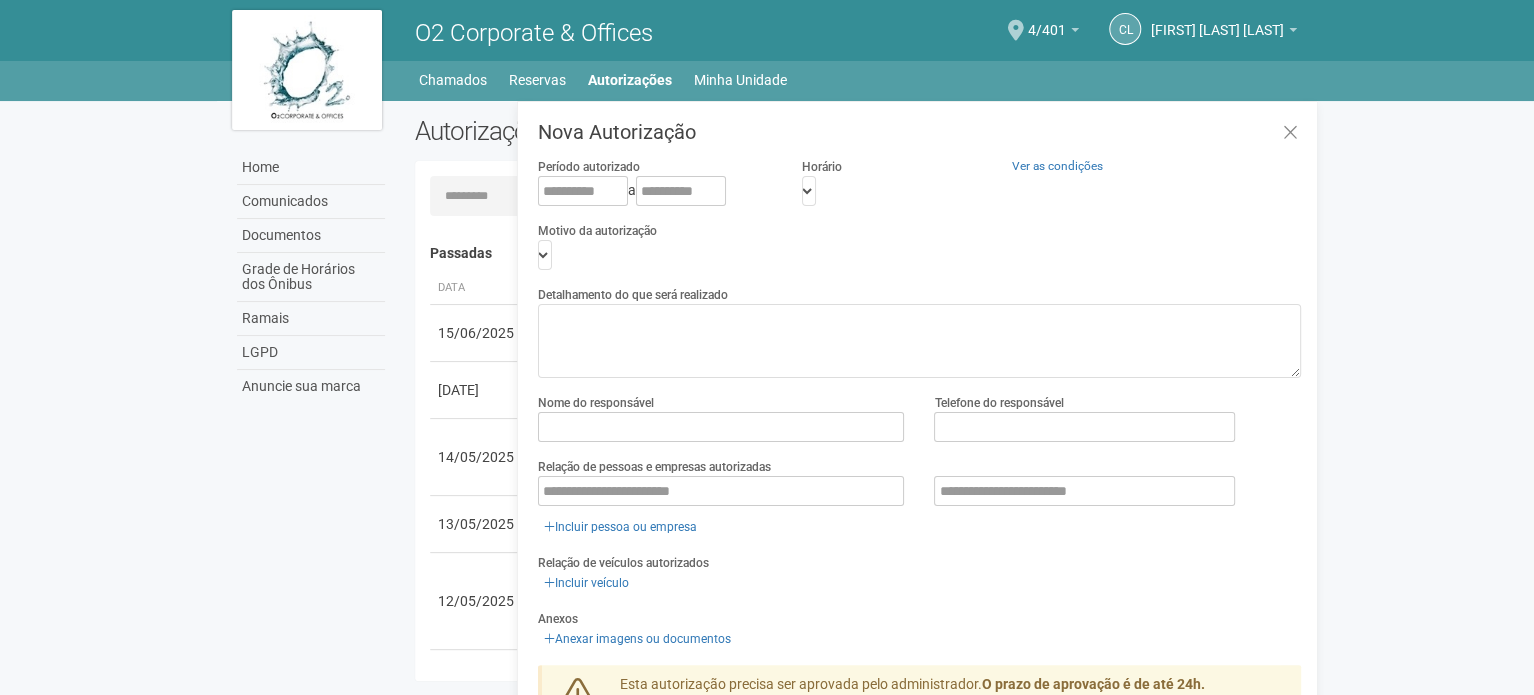scroll, scrollTop: 31, scrollLeft: 0, axis: vertical 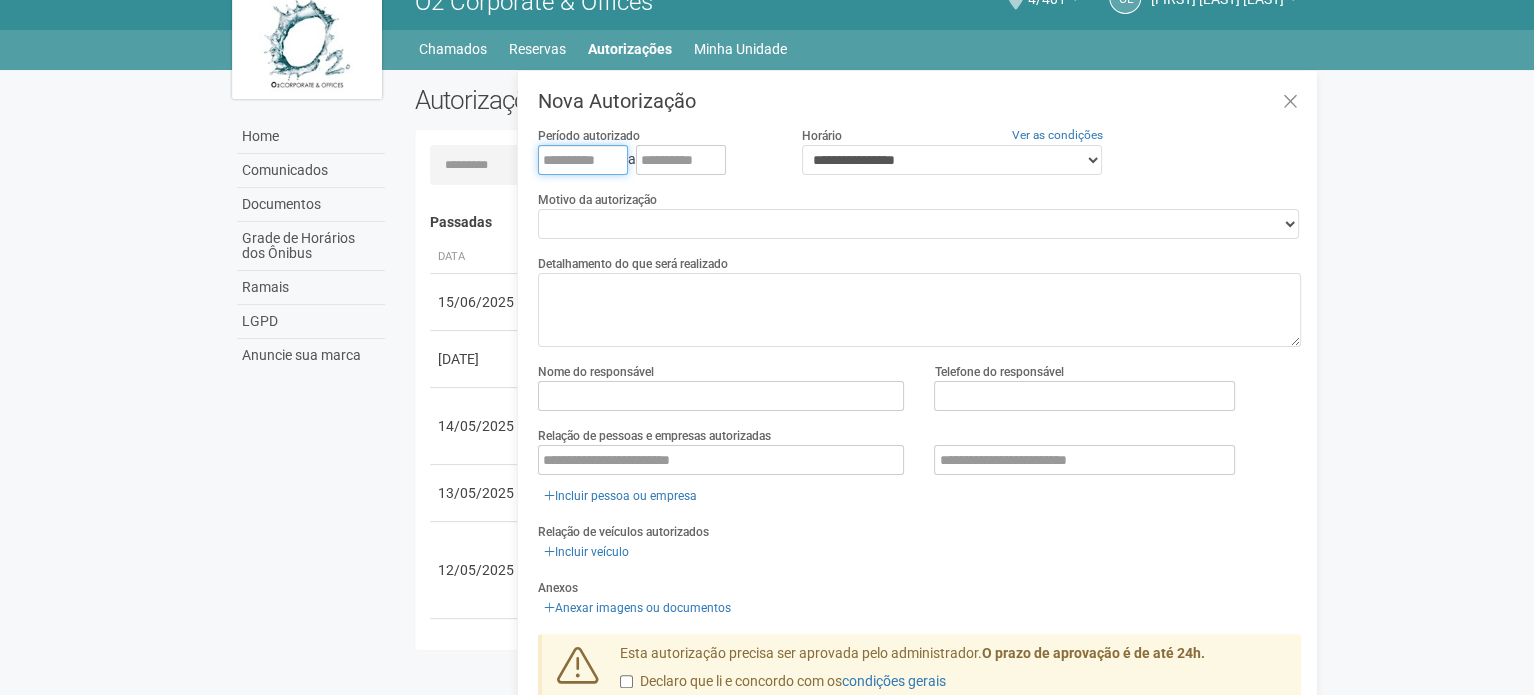 click at bounding box center [583, 160] 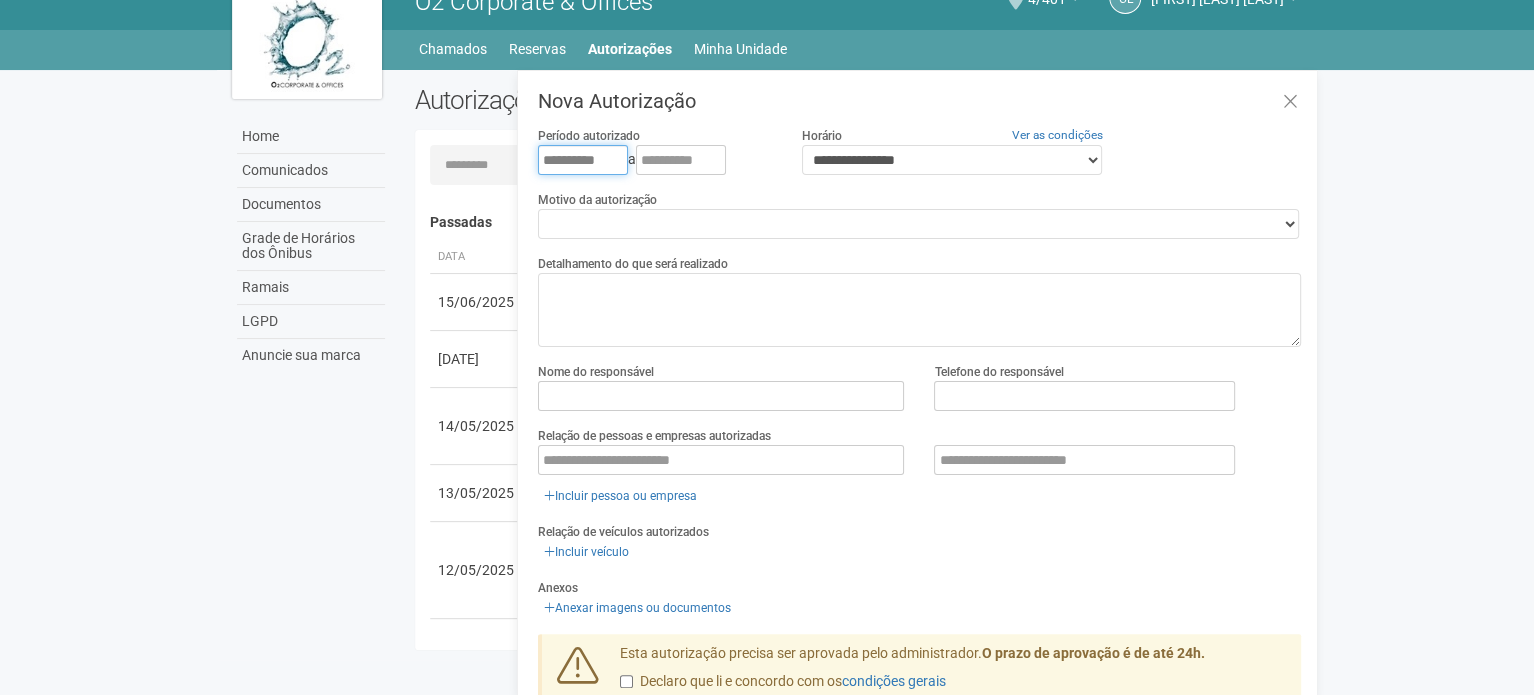 type on "**********" 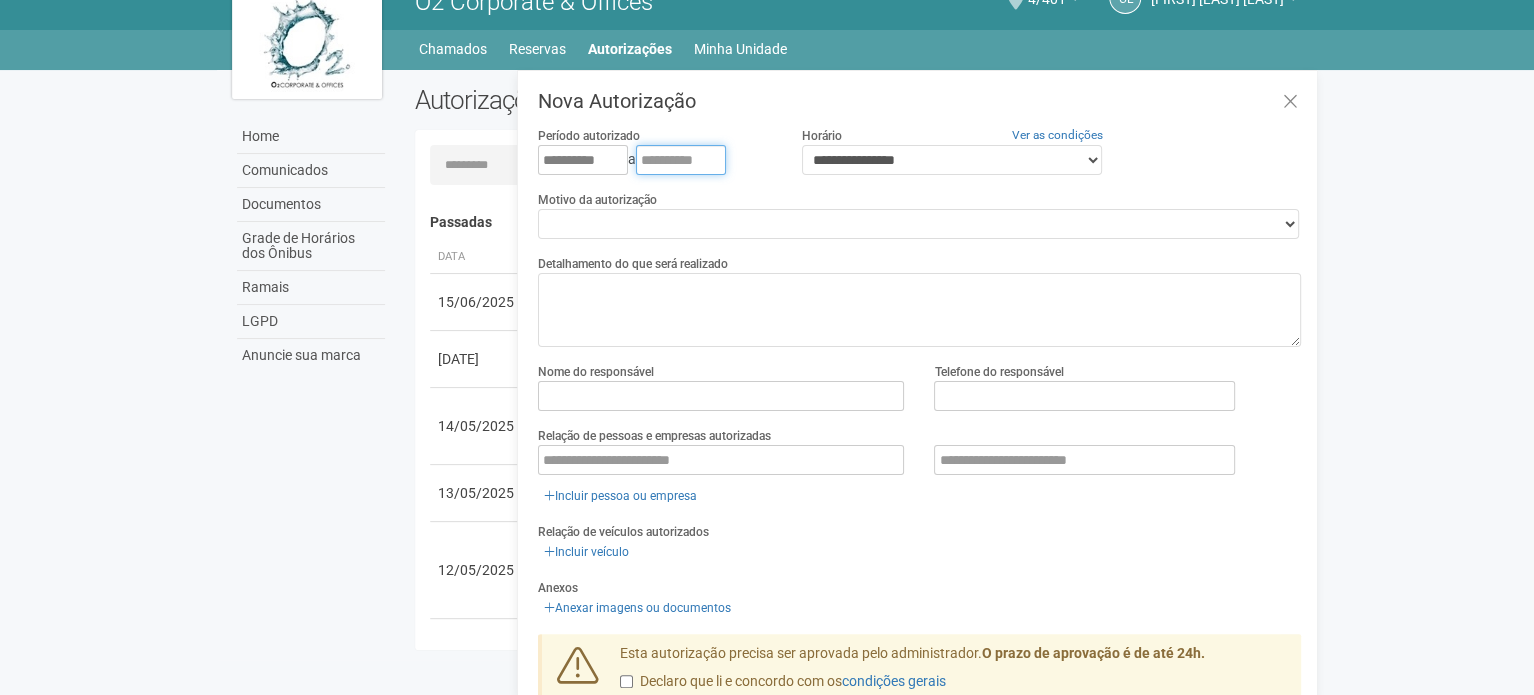 click at bounding box center [681, 160] 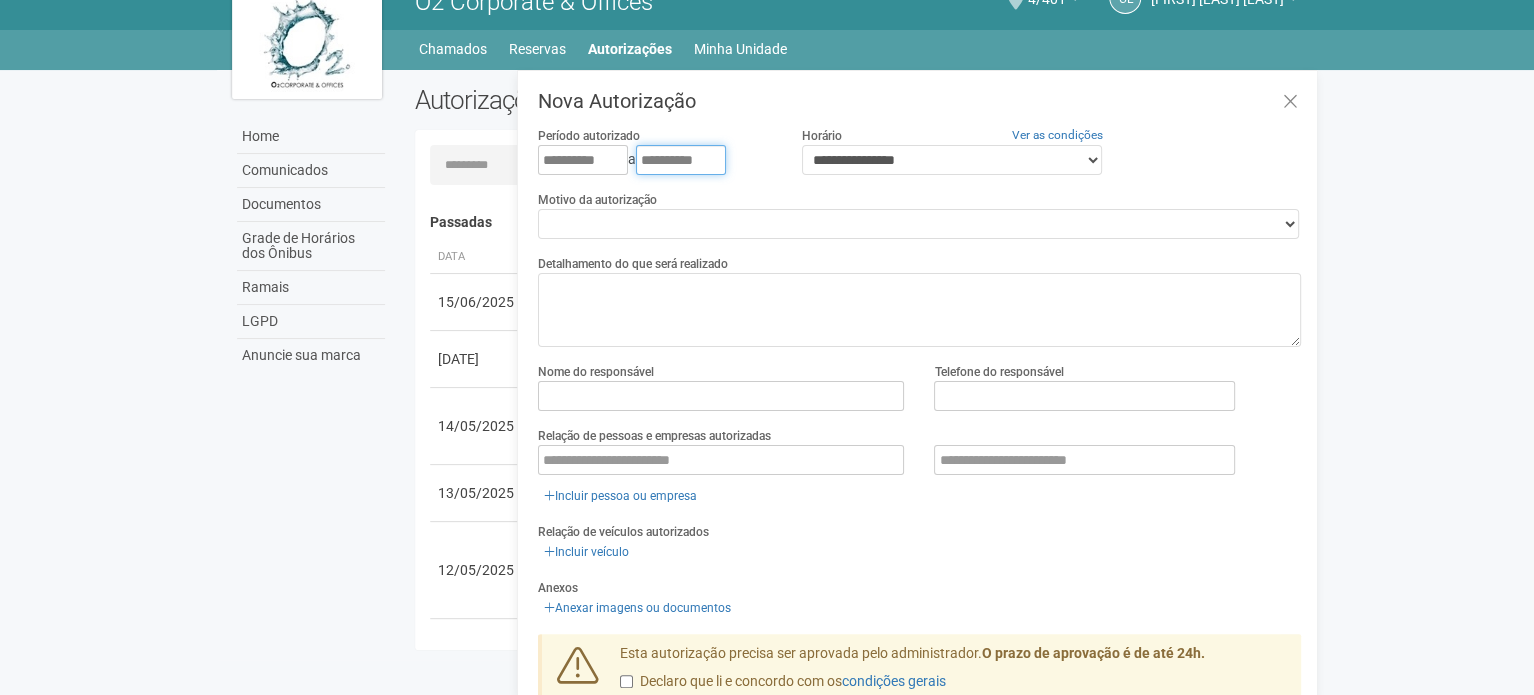 type on "**********" 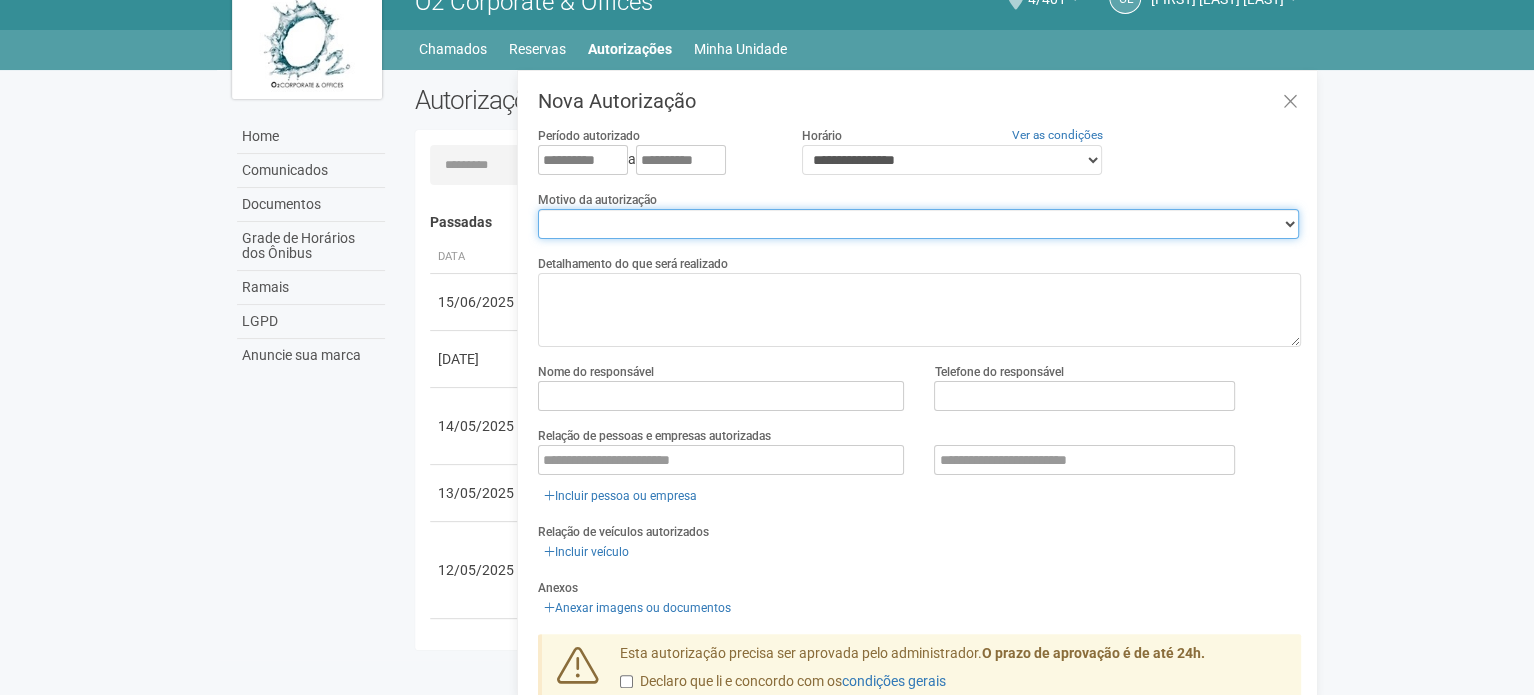 click on "**********" at bounding box center [918, 224] 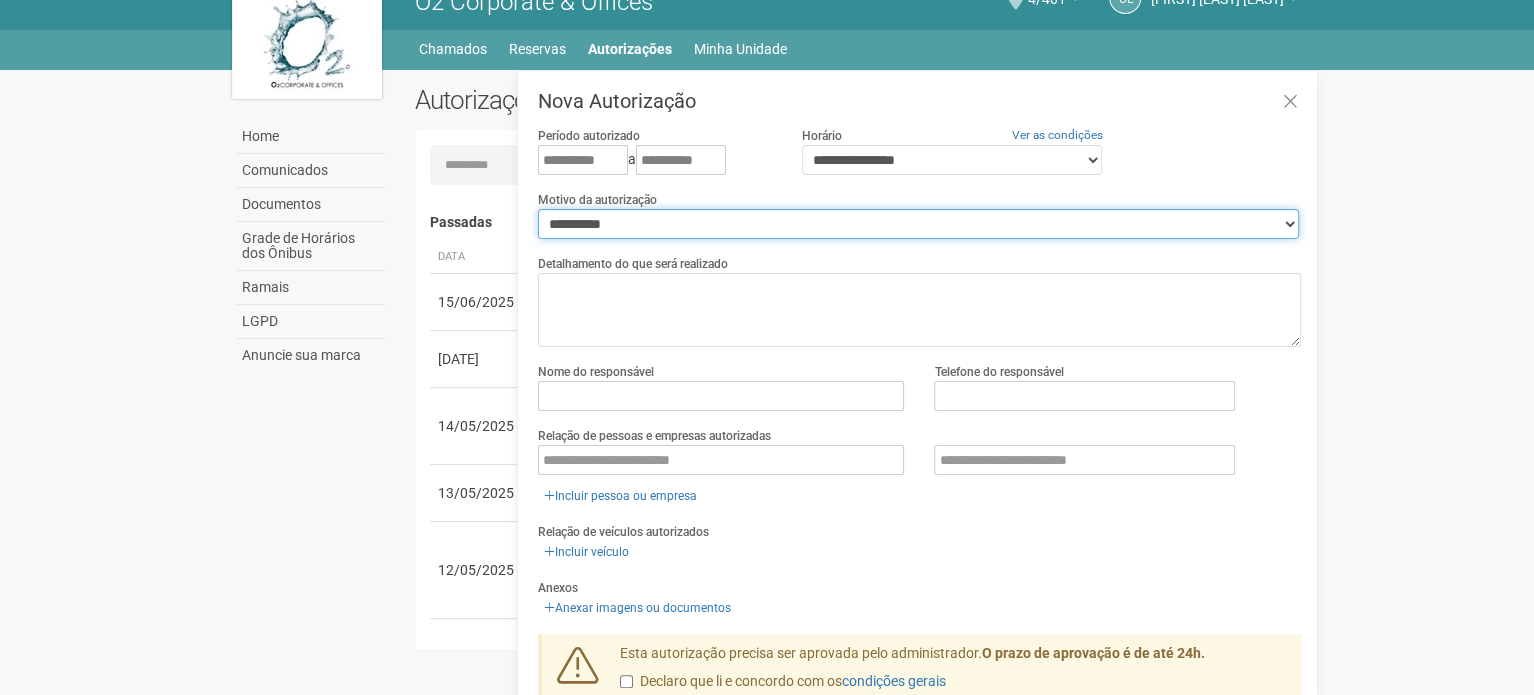 click on "**********" at bounding box center [918, 224] 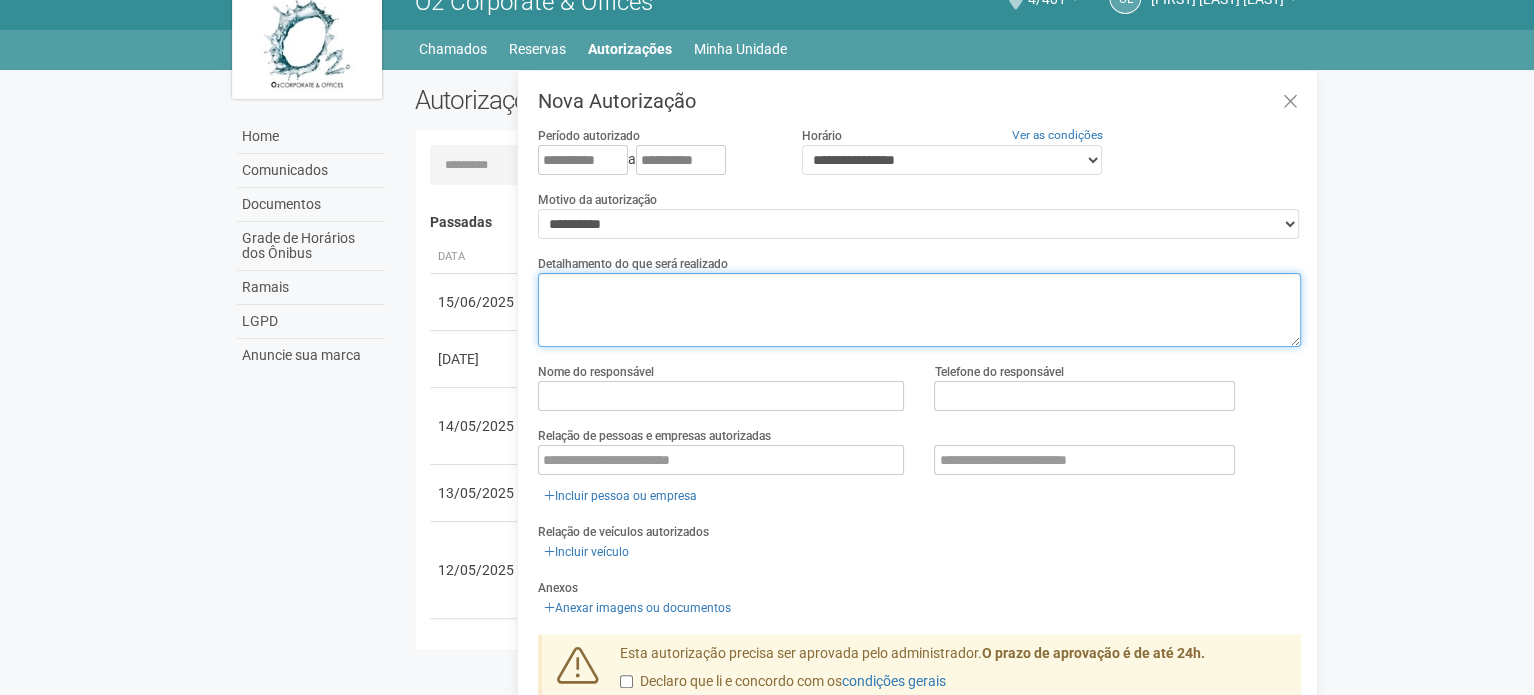 click at bounding box center [919, 310] 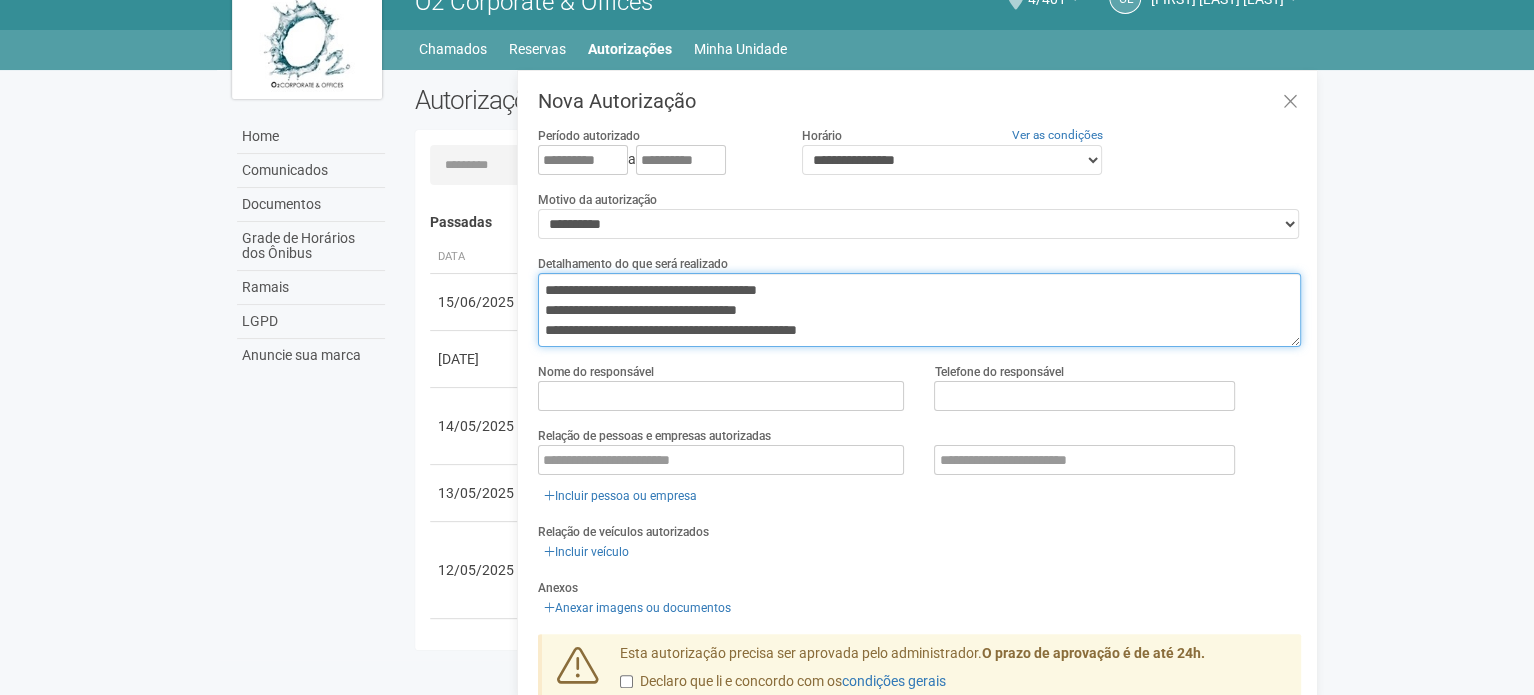 scroll, scrollTop: 12, scrollLeft: 0, axis: vertical 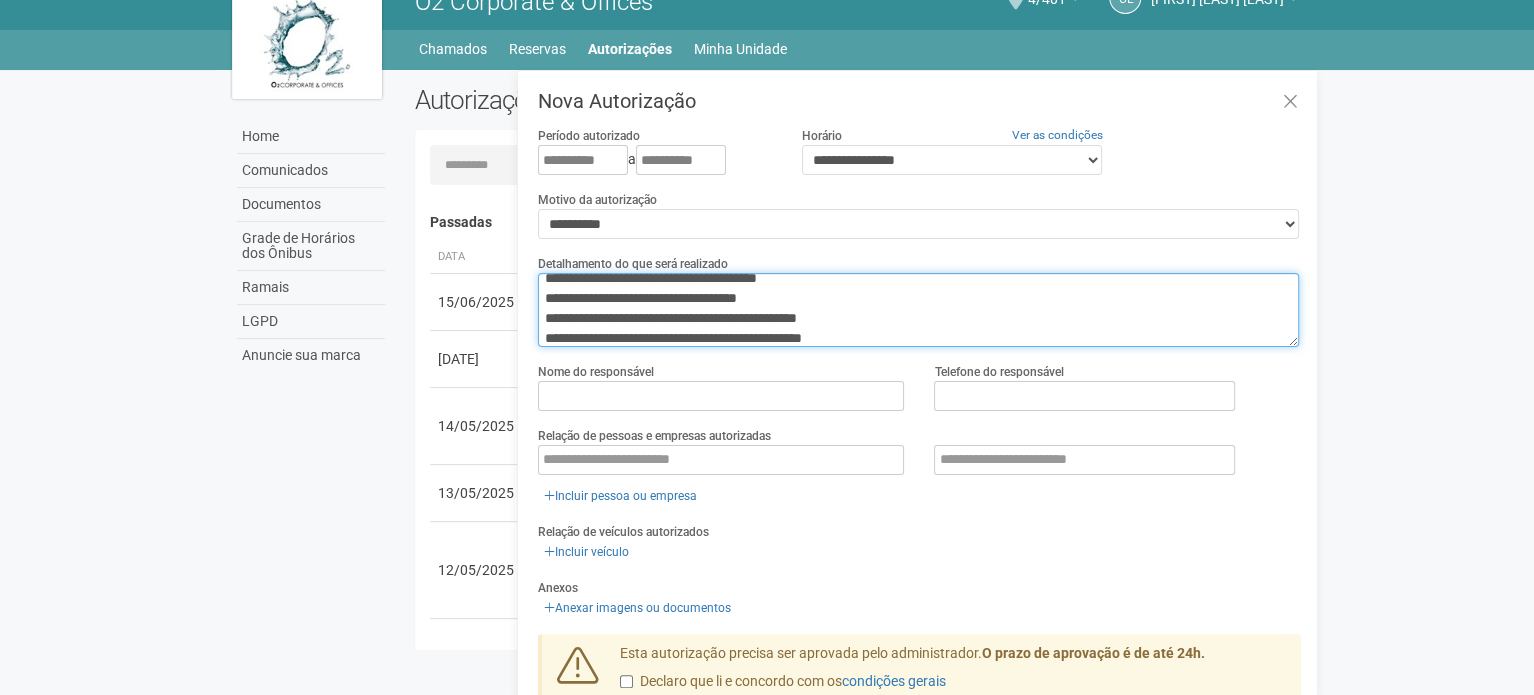 type on "**********" 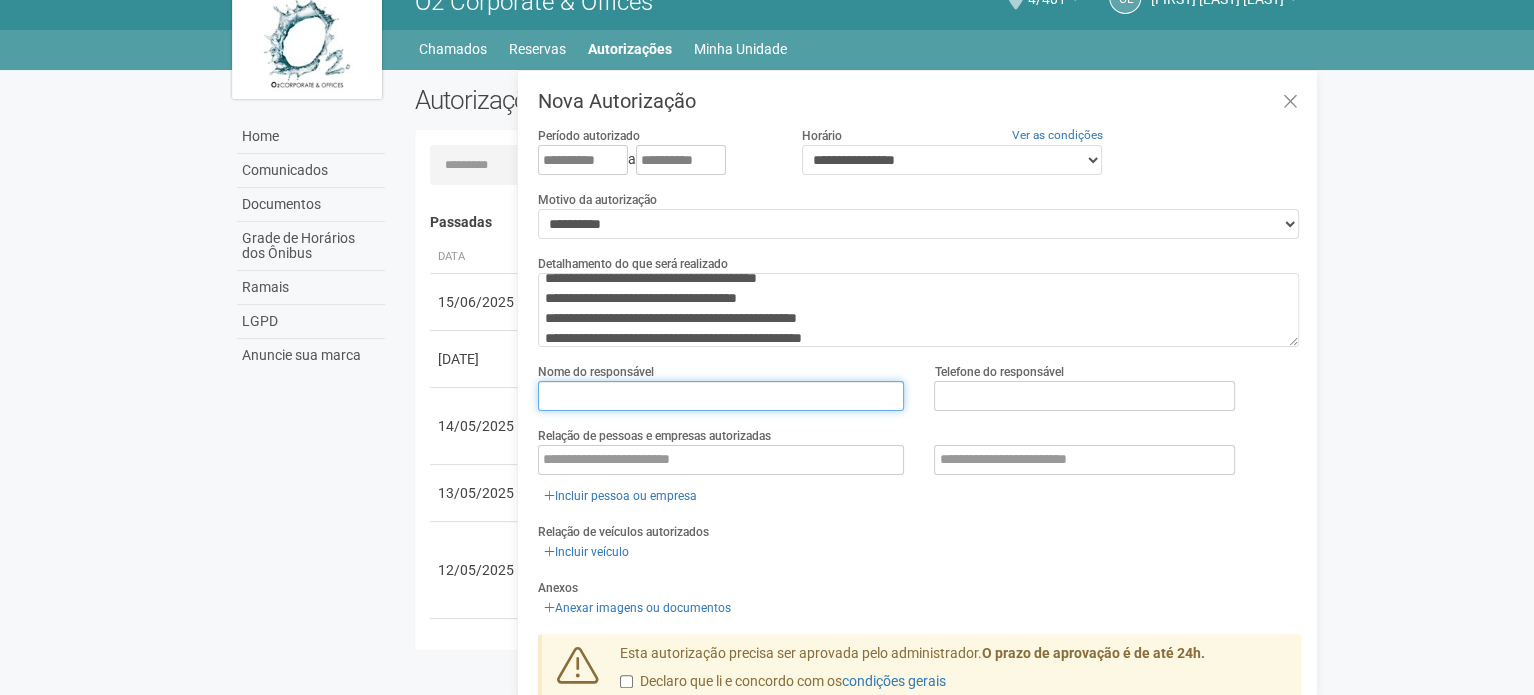 click at bounding box center [721, 396] 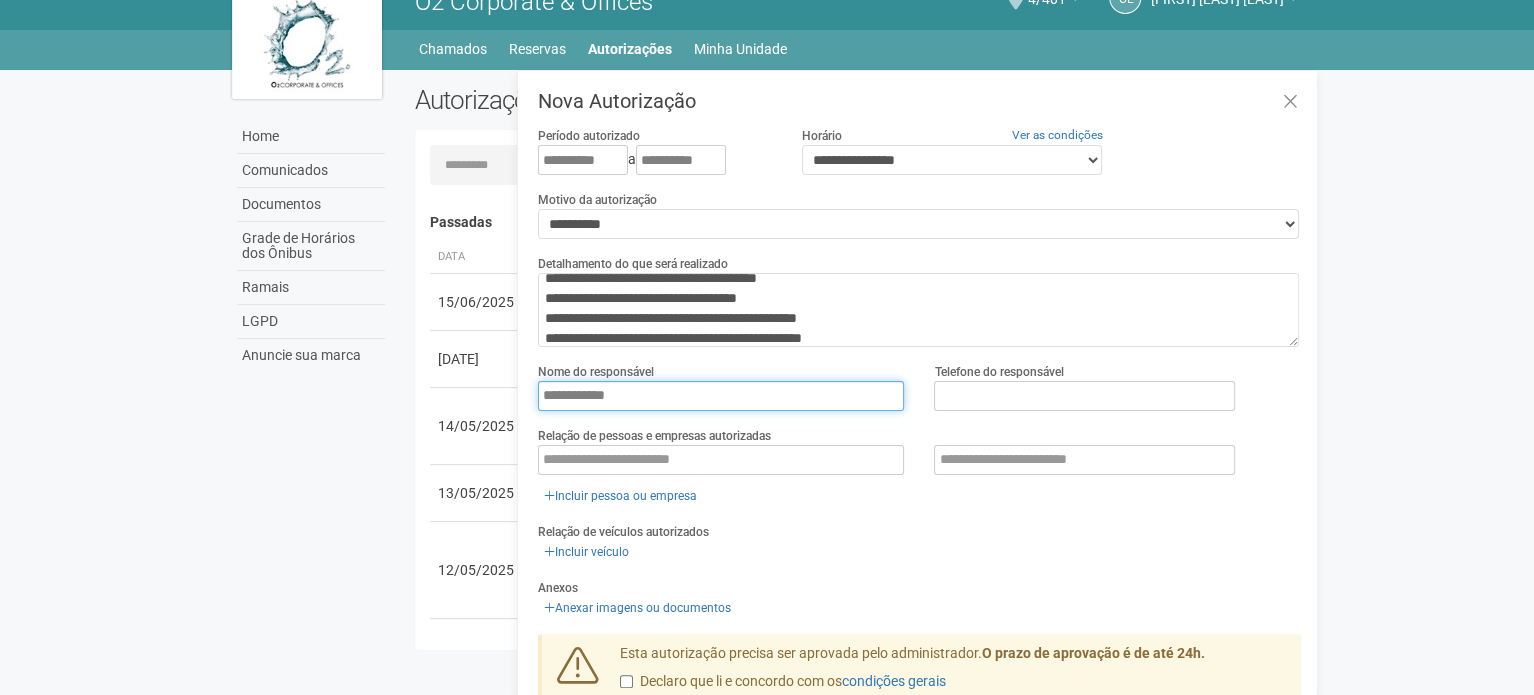 type on "**********" 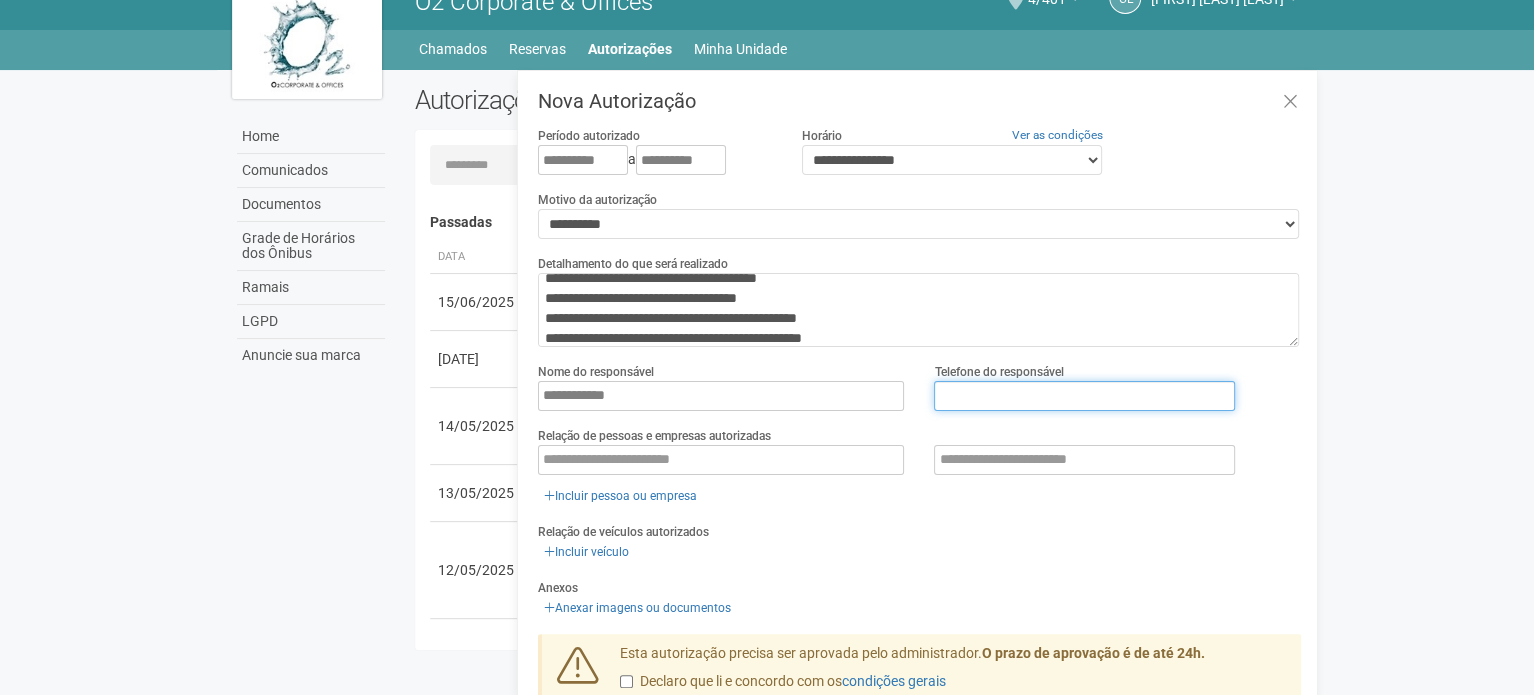 click at bounding box center [1084, 396] 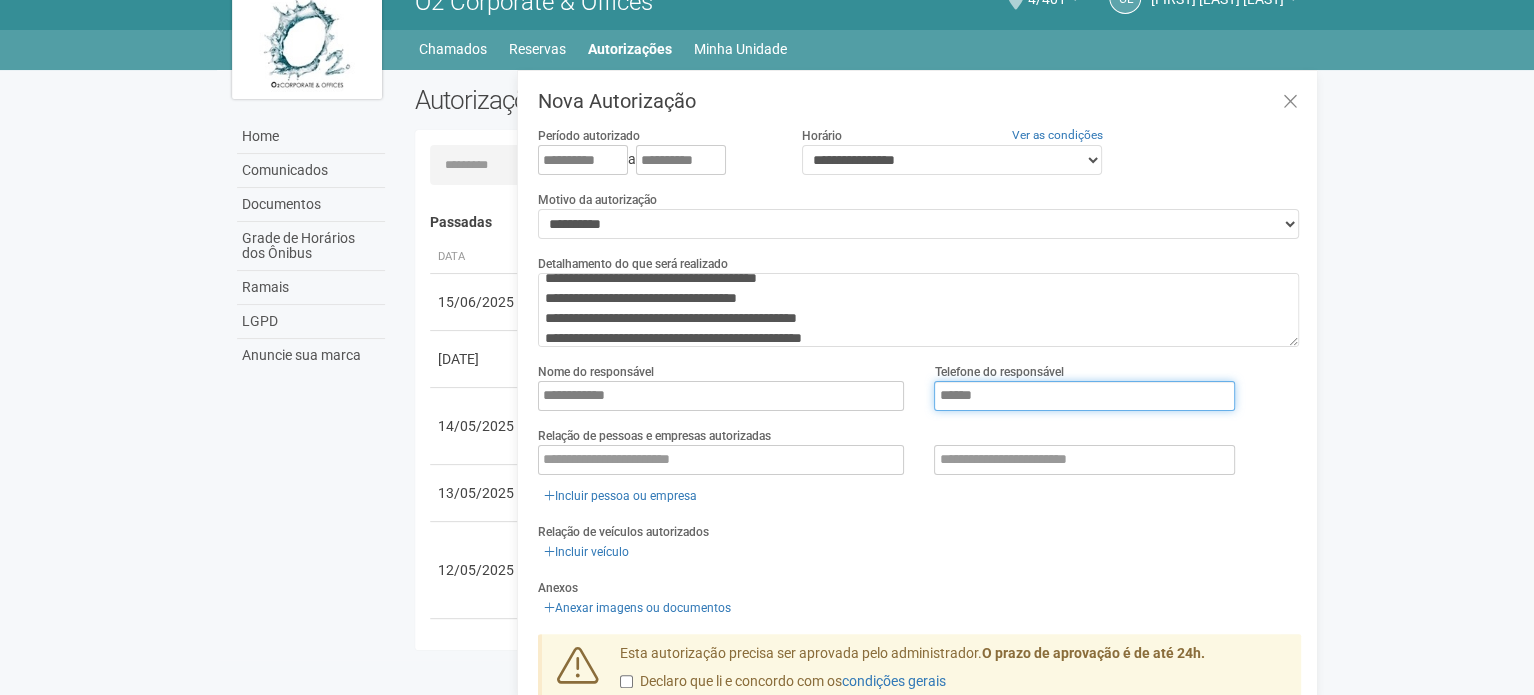scroll, scrollTop: 20, scrollLeft: 0, axis: vertical 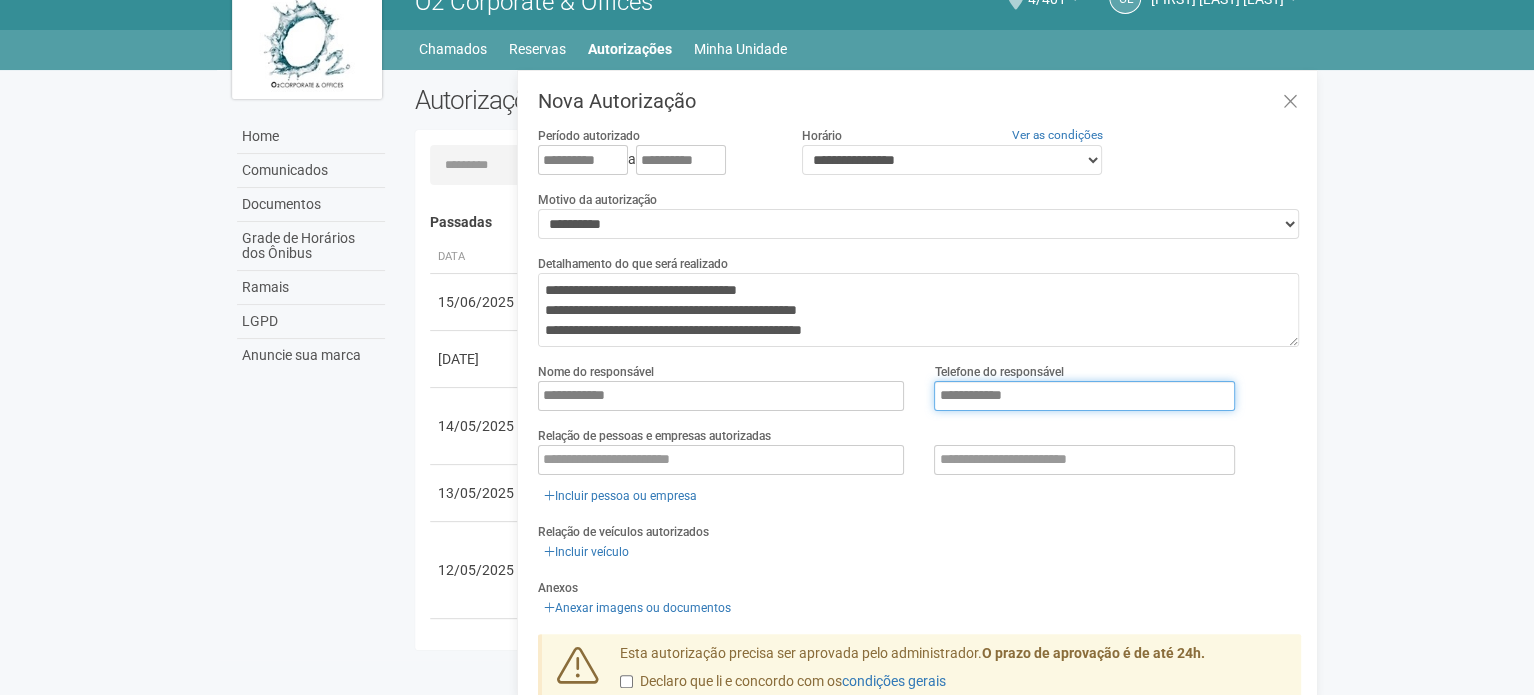 type on "**********" 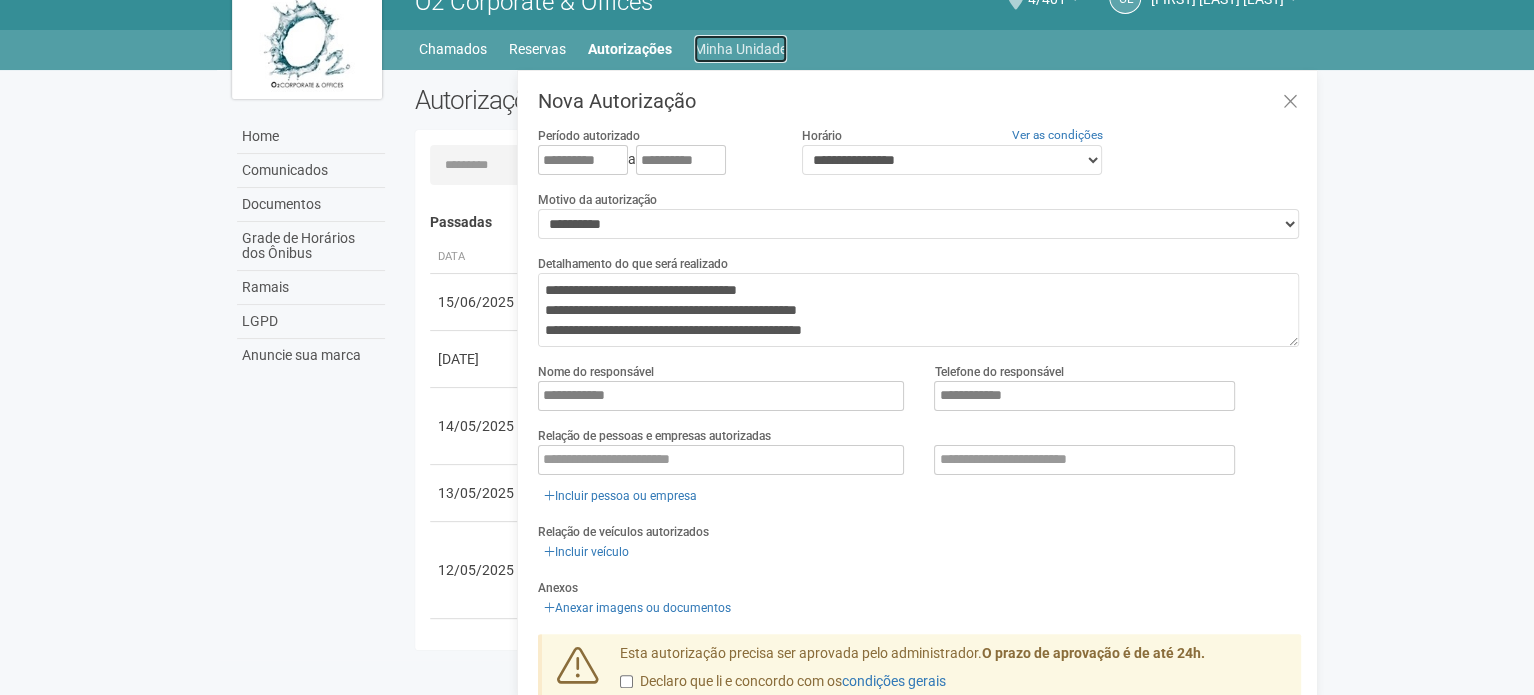 click on "Minha Unidade" at bounding box center [740, 49] 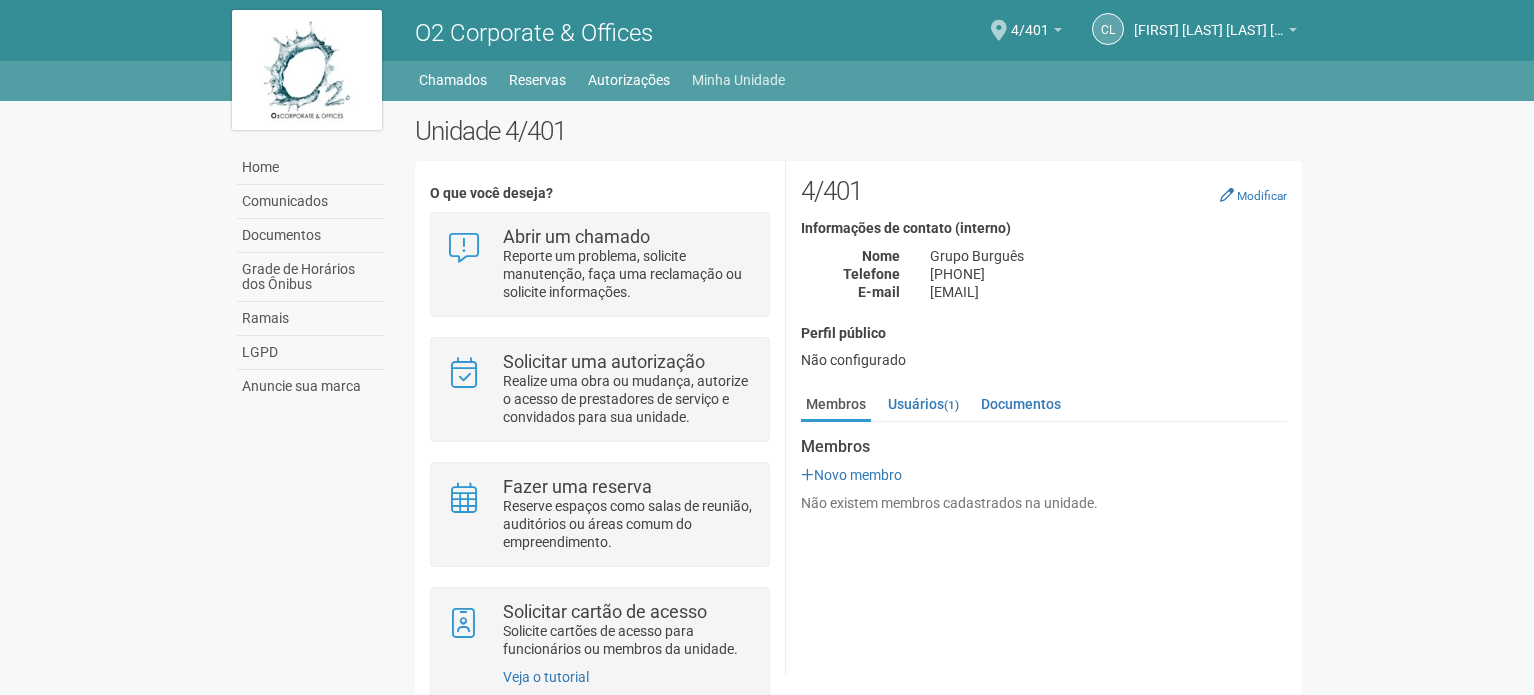 scroll, scrollTop: 0, scrollLeft: 0, axis: both 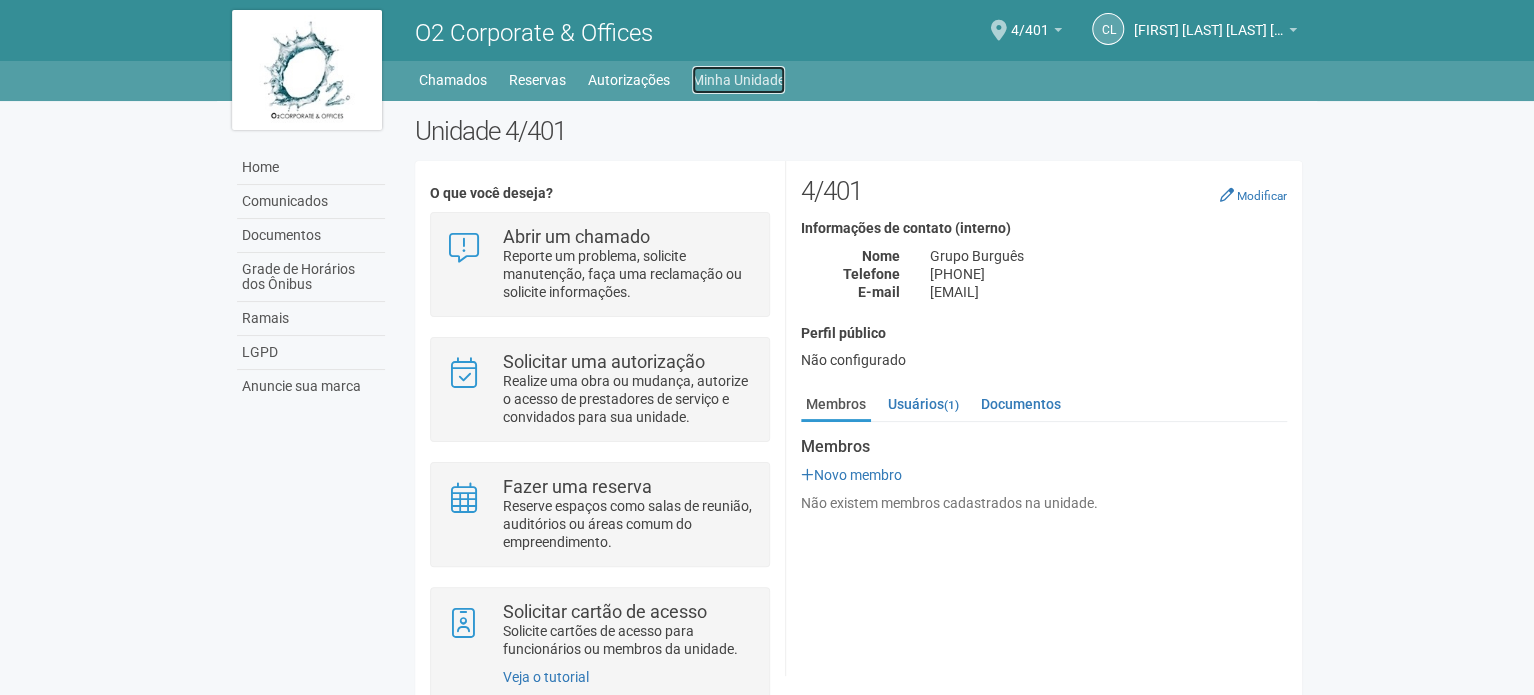 click on "Minha Unidade" at bounding box center (738, 80) 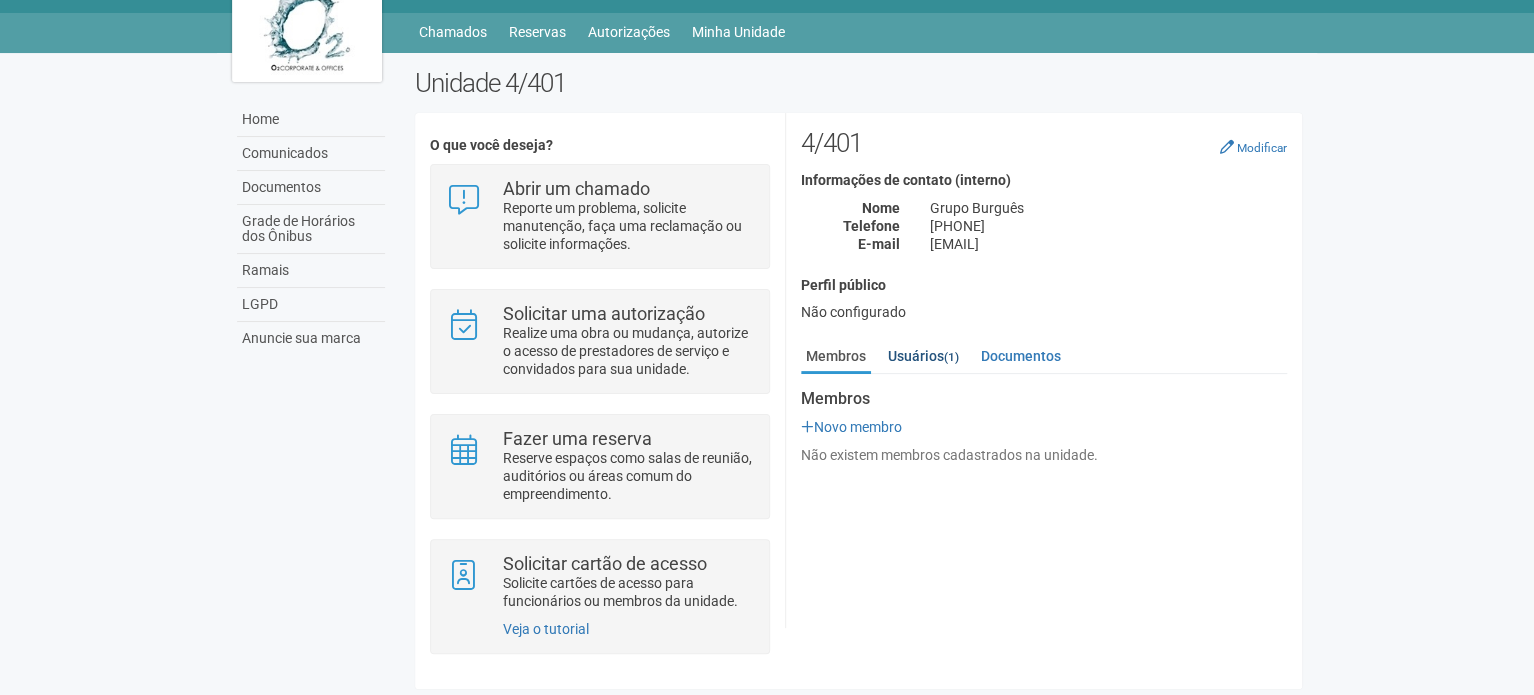 scroll, scrollTop: 49, scrollLeft: 0, axis: vertical 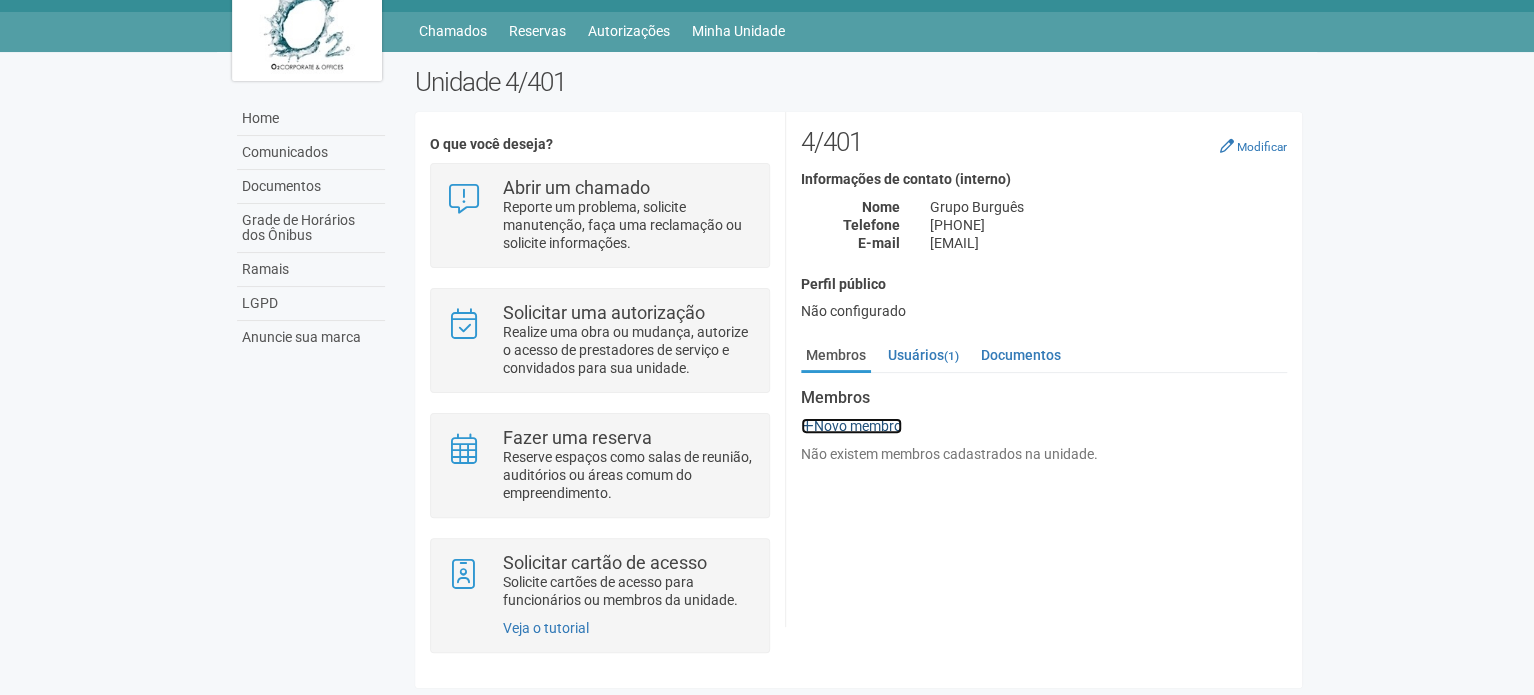 click on "Novo membro" at bounding box center [851, 426] 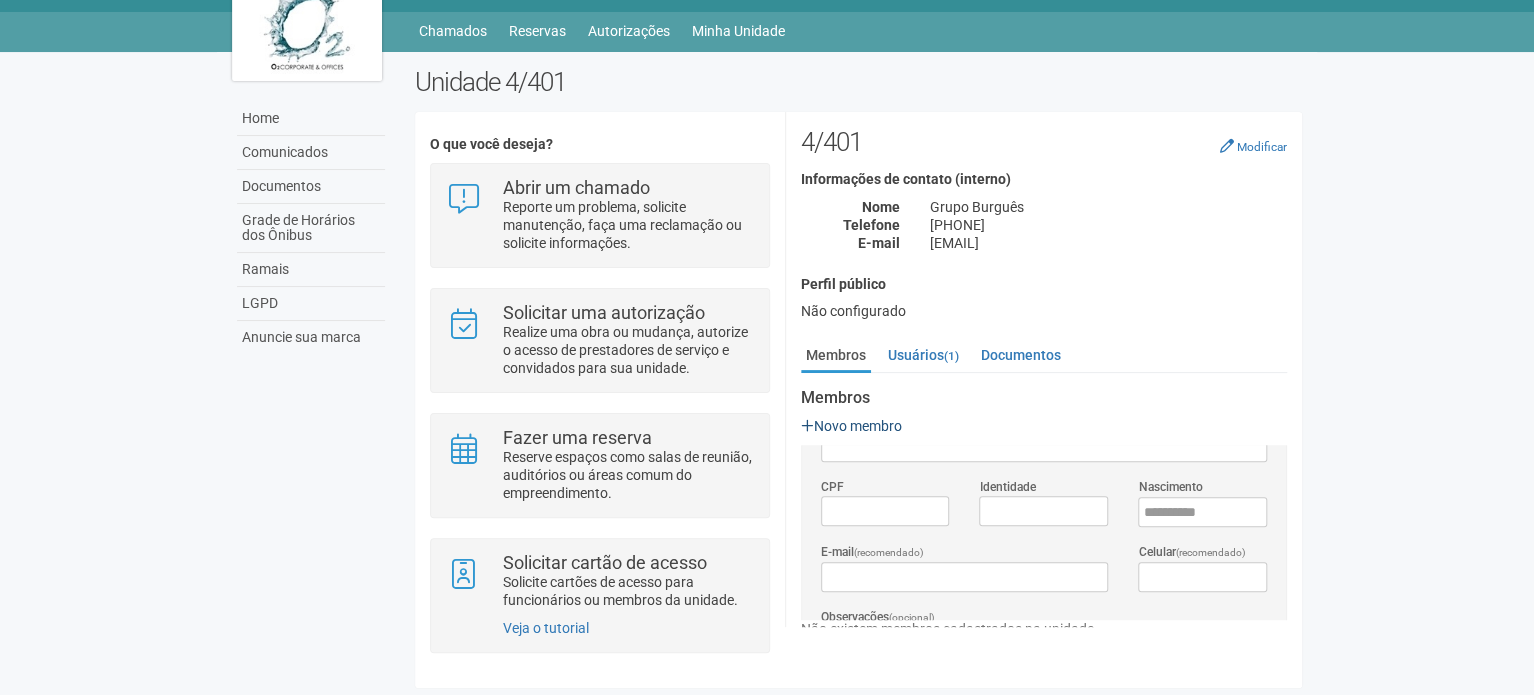 scroll, scrollTop: 0, scrollLeft: 0, axis: both 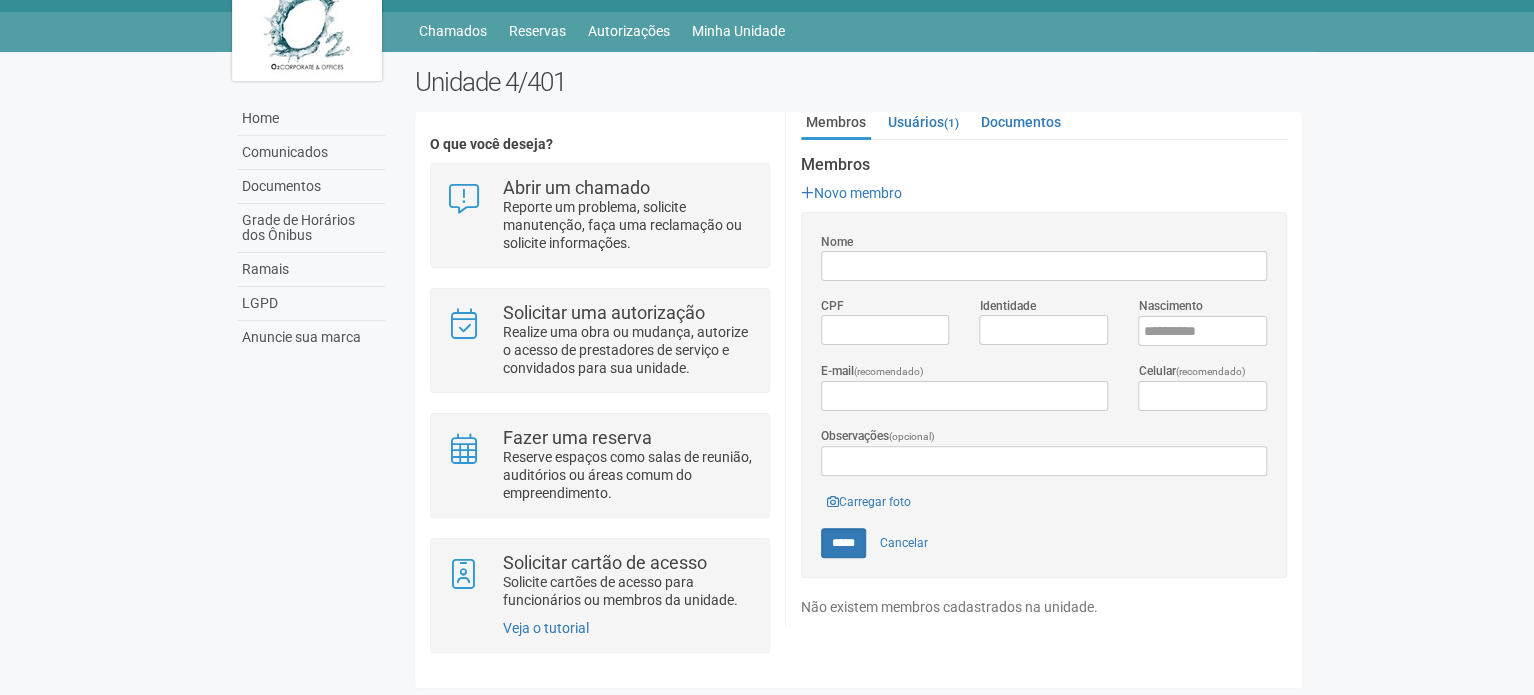 click on "Nome" at bounding box center (1044, 266) 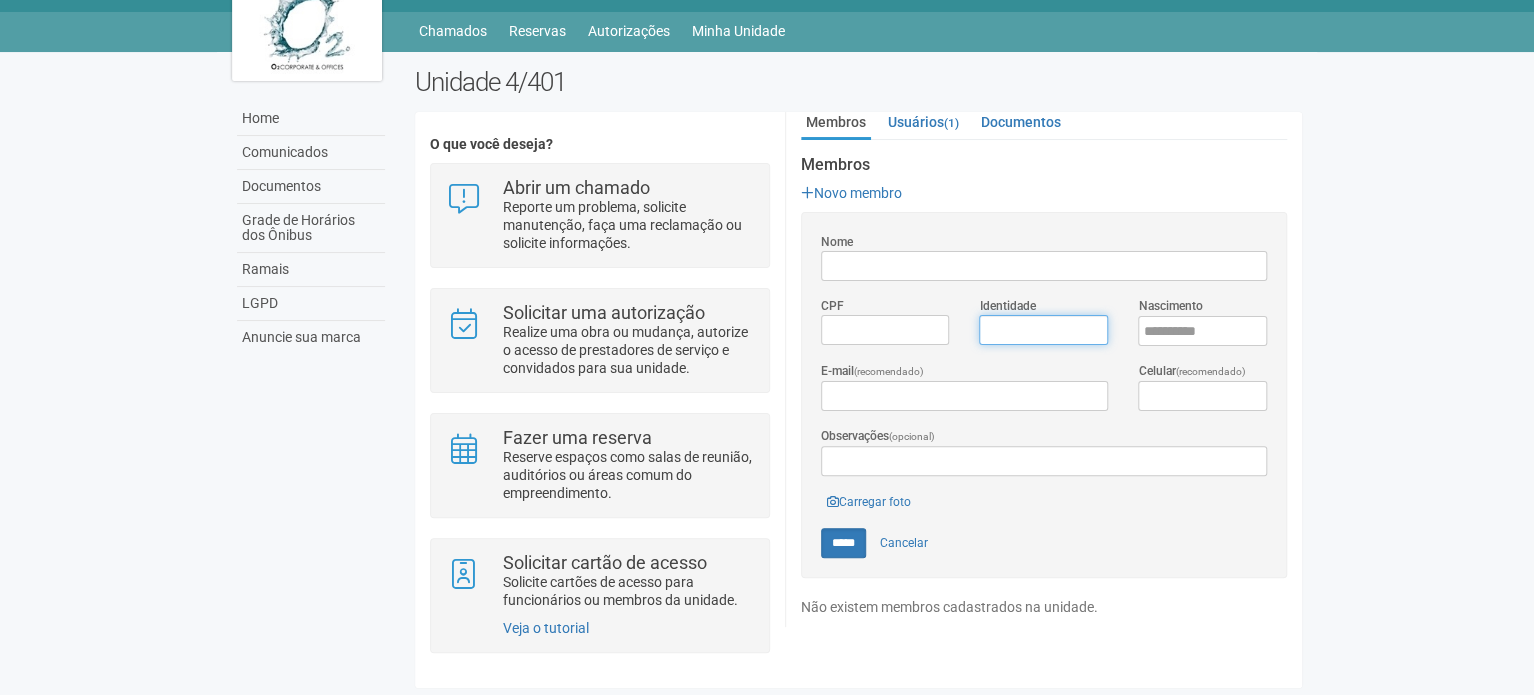 click on "Identidade" at bounding box center (1043, 330) 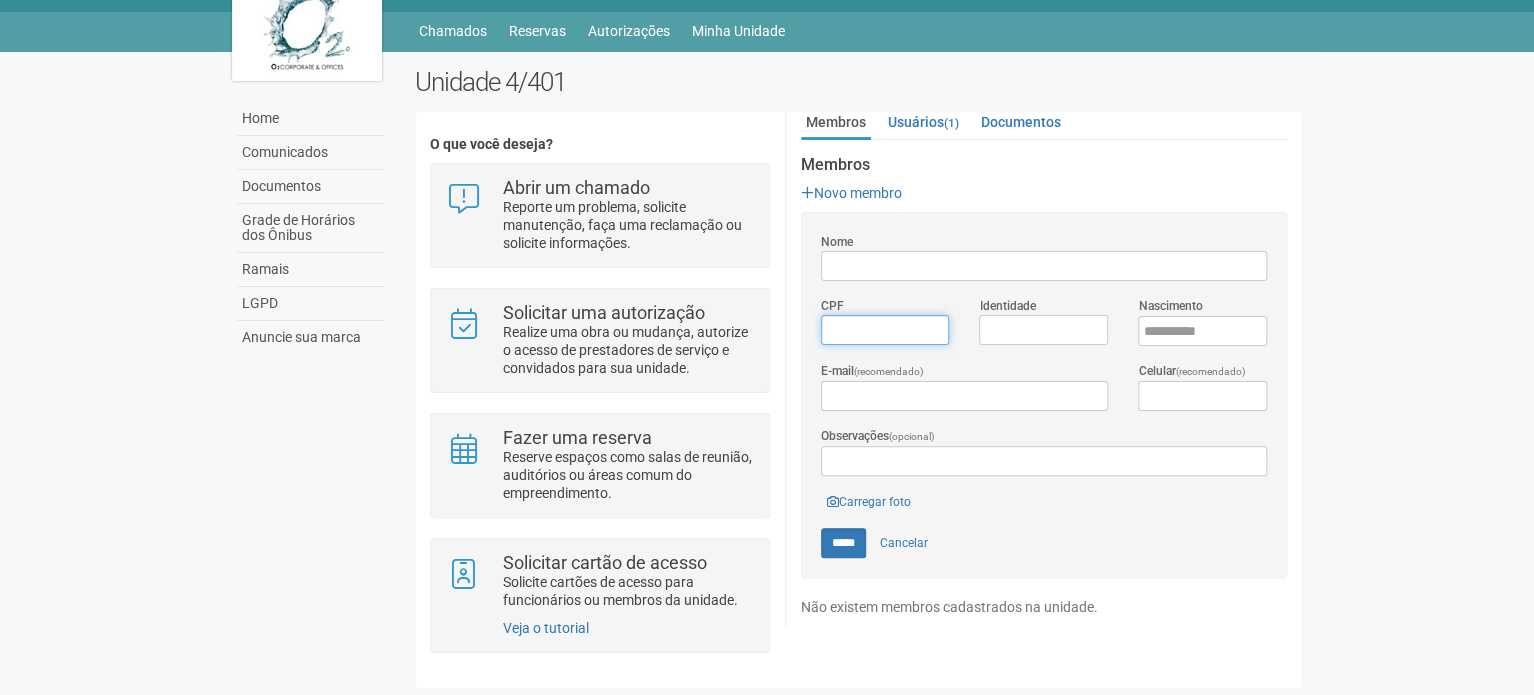 type on "*********" 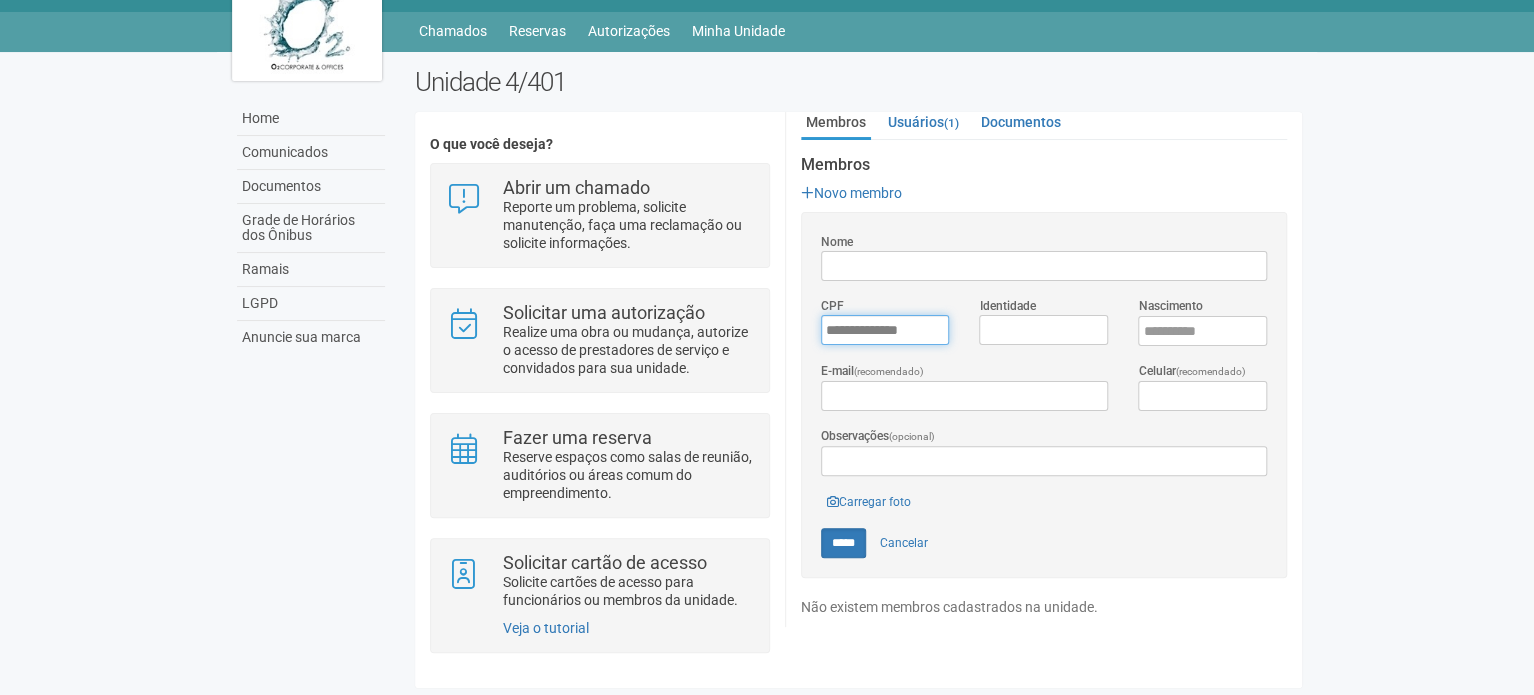 click on "*********" at bounding box center [885, 330] 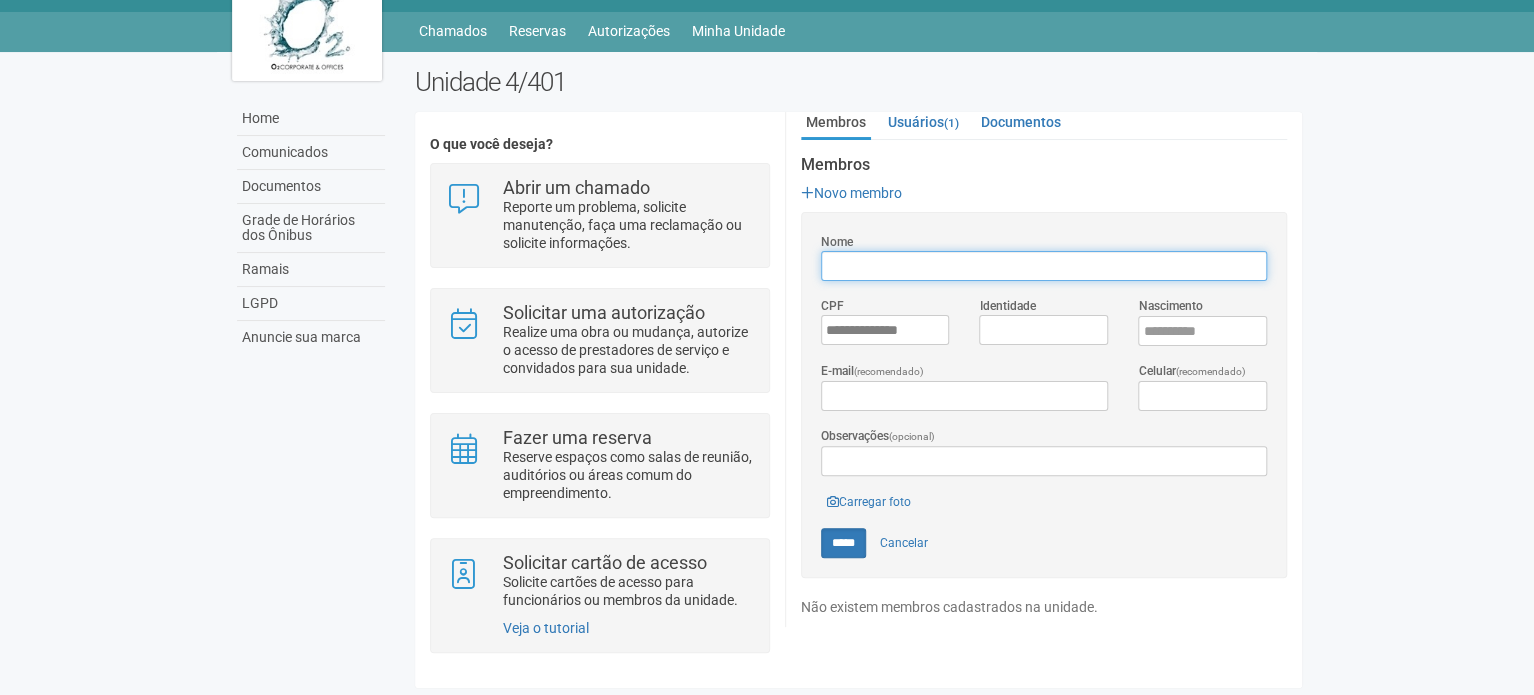 type 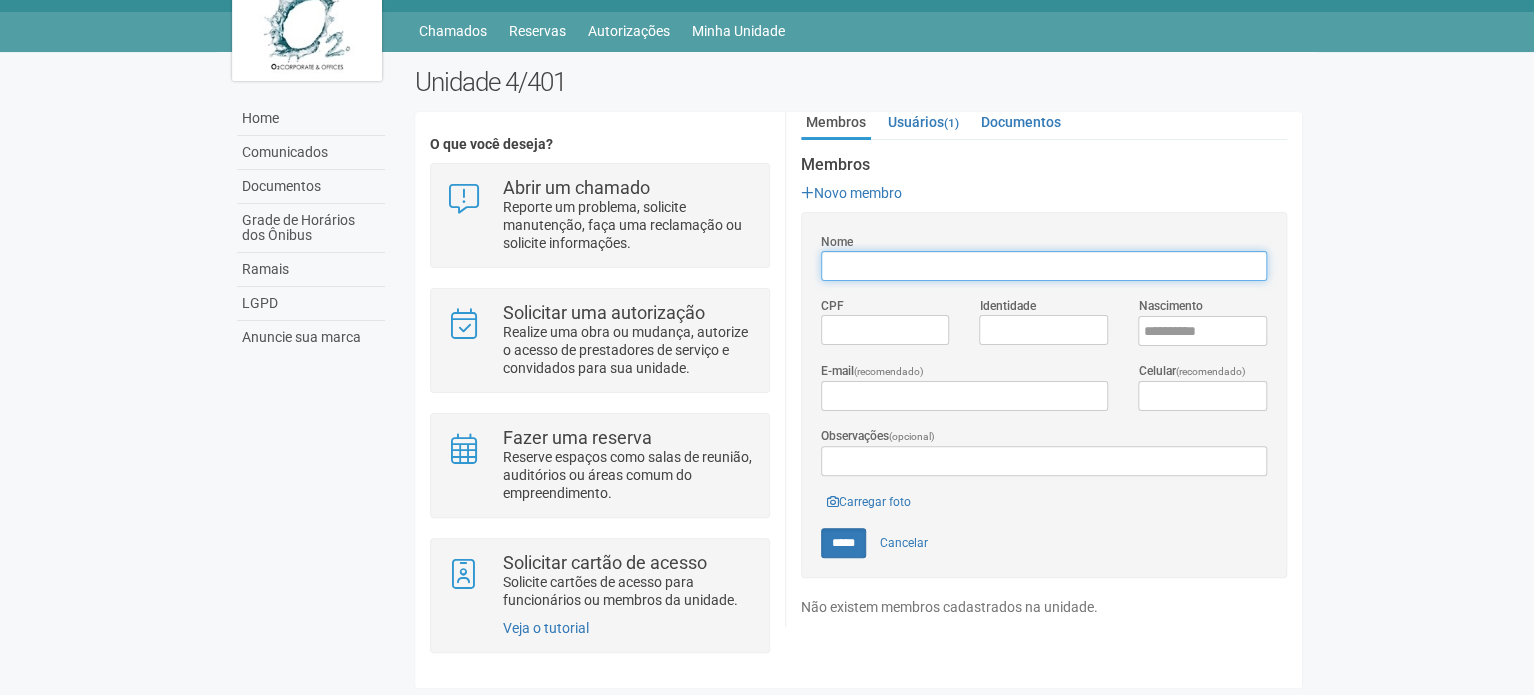 click on "Nome" at bounding box center [1044, 266] 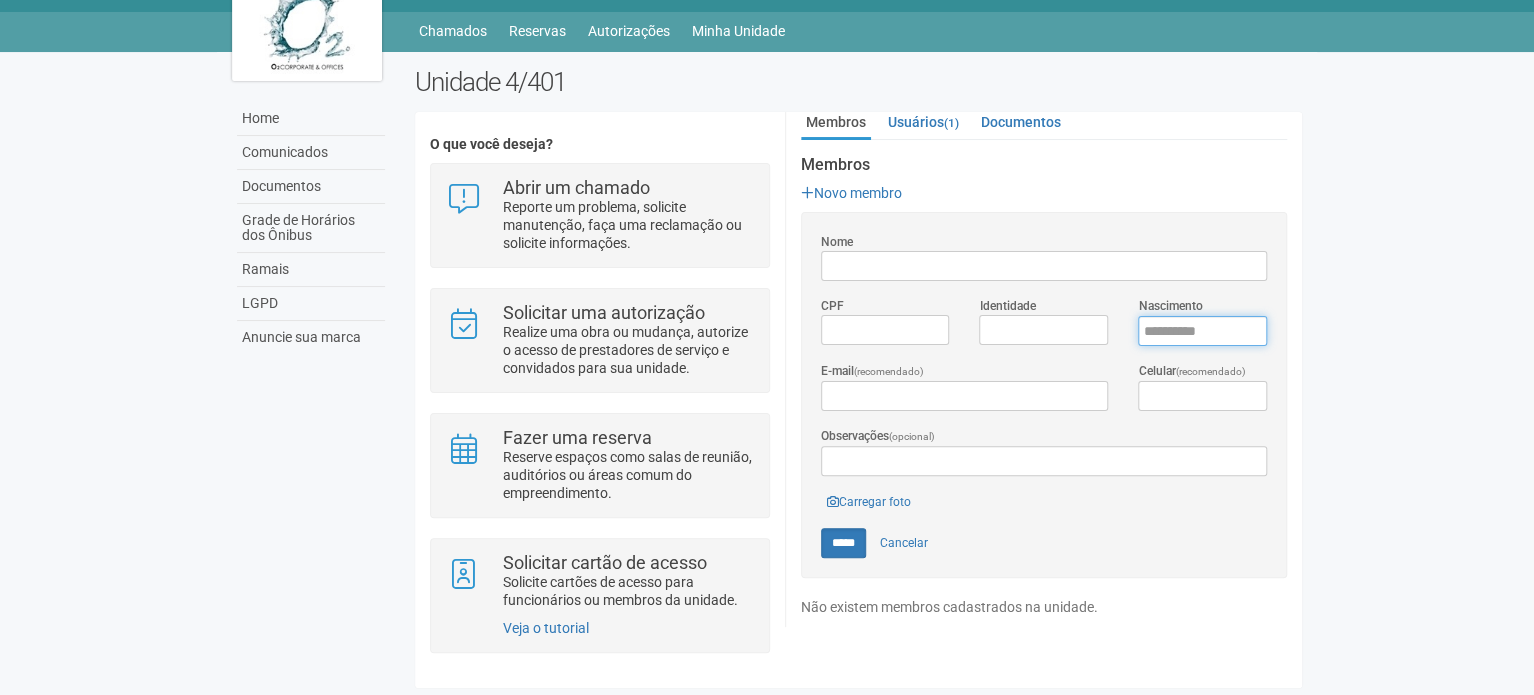 type on "****" 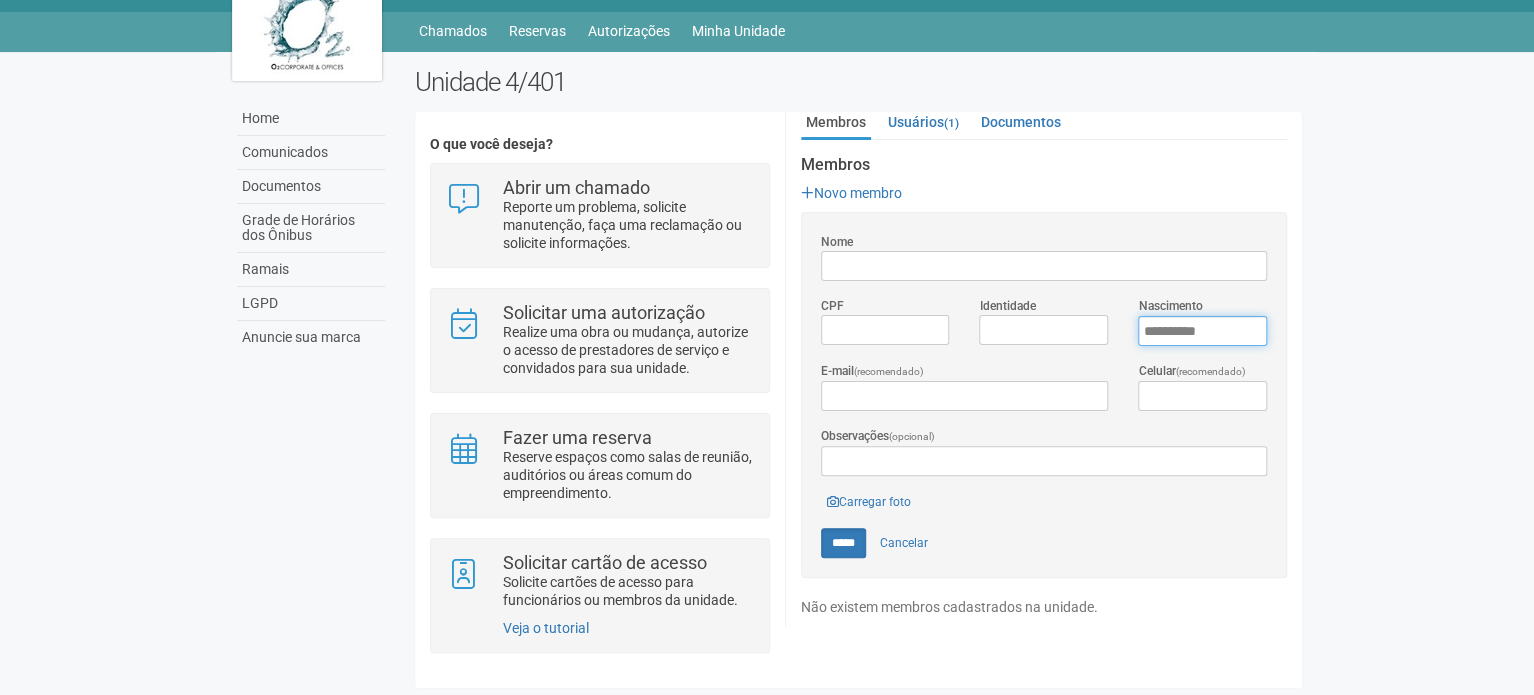 click on "****" at bounding box center [1202, 331] 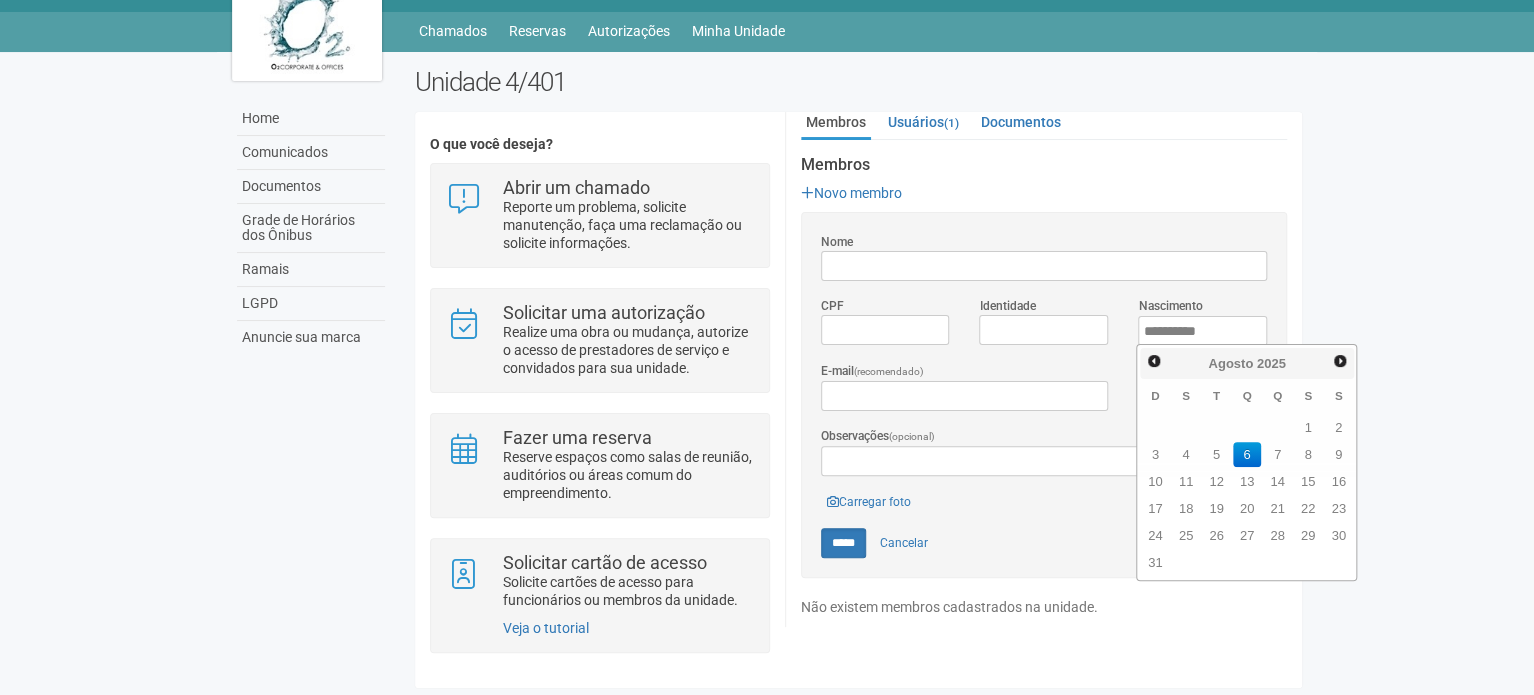 type 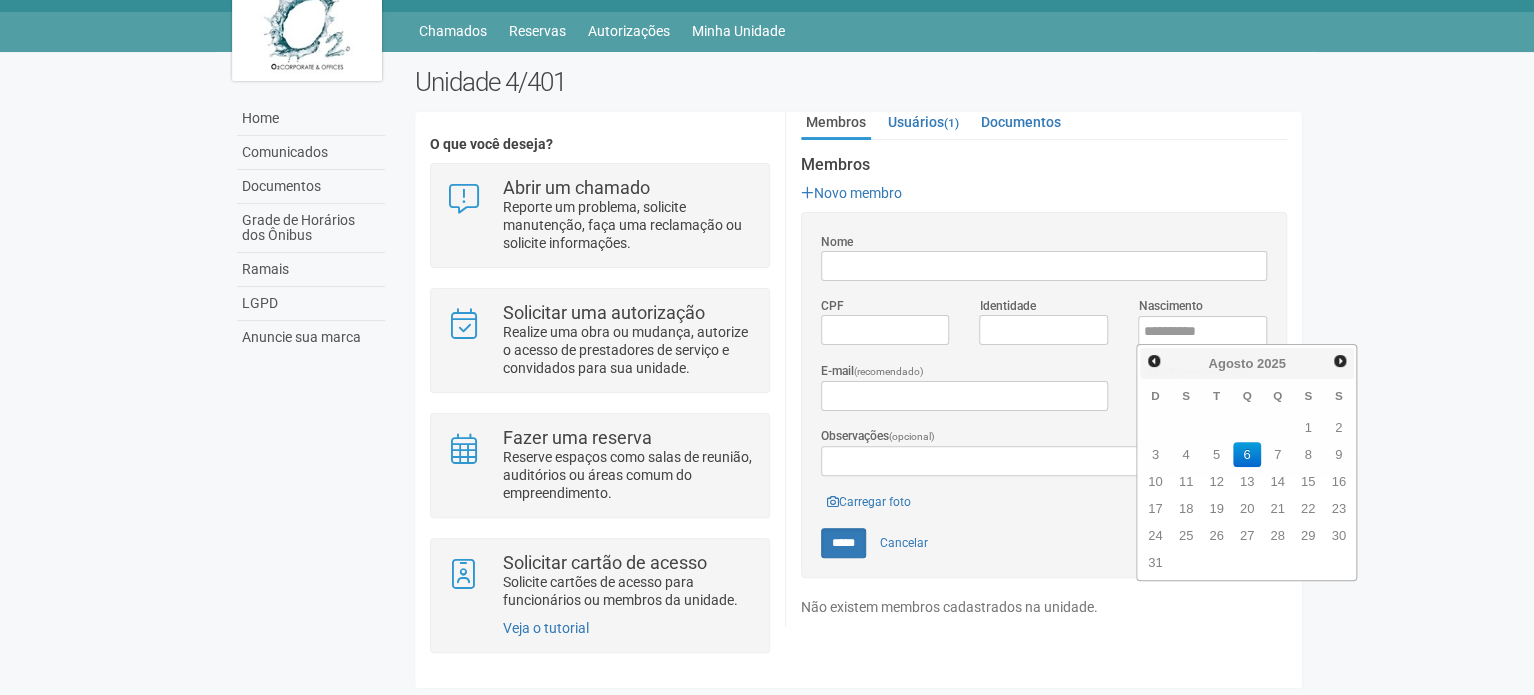 click on "Nome
CPF
Identidade
Nascimento
E-mail  (recomendado)
Celular  (recomendado)
Observações  (opcional)
Enviando...
Carregar foto
*****
Cancelar" at bounding box center [1044, 395] 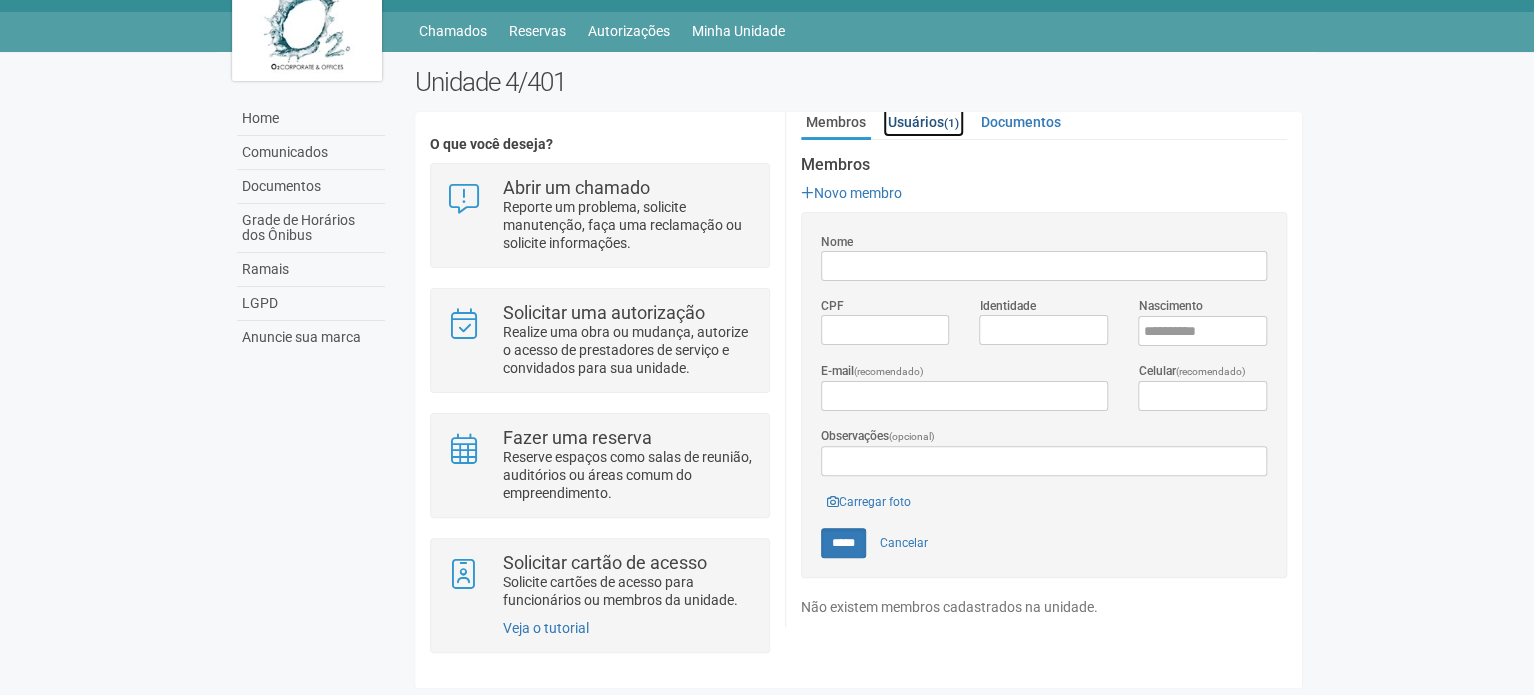 click on "Usuários
(1)" at bounding box center [923, 122] 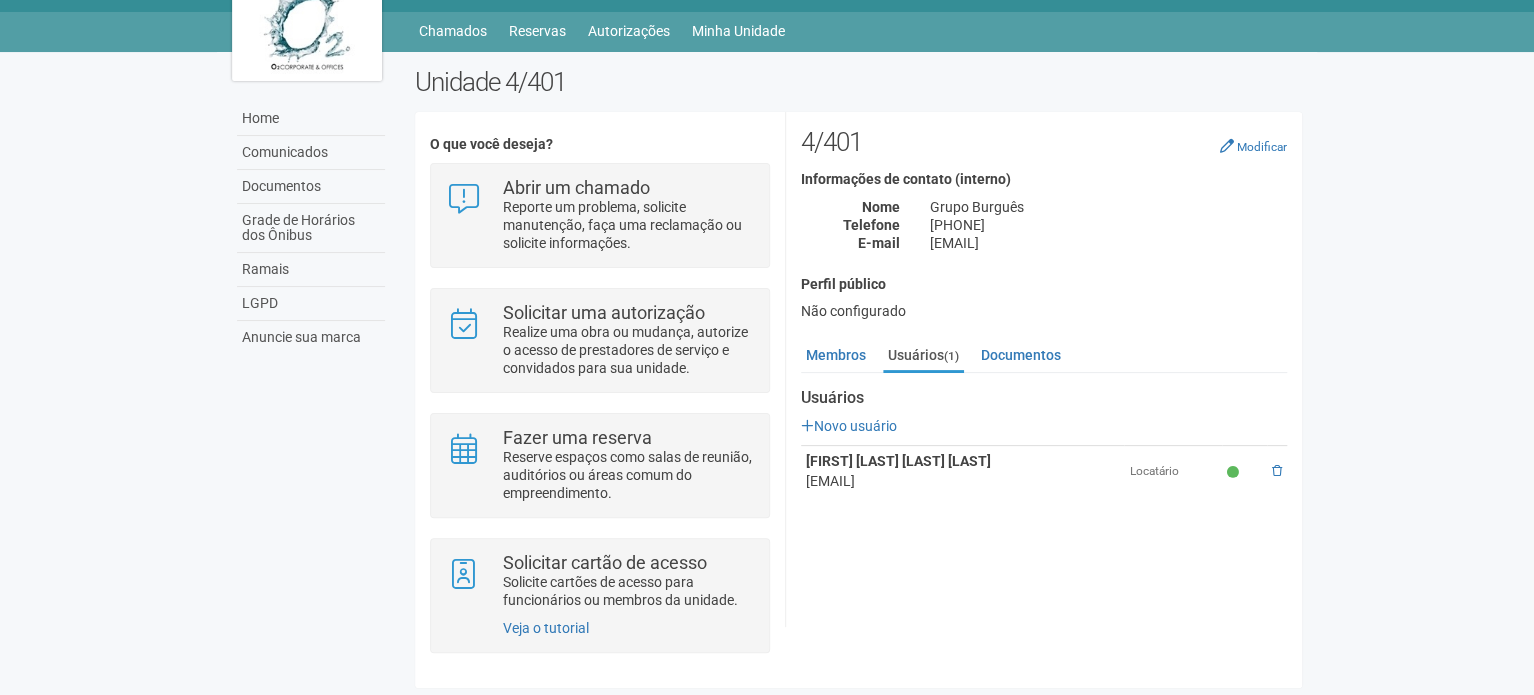 scroll, scrollTop: 0, scrollLeft: 0, axis: both 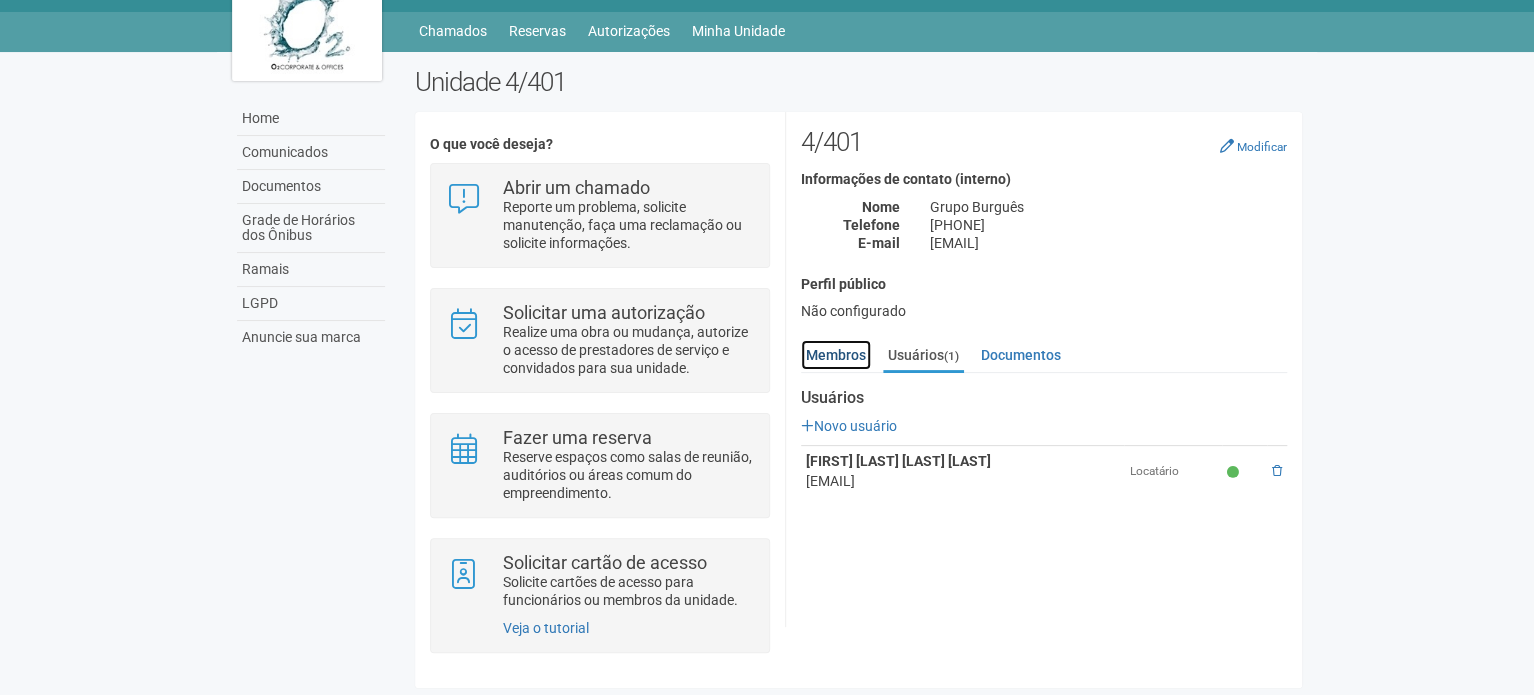 click on "Membros" at bounding box center (836, 355) 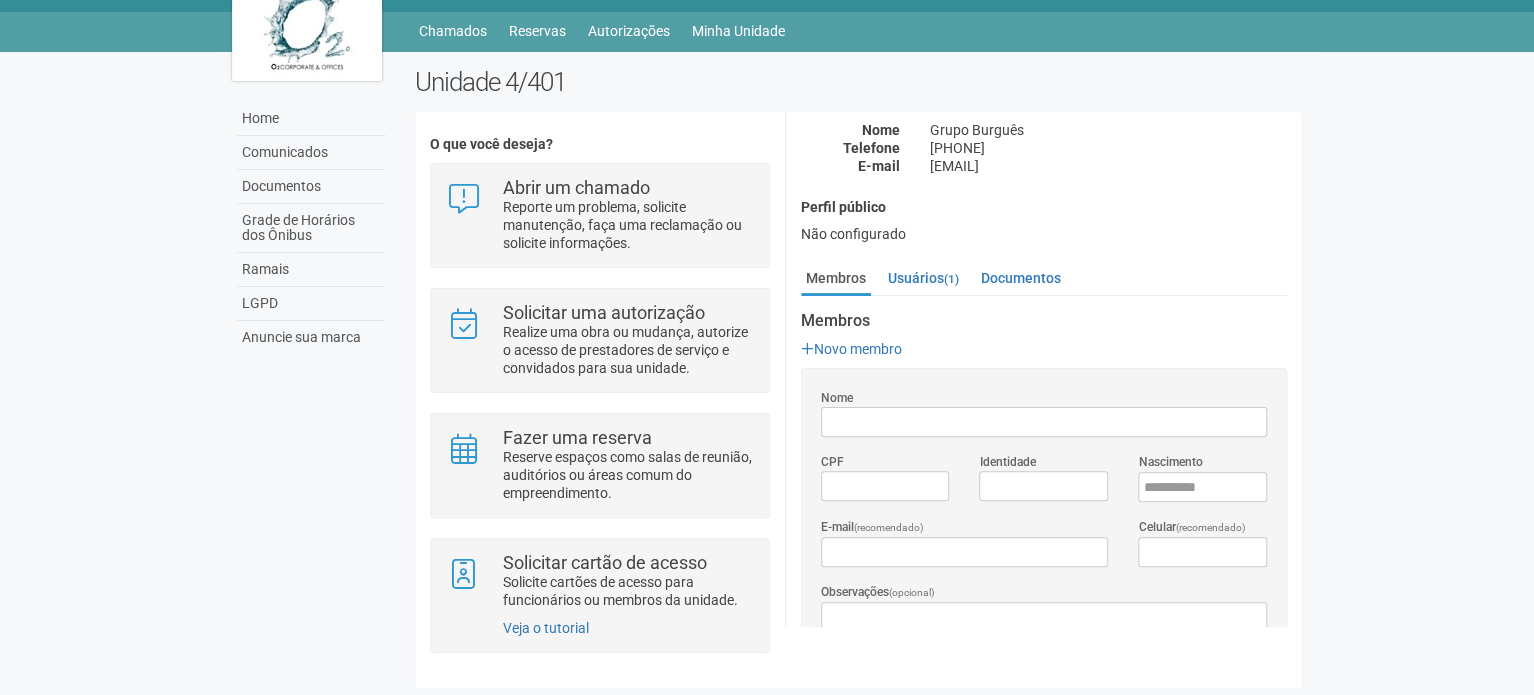 scroll, scrollTop: 200, scrollLeft: 0, axis: vertical 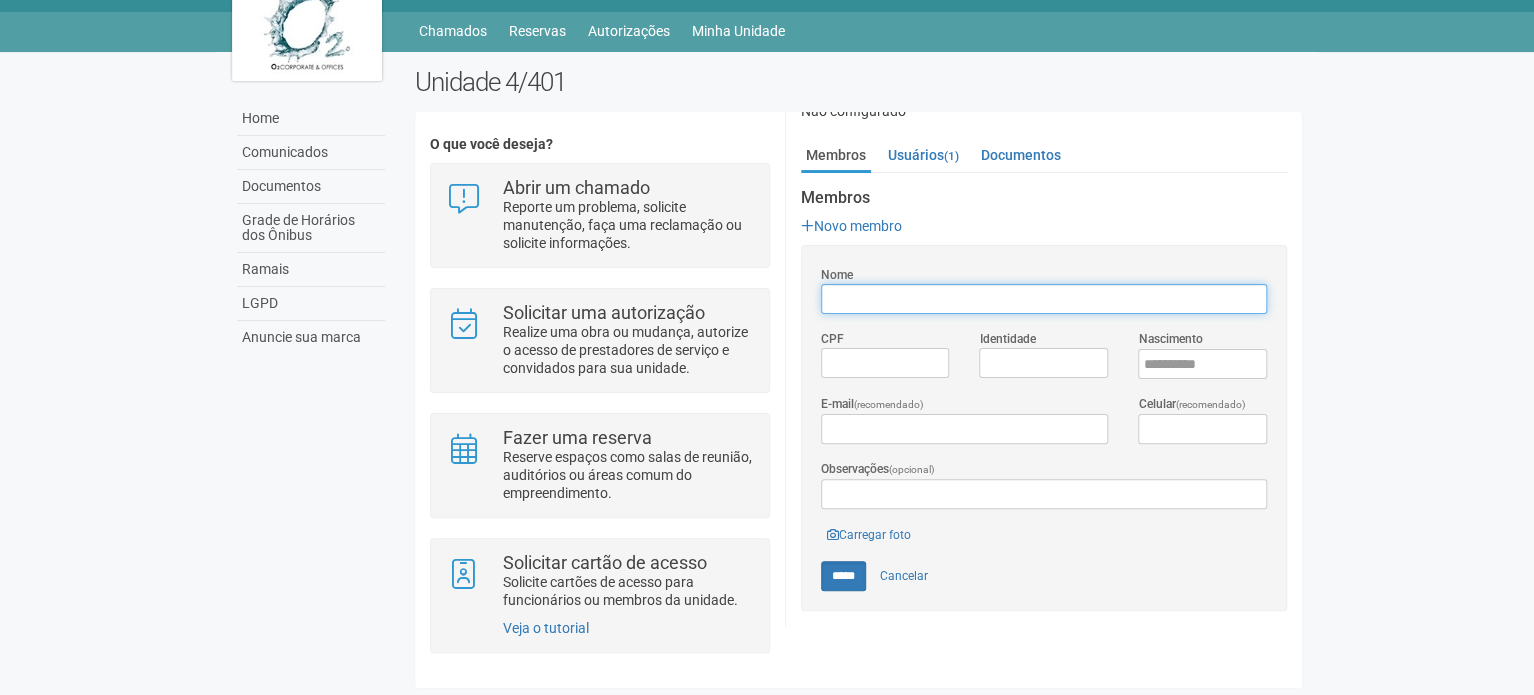 click on "Nome" at bounding box center [1044, 299] 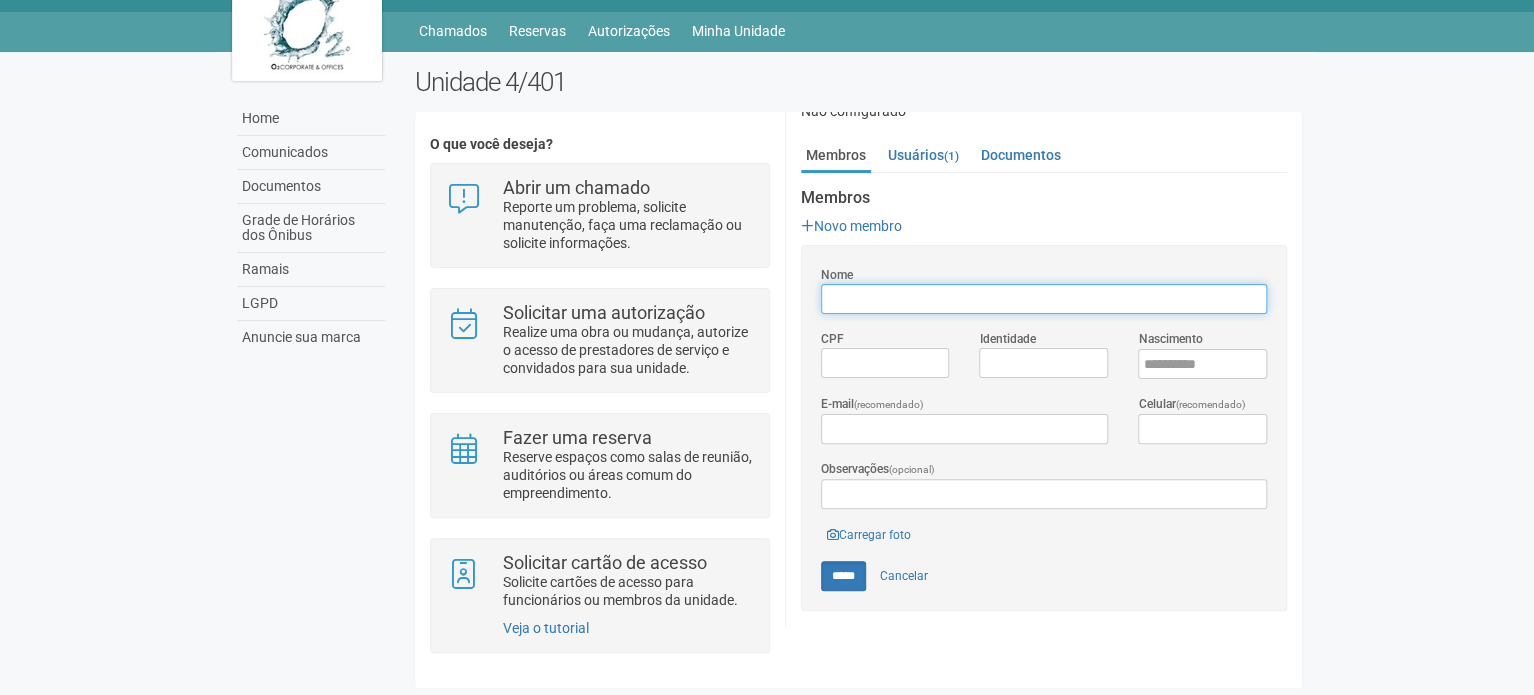 click on "Nome" at bounding box center (1044, 299) 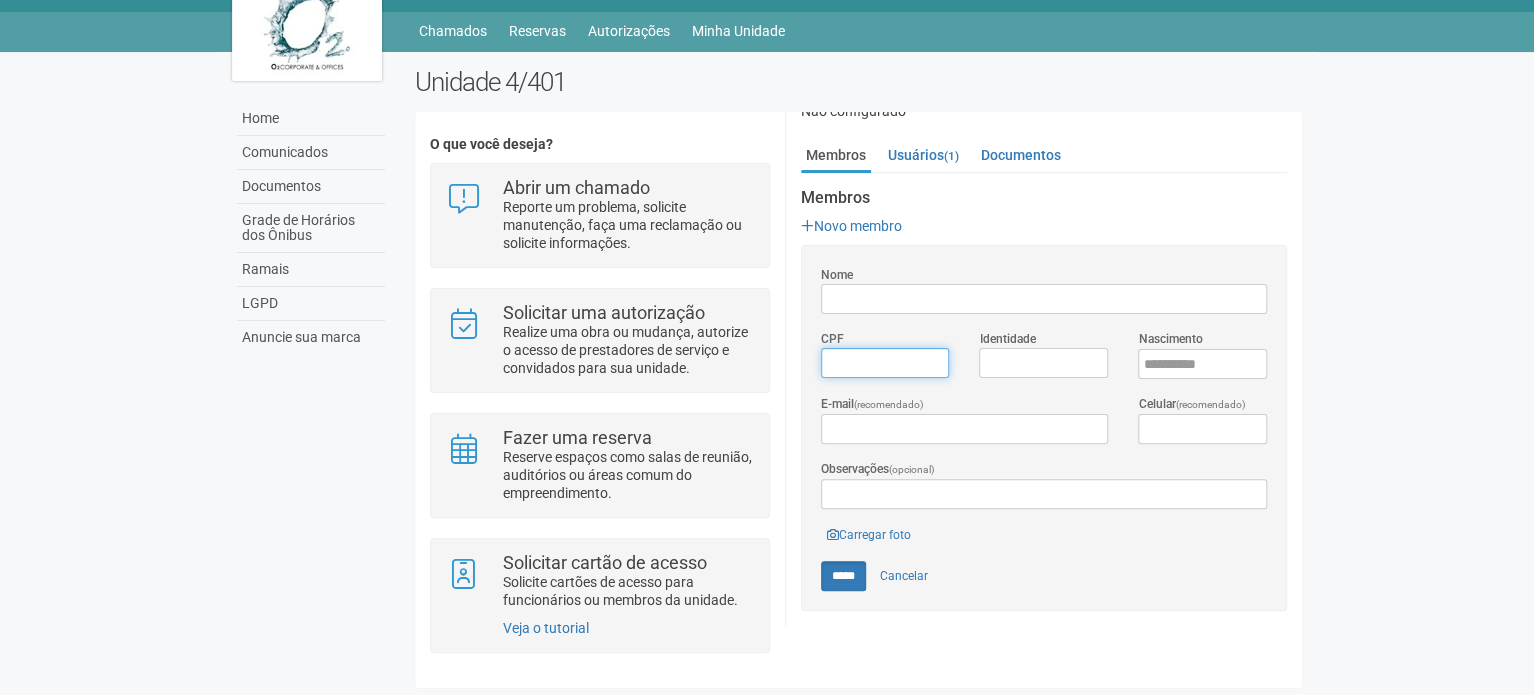 type on "*********" 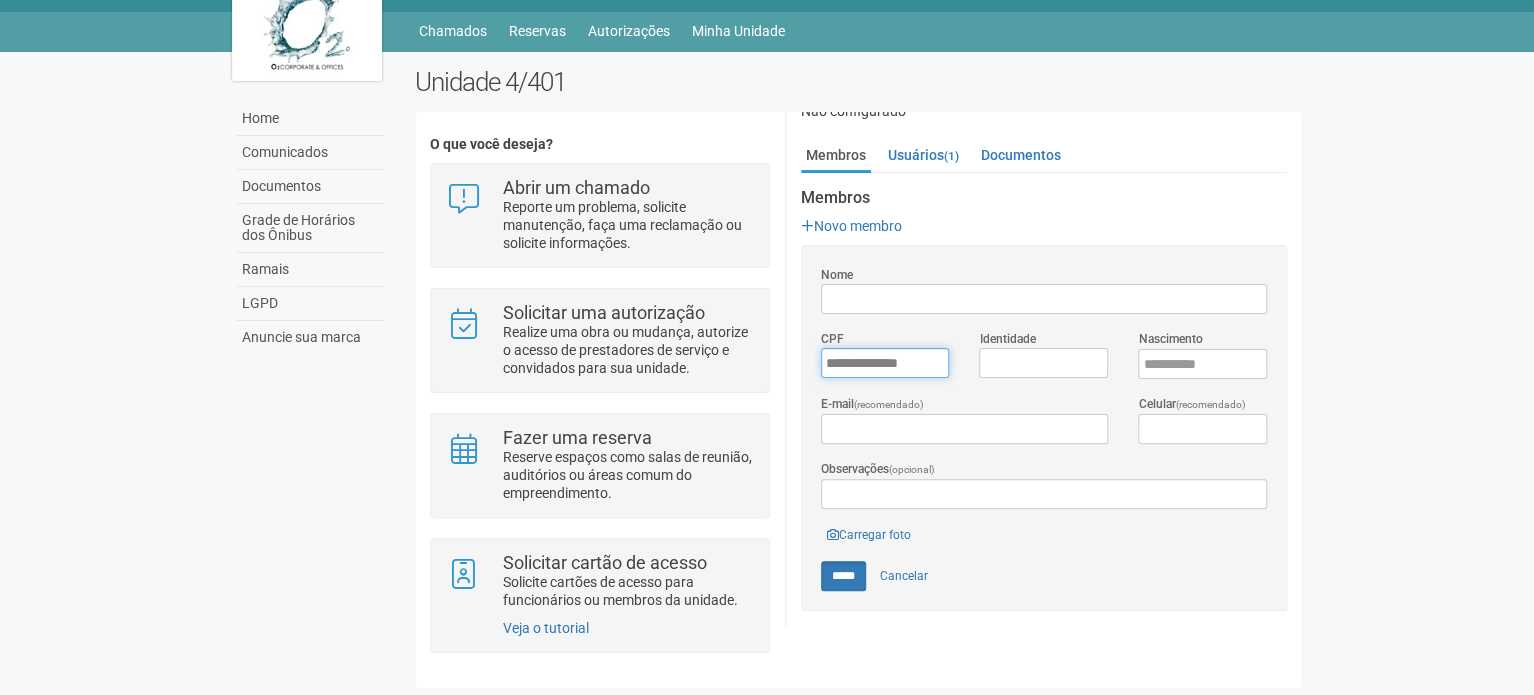 click on "*********" at bounding box center (885, 363) 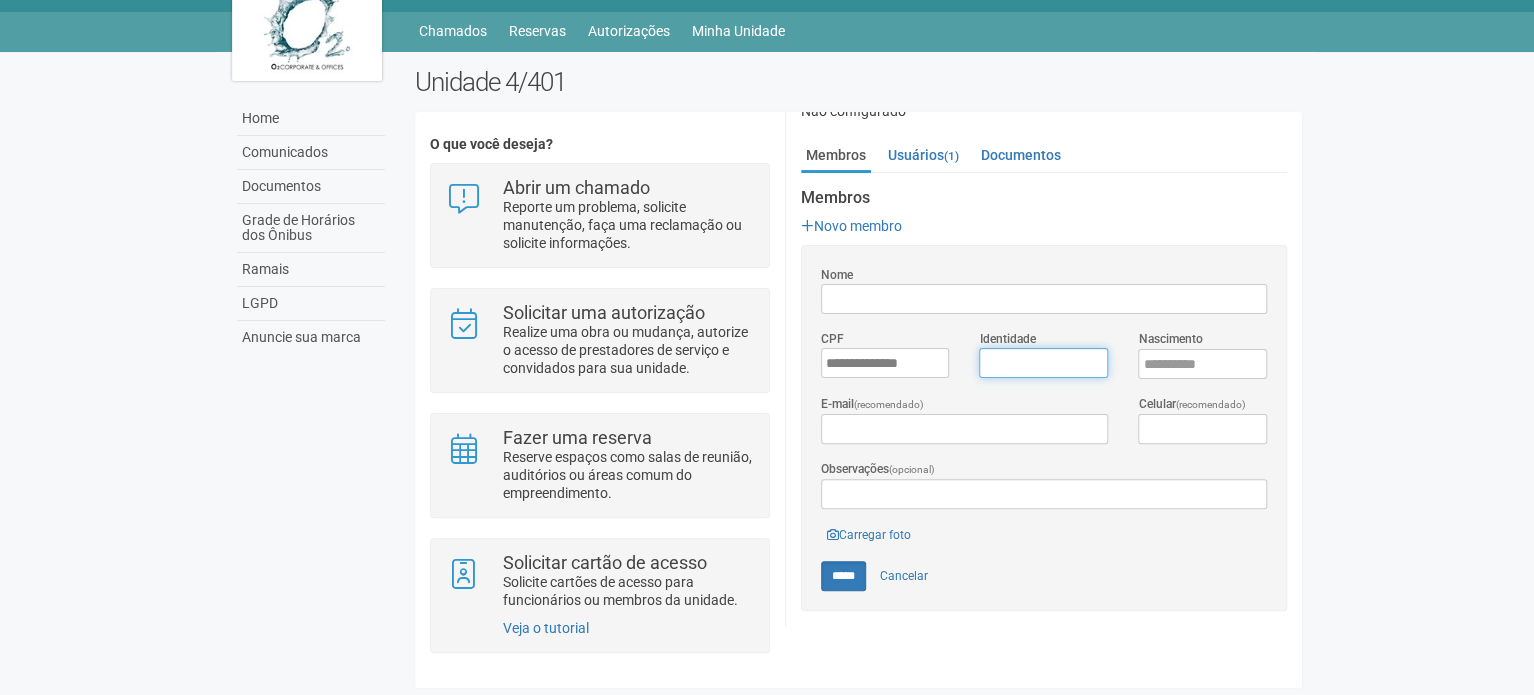 type 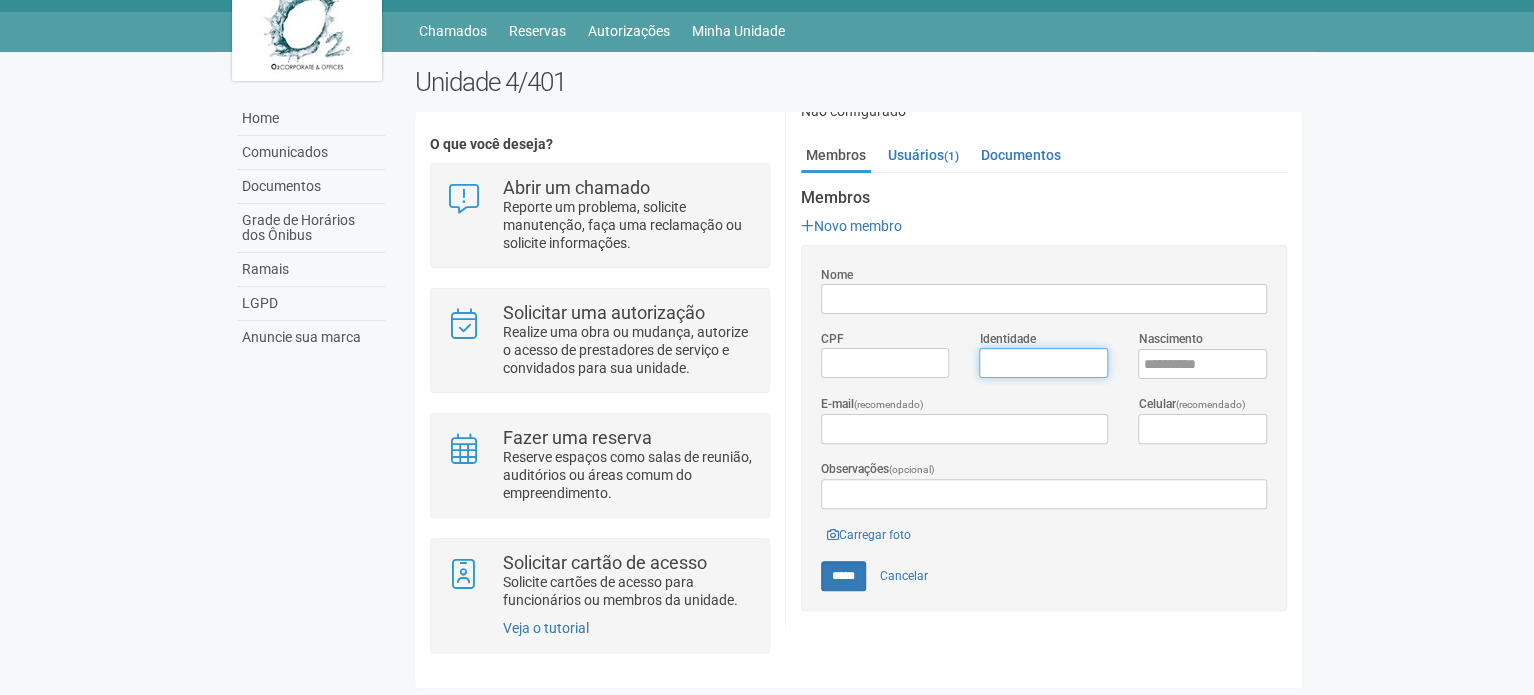 click on "Identidade" at bounding box center (1043, 363) 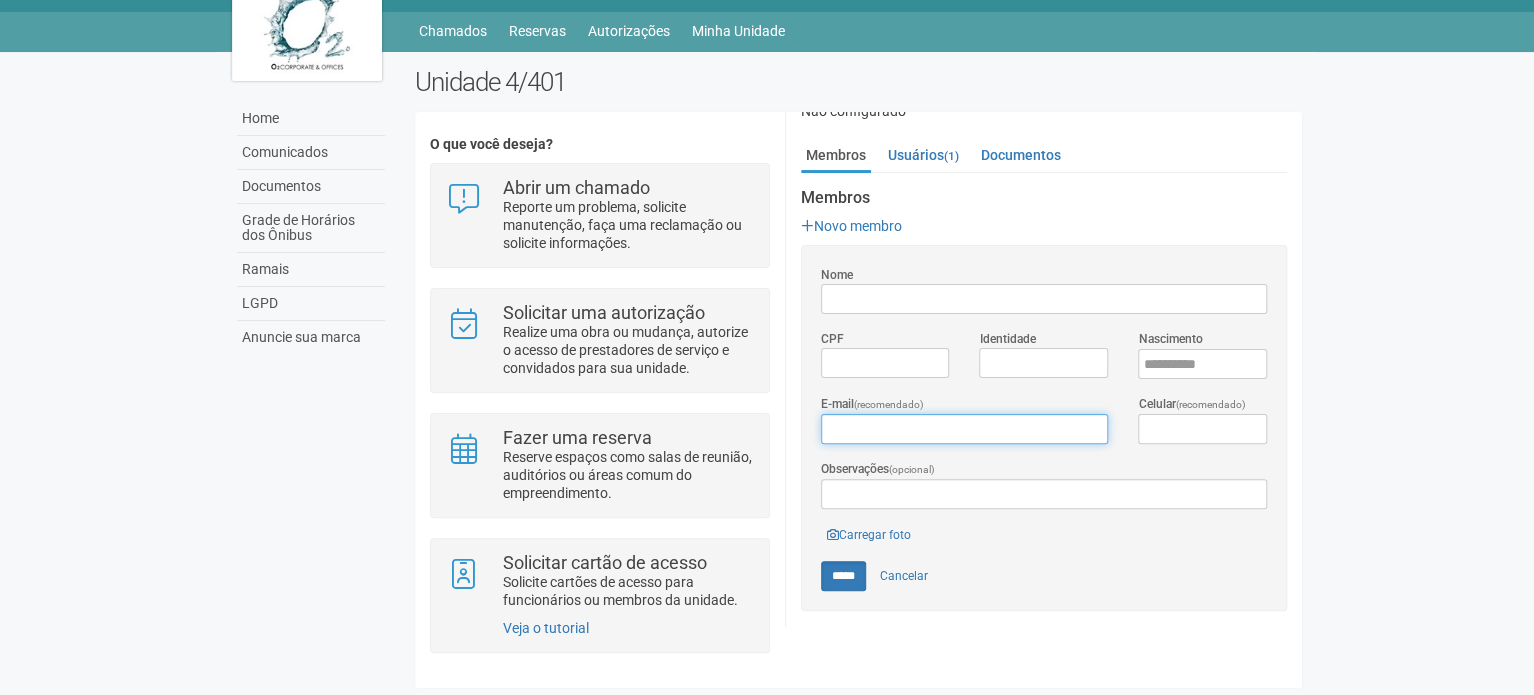 click on "E-mail  (recomendado)" at bounding box center (964, 429) 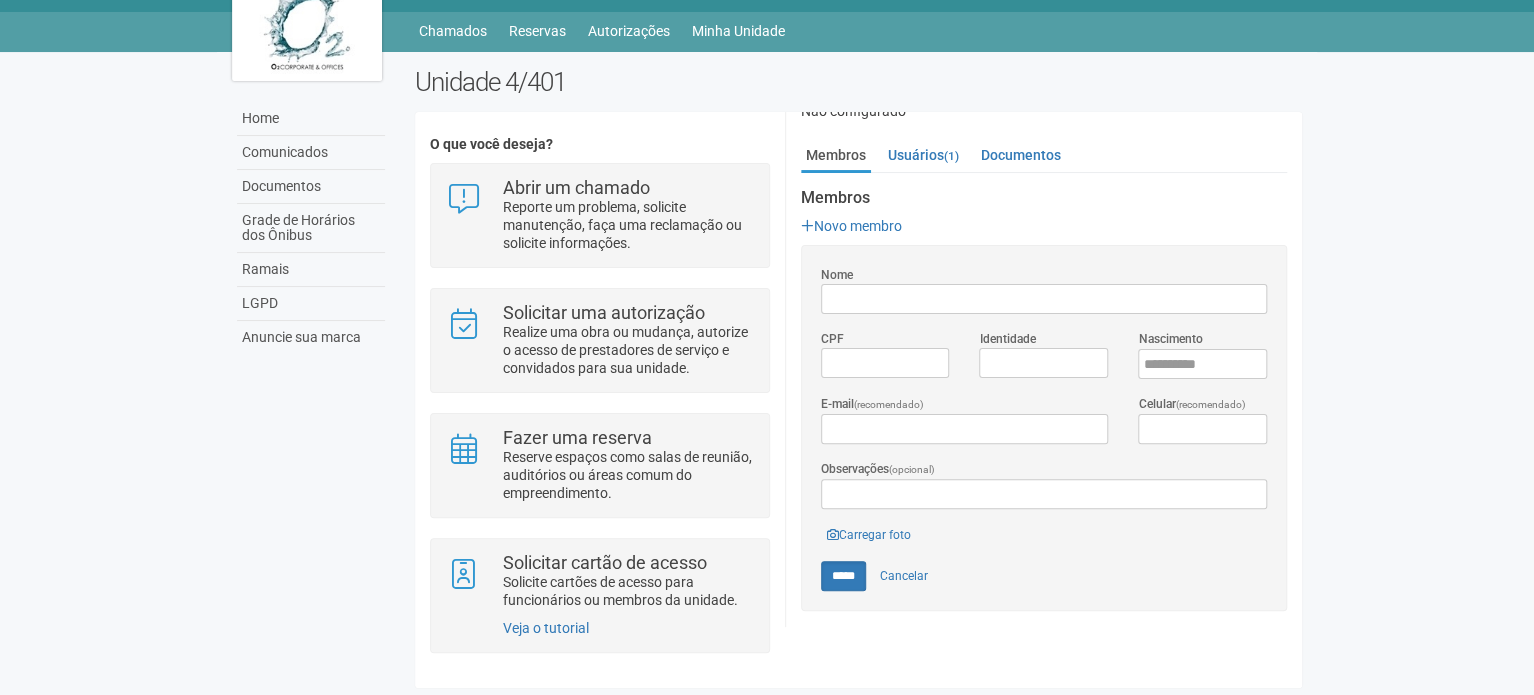 click on "Nome
CPF
Identidade
Nascimento
E-mail  (recomendado)
Celular  (recomendado)
Observações  (opcional)
Enviando...
Carregar foto
*****
Cancelar" at bounding box center [1044, 428] 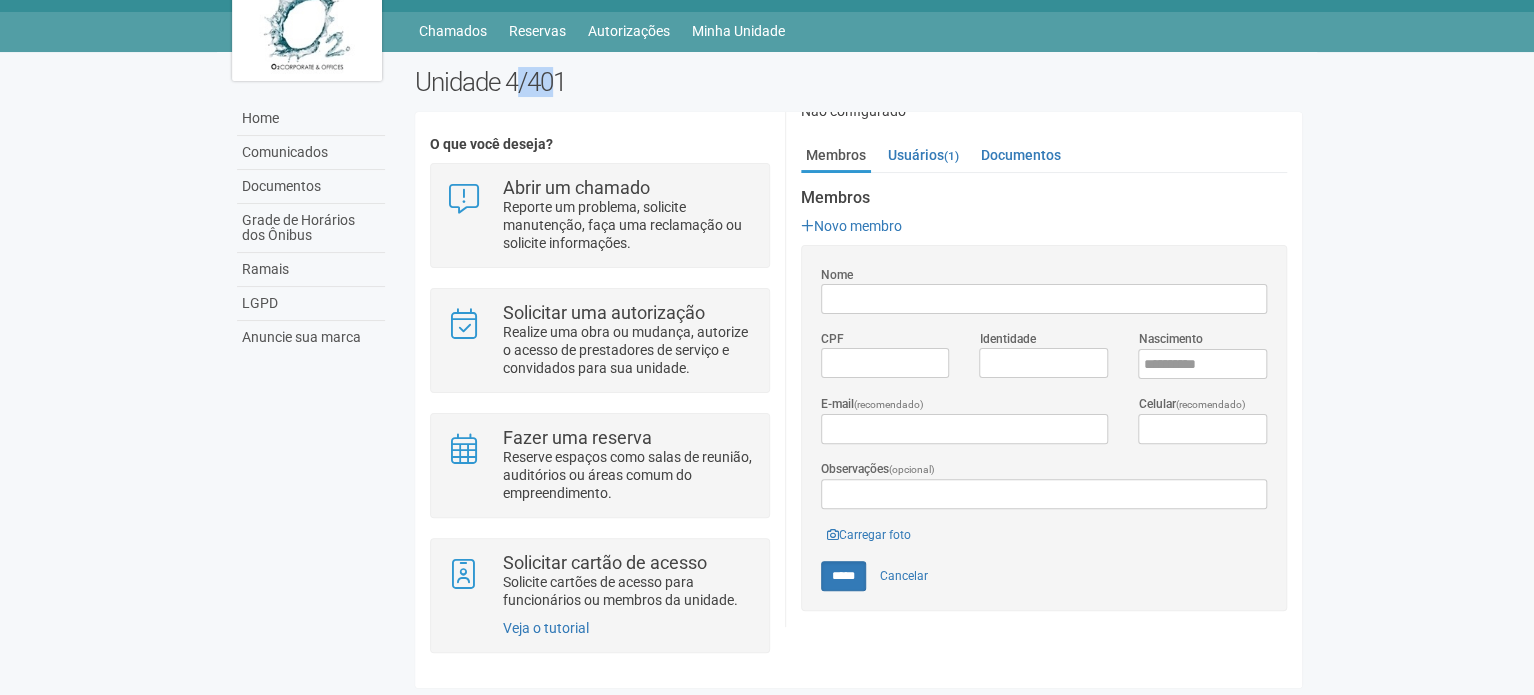 drag, startPoint x: 515, startPoint y: 91, endPoint x: 559, endPoint y: 82, distance: 44.911022 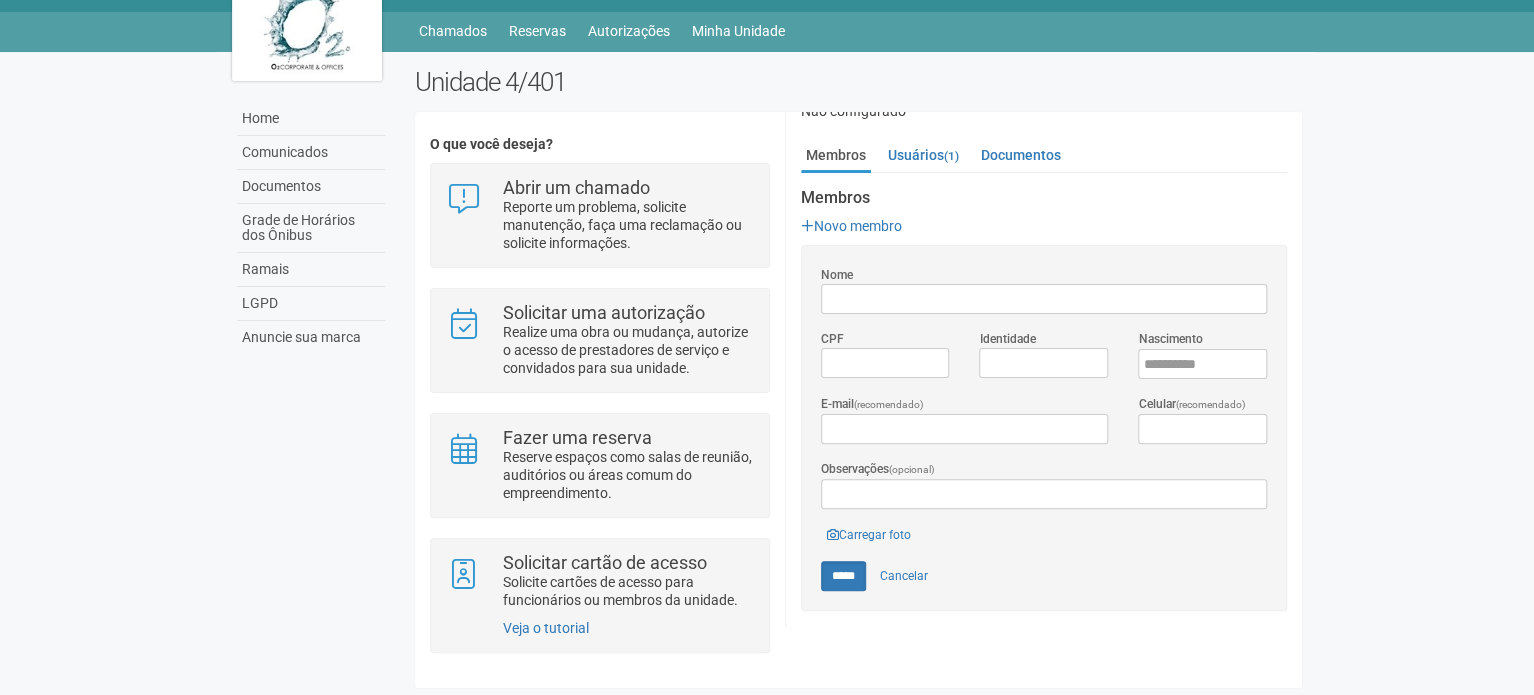 click on "Unidade 4/401" at bounding box center [858, 82] 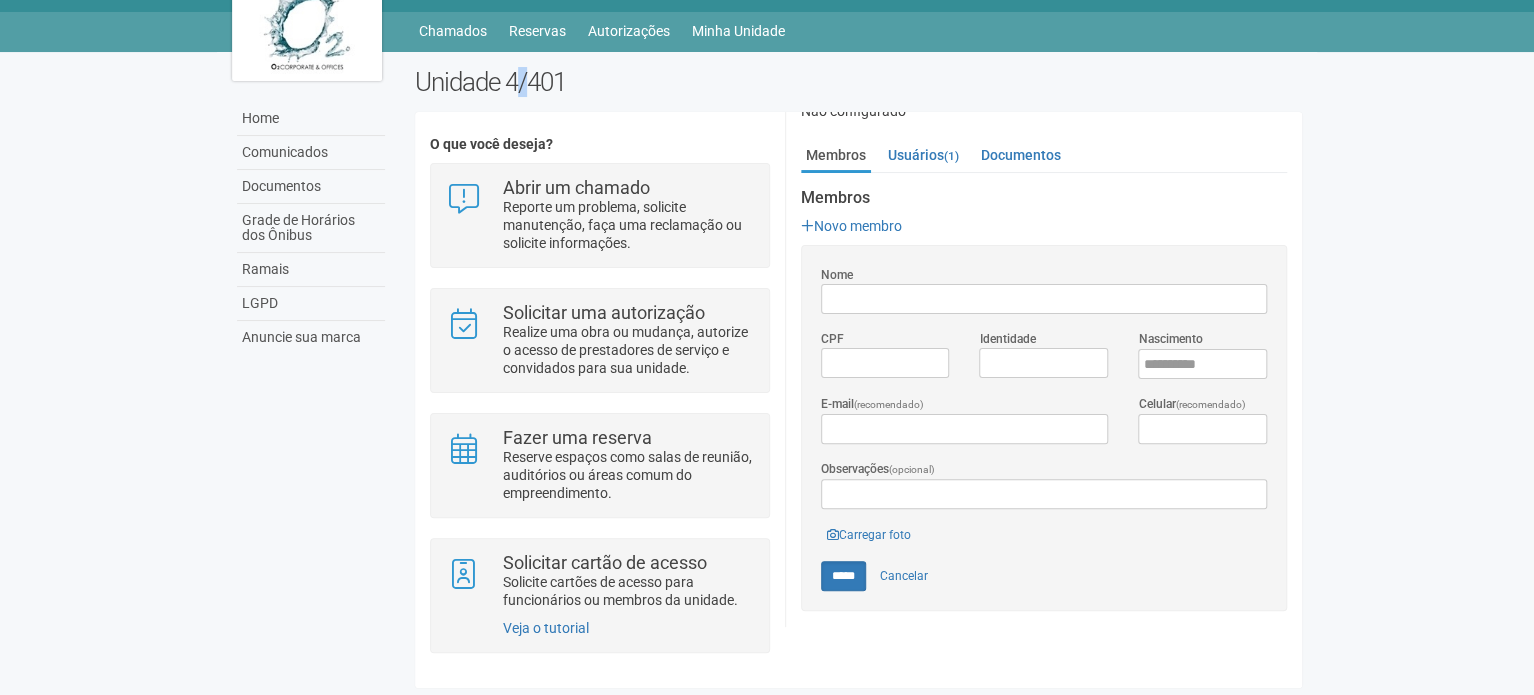 click on "Unidade 4/401" at bounding box center (858, 82) 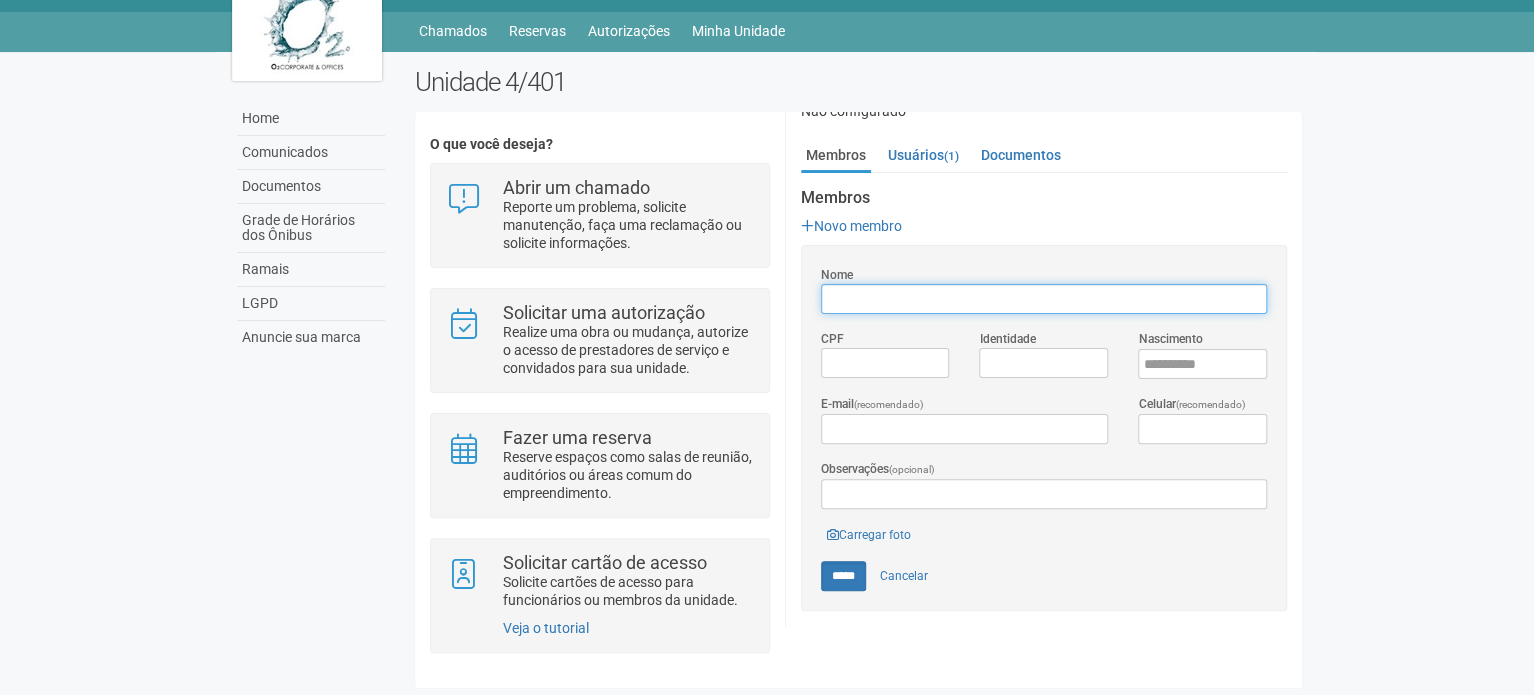 click on "Nome" at bounding box center [1044, 299] 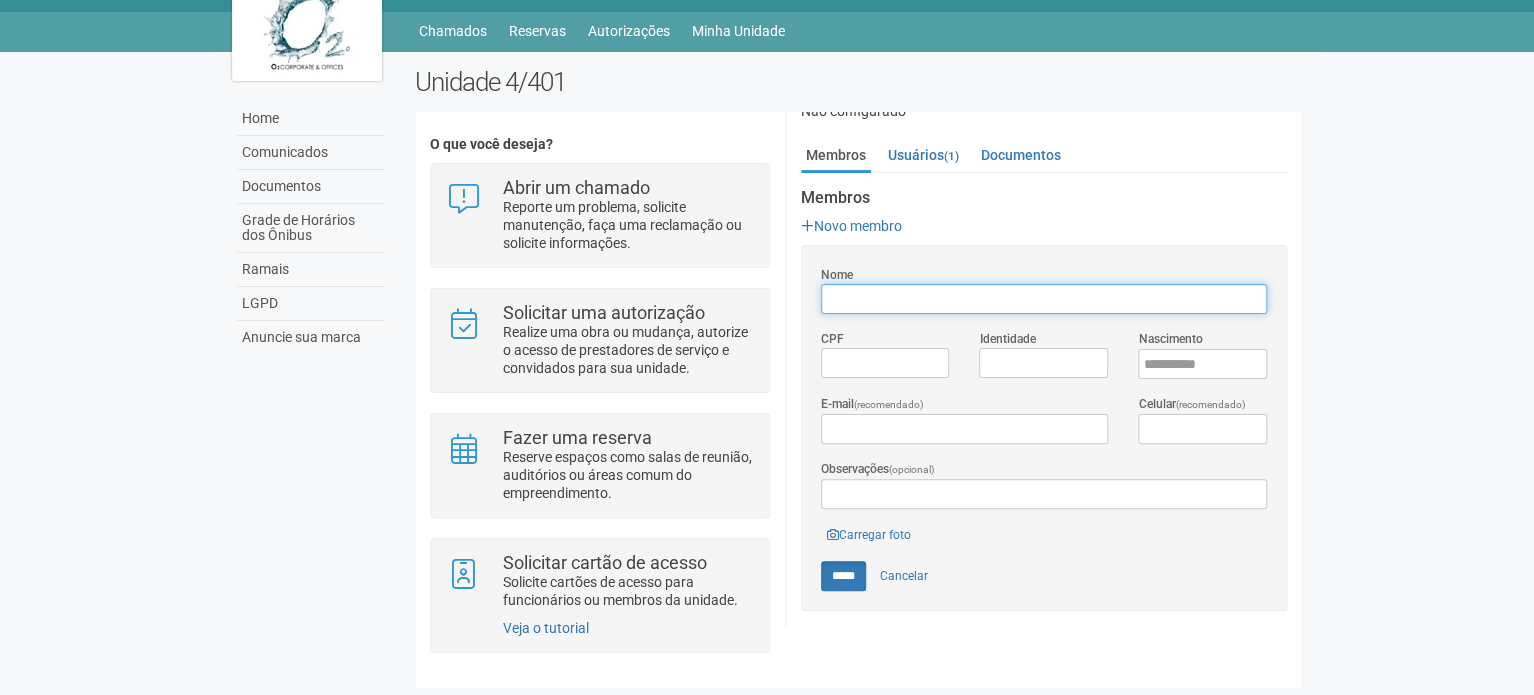 type on "**********" 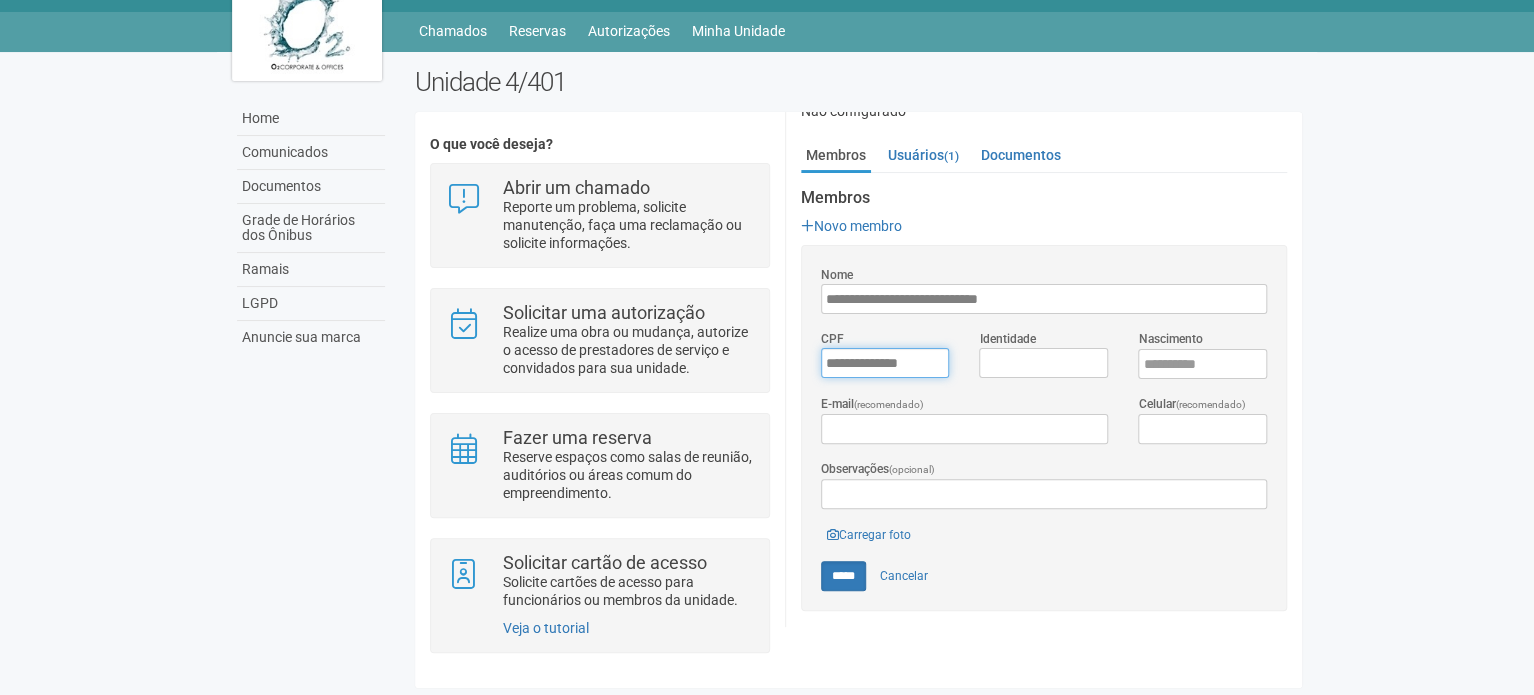 click on "*********" at bounding box center (885, 363) 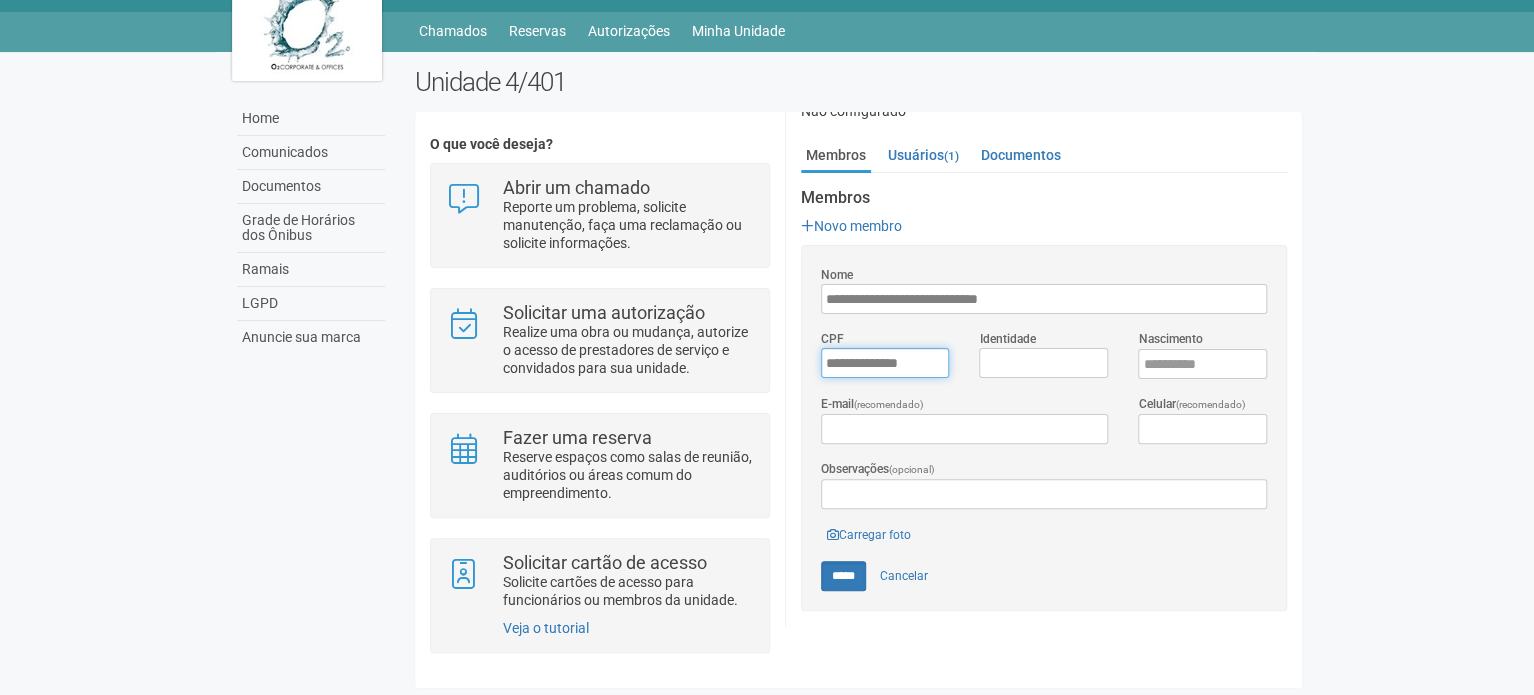 type on "**********" 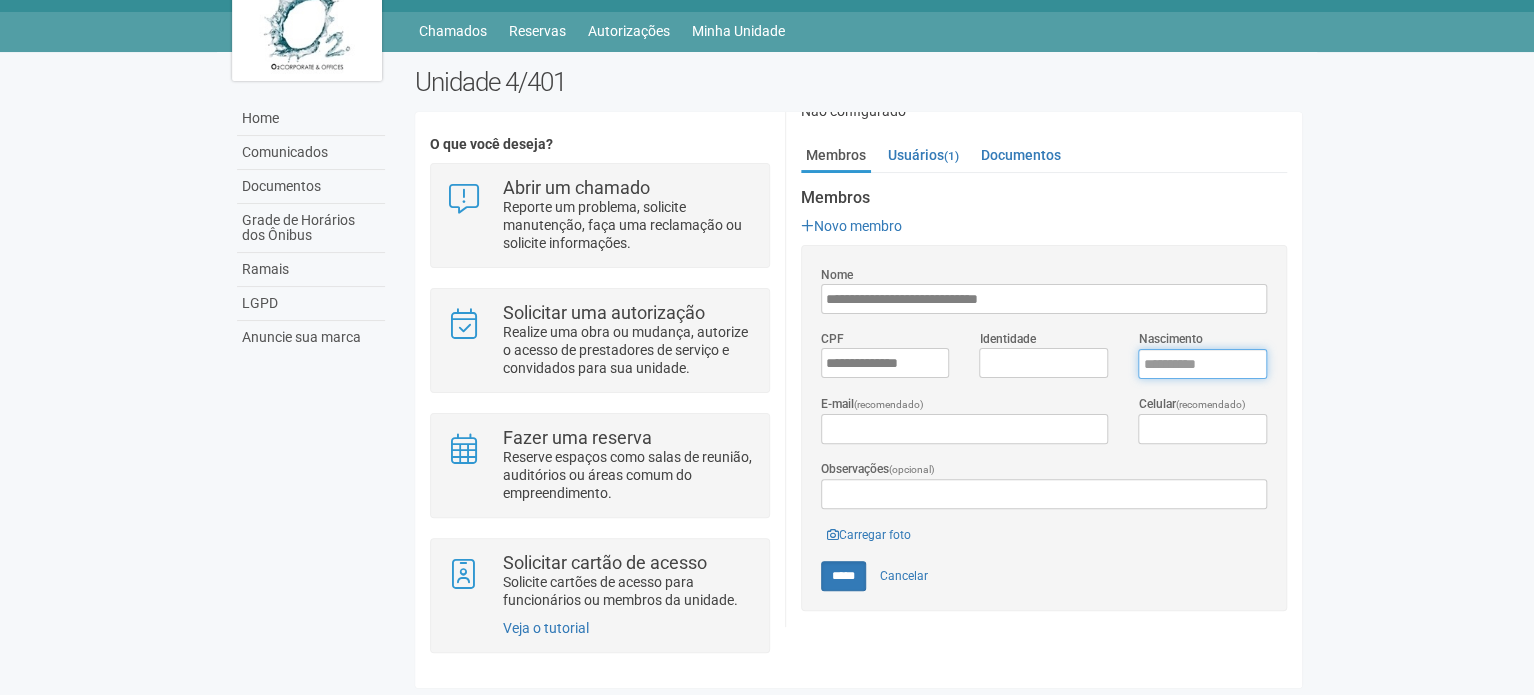 type on "****" 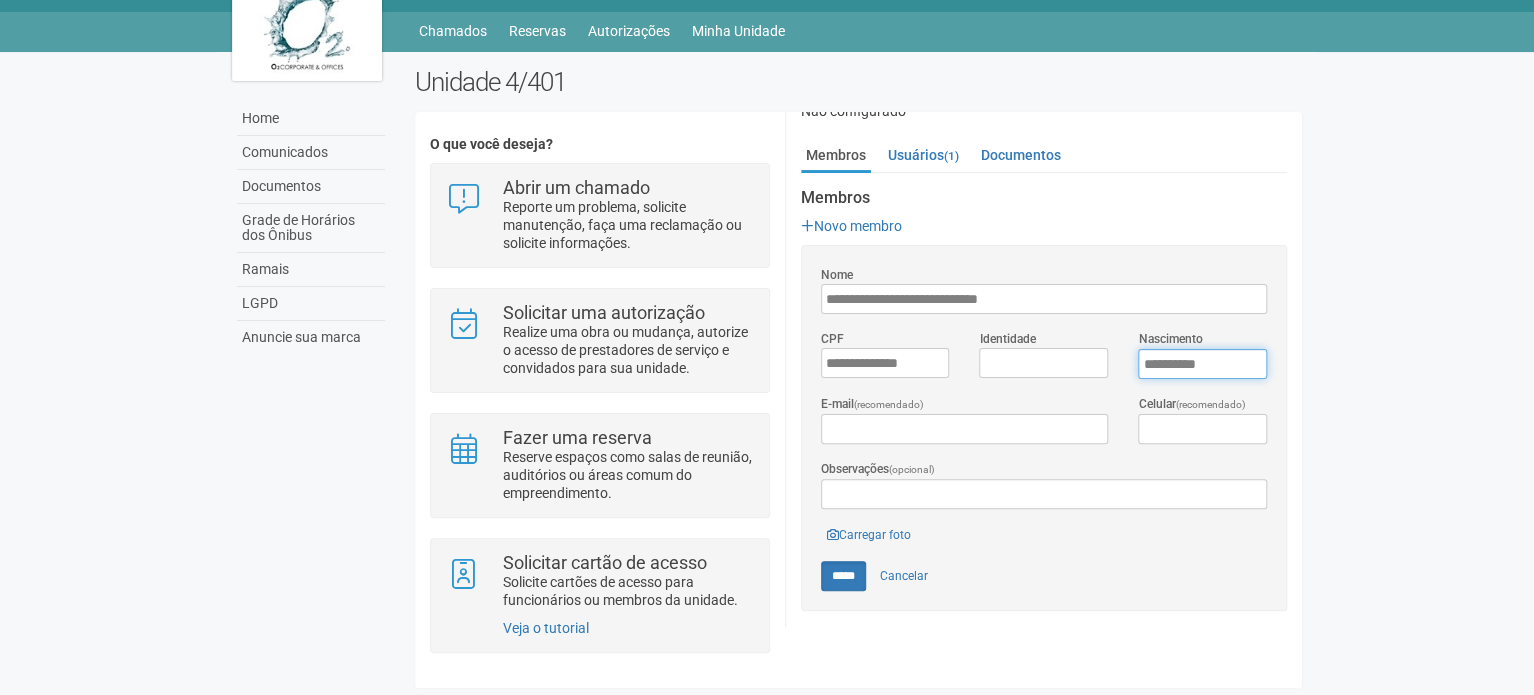 click on "****" at bounding box center (1202, 364) 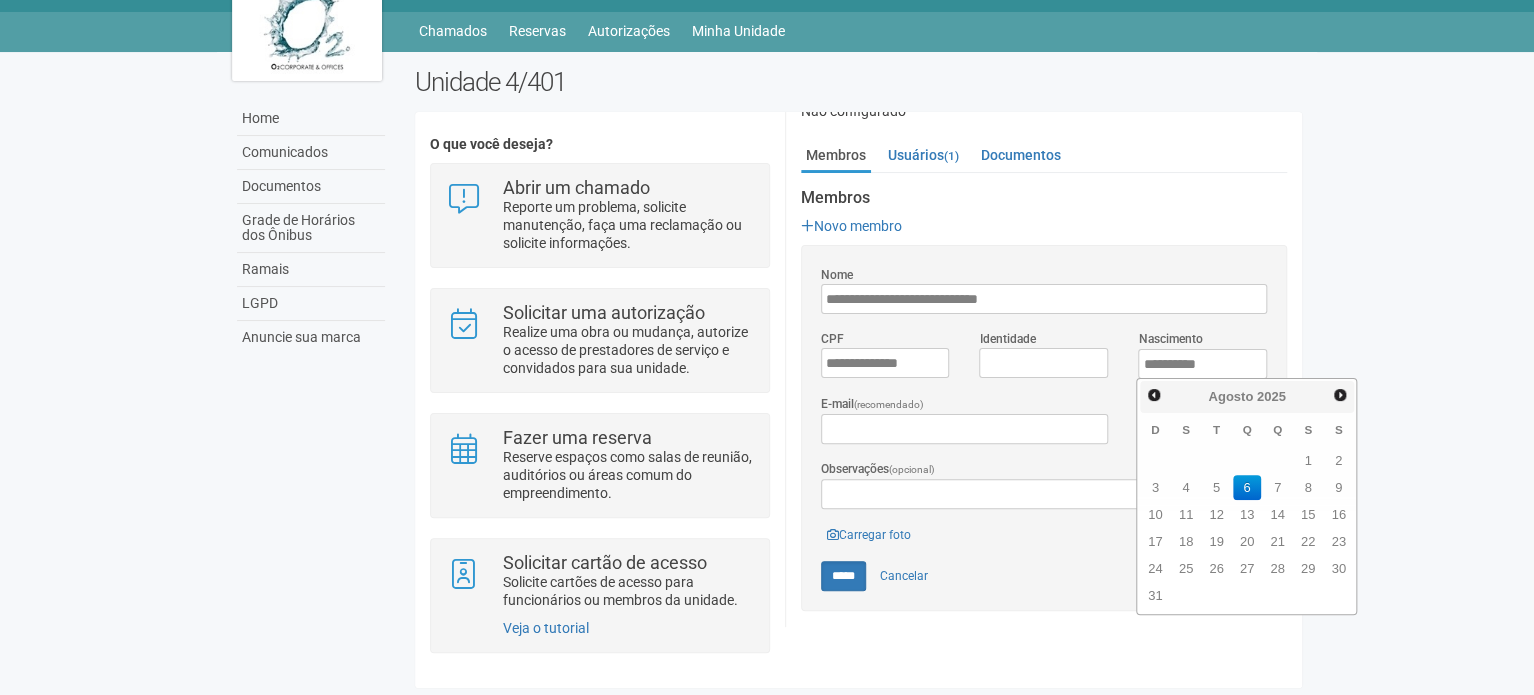 type 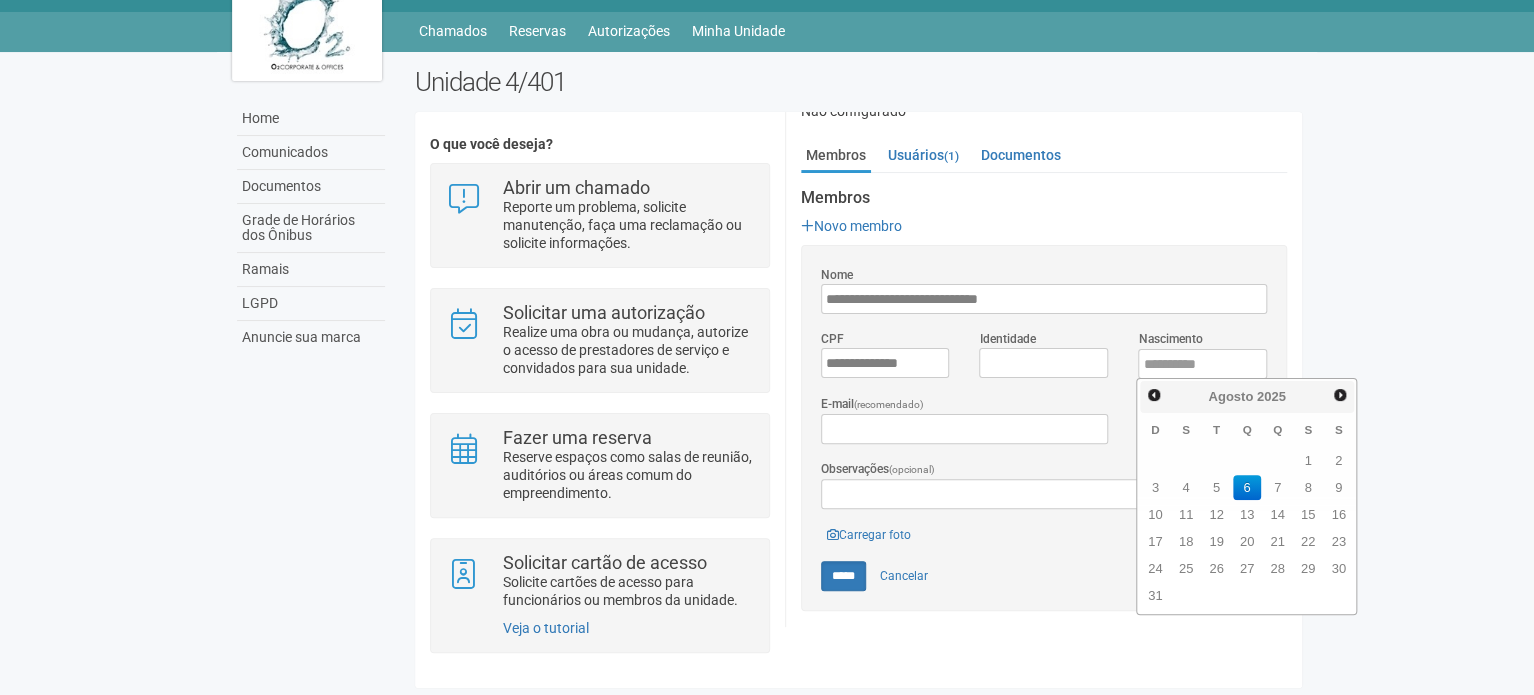 click on "Aguarde...
O2 Corporate & Offices
CL
Claudia Luíza Soares de Castro
Claudia Luíza Soares de Castro
luiza.castro@lotusict.com
Meu perfil
Alterar senha
Sair
4/401
Você está na unidade
4/401
Ir para a unidade
Home
Home
Comunicados
Documentos
Grade de Horários dos Ônibus
Ramais
LGPD
Anuncie sua marca" at bounding box center [767, 298] 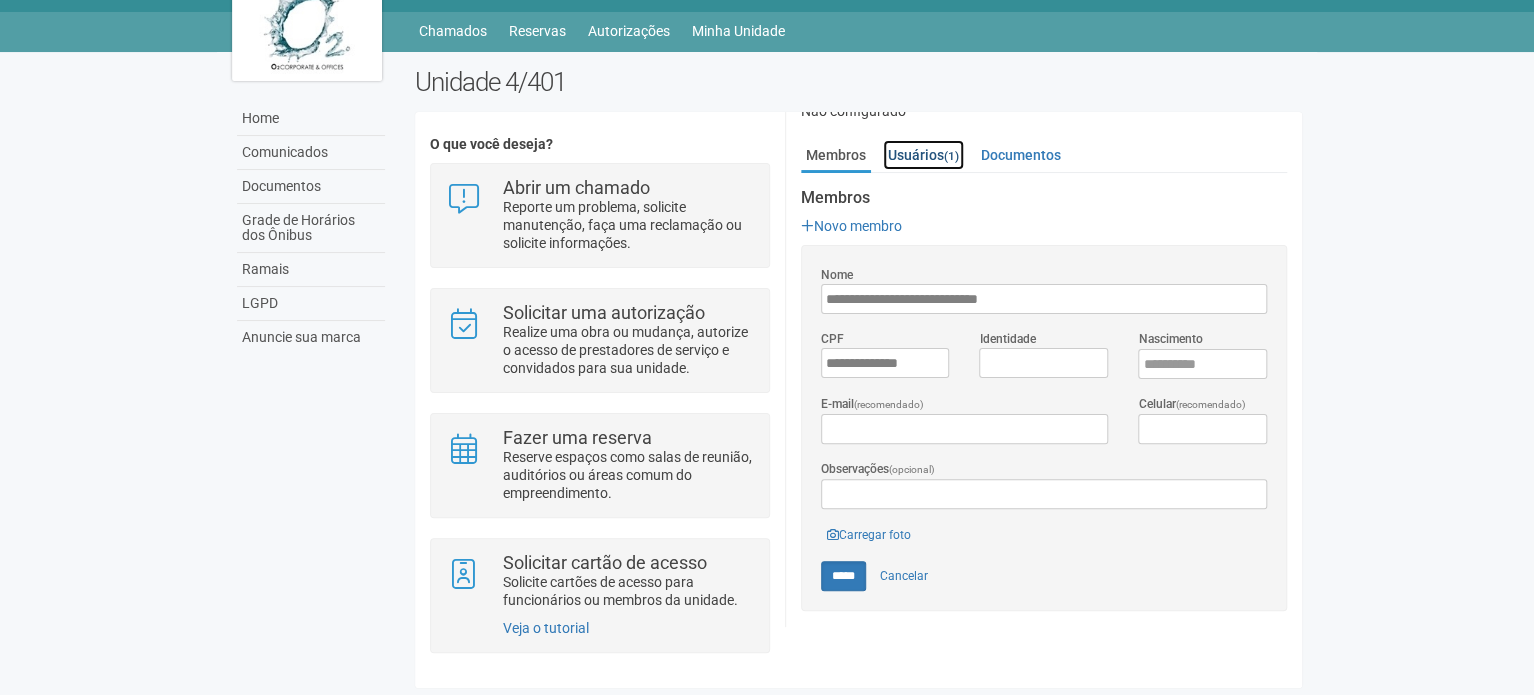 click on "Usuários
(1)" at bounding box center (923, 155) 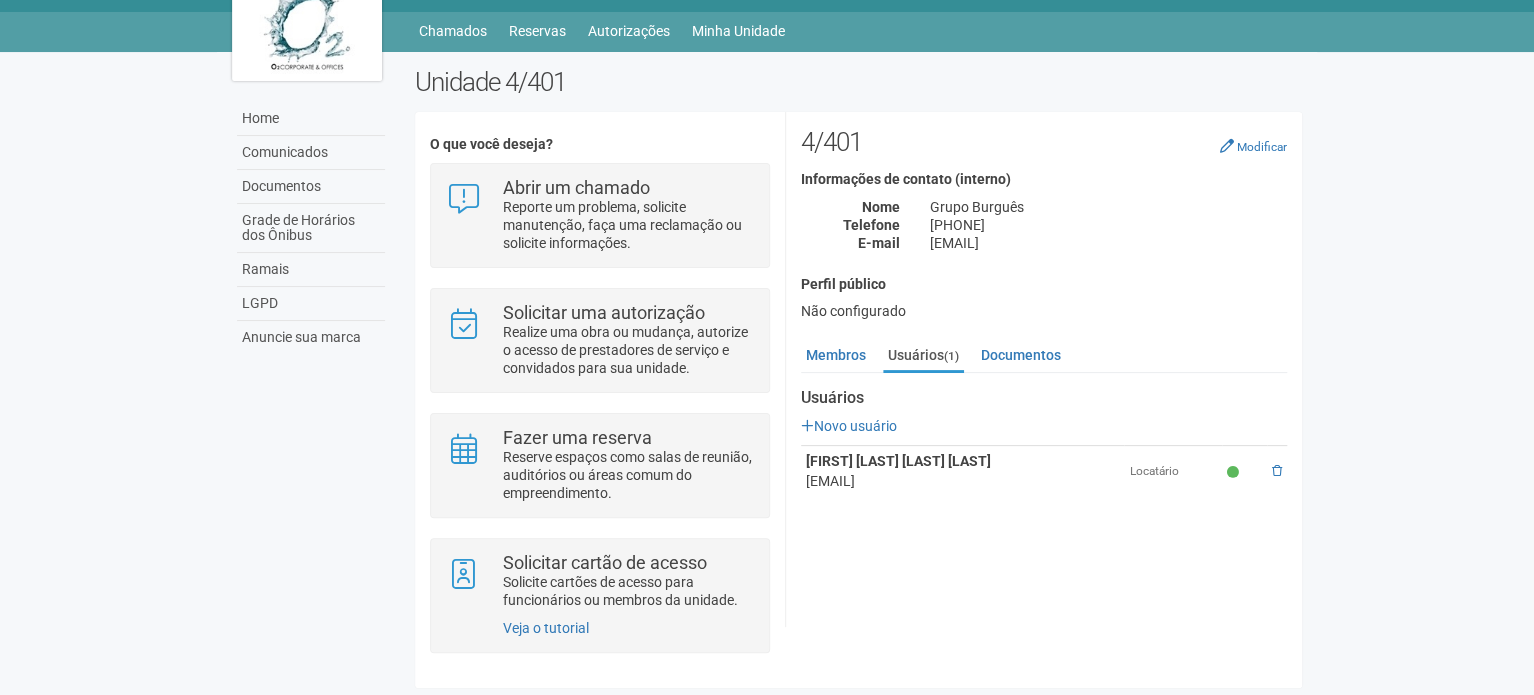 scroll, scrollTop: 0, scrollLeft: 0, axis: both 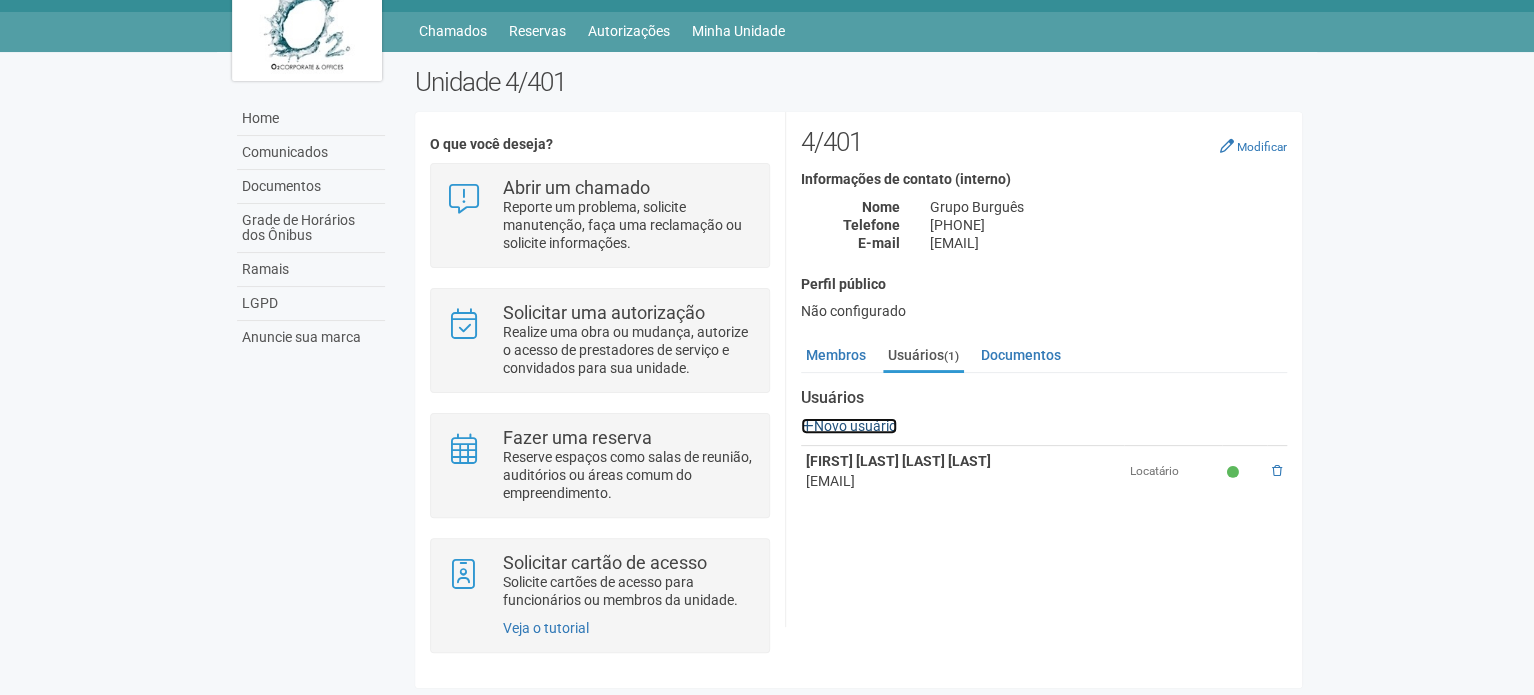 click on "Novo usuário" at bounding box center [849, 426] 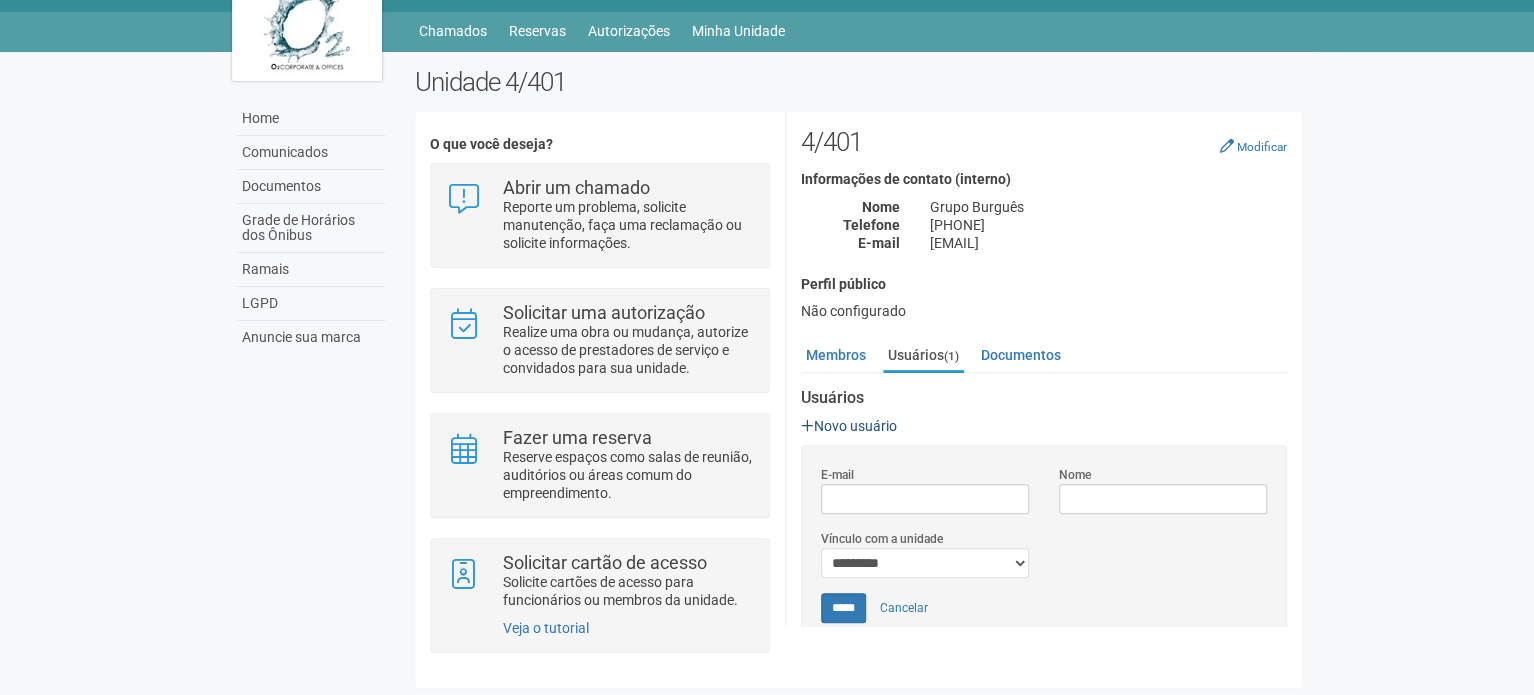 scroll, scrollTop: 0, scrollLeft: 0, axis: both 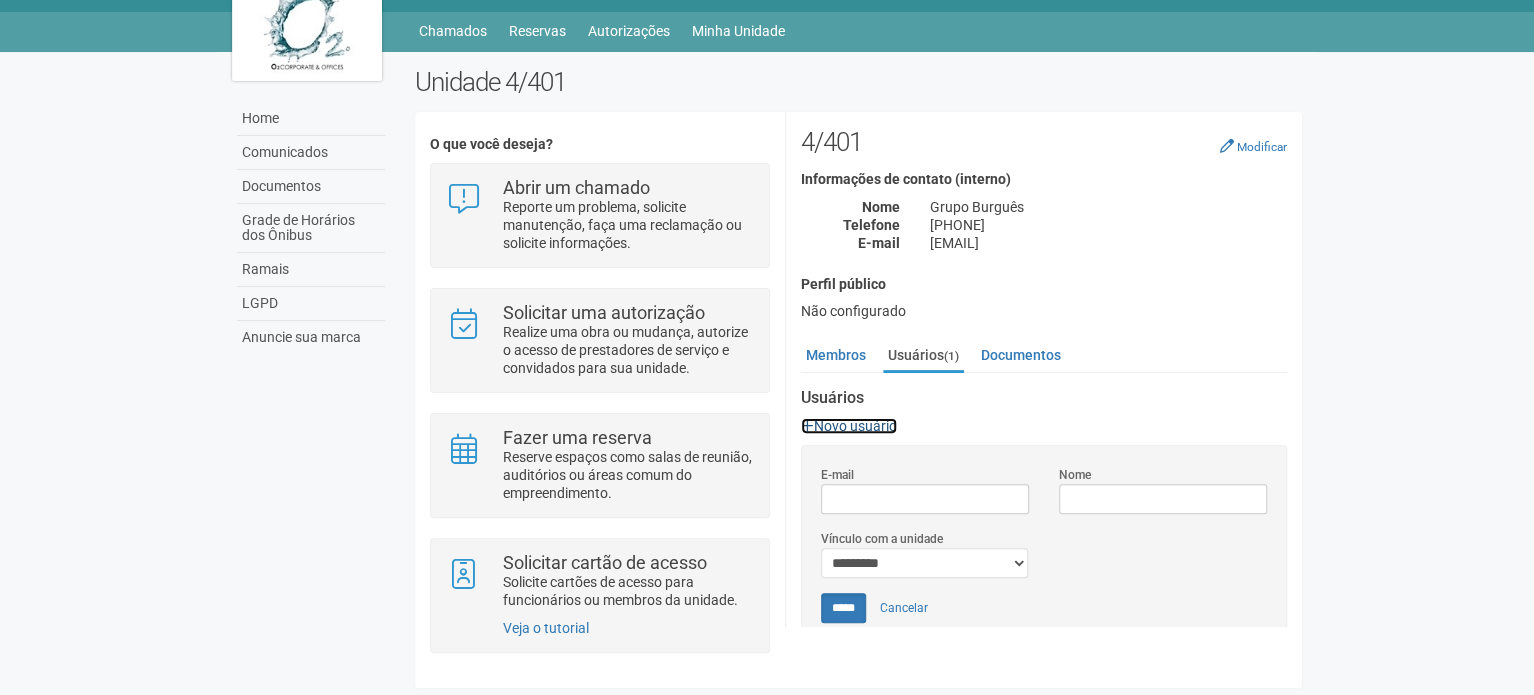 click on "Novo usuário" at bounding box center [849, 426] 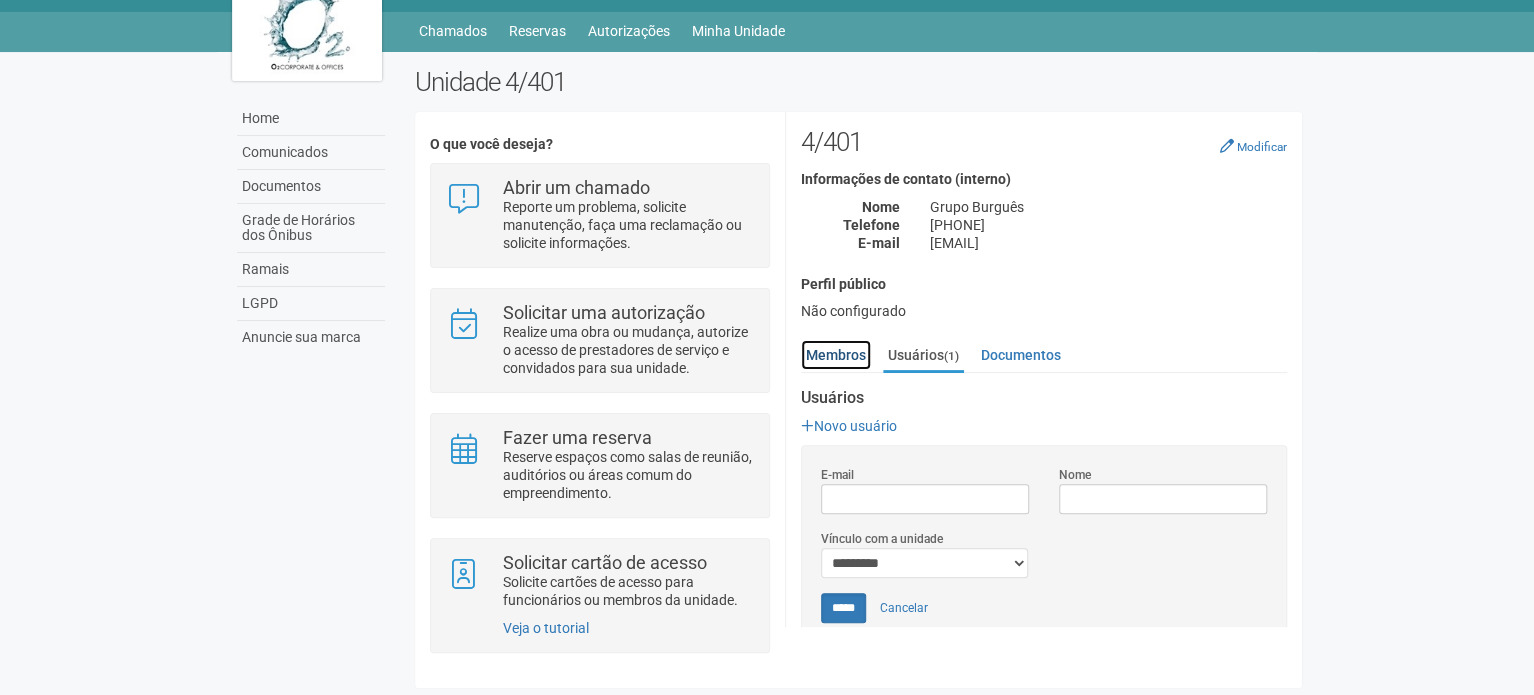 click on "Membros" at bounding box center (836, 355) 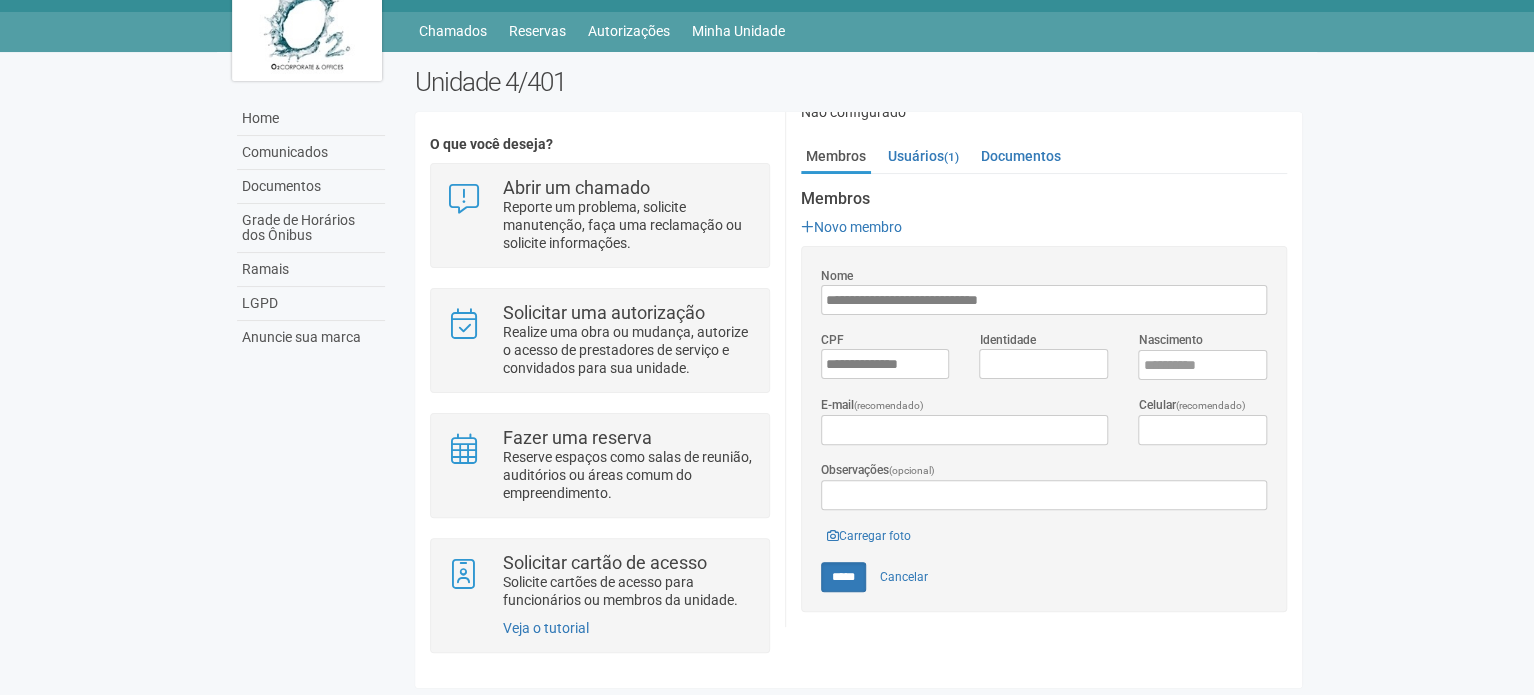 scroll, scrollTop: 233, scrollLeft: 0, axis: vertical 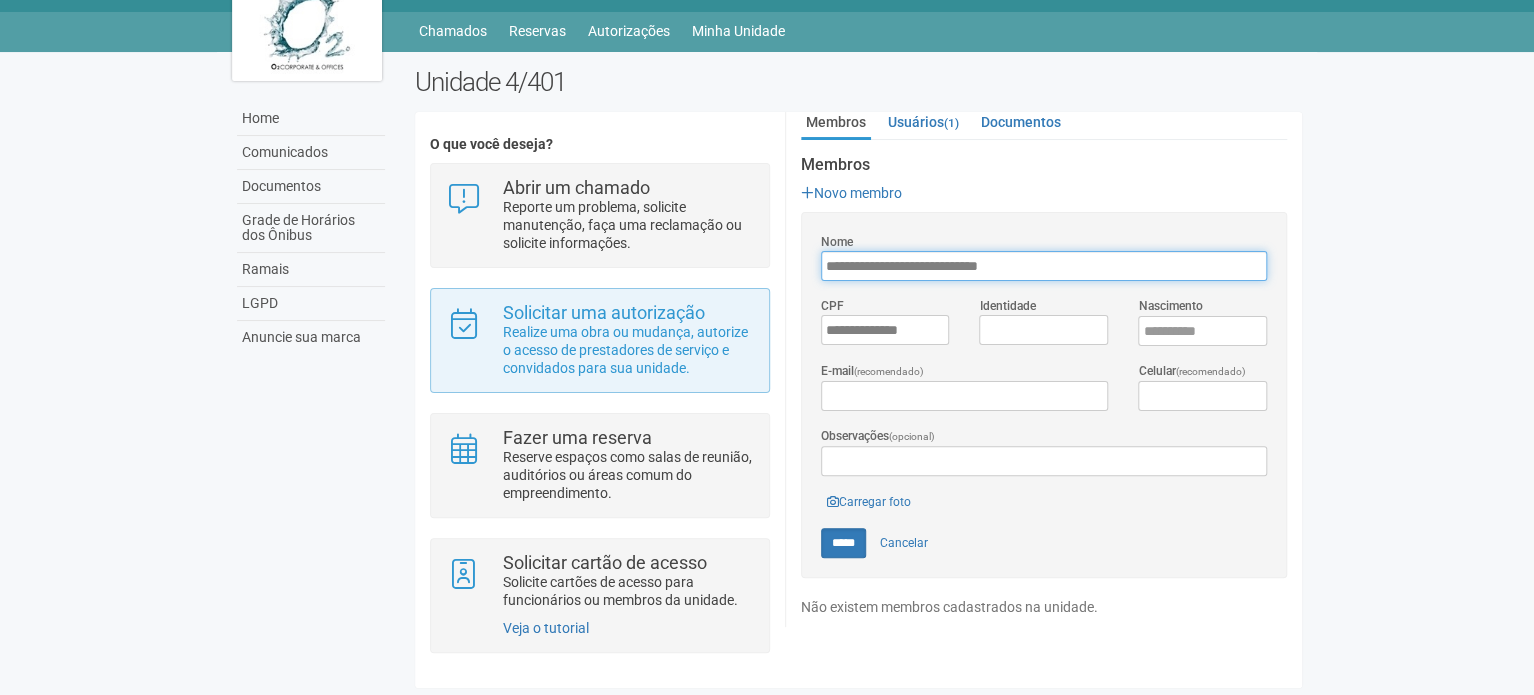 drag, startPoint x: 1065, startPoint y: 257, endPoint x: 716, endPoint y: 303, distance: 352.01846 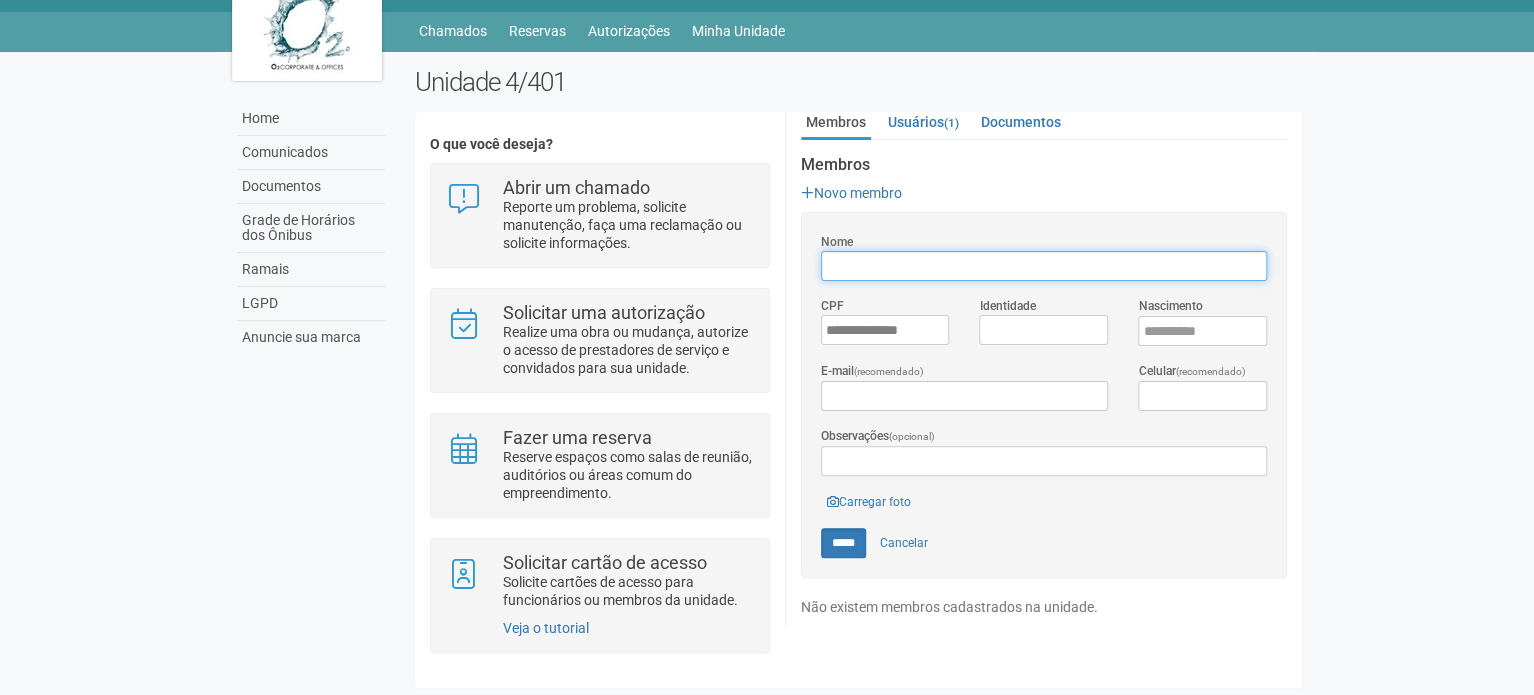 type 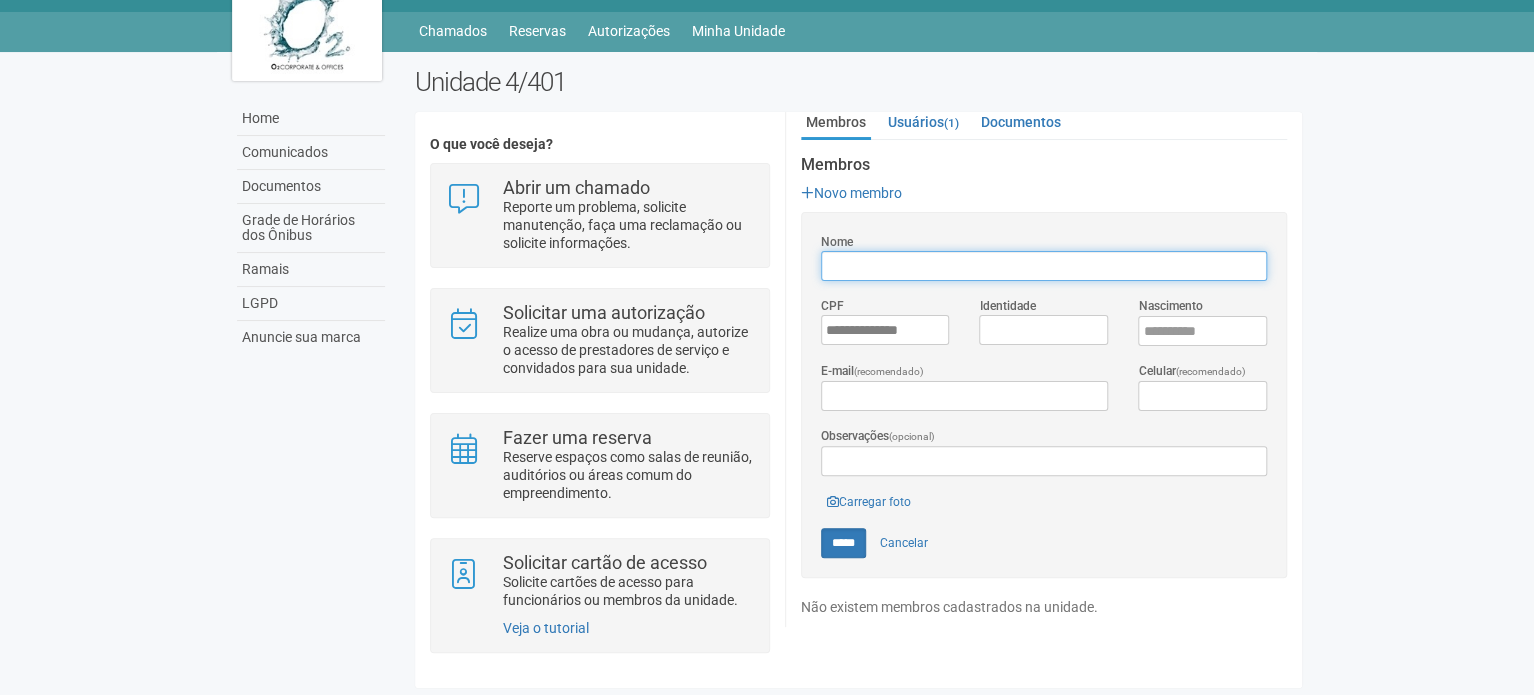 click on "Nome" at bounding box center (1044, 266) 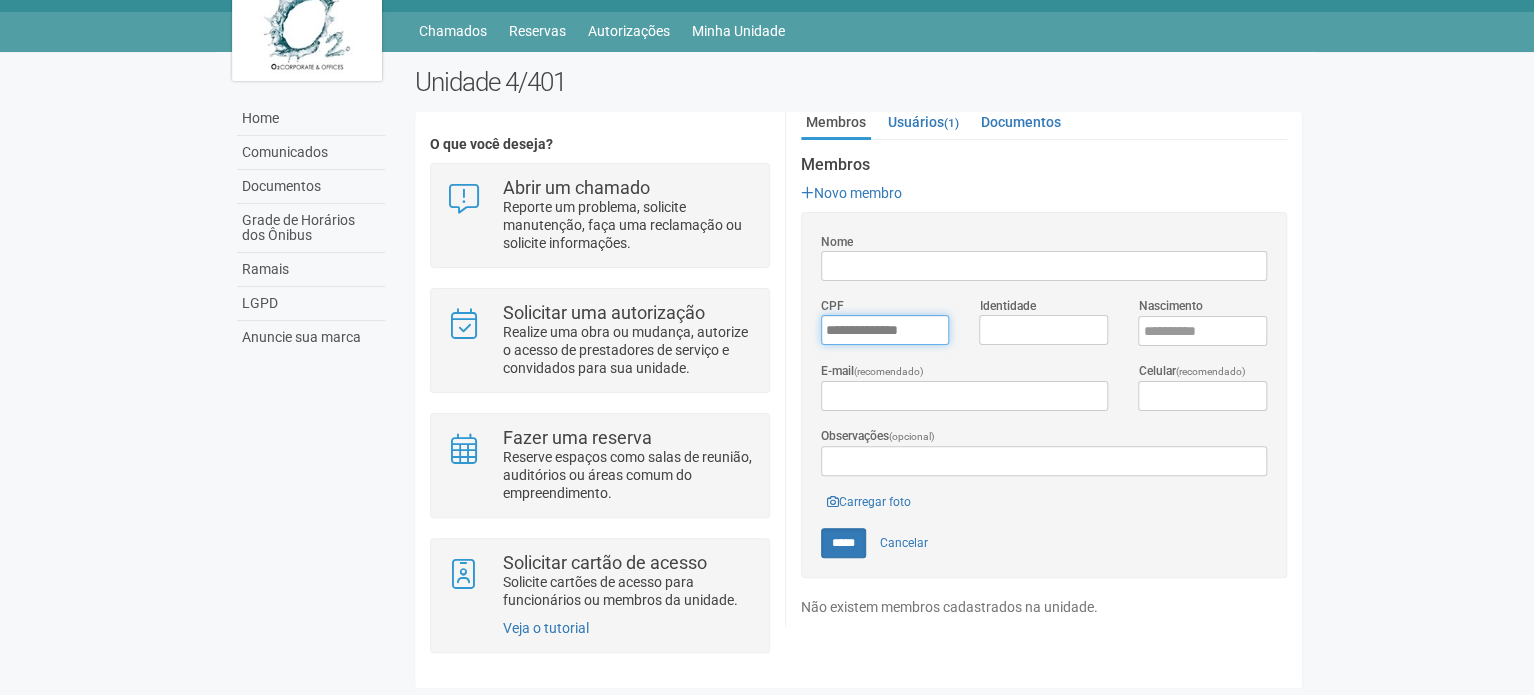 click on "**********" at bounding box center [885, 330] 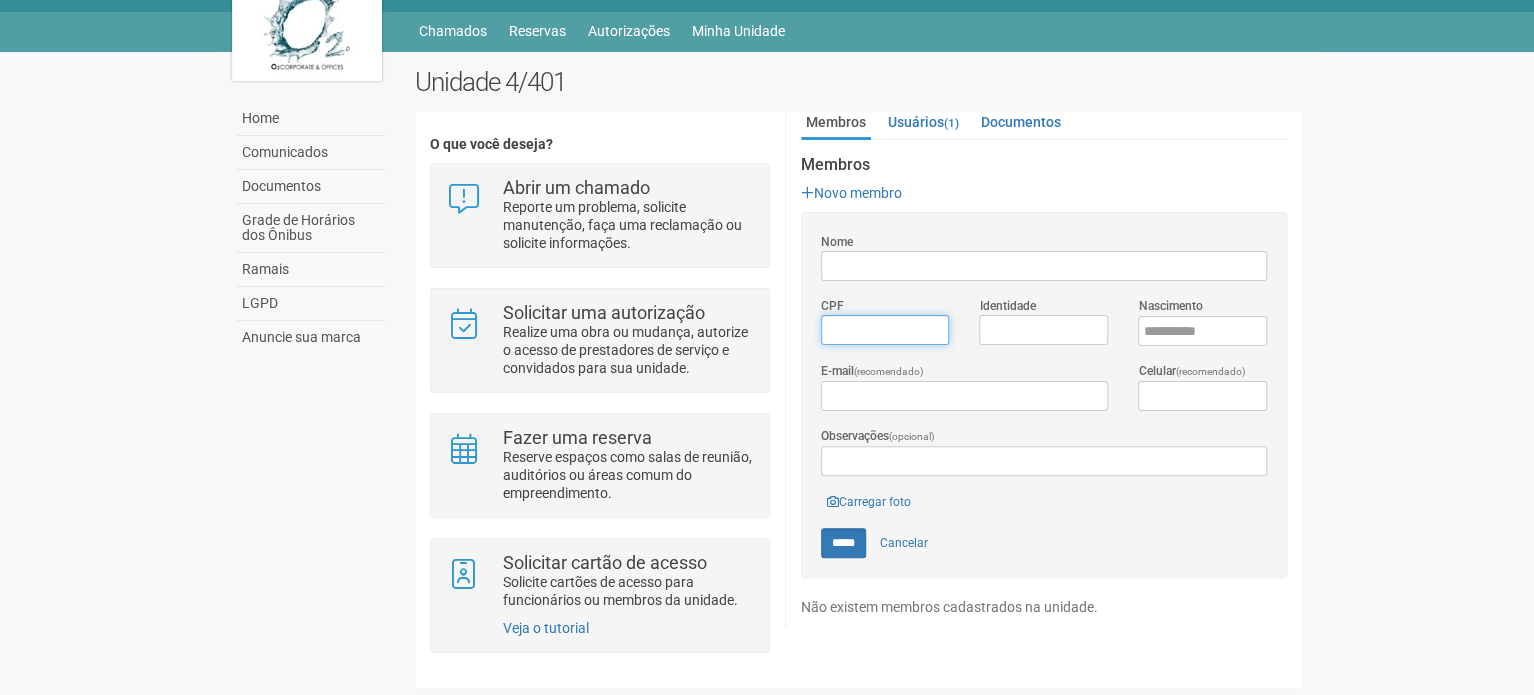 type on "*********" 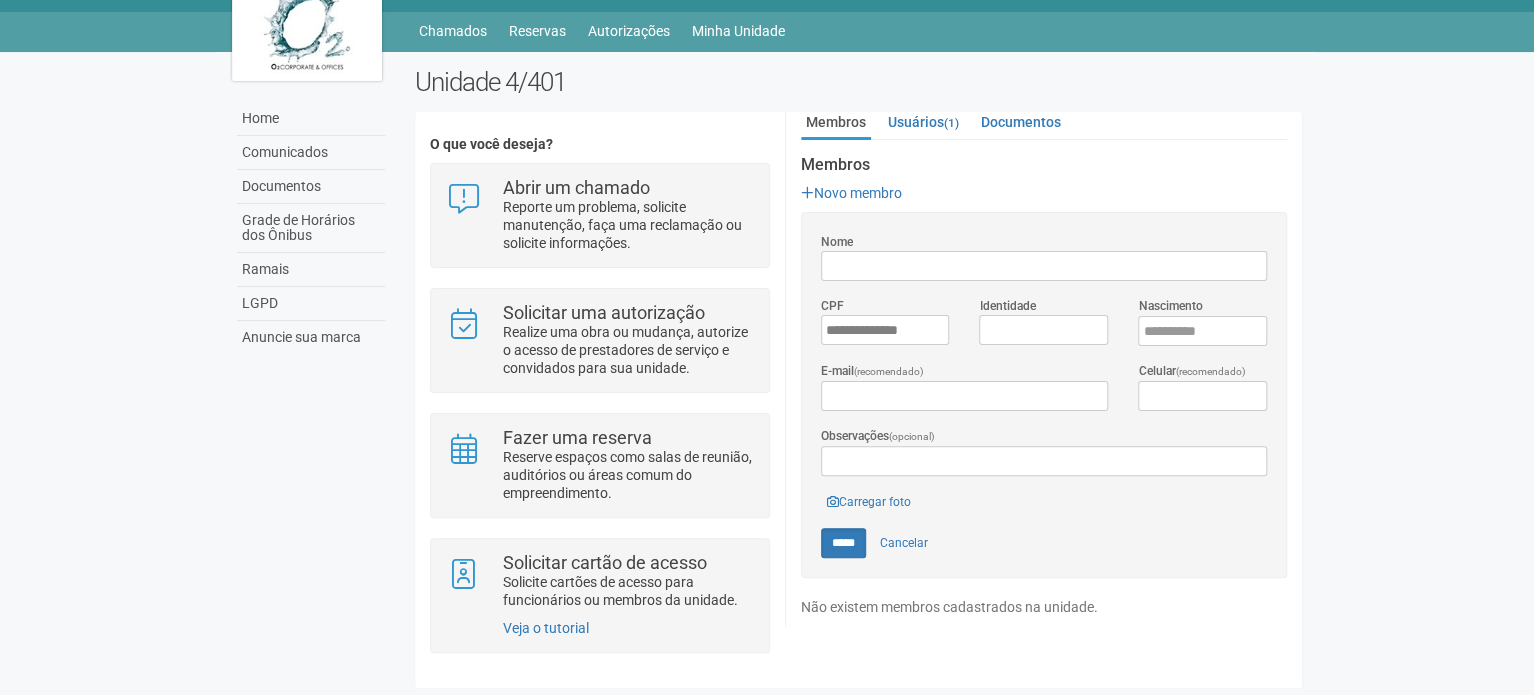 type 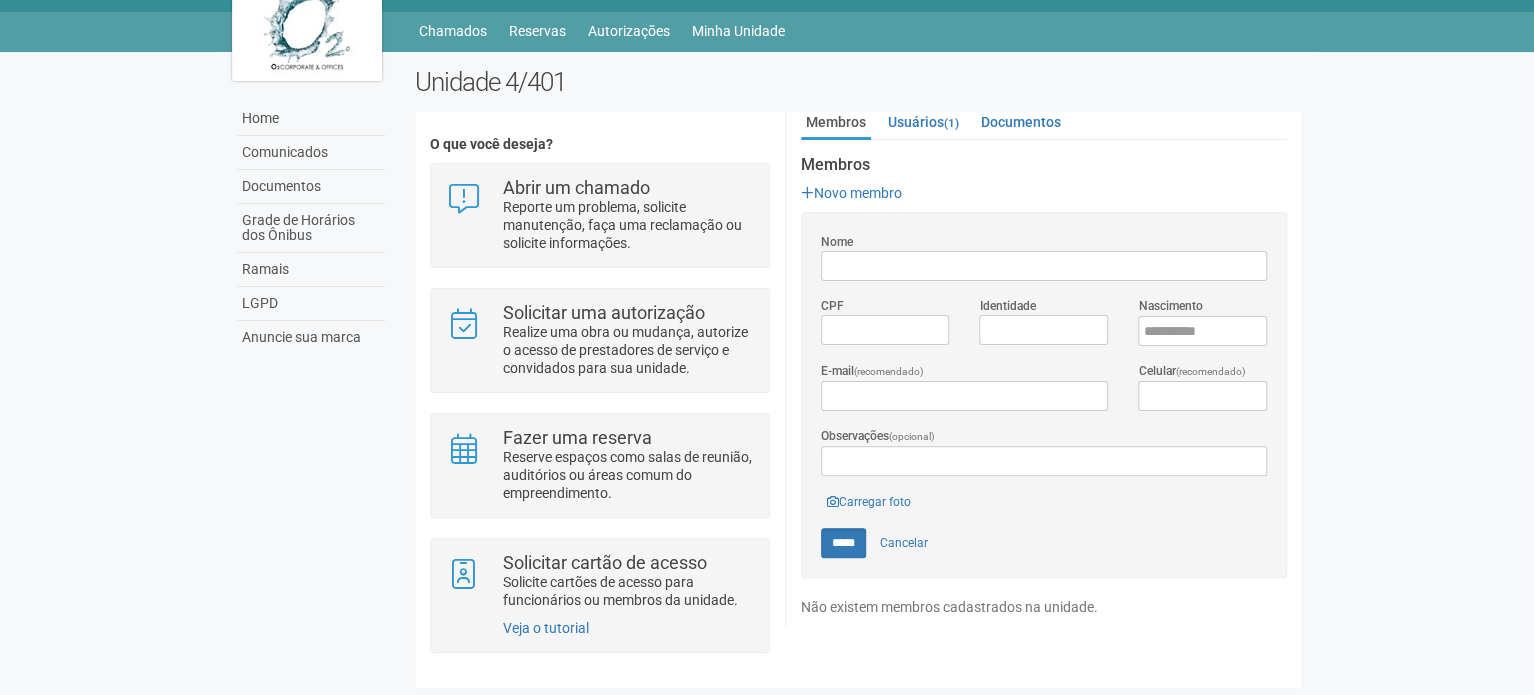 click on "Nome
CPF
Identidade
Nascimento
E-mail  (recomendado)
Celular  (recomendado)
Observações  (opcional)
Enviando...
Carregar foto
*****
Cancelar" at bounding box center [1044, 395] 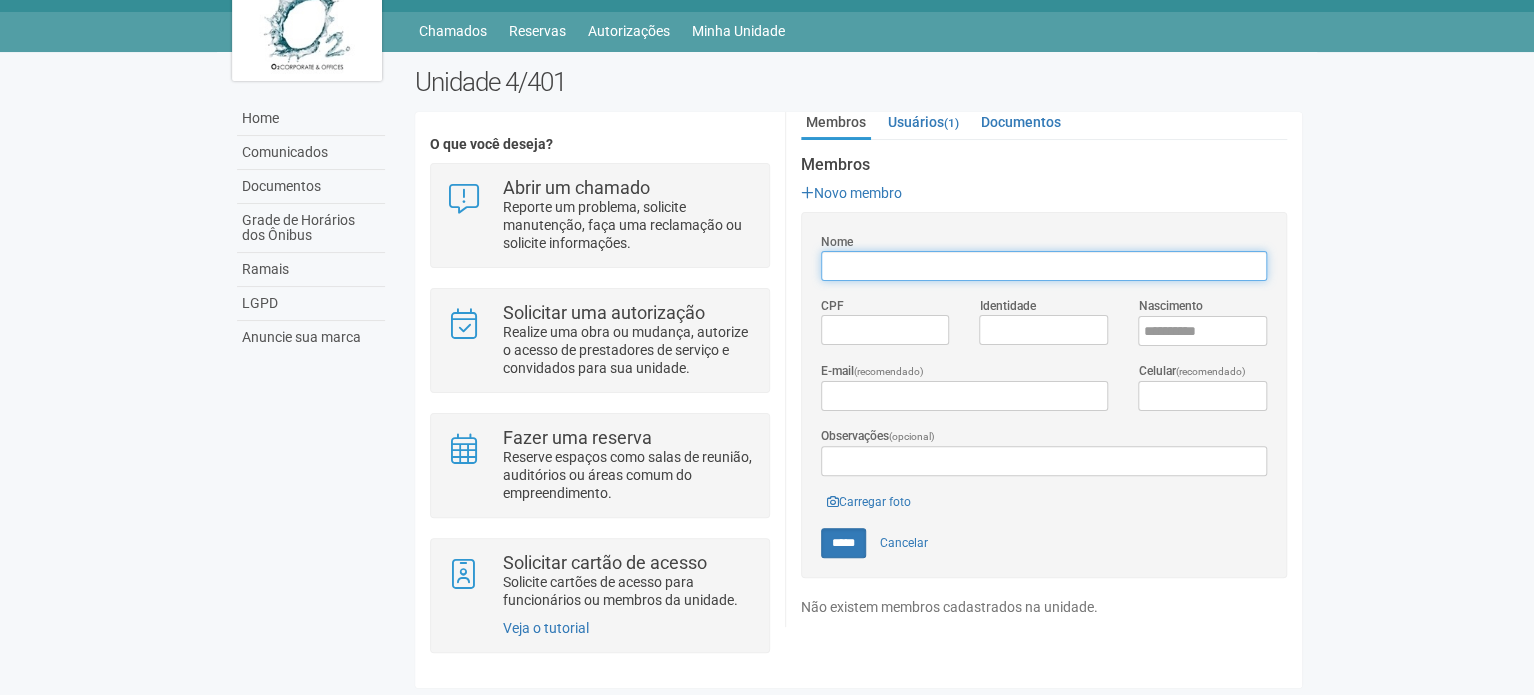 click on "Nome" at bounding box center (1044, 266) 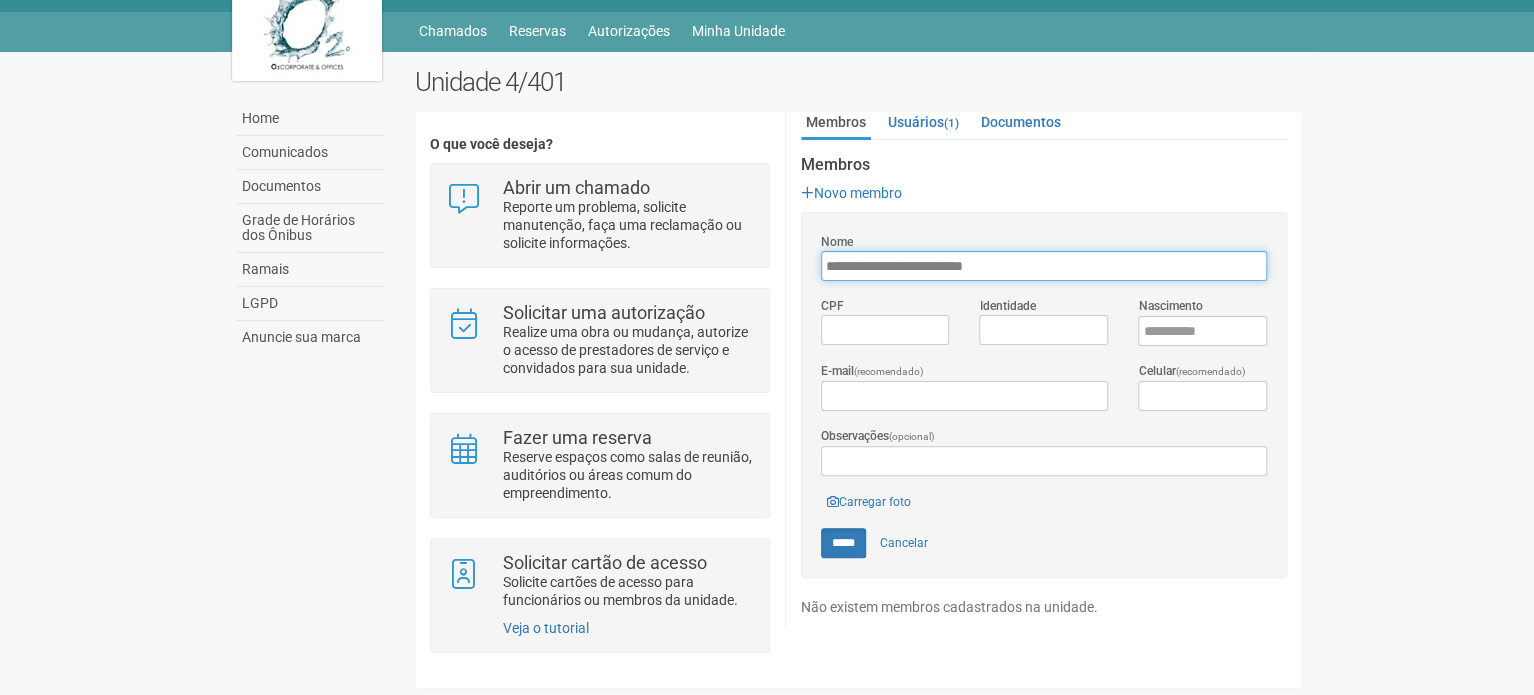 type on "**********" 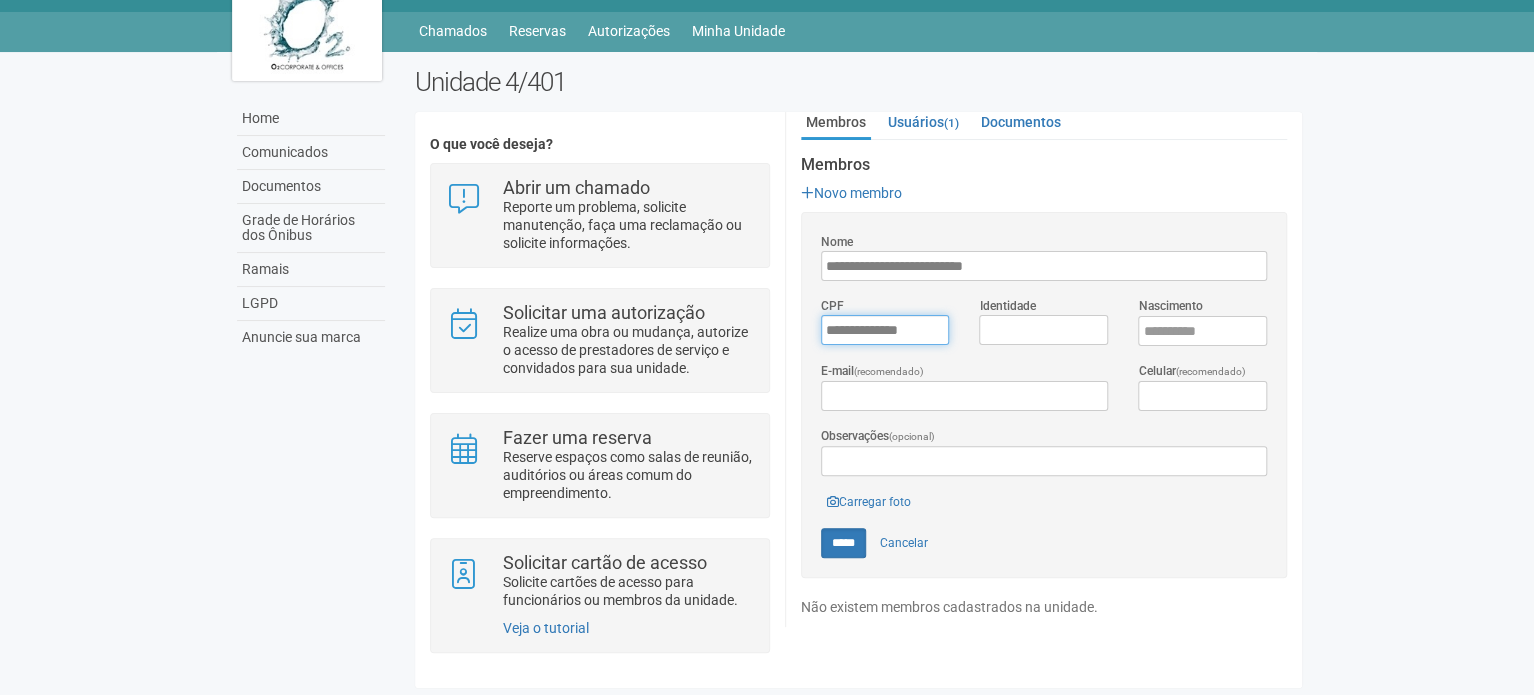 click on "*********" at bounding box center [885, 330] 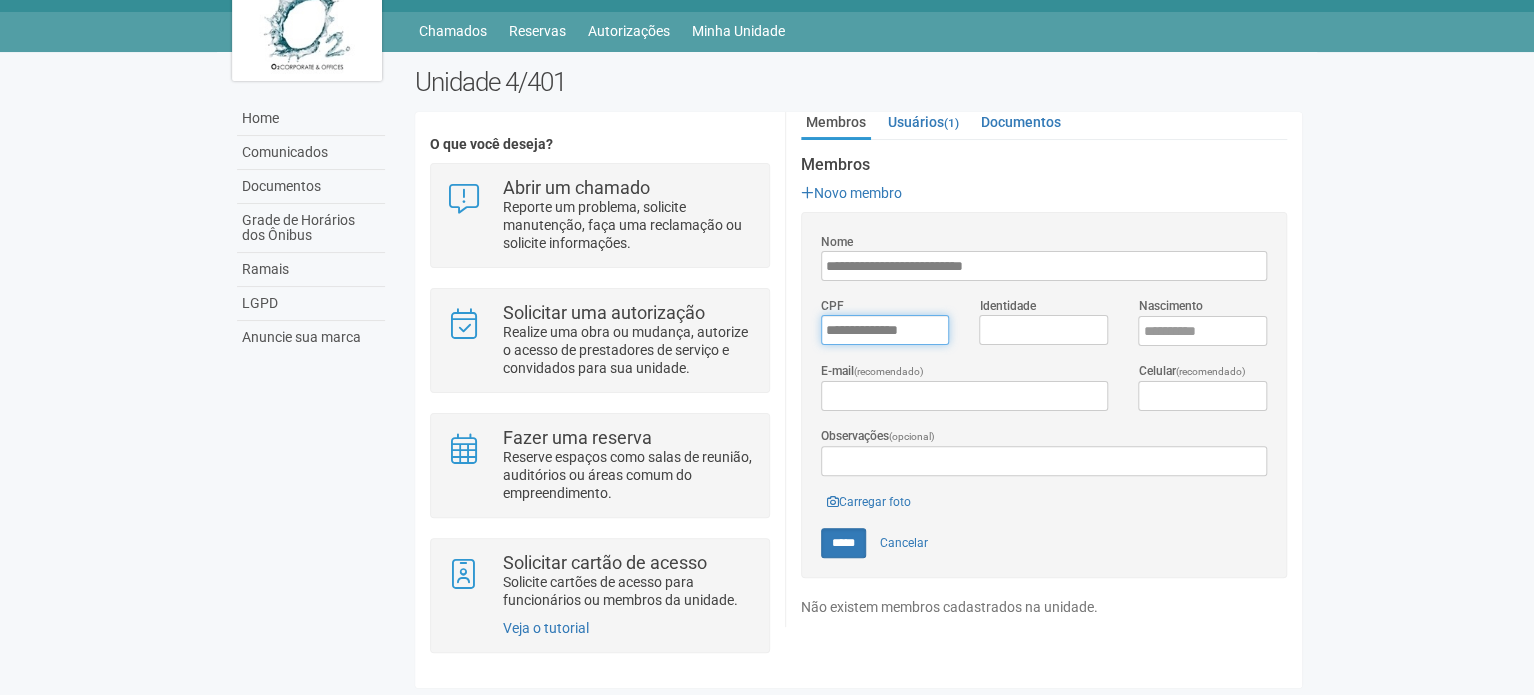 type on "**********" 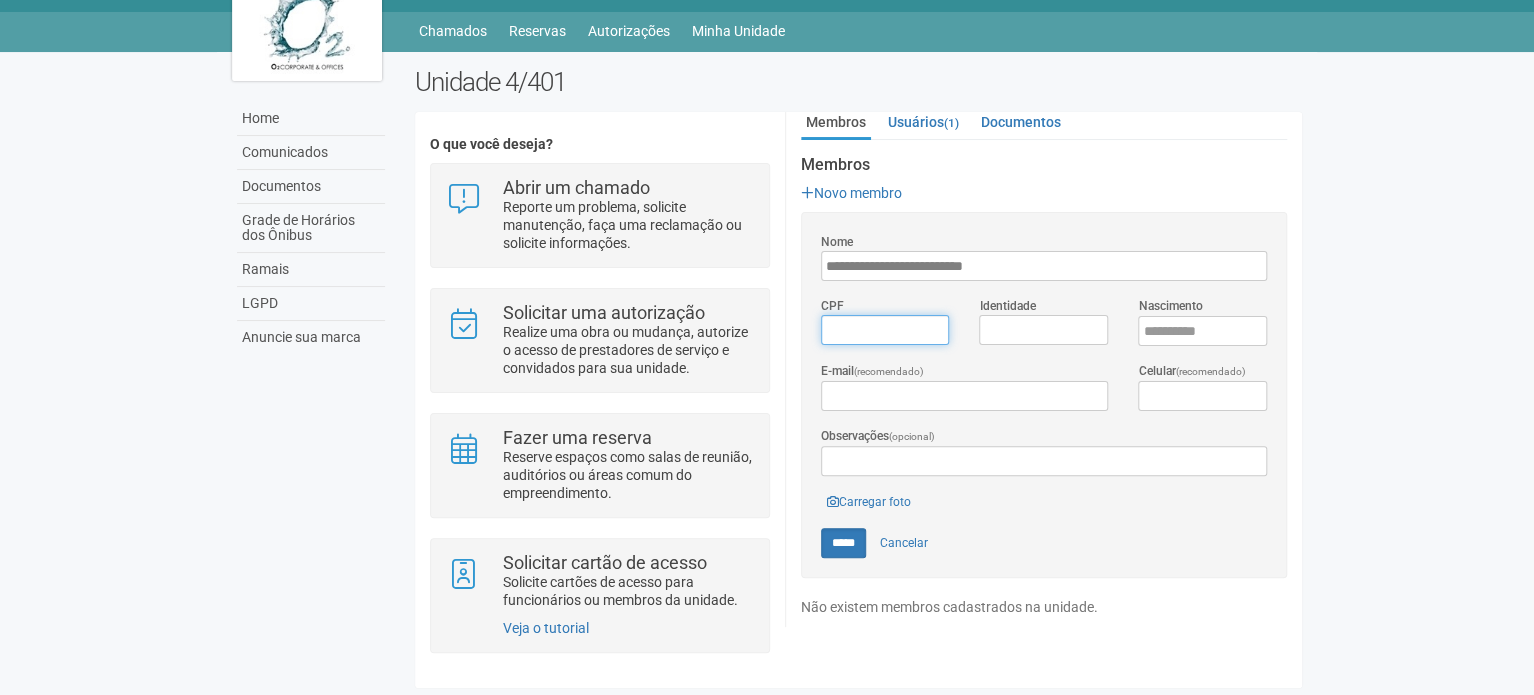 type on "*********" 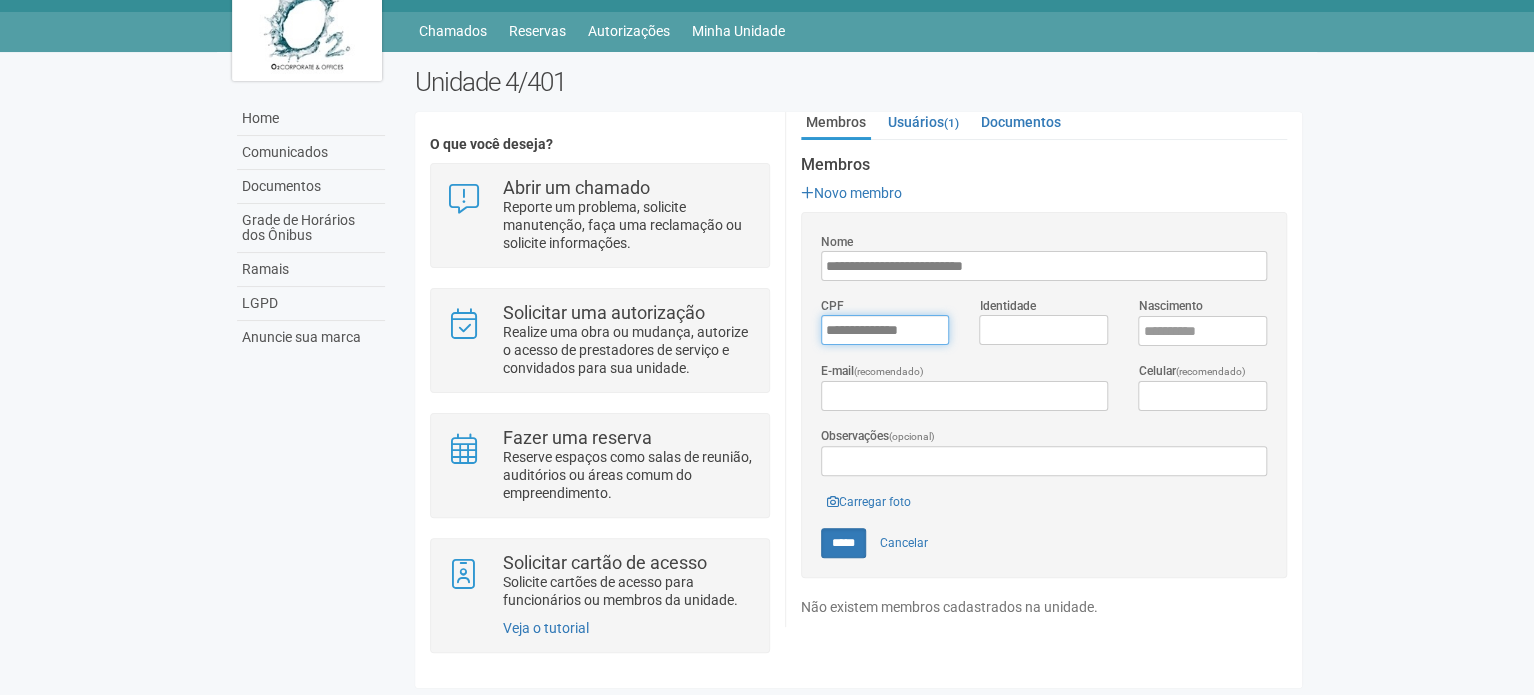 click on "*********" at bounding box center [885, 330] 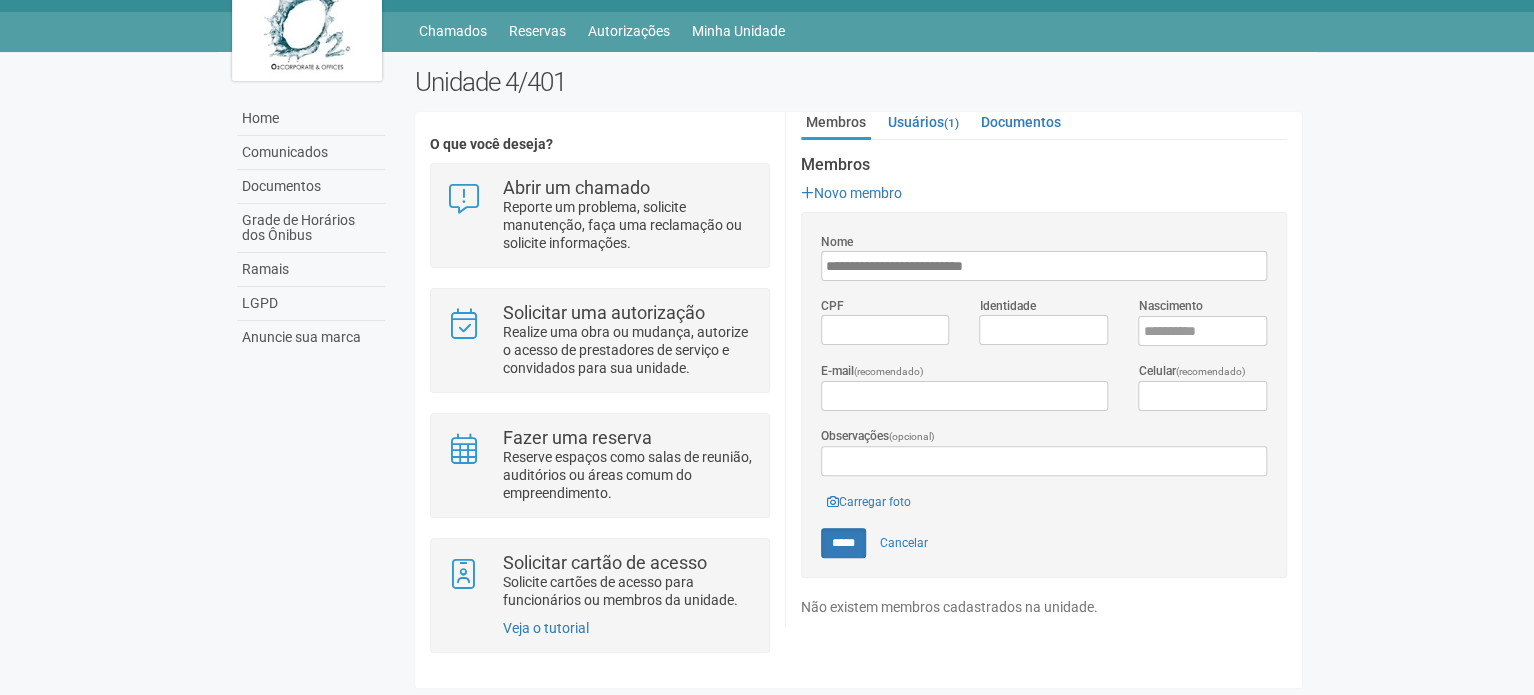 click on "CPF" at bounding box center [885, 320] 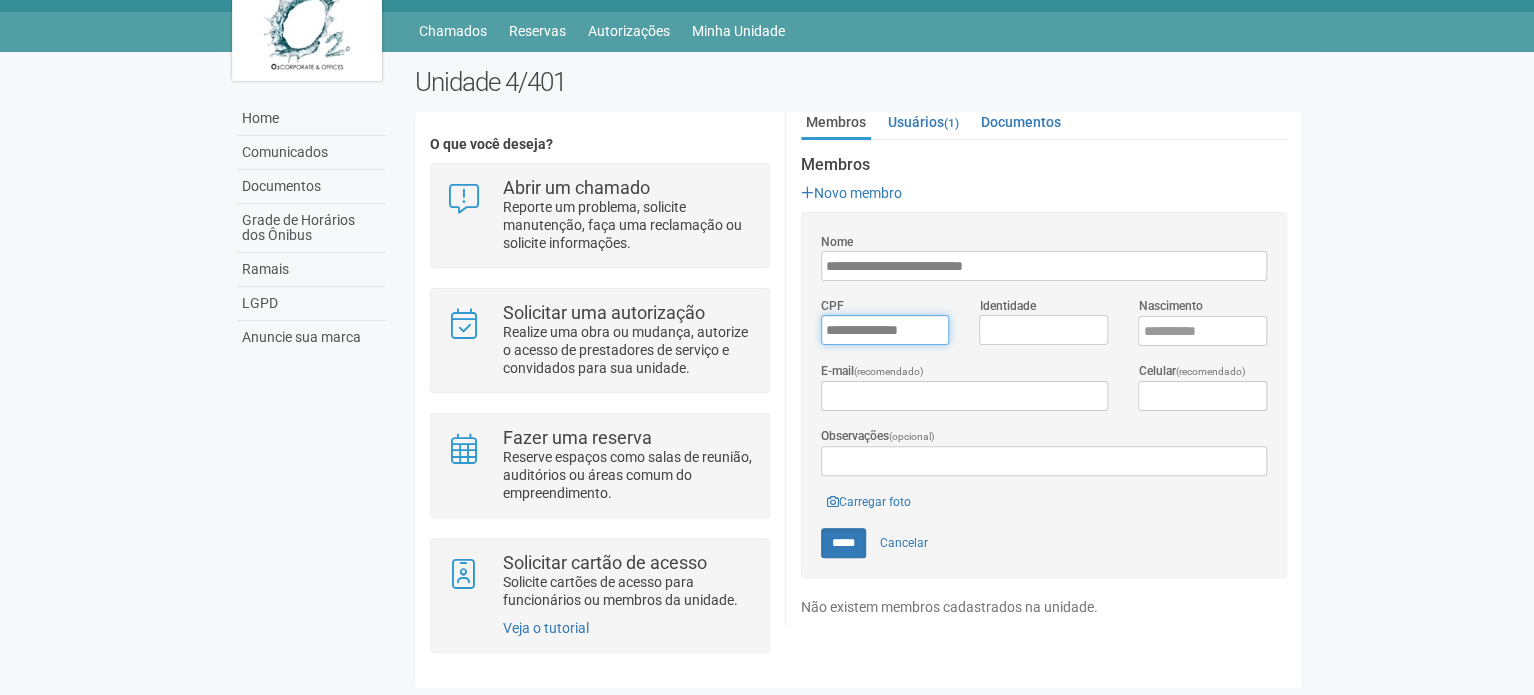 click on "*********" at bounding box center (885, 330) 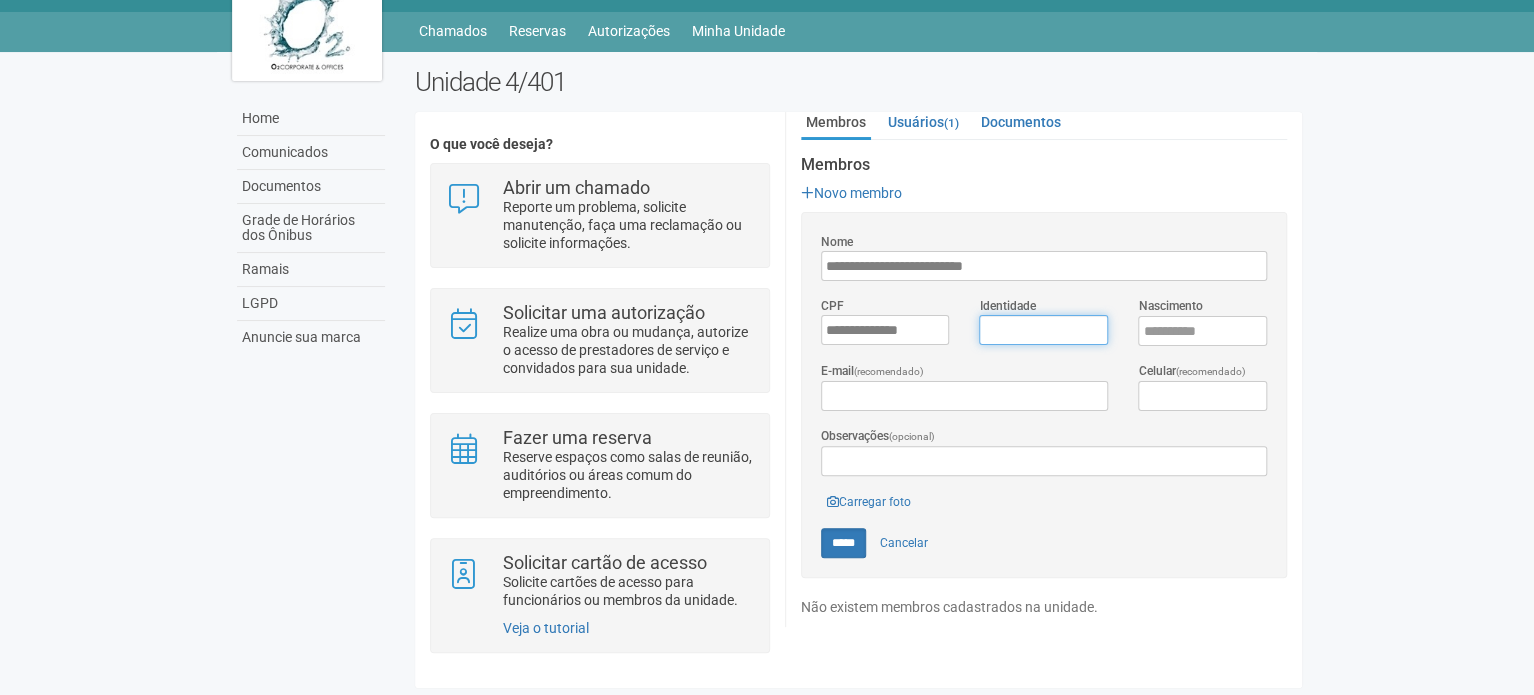 click on "Identidade" at bounding box center (1043, 330) 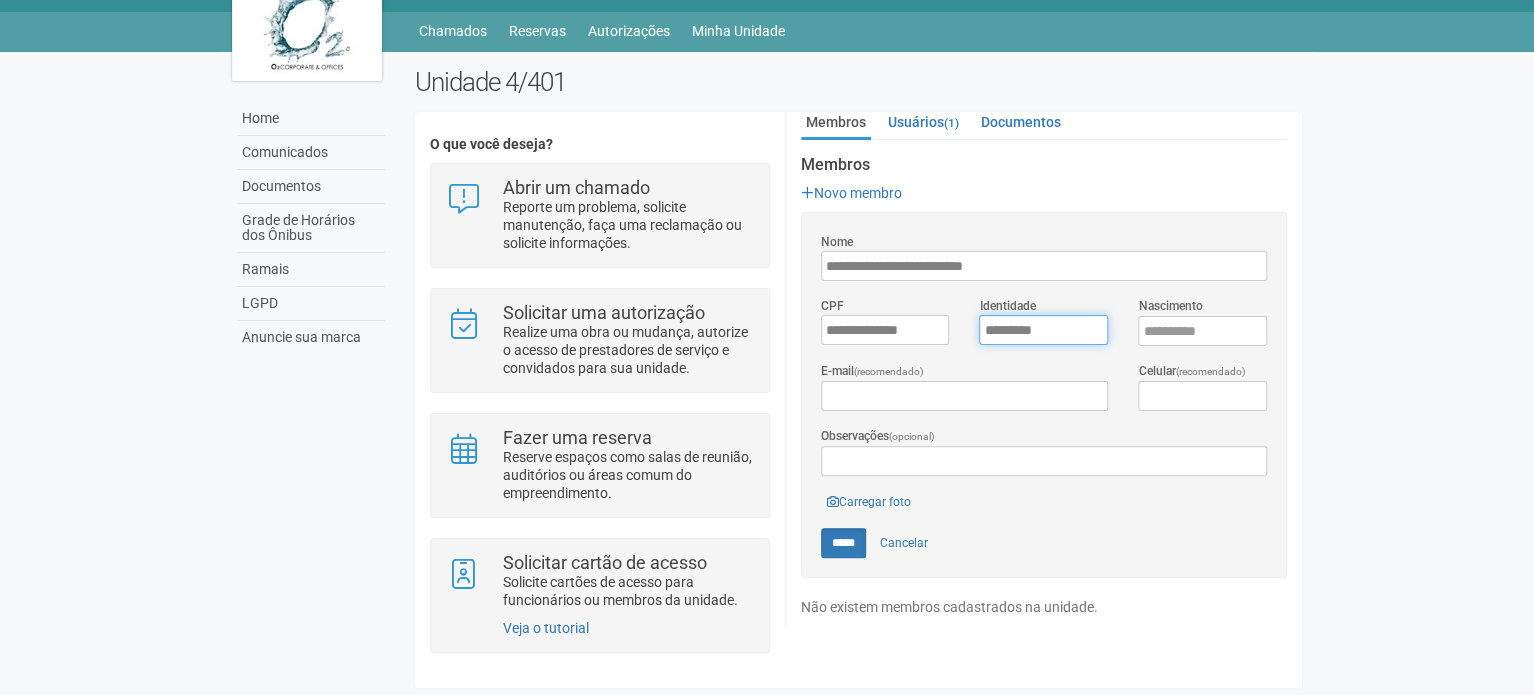type on "*********" 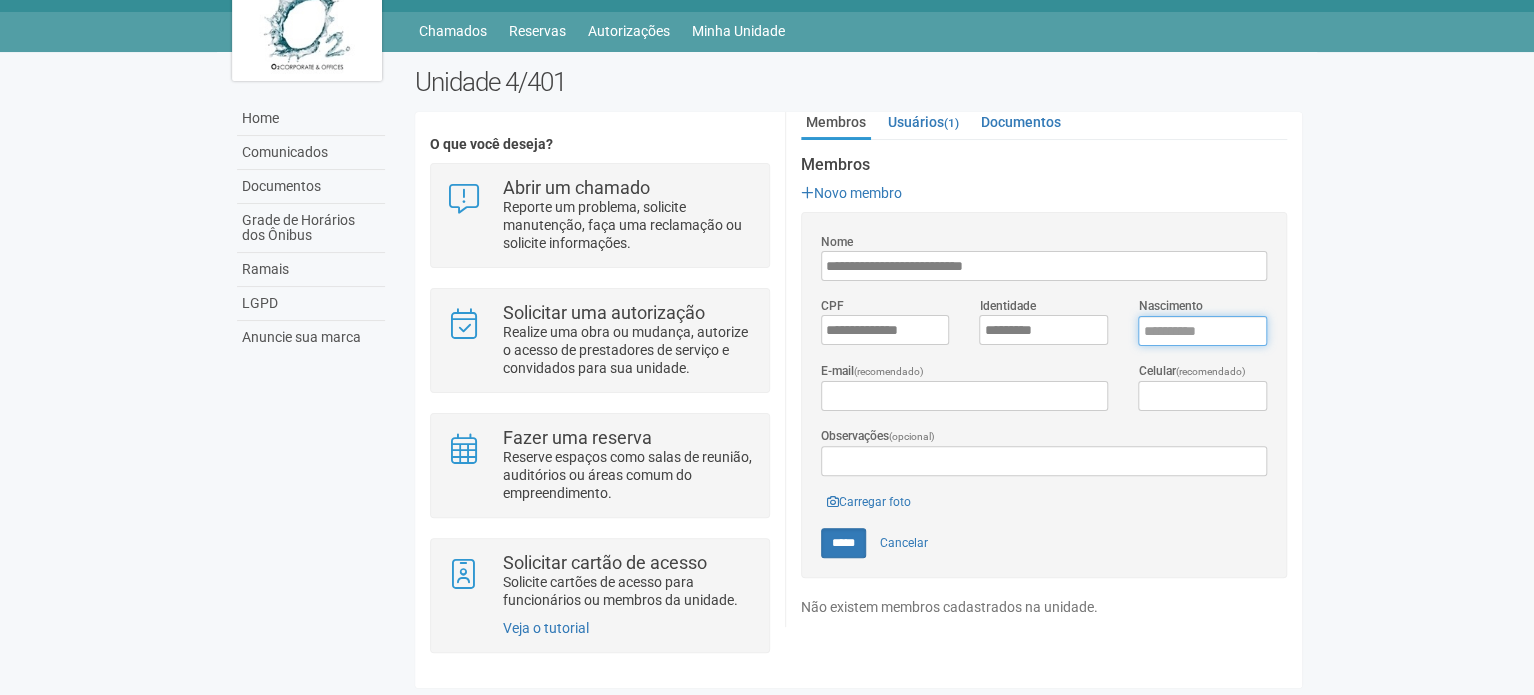 type on "****" 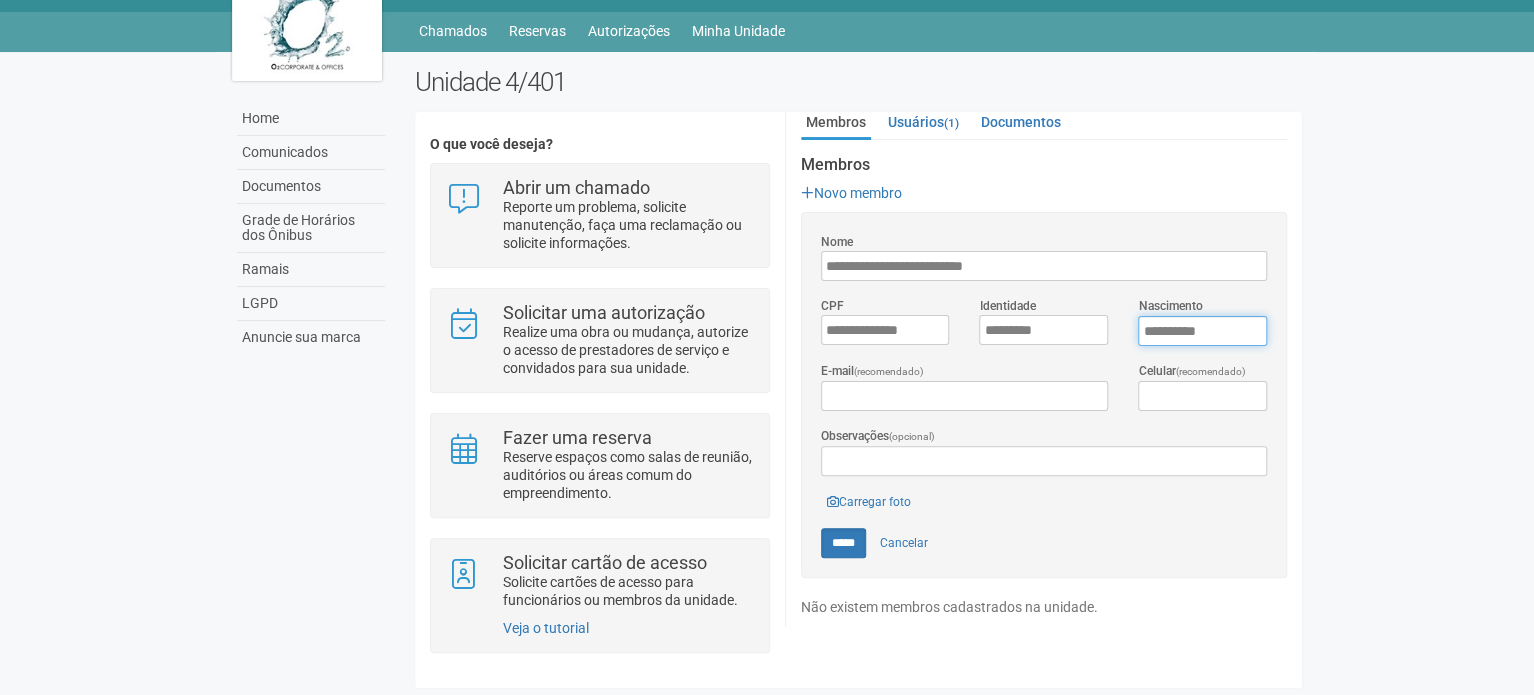 click on "****" at bounding box center [1202, 331] 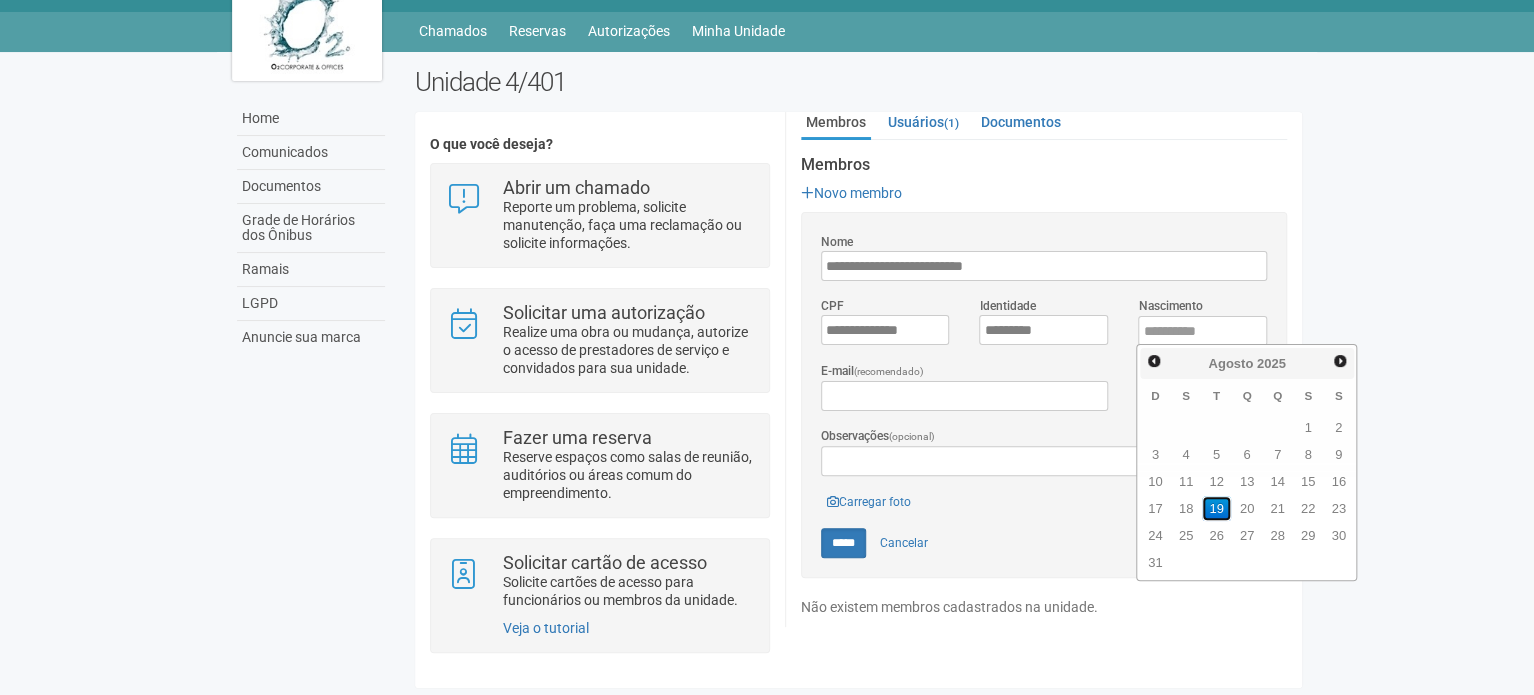 click on "19" at bounding box center (1216, 508) 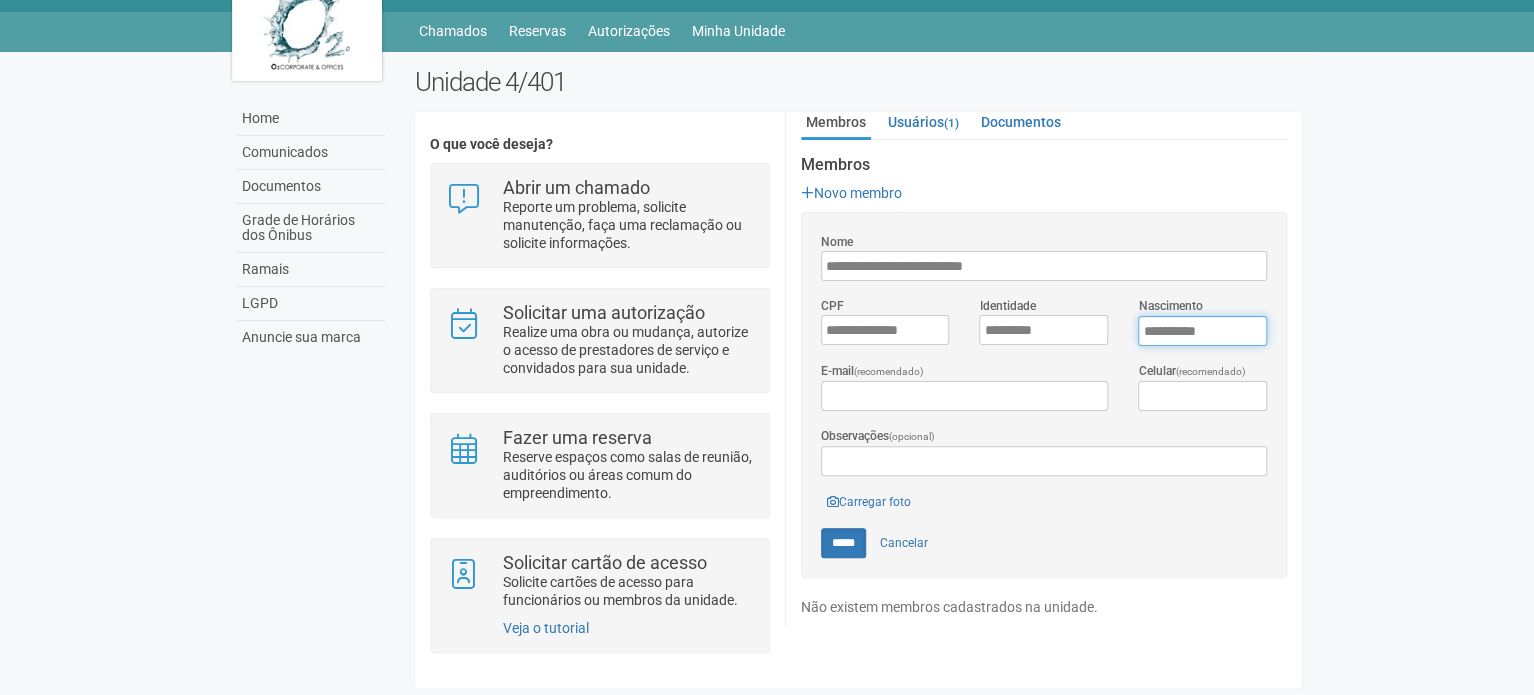 click on "**********" at bounding box center (1202, 331) 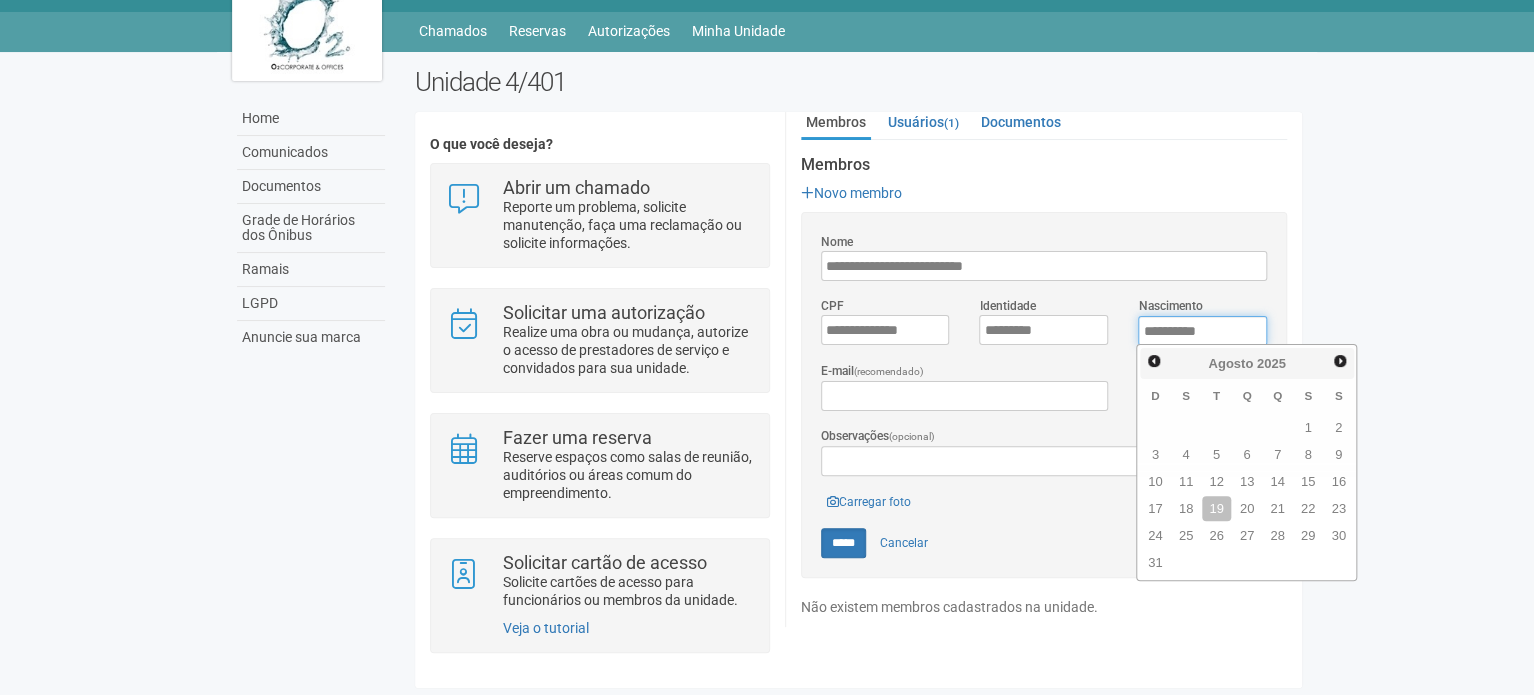 click on "**********" at bounding box center (1202, 331) 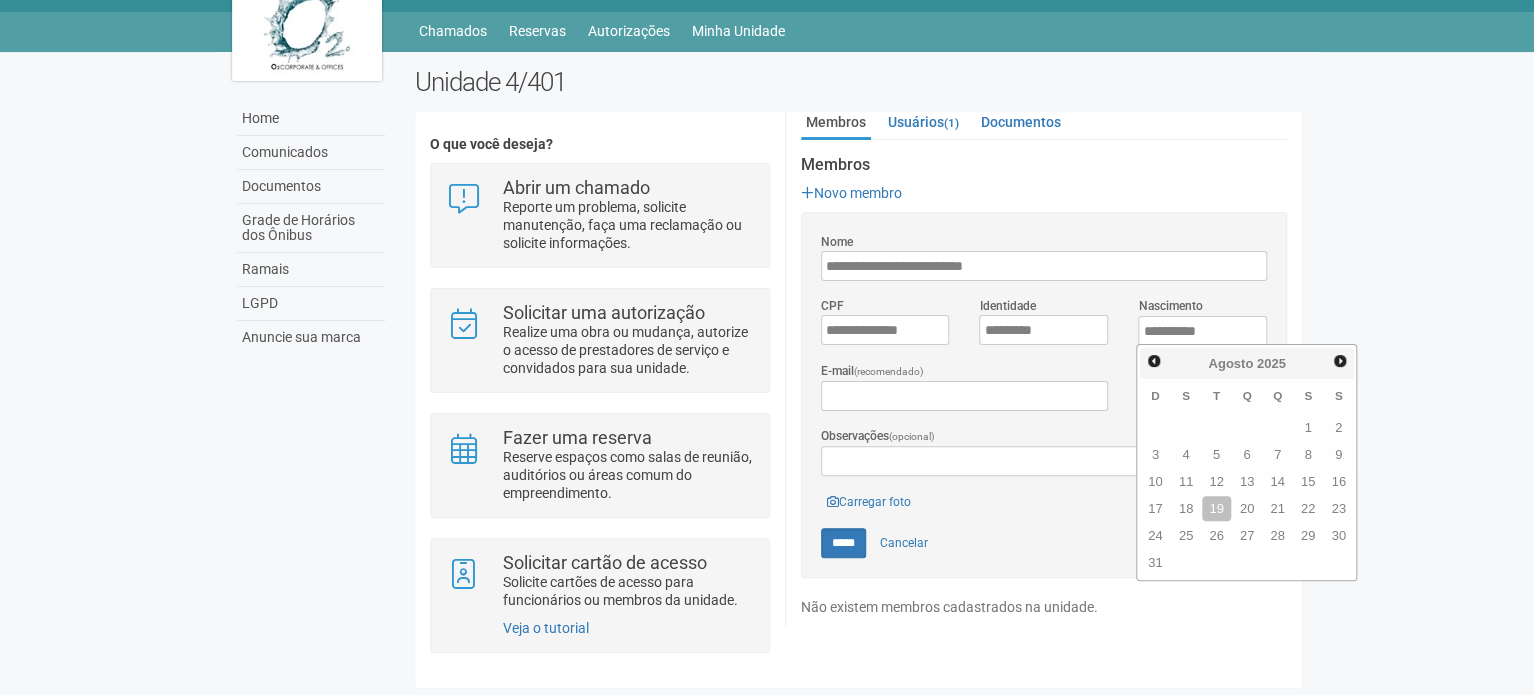 click on "2025" at bounding box center [1271, 363] 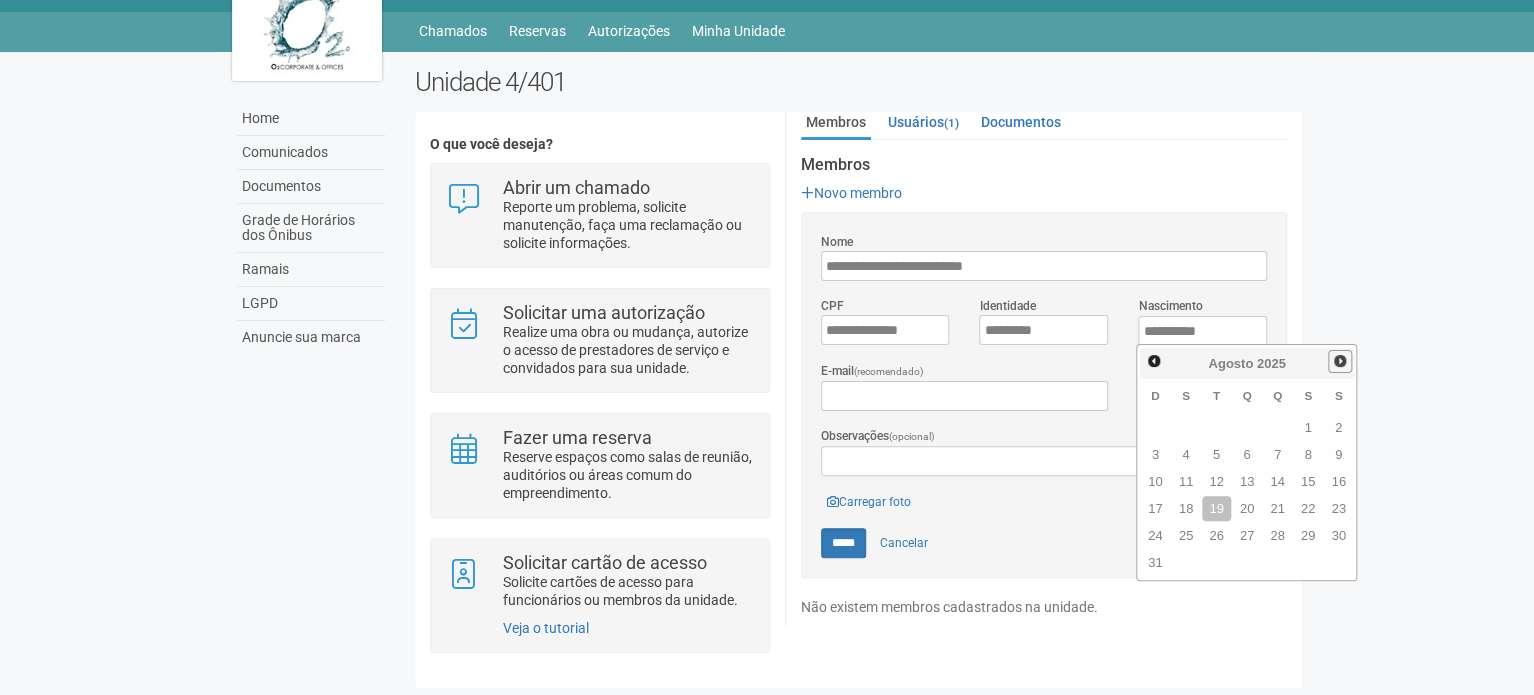 click on "Próximo" at bounding box center [1340, 361] 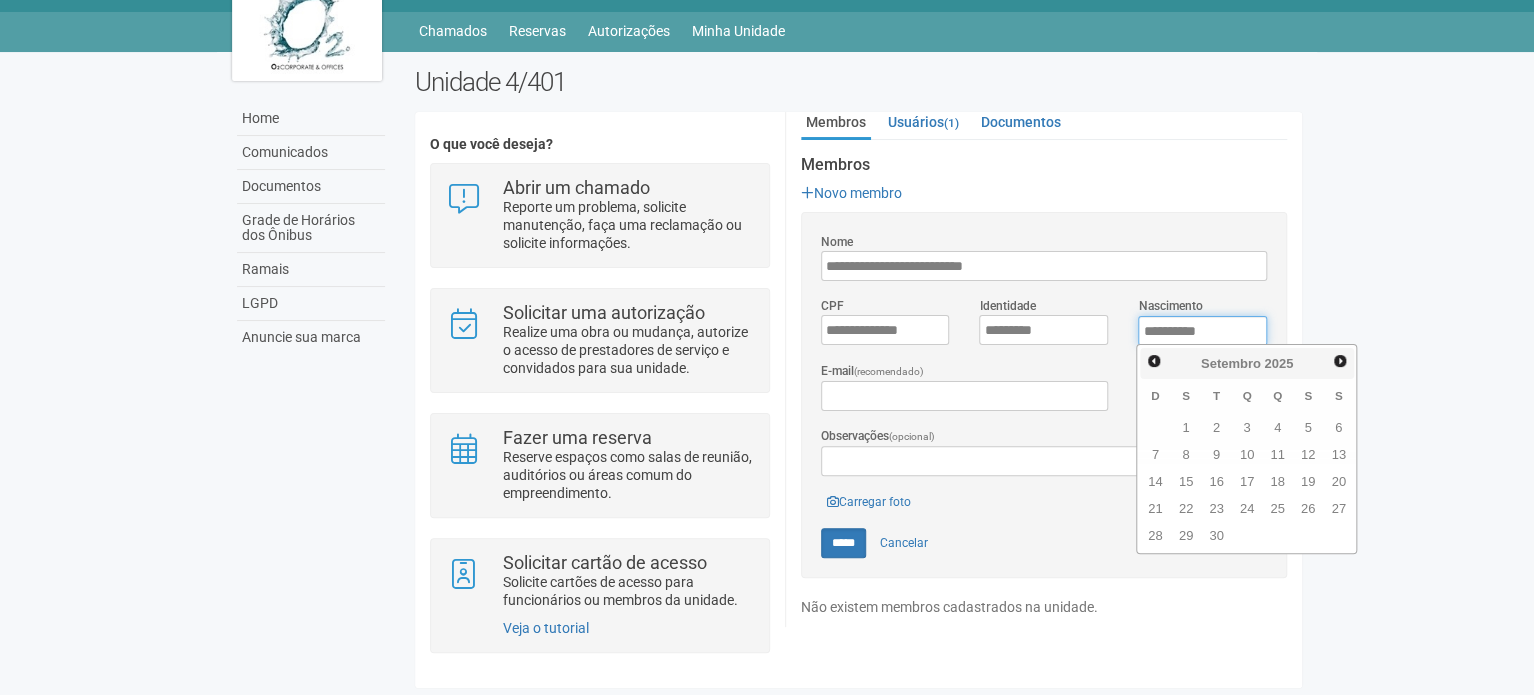 click on "**********" at bounding box center (1202, 331) 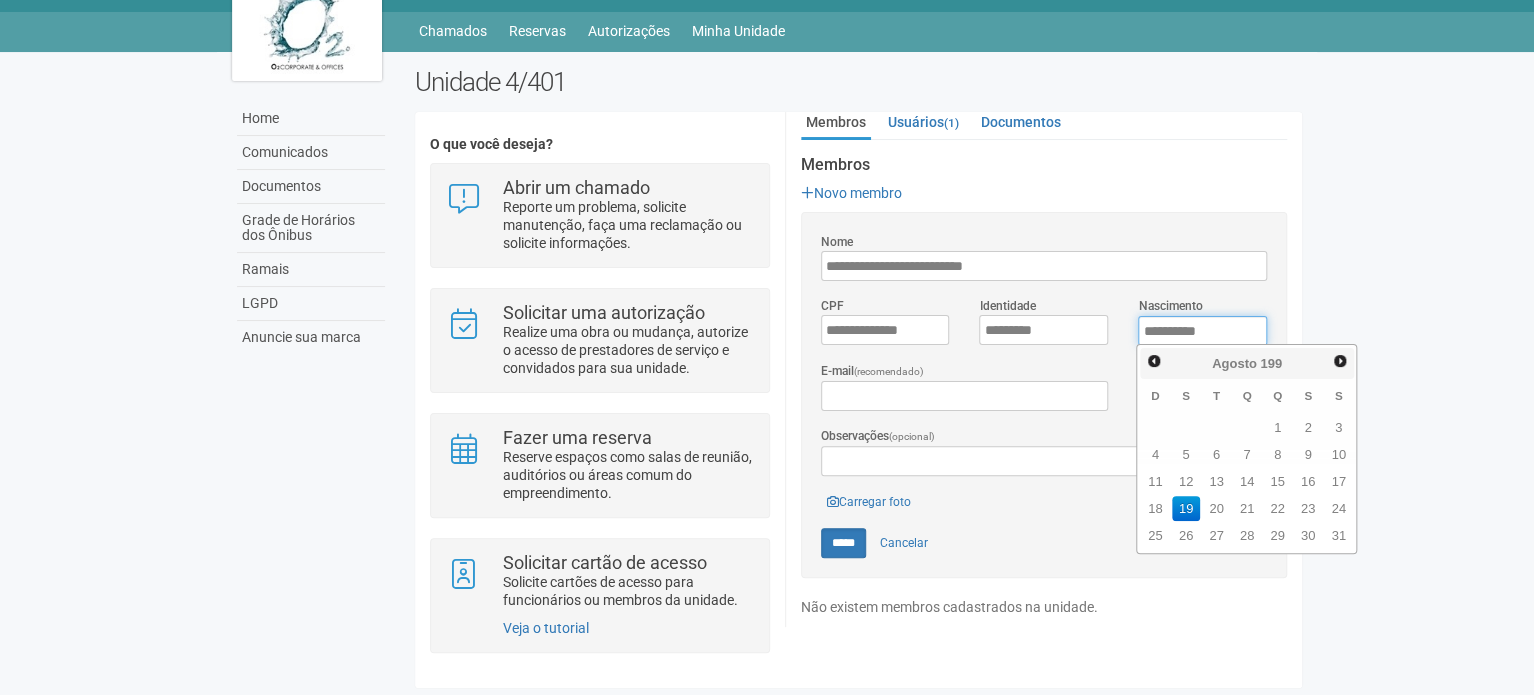 type on "**********" 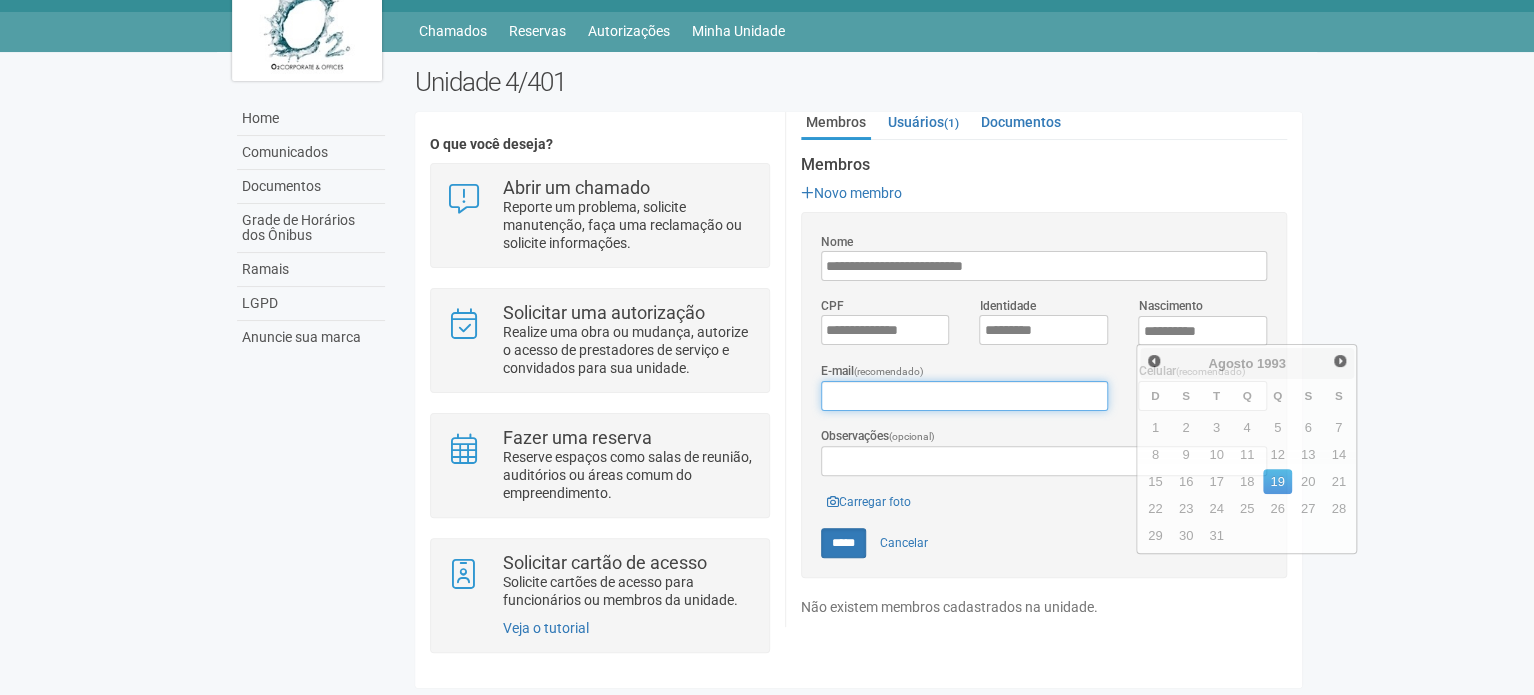 click on "E-mail  (recomendado)" at bounding box center (964, 396) 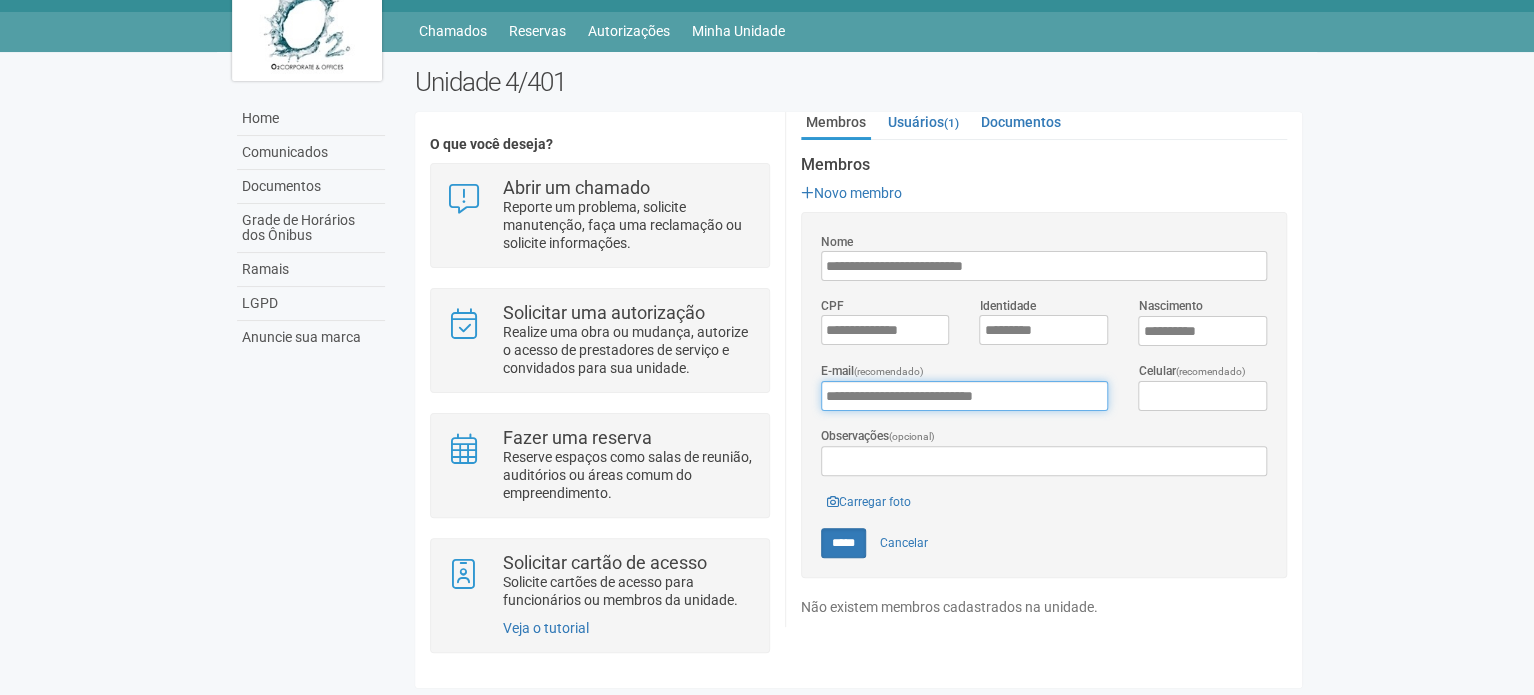 type on "**********" 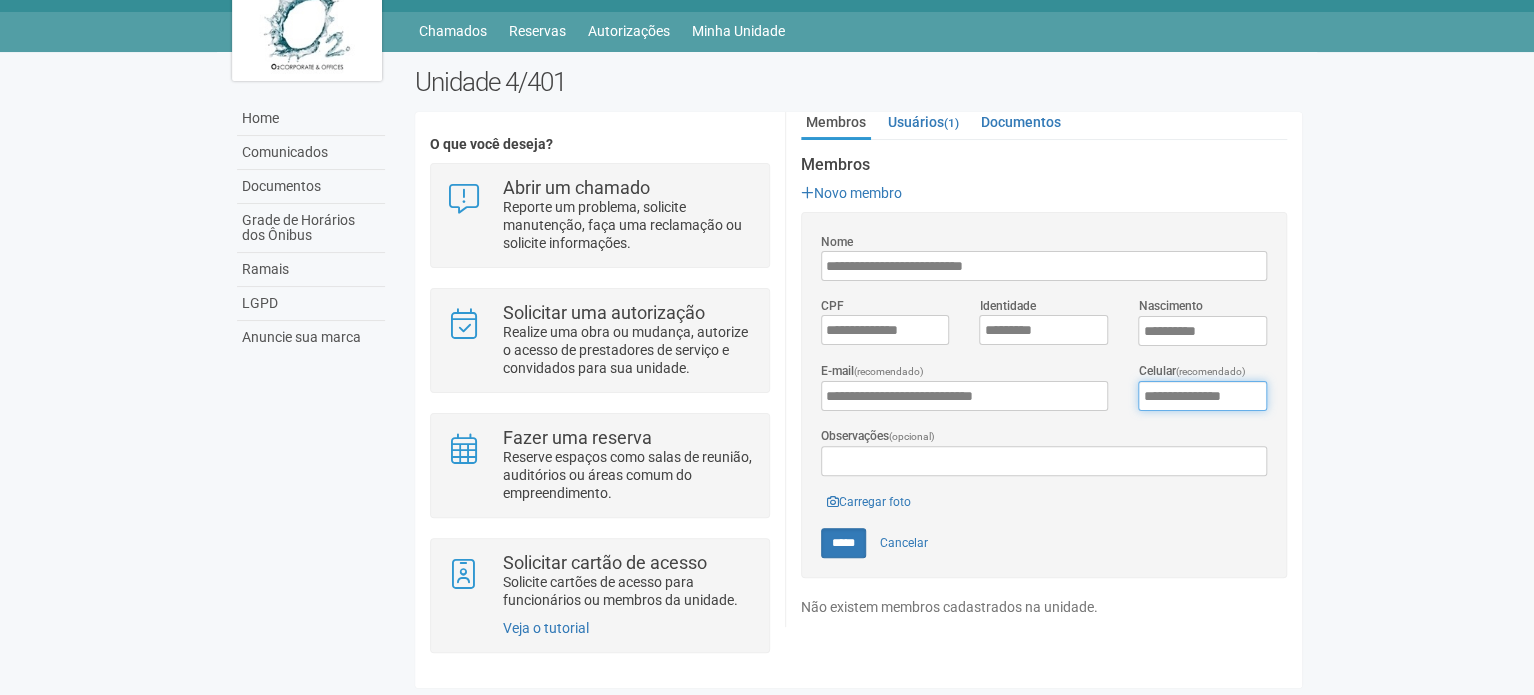 click on "**********" at bounding box center [1202, 396] 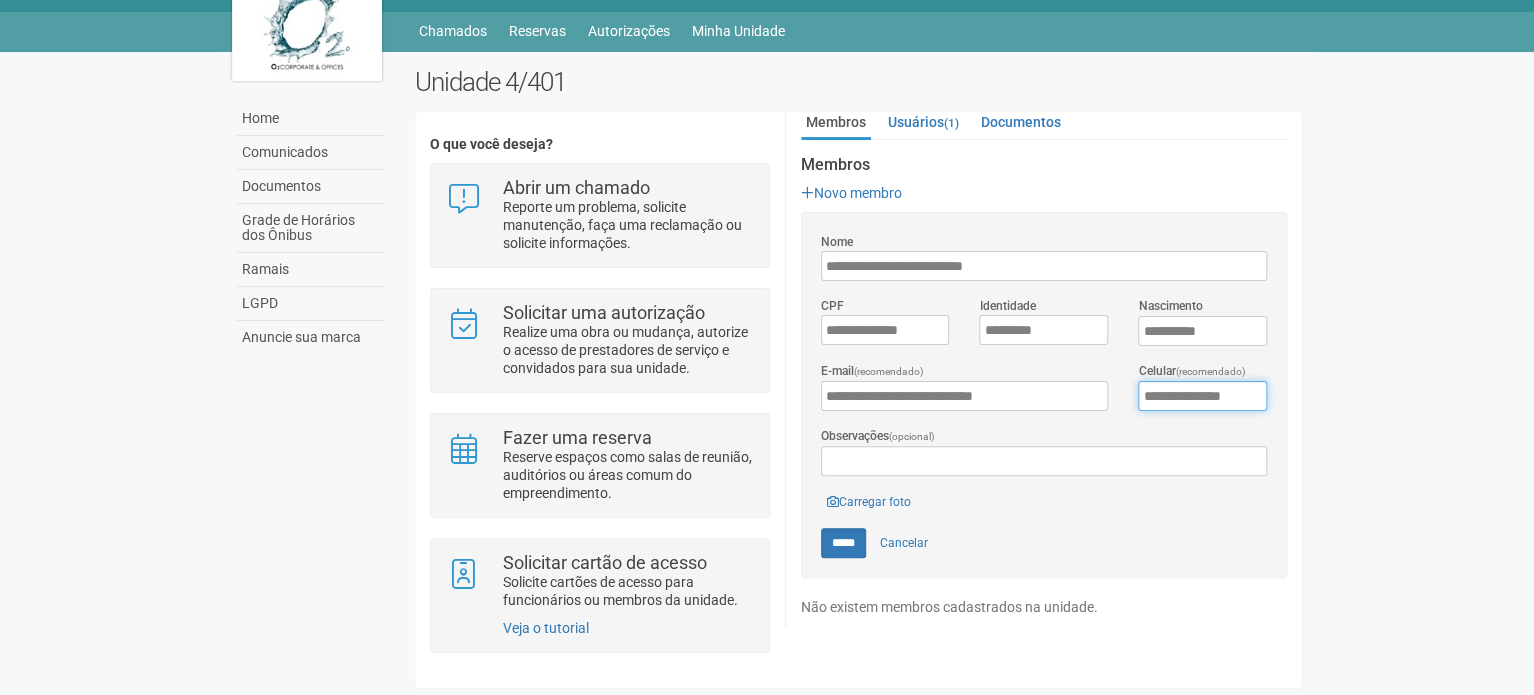 type on "**********" 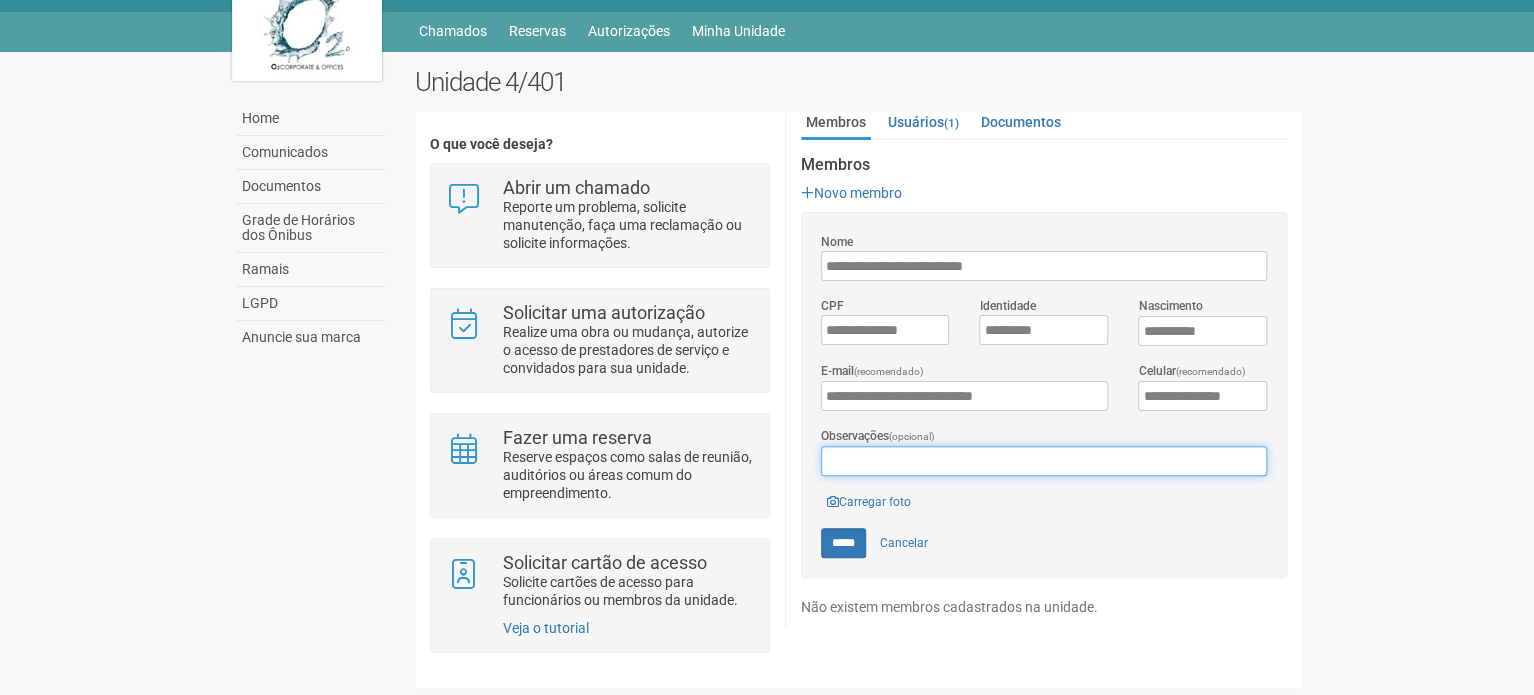 click on "Observações  (opcional)" at bounding box center (1044, 461) 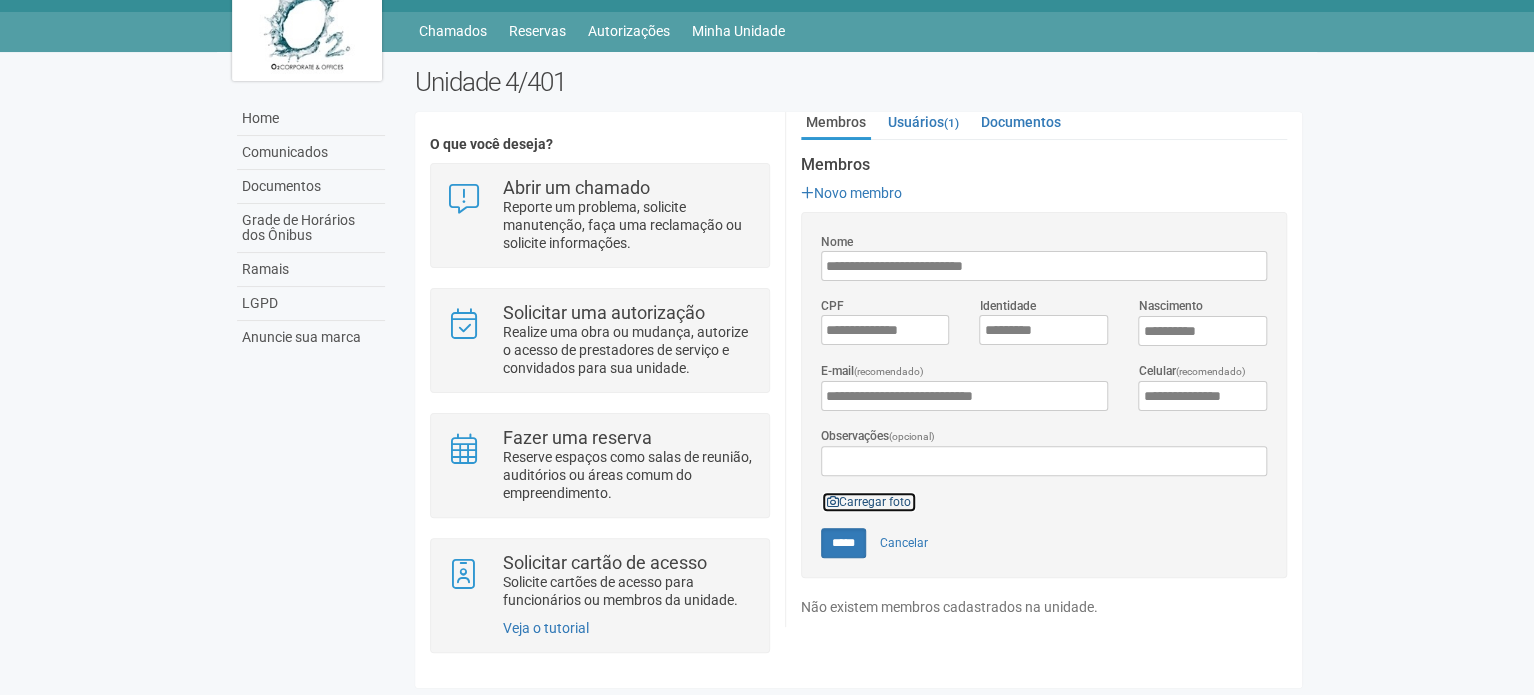 click on "Carregar foto" at bounding box center [869, 502] 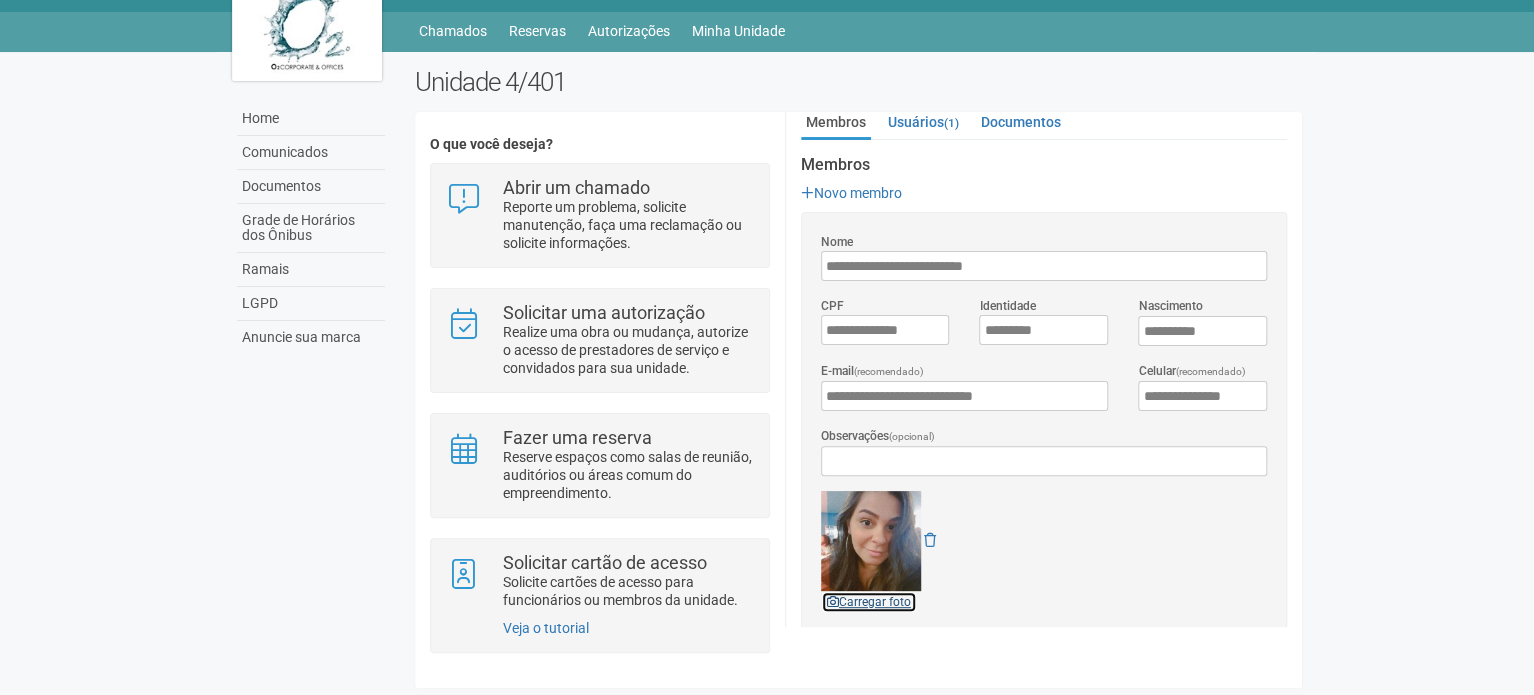 scroll, scrollTop: 333, scrollLeft: 0, axis: vertical 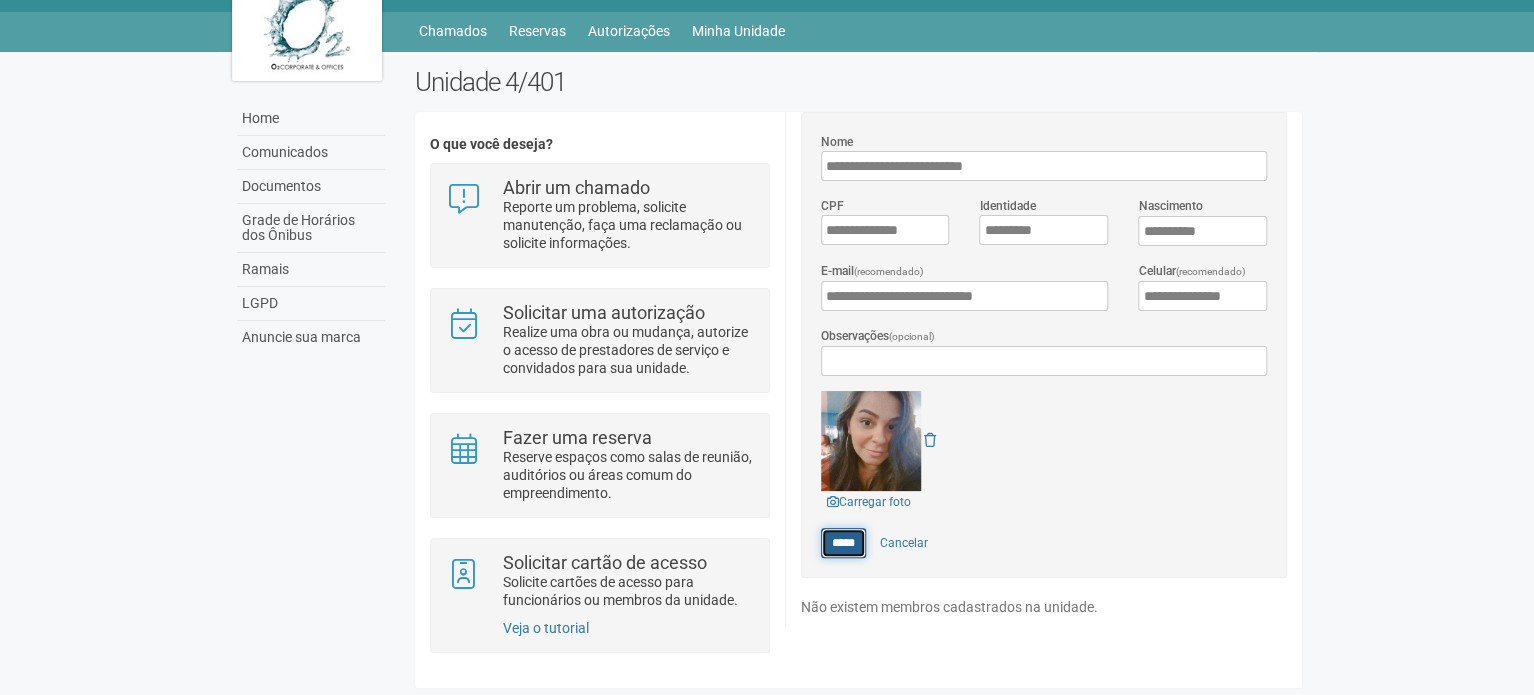 click on "*****" at bounding box center [843, 543] 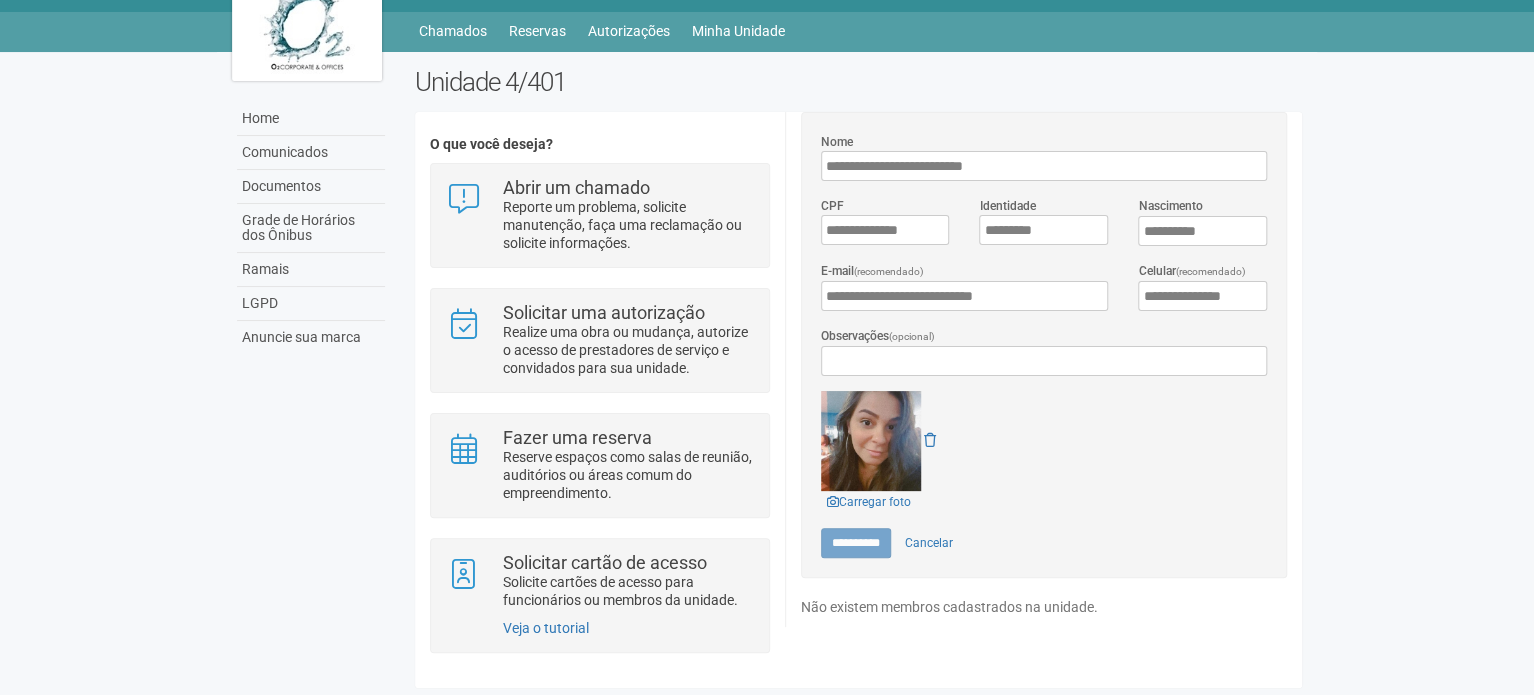 type on "*****" 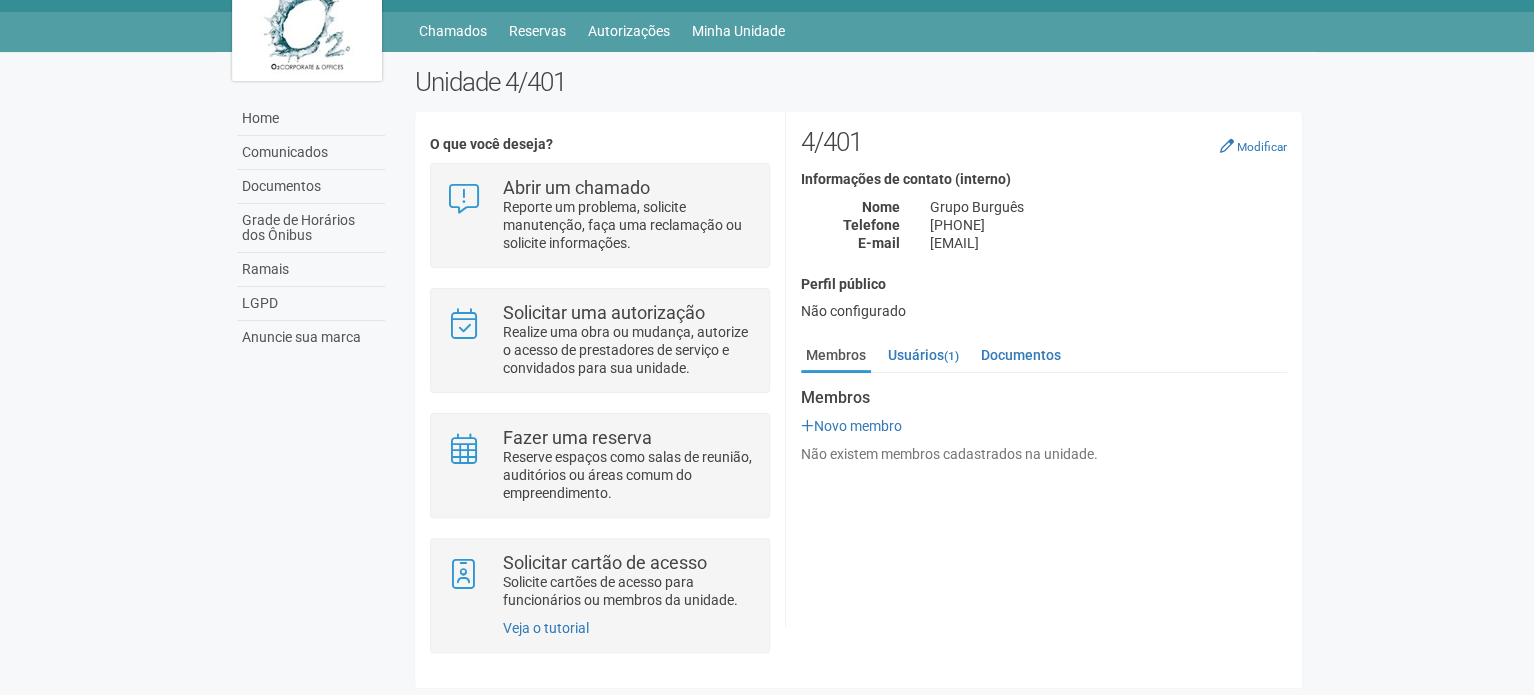 scroll, scrollTop: 0, scrollLeft: 0, axis: both 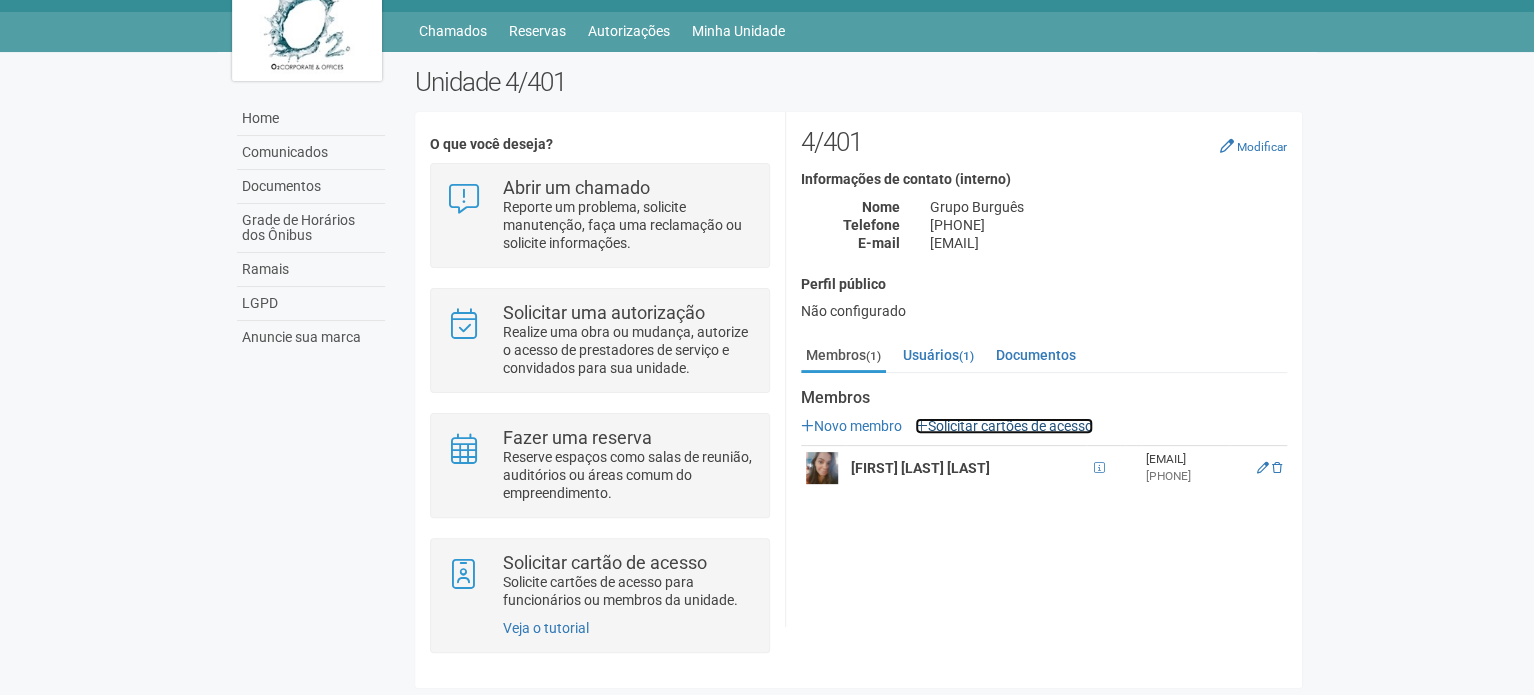 click on "Solicitar cartões de acesso" at bounding box center [1004, 426] 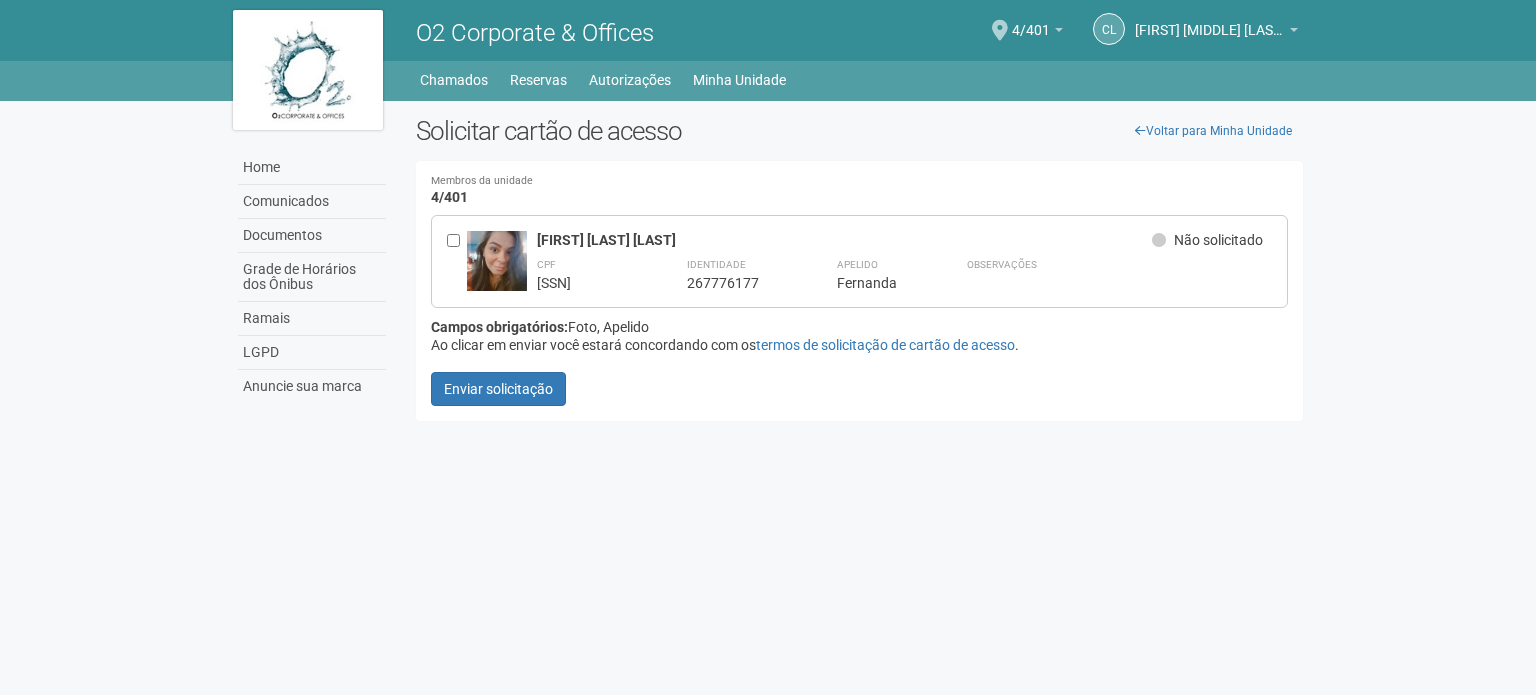 scroll, scrollTop: 0, scrollLeft: 0, axis: both 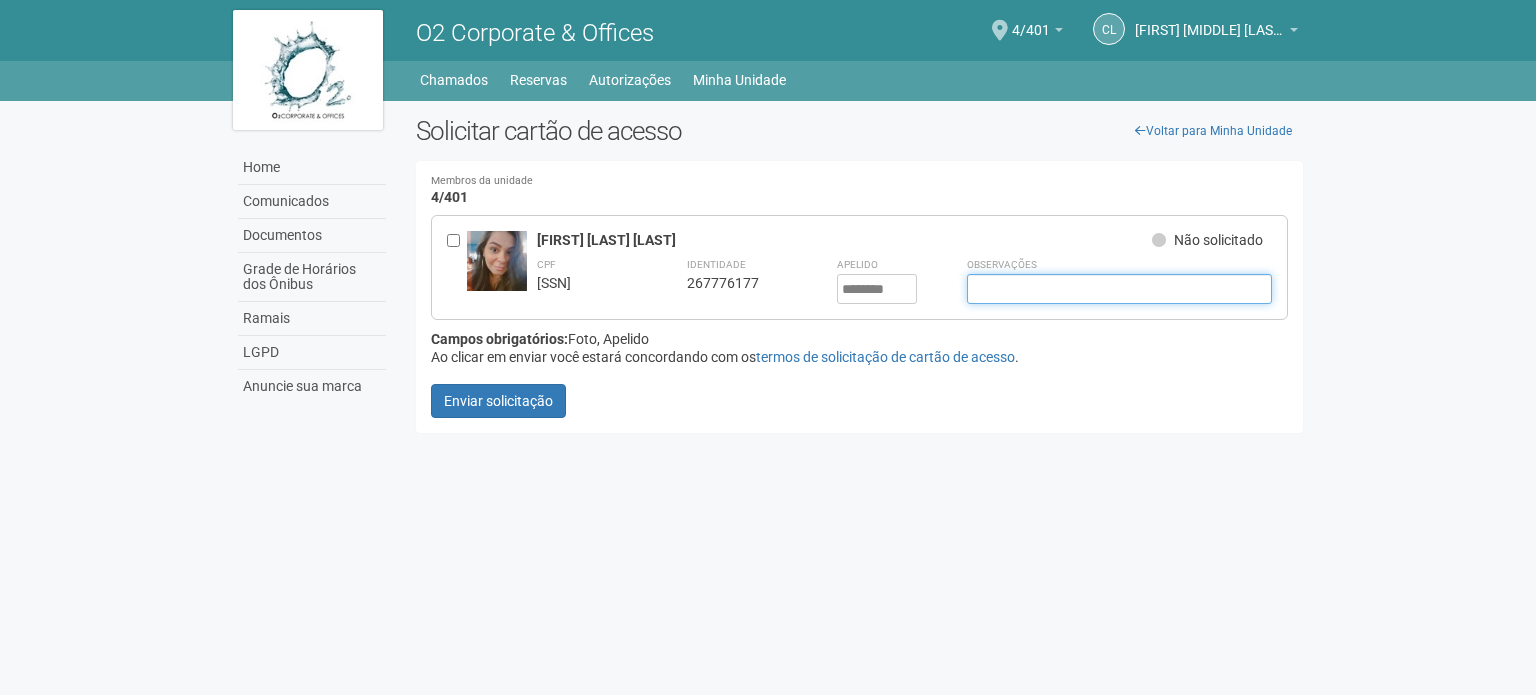click at bounding box center (1119, 289) 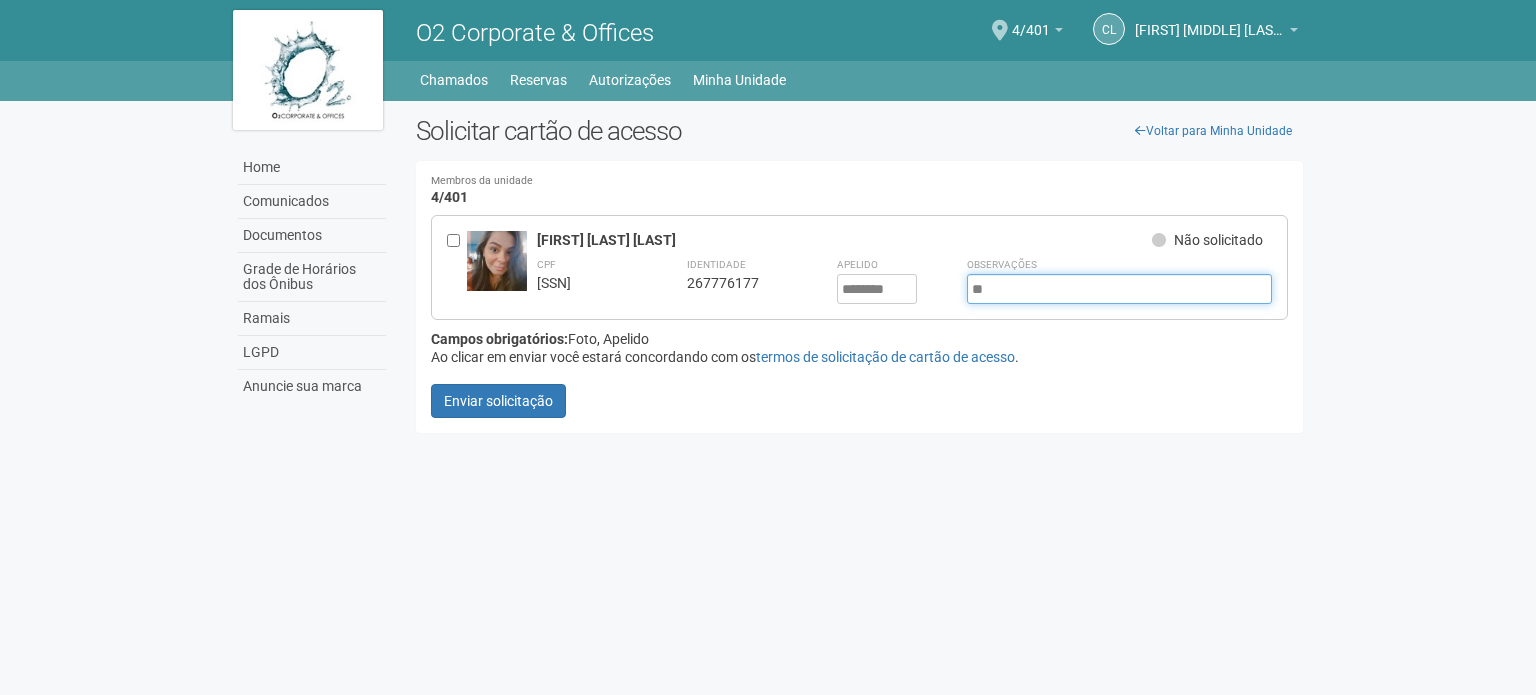 type on "*" 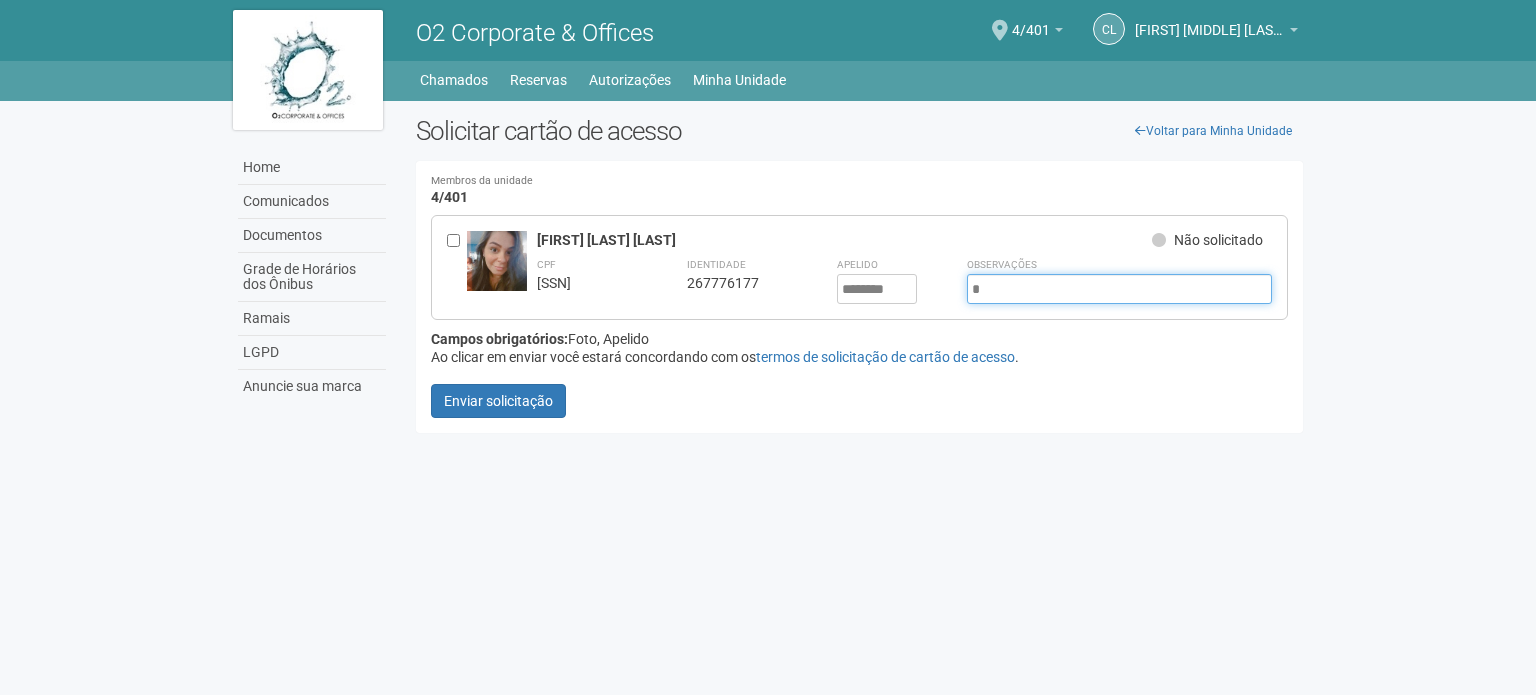 type 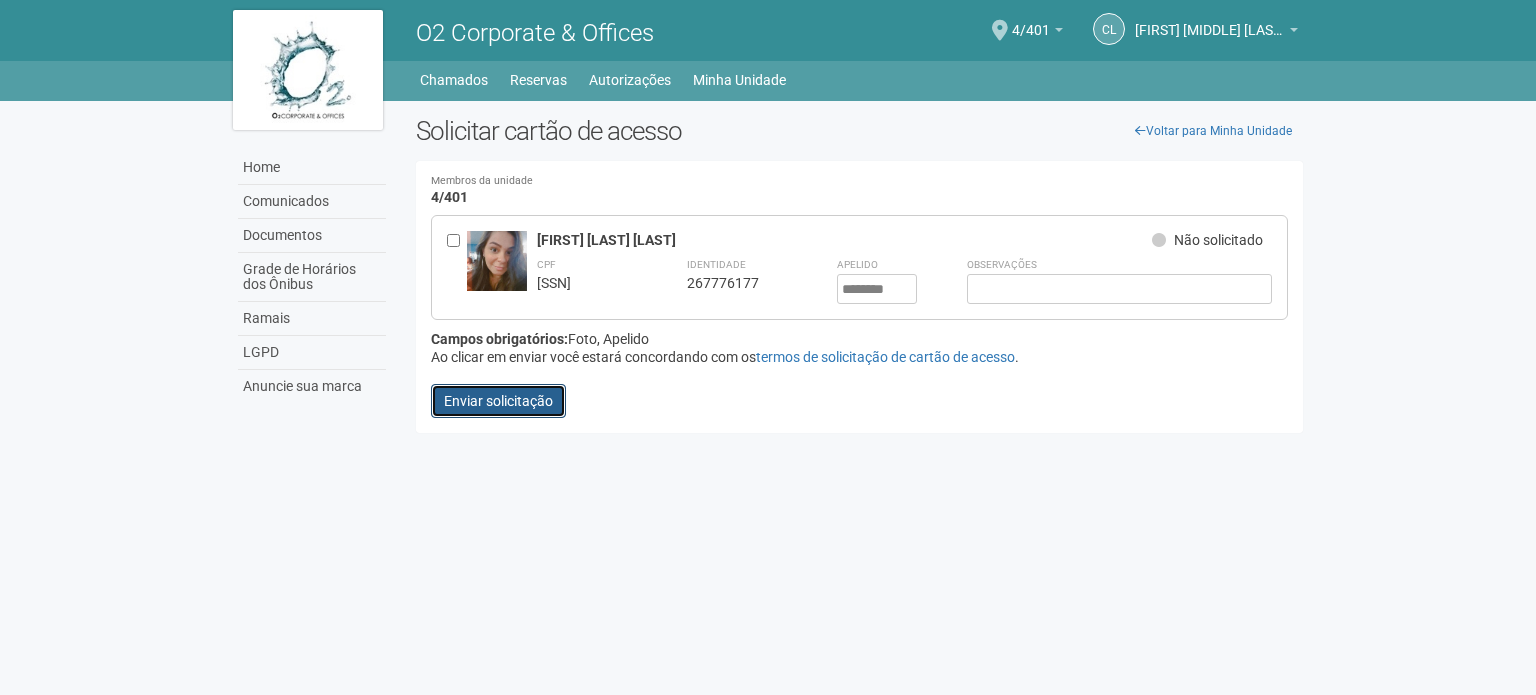 click on "Enviar solicitação" at bounding box center [498, 401] 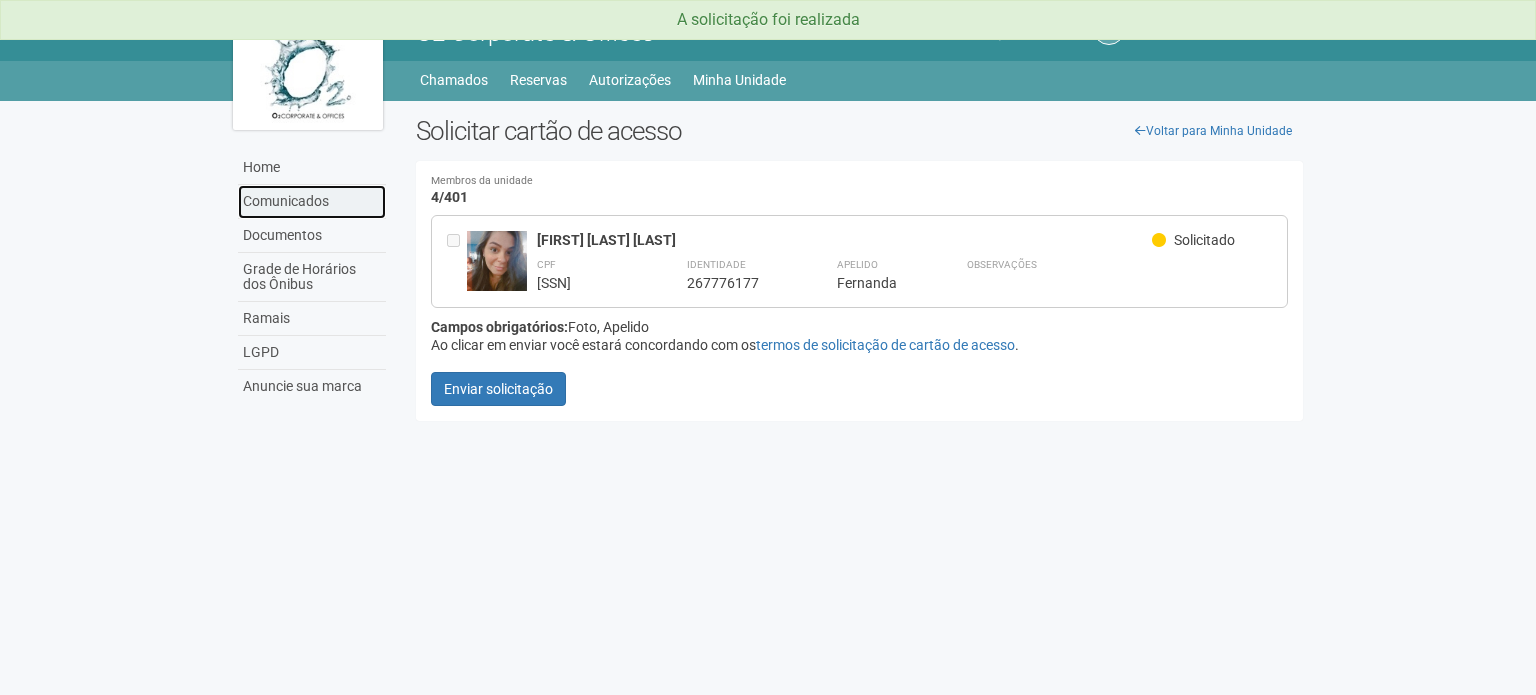 click on "Comunicados" at bounding box center [312, 202] 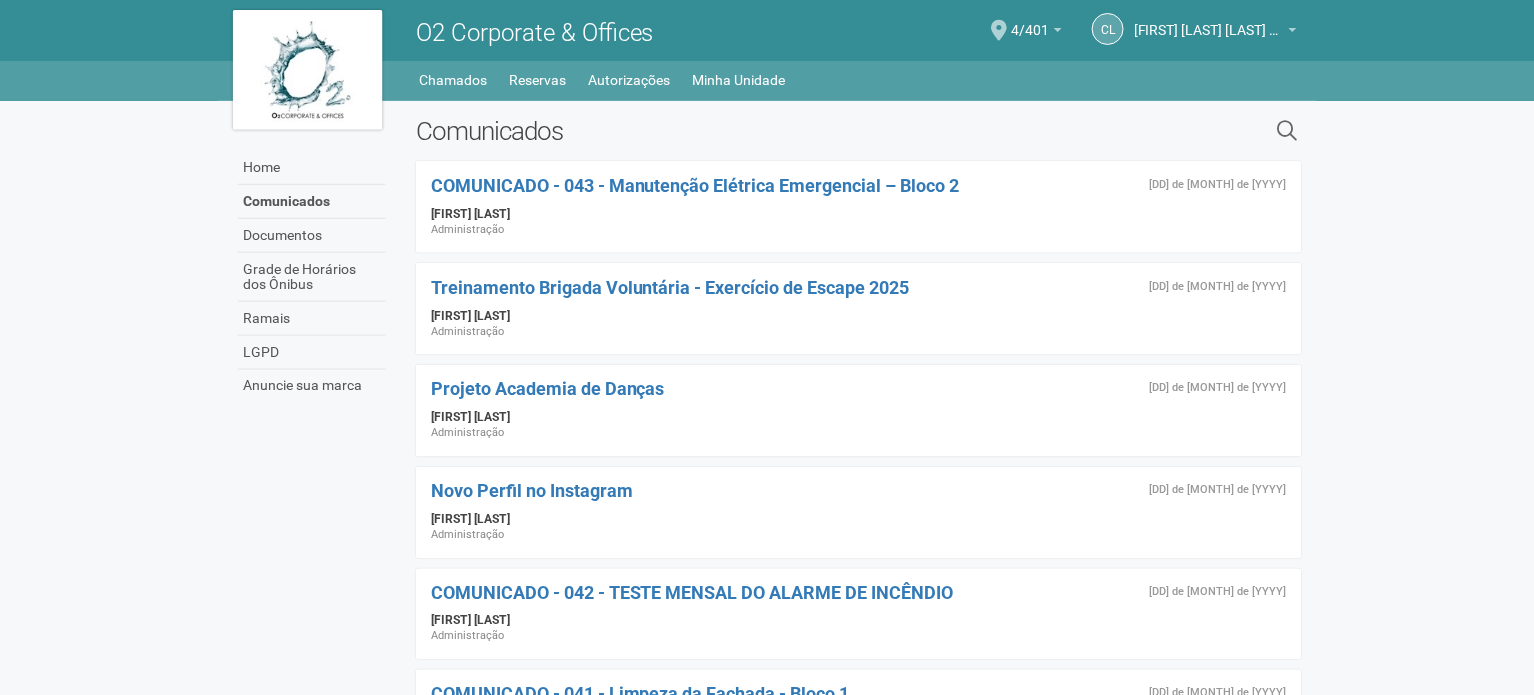 scroll, scrollTop: 0, scrollLeft: 0, axis: both 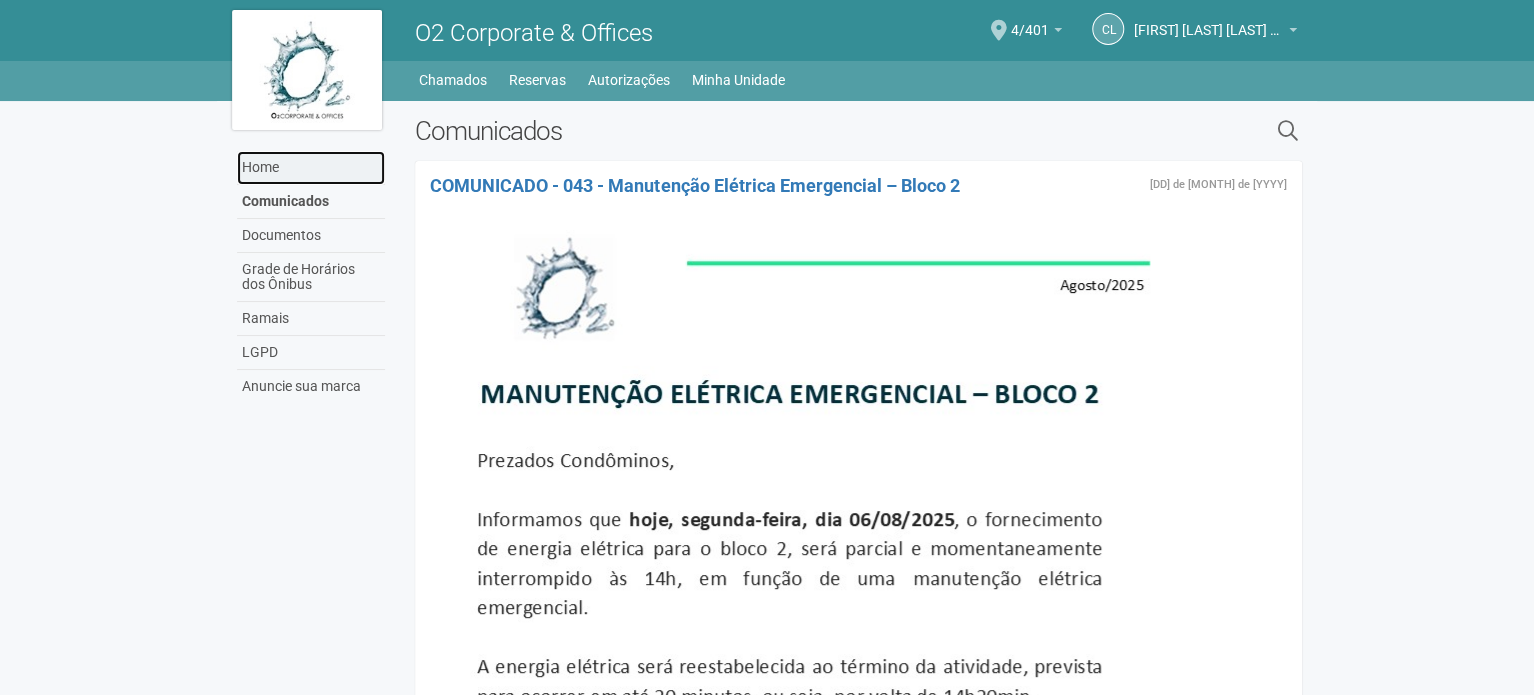 click on "Home" at bounding box center [311, 168] 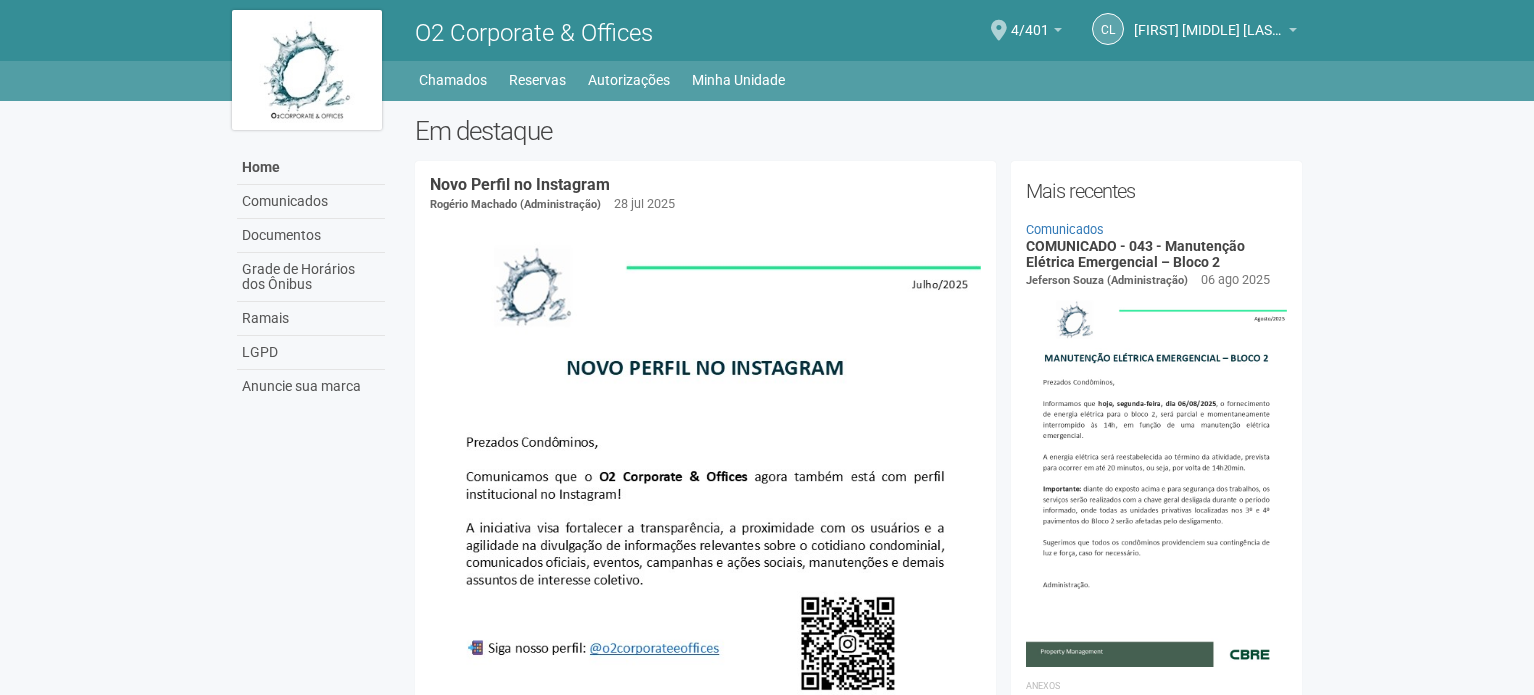 scroll, scrollTop: 0, scrollLeft: 0, axis: both 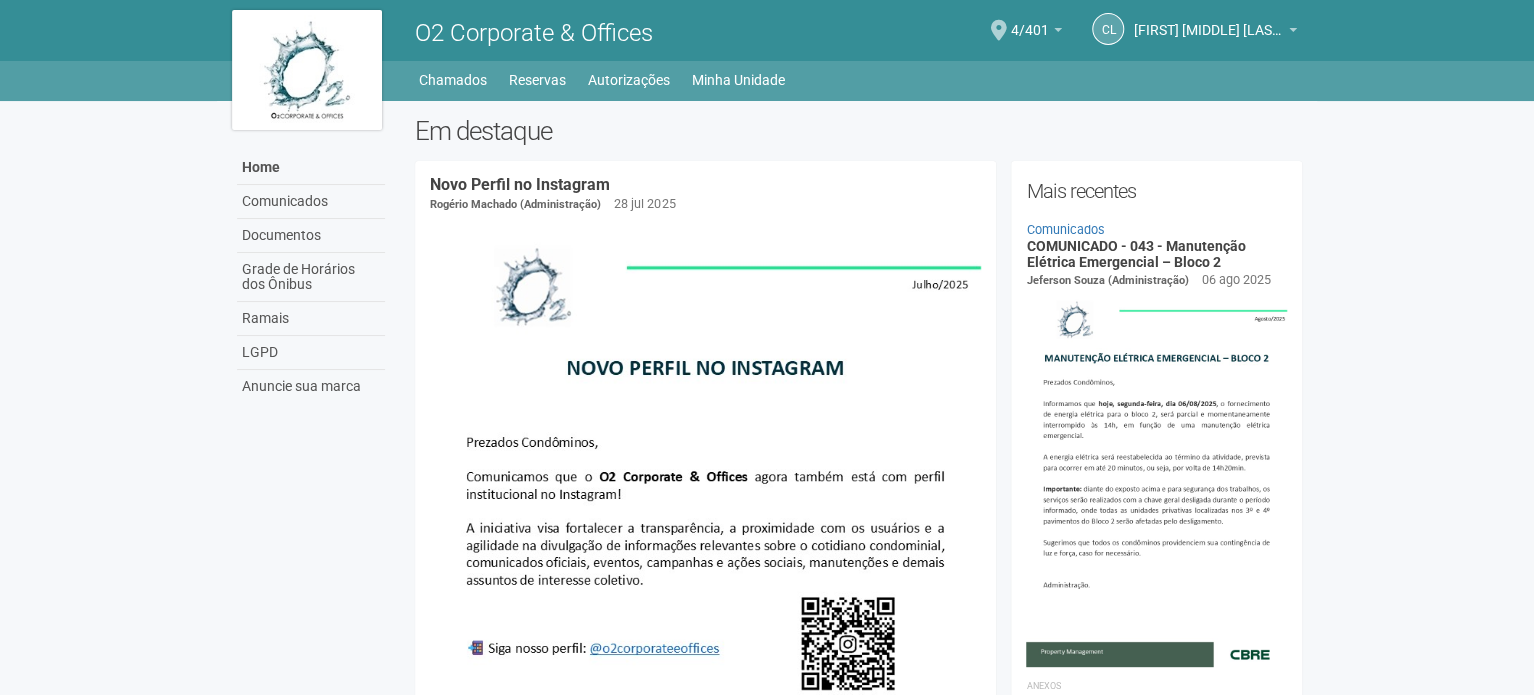 click on "Home
Home
Comunicados
Documentos
Grade de Horários dos Ônibus
Ramais
LGPD
Anuncie sua marca
Chamados
Reservas
Autorizações
Minha Unidade
Meu Perfil
Minhas unidades
[POSTAL_CODE]/[APARTMENT_NUMBER]
Sair" at bounding box center (859, 80) 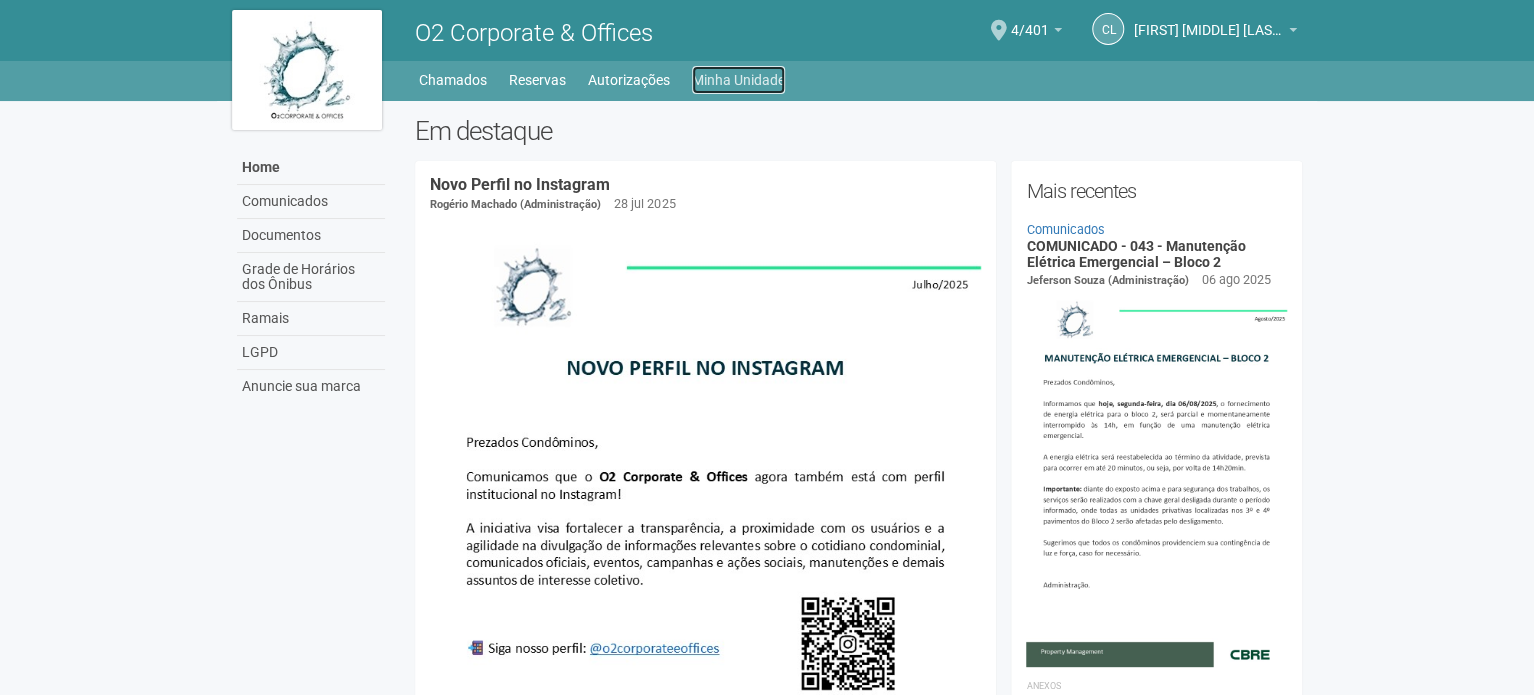 click on "Minha Unidade" at bounding box center (738, 80) 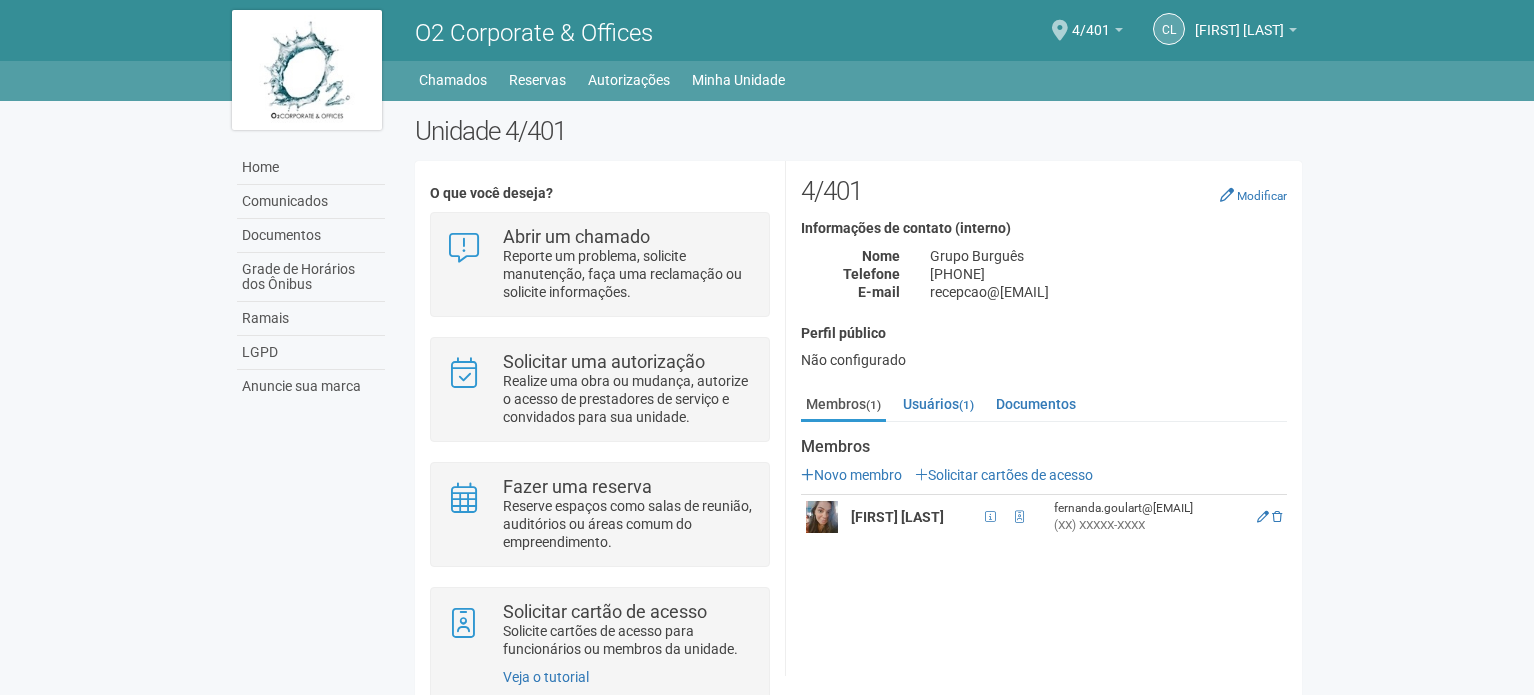 scroll, scrollTop: 0, scrollLeft: 0, axis: both 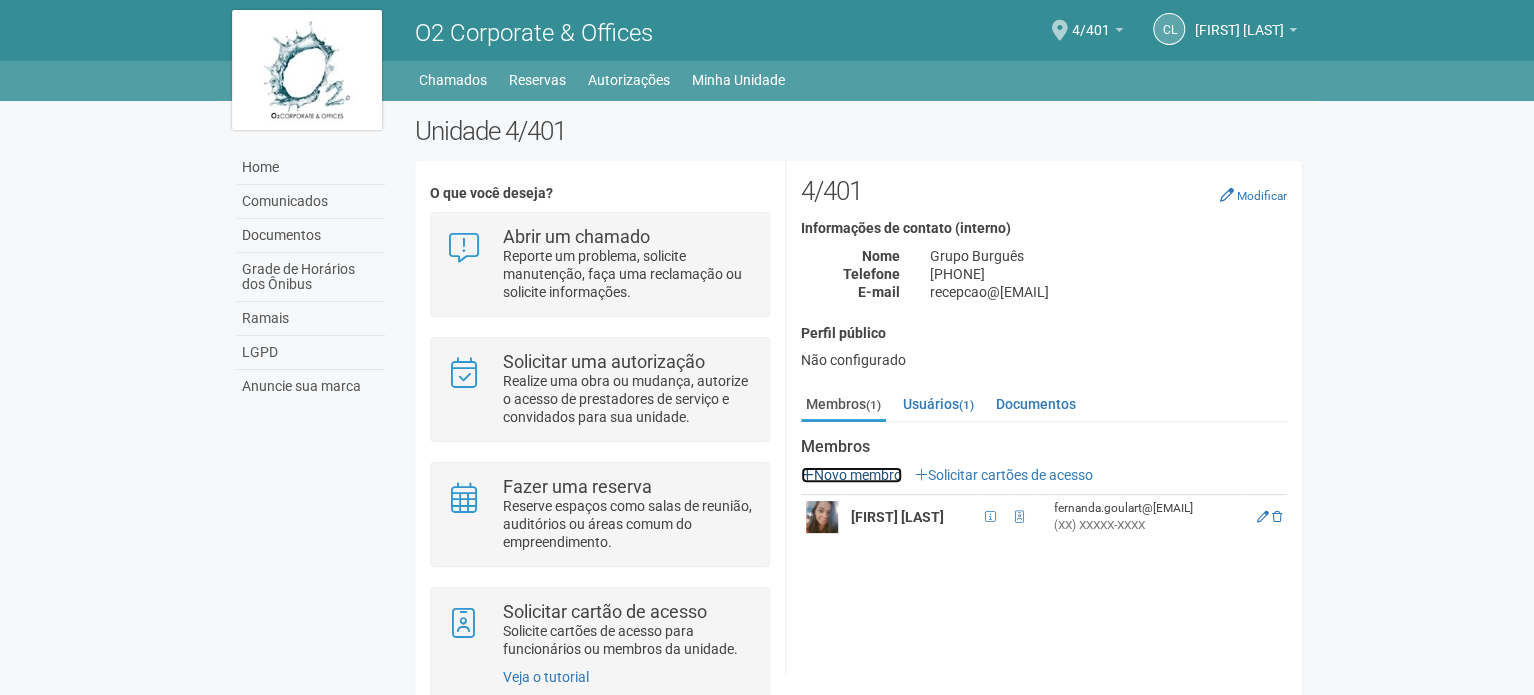 click on "Novo membro" at bounding box center (851, 475) 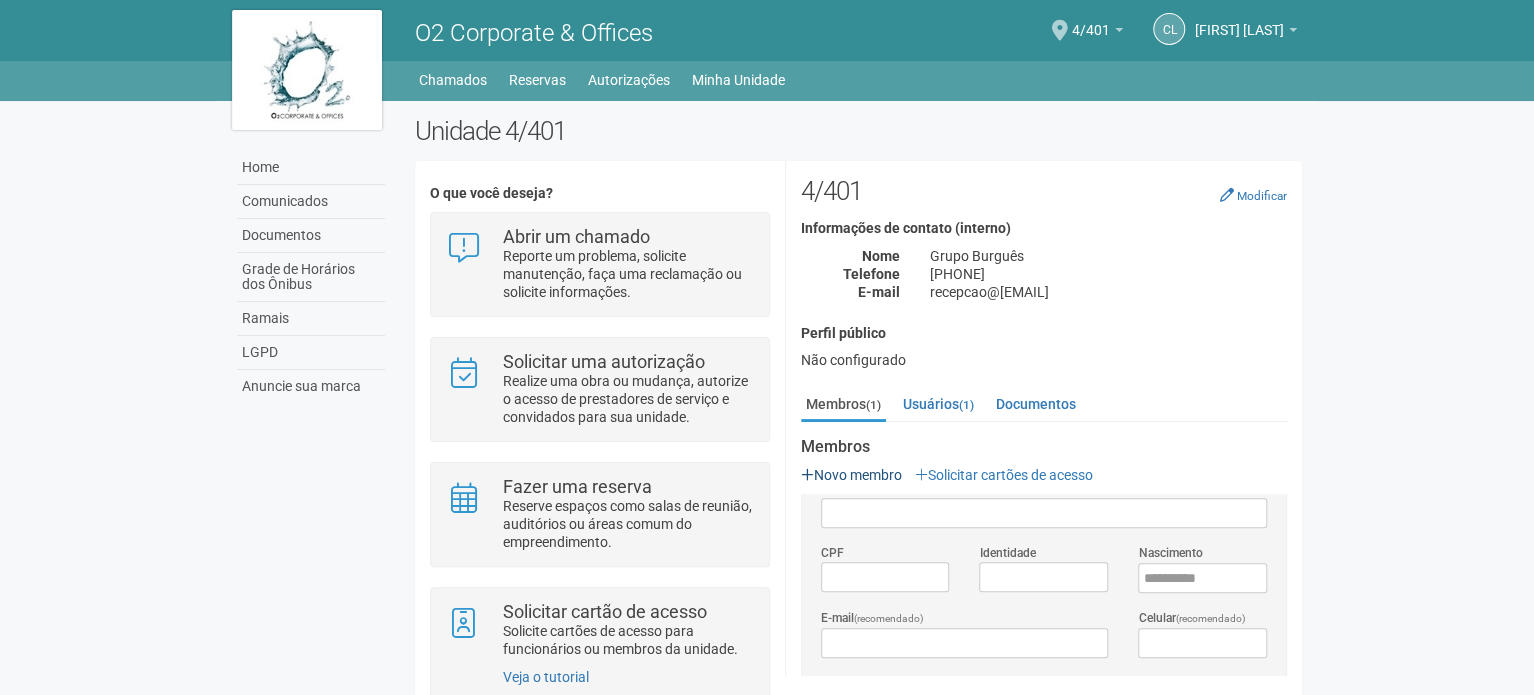 scroll, scrollTop: 0, scrollLeft: 0, axis: both 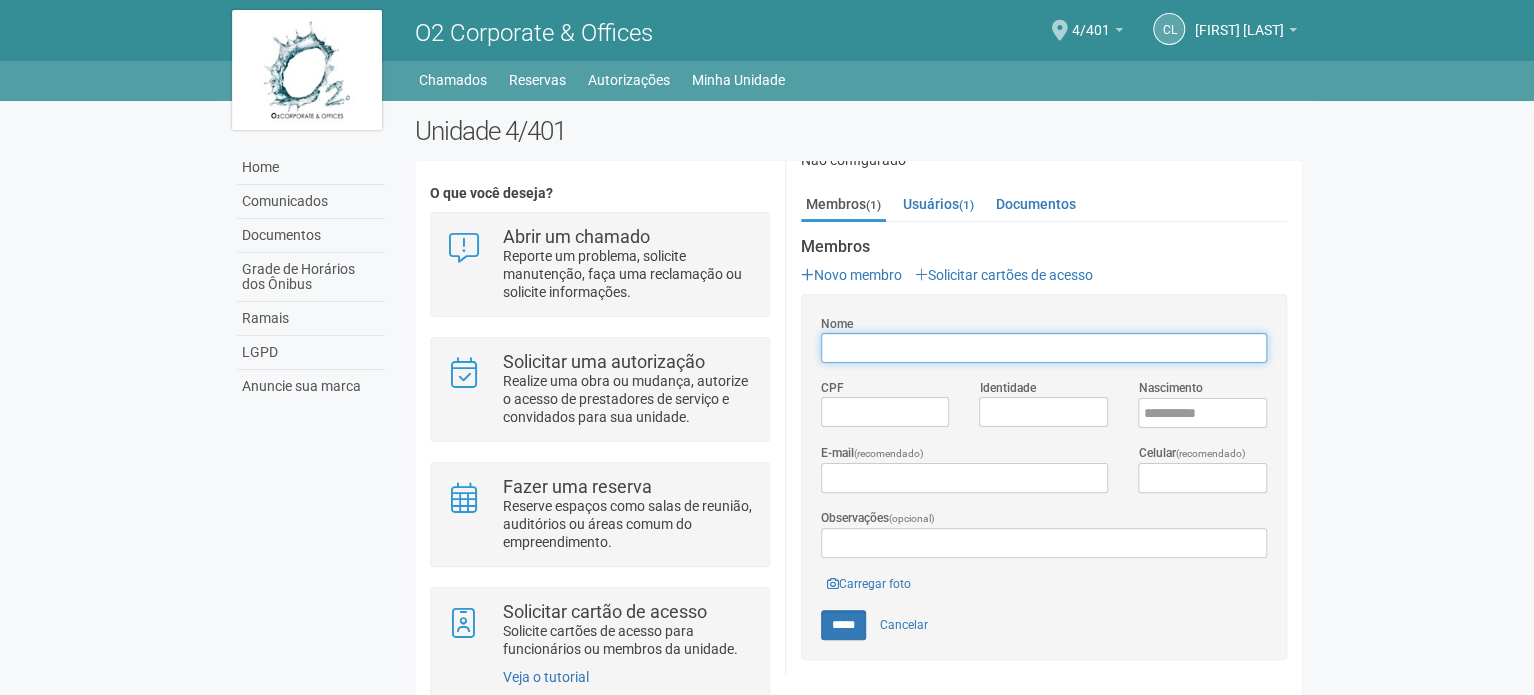 paste on "**********" 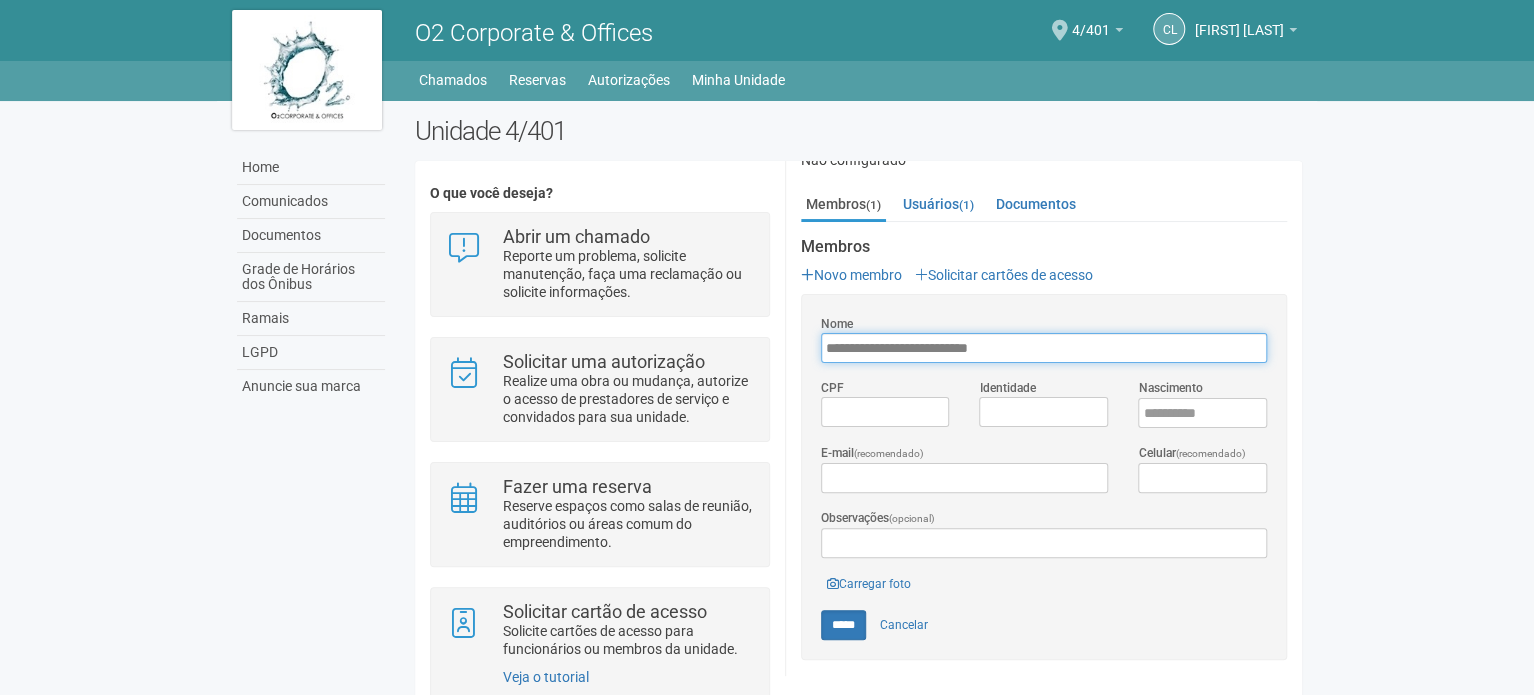 type on "**********" 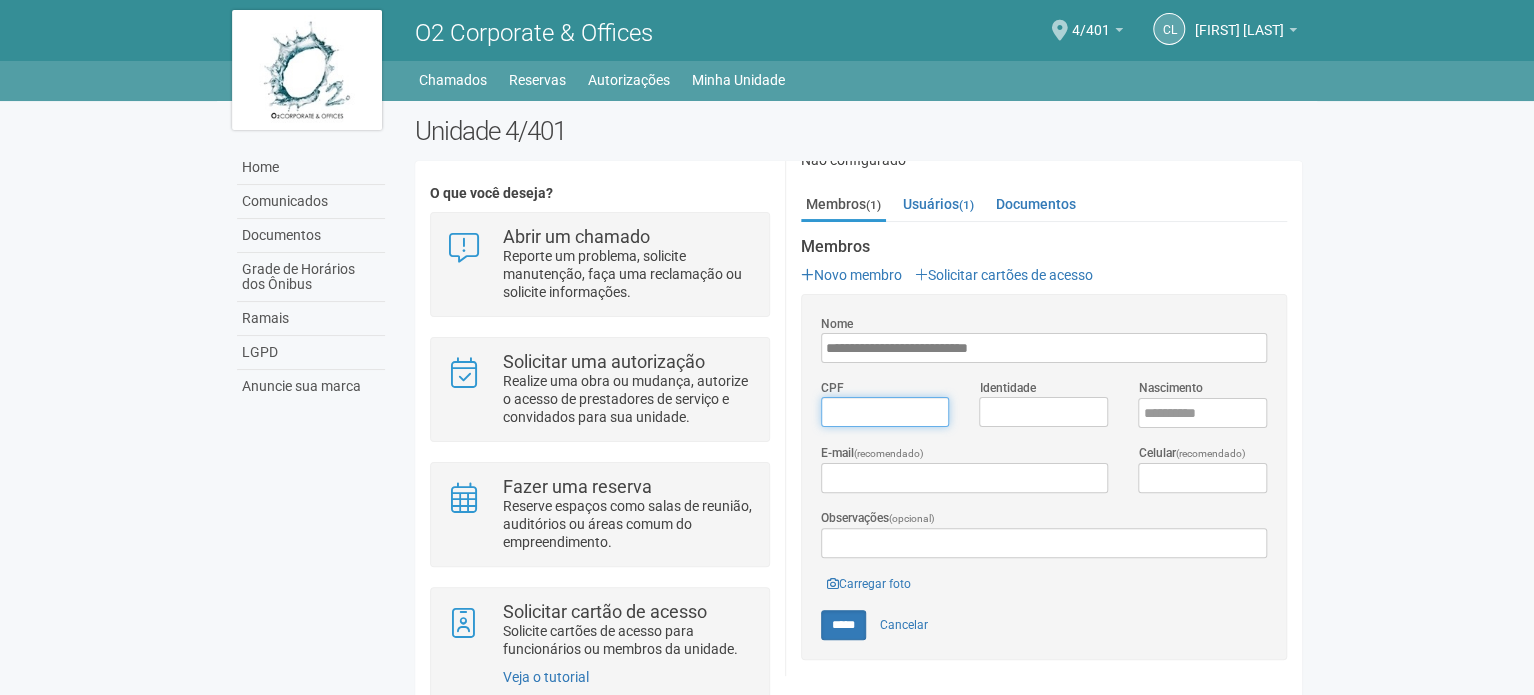 type on "*********" 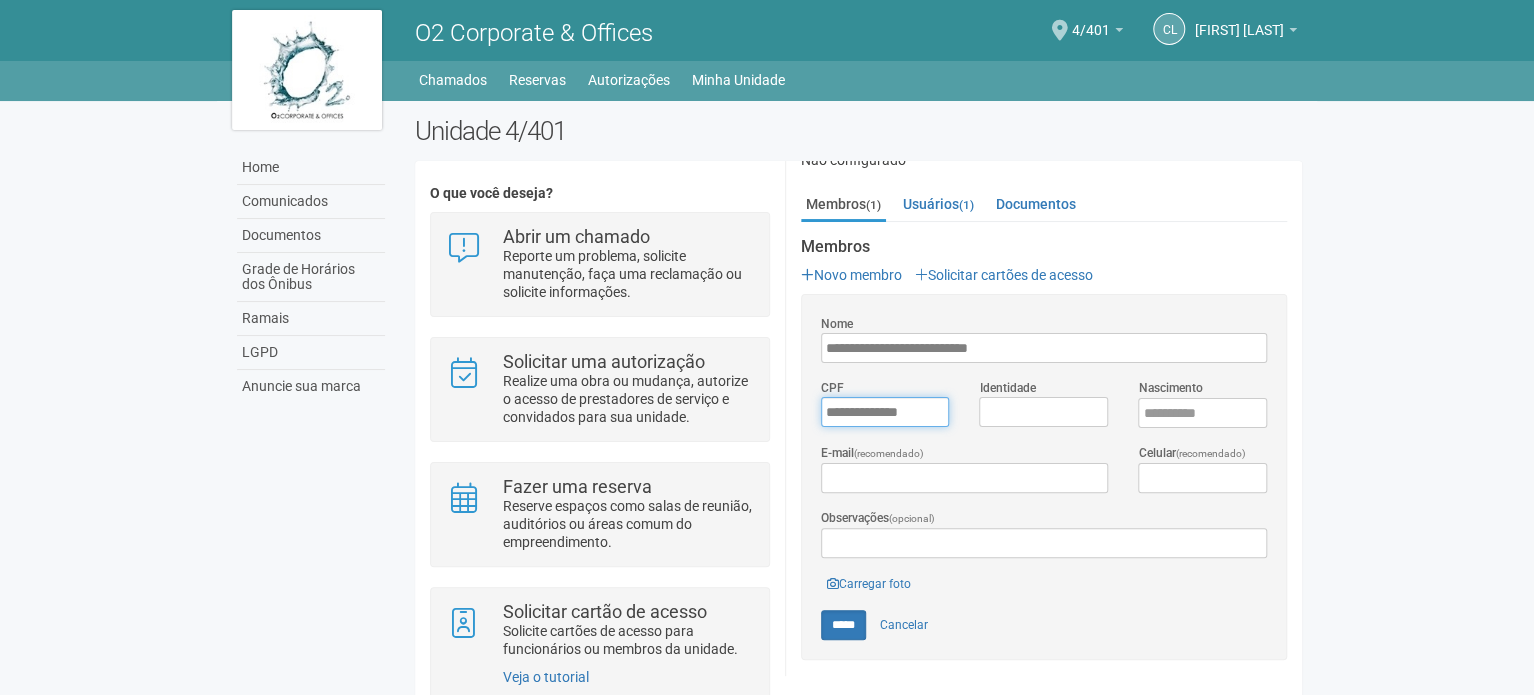 click on "*********" at bounding box center [885, 412] 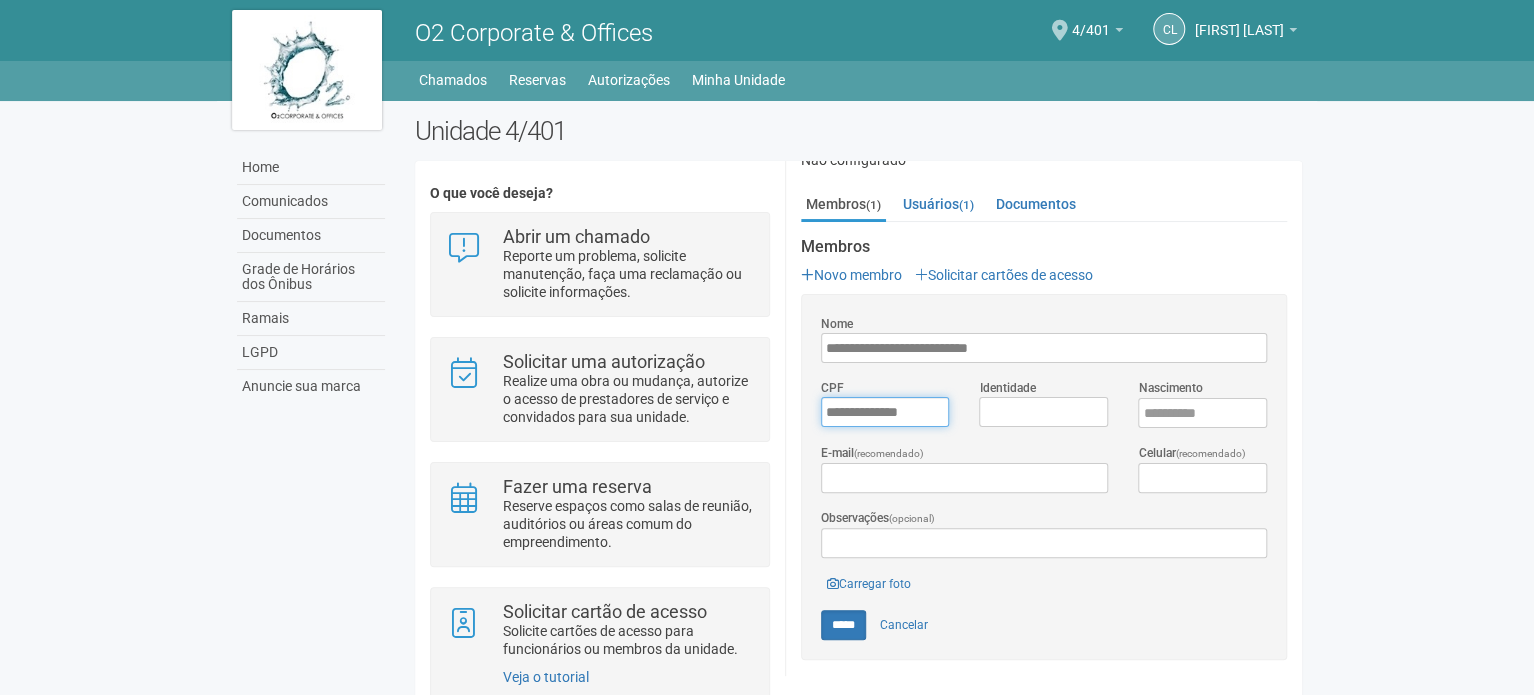 paste on "*********" 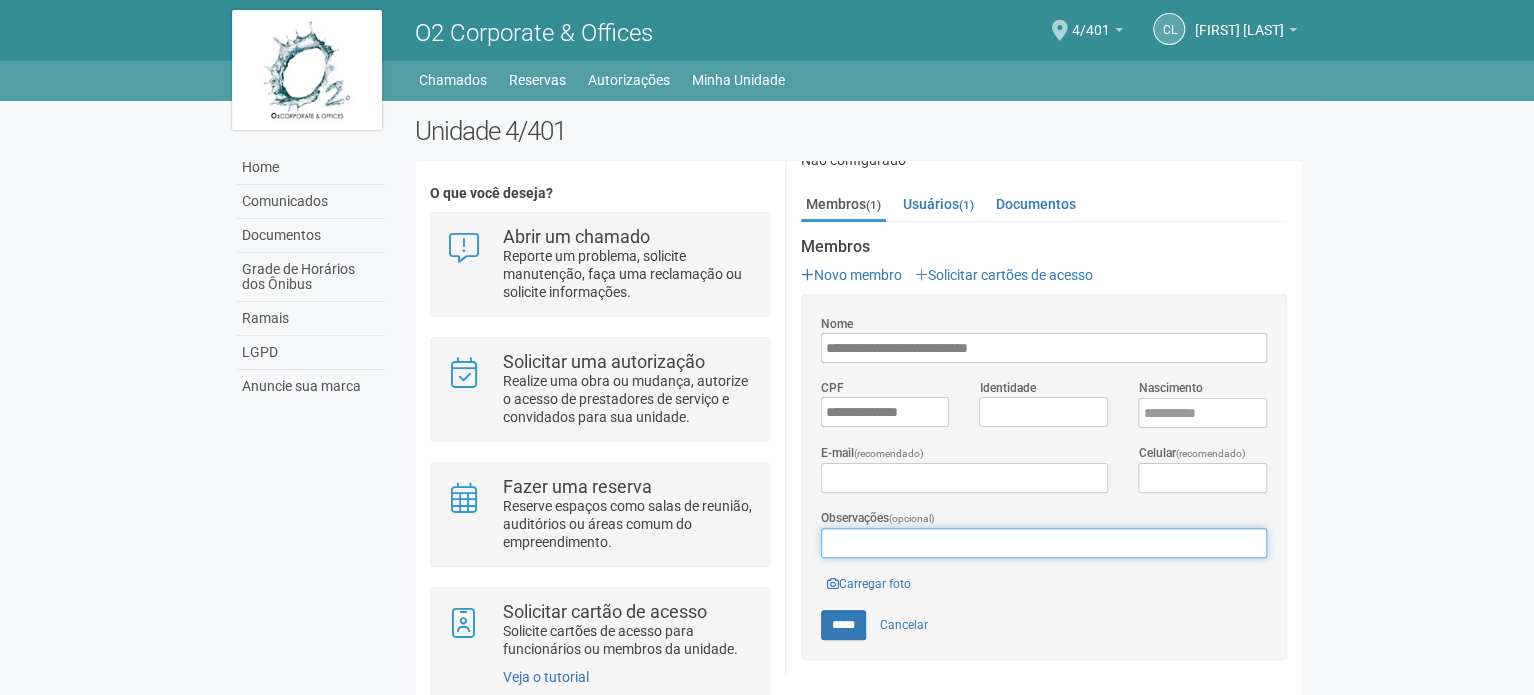 type 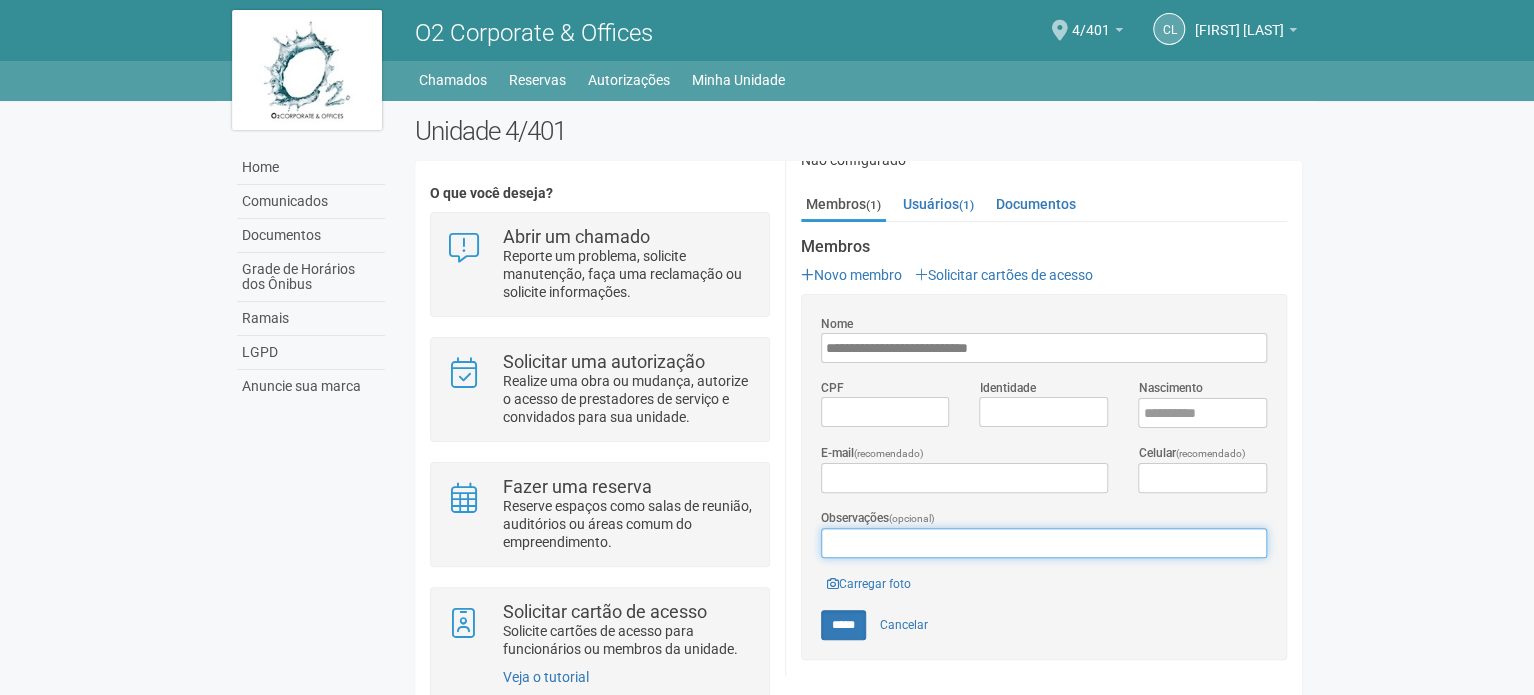click on "Observações  (opcional)" at bounding box center (1044, 543) 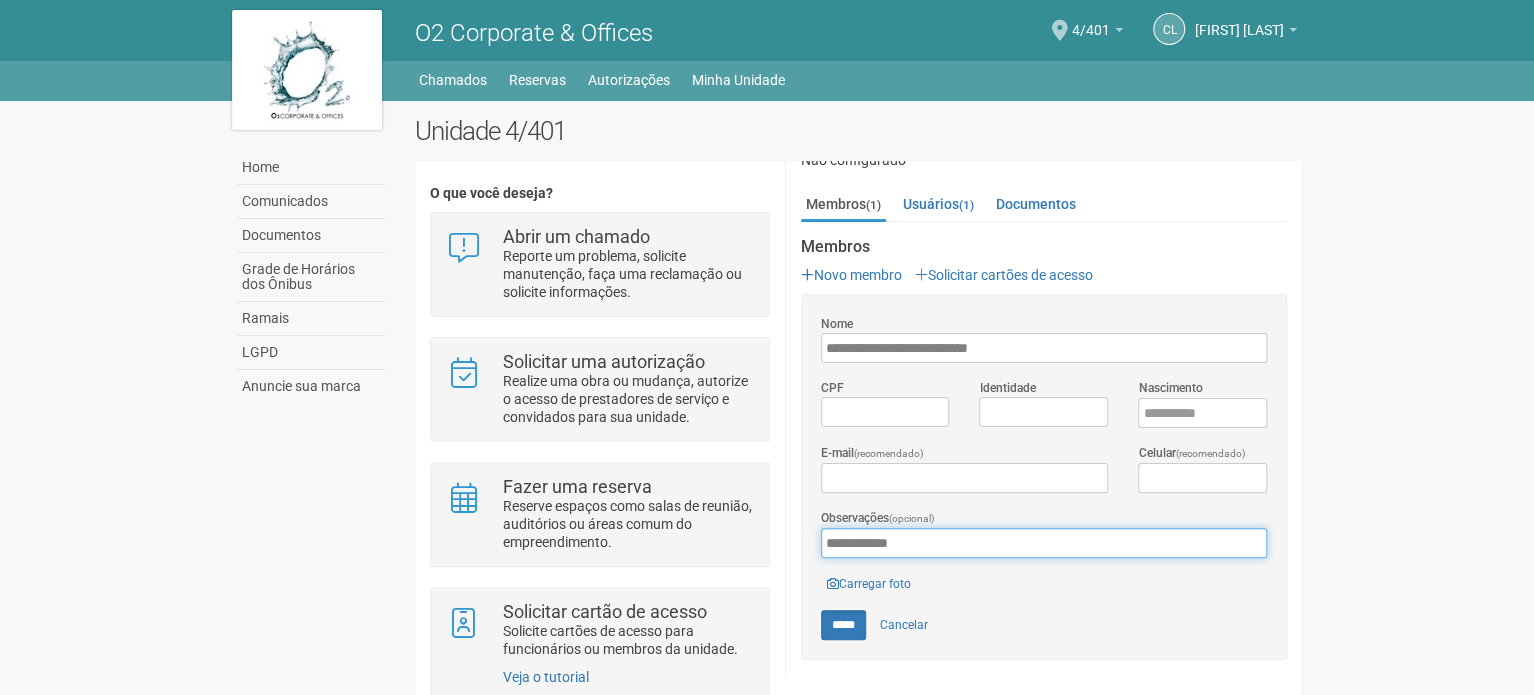 click on "**********" at bounding box center (1044, 543) 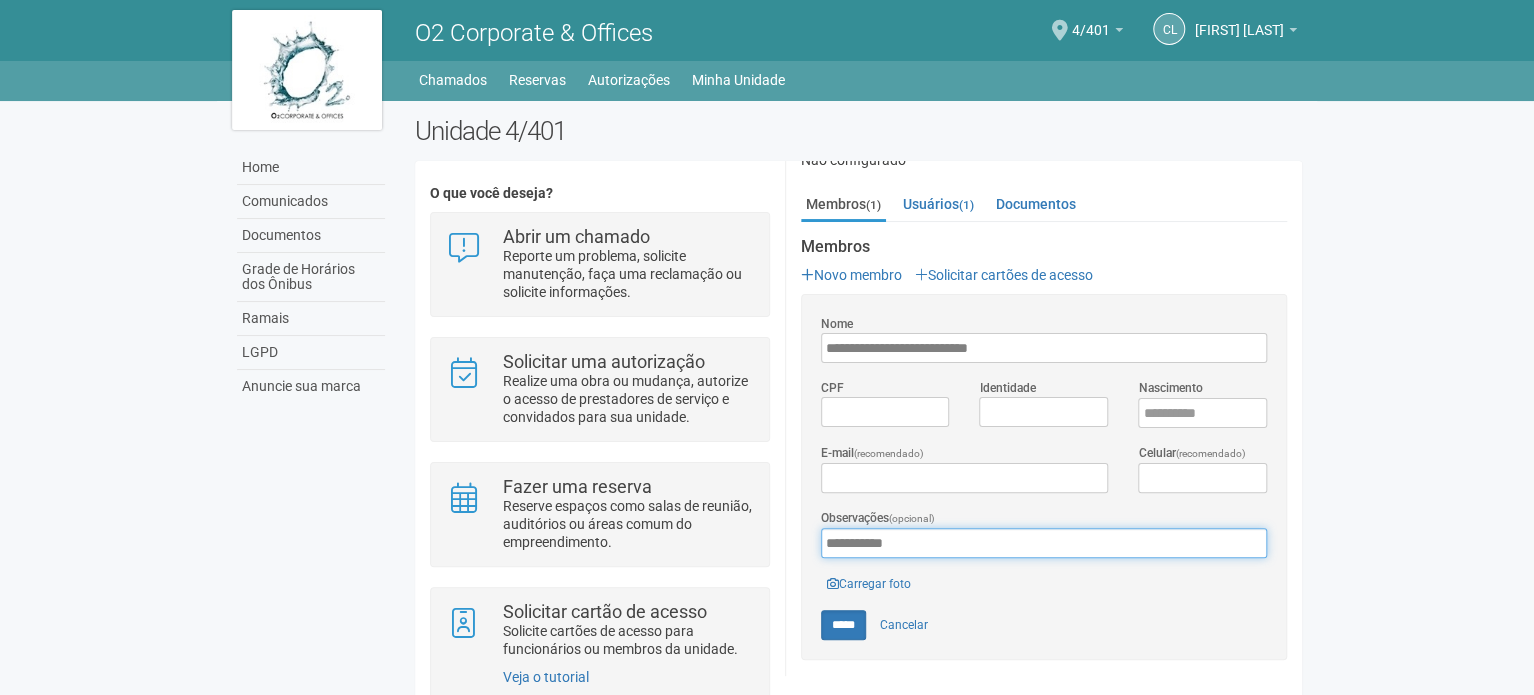 drag, startPoint x: 916, startPoint y: 542, endPoint x: 814, endPoint y: 552, distance: 102.48902 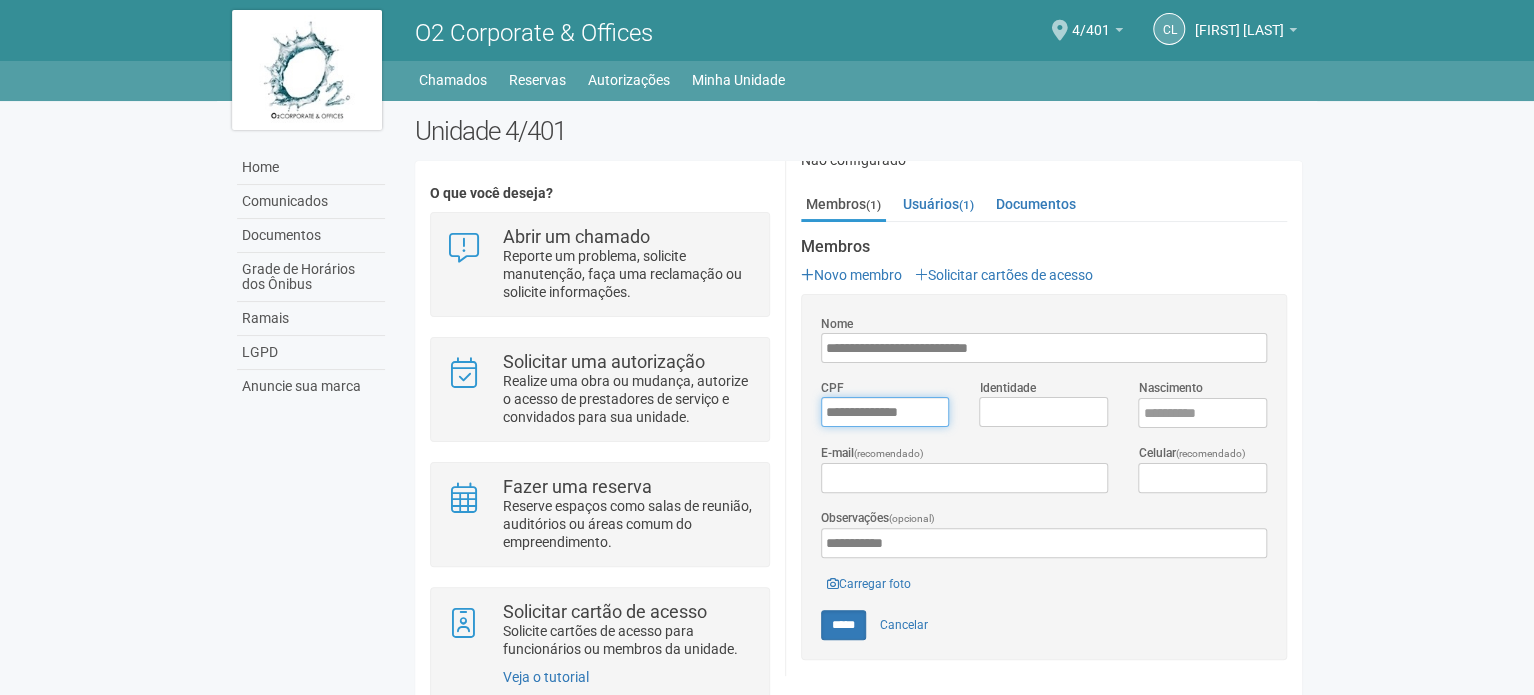 click on "*********" at bounding box center (885, 412) 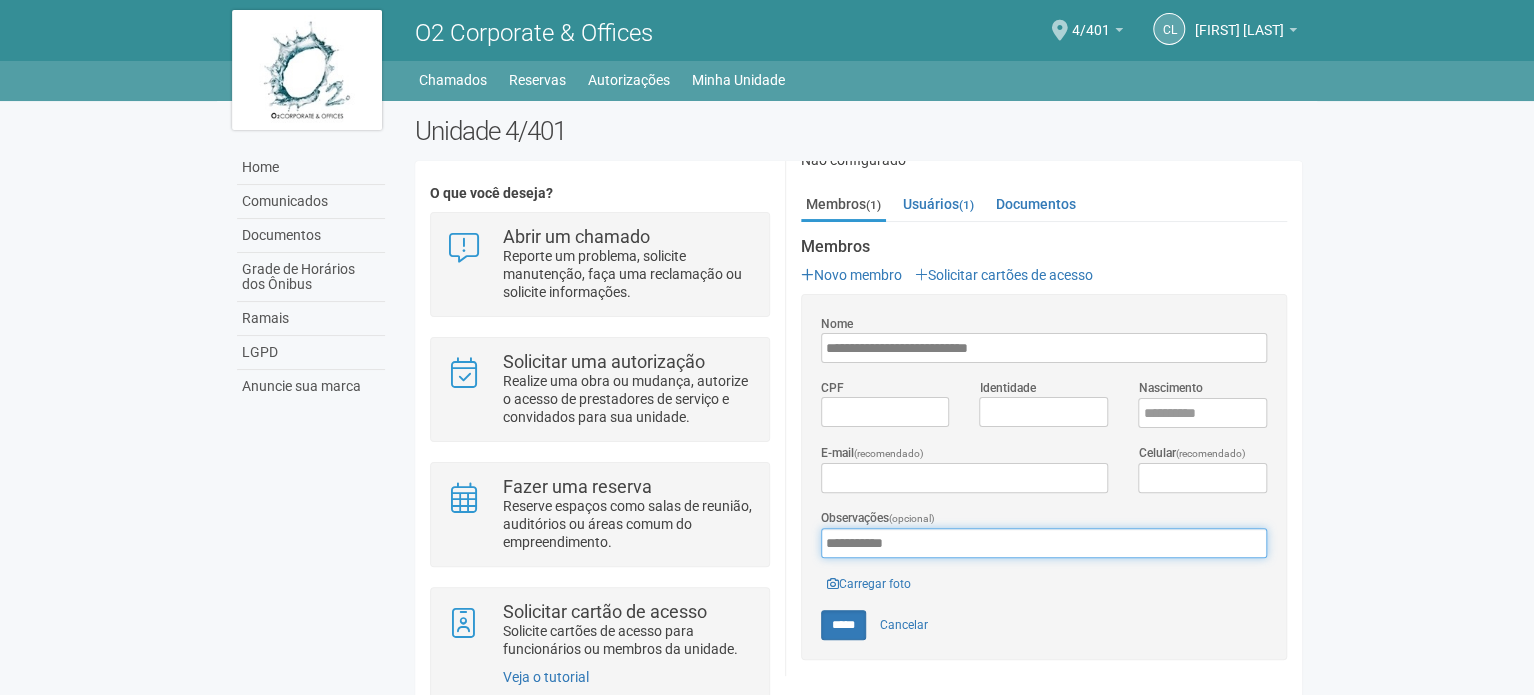 click on "**********" at bounding box center (1044, 543) 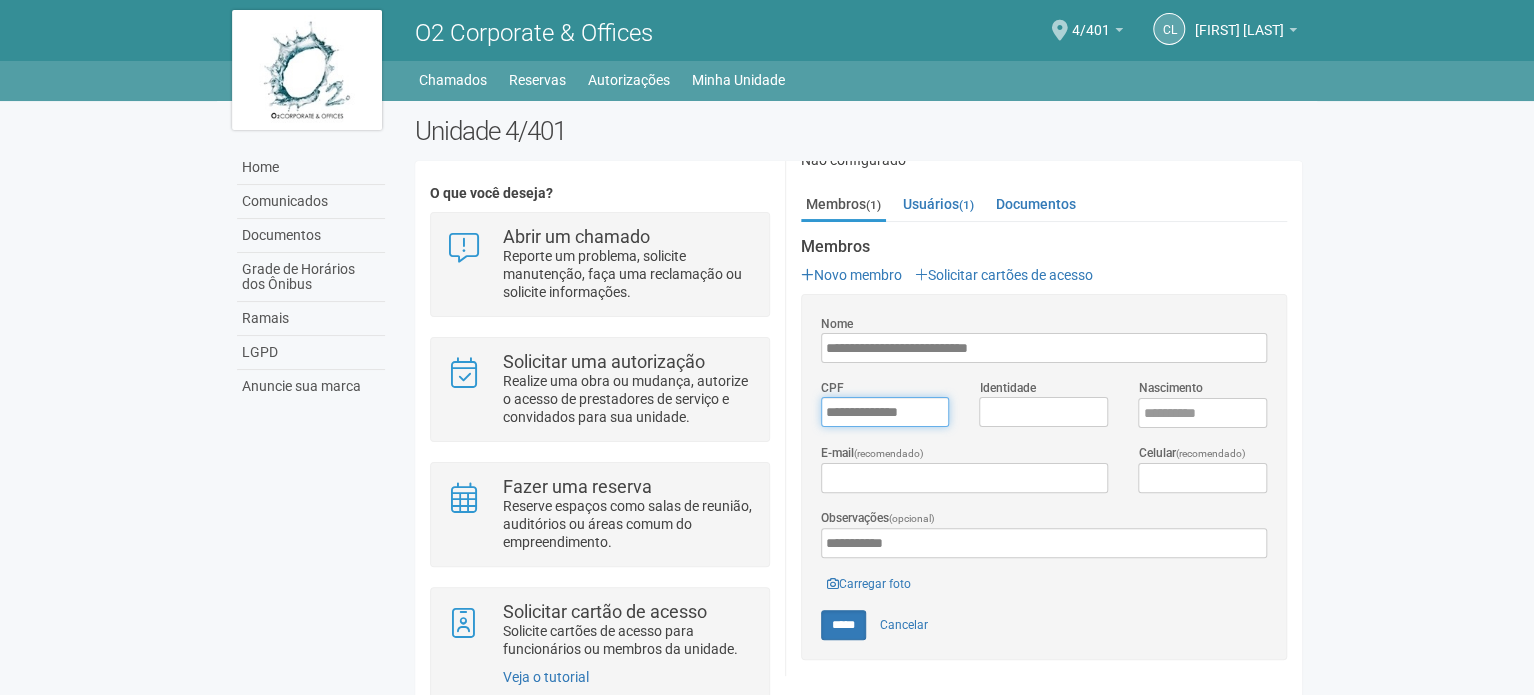 click on "*********" at bounding box center [885, 412] 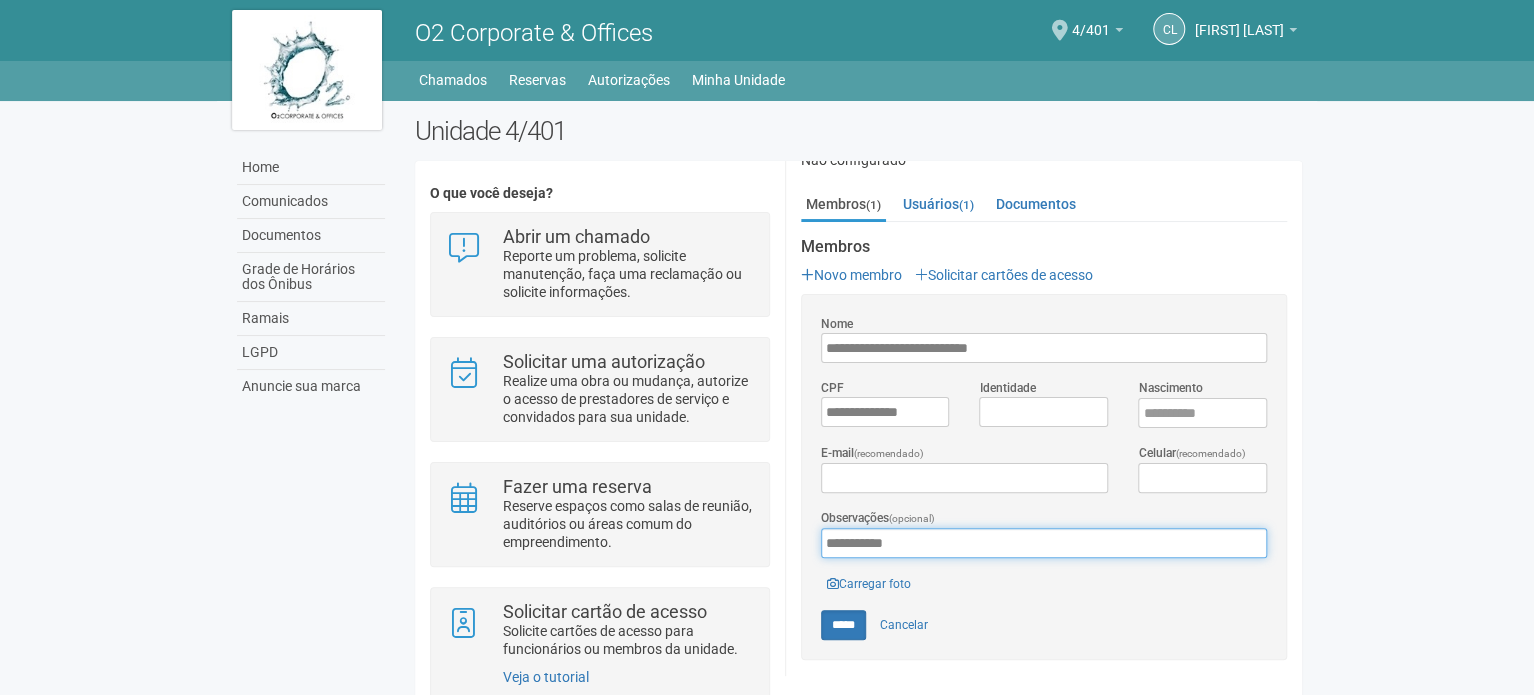 drag, startPoint x: 970, startPoint y: 543, endPoint x: 787, endPoint y: 547, distance: 183.04372 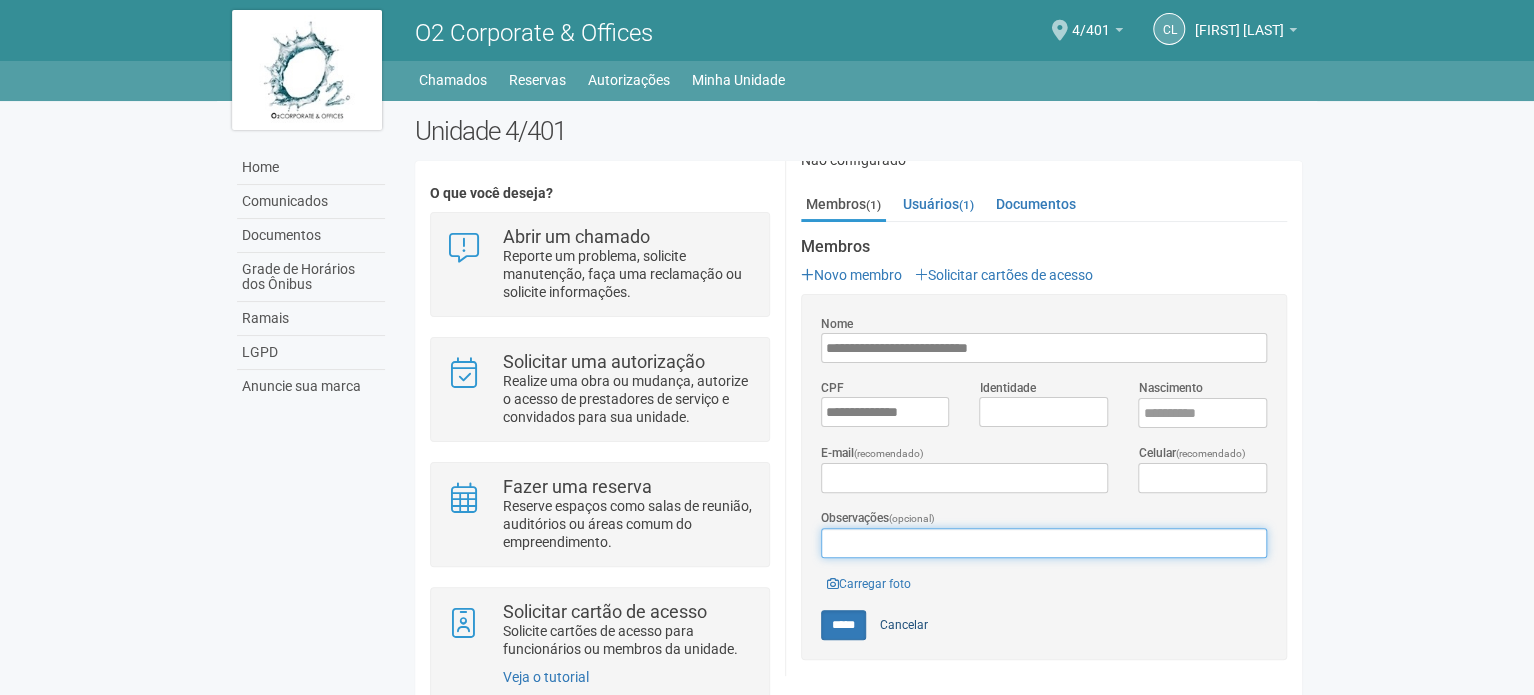 type 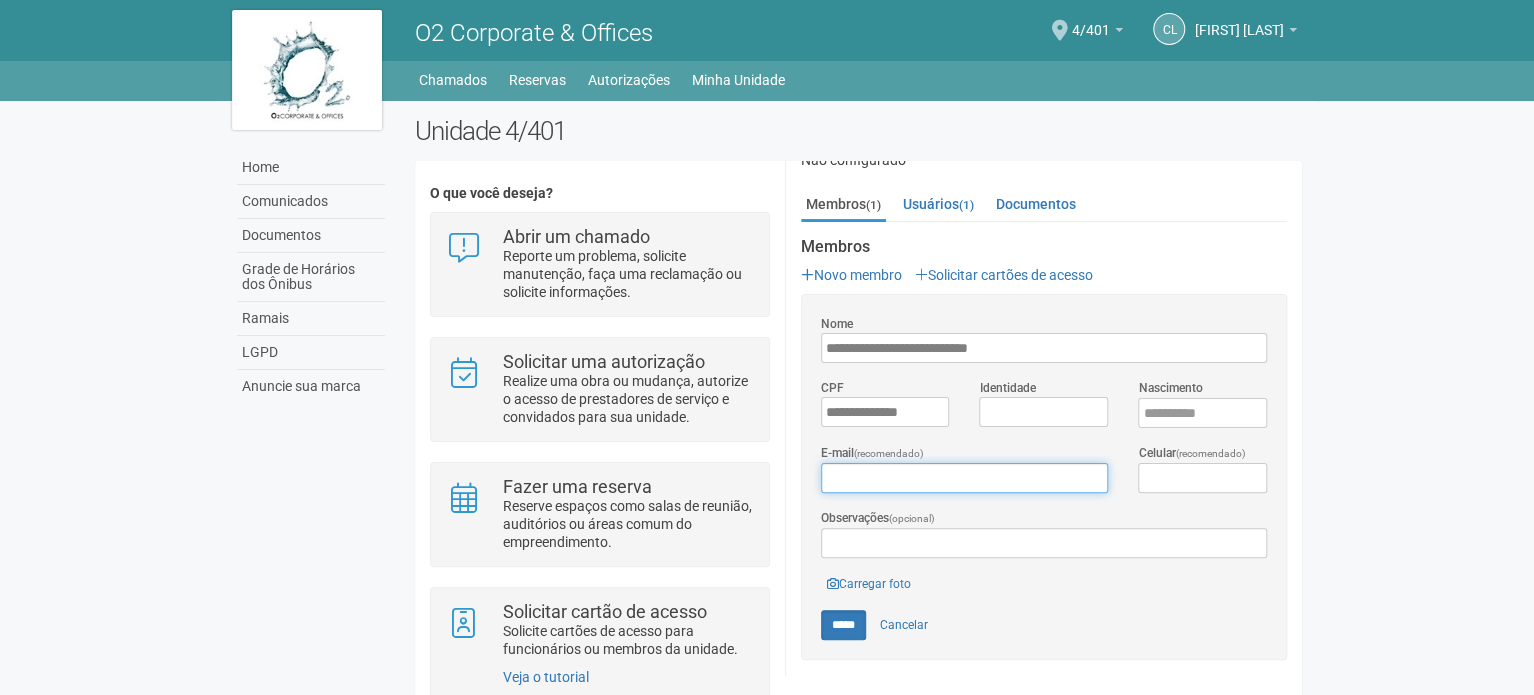 click on "E-mail  (recomendado)" at bounding box center [964, 478] 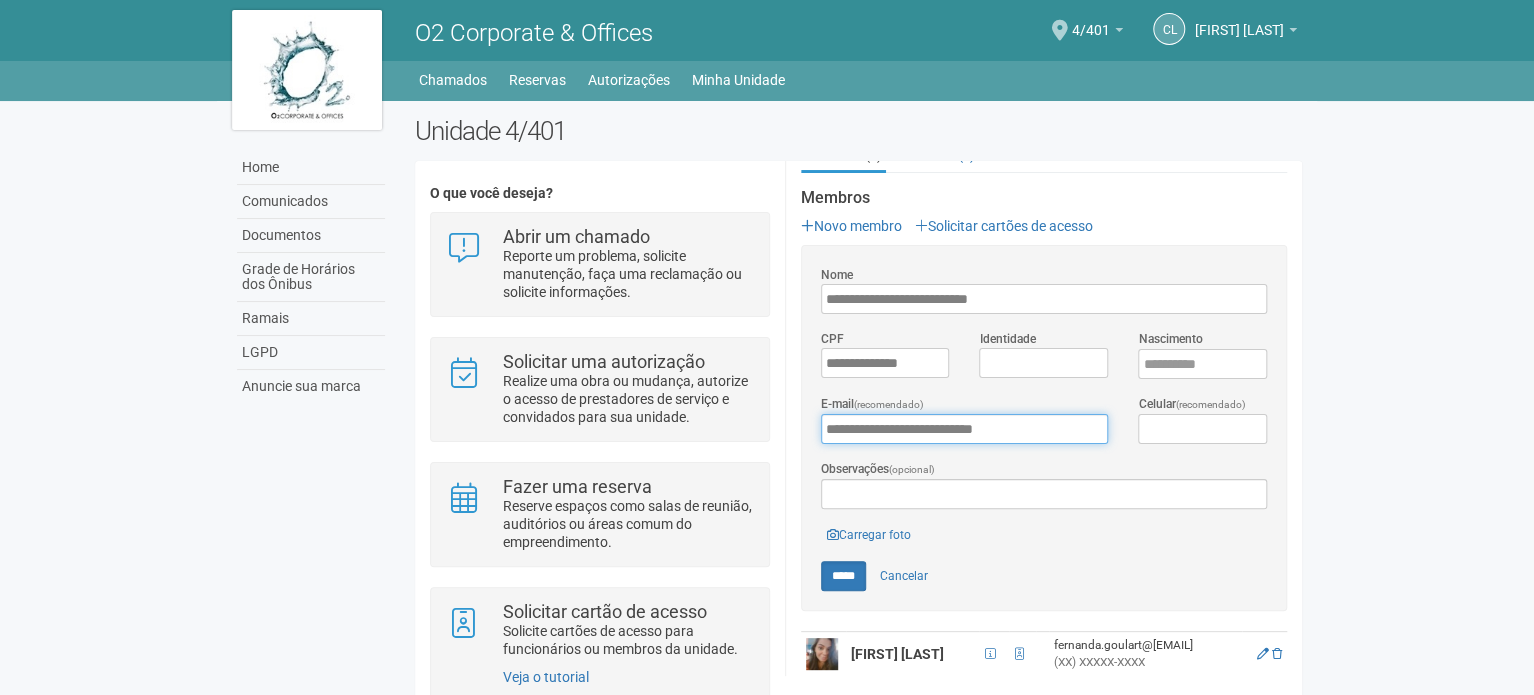 scroll, scrollTop: 276, scrollLeft: 0, axis: vertical 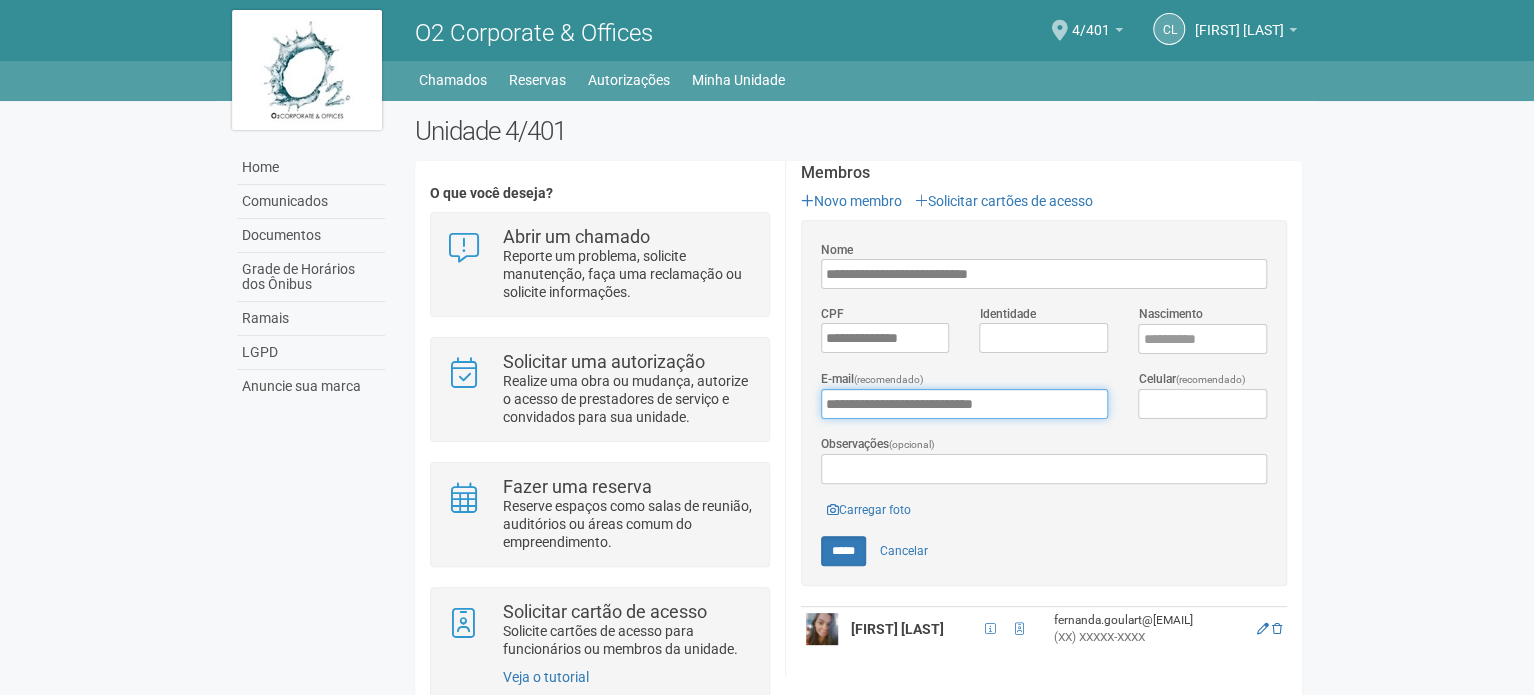 type on "**********" 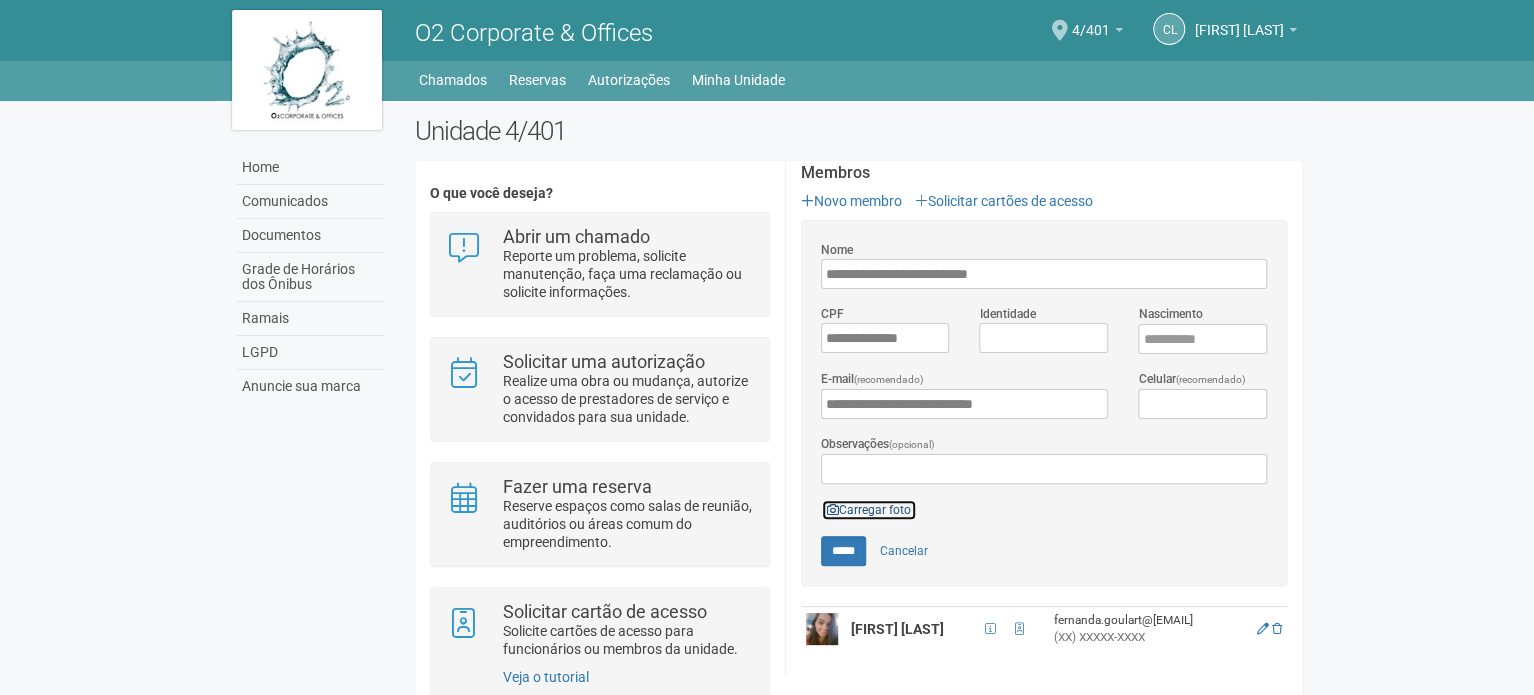 click on "Carregar foto" at bounding box center [869, 510] 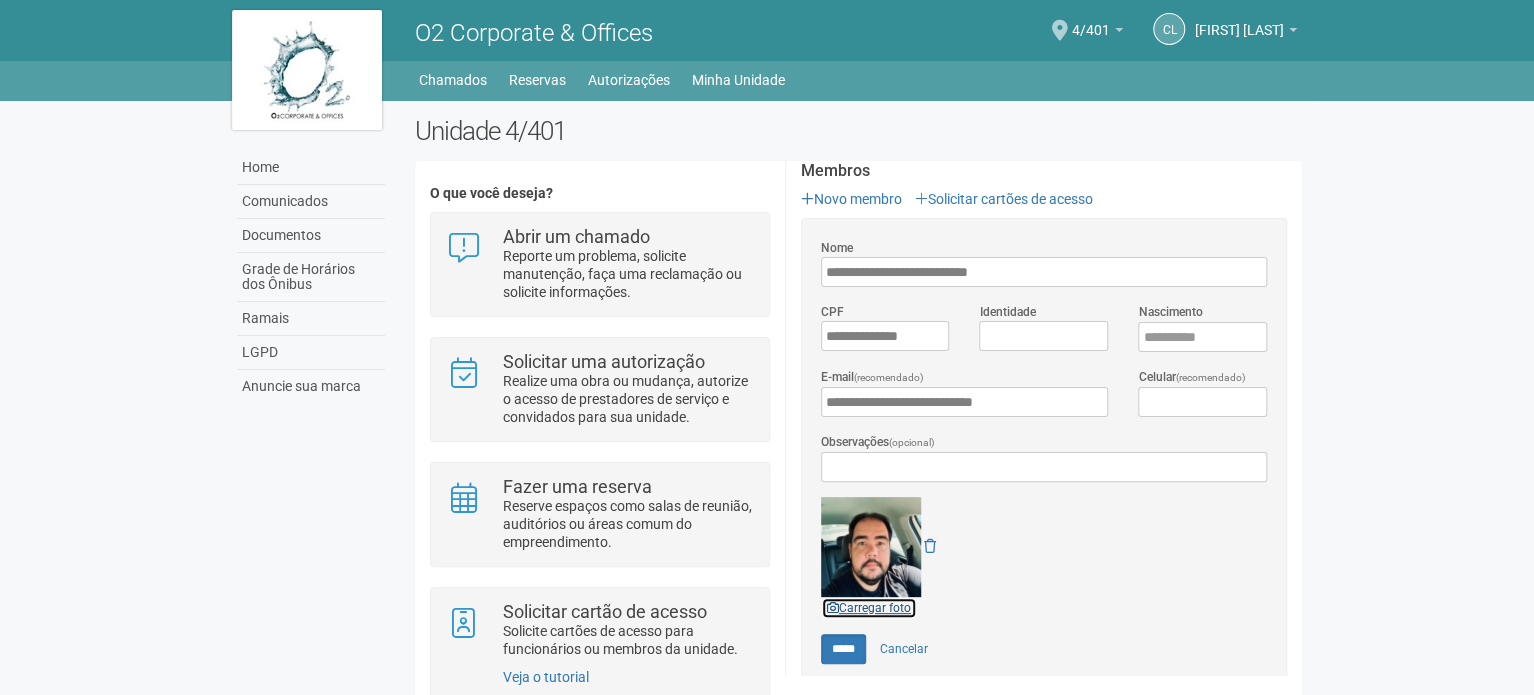 scroll, scrollTop: 376, scrollLeft: 0, axis: vertical 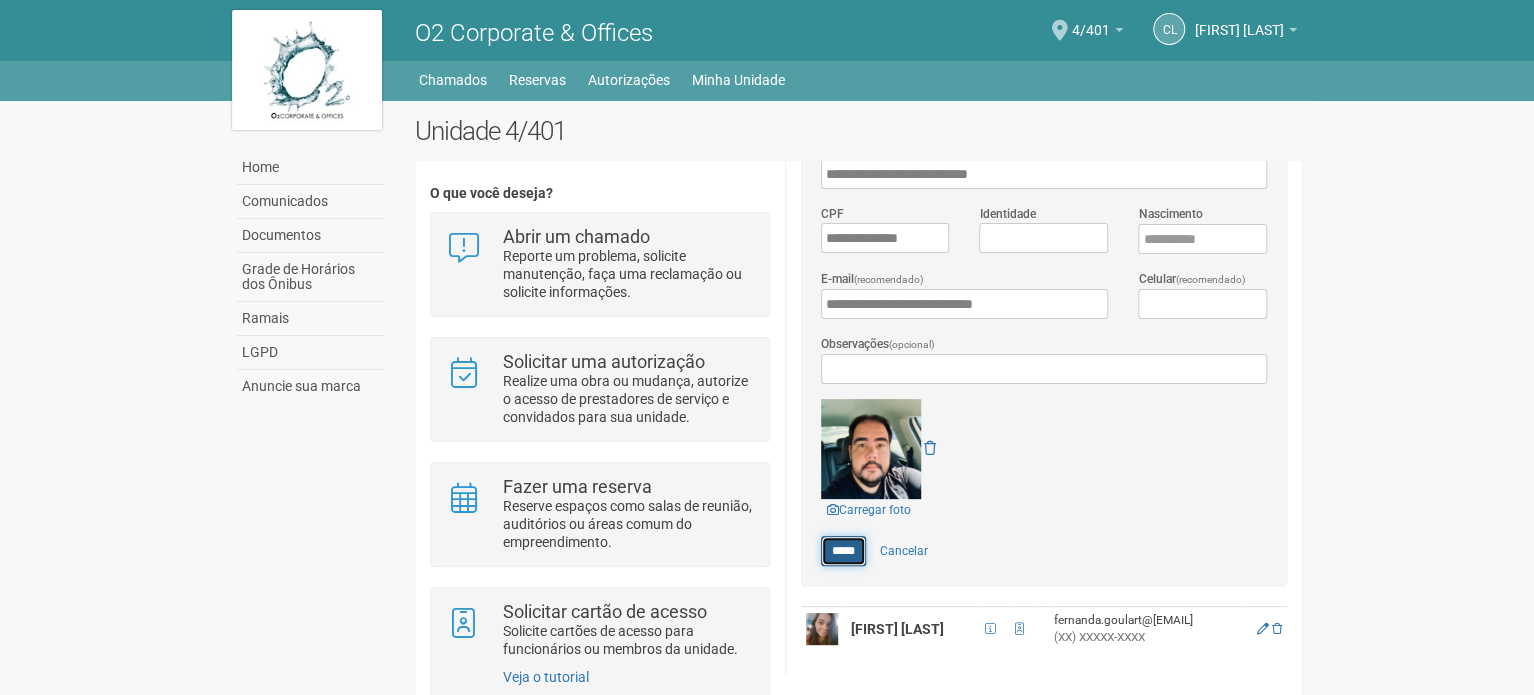 click on "*****" at bounding box center [843, 551] 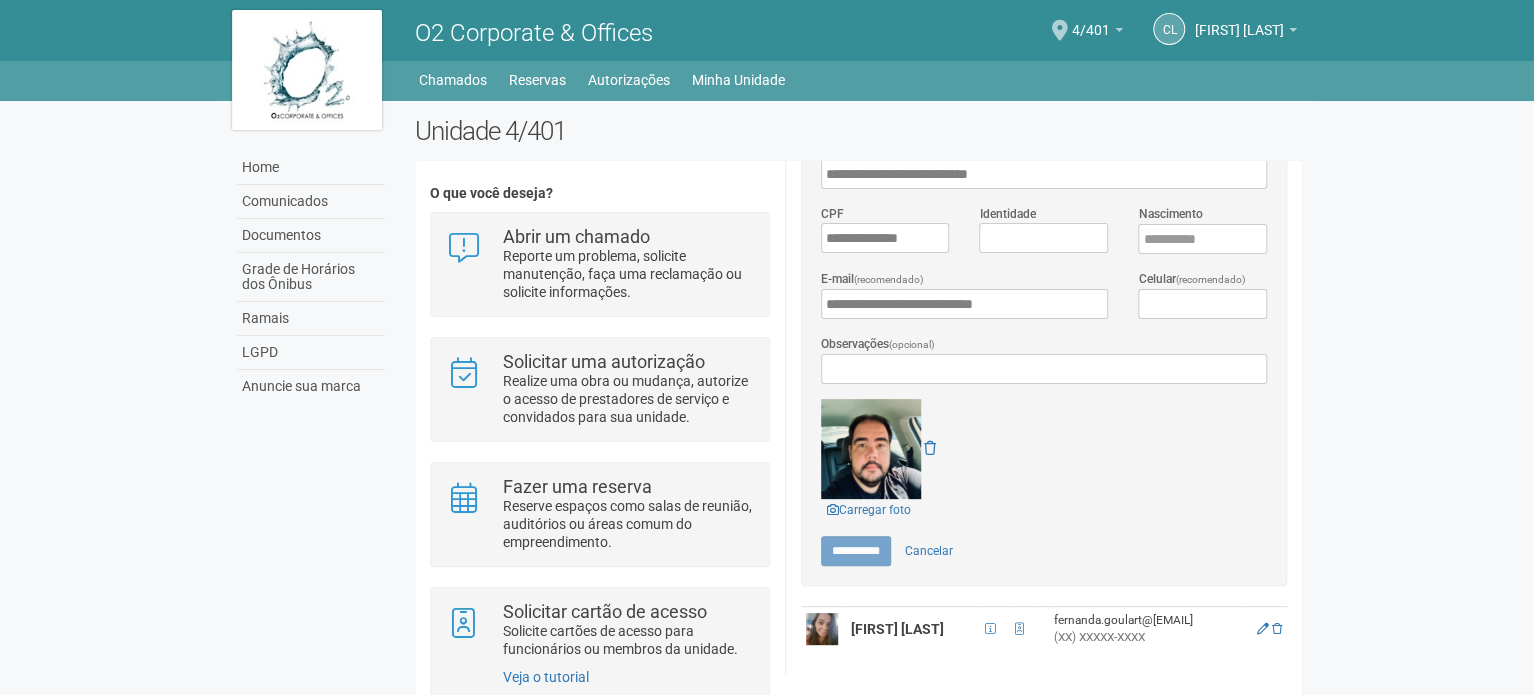 type on "*****" 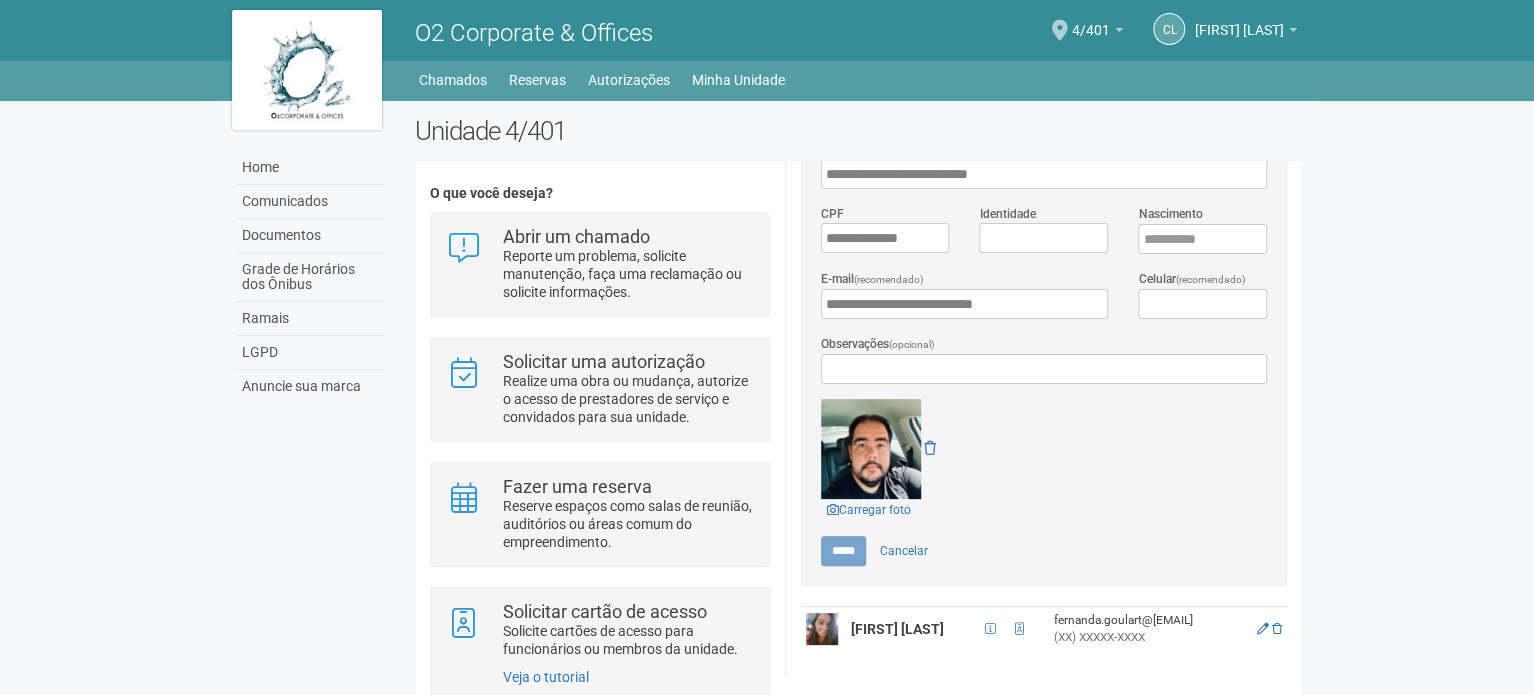 scroll, scrollTop: 0, scrollLeft: 0, axis: both 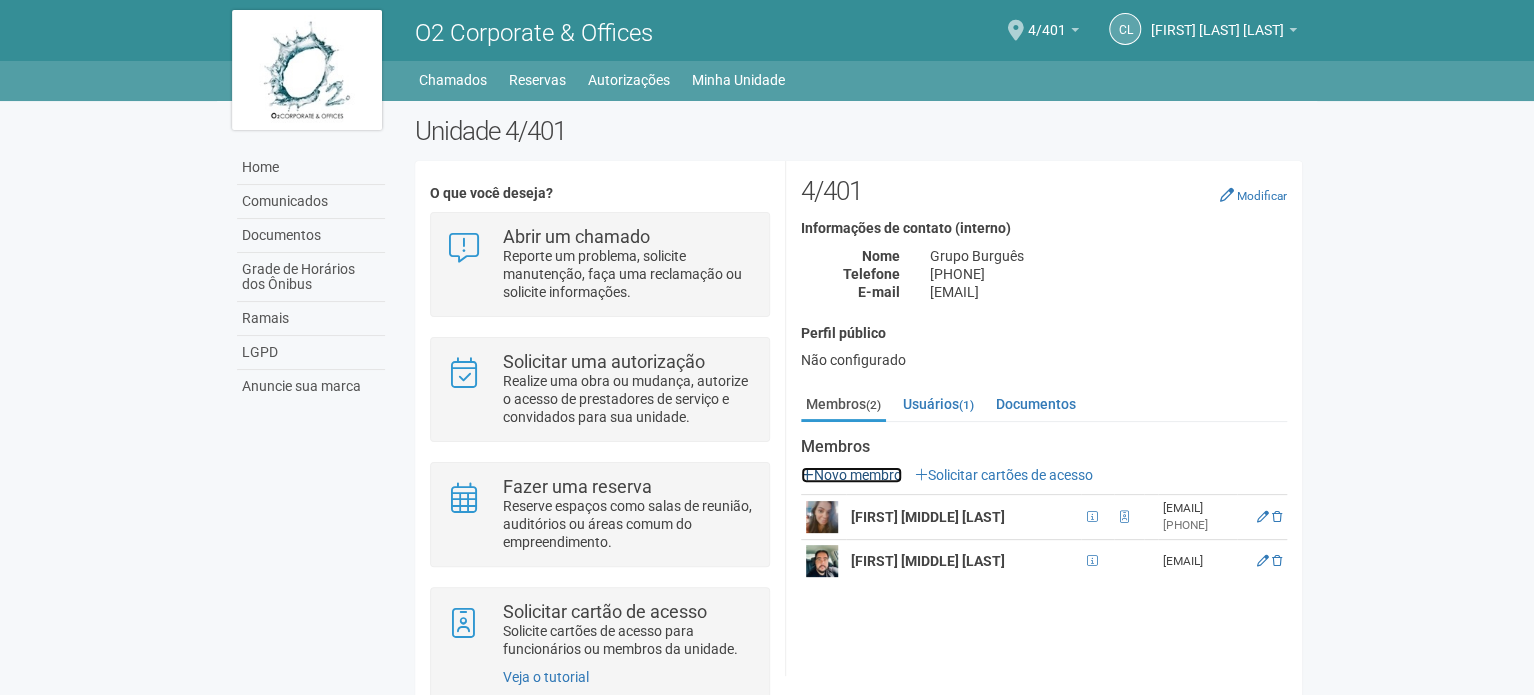 click on "Novo membro" at bounding box center [851, 475] 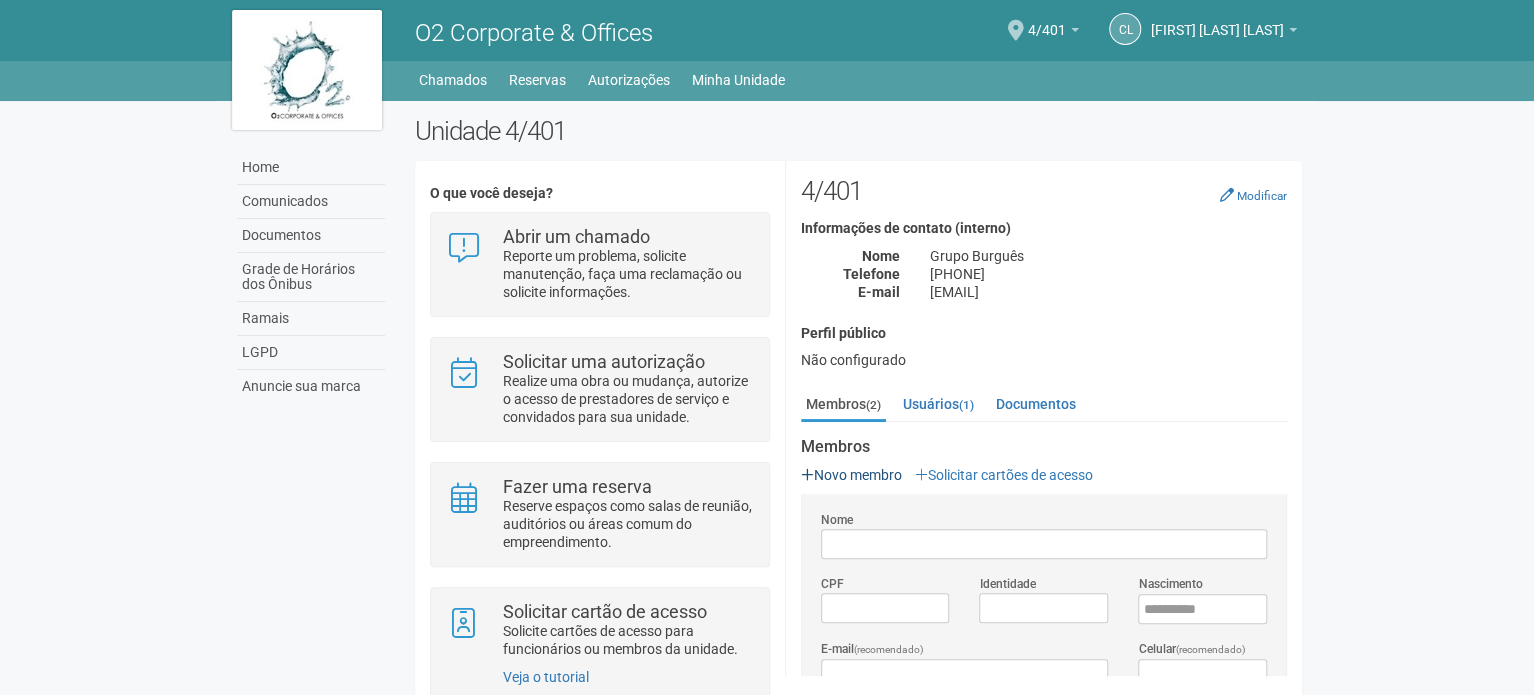 scroll, scrollTop: 0, scrollLeft: 0, axis: both 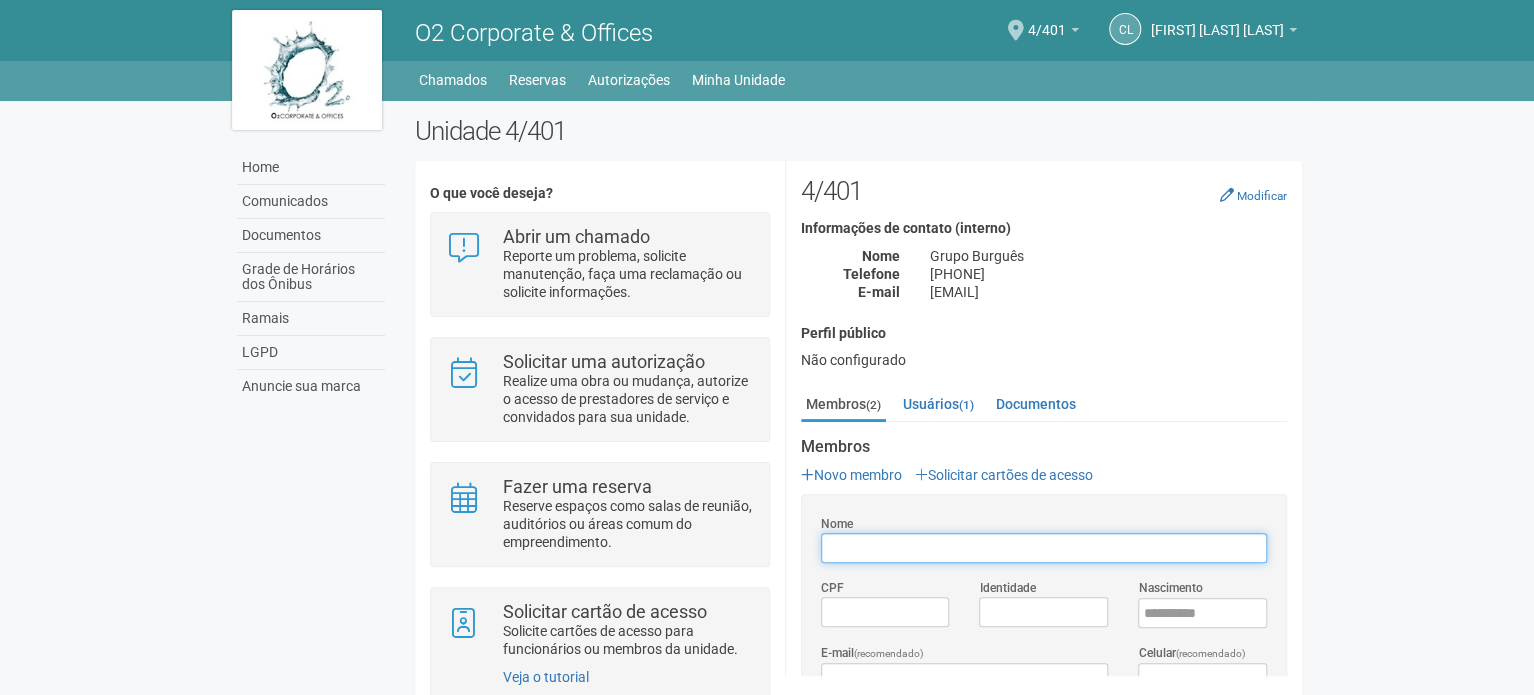 paste on "**********" 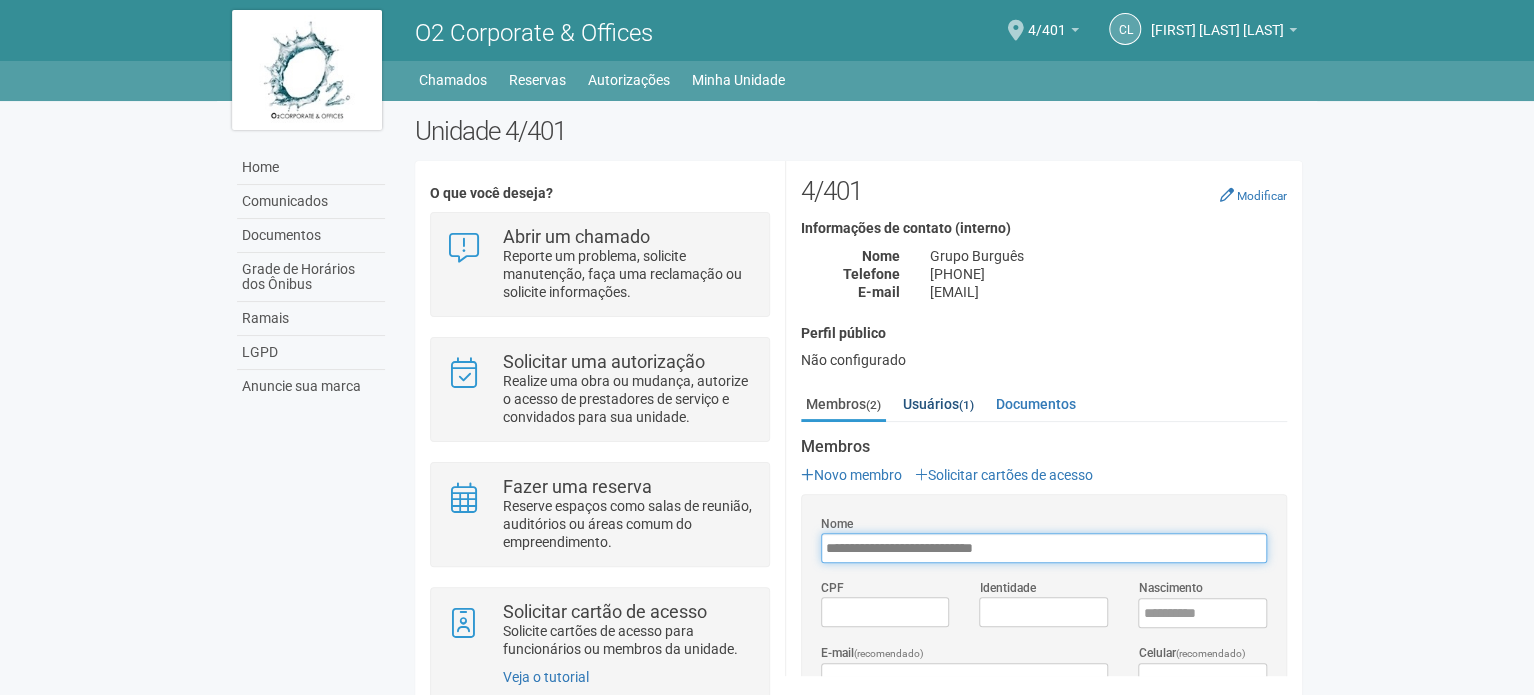 type on "**********" 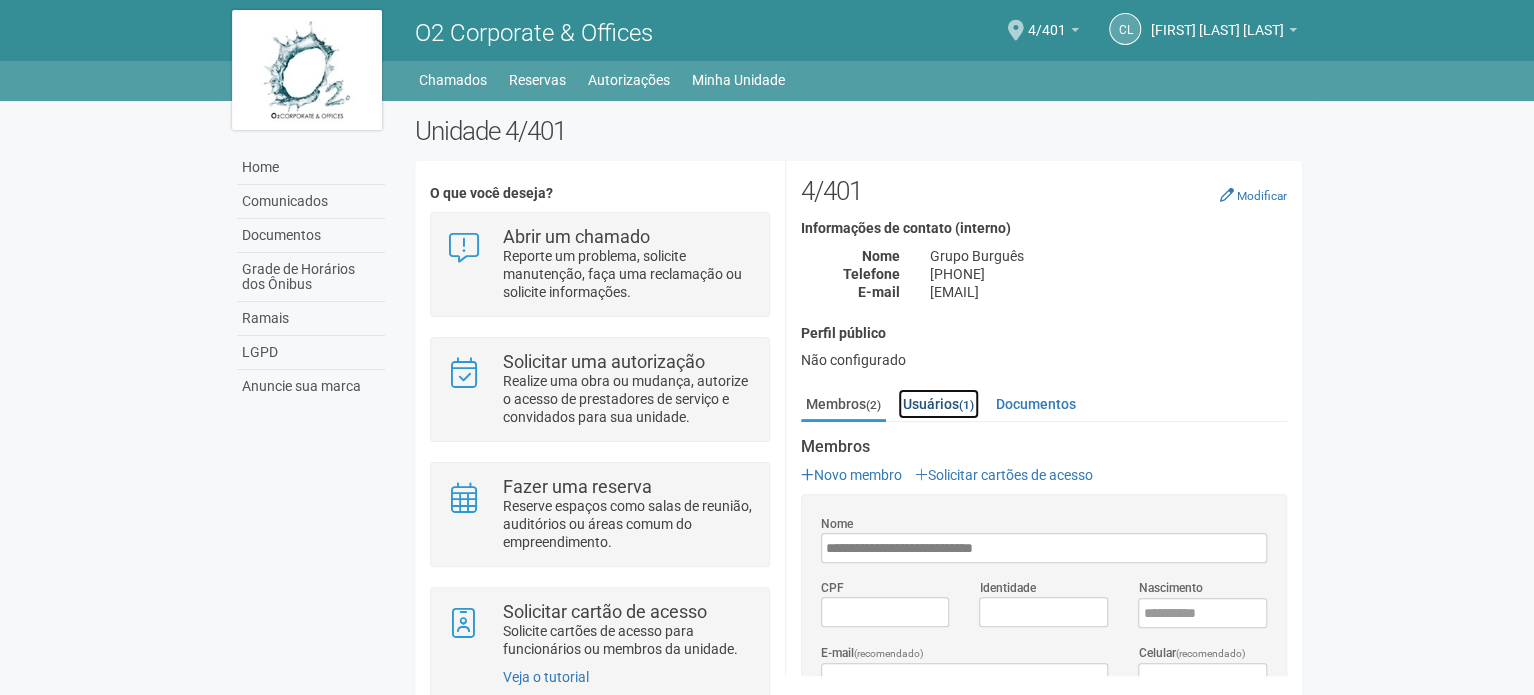 click on "(1)" at bounding box center [966, 405] 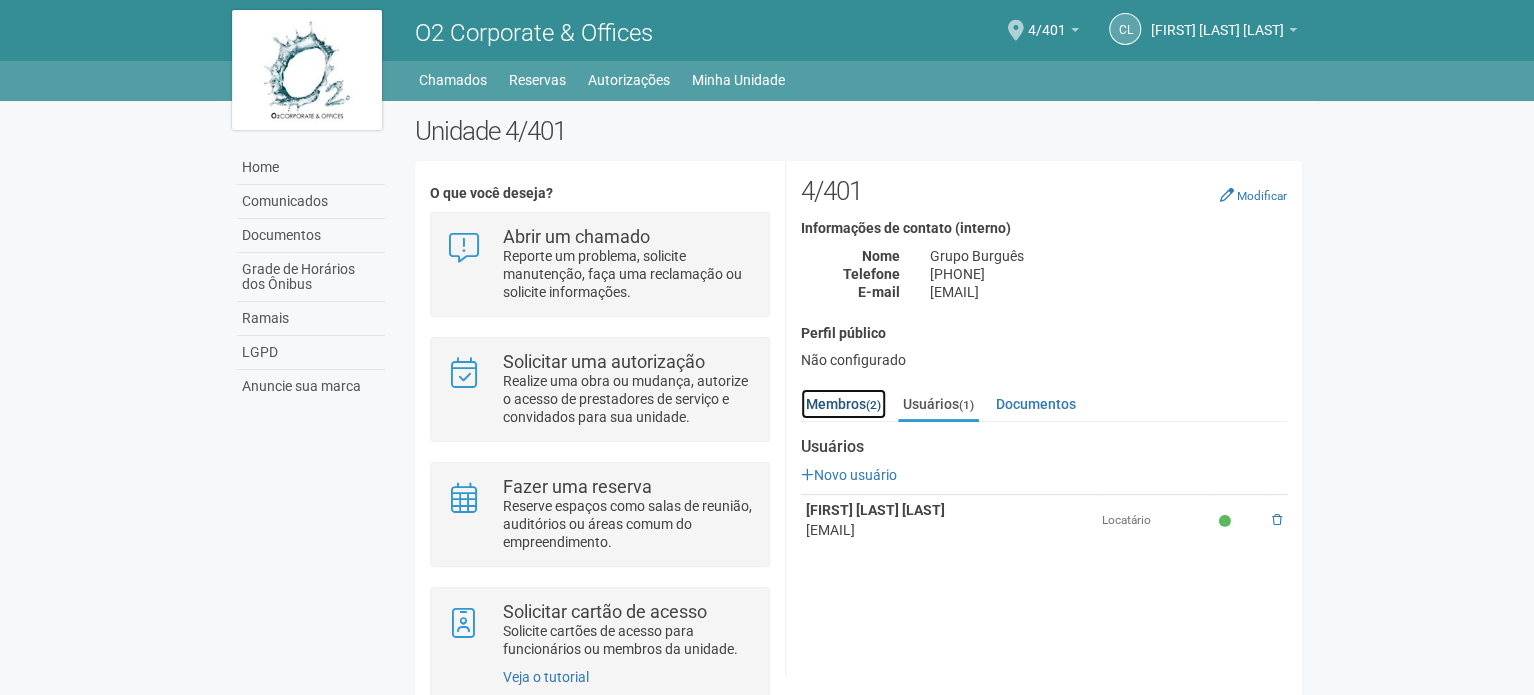 click on "Membros
(2)" at bounding box center [843, 404] 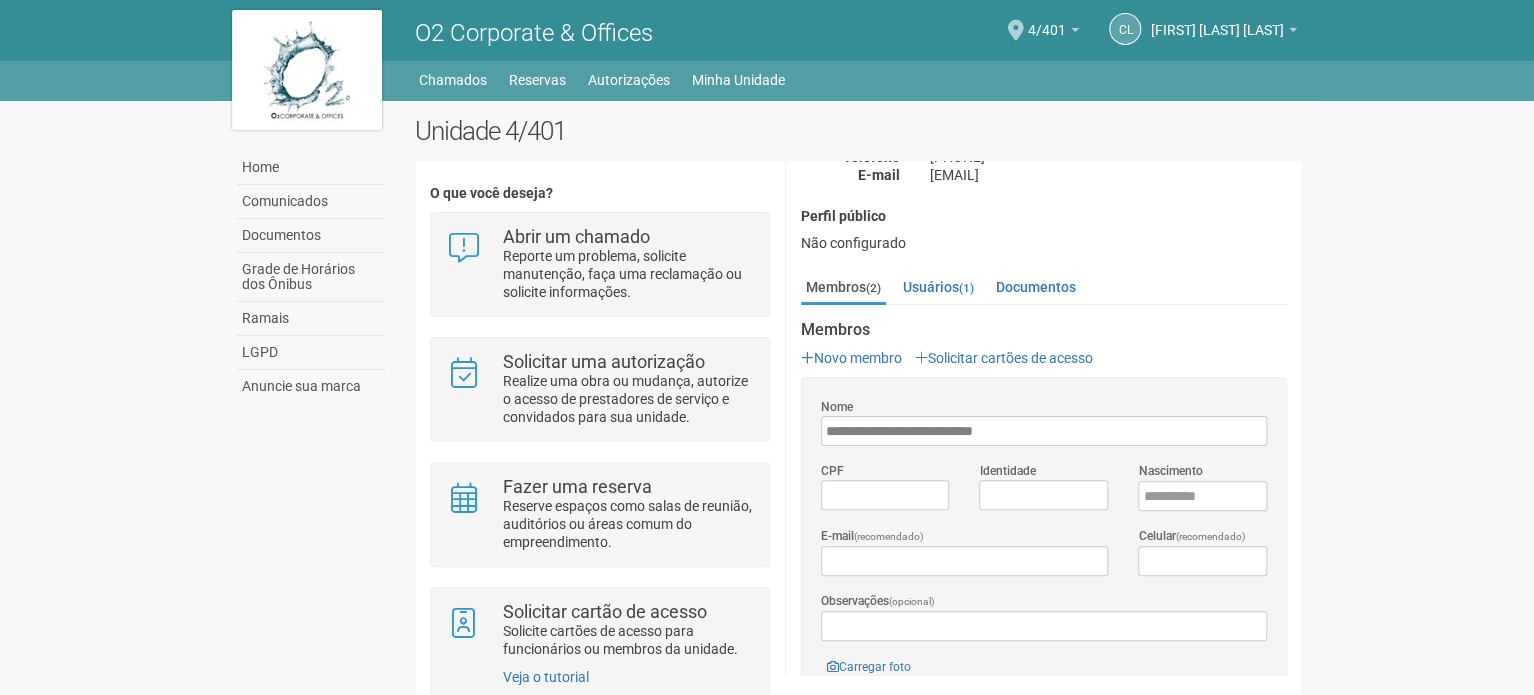 scroll, scrollTop: 200, scrollLeft: 0, axis: vertical 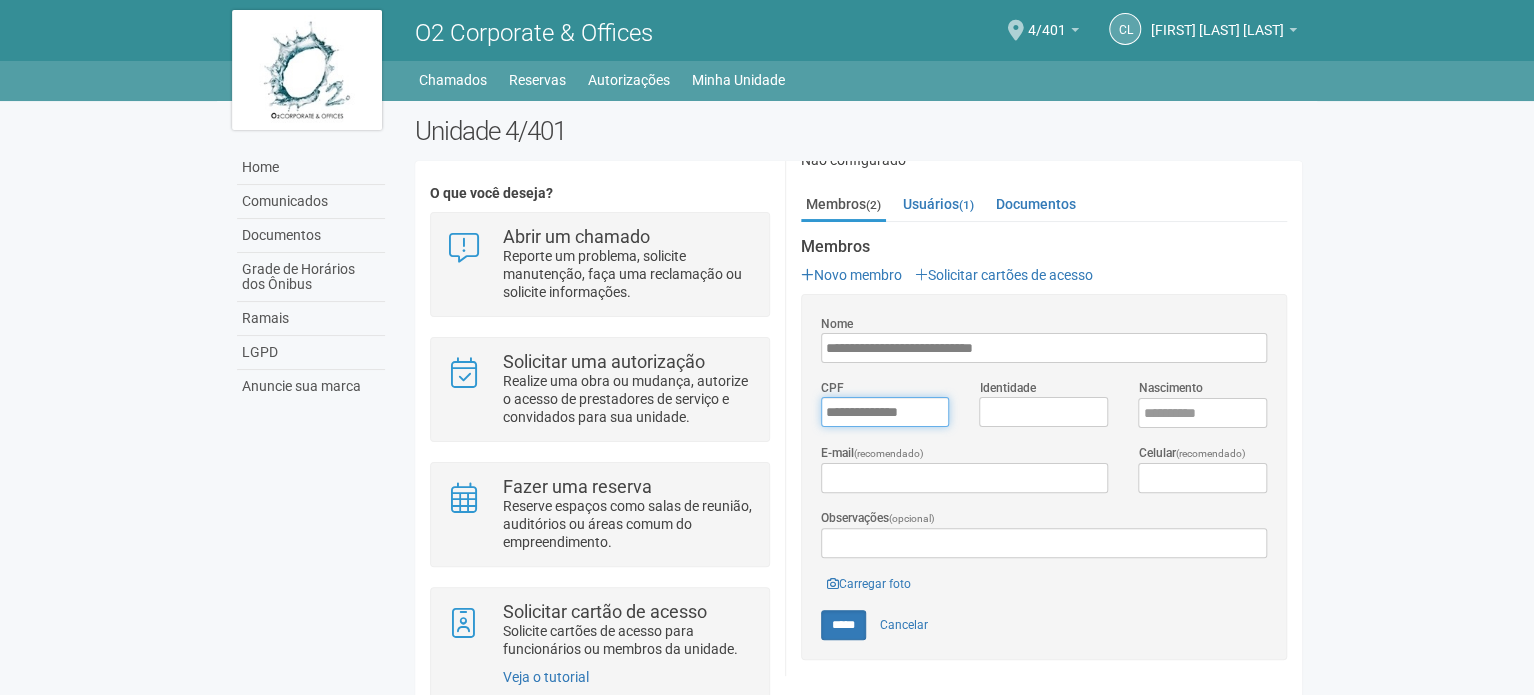 click on "*********" at bounding box center [885, 412] 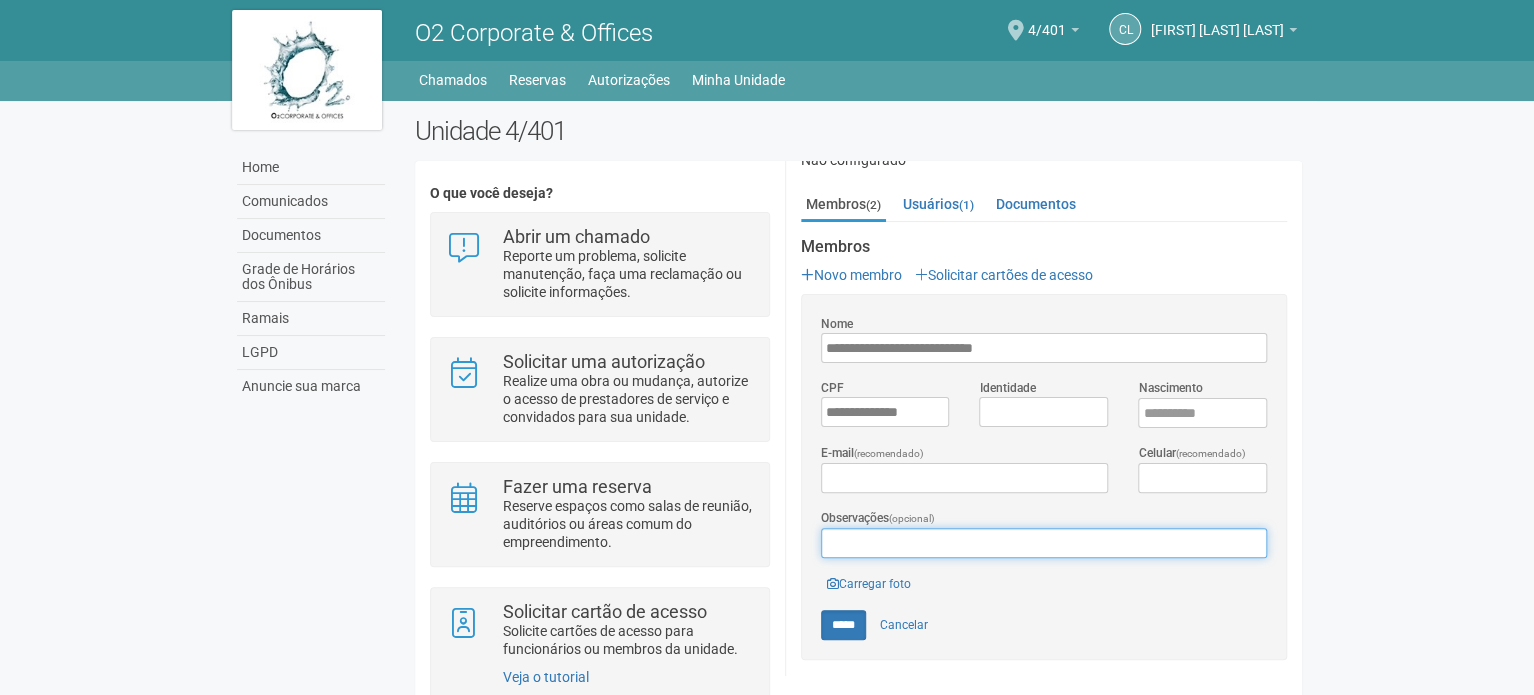 type 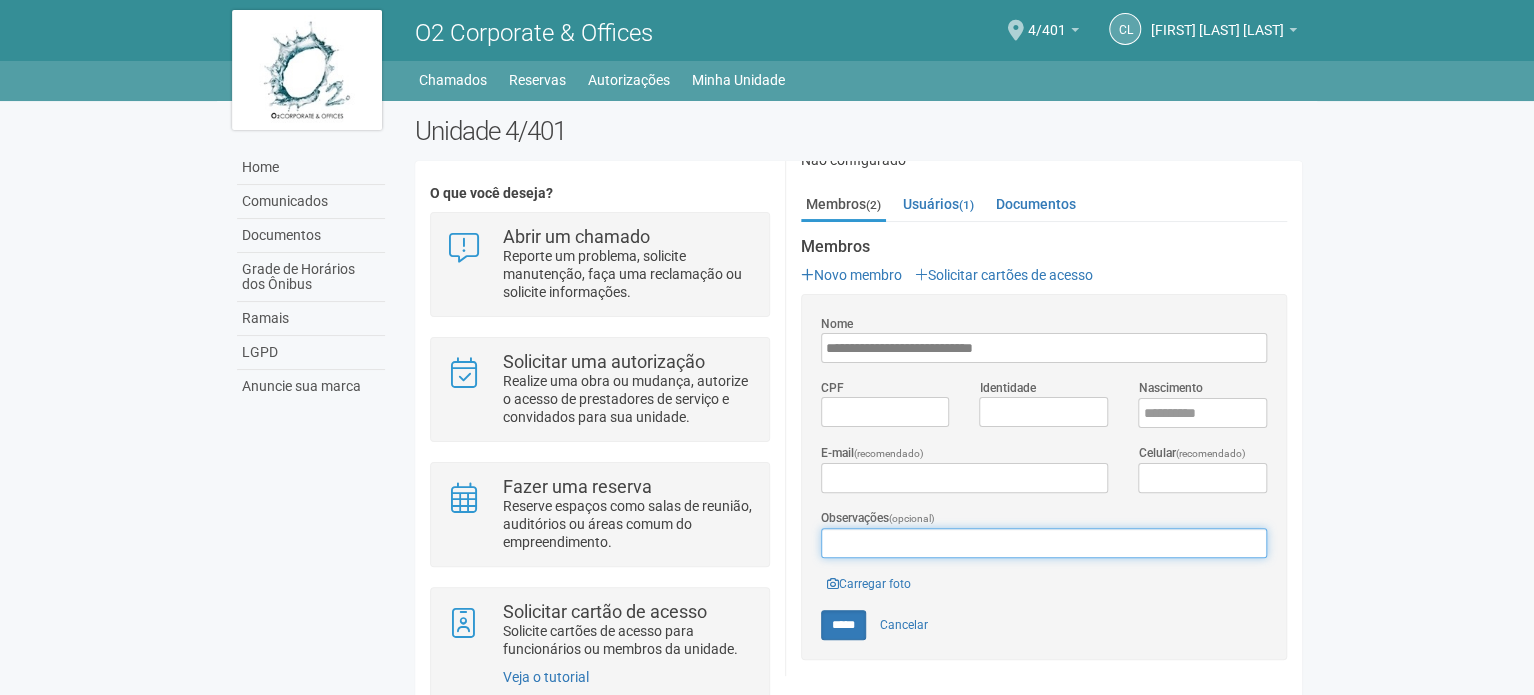 click on "Observações  (opcional)" at bounding box center [1044, 543] 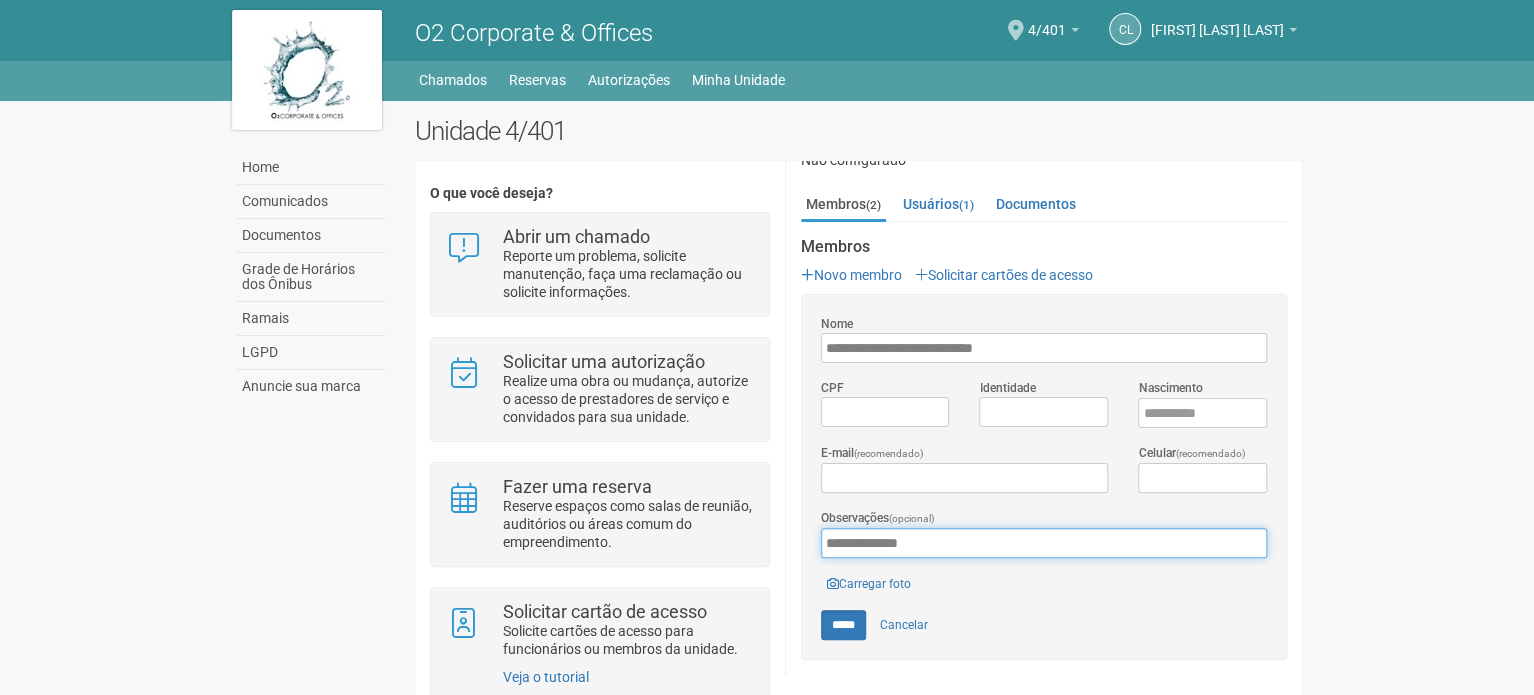 type on "**********" 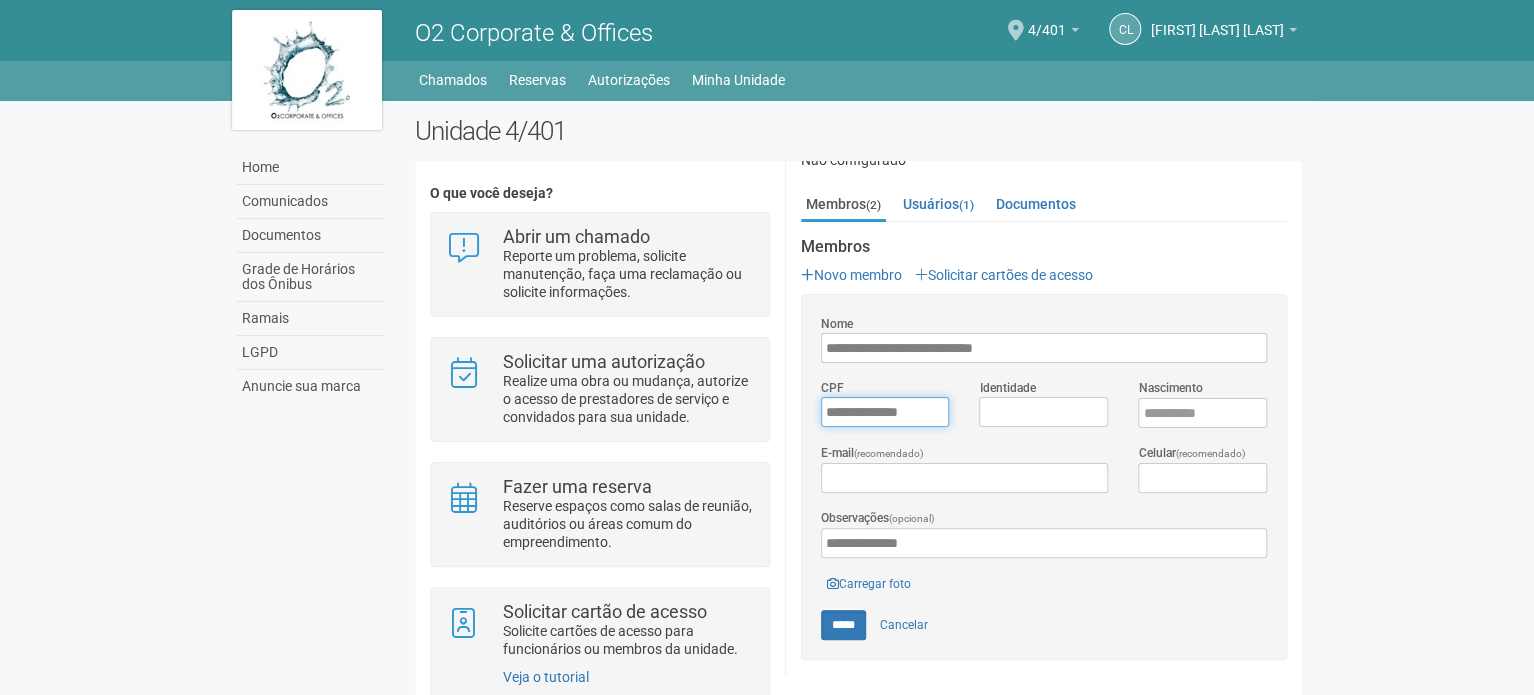 click on "*********" at bounding box center (885, 412) 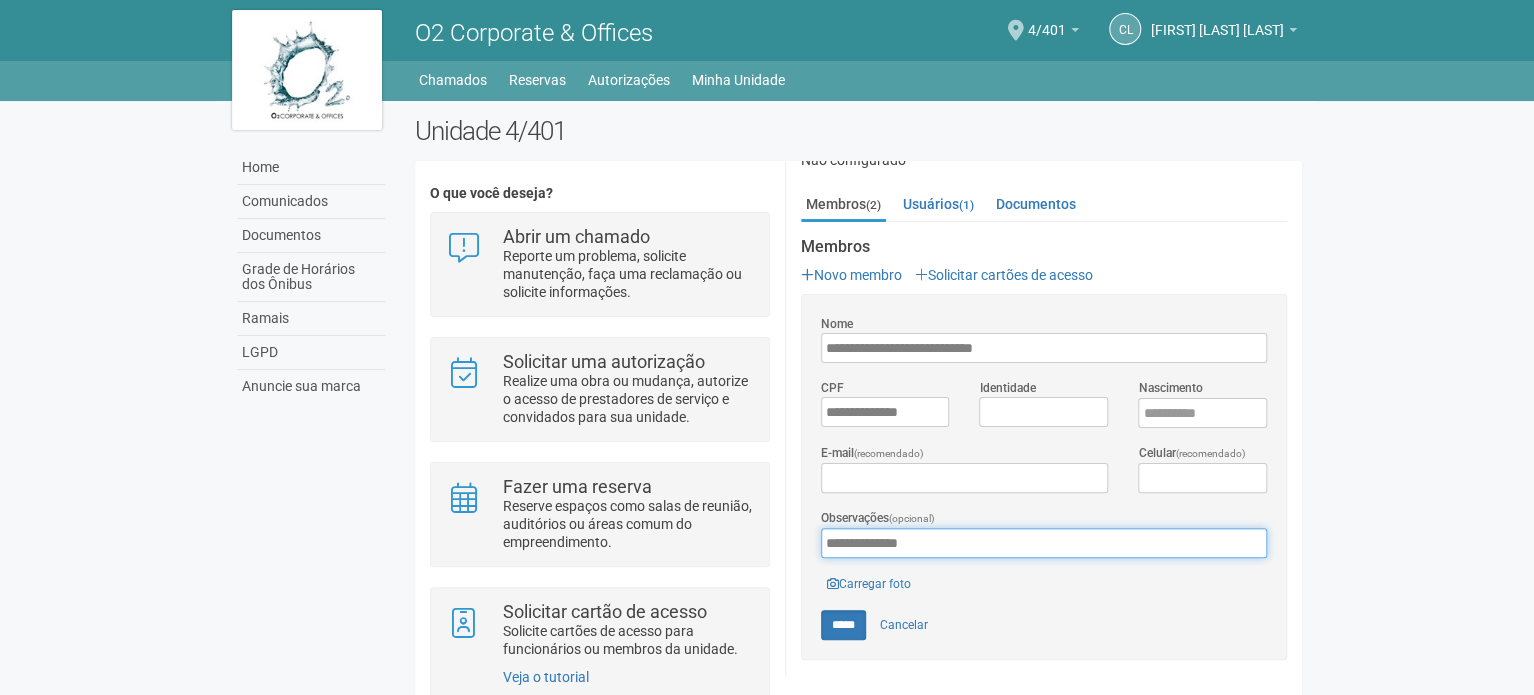 drag, startPoint x: 942, startPoint y: 533, endPoint x: 791, endPoint y: 543, distance: 151.33076 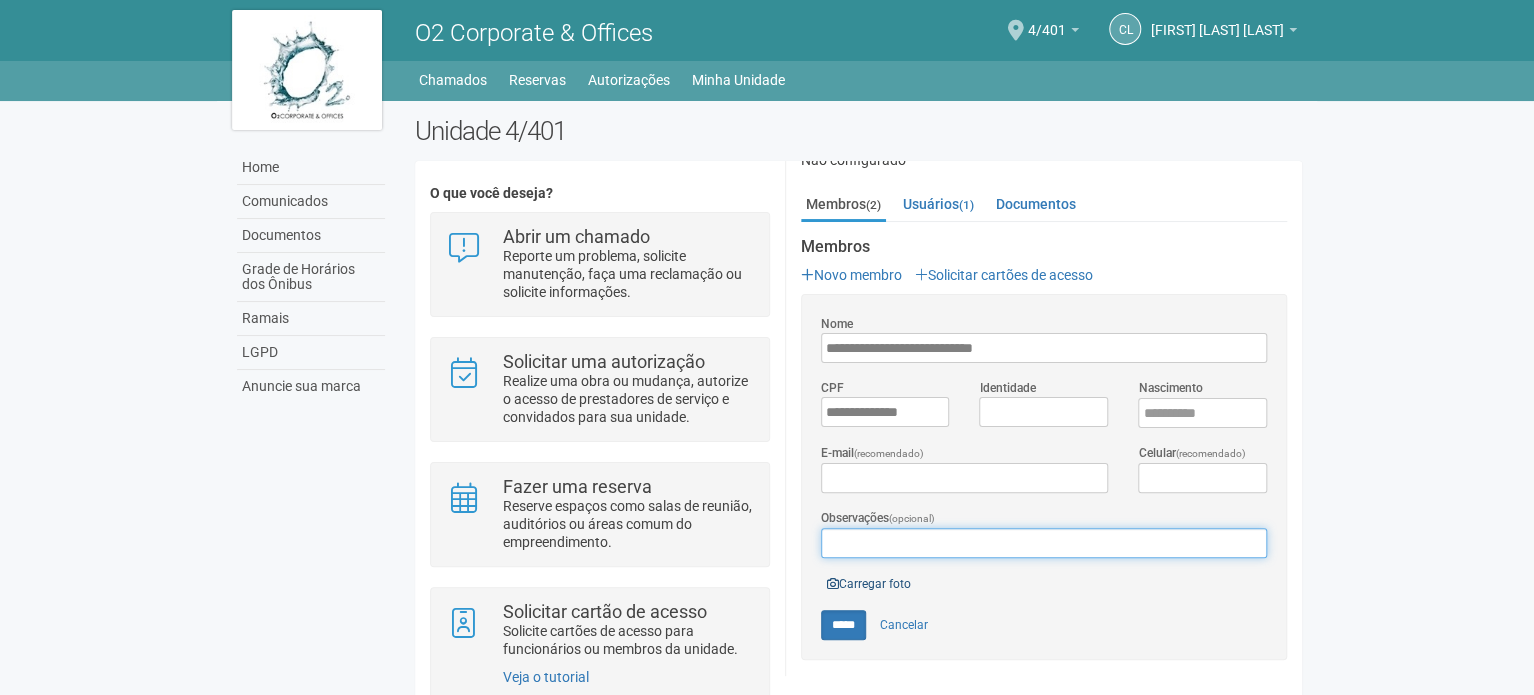 type 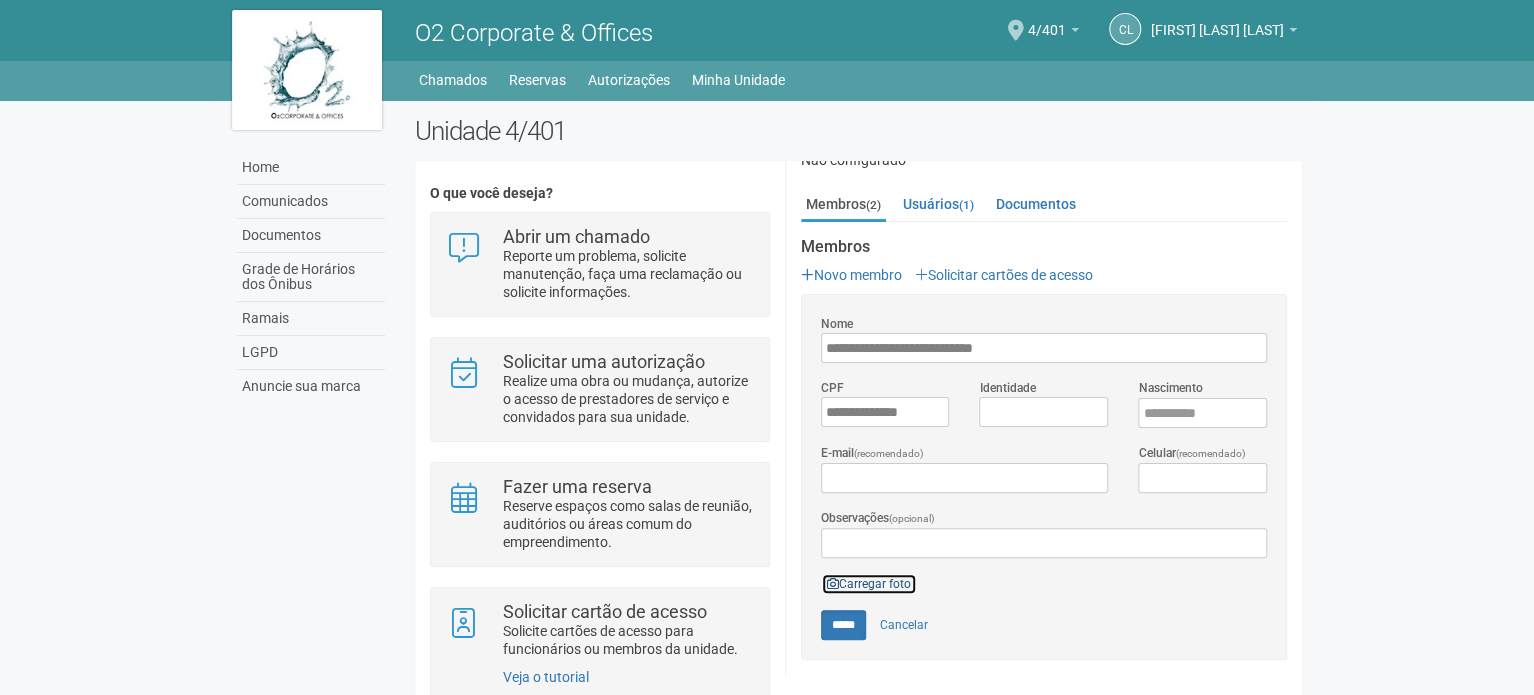 click on "Carregar foto" at bounding box center [869, 584] 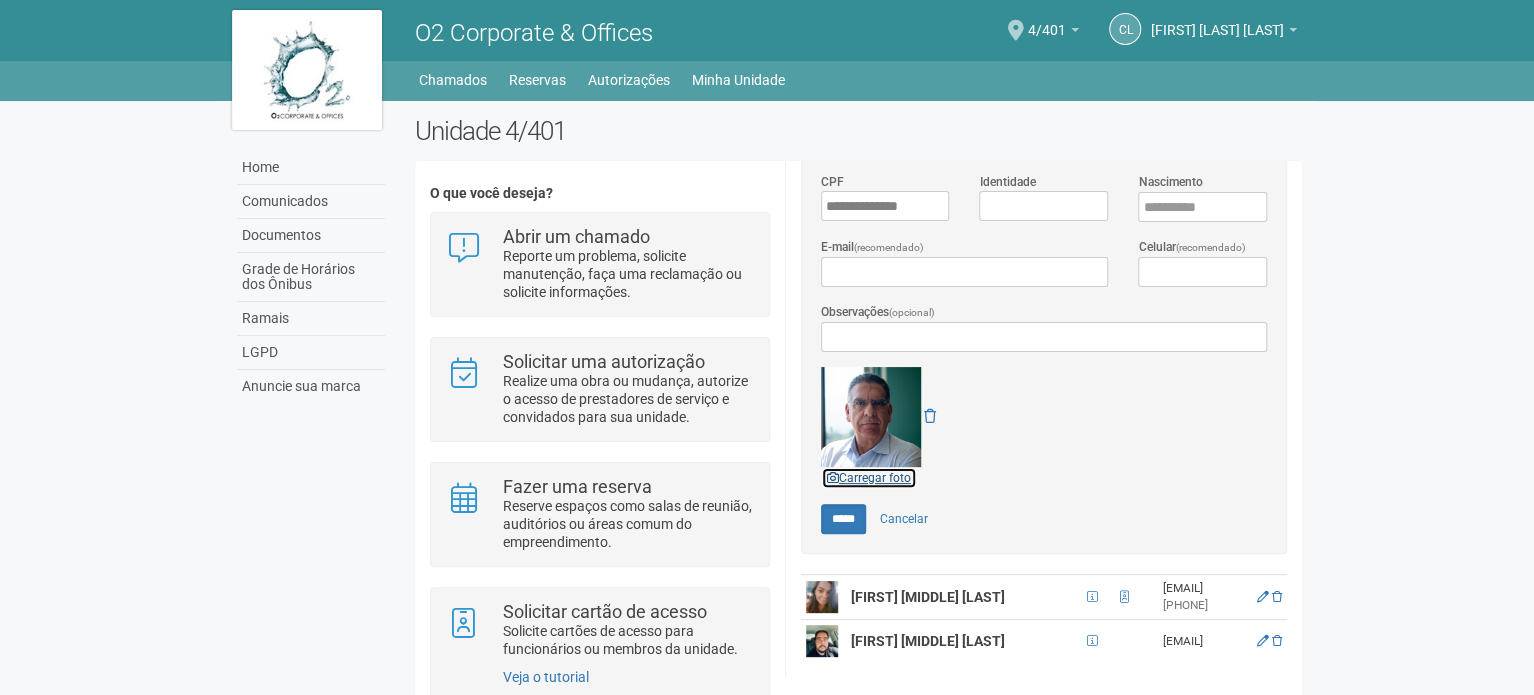 scroll, scrollTop: 427, scrollLeft: 0, axis: vertical 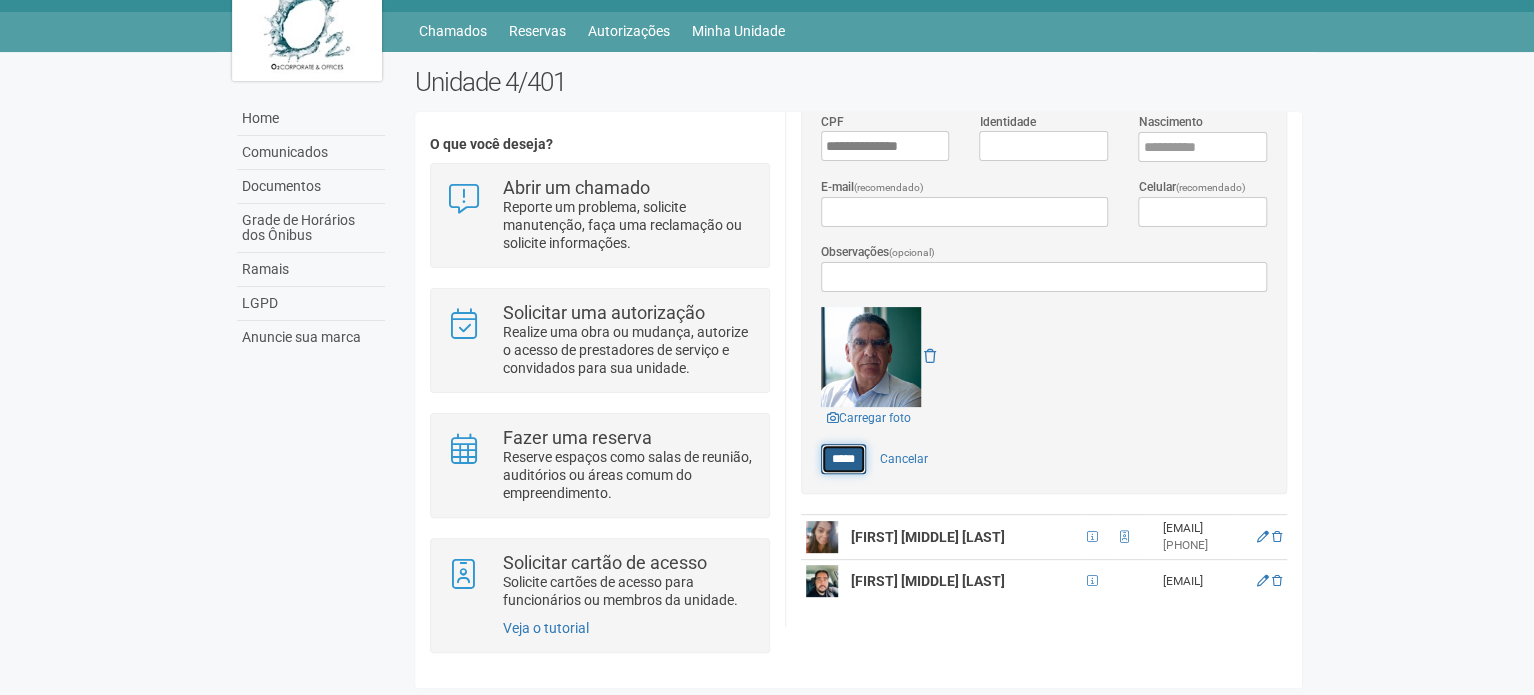 click on "*****" at bounding box center [843, 459] 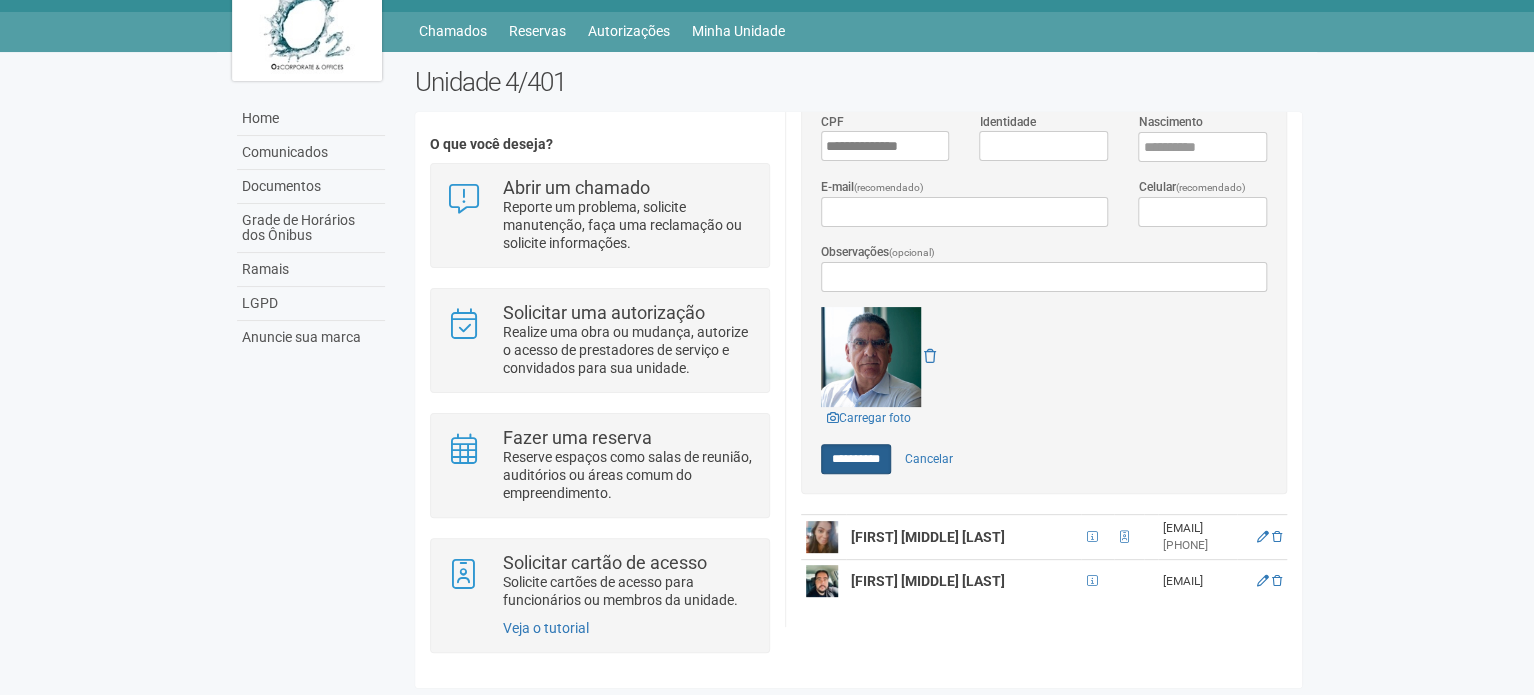 type on "*****" 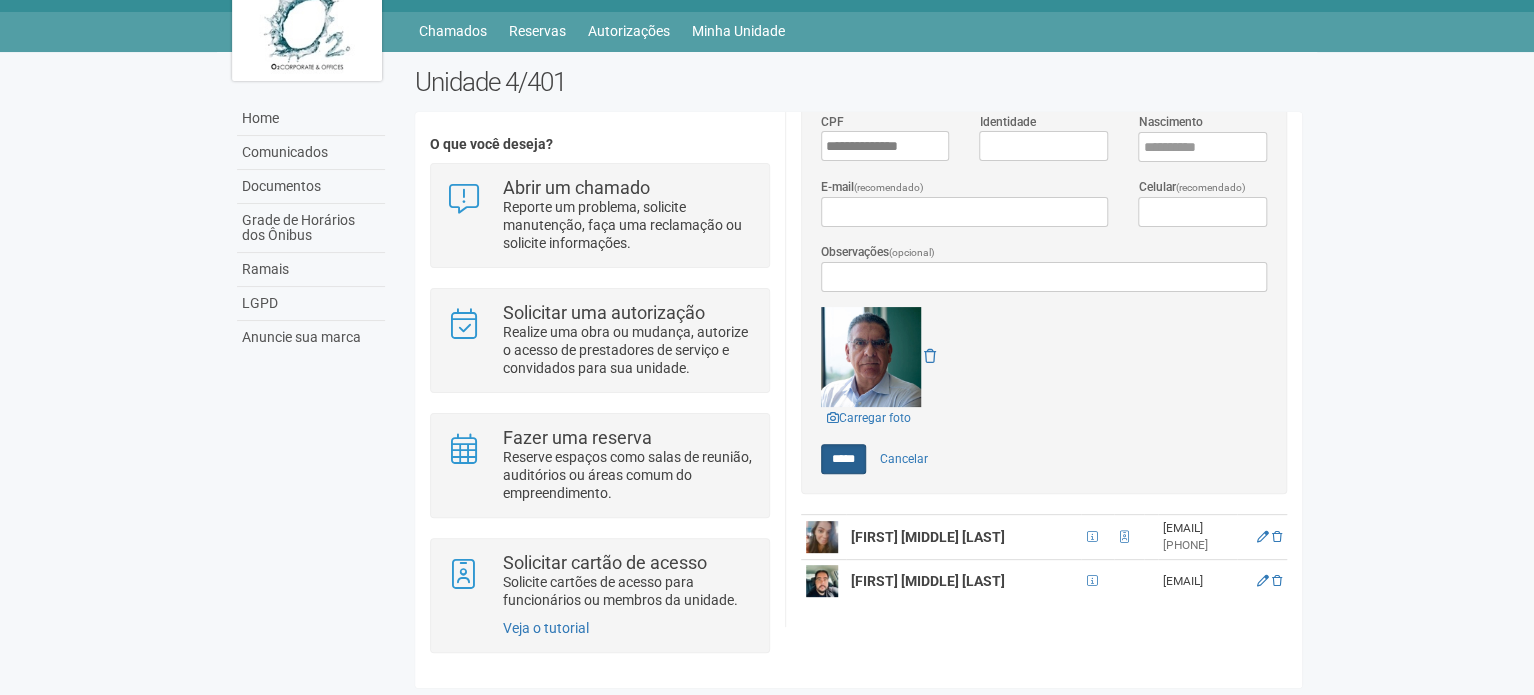 scroll, scrollTop: 0, scrollLeft: 0, axis: both 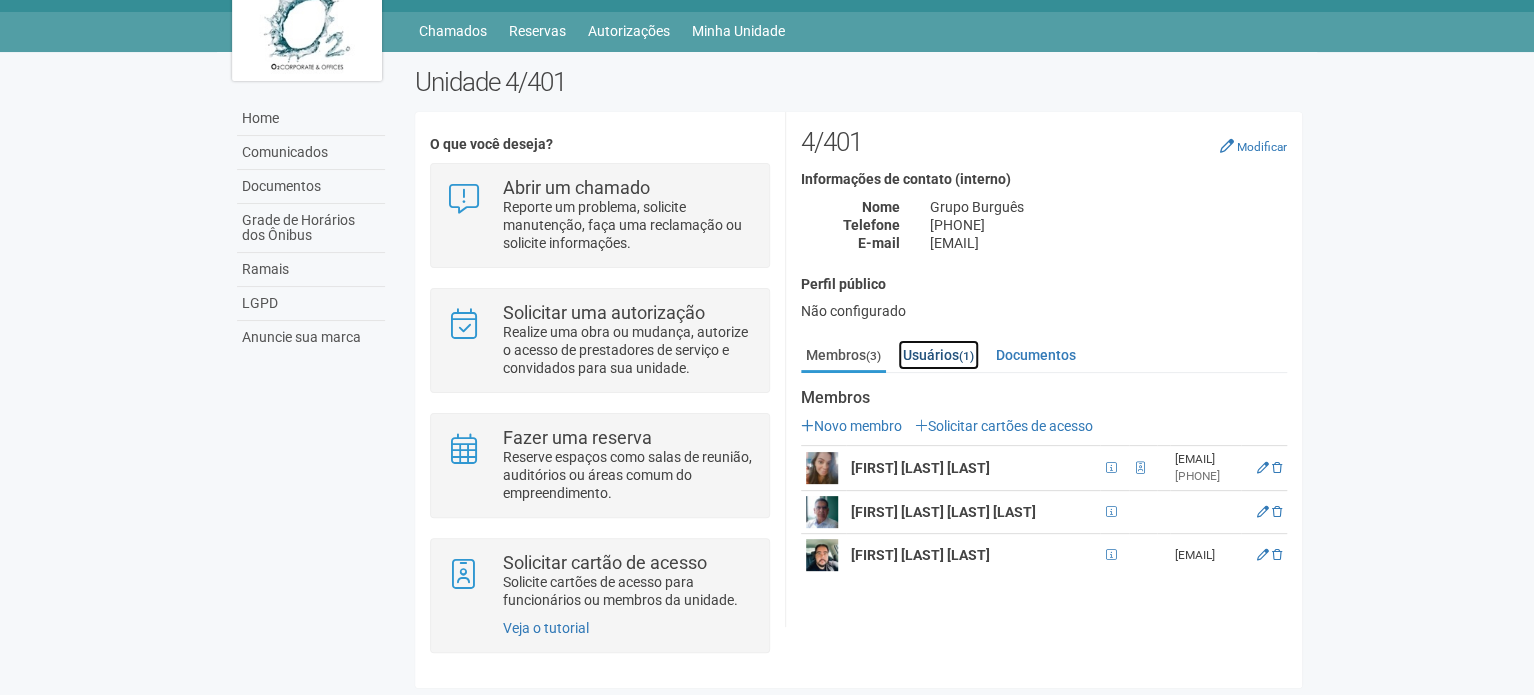 click on "Usuários
(1)" at bounding box center (938, 355) 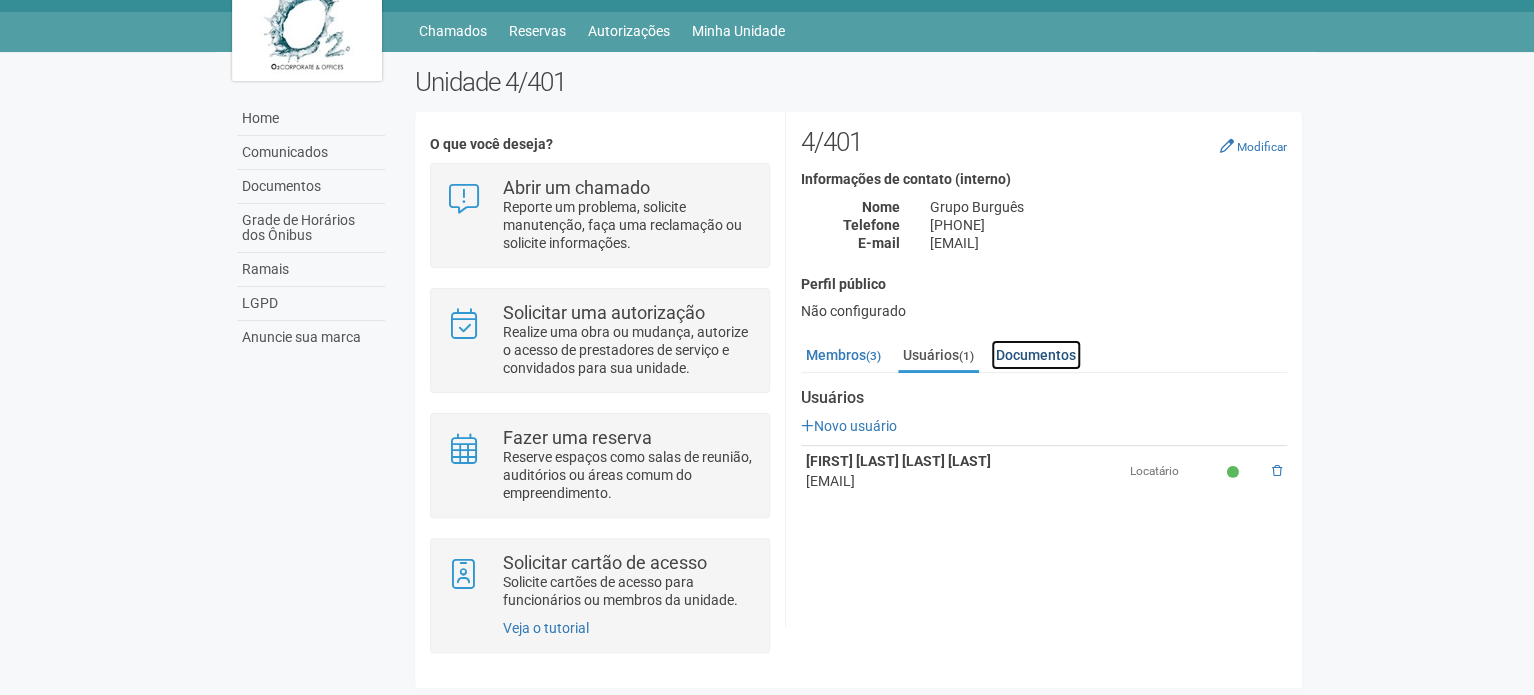 click on "Documentos" at bounding box center [1036, 355] 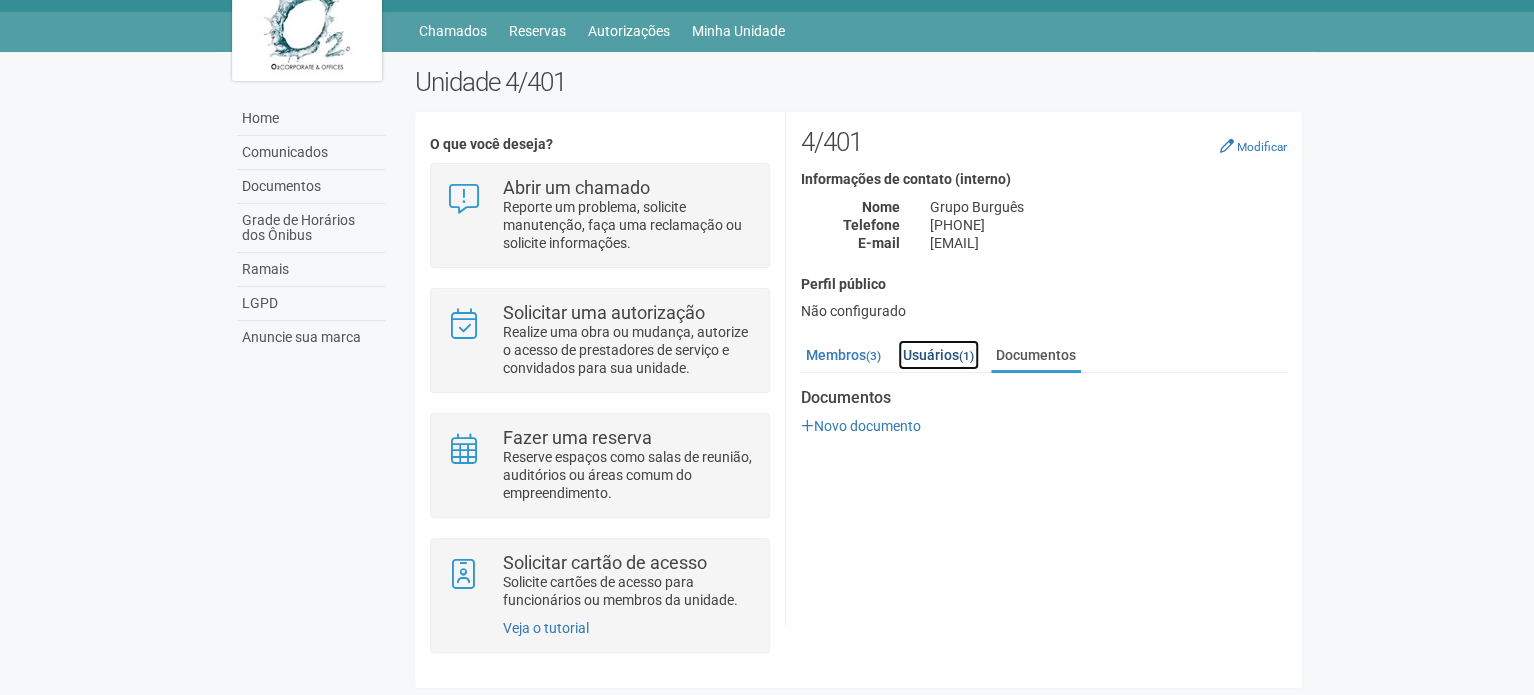 click on "Usuários
(1)" at bounding box center (938, 355) 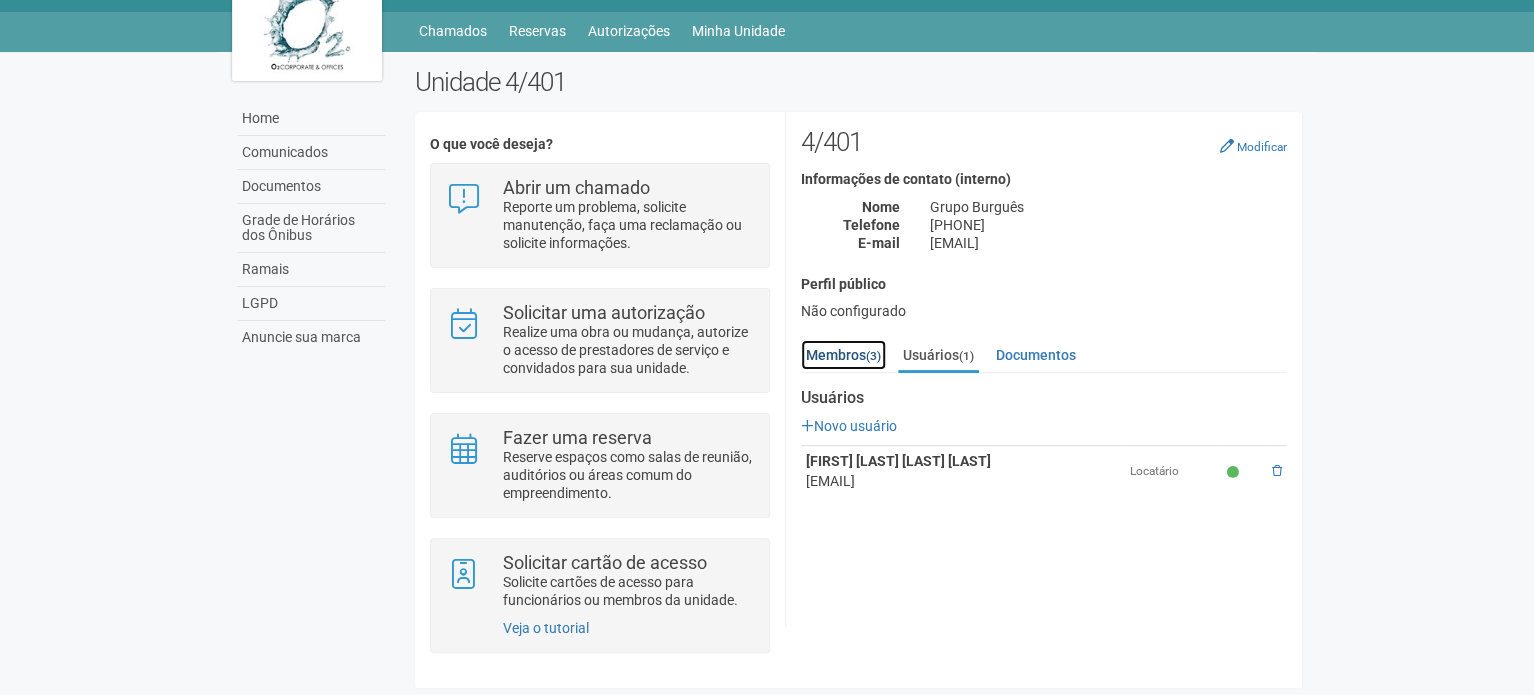 click on "Membros
(3)" at bounding box center [843, 355] 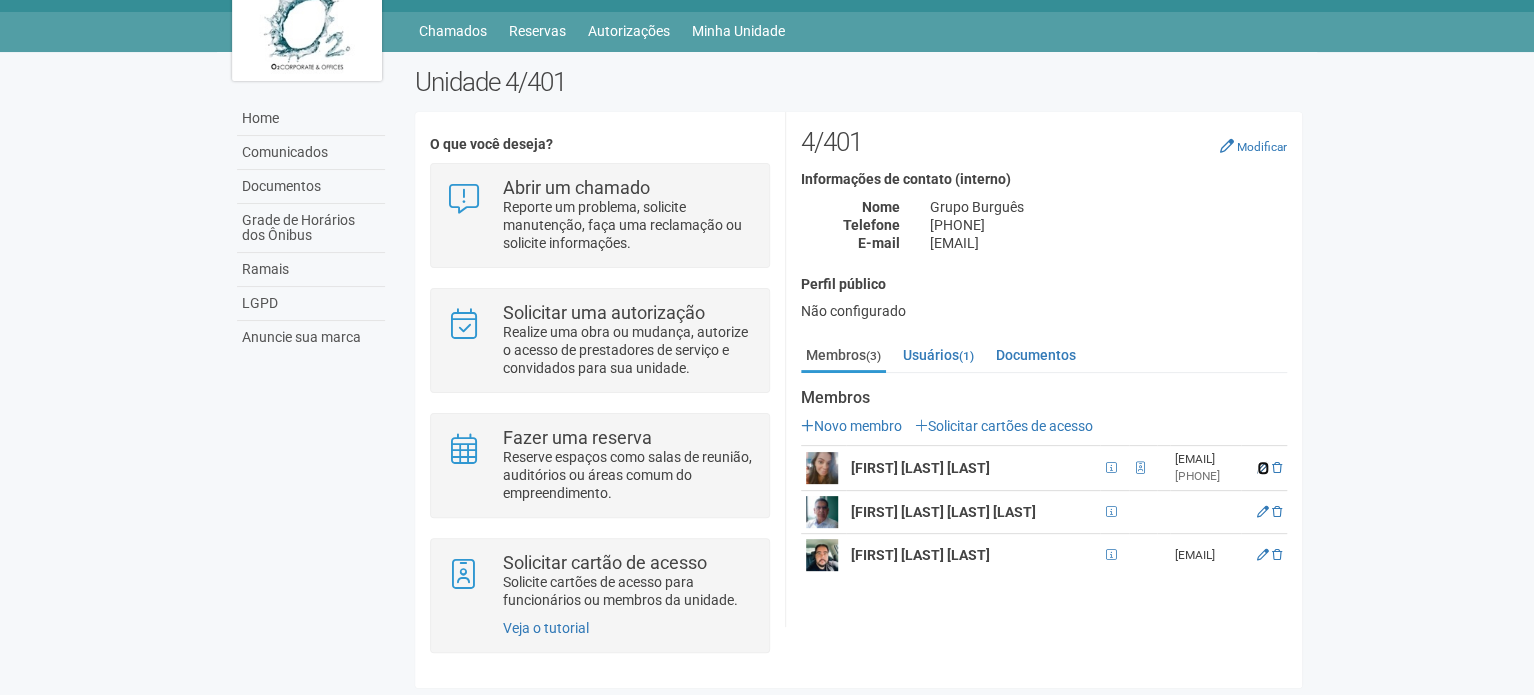 click at bounding box center (1263, 468) 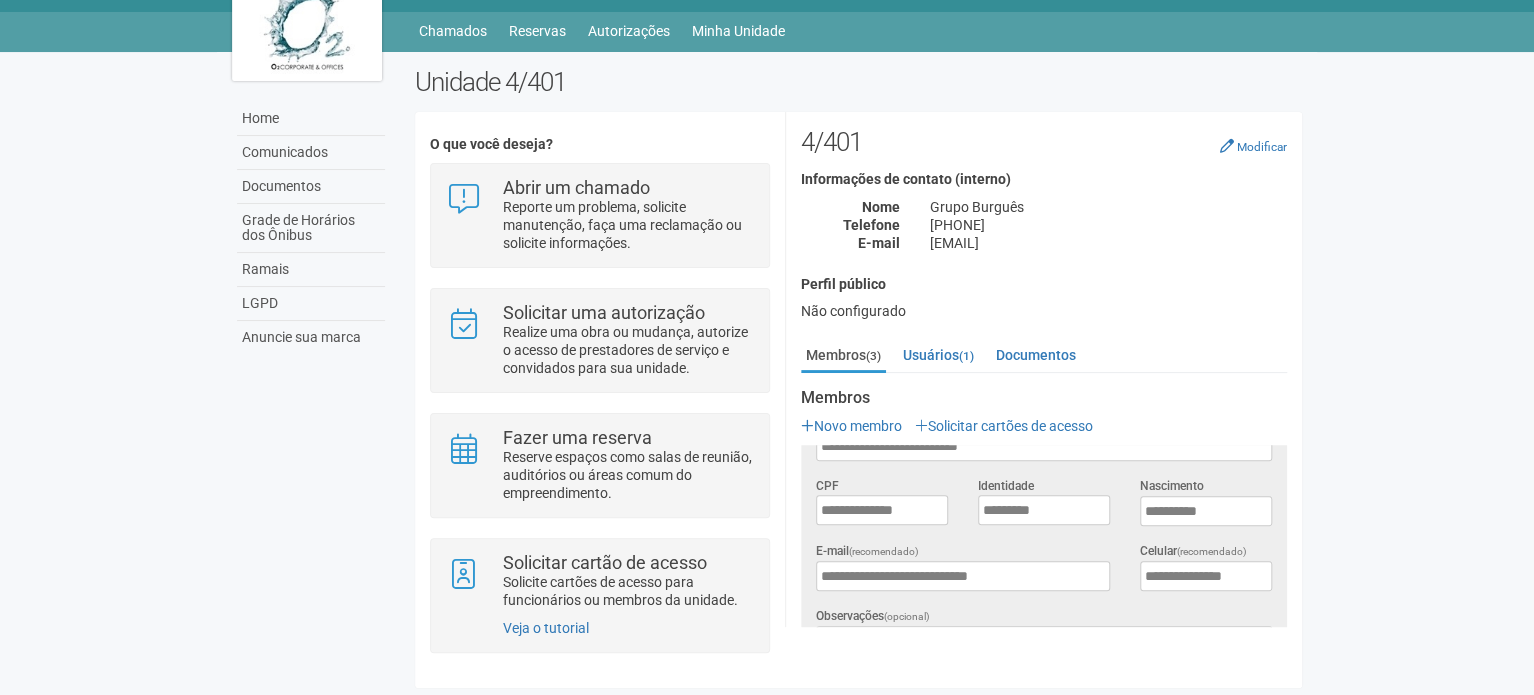 scroll, scrollTop: 0, scrollLeft: 0, axis: both 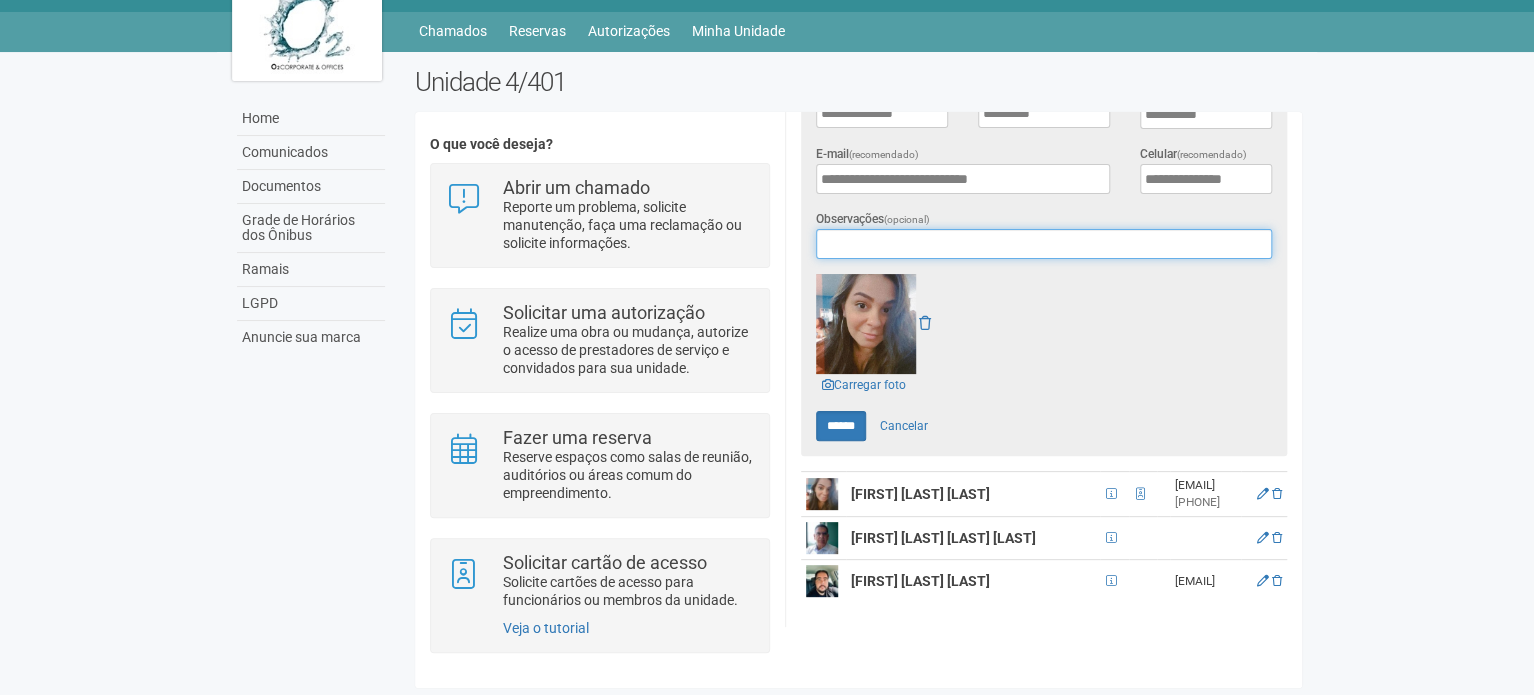 click on "Observações  (opcional)" at bounding box center [1044, 244] 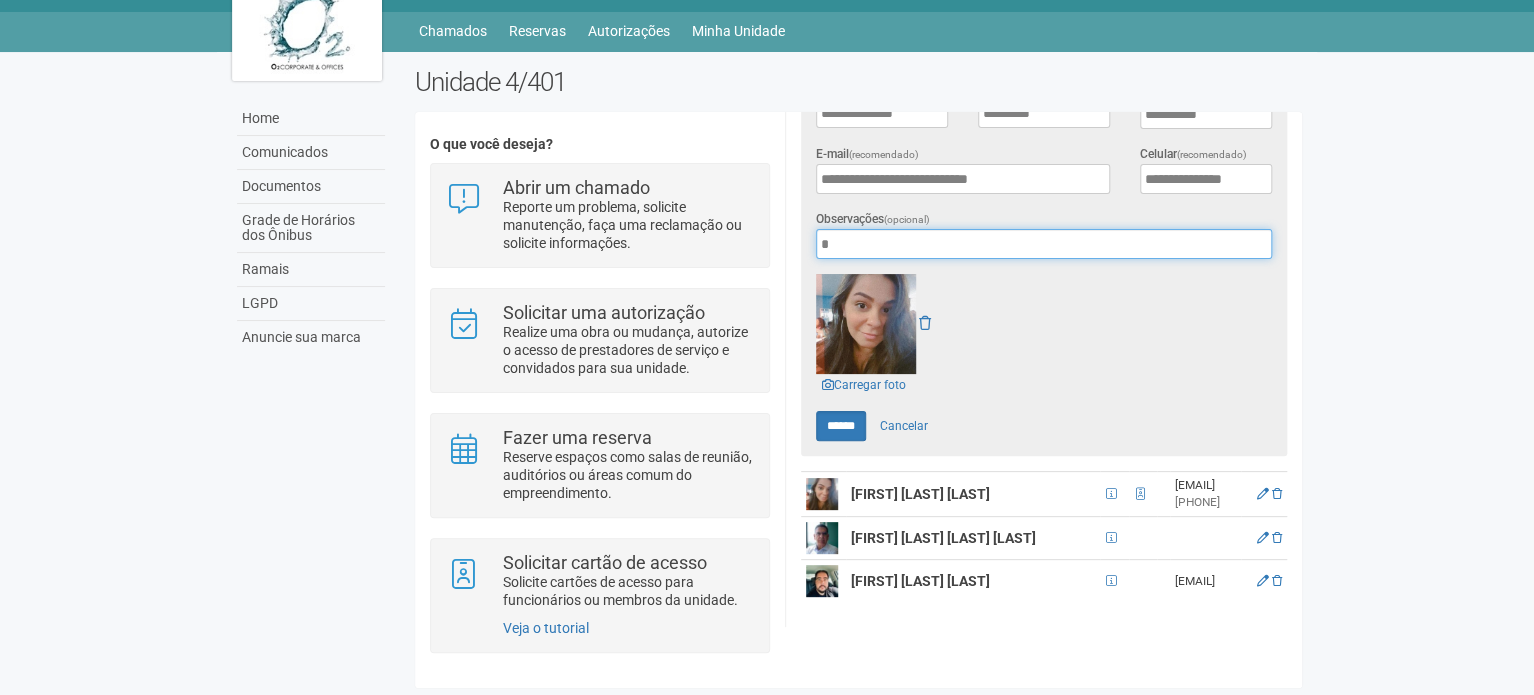 type on "*" 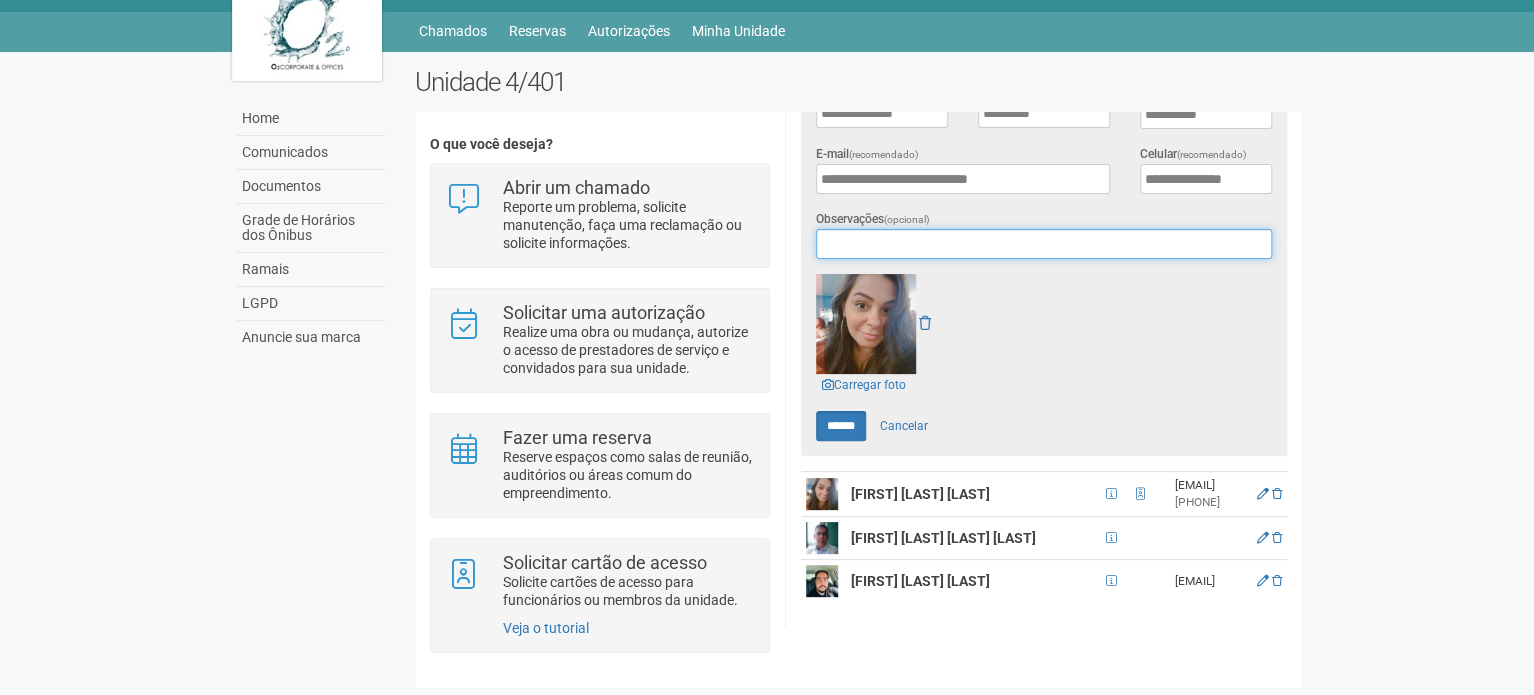 scroll, scrollTop: 0, scrollLeft: 0, axis: both 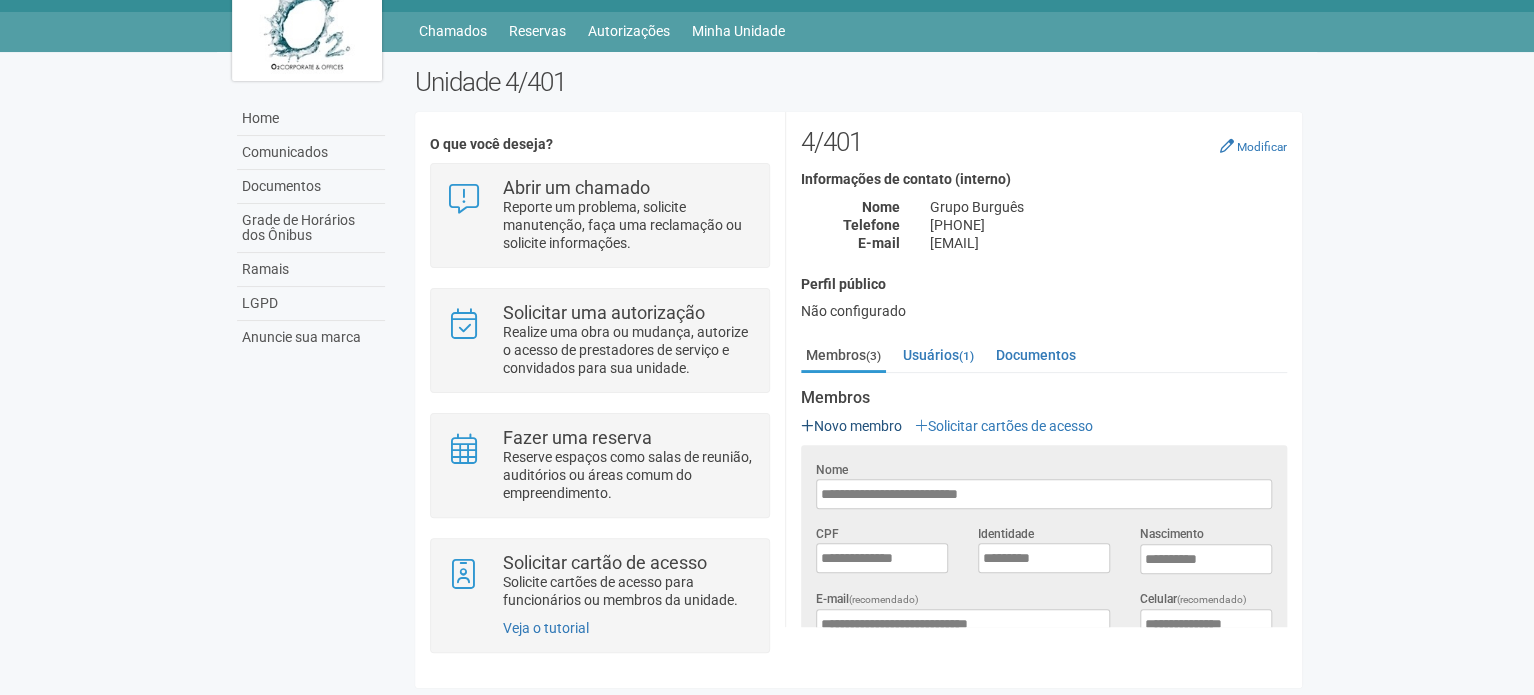 type 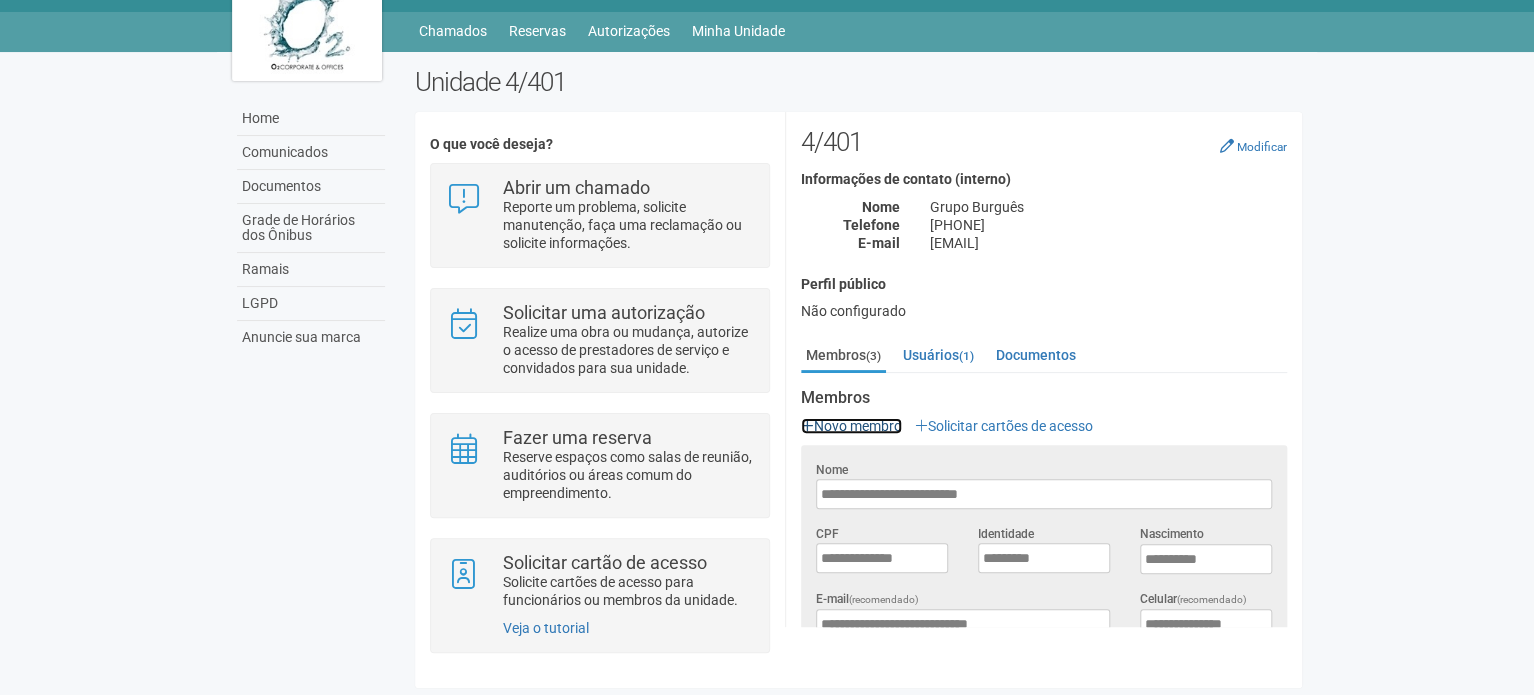 click on "Novo membro" at bounding box center (851, 426) 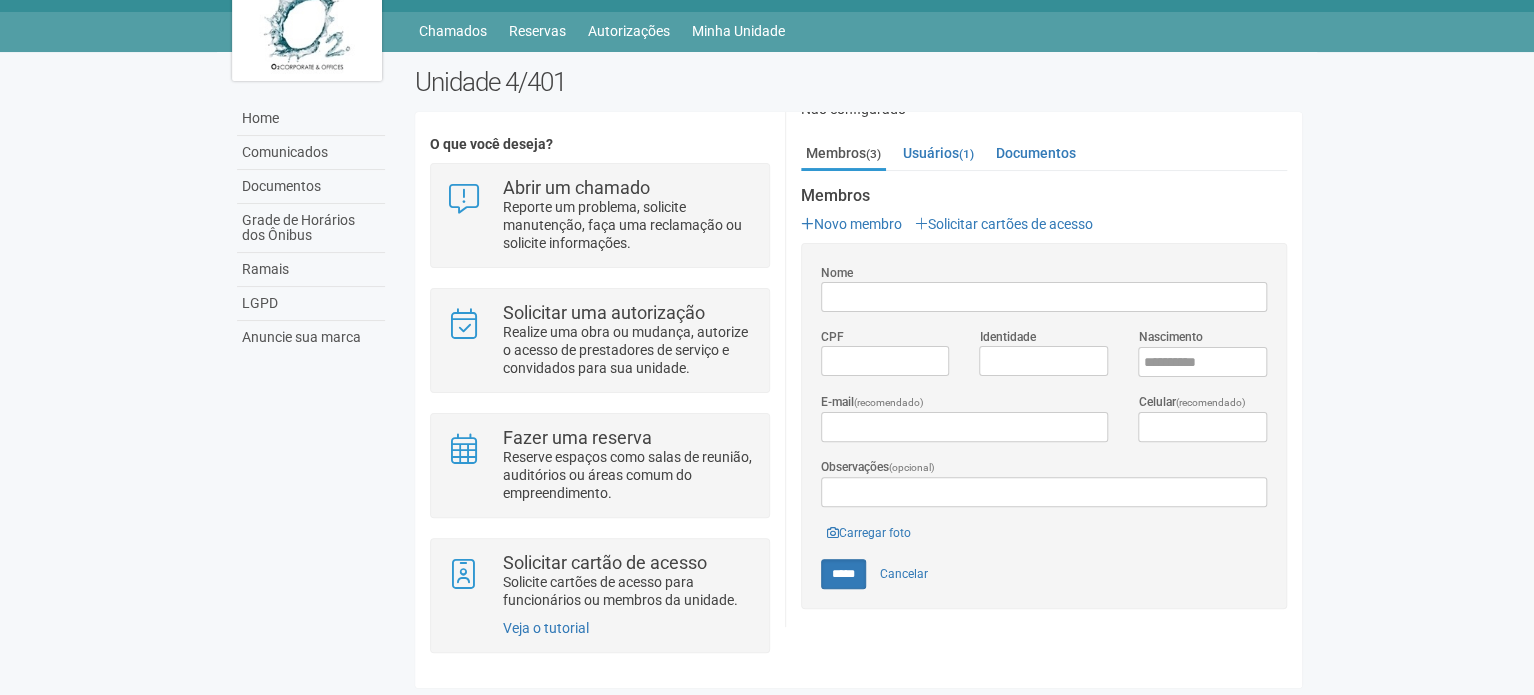 scroll, scrollTop: 377, scrollLeft: 0, axis: vertical 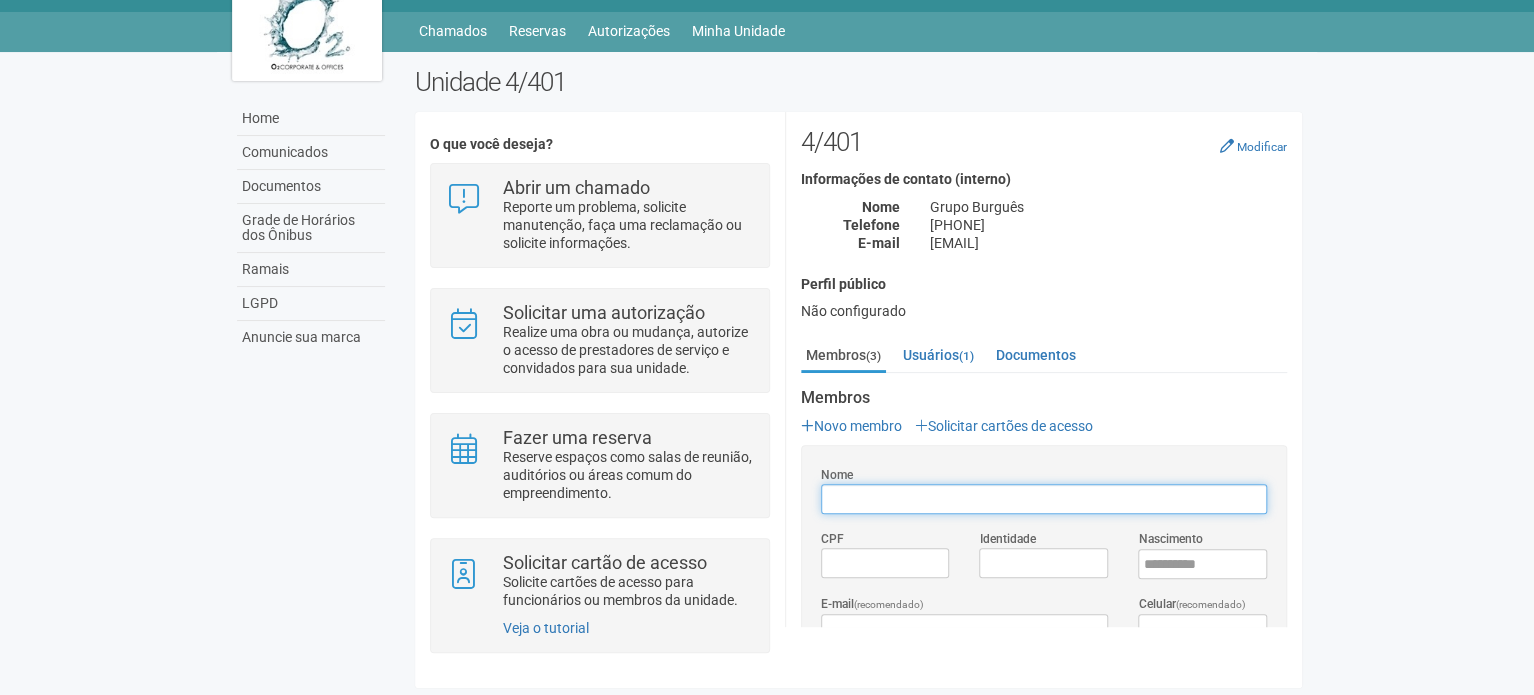 paste on "**********" 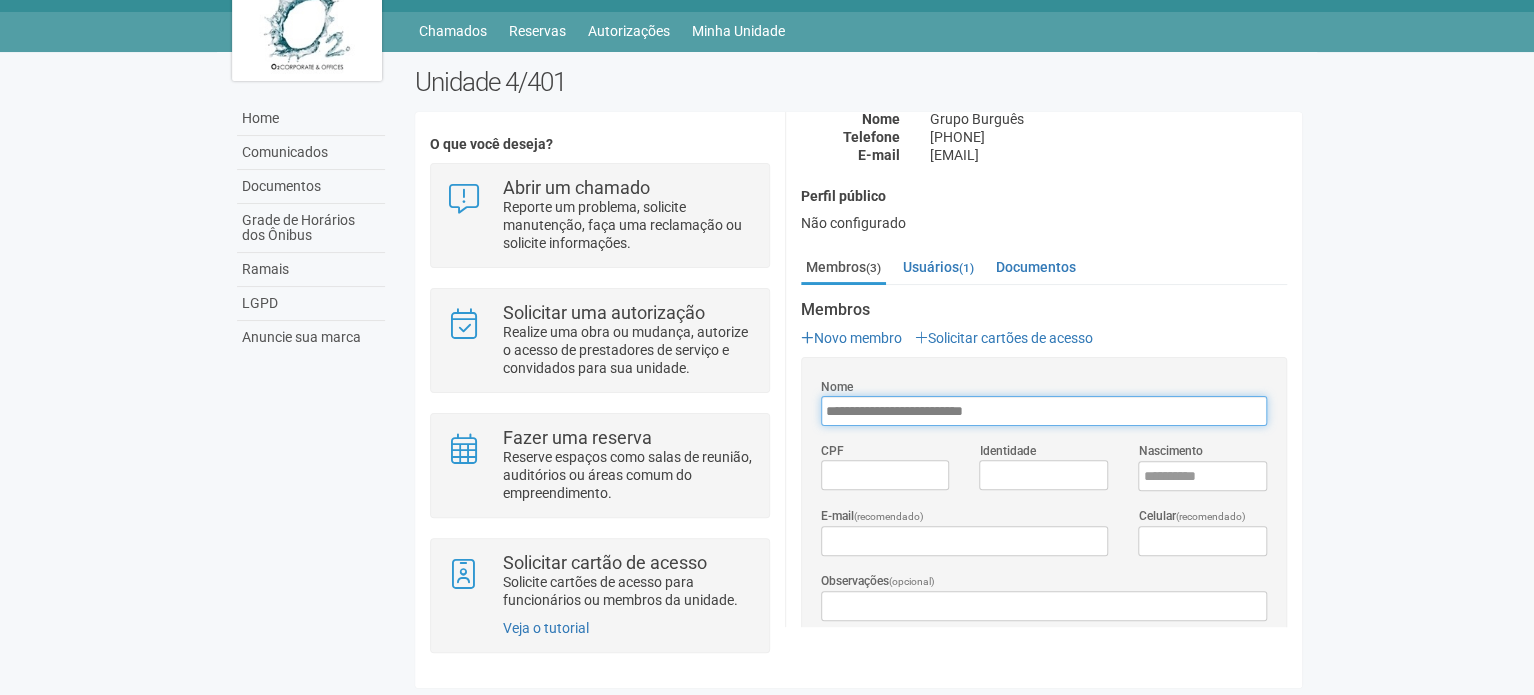scroll, scrollTop: 200, scrollLeft: 0, axis: vertical 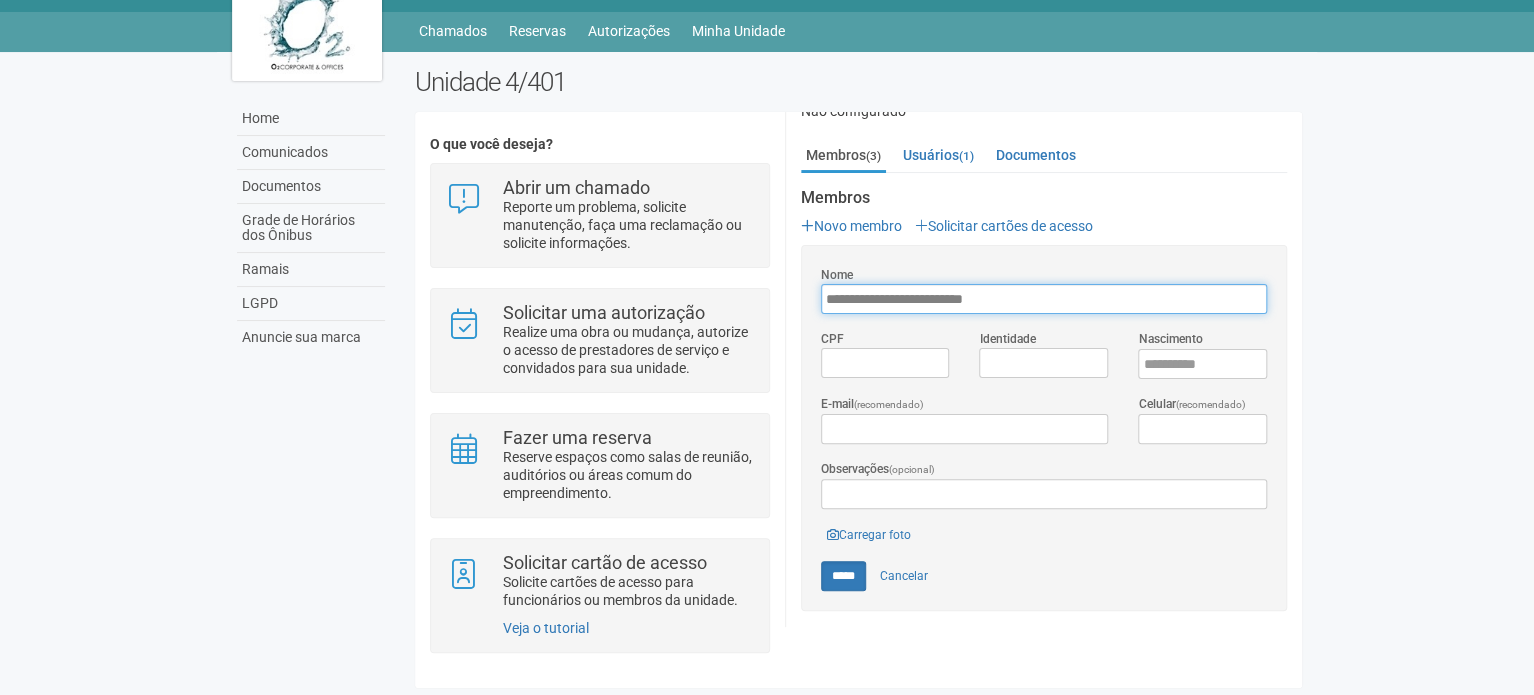 type on "**********" 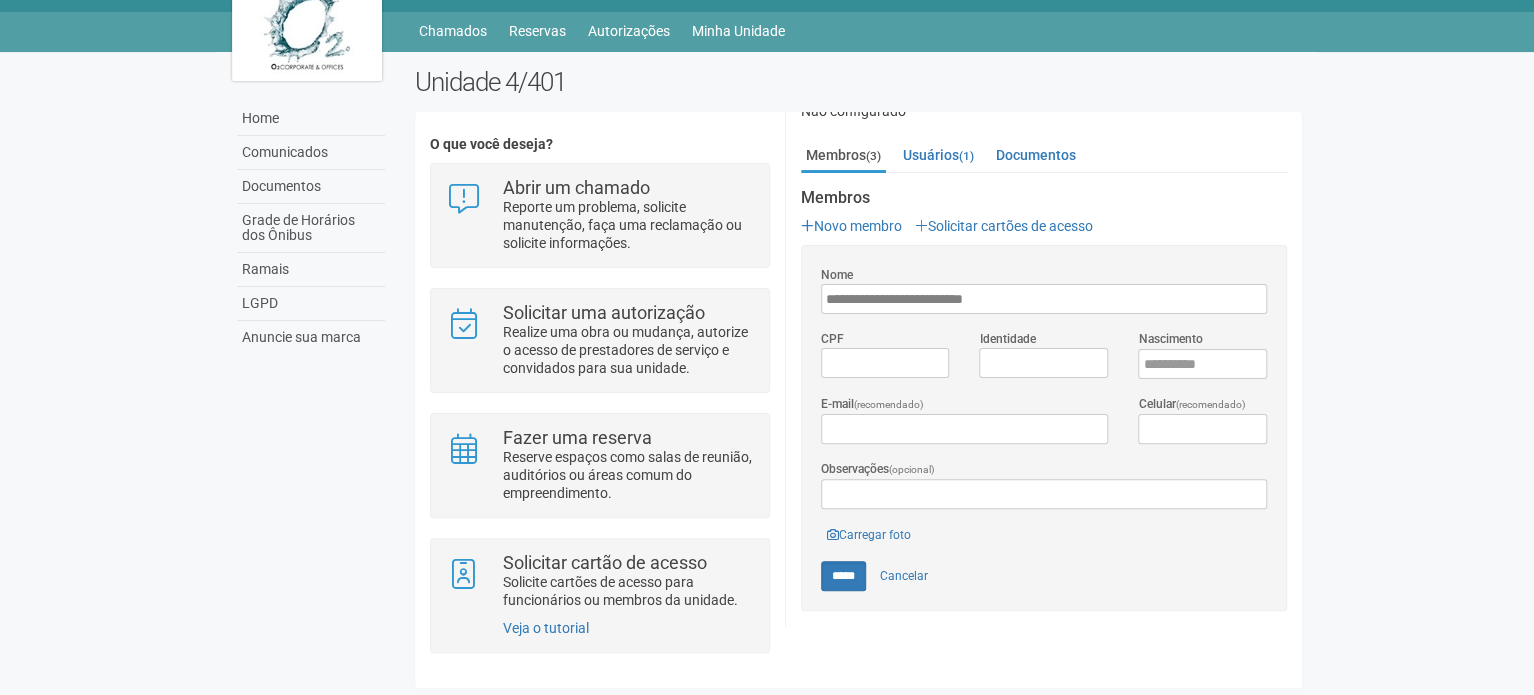click on "**********" at bounding box center [1044, 428] 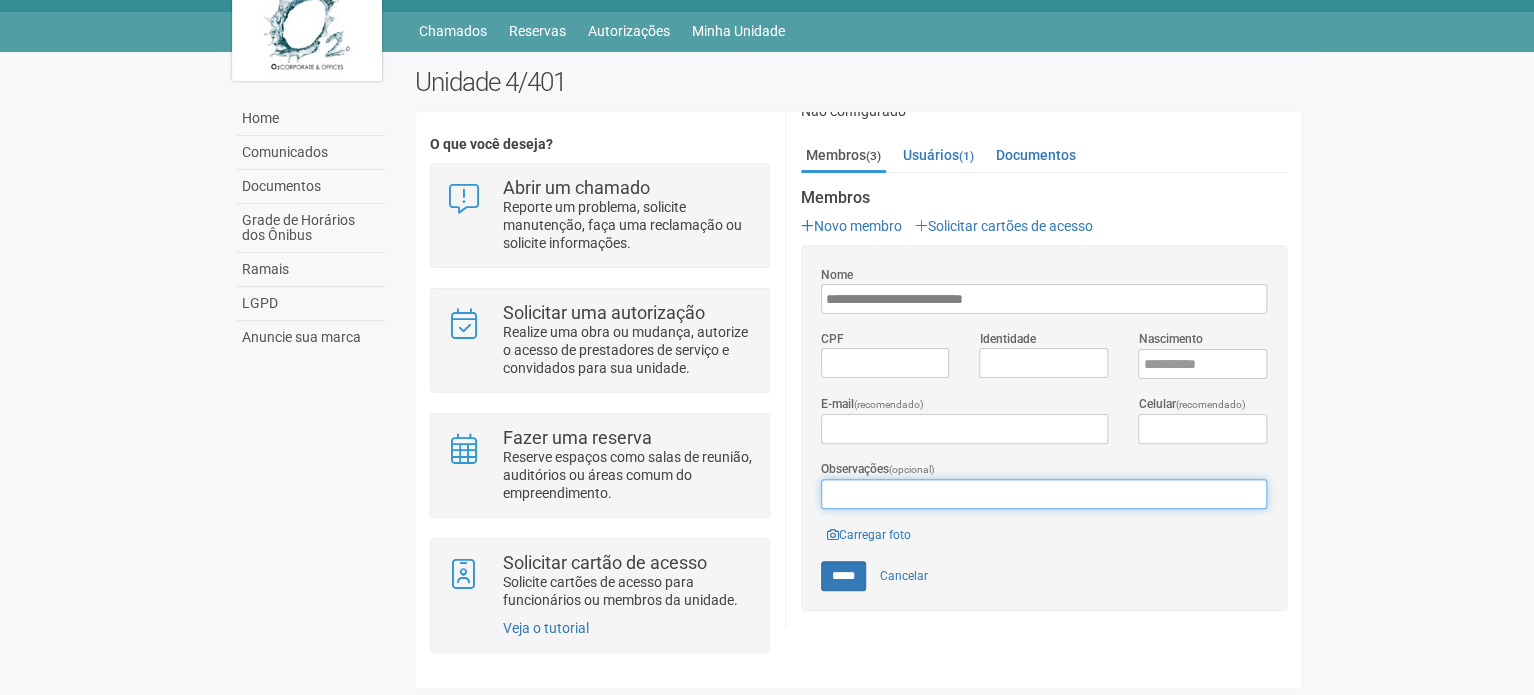 click on "Observações  (opcional)" at bounding box center [1044, 494] 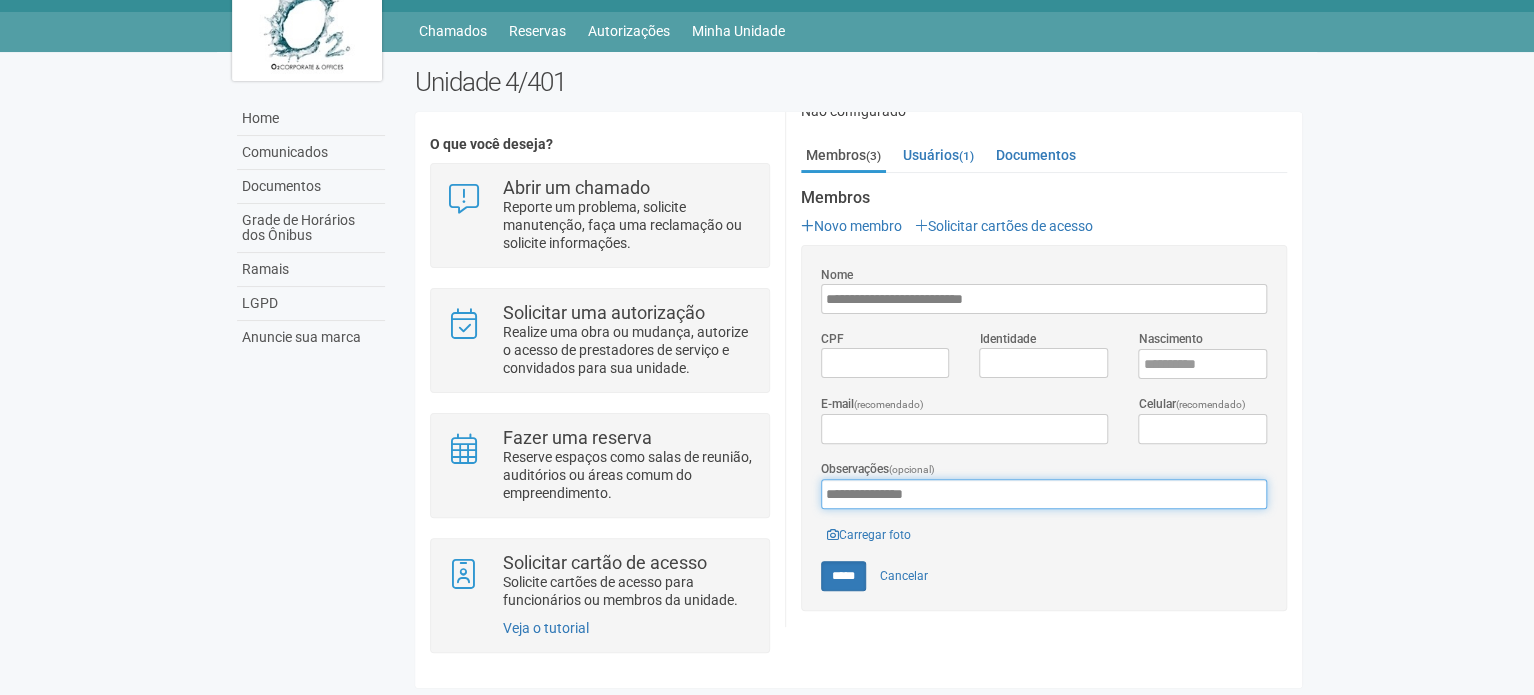 type on "**********" 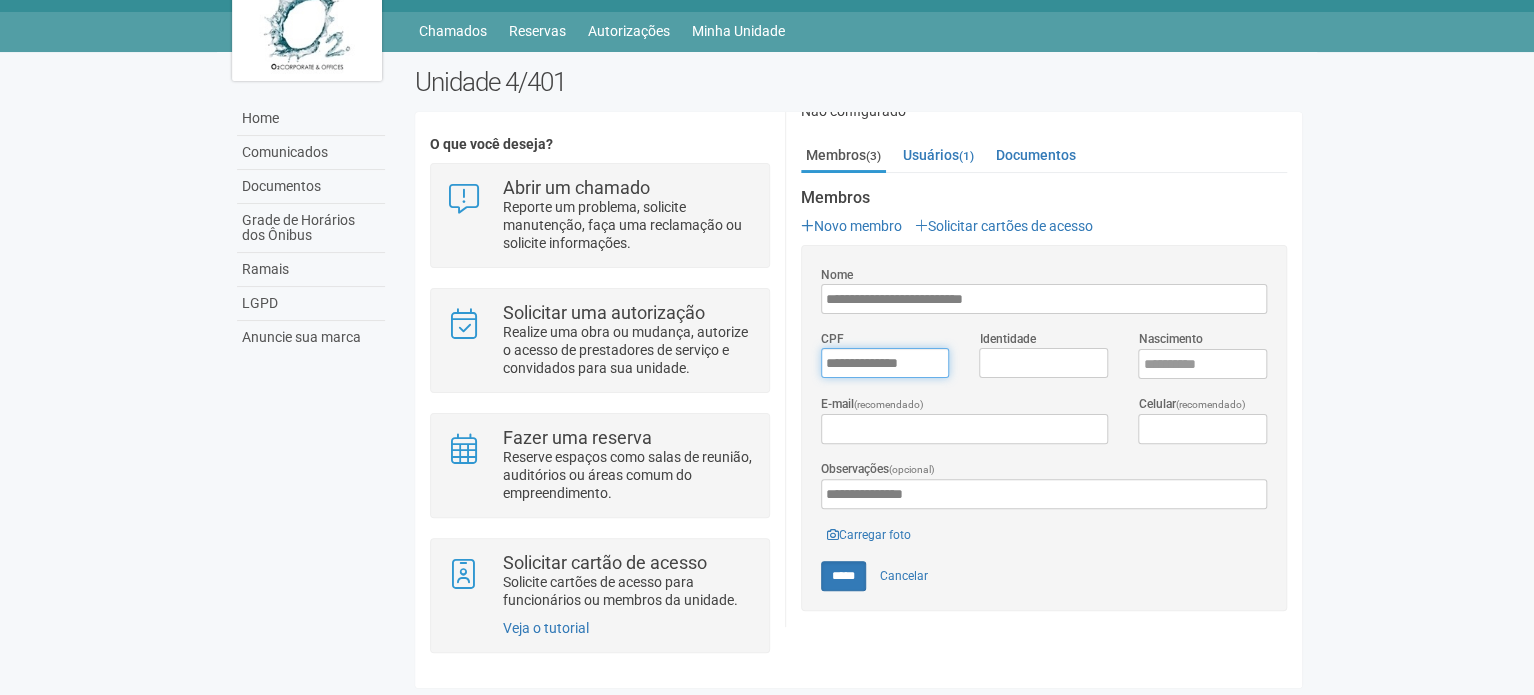 click on "*********" at bounding box center [885, 363] 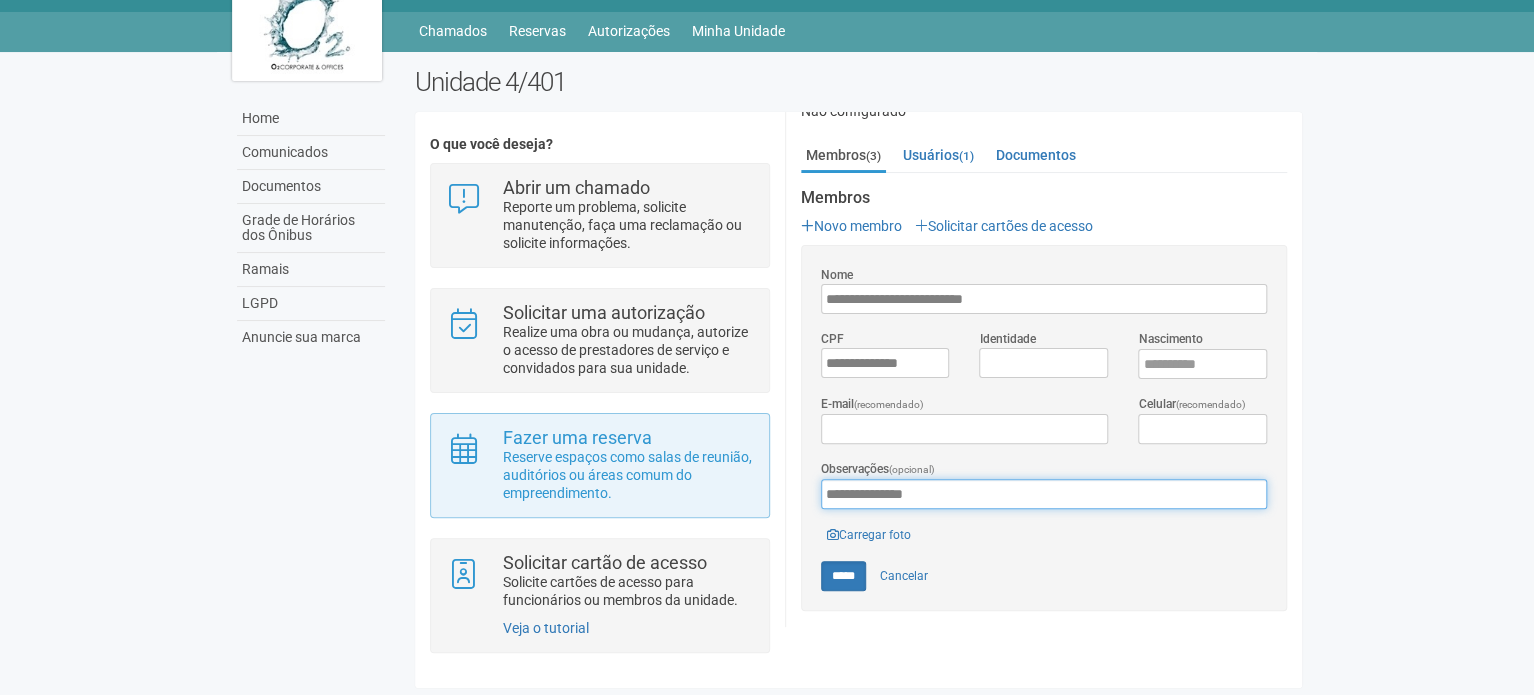 drag, startPoint x: 970, startPoint y: 497, endPoint x: 726, endPoint y: 503, distance: 244.07376 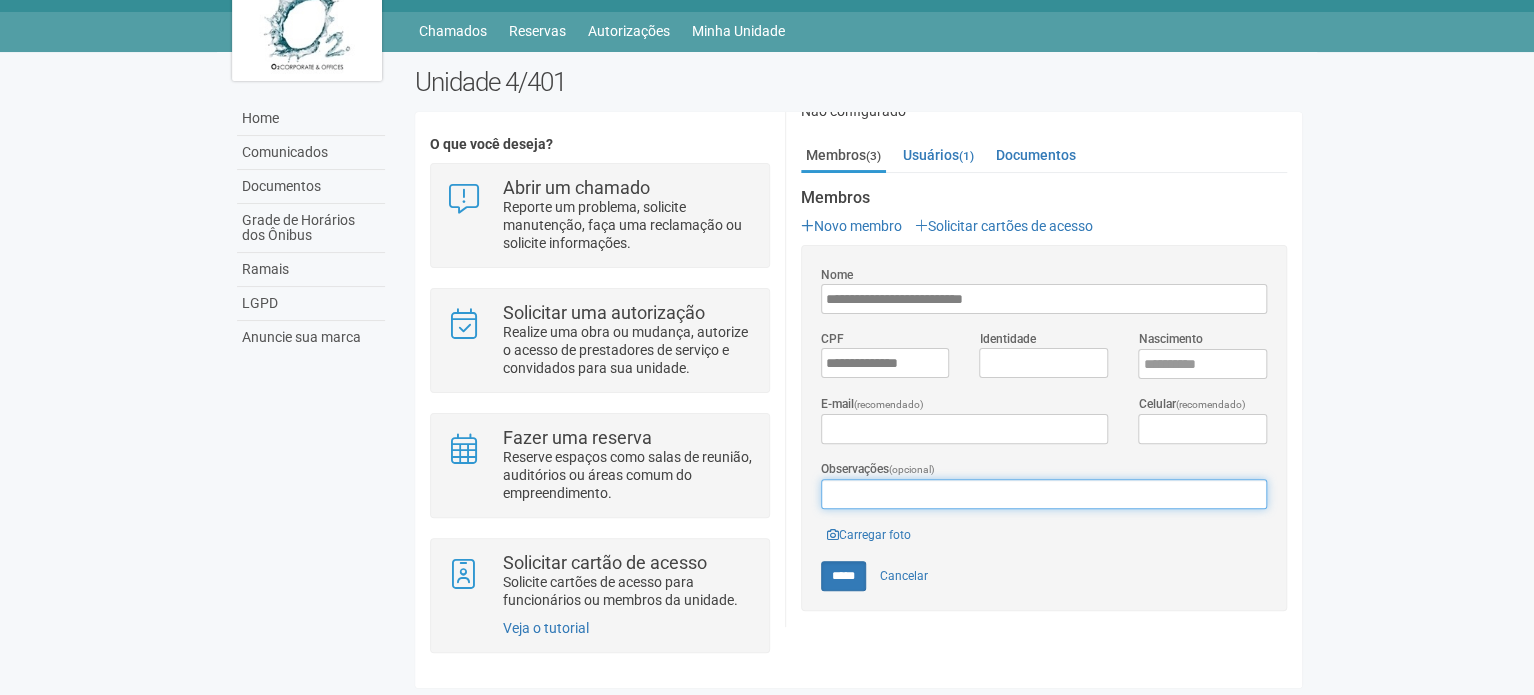 type 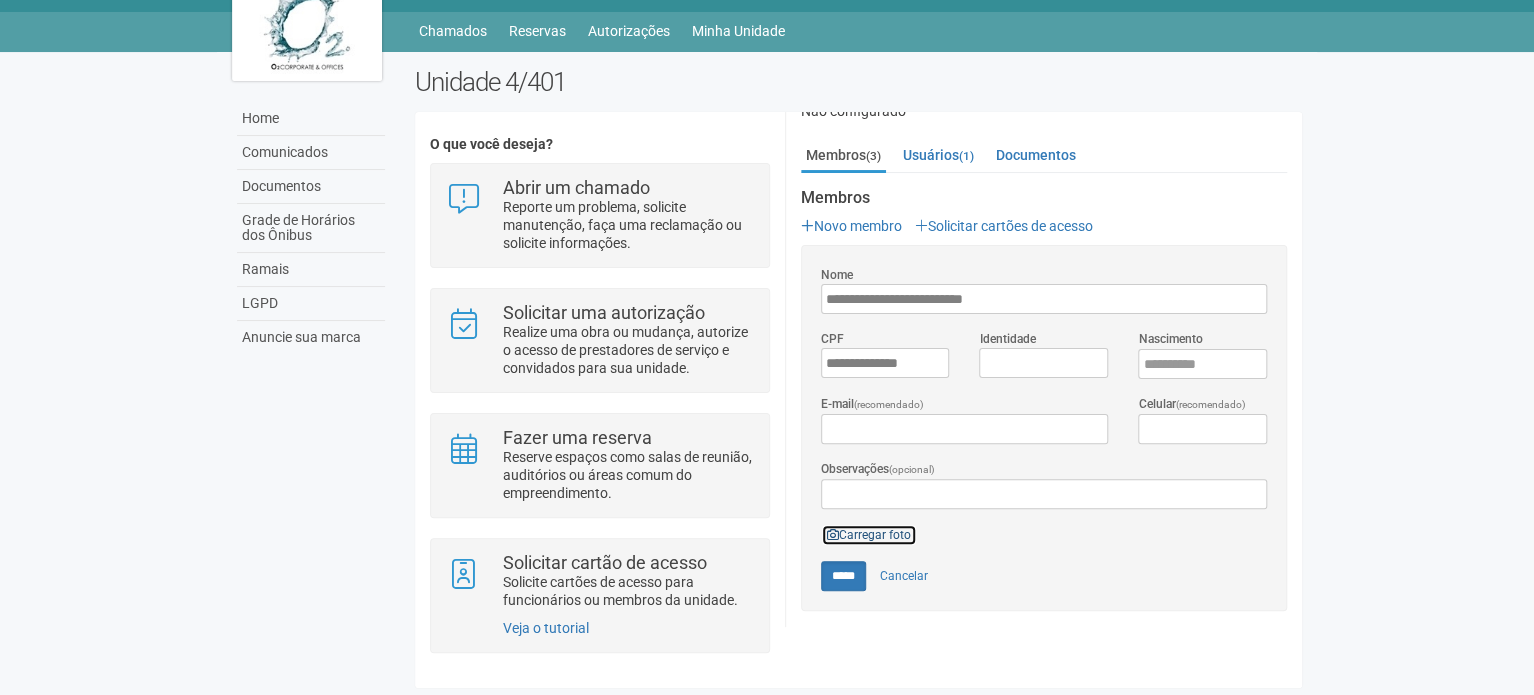 click on "Carregar foto" at bounding box center (869, 535) 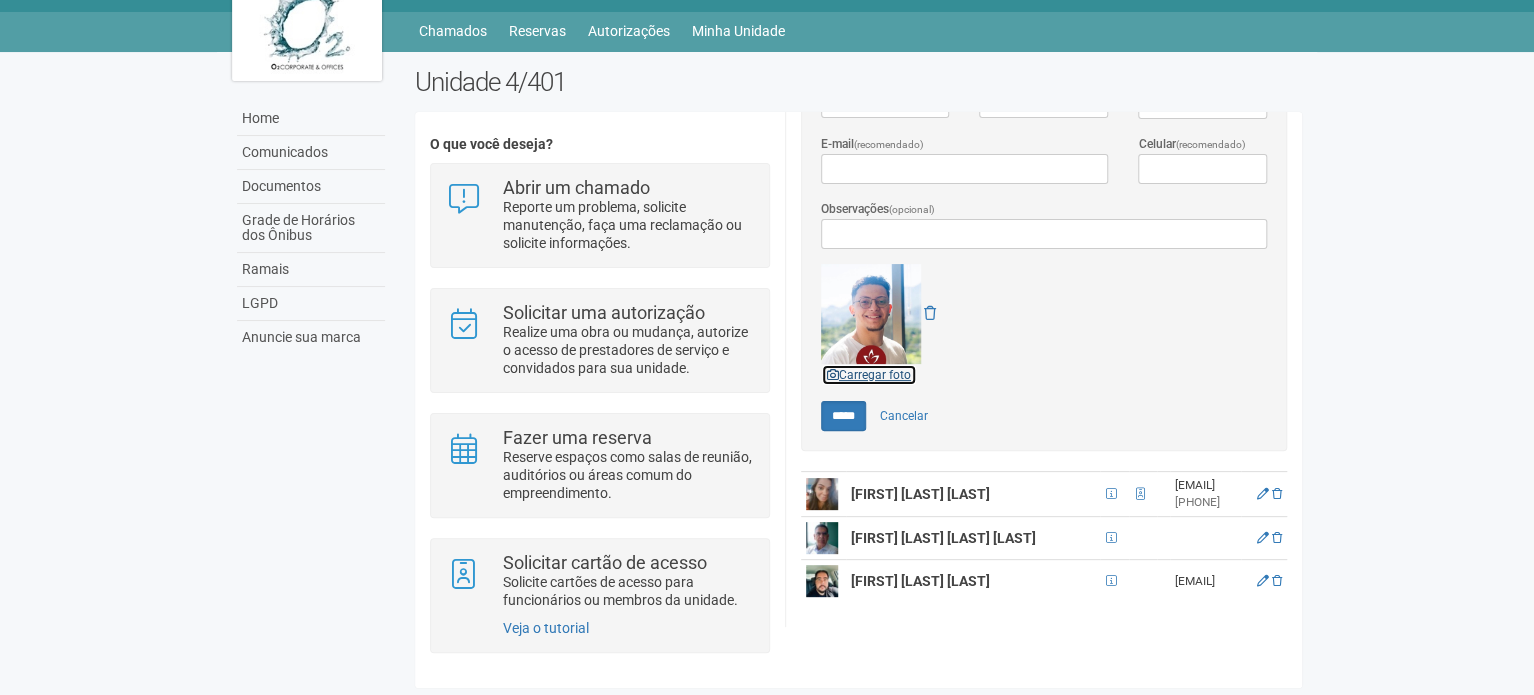 scroll, scrollTop: 477, scrollLeft: 0, axis: vertical 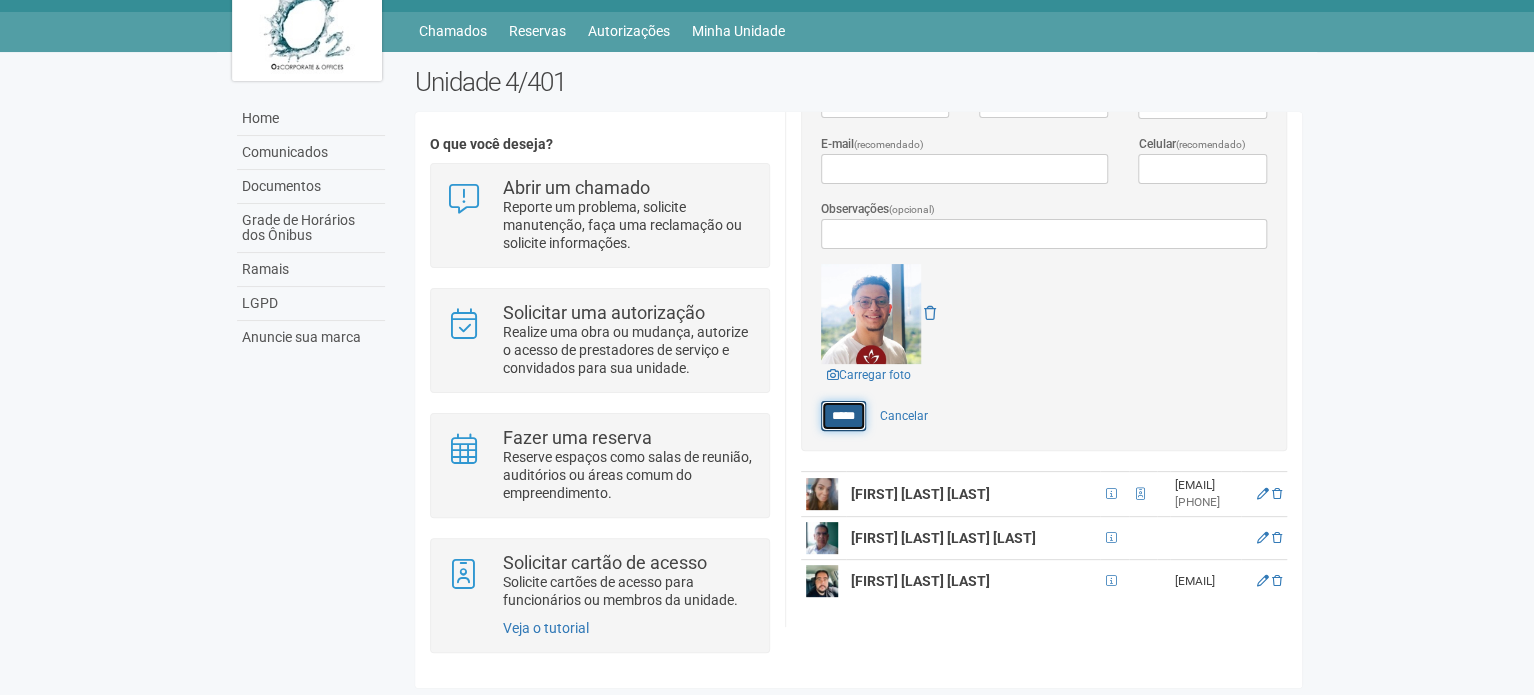 click on "*****" at bounding box center [843, 416] 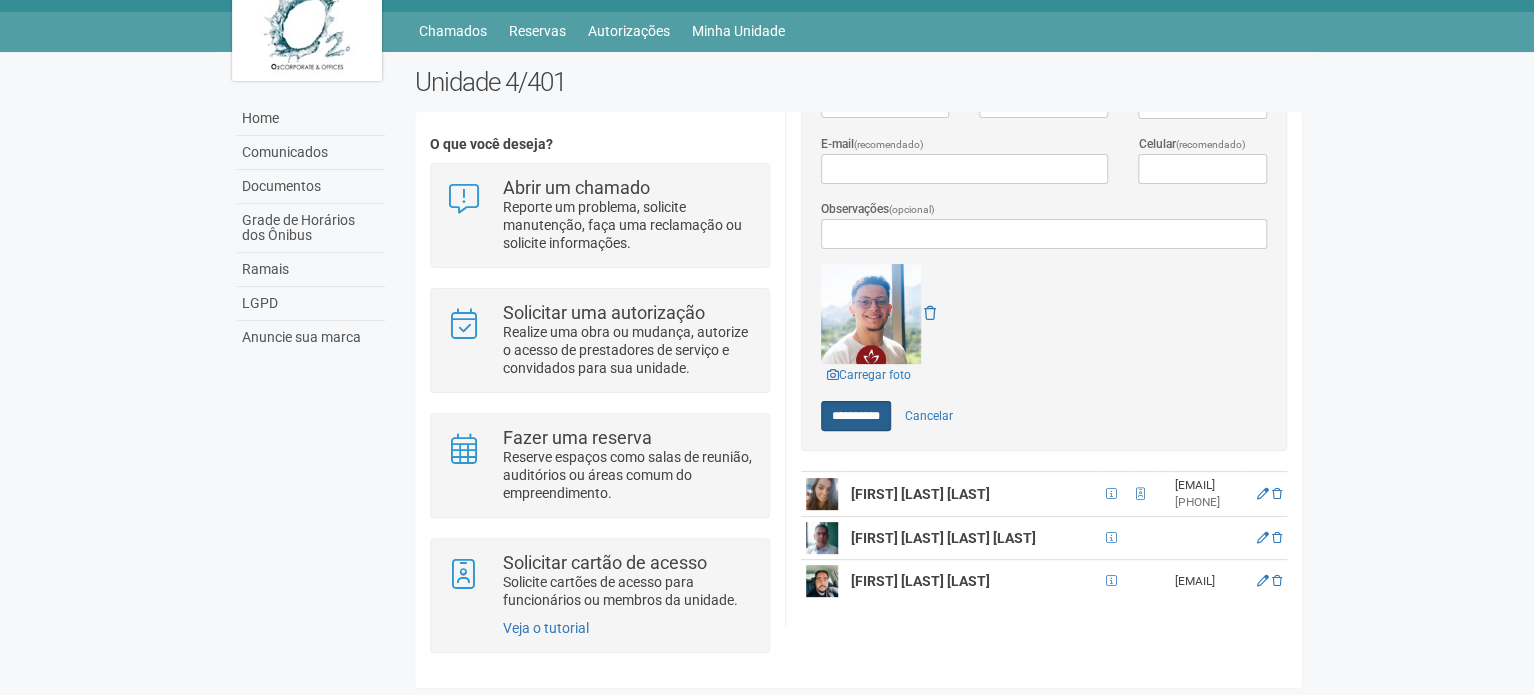 type on "*****" 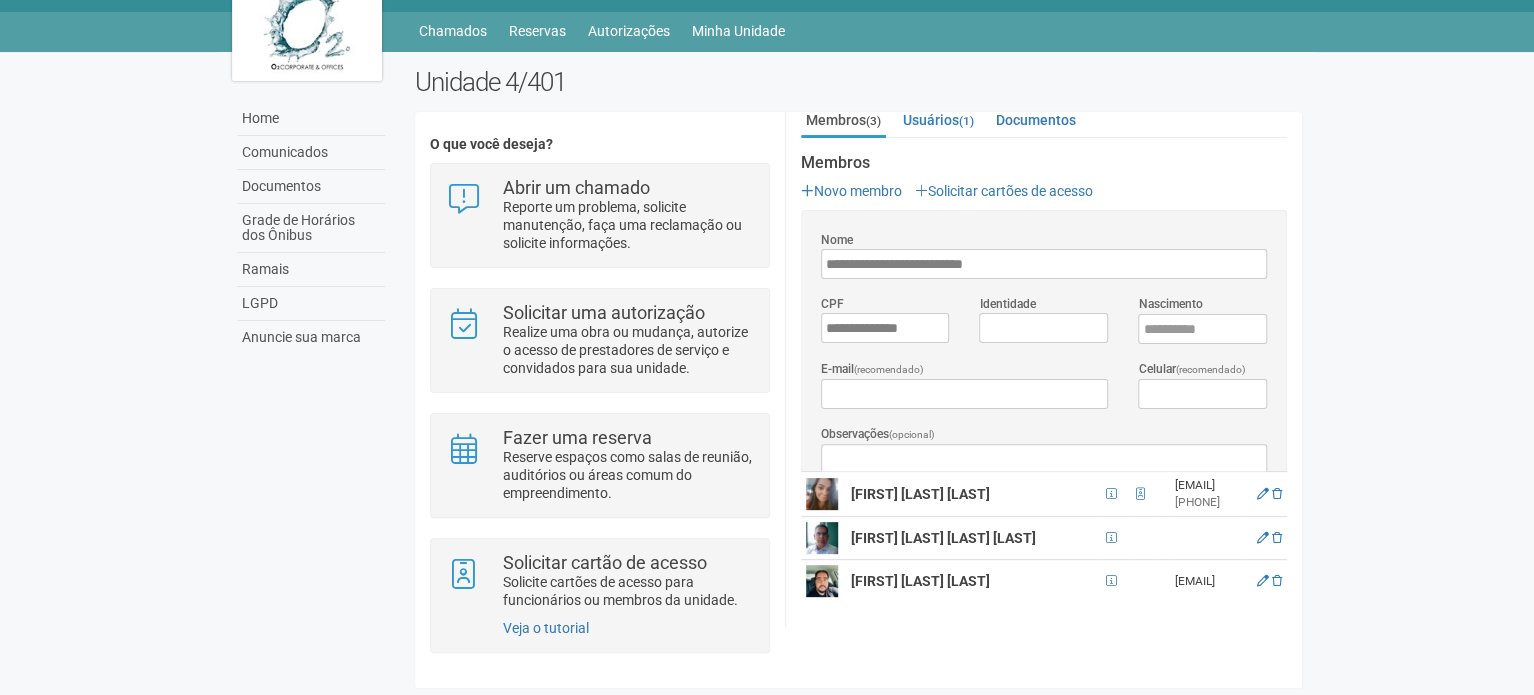 scroll, scrollTop: 0, scrollLeft: 0, axis: both 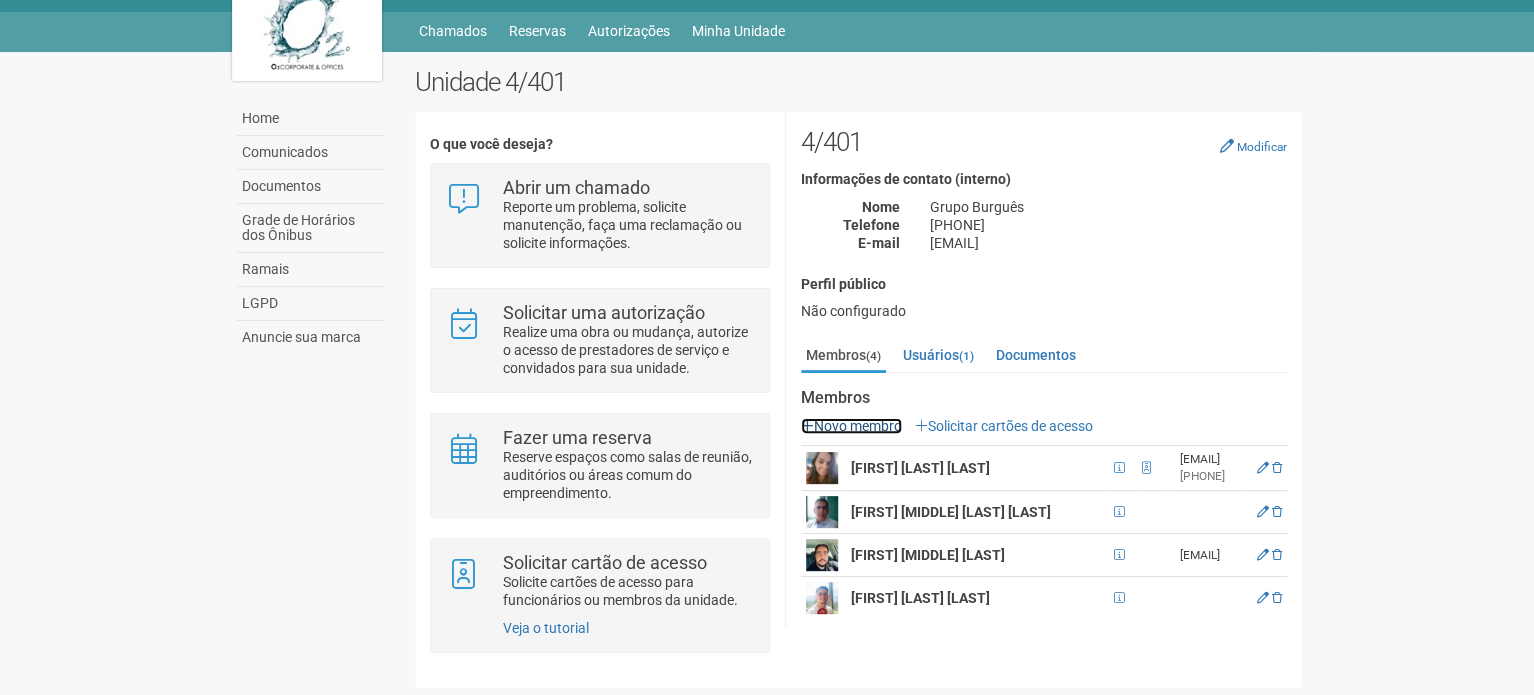 click on "Novo membro" at bounding box center [851, 426] 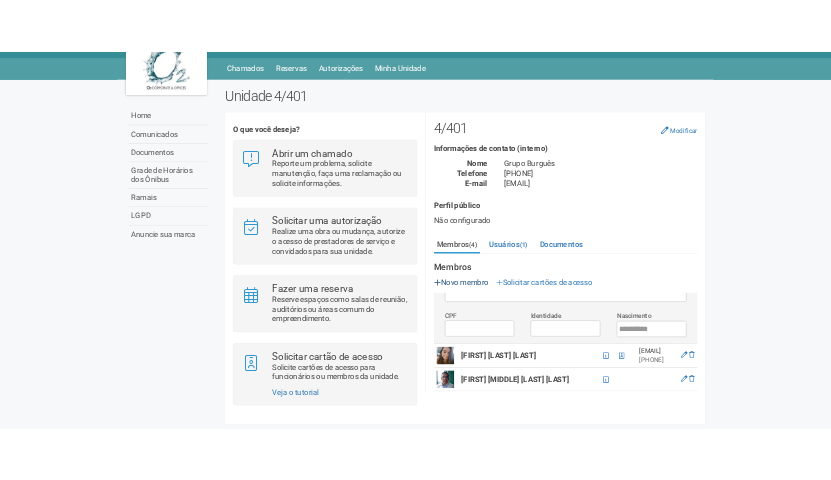 scroll, scrollTop: 0, scrollLeft: 0, axis: both 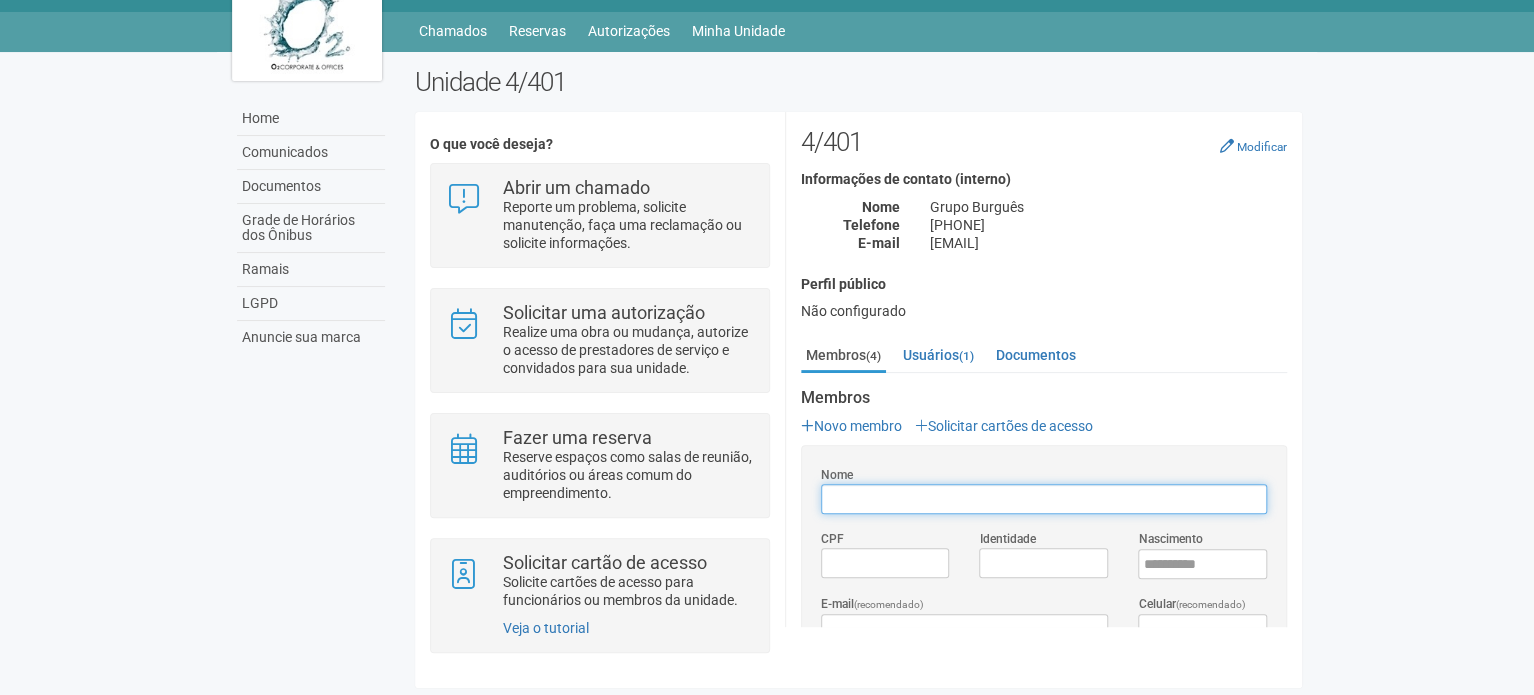 paste on "**********" 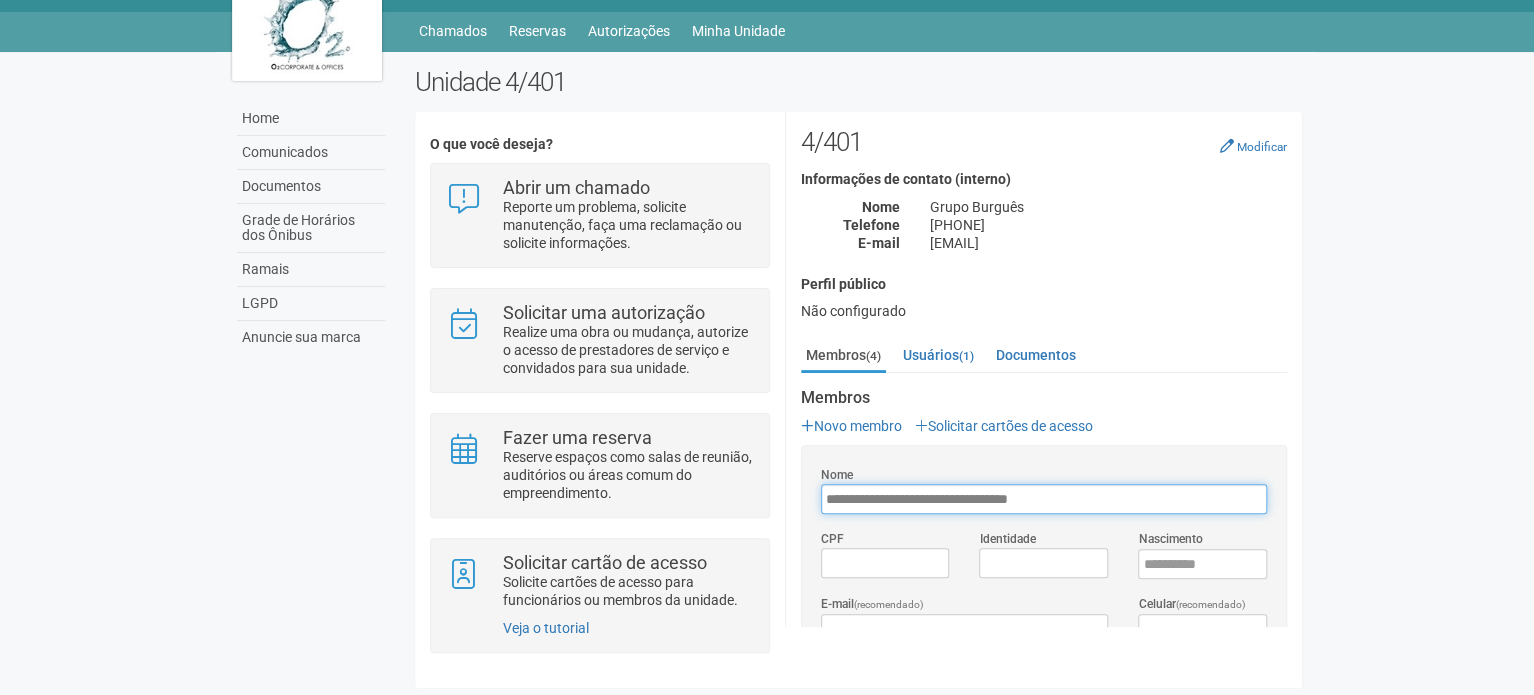 type on "**********" 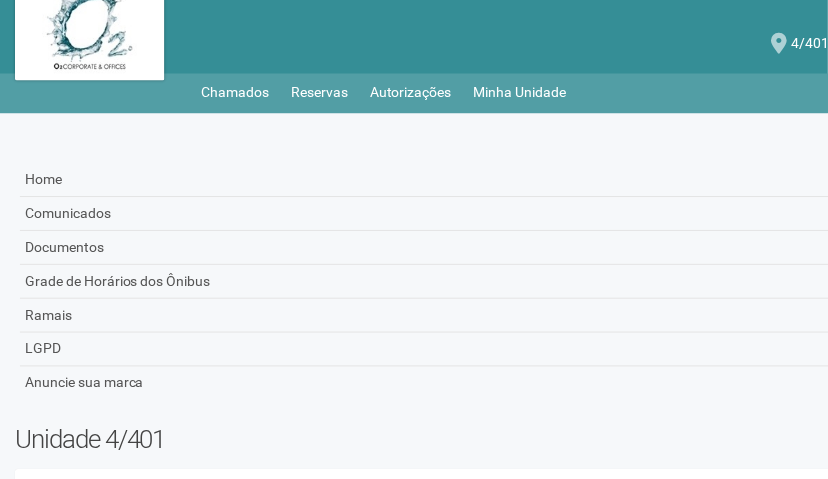 scroll, scrollTop: 50, scrollLeft: 0, axis: vertical 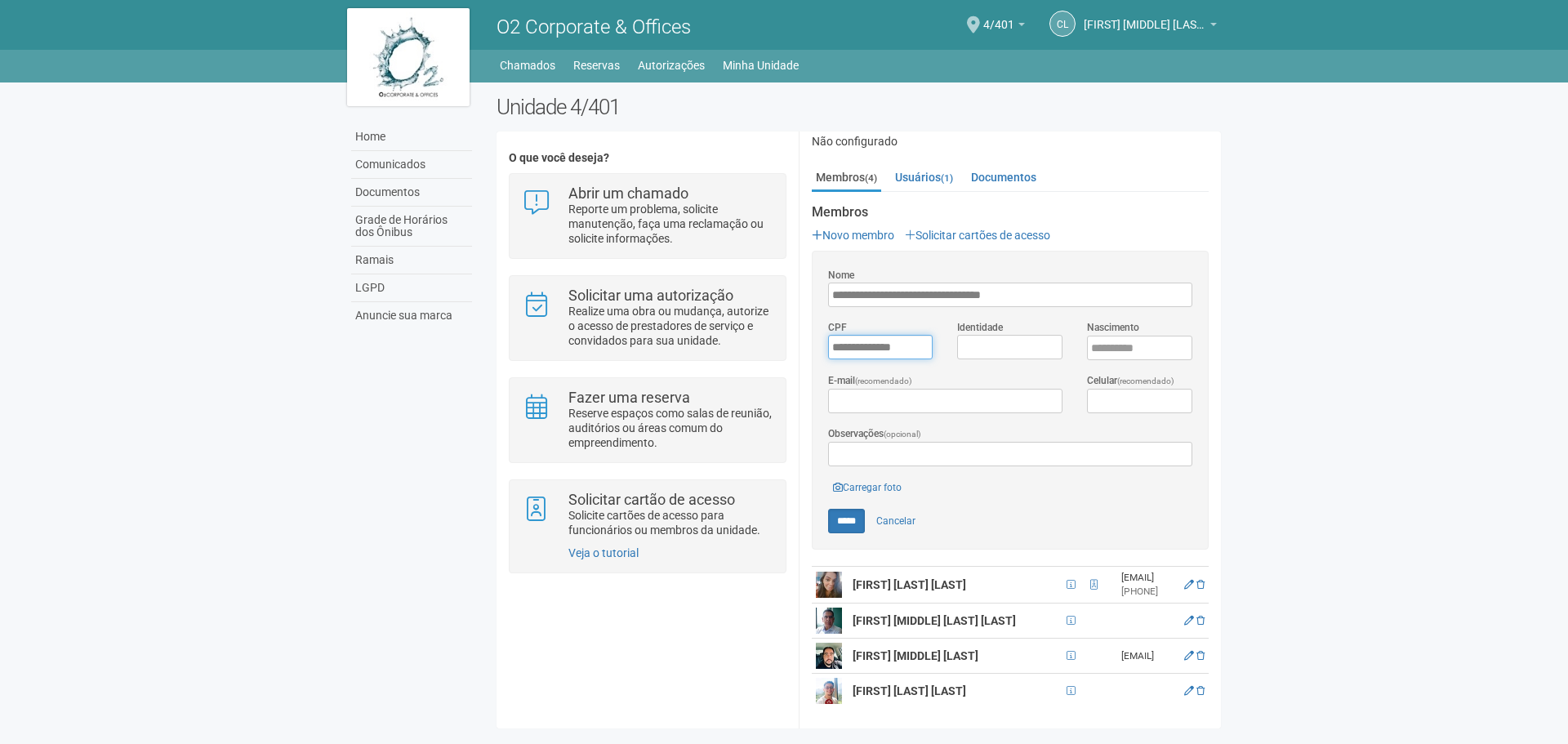 click on "*********" at bounding box center [880, 347] 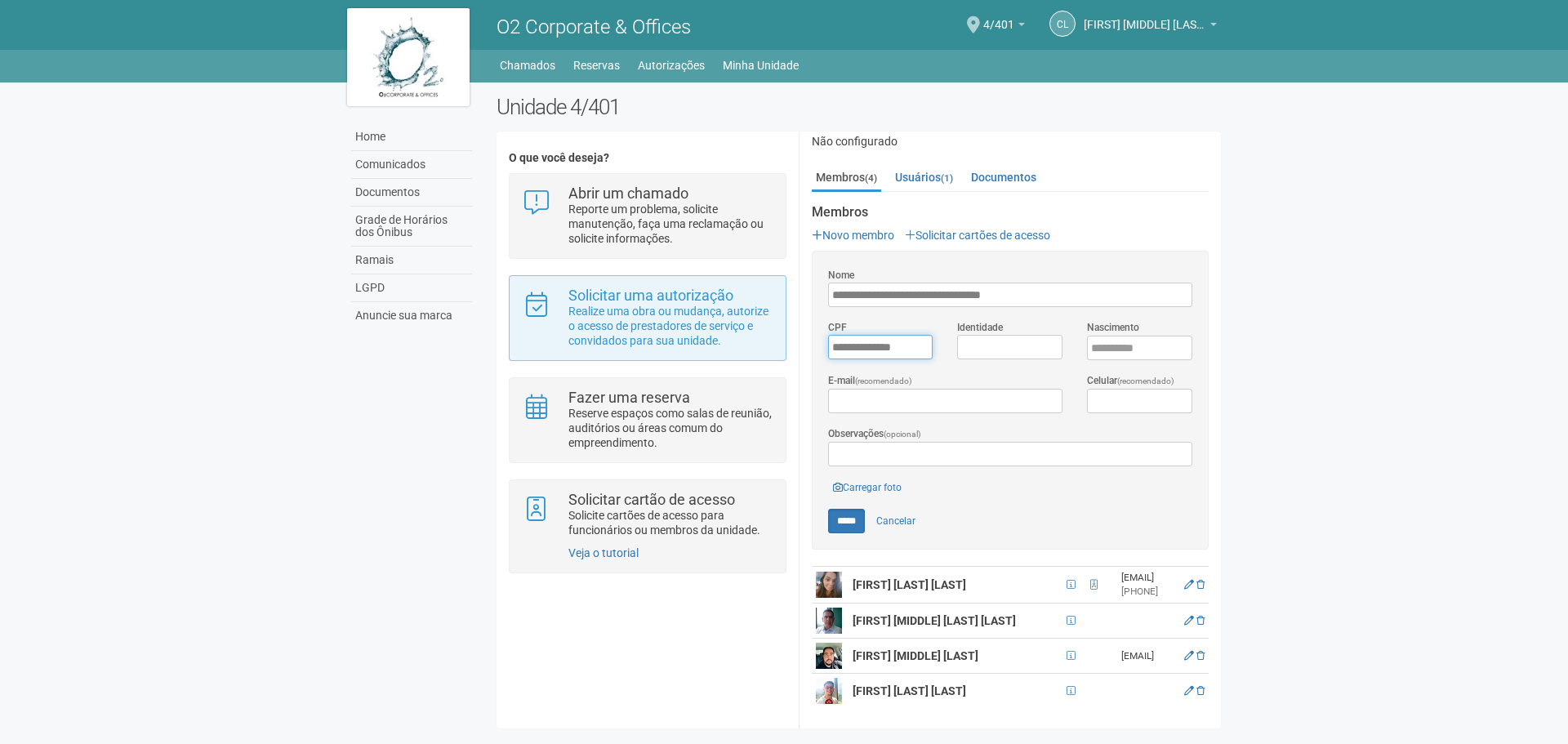 drag, startPoint x: 880, startPoint y: 338, endPoint x: 758, endPoint y: 339, distance: 122.0041 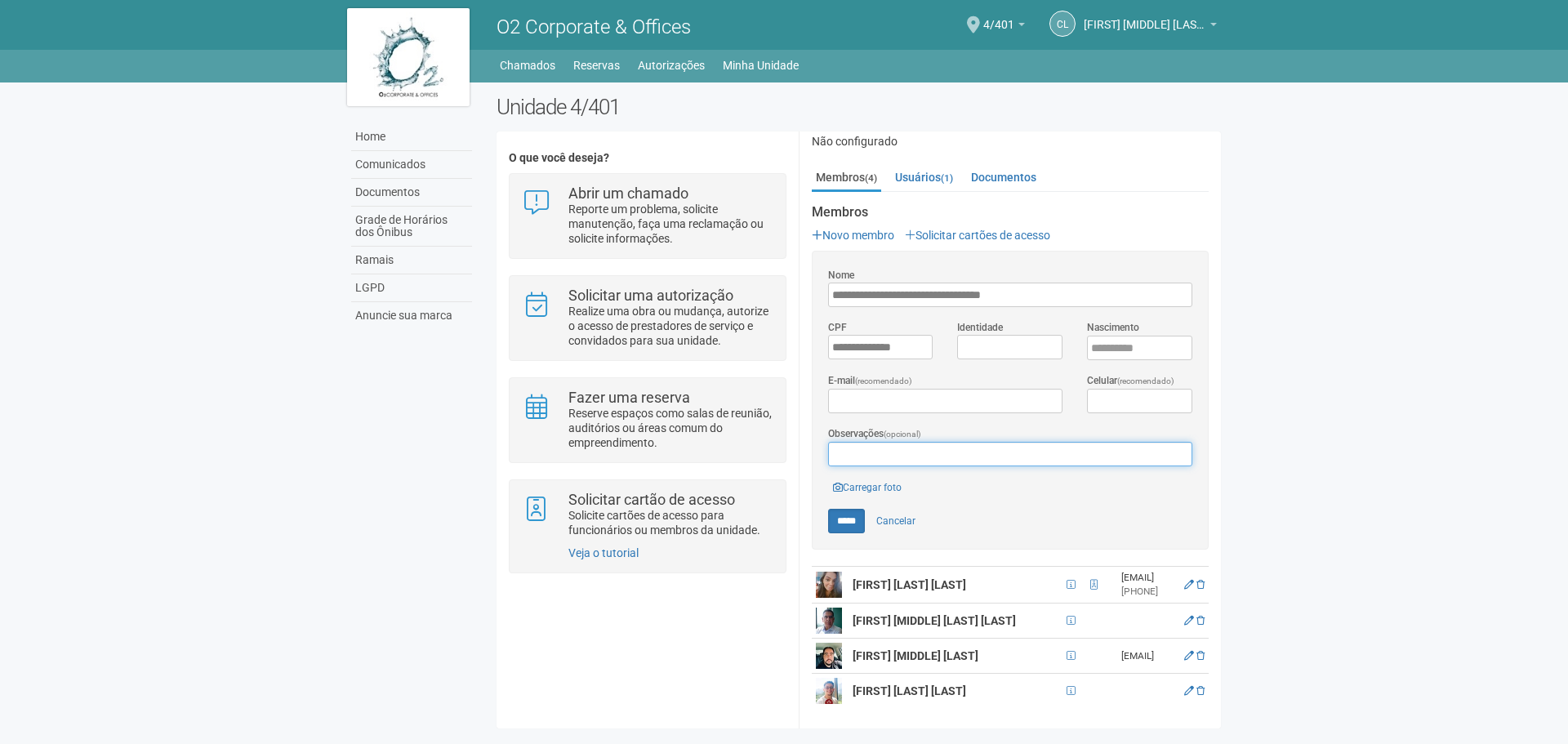 type 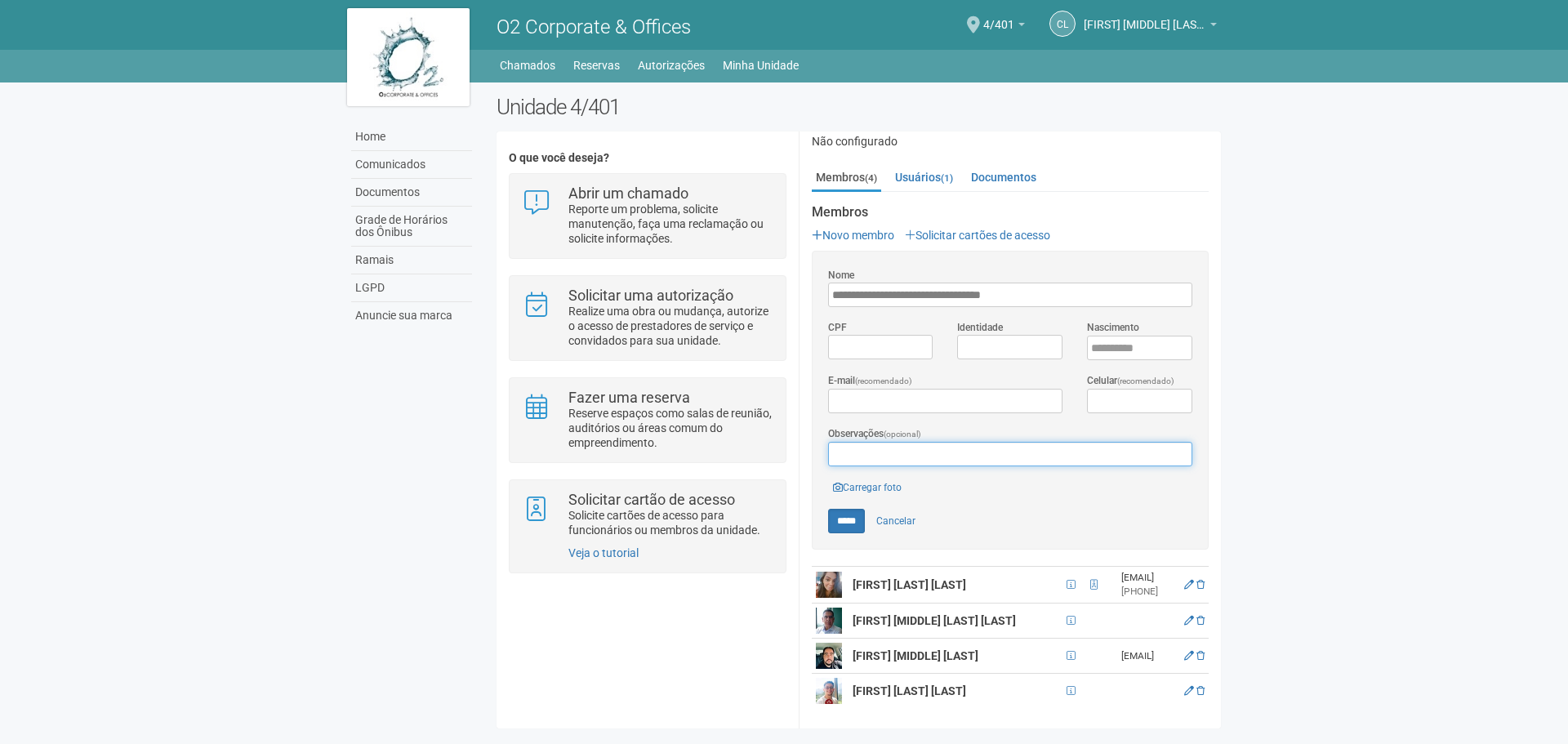click on "Observações  (opcional)" at bounding box center (1010, 454) 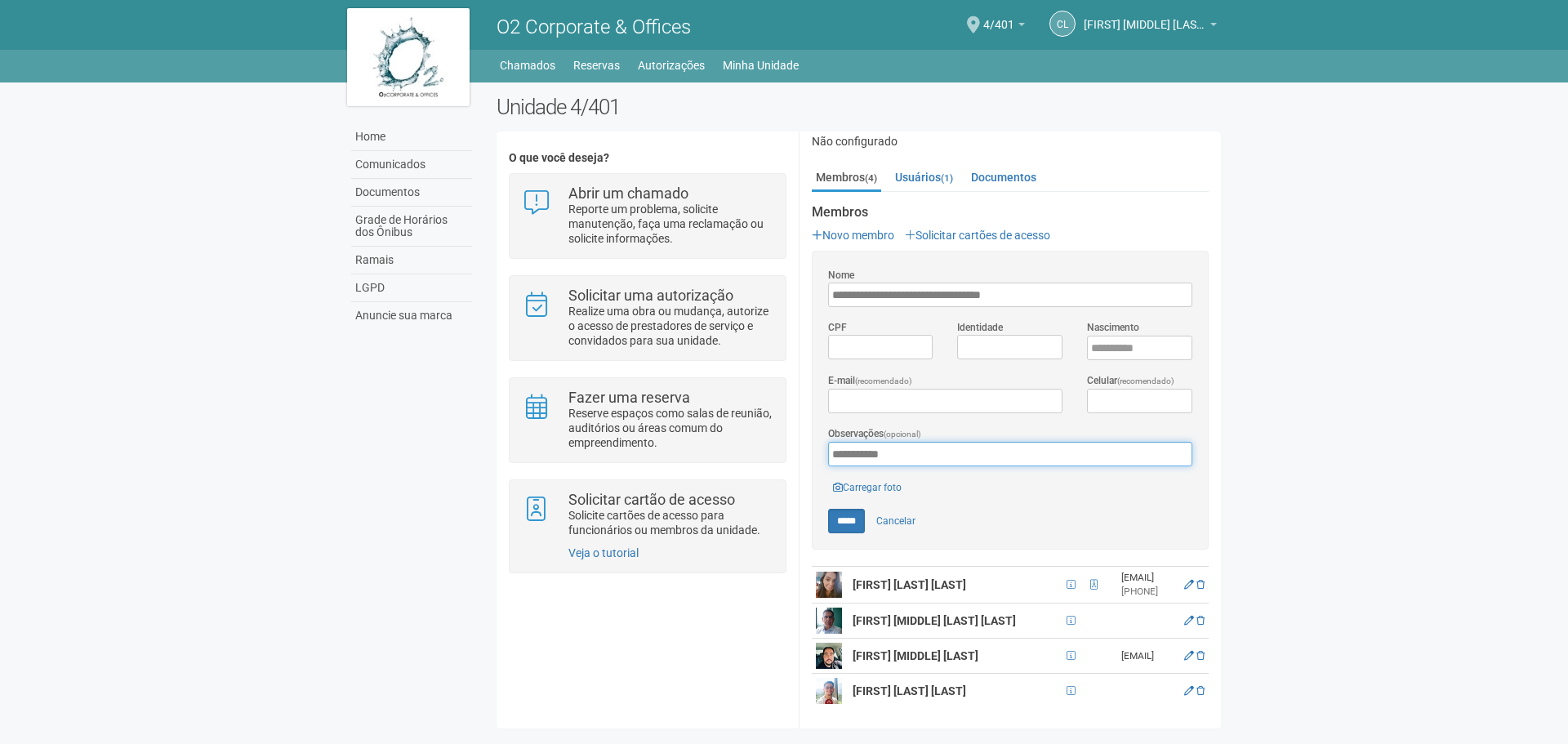 type on "**********" 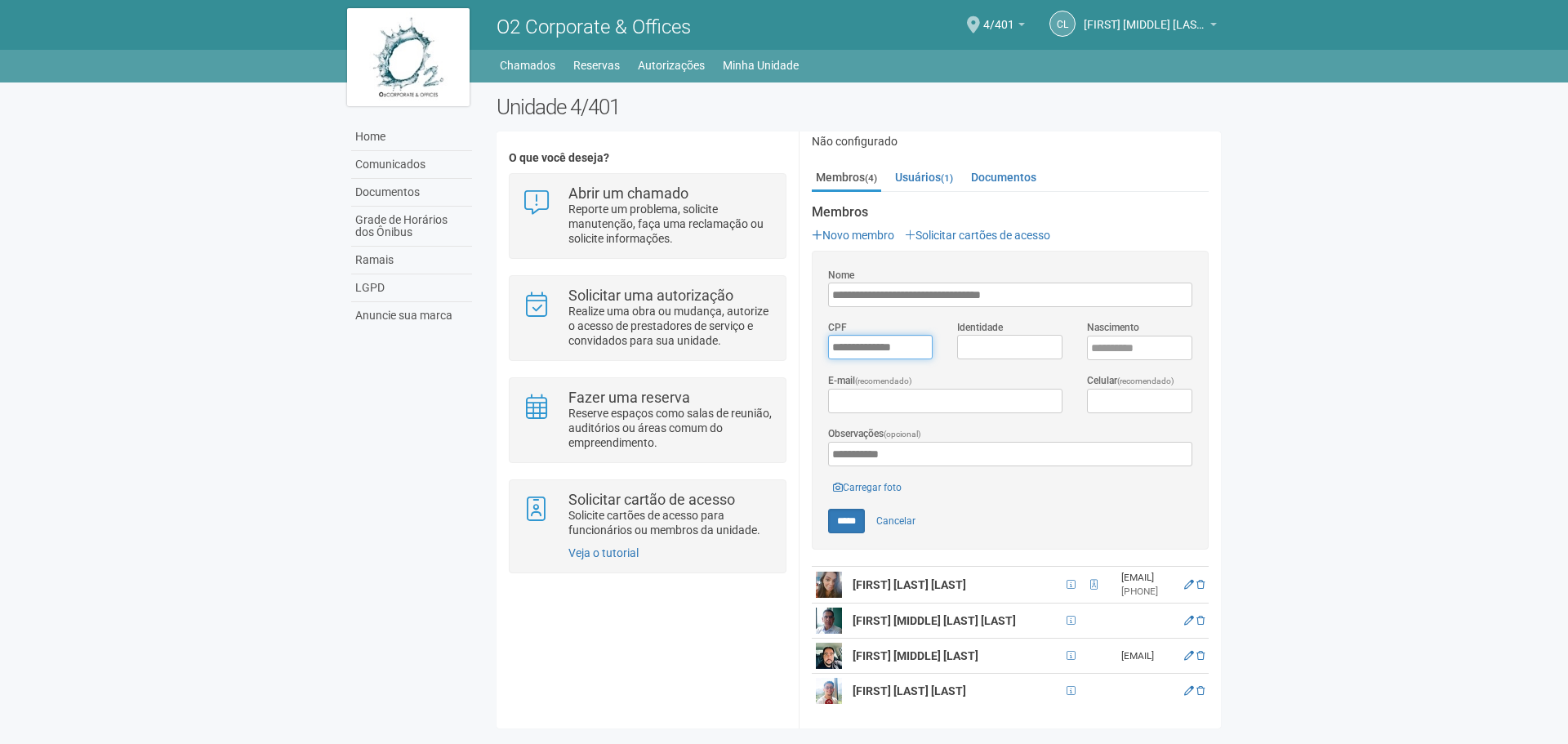 click on "*********" at bounding box center [880, 347] 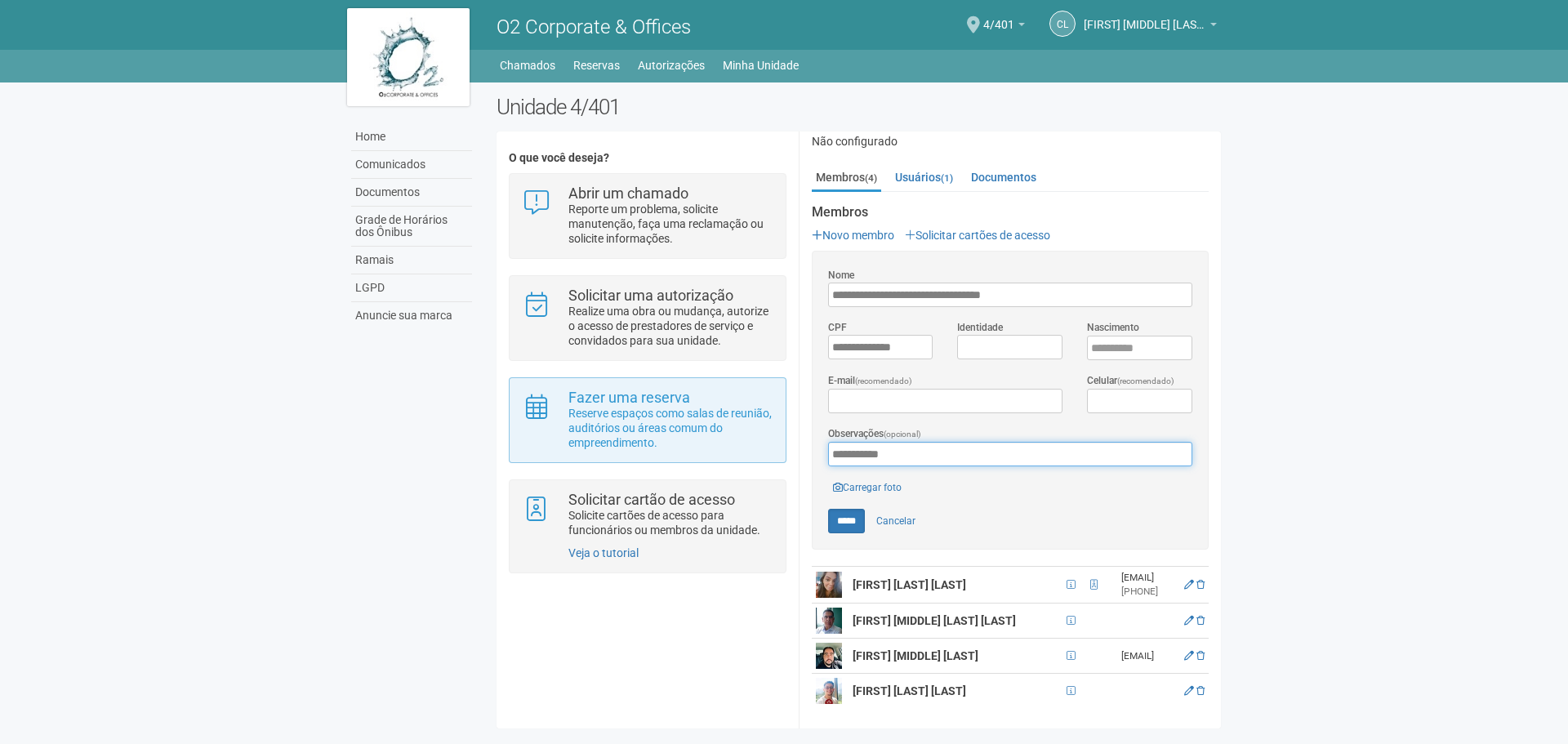 drag, startPoint x: 924, startPoint y: 444, endPoint x: 774, endPoint y: 447, distance: 150.03 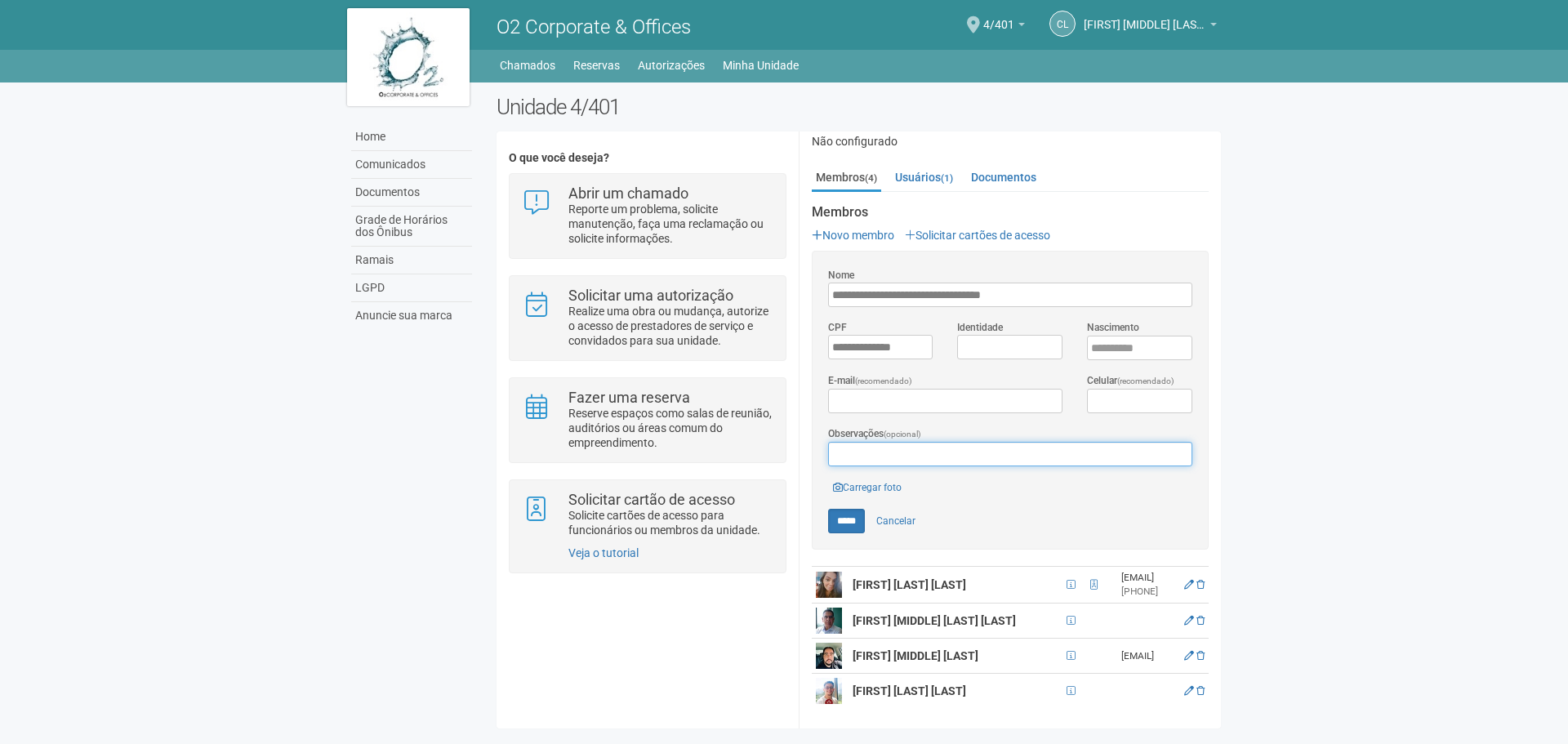 type 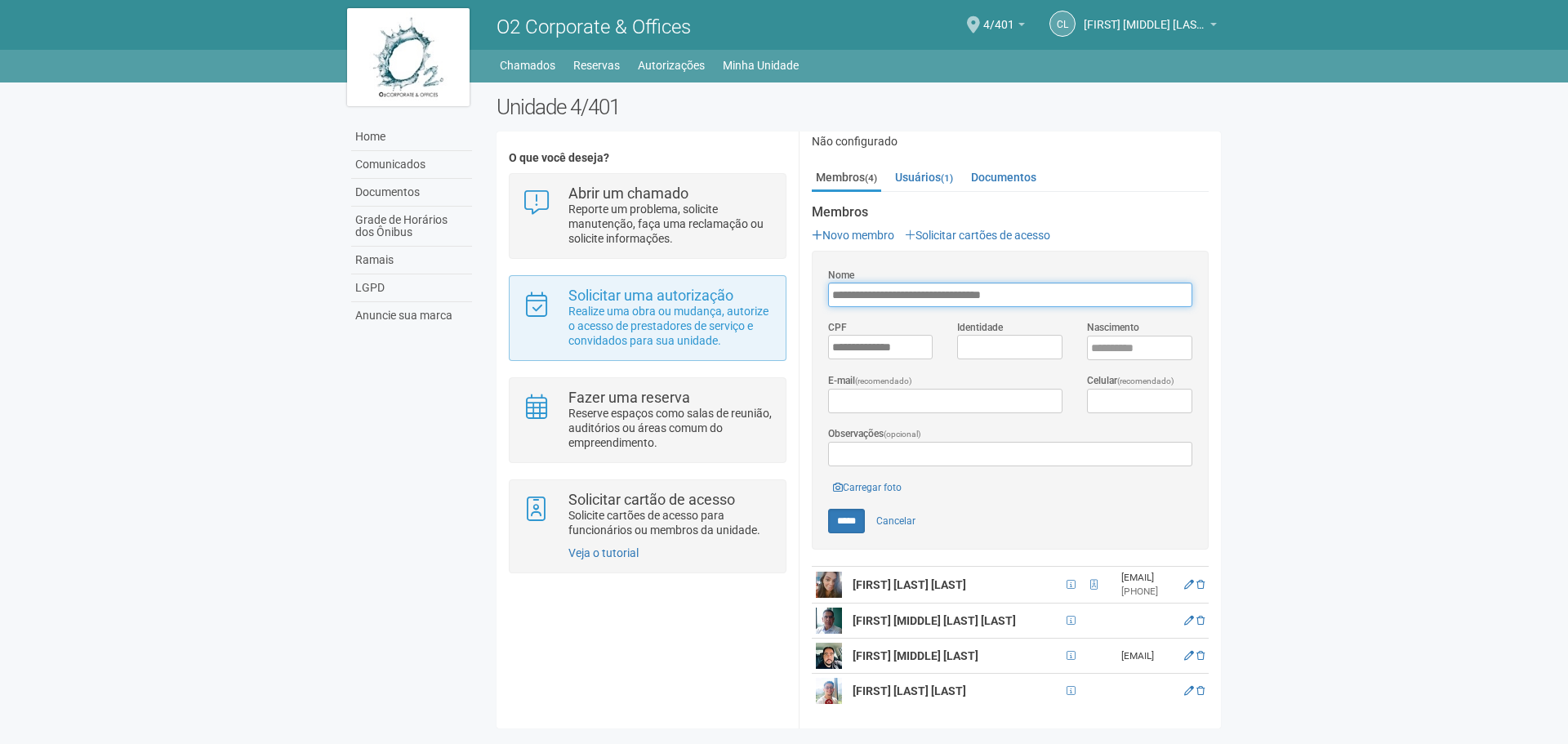 drag, startPoint x: 1042, startPoint y: 290, endPoint x: 773, endPoint y: 301, distance: 269.22481 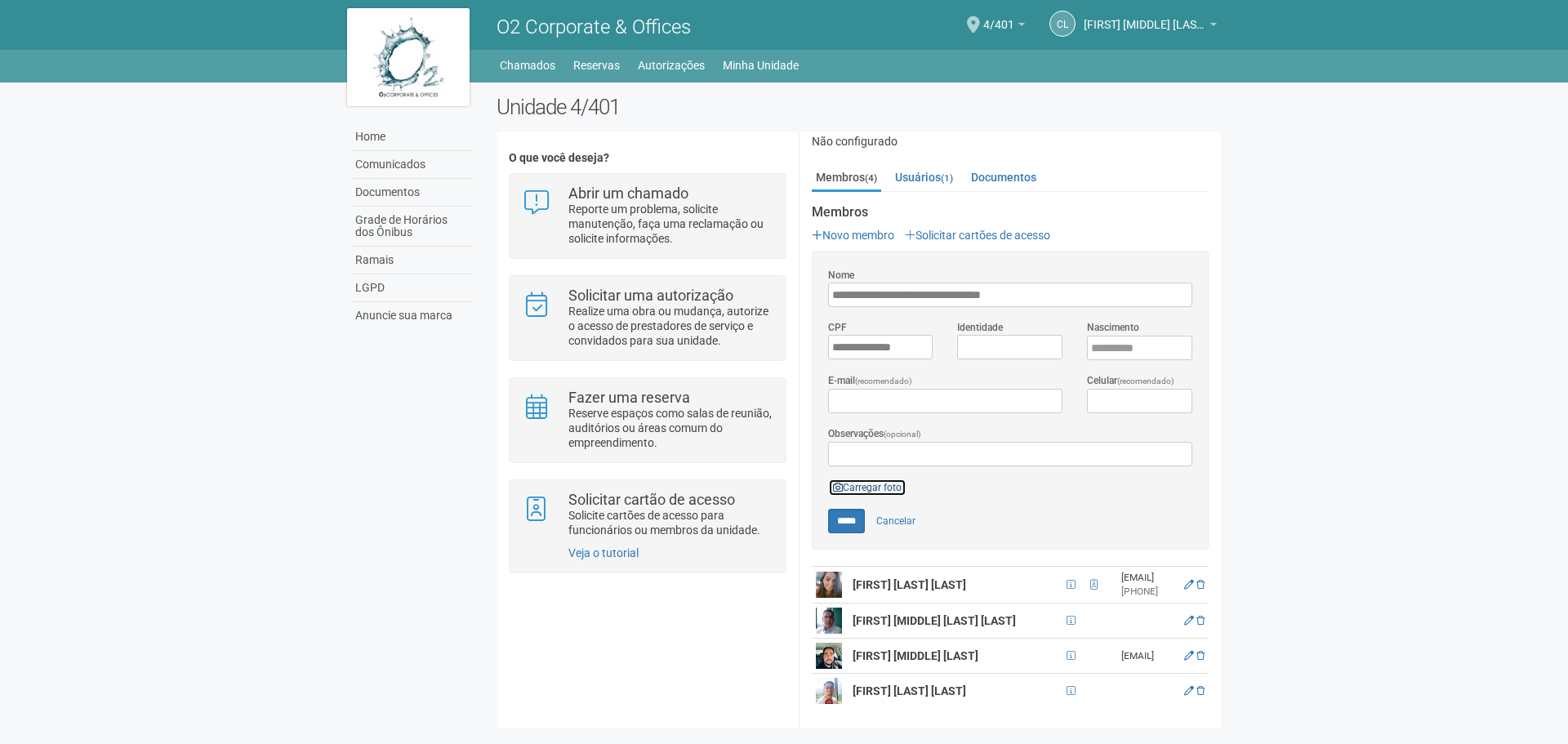 click at bounding box center (838, 488) 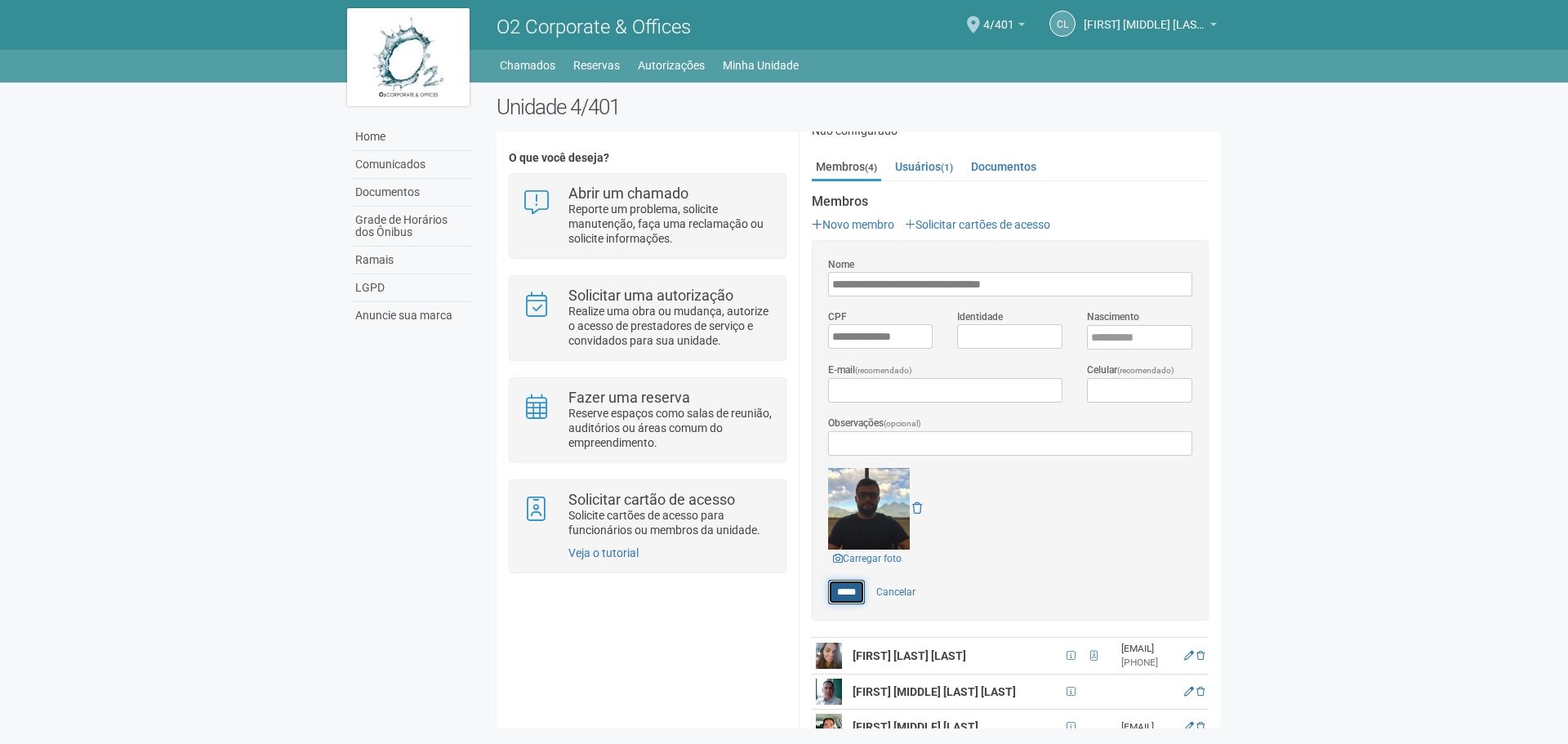 click on "*****" at bounding box center (846, 592) 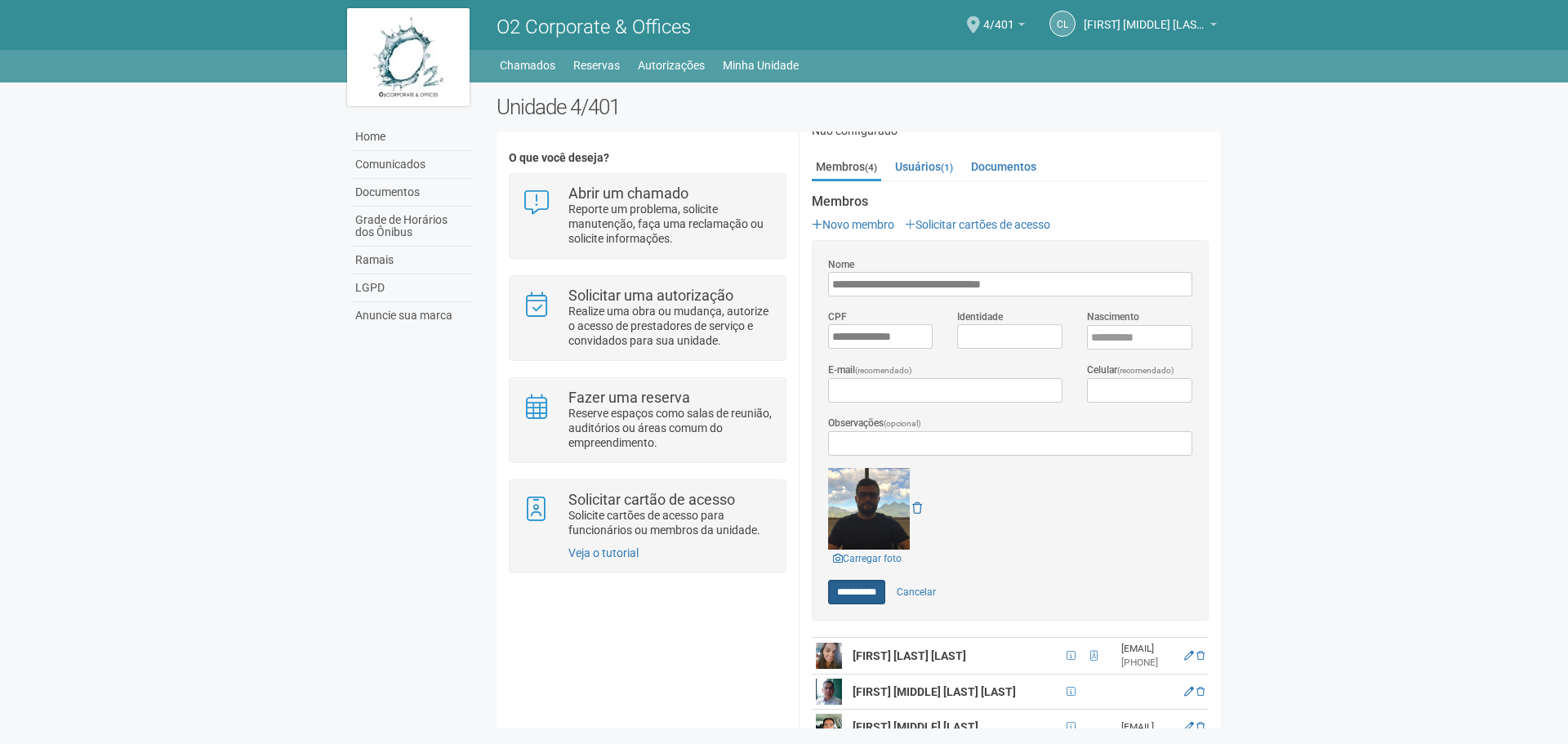 type on "*****" 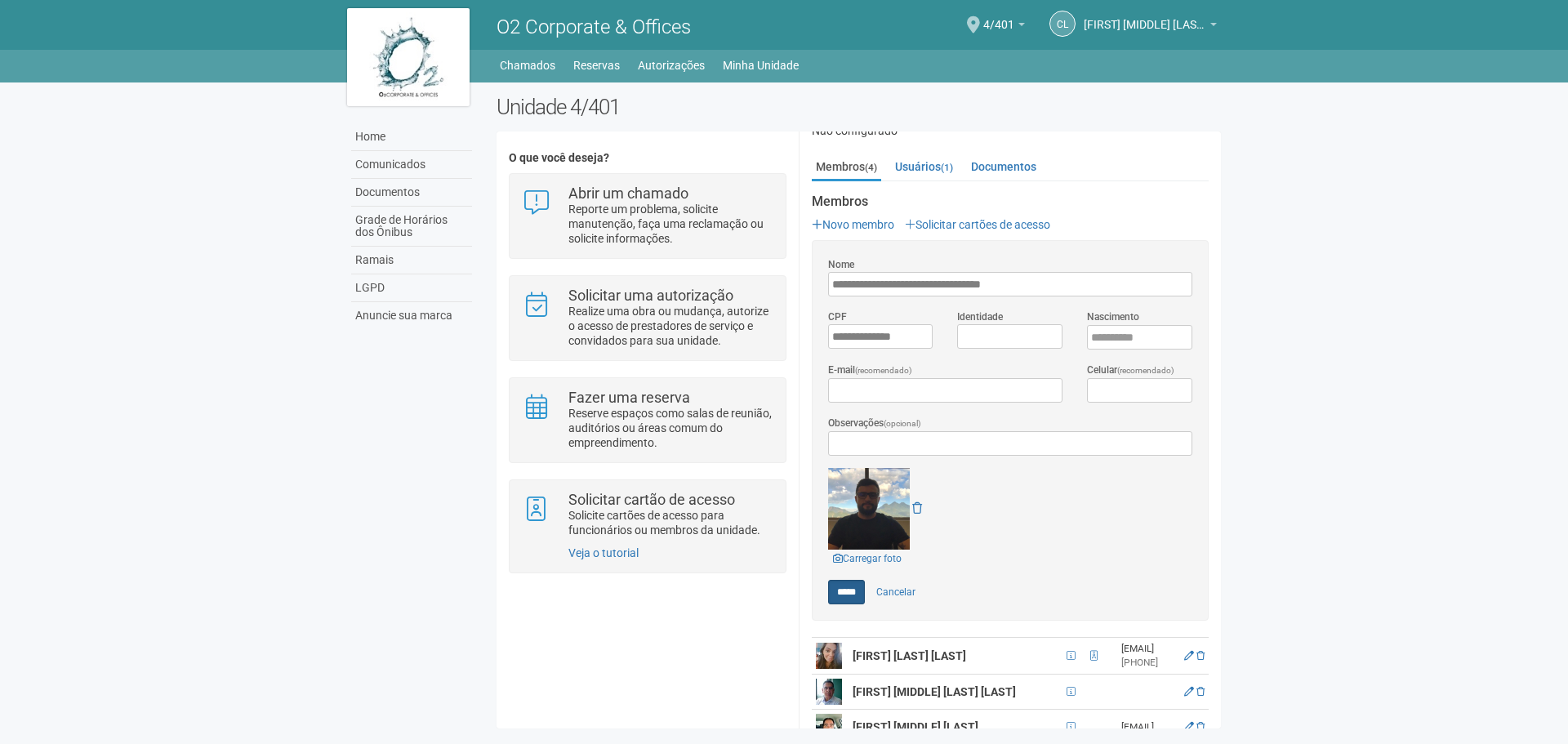 scroll, scrollTop: 0, scrollLeft: 0, axis: both 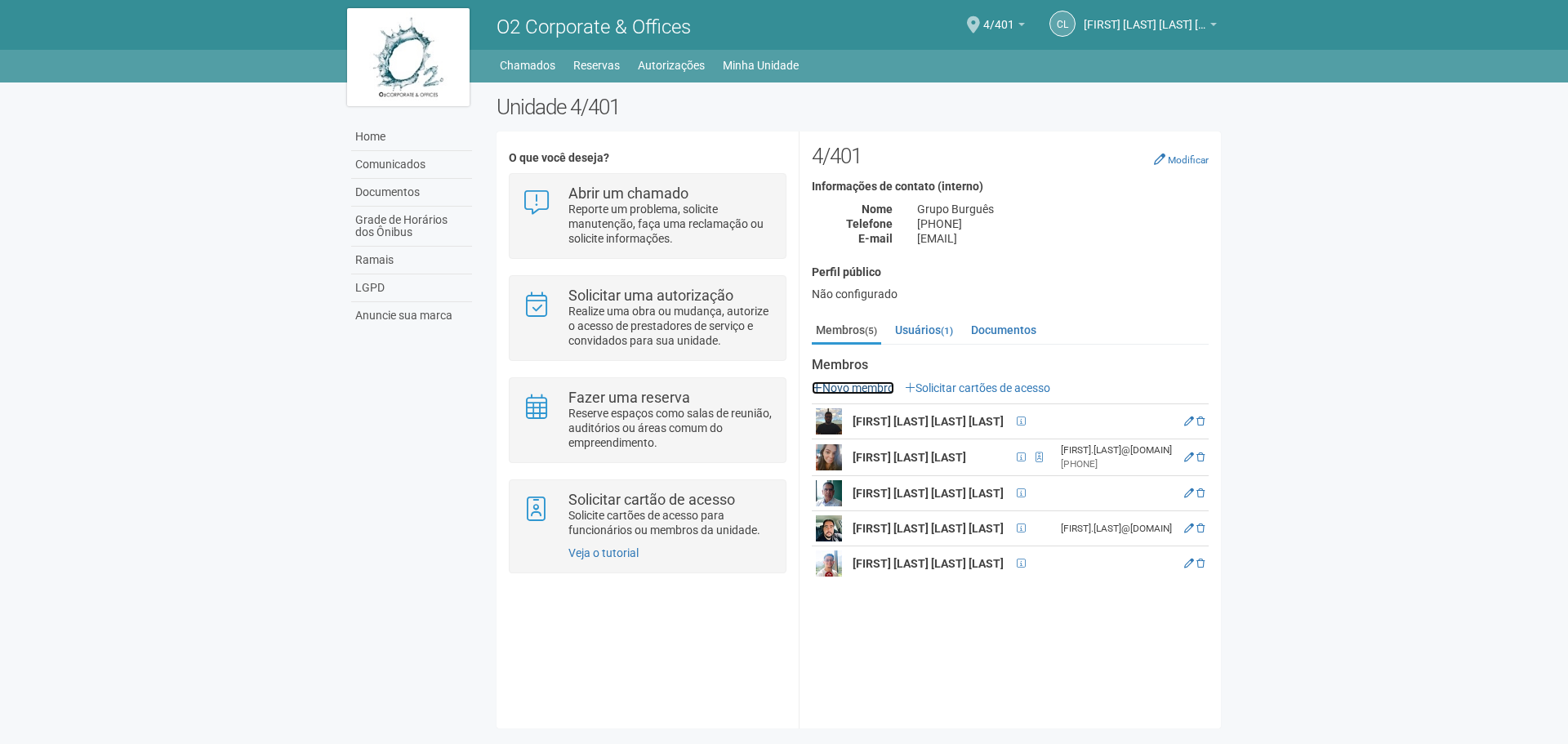 click on "Novo membro" at bounding box center (853, 388) 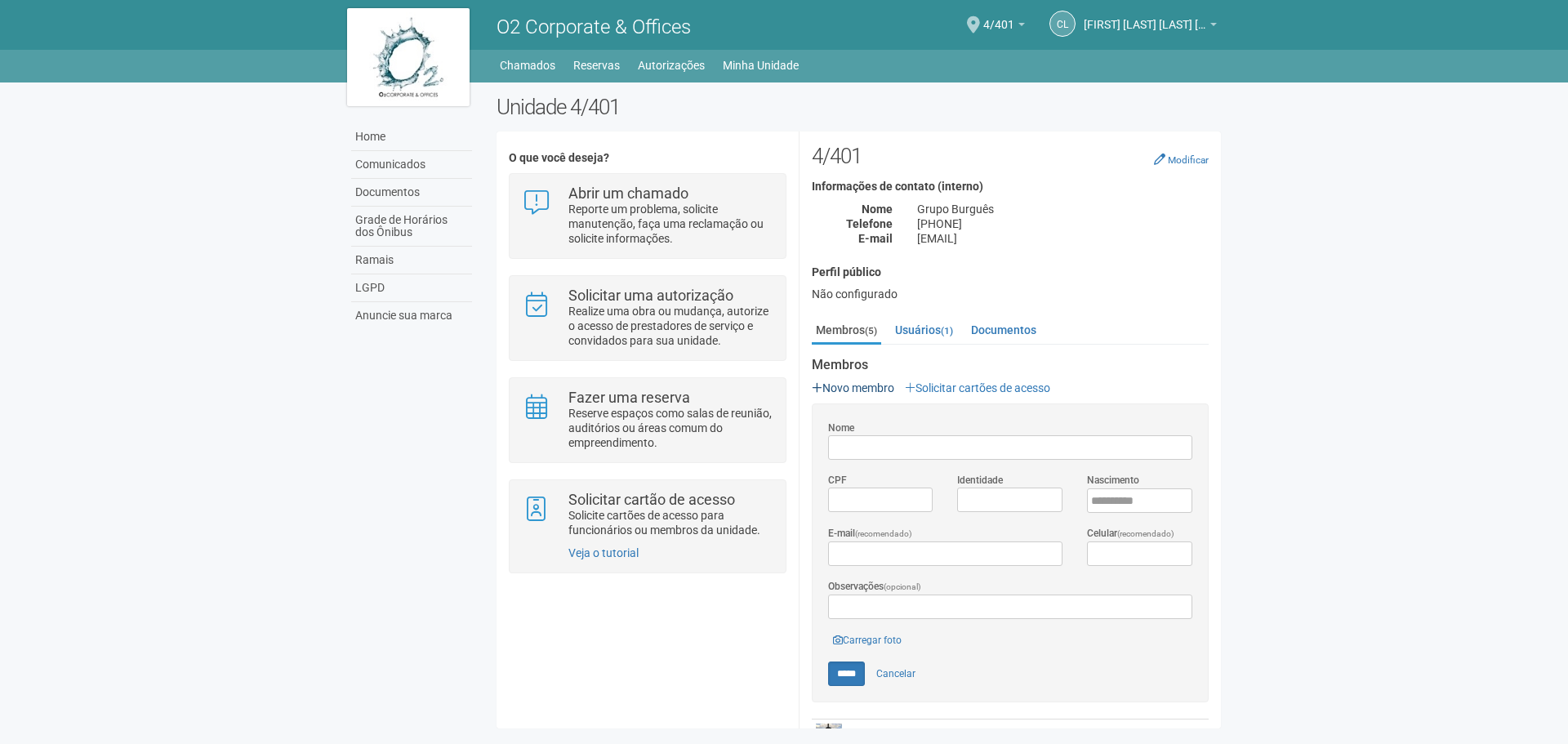 scroll, scrollTop: 0, scrollLeft: 0, axis: both 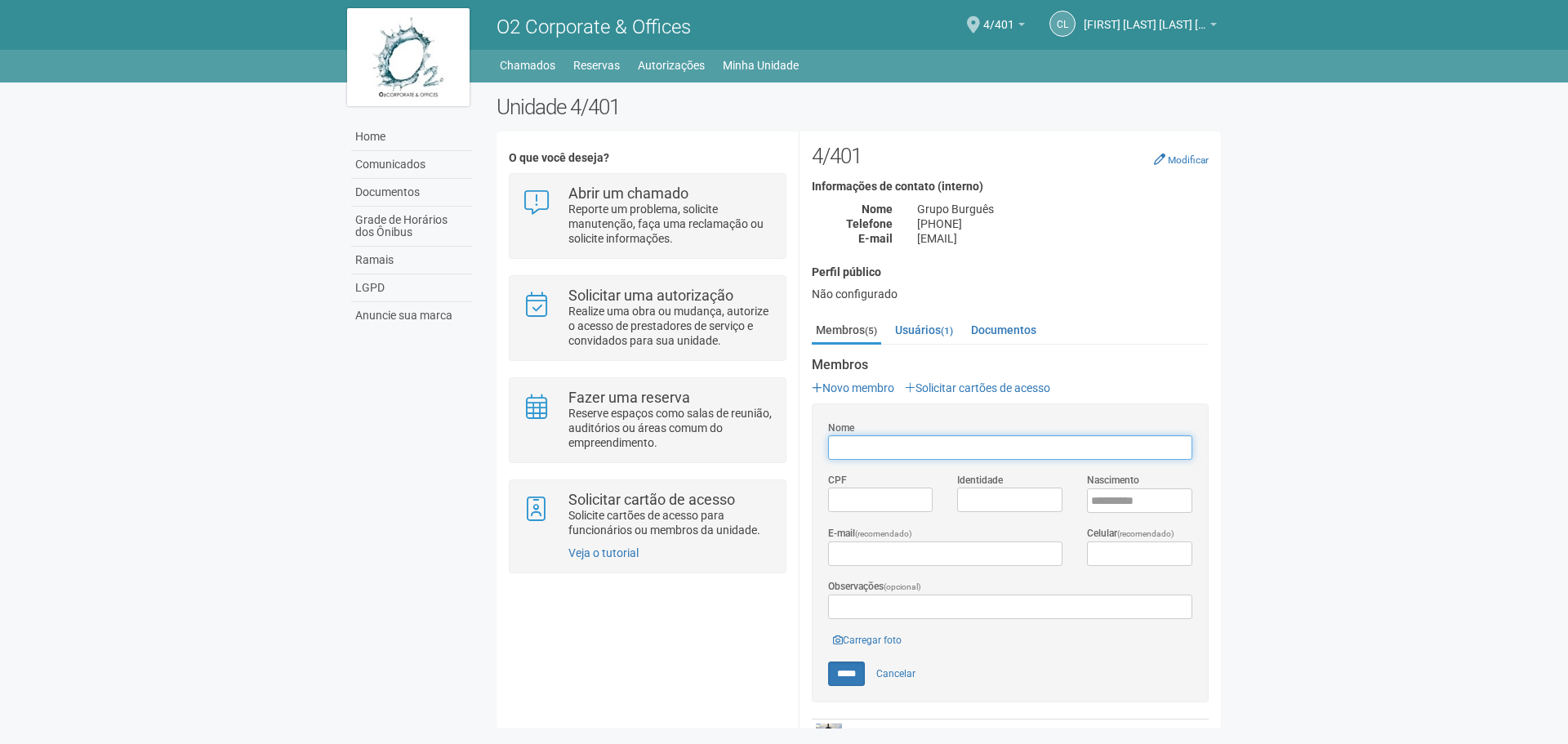 click on "Nome" at bounding box center [1010, 448] 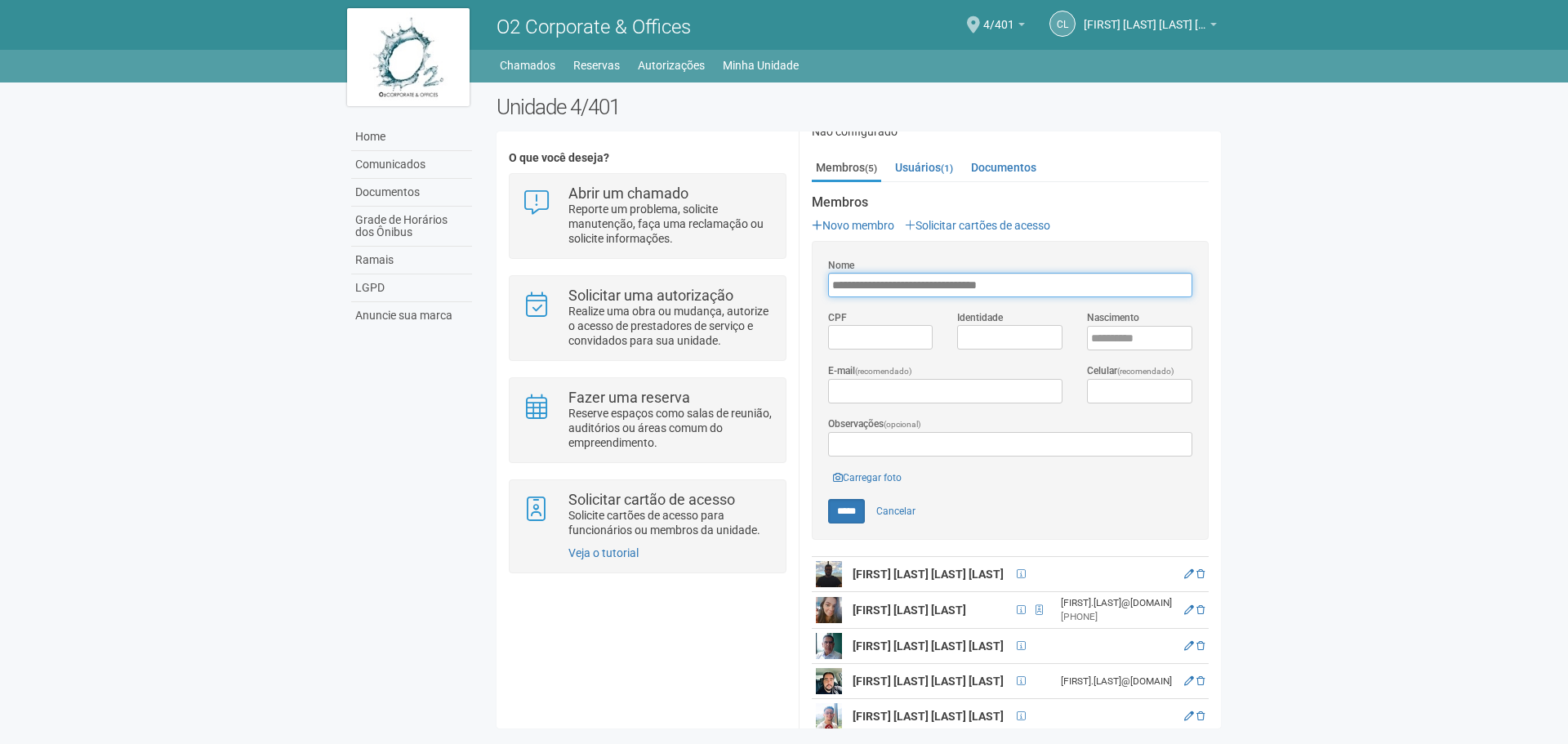 scroll, scrollTop: 163, scrollLeft: 0, axis: vertical 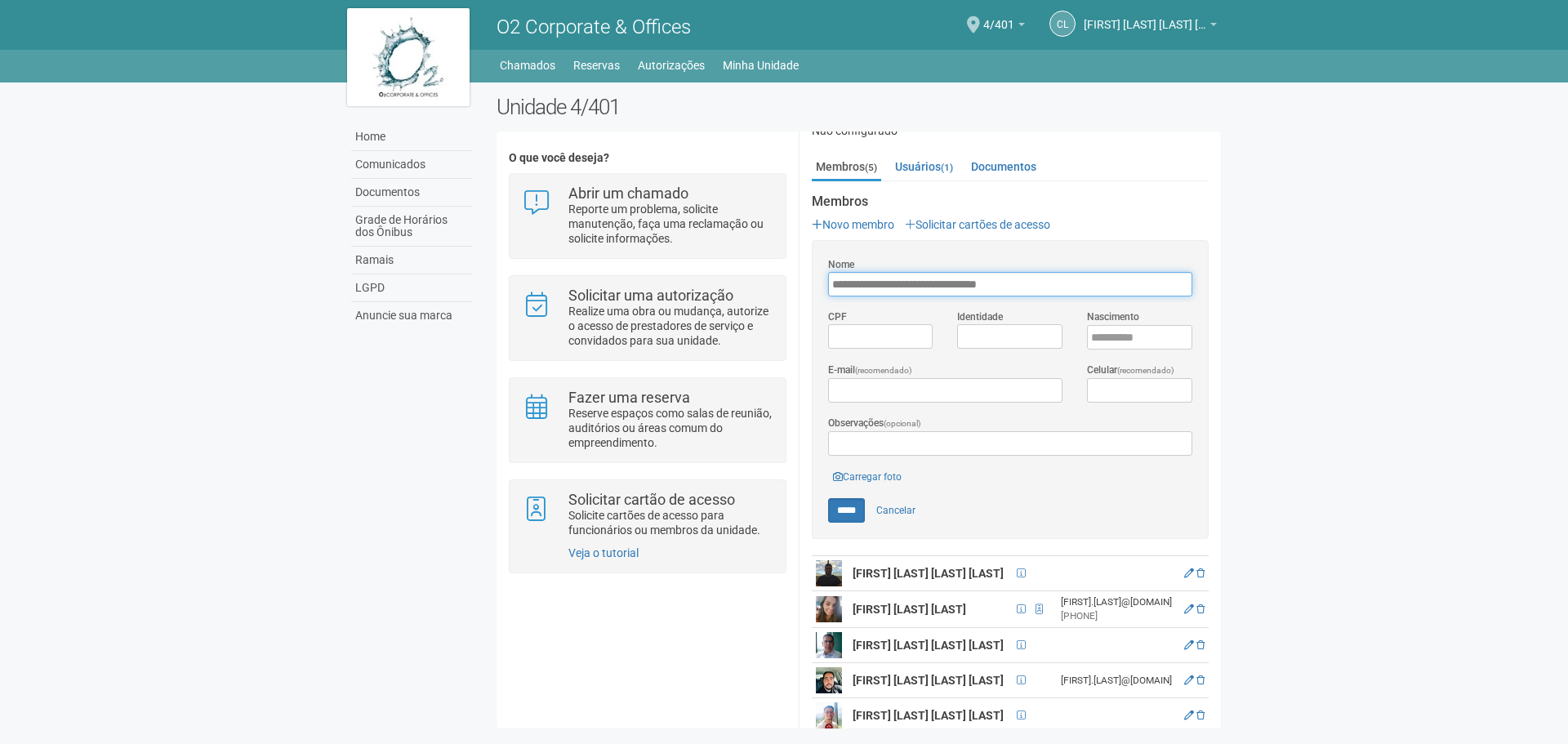 type on "**********" 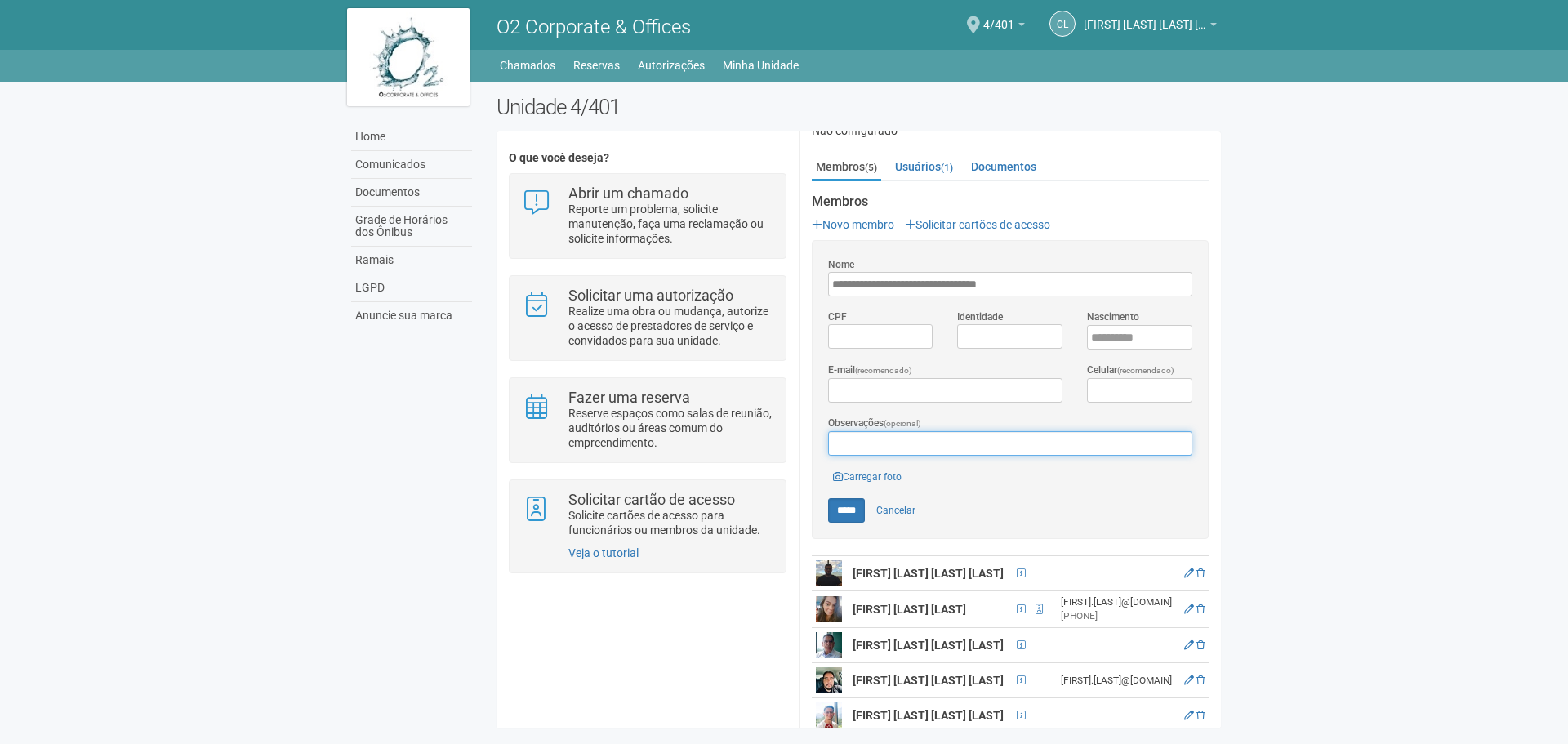 click on "Observações  (opcional)" at bounding box center (1010, 443) 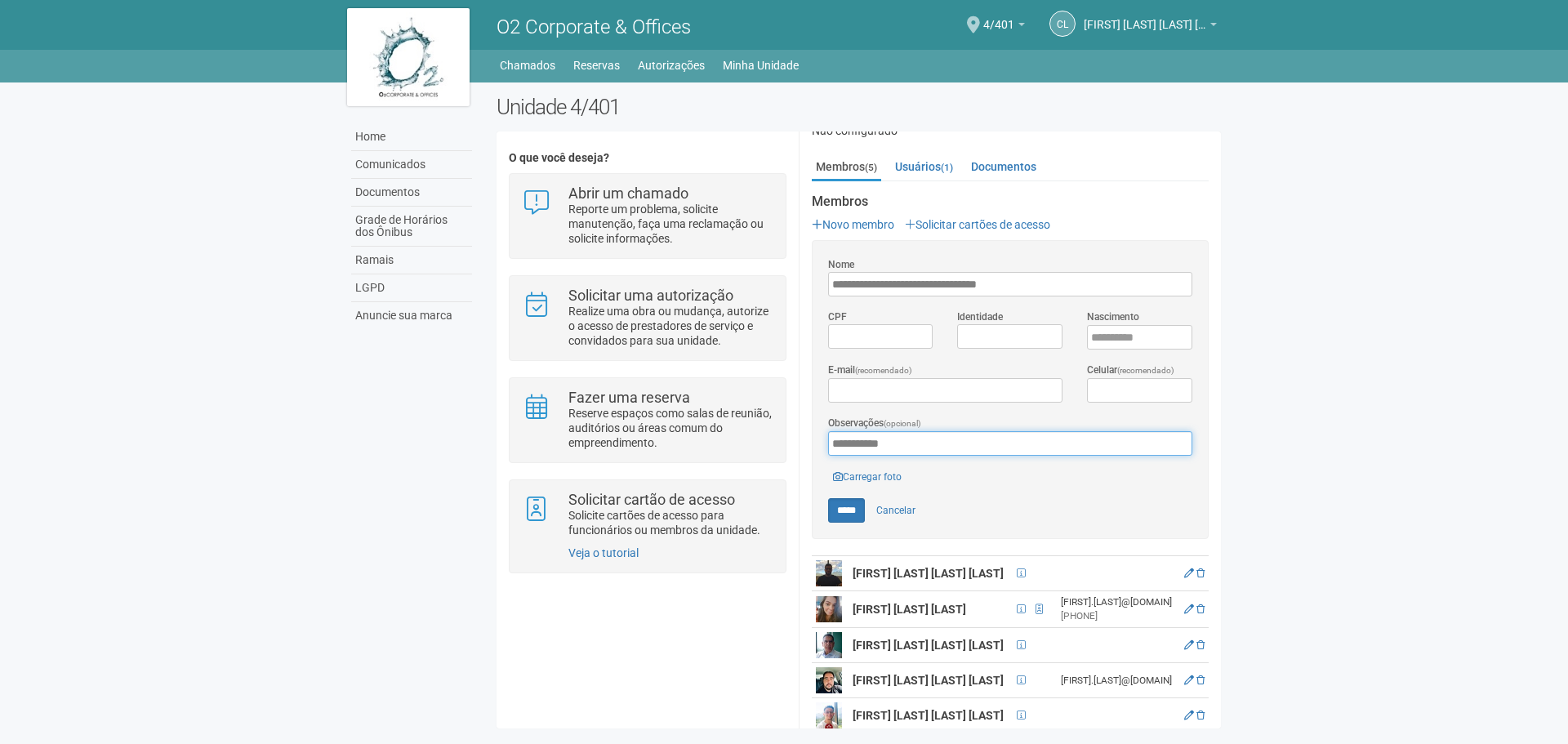 type on "**********" 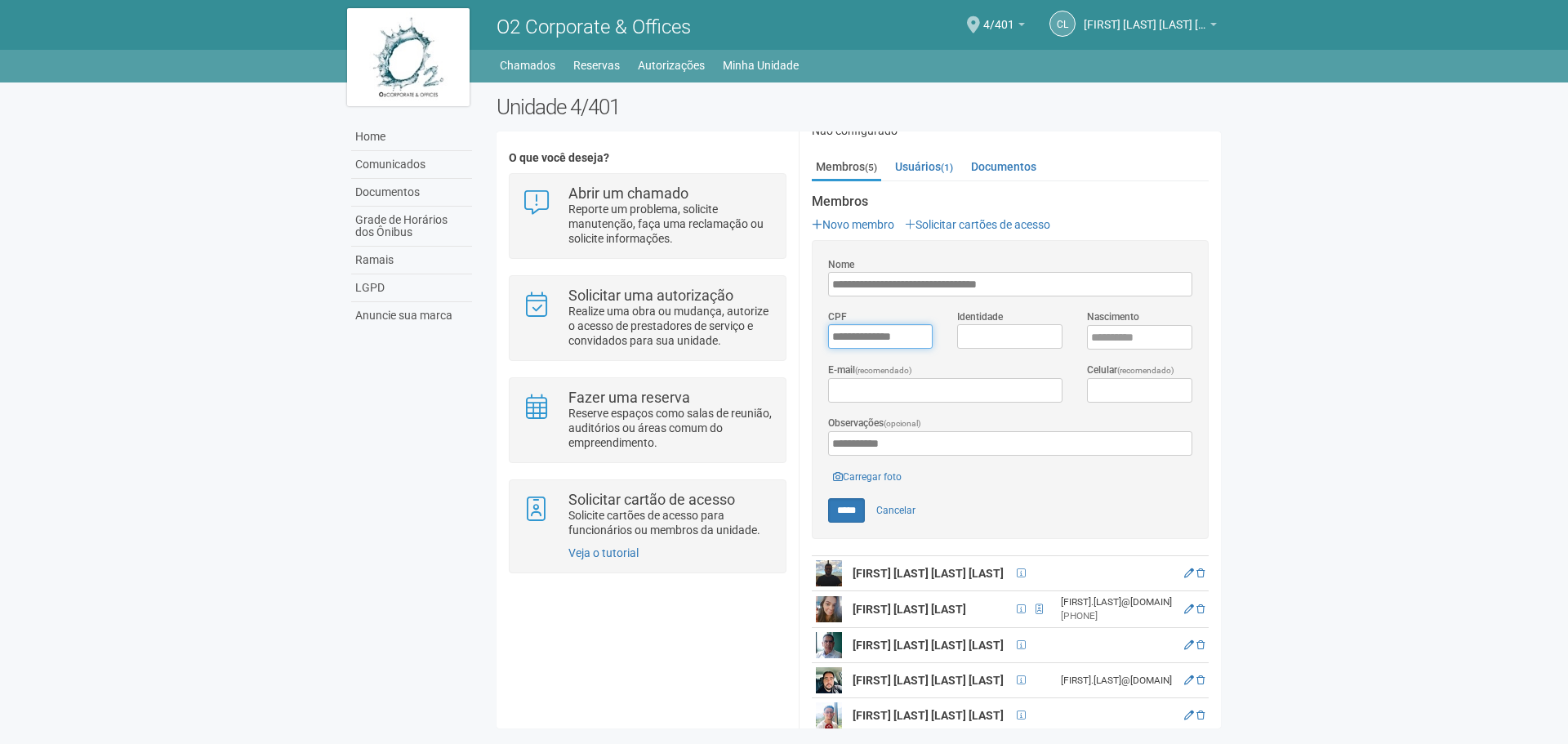 click on "*********" at bounding box center [880, 336] 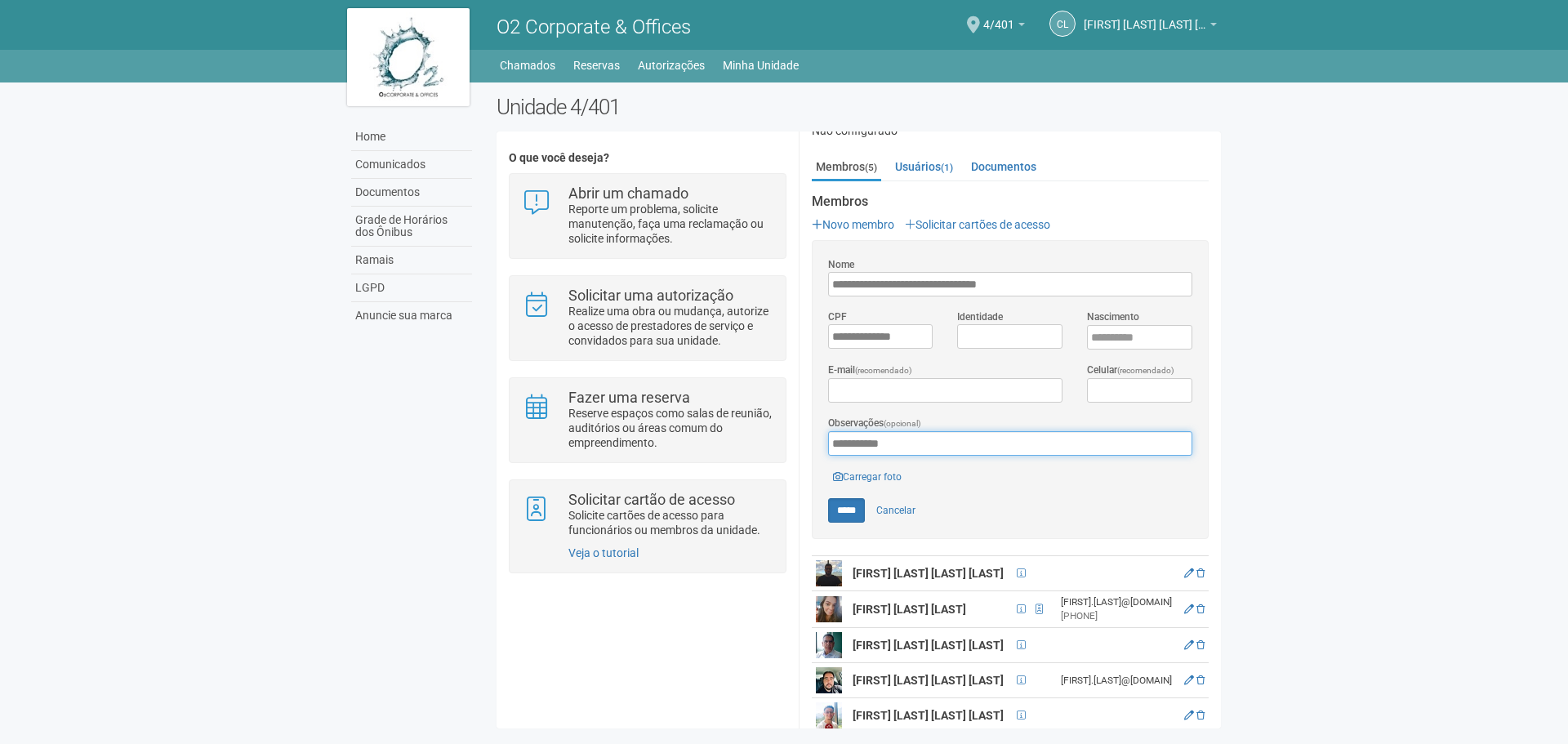 drag, startPoint x: 965, startPoint y: 441, endPoint x: 825, endPoint y: 448, distance: 140.17489 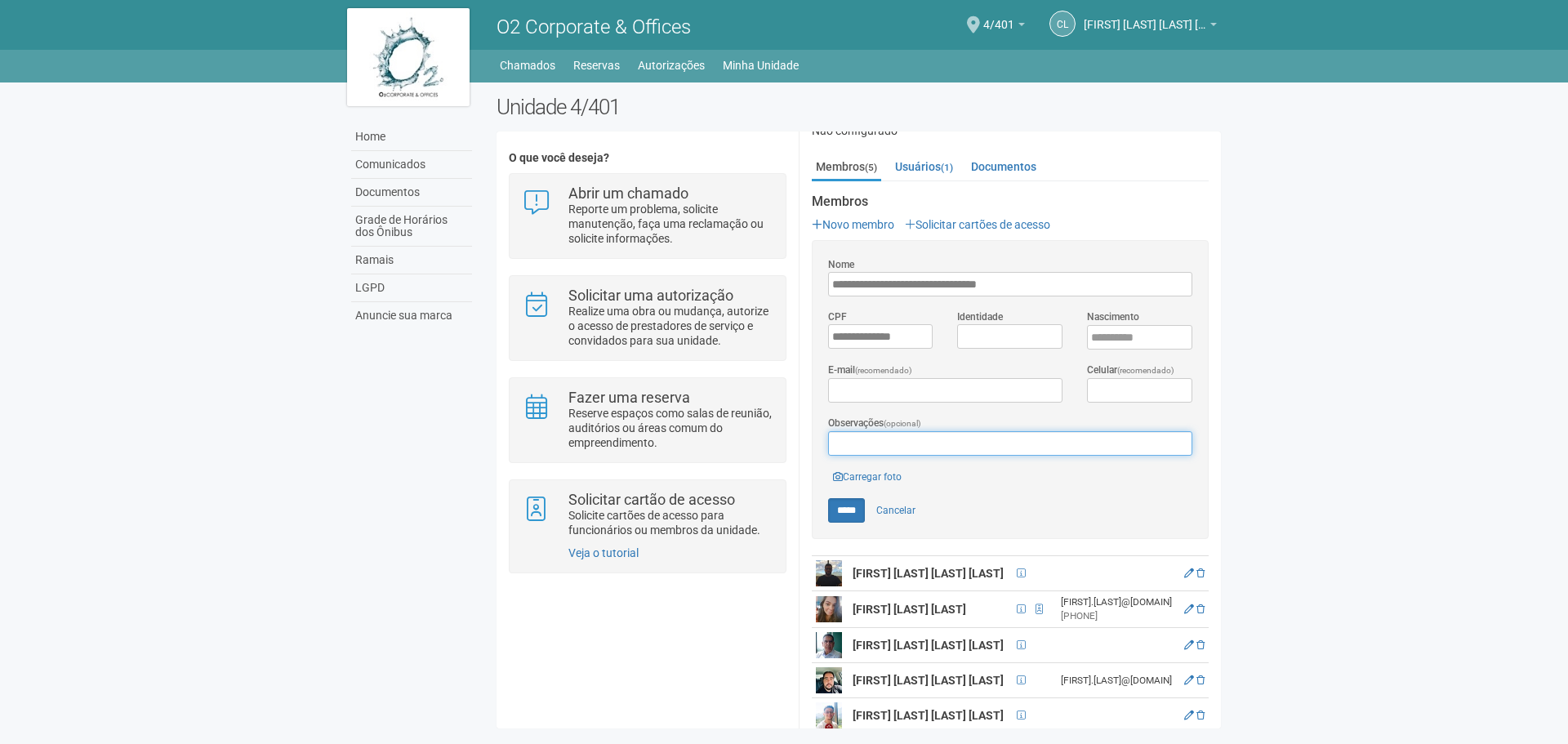 type 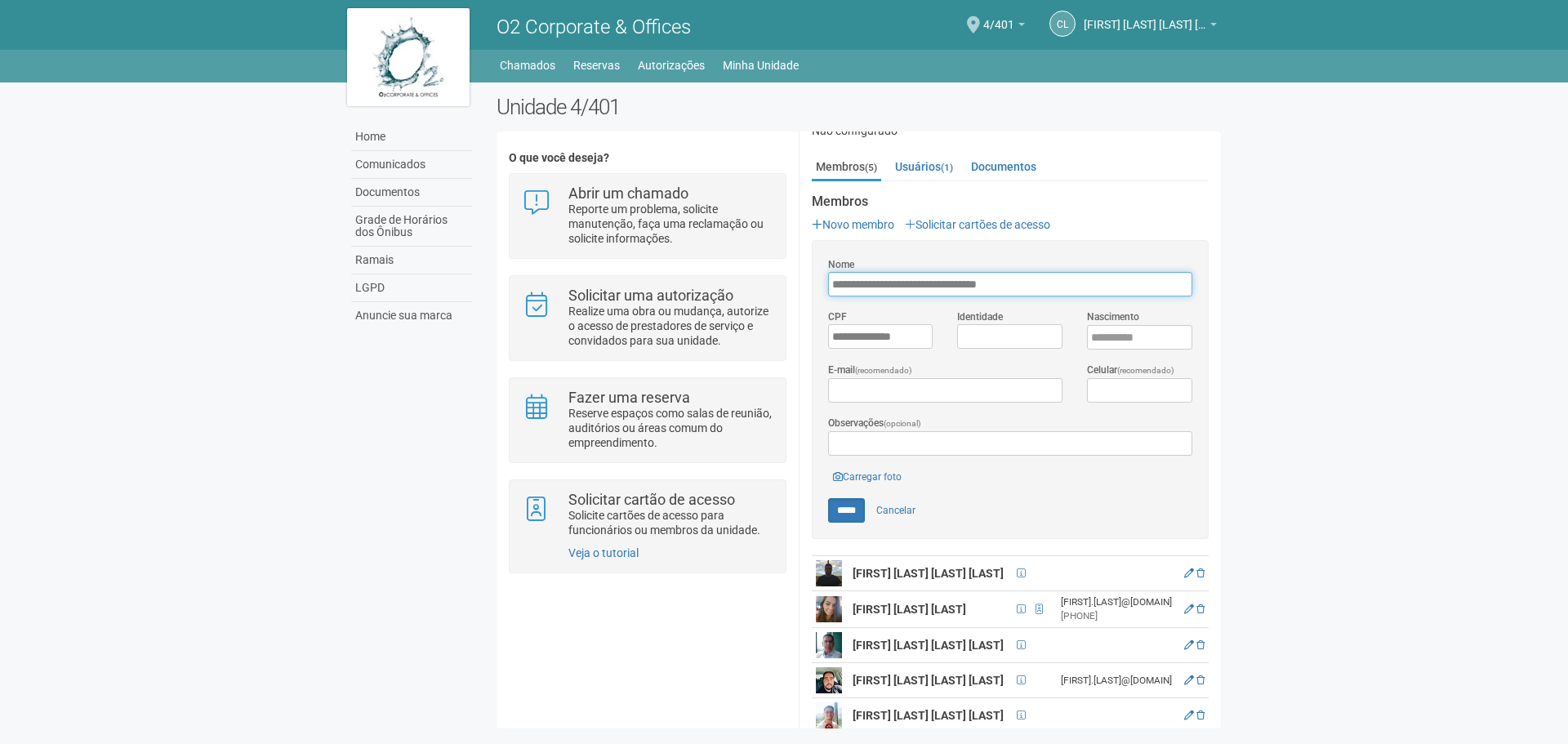 drag, startPoint x: 1026, startPoint y: 280, endPoint x: 822, endPoint y: 292, distance: 204.3526 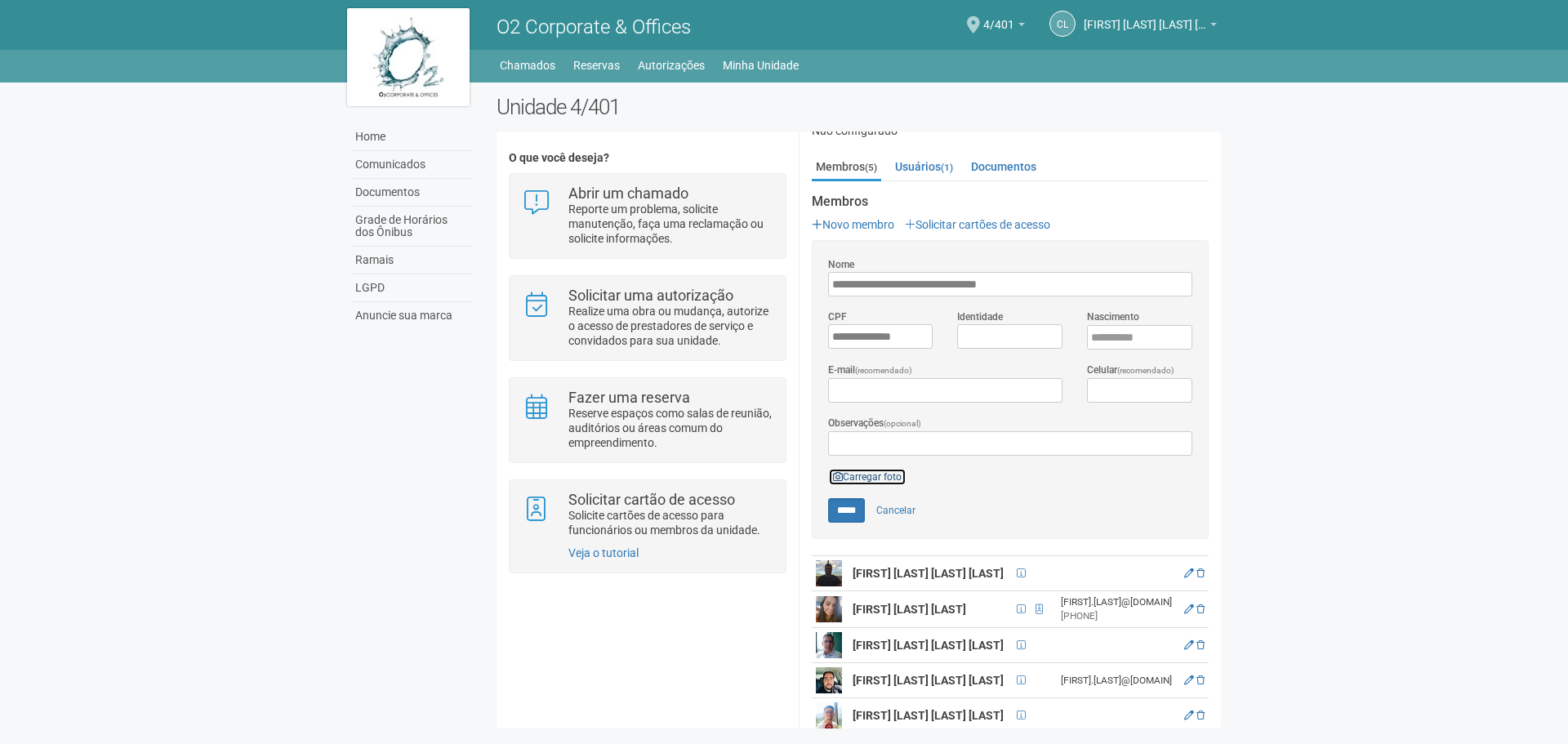 click on "Carregar foto" at bounding box center (867, 477) 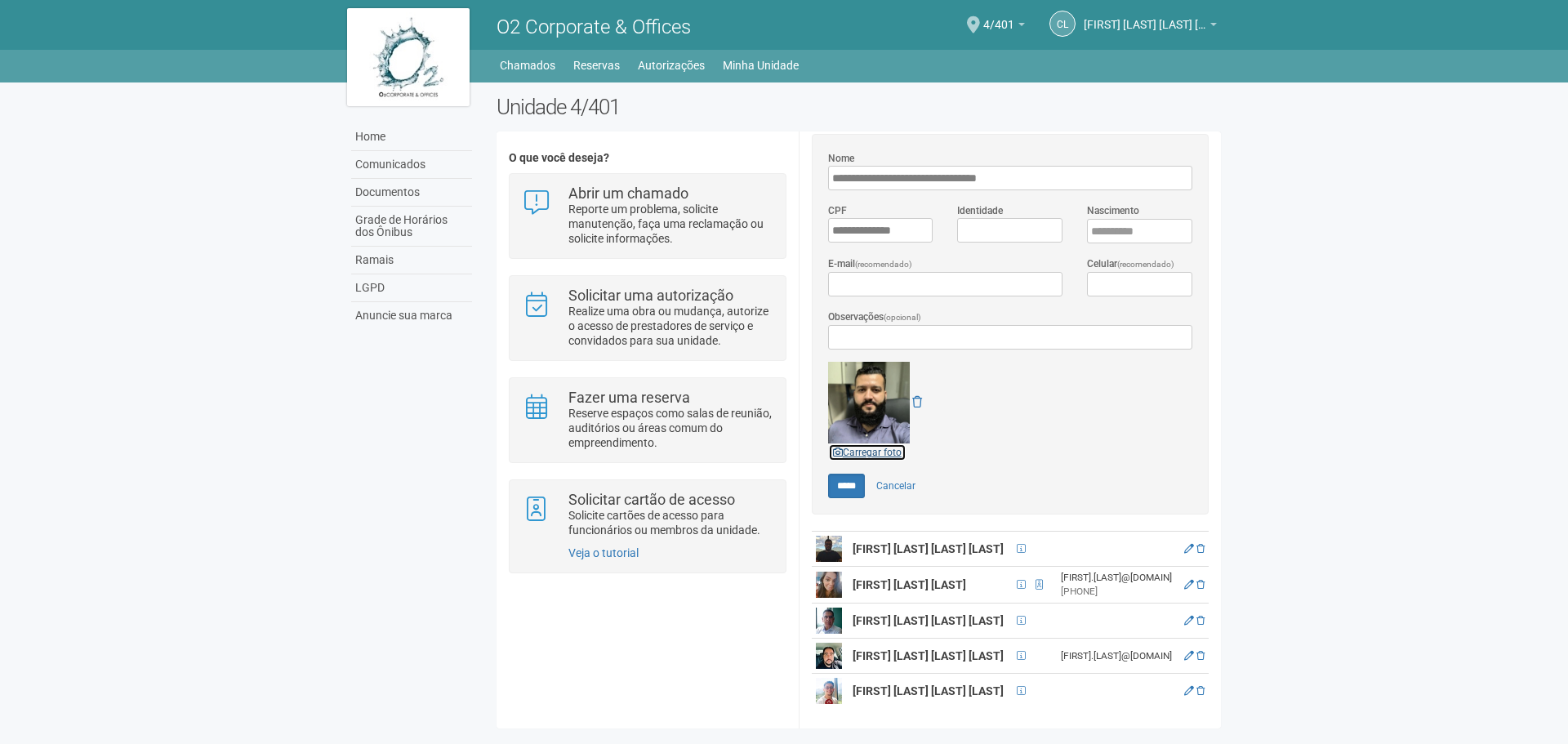 scroll, scrollTop: 292, scrollLeft: 0, axis: vertical 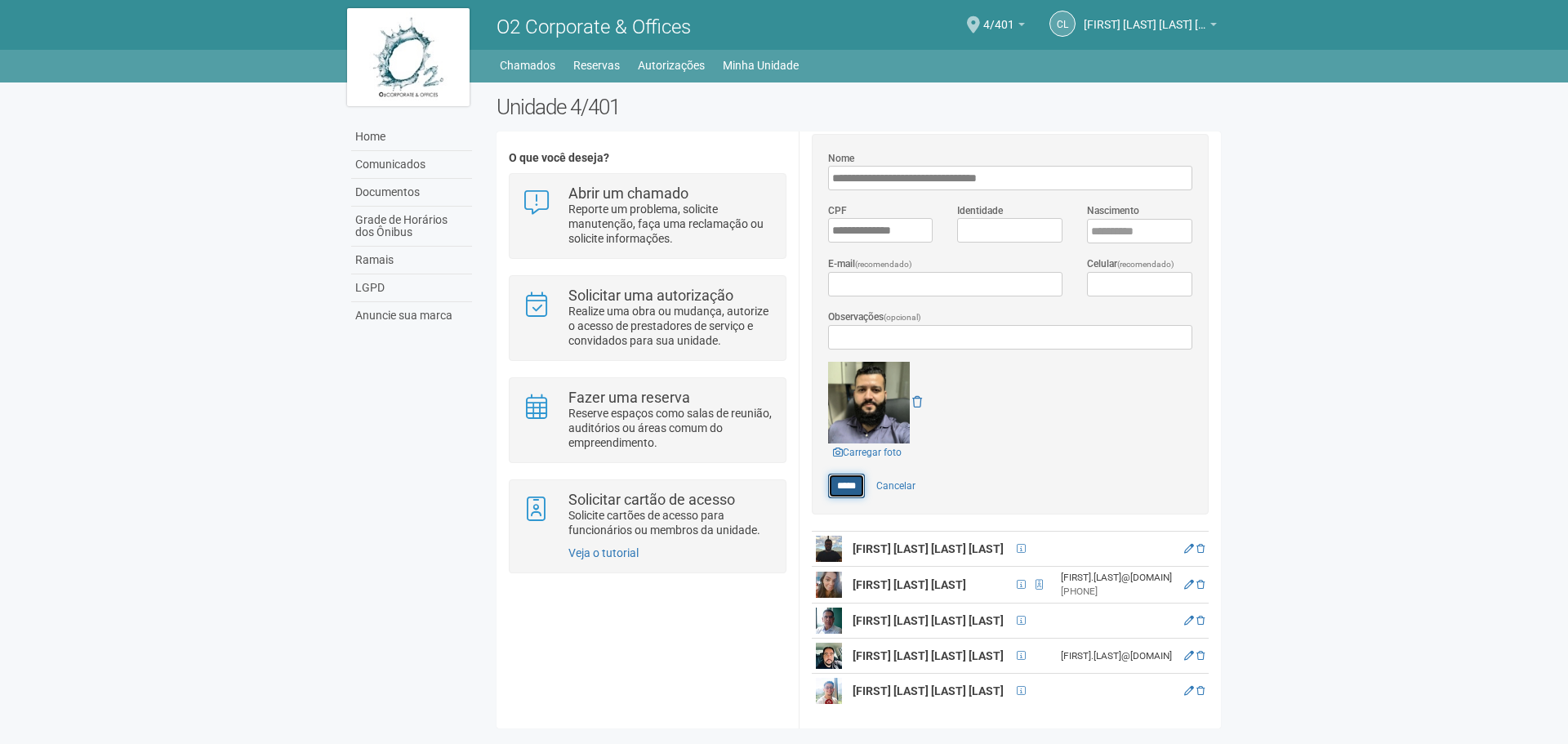 click on "*****" at bounding box center (846, 486) 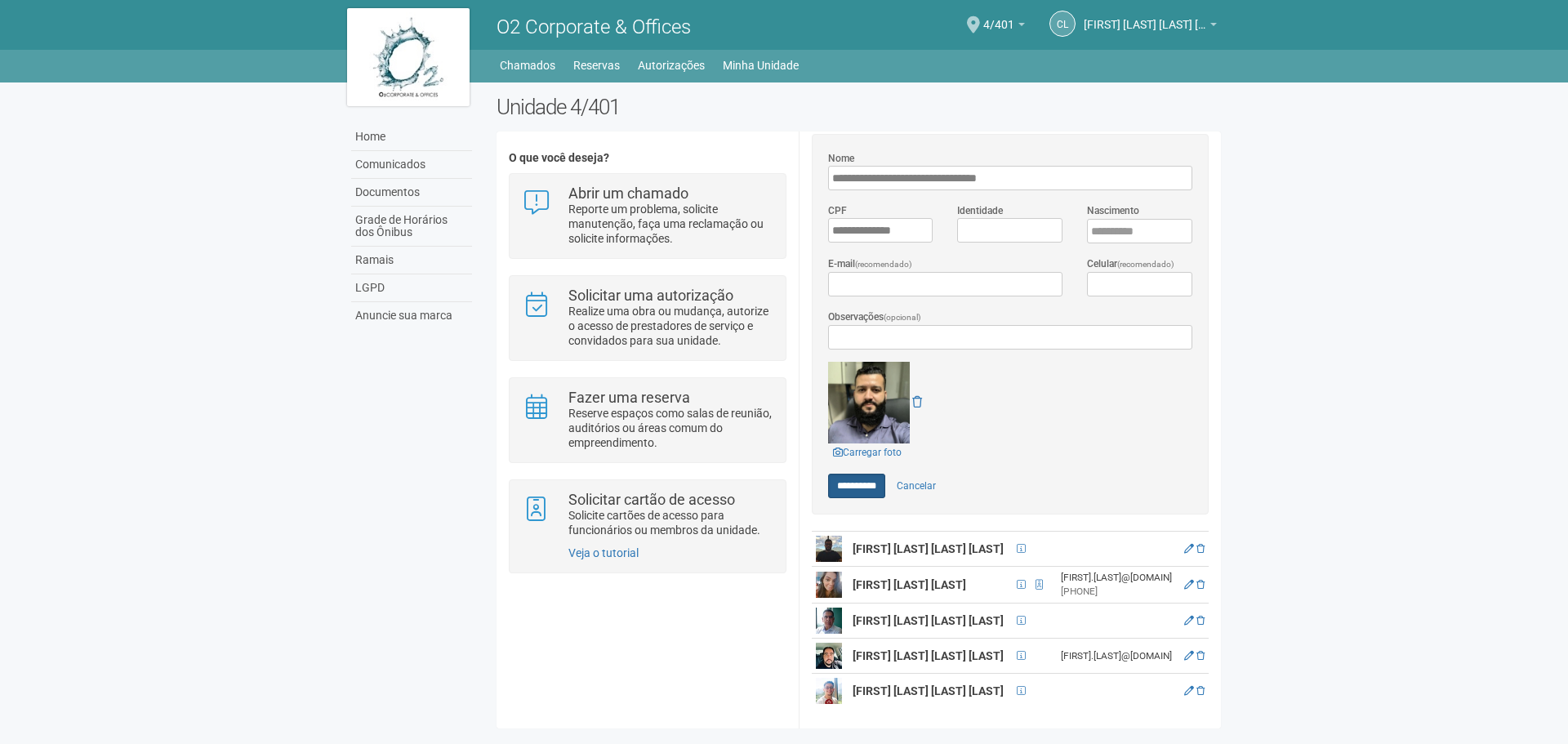 type on "*****" 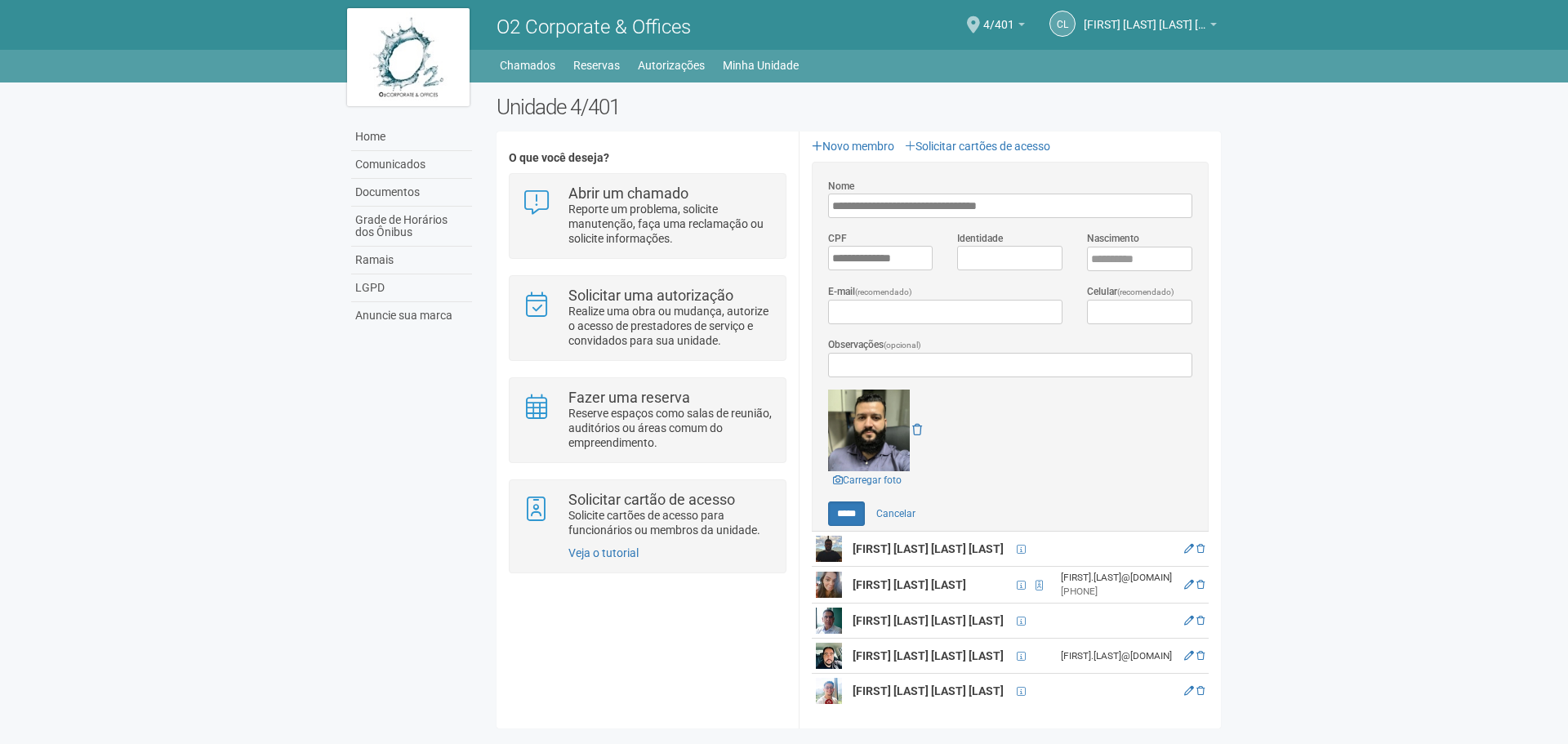 scroll, scrollTop: 0, scrollLeft: 0, axis: both 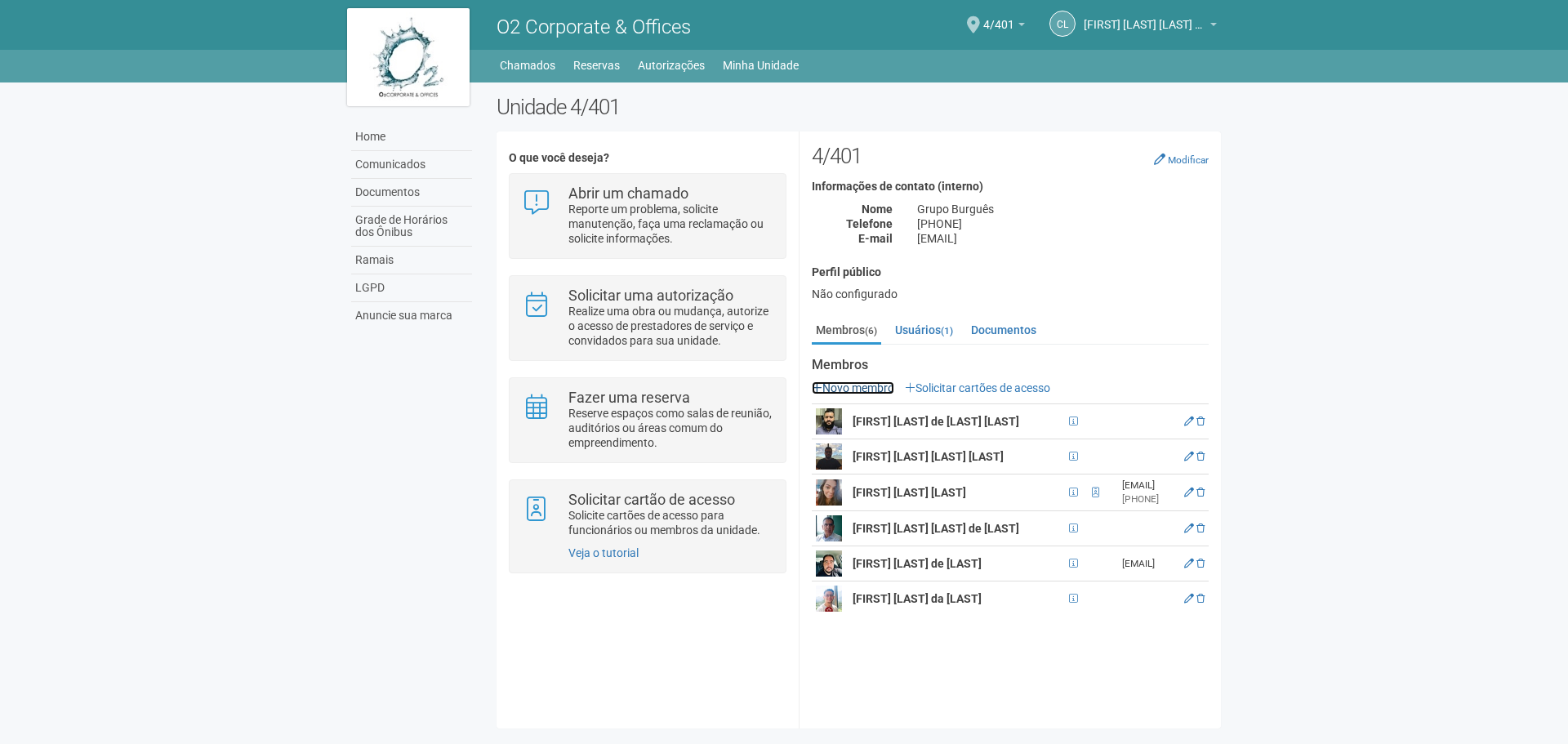 click on "Novo membro" at bounding box center [853, 388] 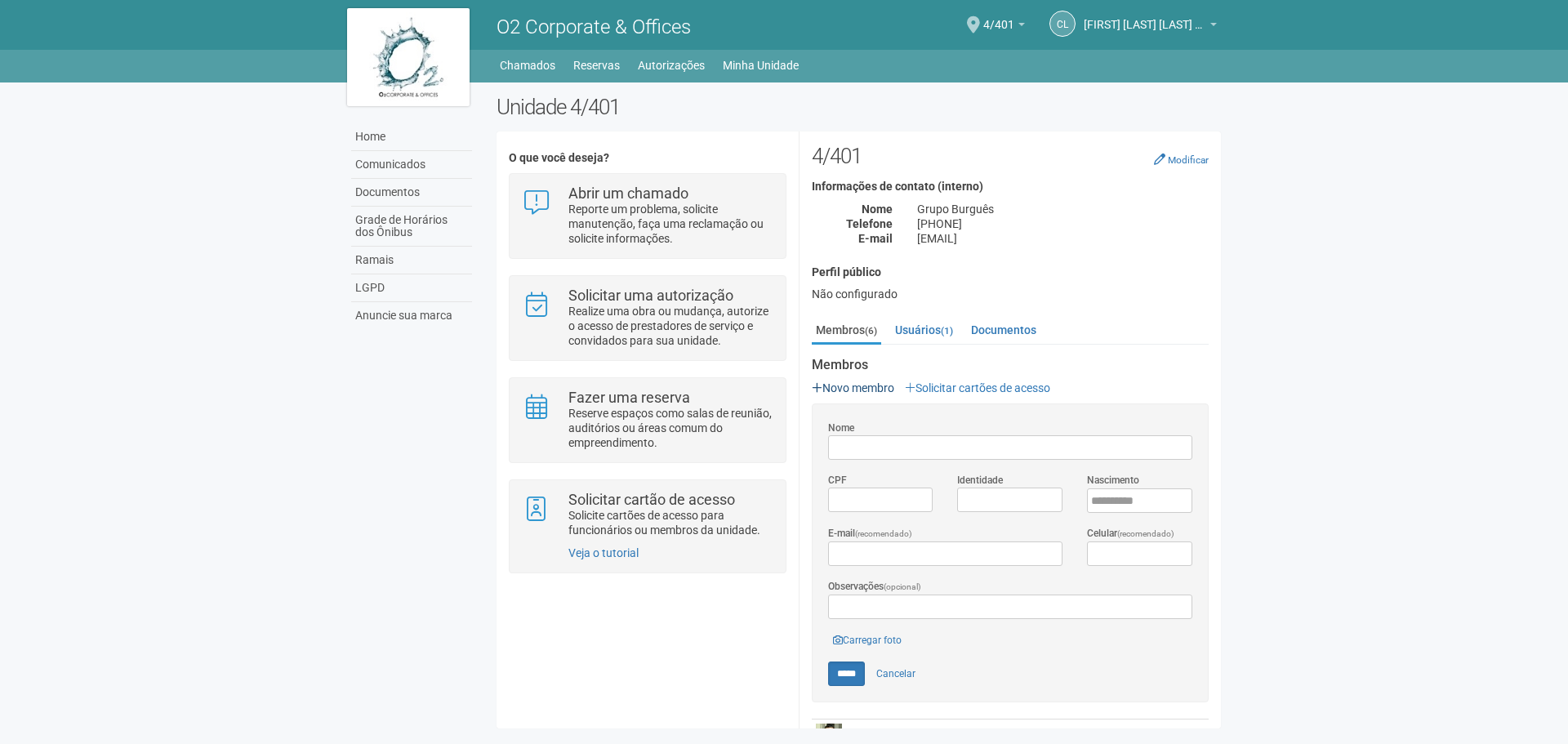 scroll, scrollTop: 0, scrollLeft: 0, axis: both 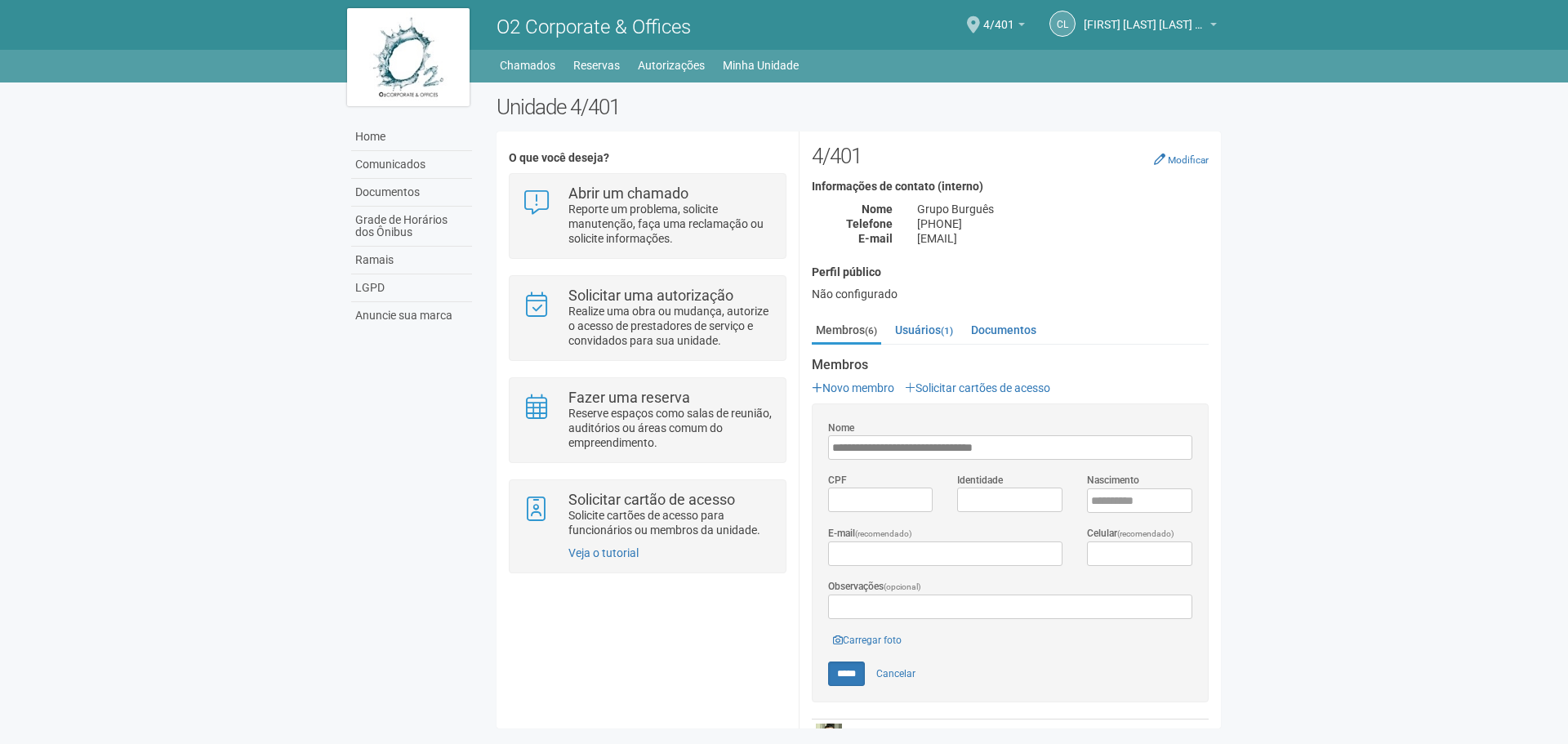 type on "**********" 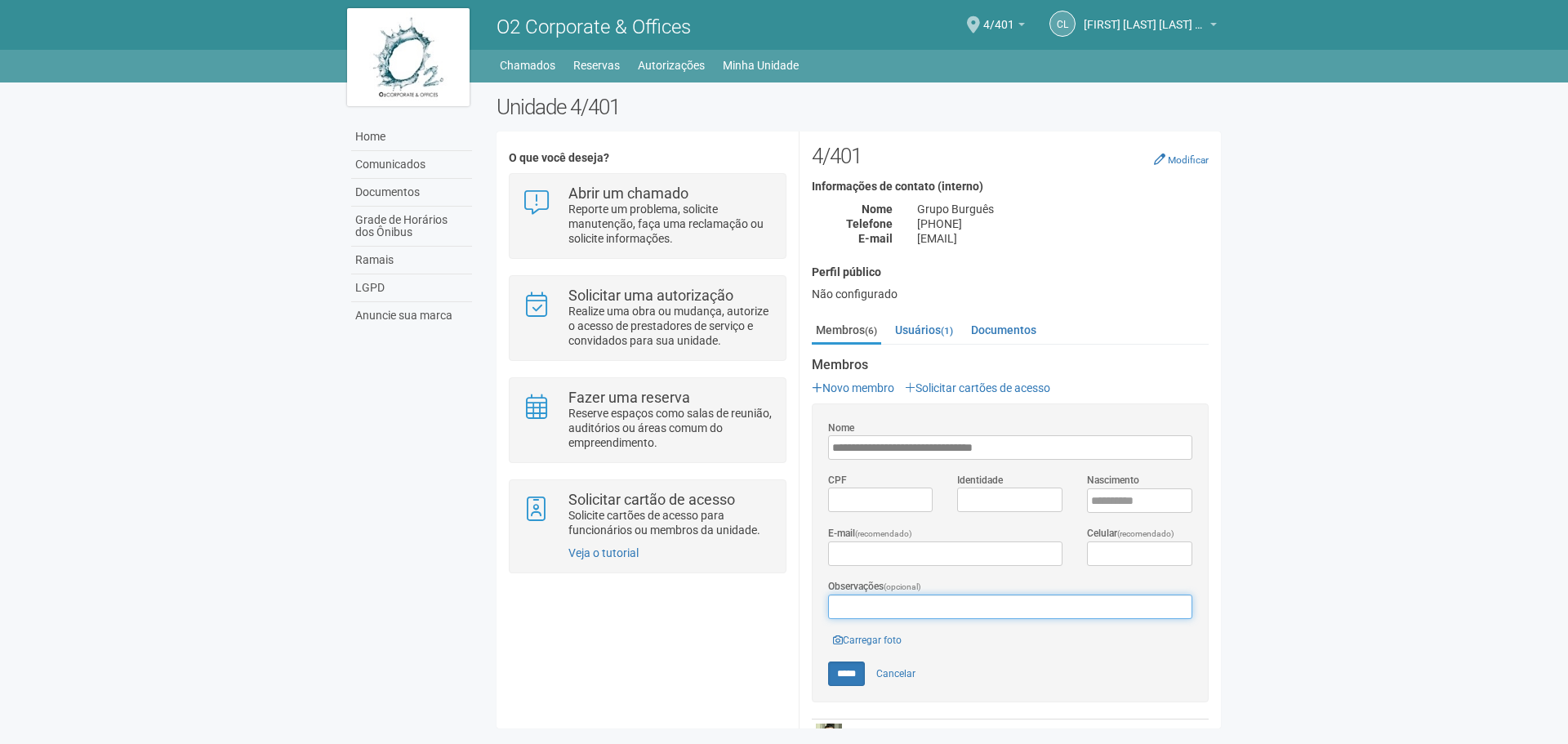 click on "Observações  (opcional)" at bounding box center (1010, 607) 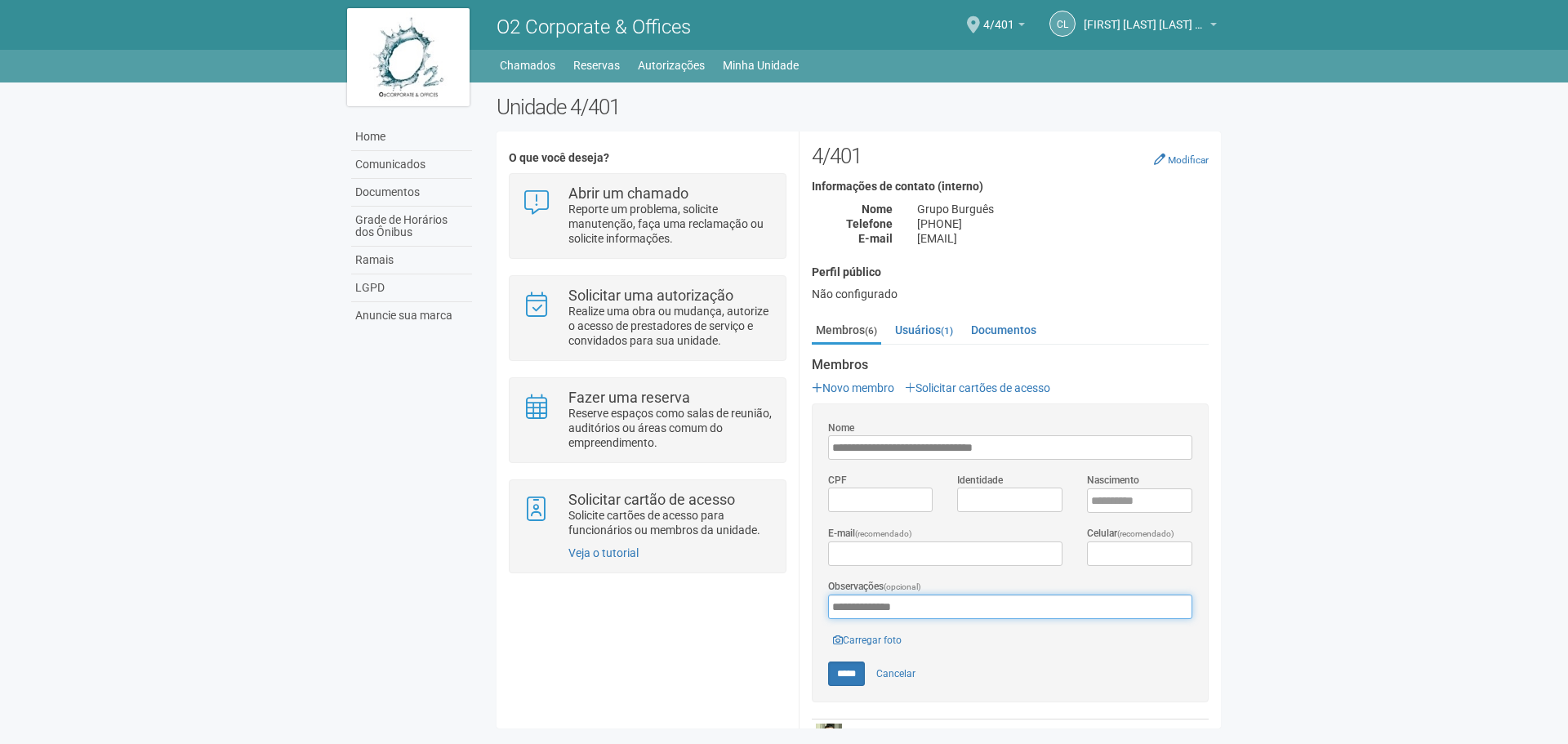 type on "**********" 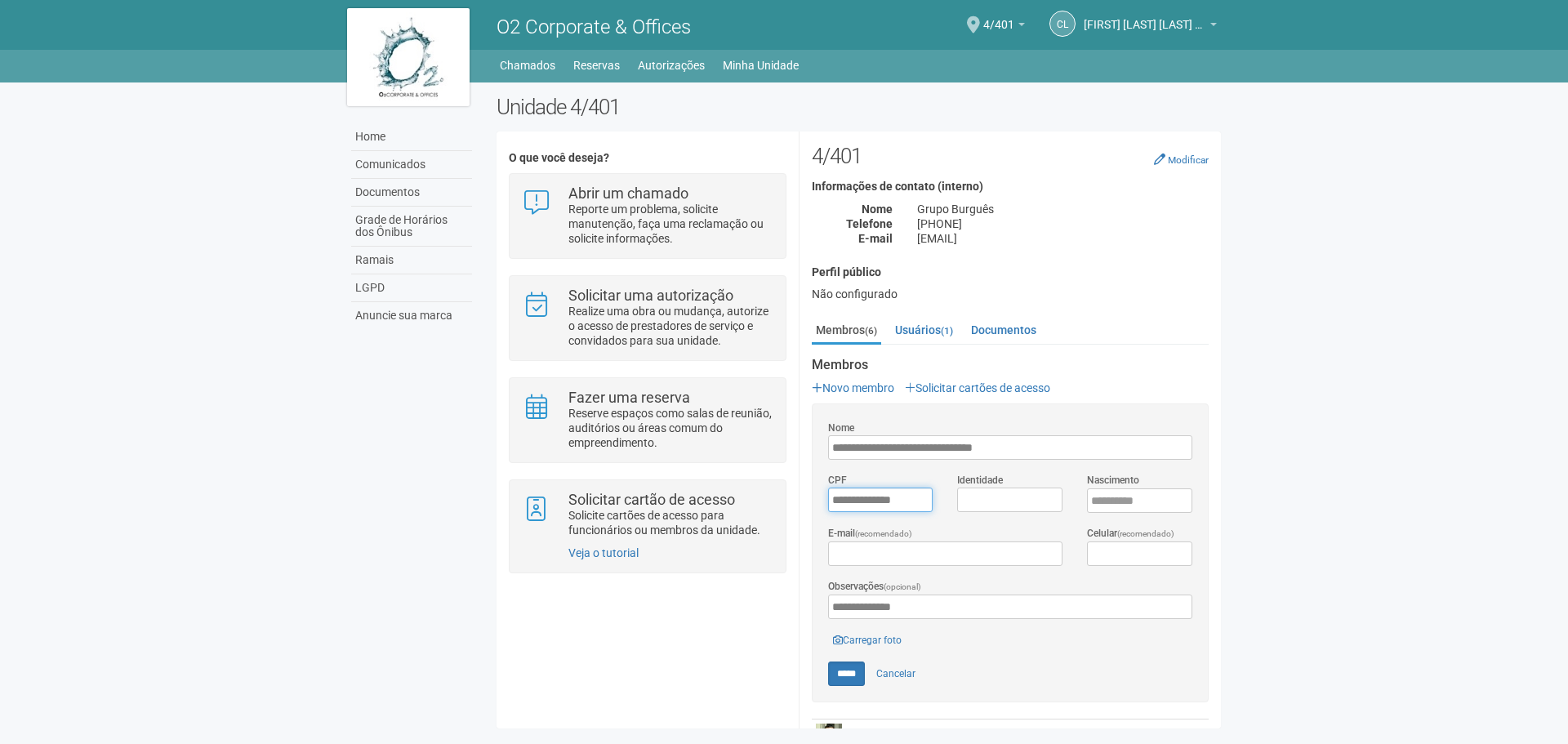 click on "*********" at bounding box center [880, 500] 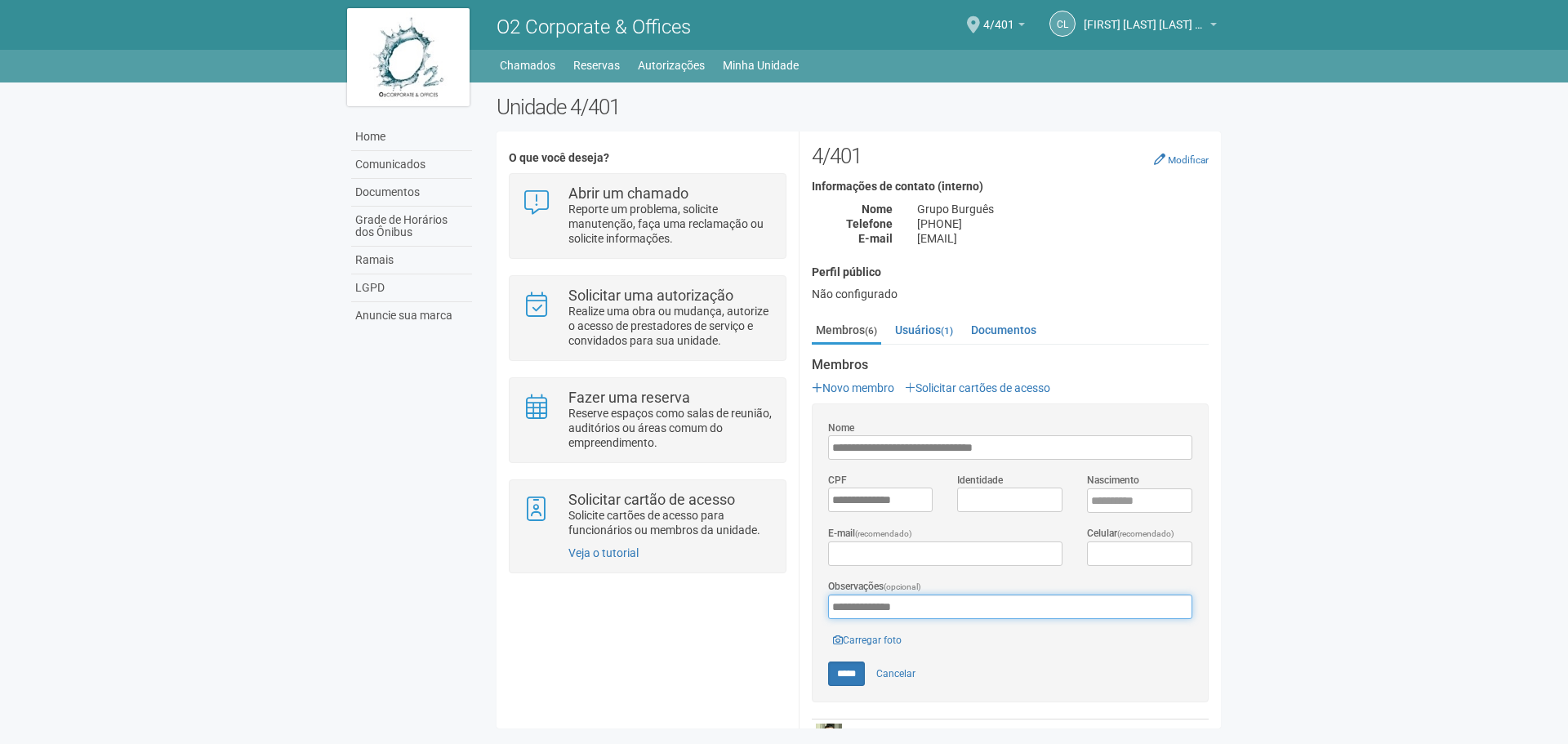 drag, startPoint x: 933, startPoint y: 607, endPoint x: 776, endPoint y: 609, distance: 157.01274 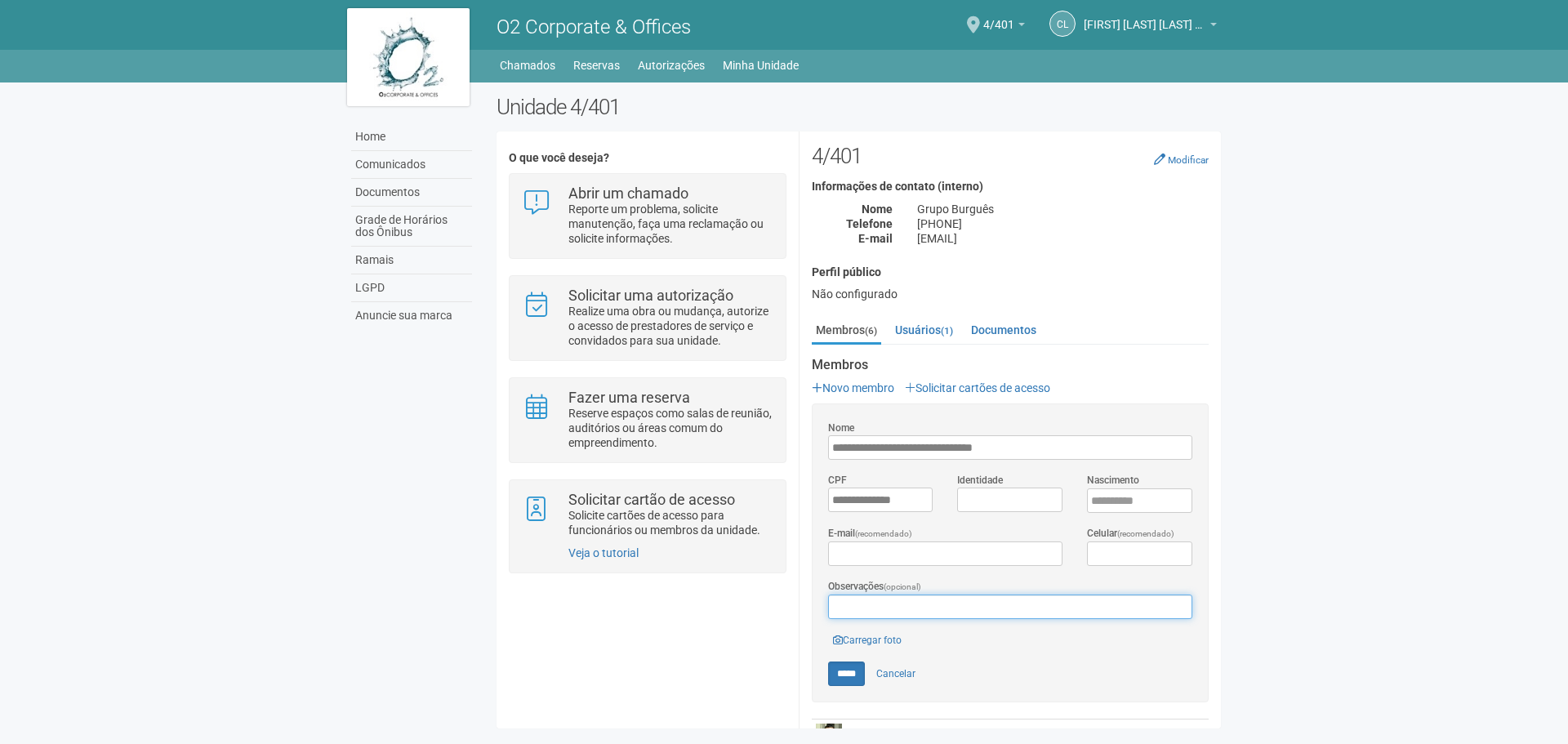 type 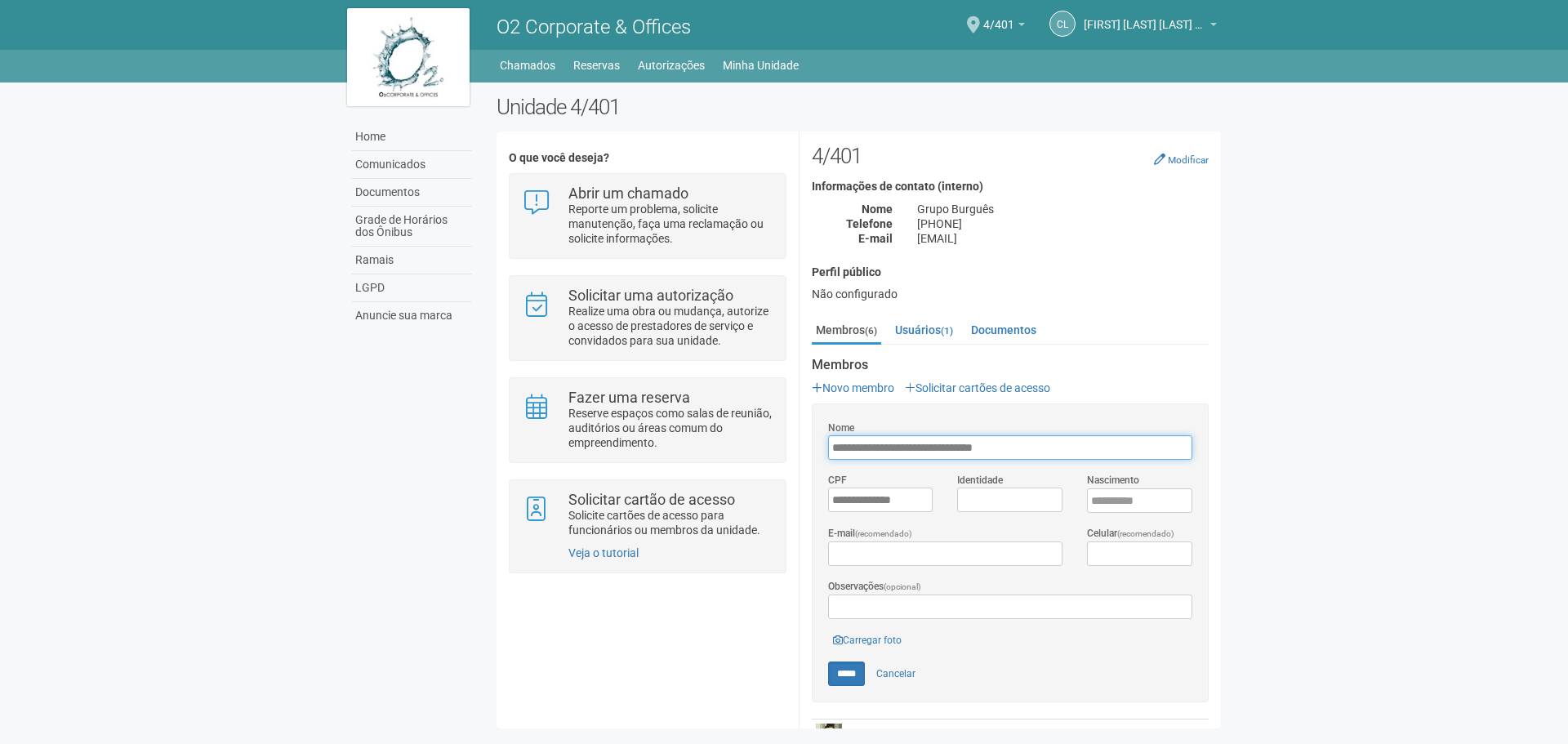 drag, startPoint x: 1033, startPoint y: 445, endPoint x: 852, endPoint y: 443, distance: 181.01105 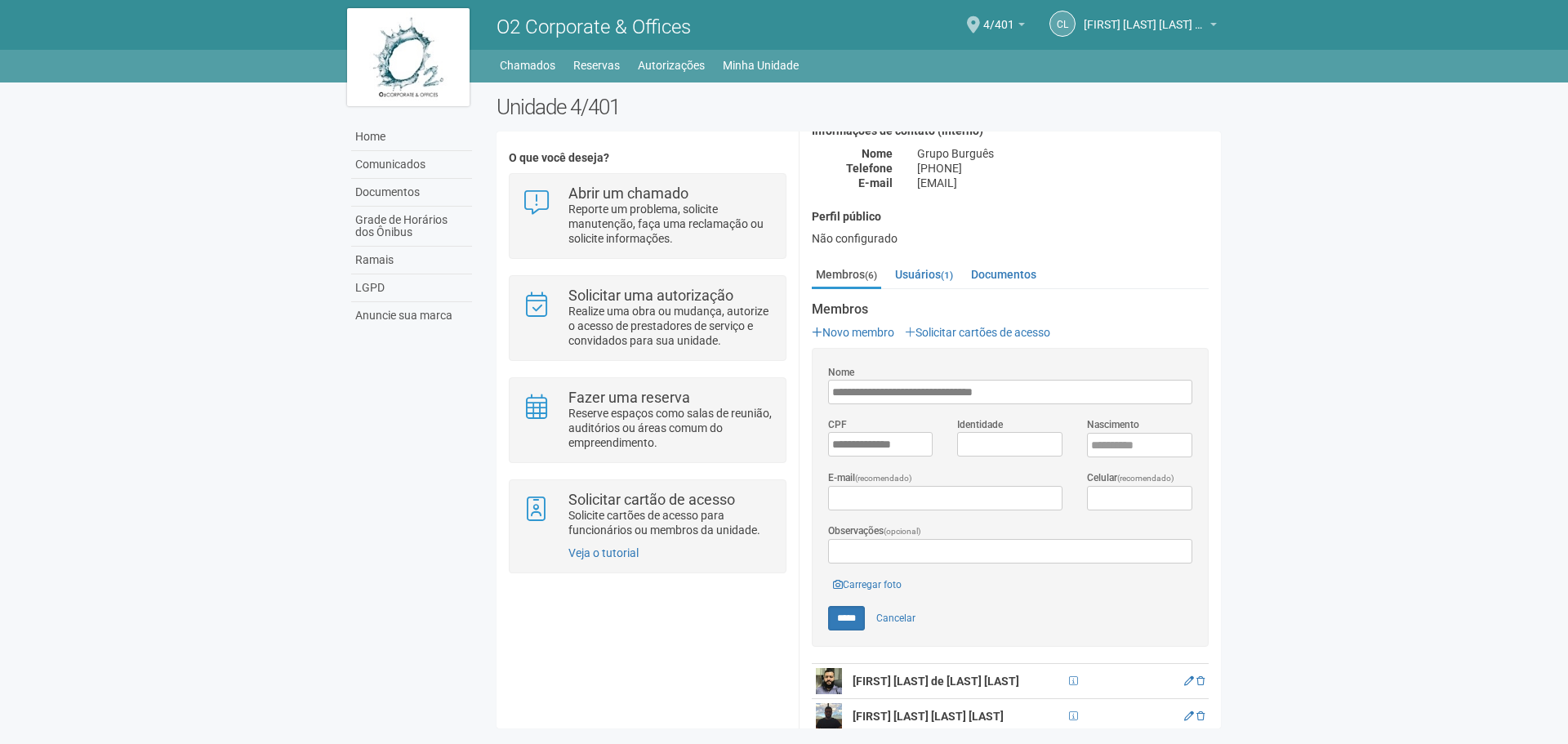 scroll, scrollTop: 82, scrollLeft: 0, axis: vertical 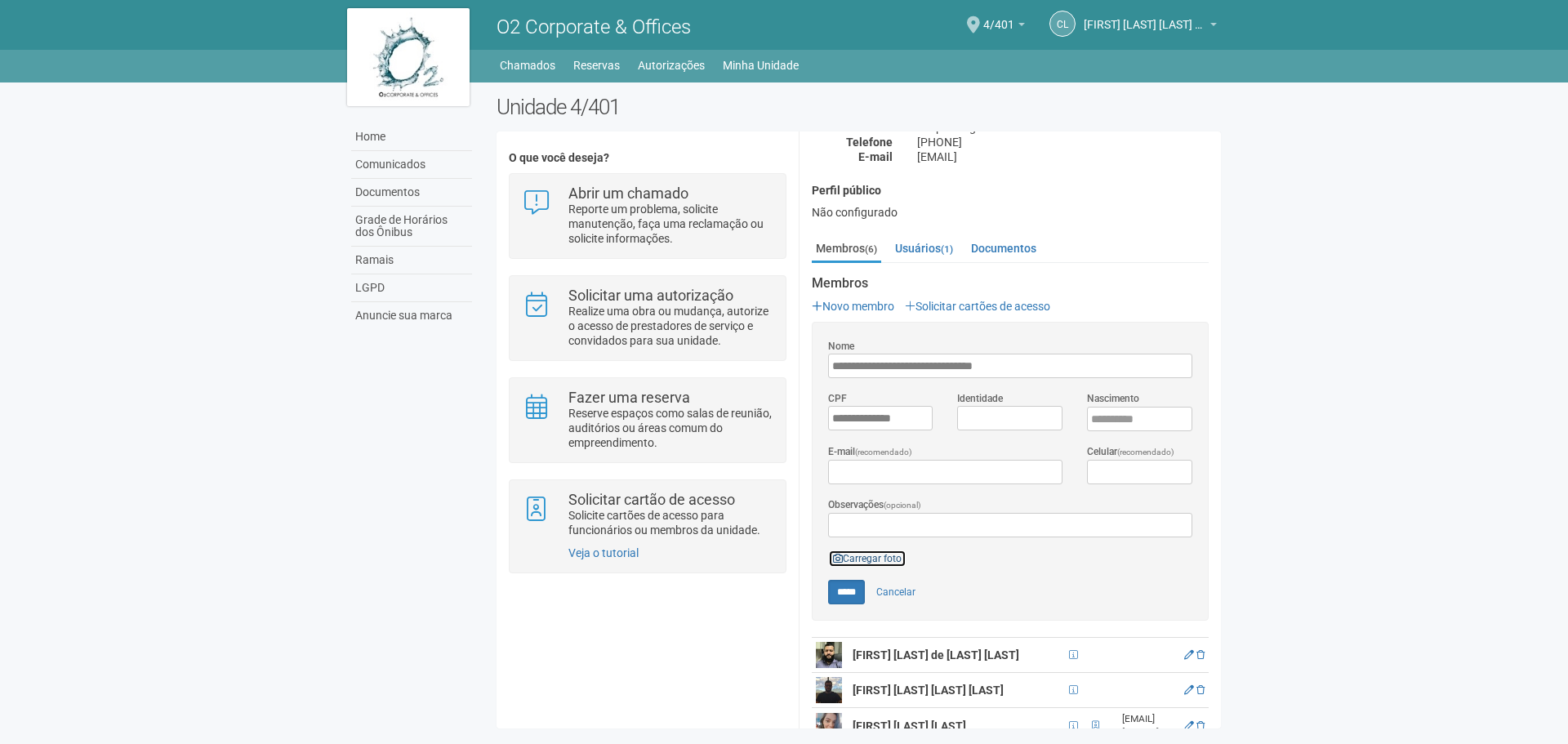 click on "Carregar foto" at bounding box center [867, 559] 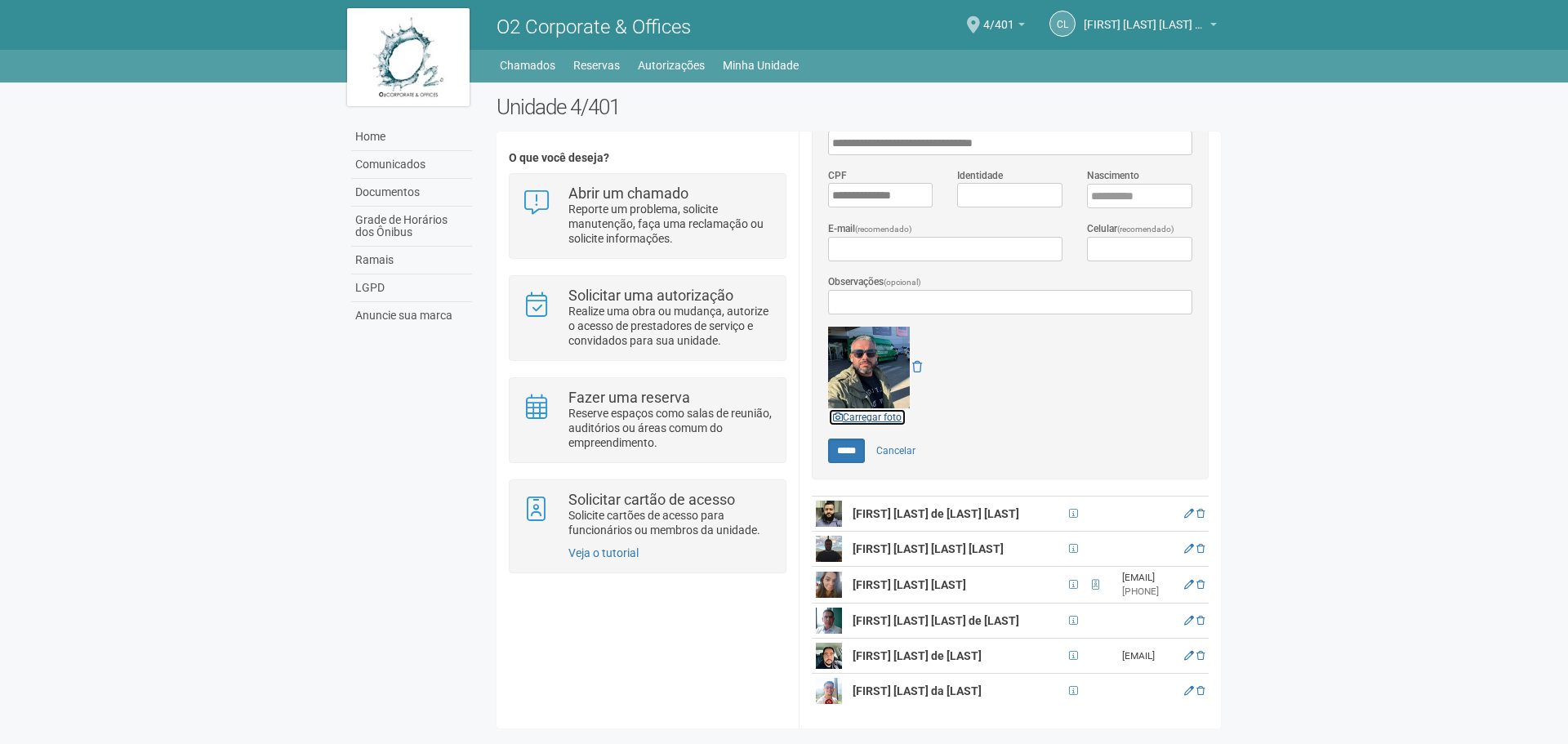 scroll, scrollTop: 327, scrollLeft: 0, axis: vertical 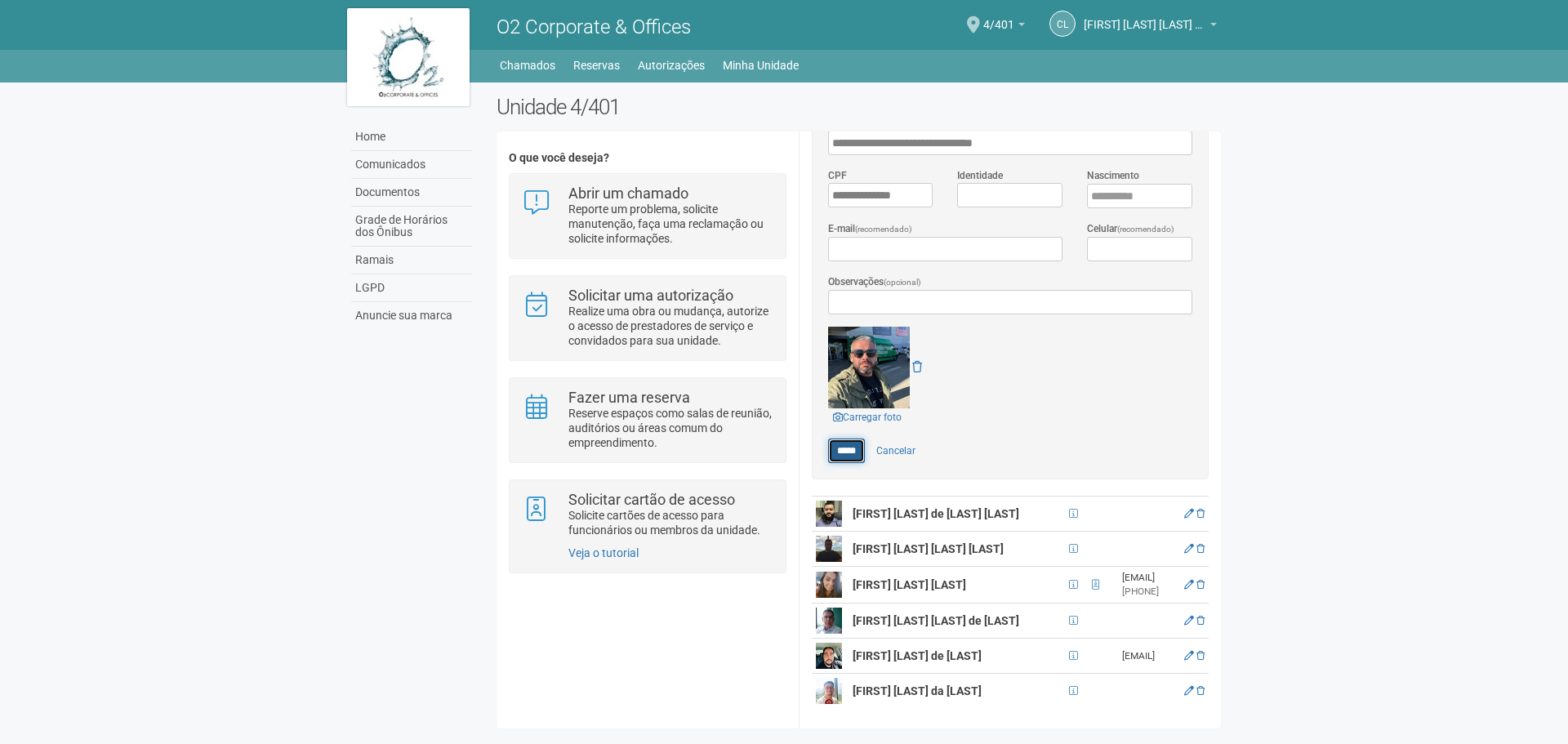click on "*****" at bounding box center [846, 451] 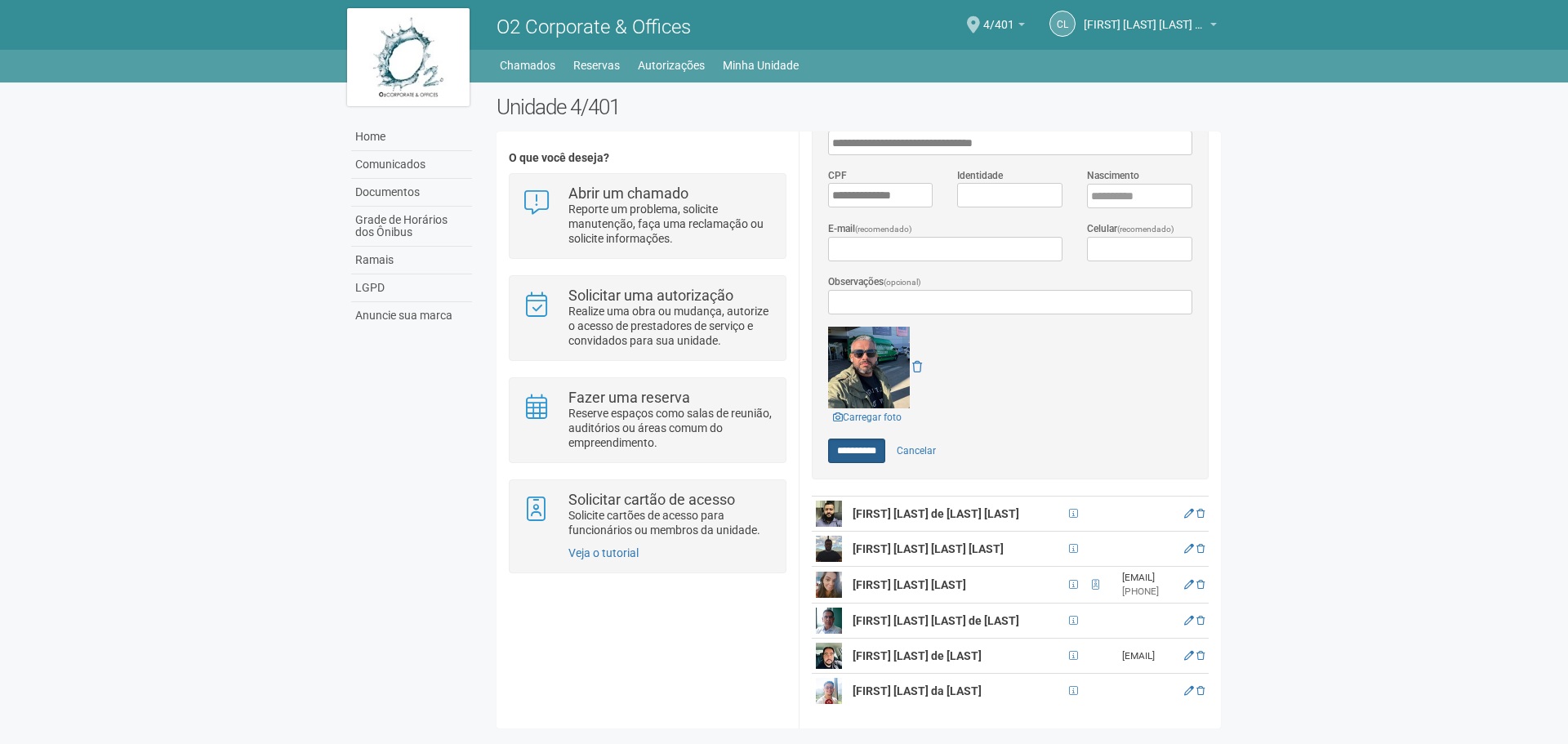 type on "*****" 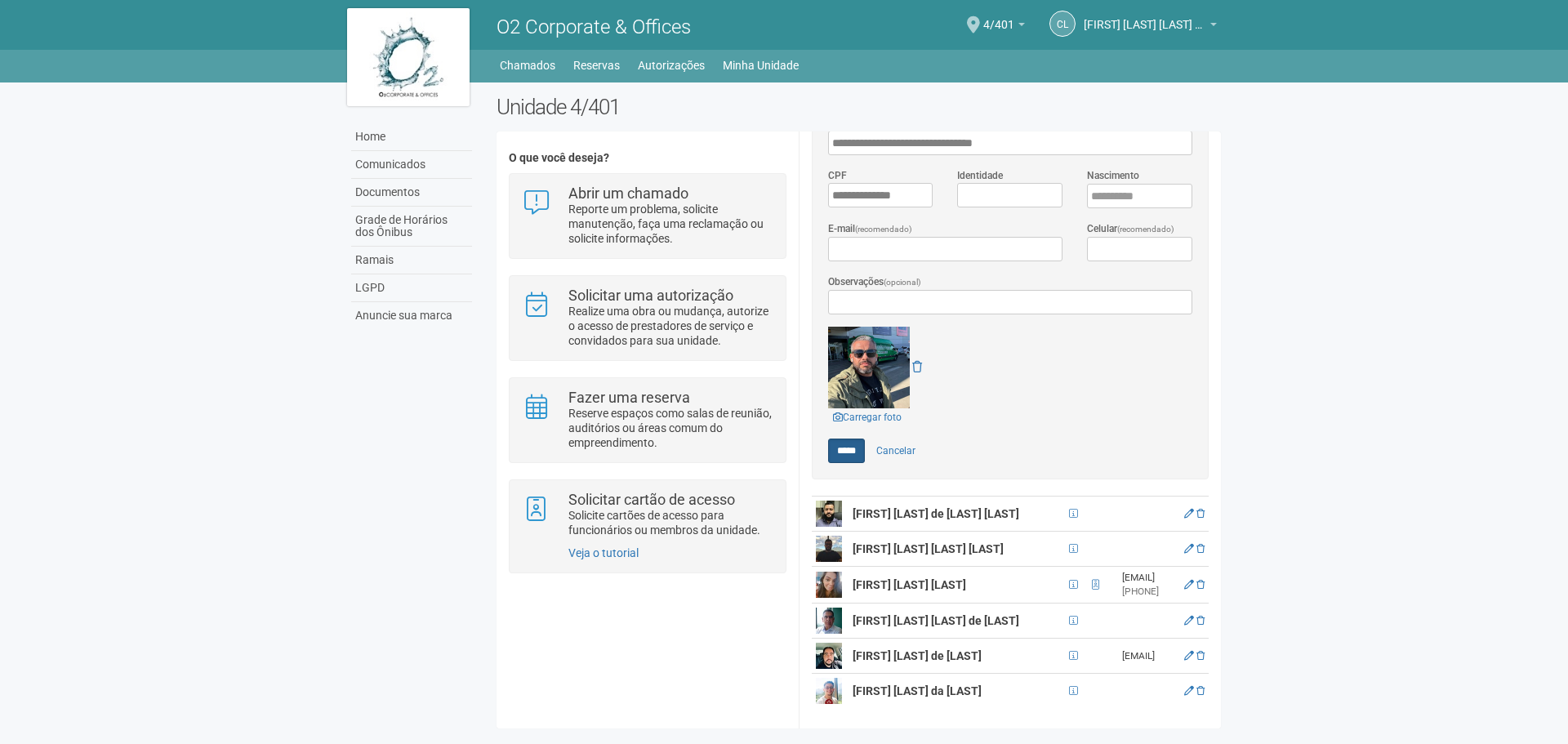 scroll, scrollTop: 0, scrollLeft: 0, axis: both 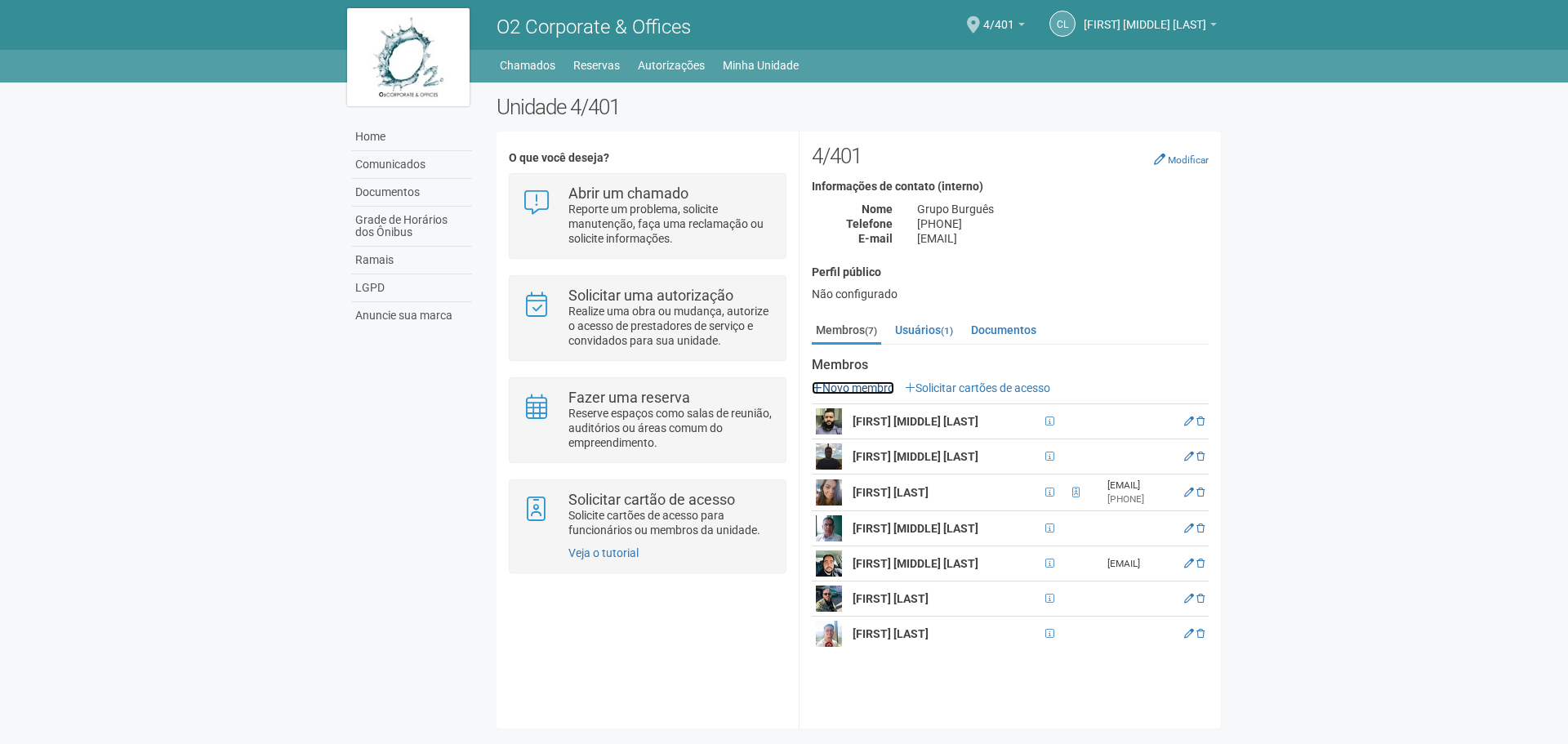 click on "Novo membro" at bounding box center [853, 388] 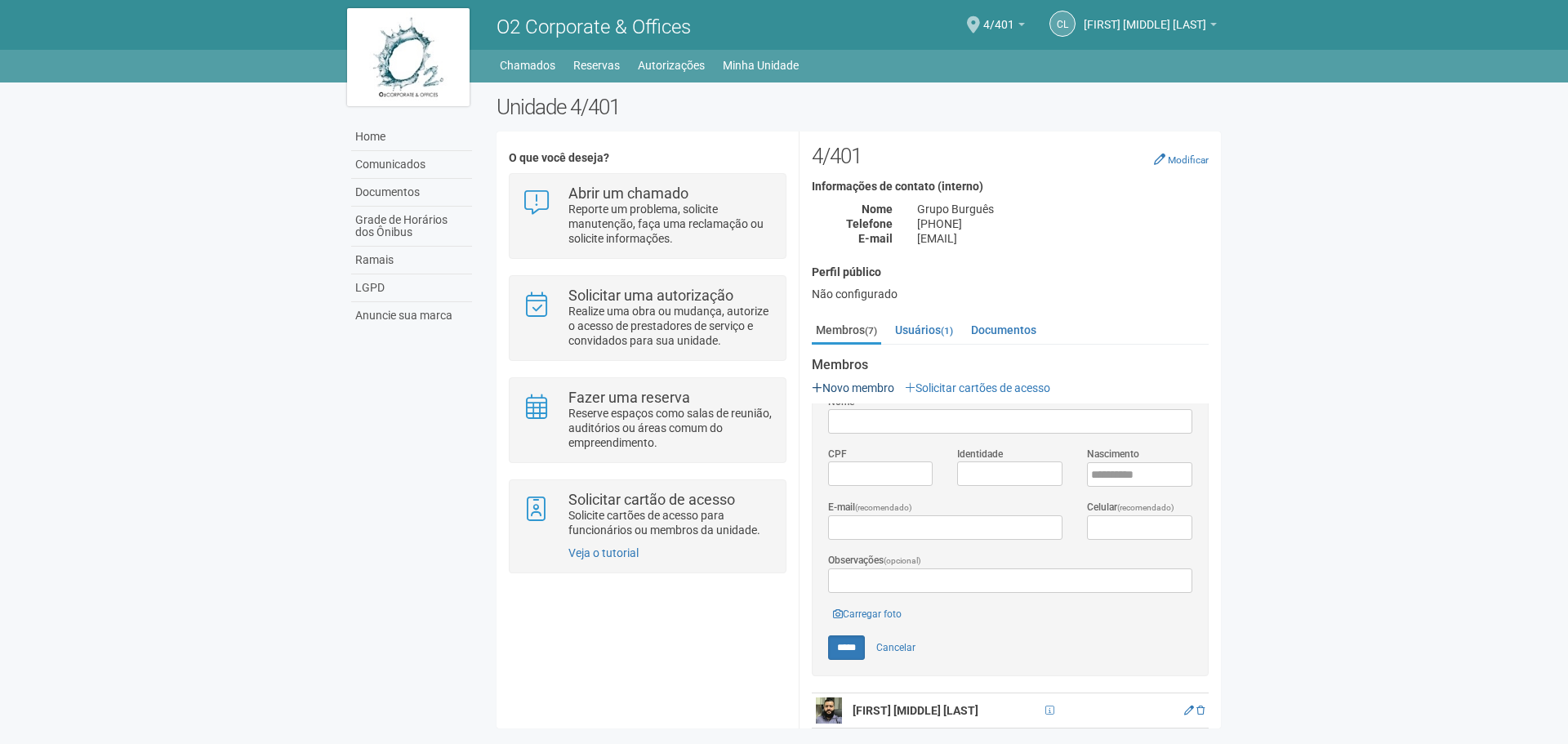 scroll, scrollTop: 0, scrollLeft: 0, axis: both 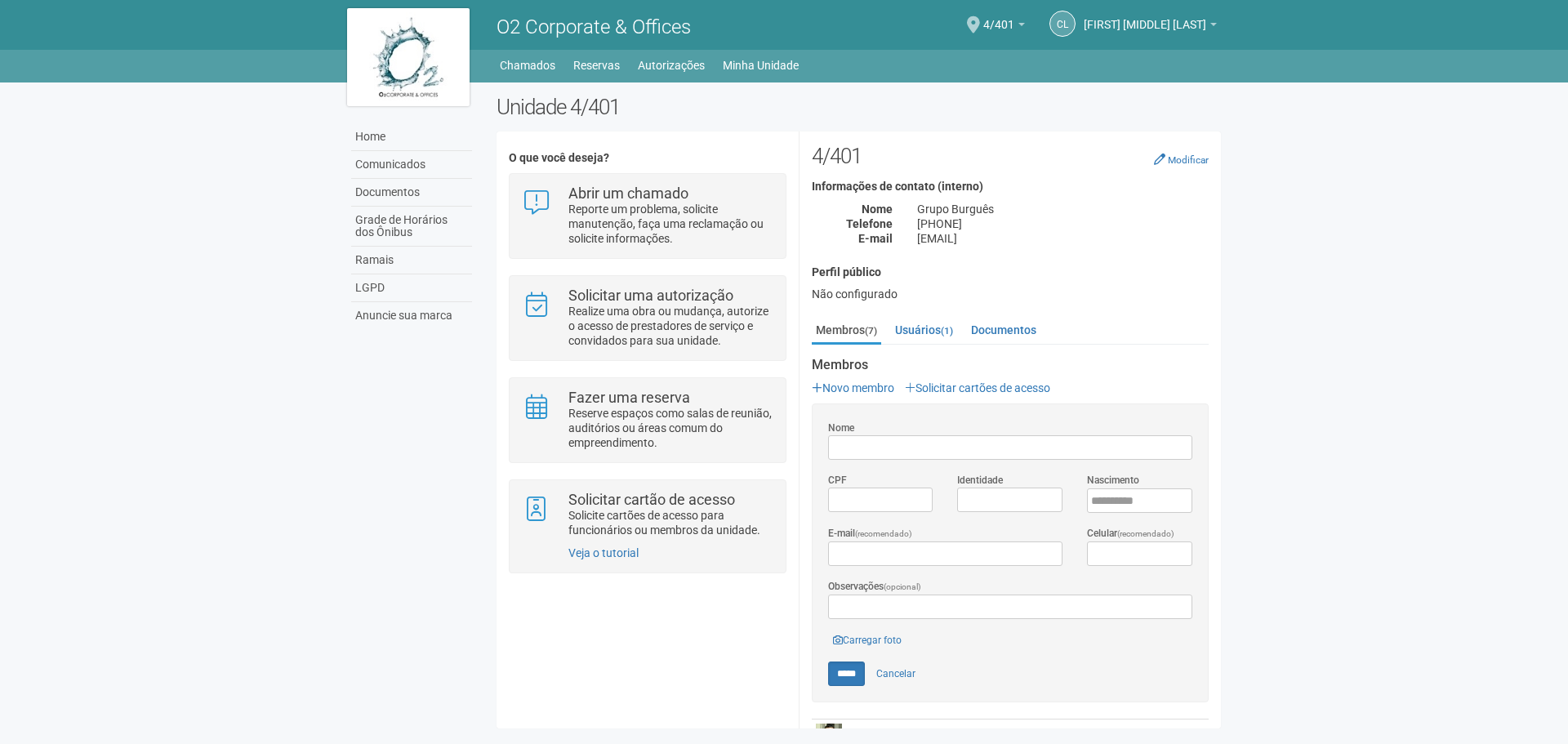click on "Nome" at bounding box center (1010, 448) 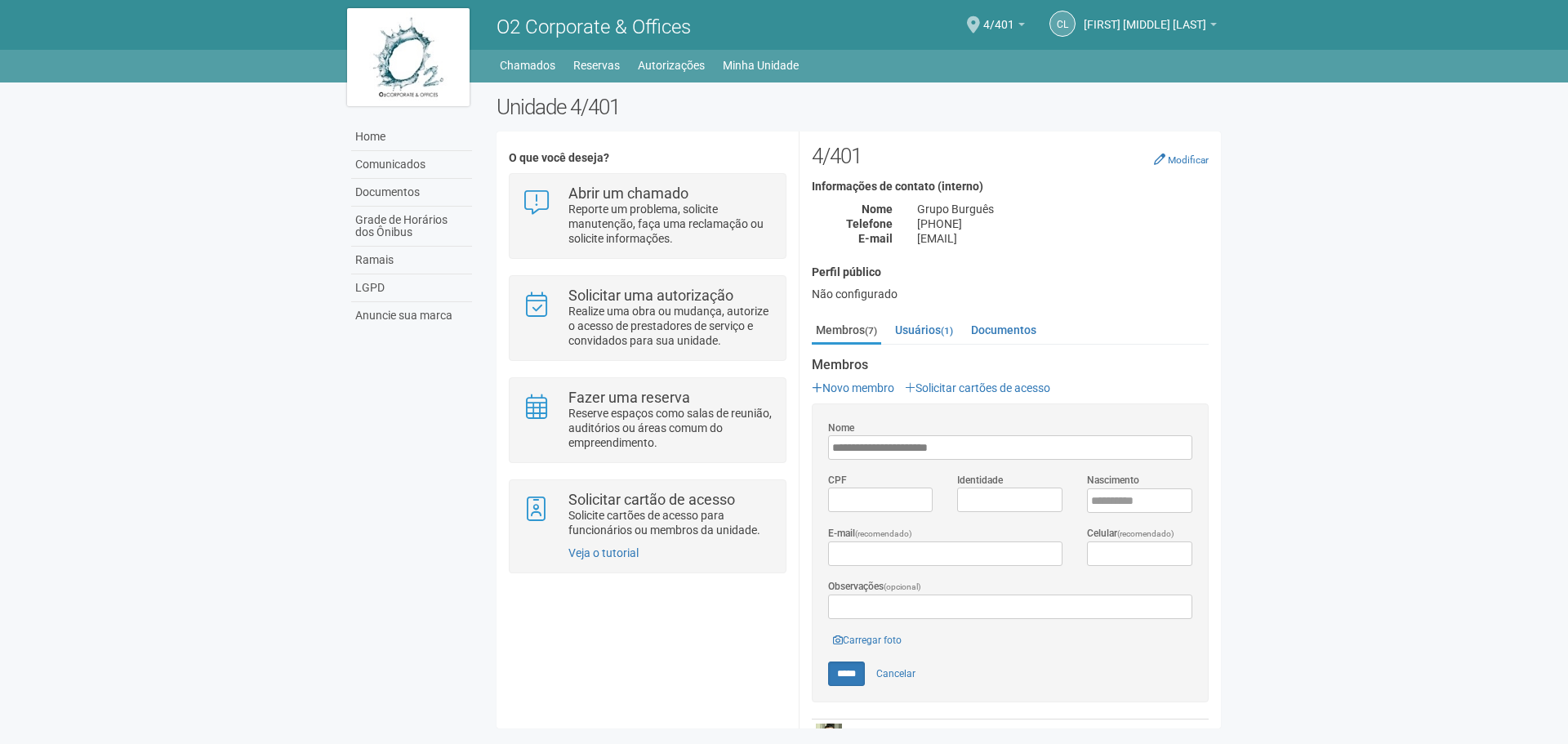 type on "**********" 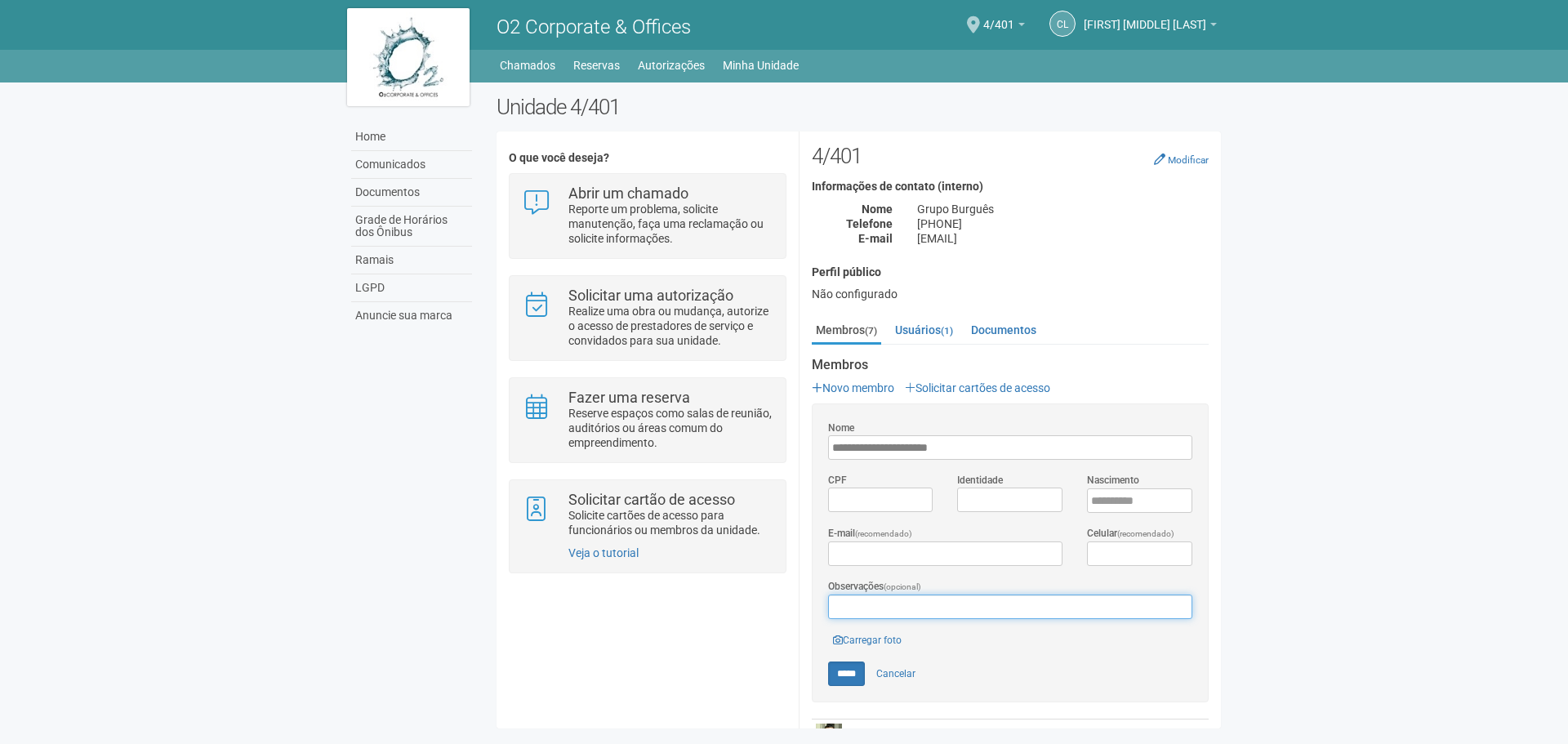 click on "Observações  (opcional)" at bounding box center (1010, 607) 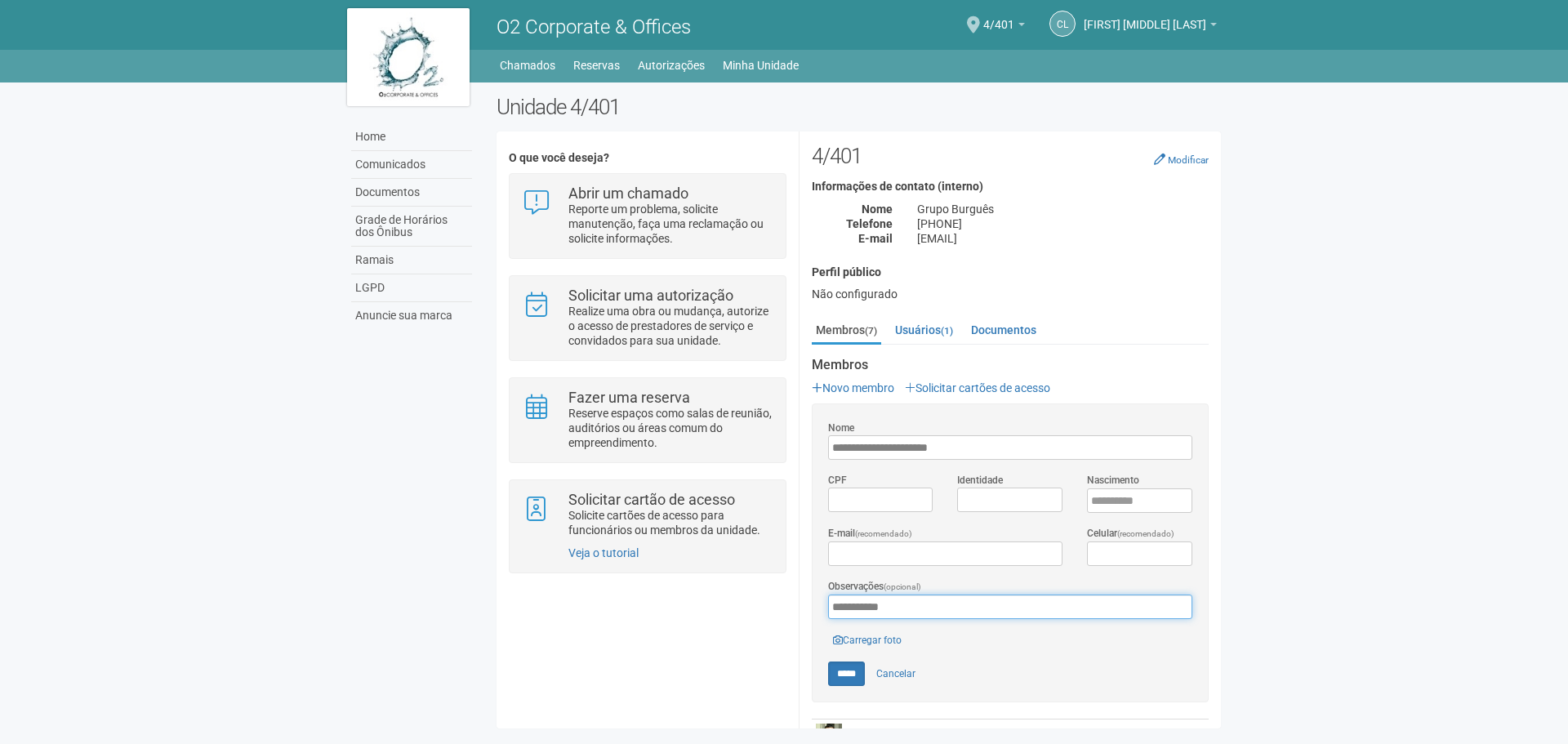 type on "**********" 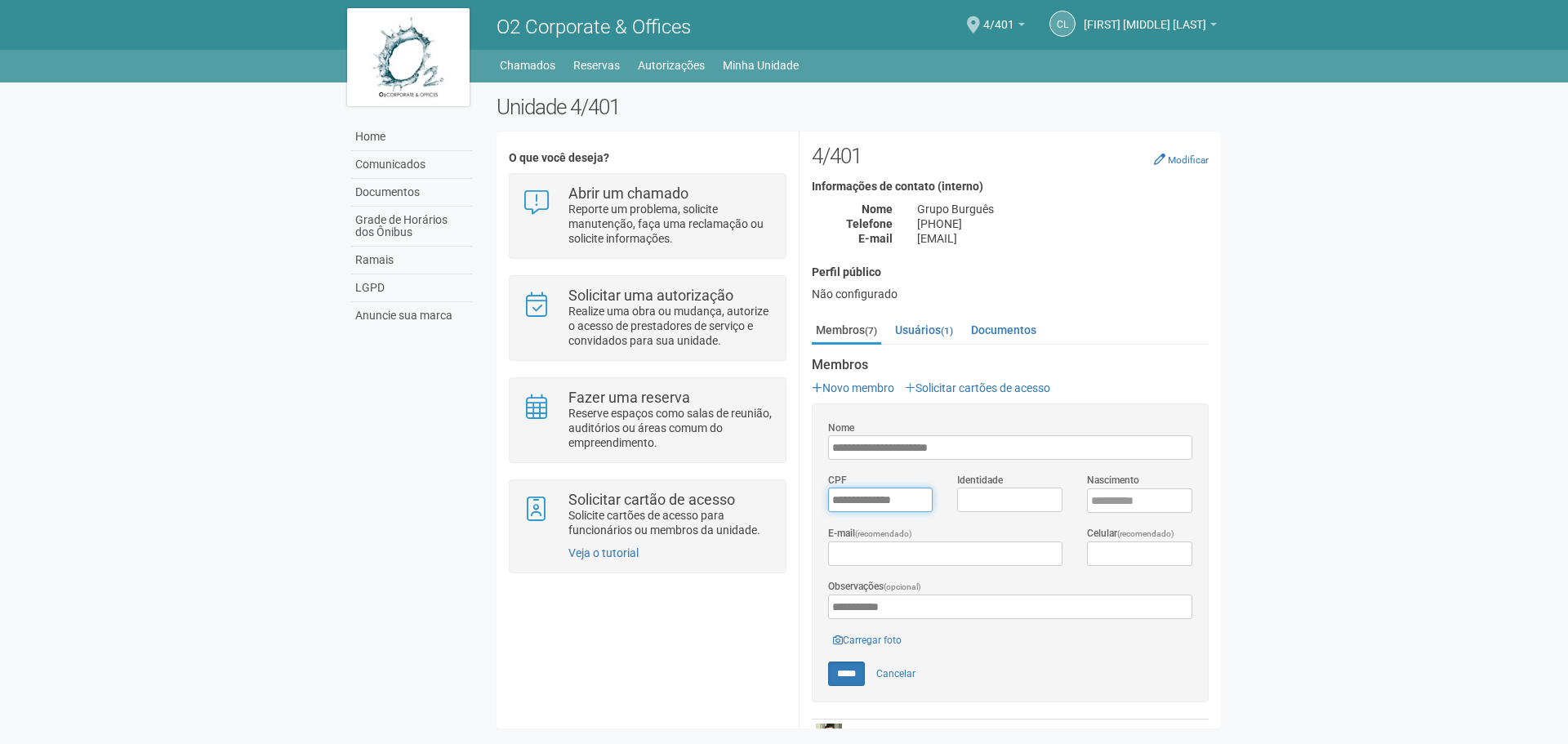 click on "*********" at bounding box center (880, 500) 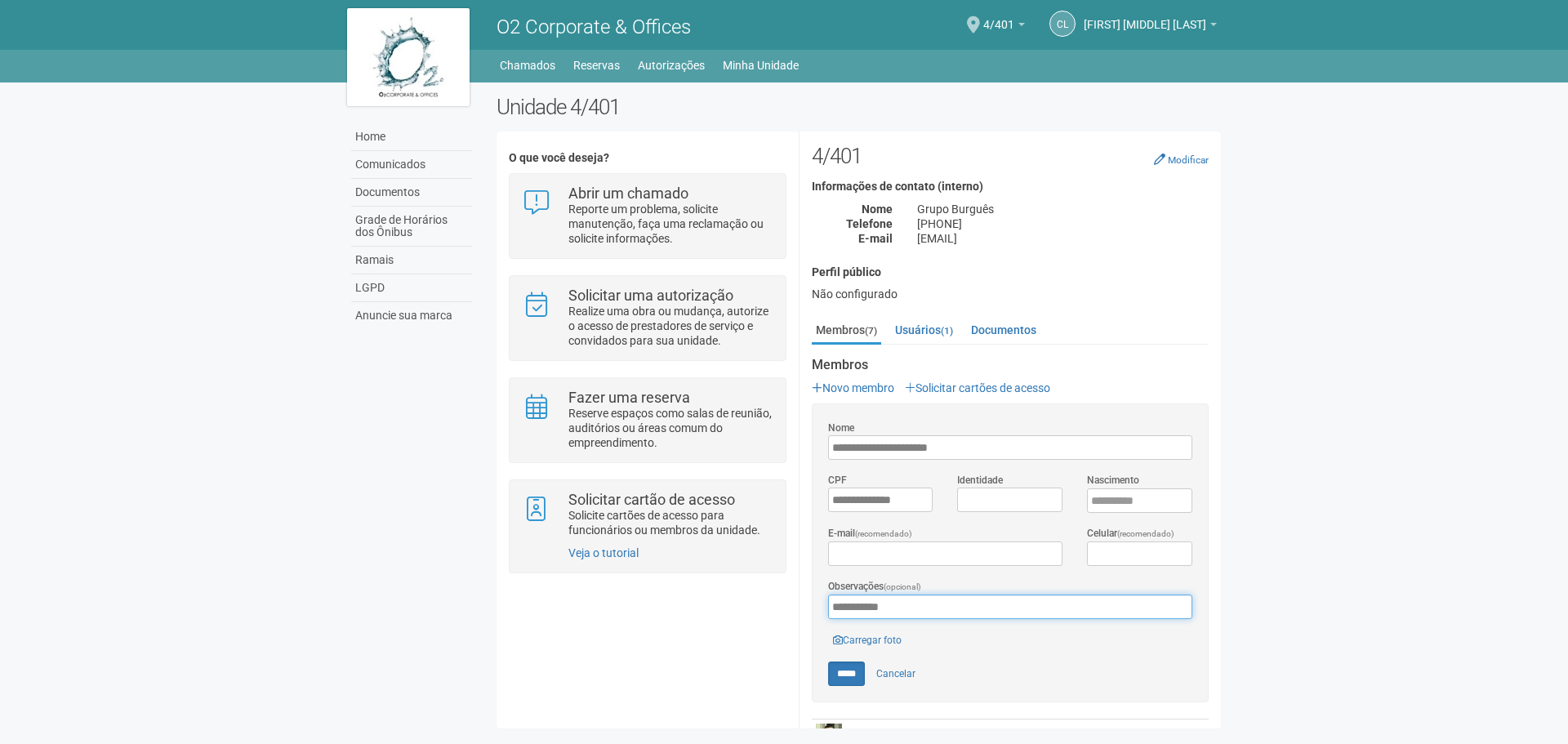 drag, startPoint x: 971, startPoint y: 601, endPoint x: 819, endPoint y: 604, distance: 152.03 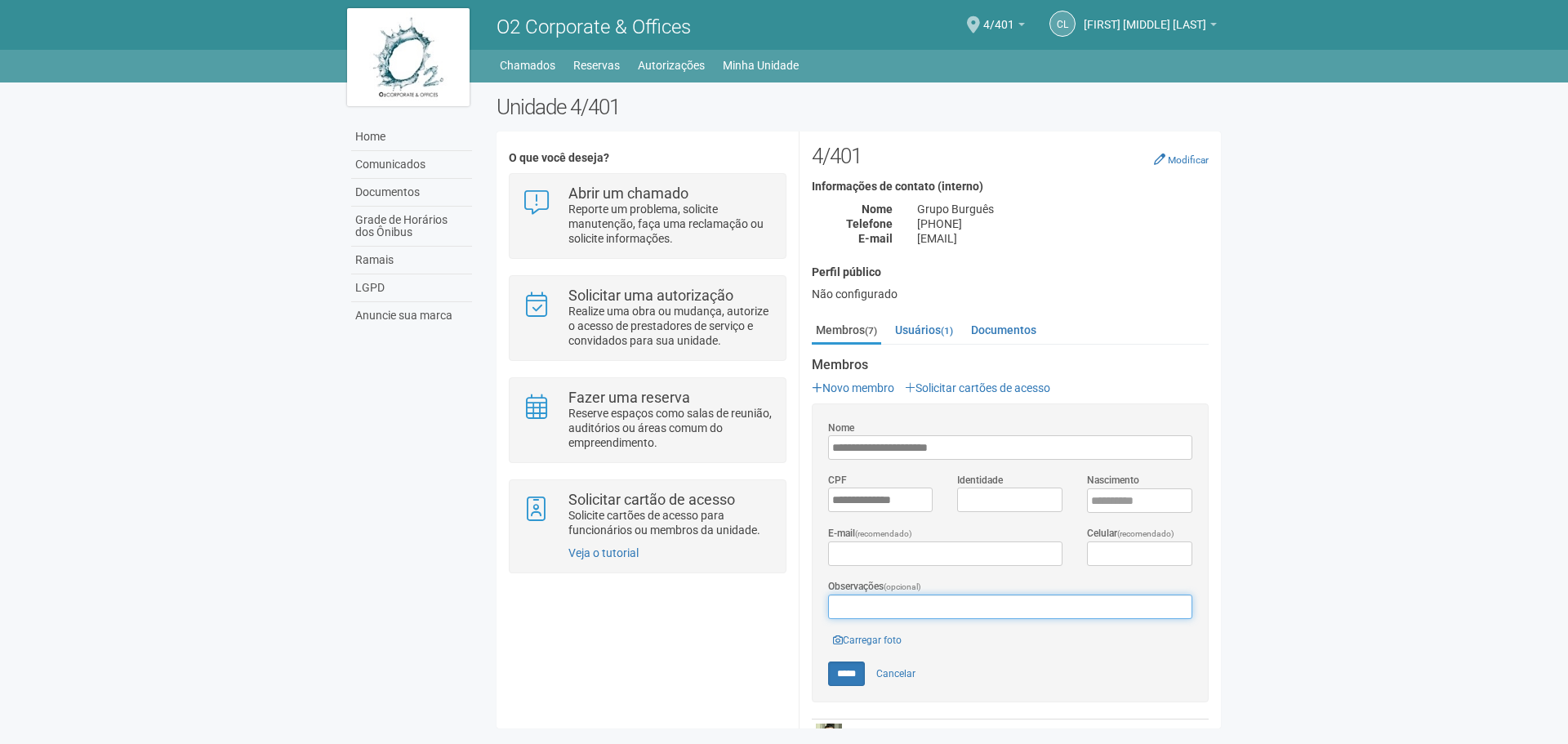 type 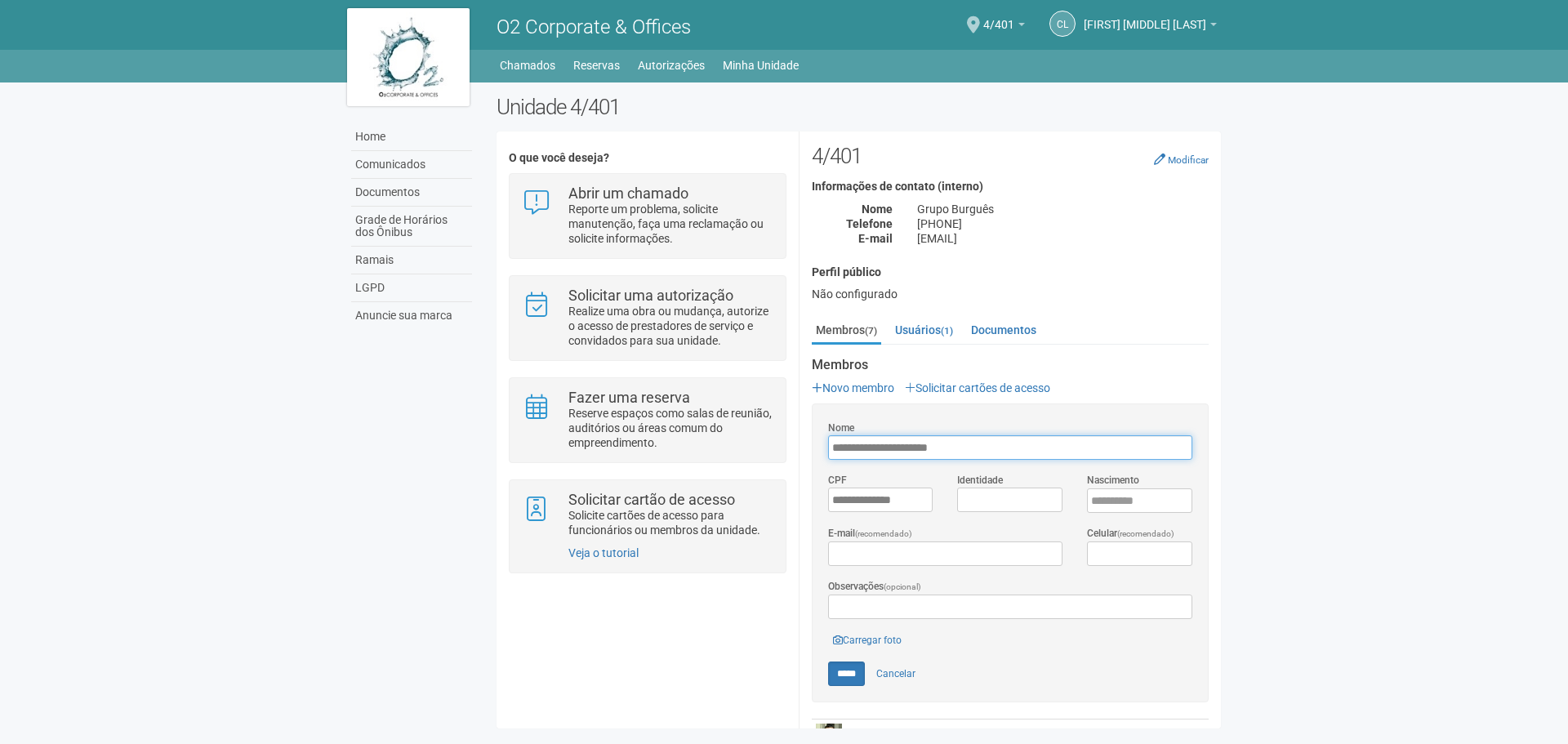 drag, startPoint x: 1000, startPoint y: 448, endPoint x: 859, endPoint y: 439, distance: 141.28694 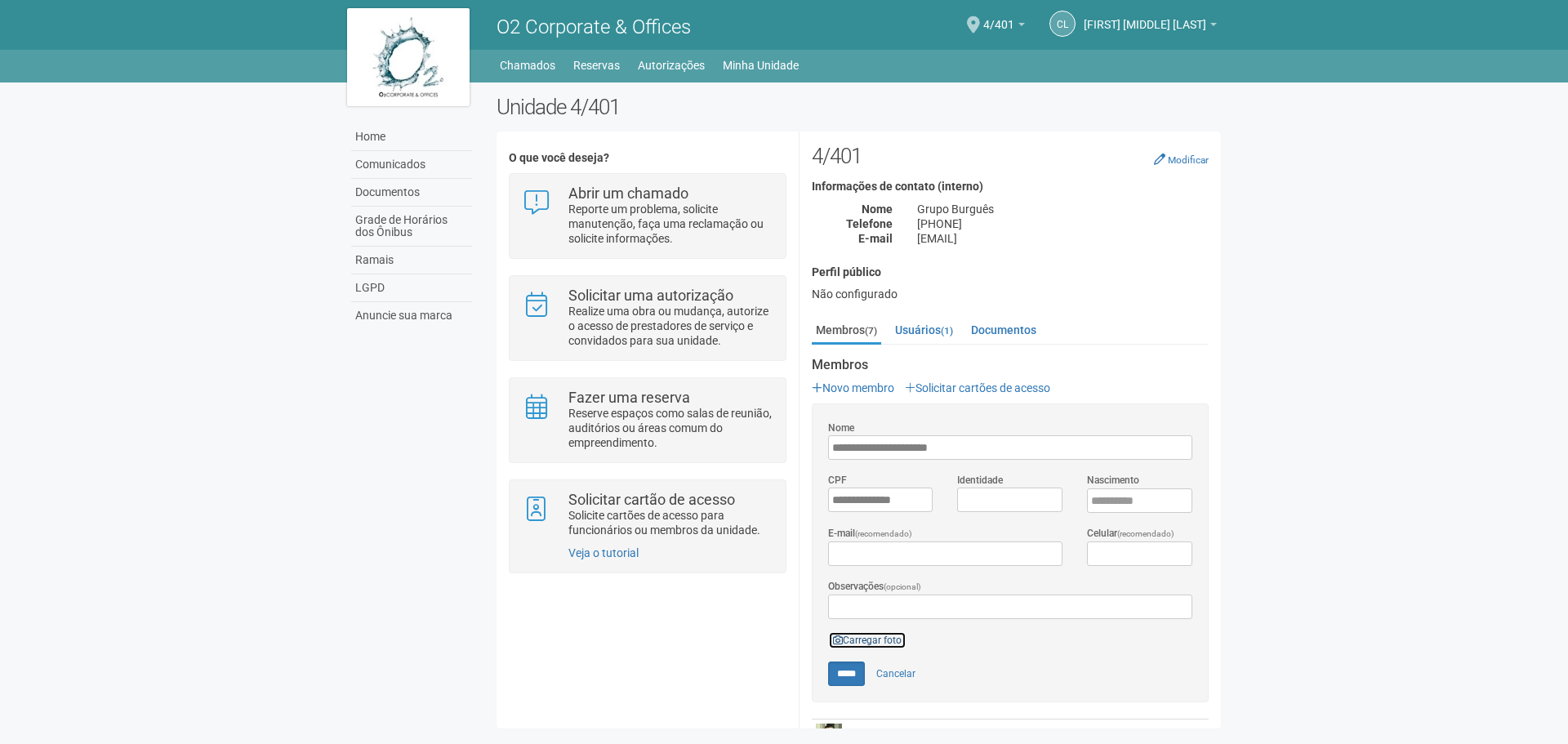 click on "Carregar foto" at bounding box center [867, 640] 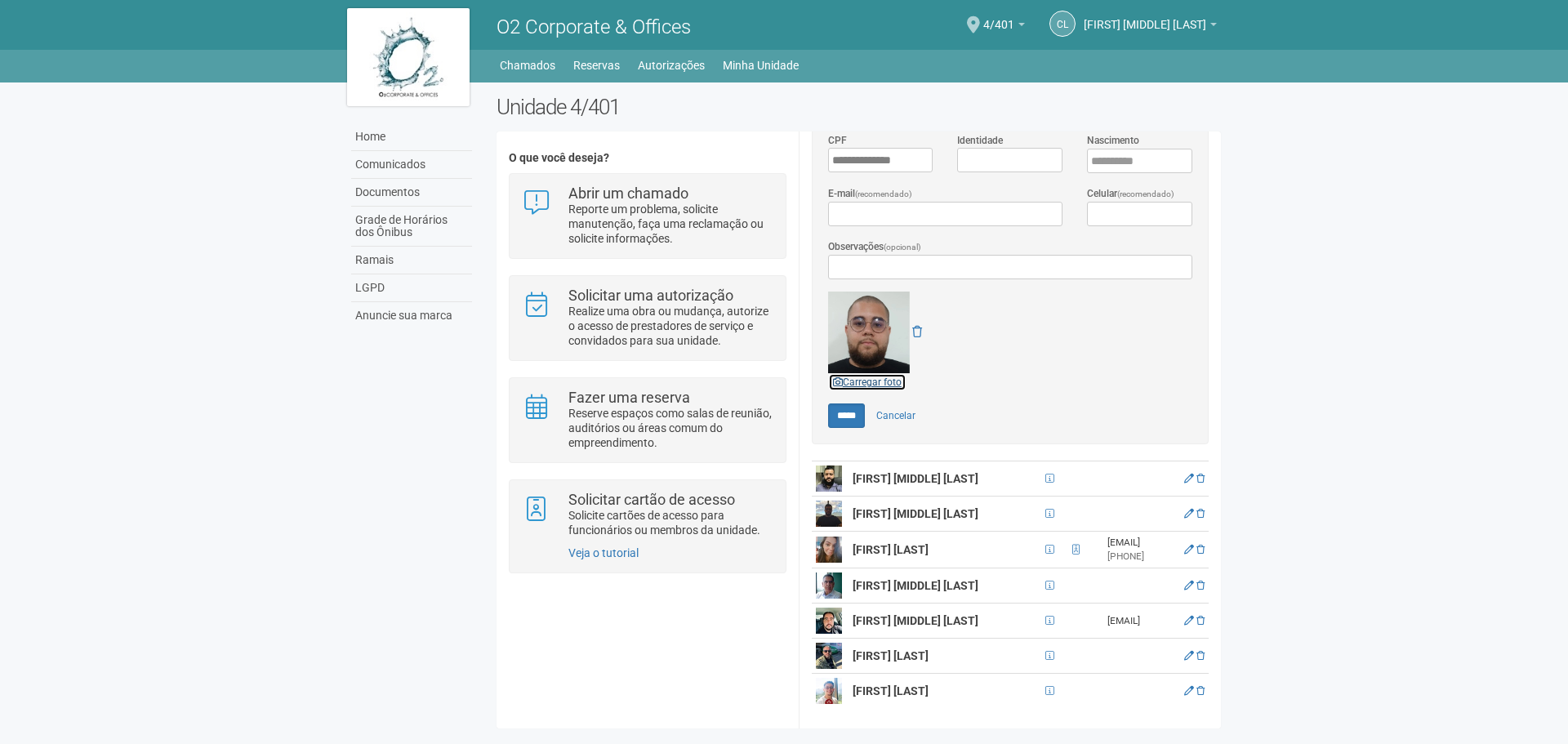 scroll, scrollTop: 376, scrollLeft: 0, axis: vertical 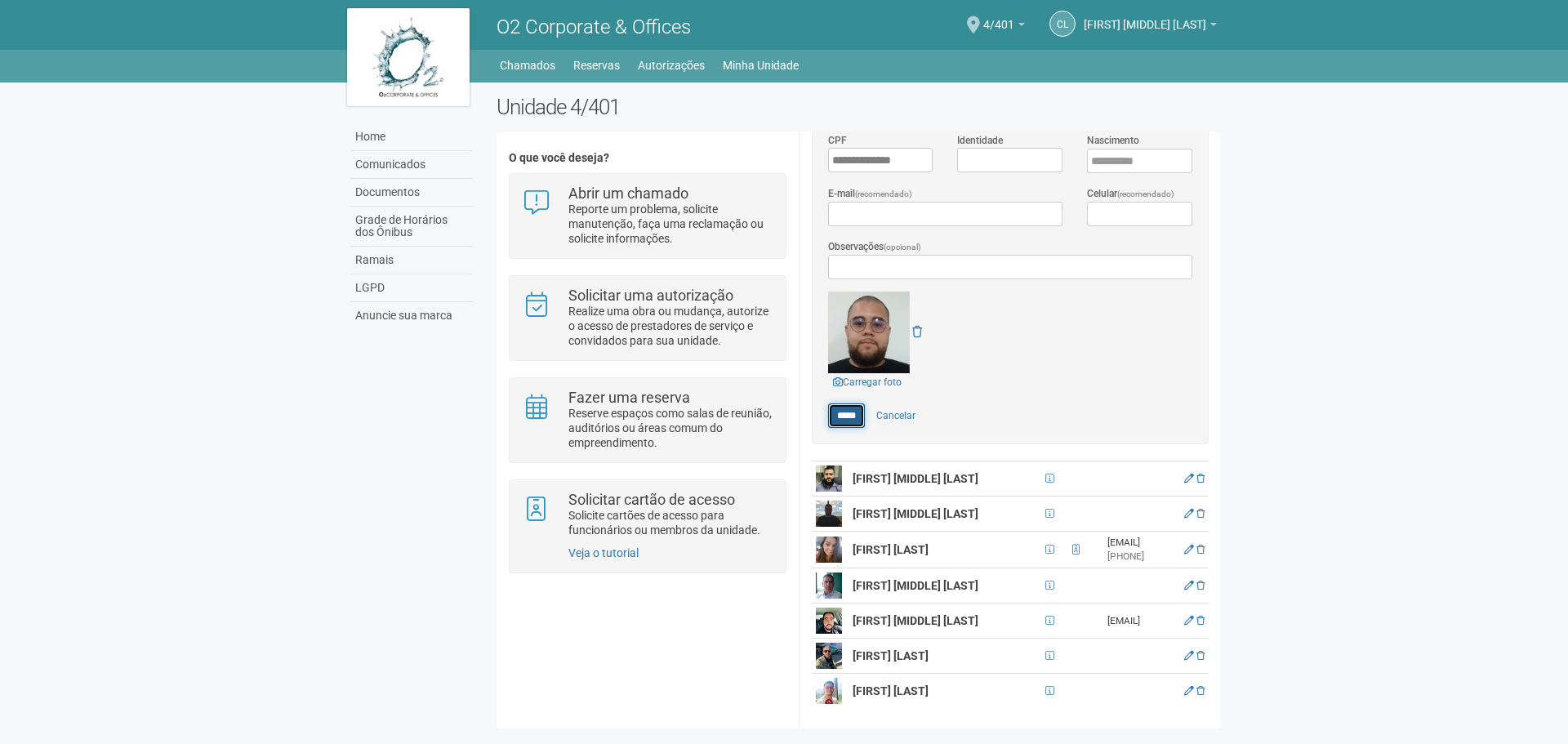 click on "*****" at bounding box center (846, 416) 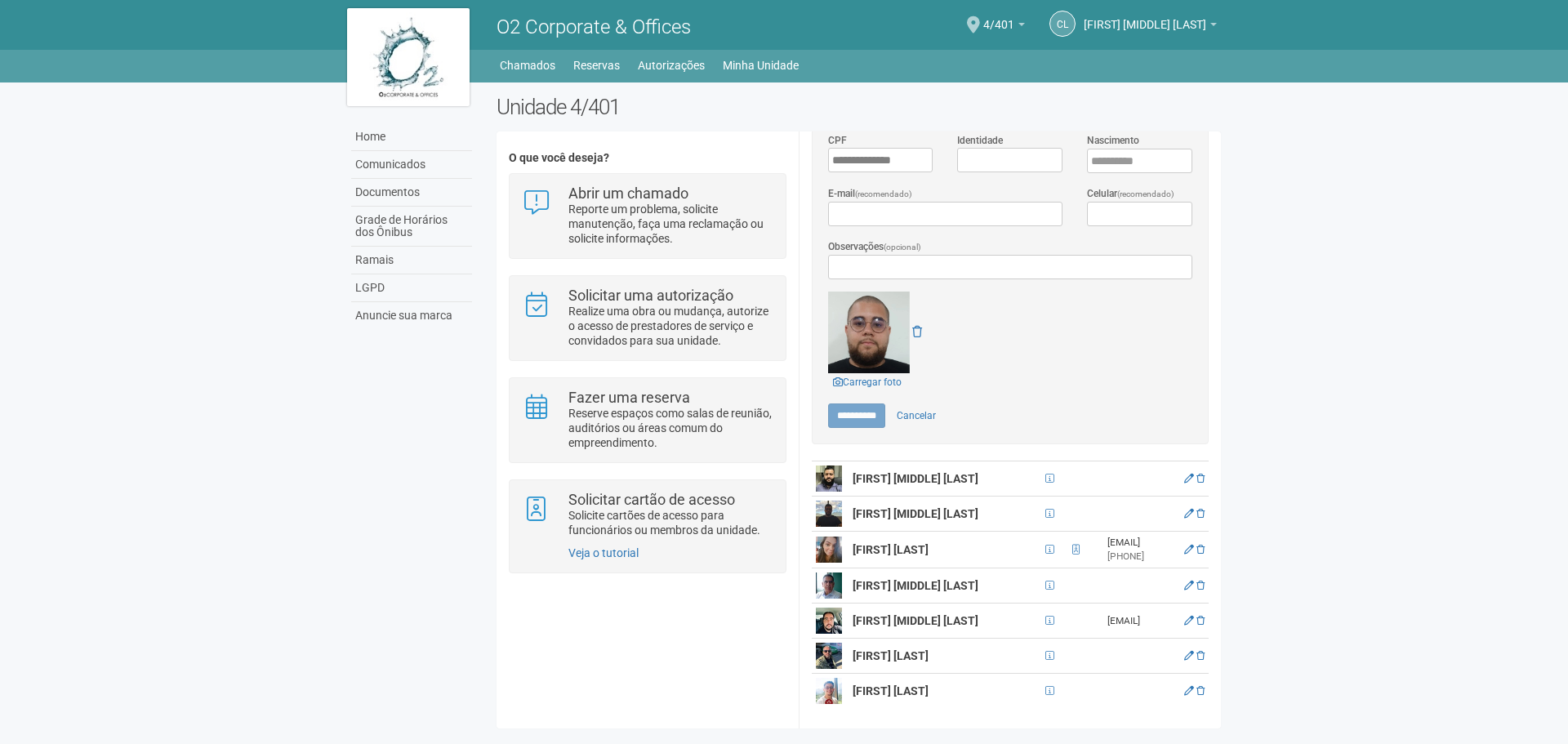 type on "*****" 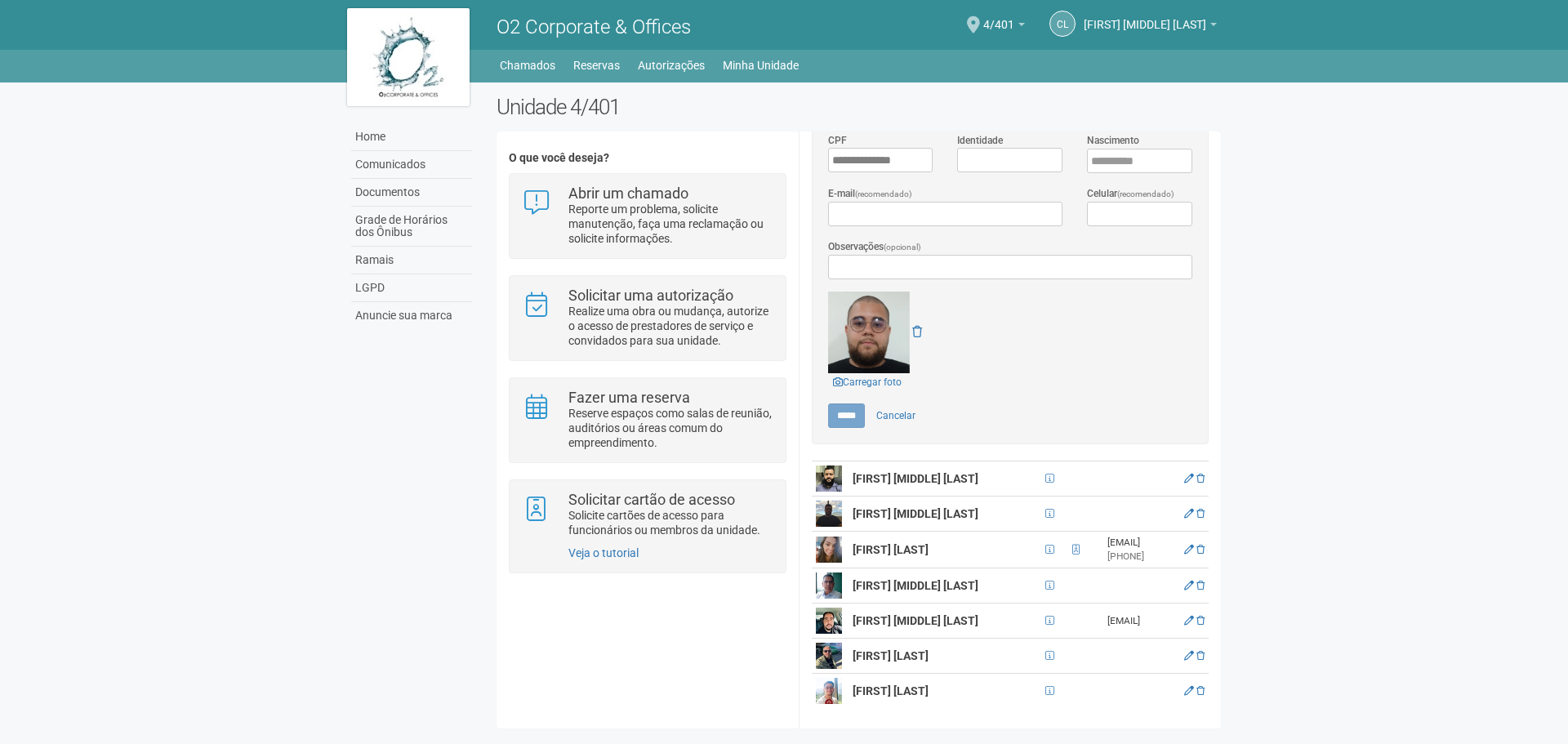 scroll, scrollTop: 0, scrollLeft: 0, axis: both 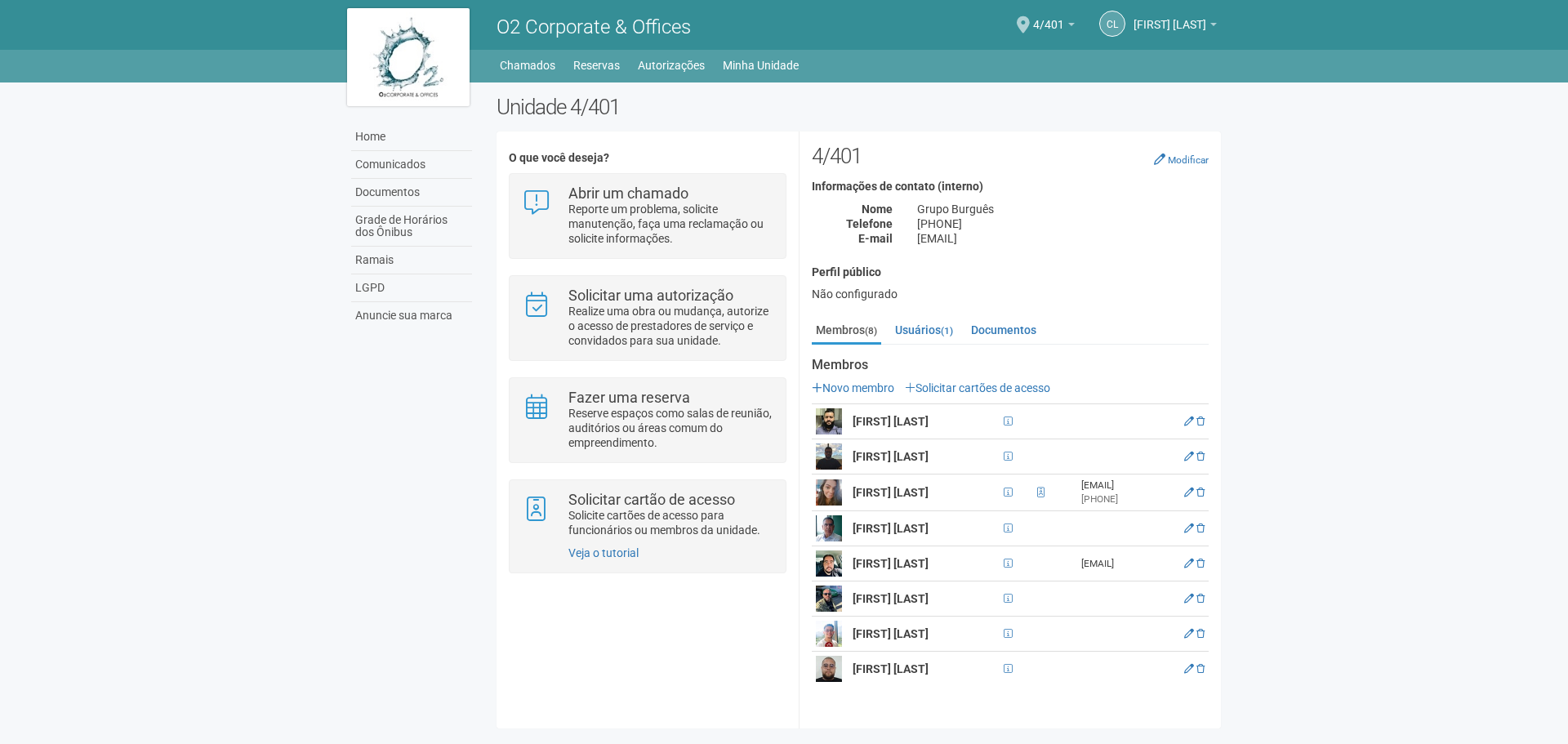 click on "Grupo Burguês" at bounding box center [1062, 209] 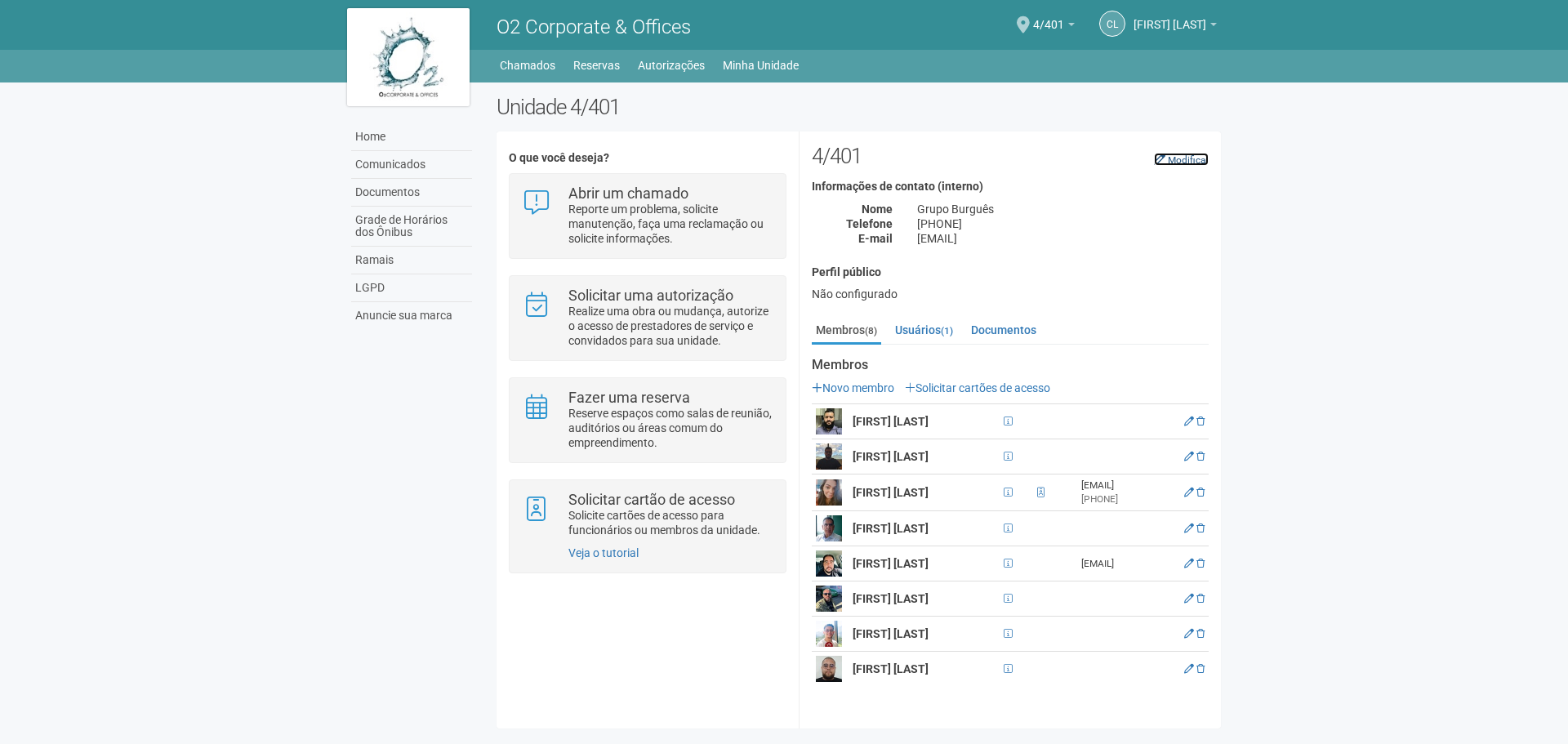 click on "Modificar" at bounding box center (1188, 160) 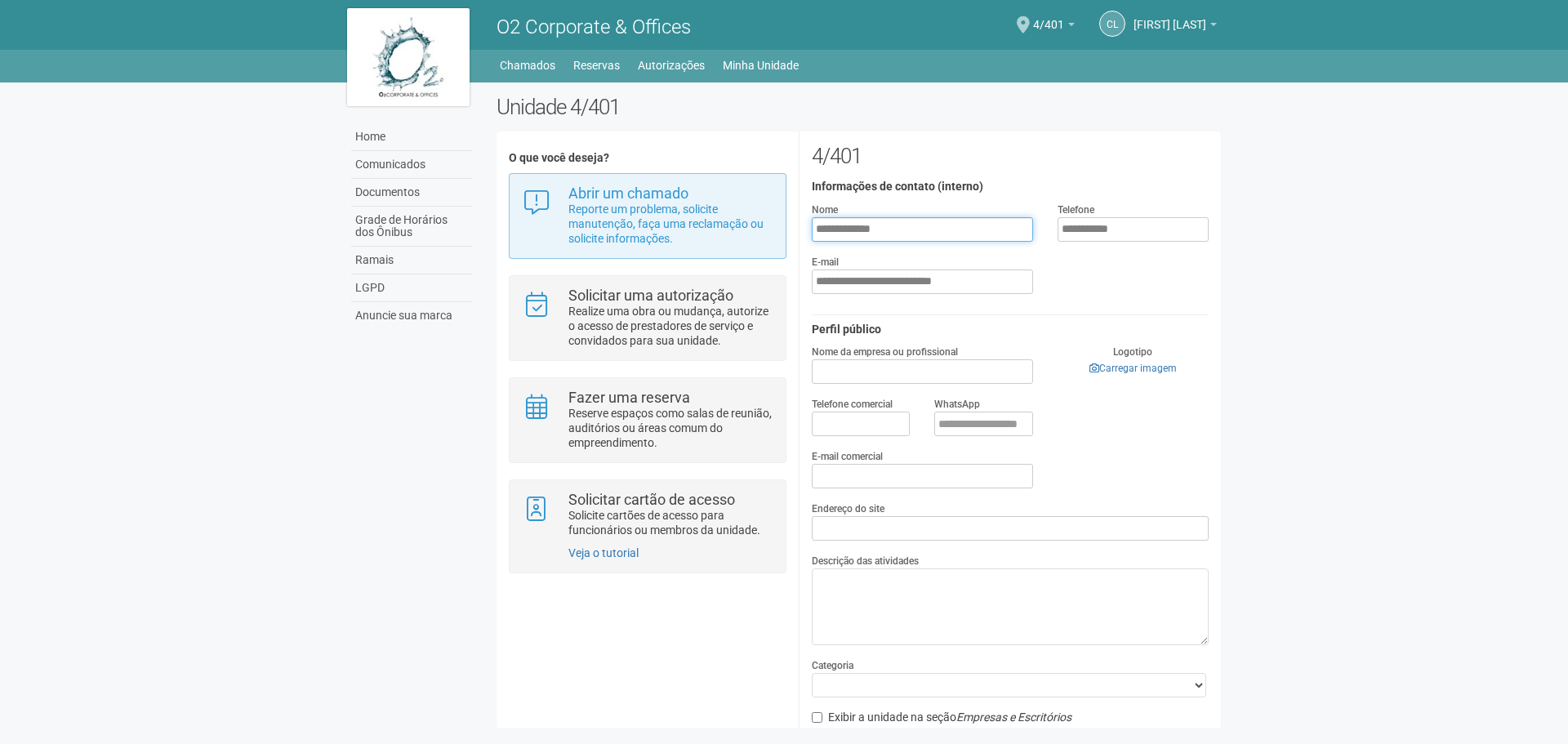 drag, startPoint x: 982, startPoint y: 228, endPoint x: 752, endPoint y: 247, distance: 230.7834 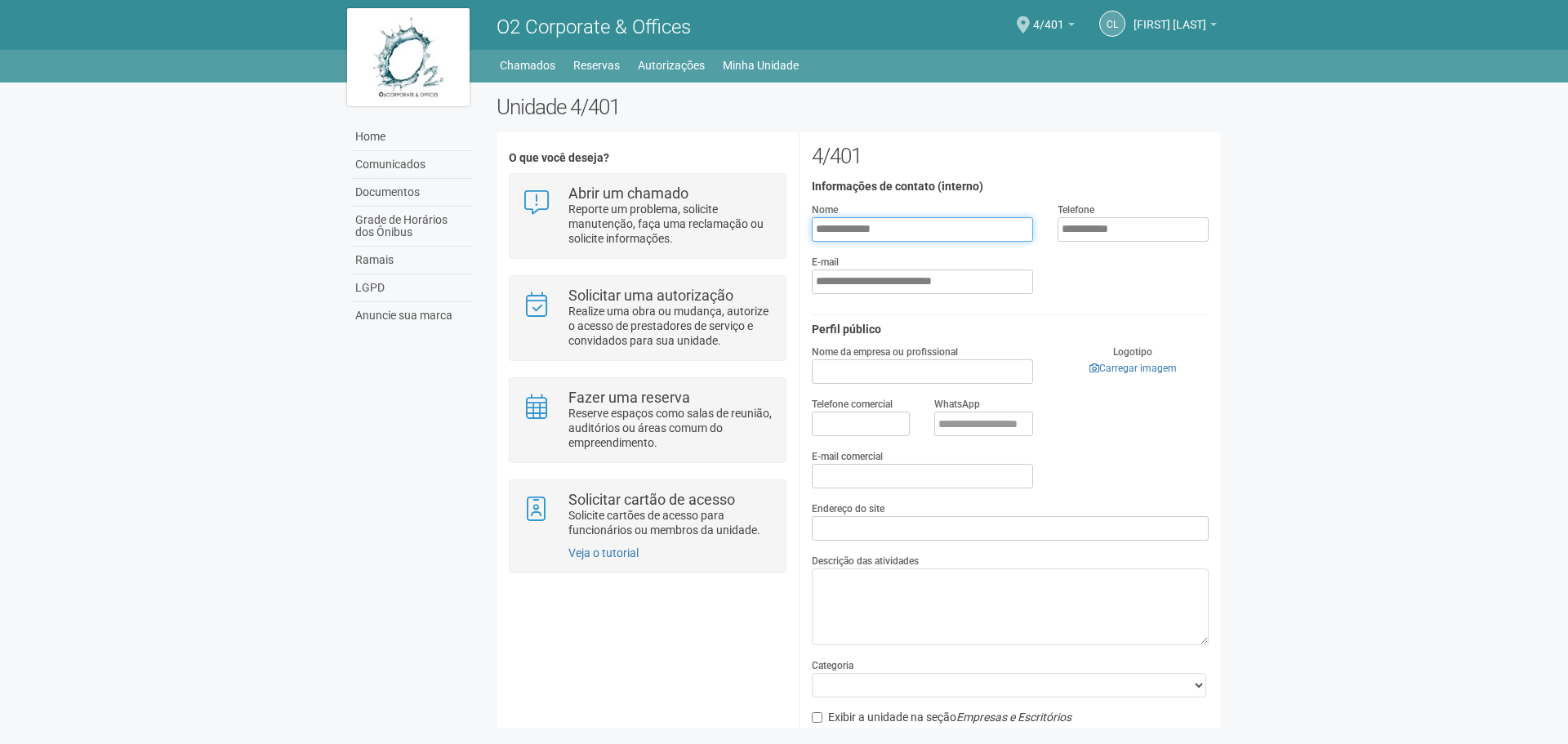 click on "**********" at bounding box center (922, 229) 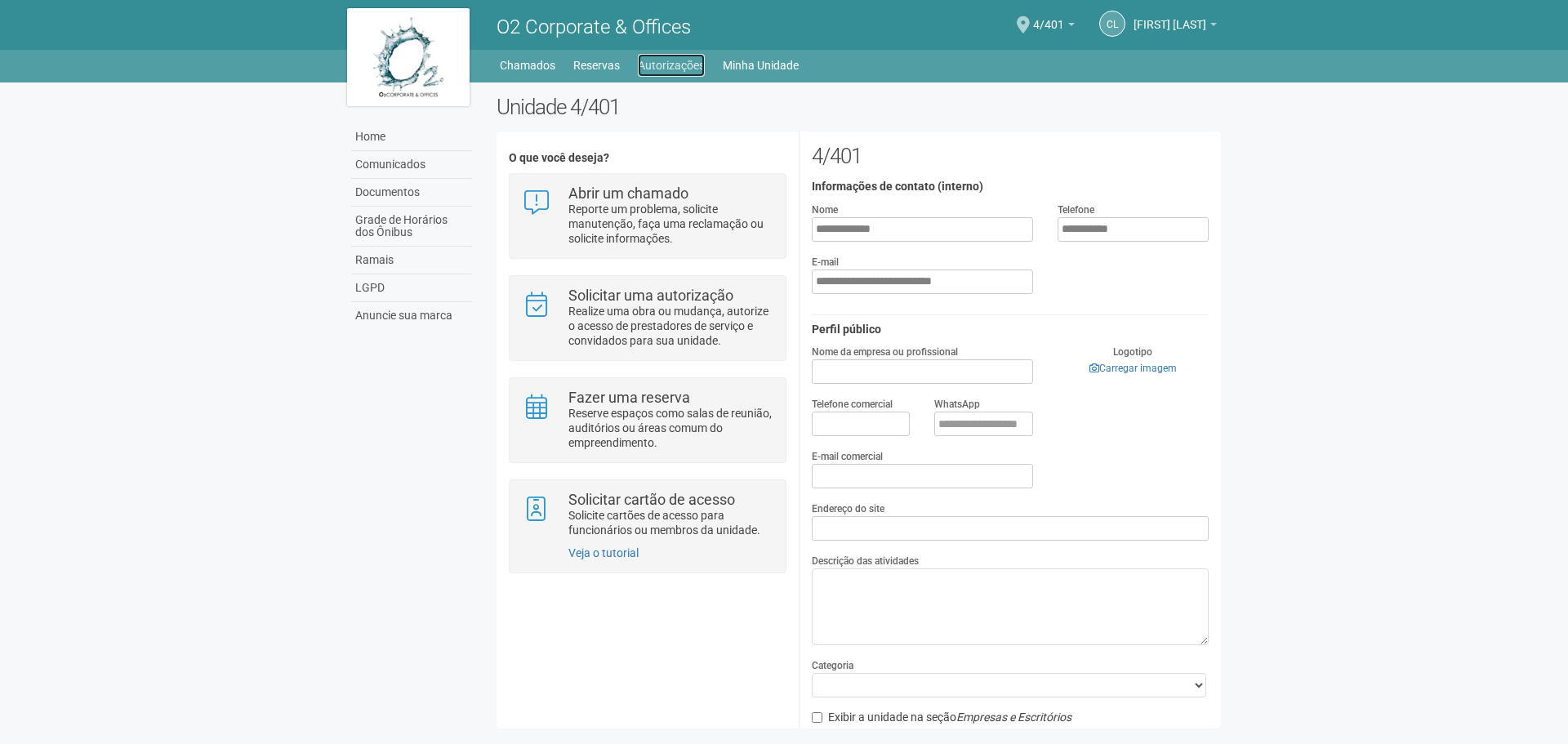 click on "Autorizações" at bounding box center (671, 65) 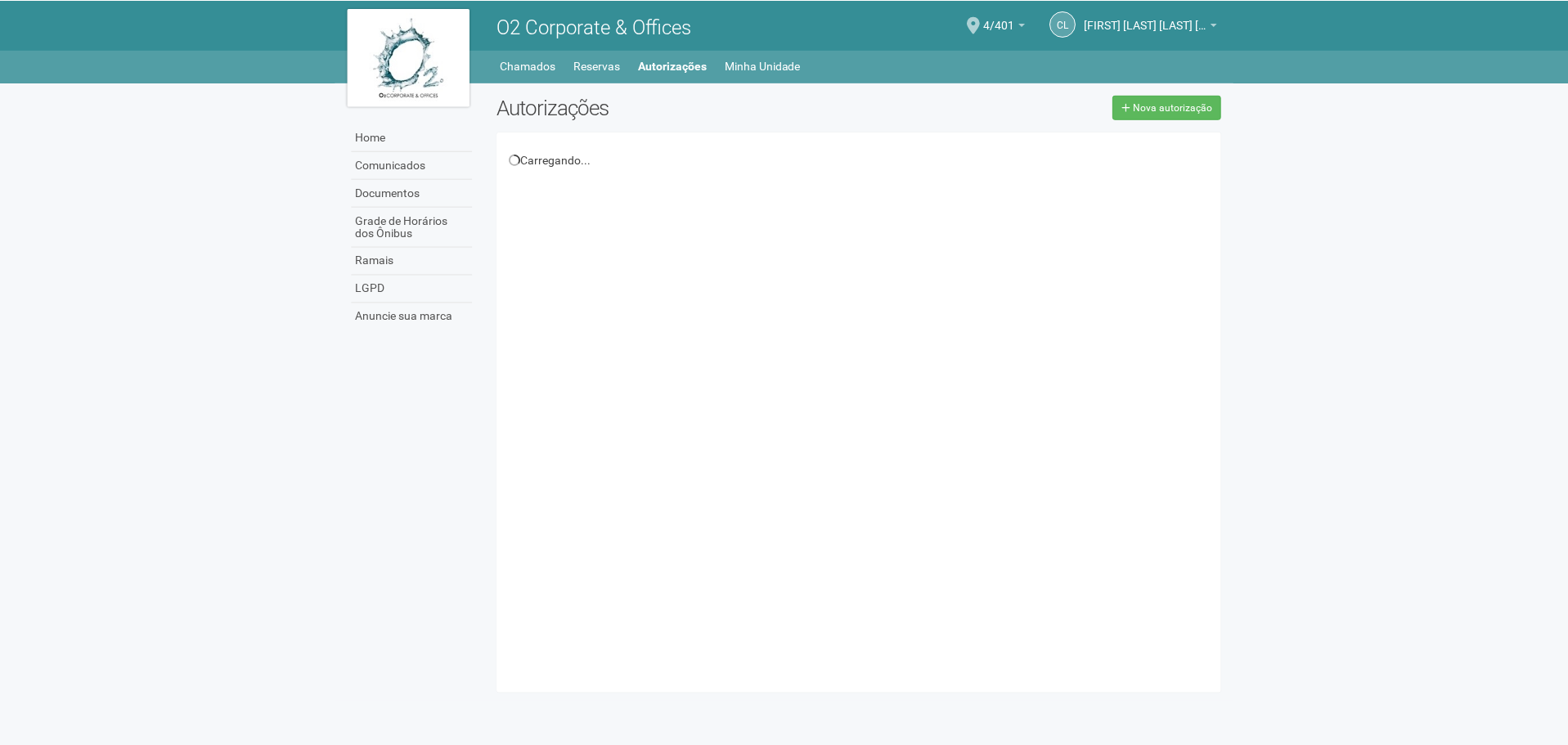 scroll, scrollTop: 0, scrollLeft: 0, axis: both 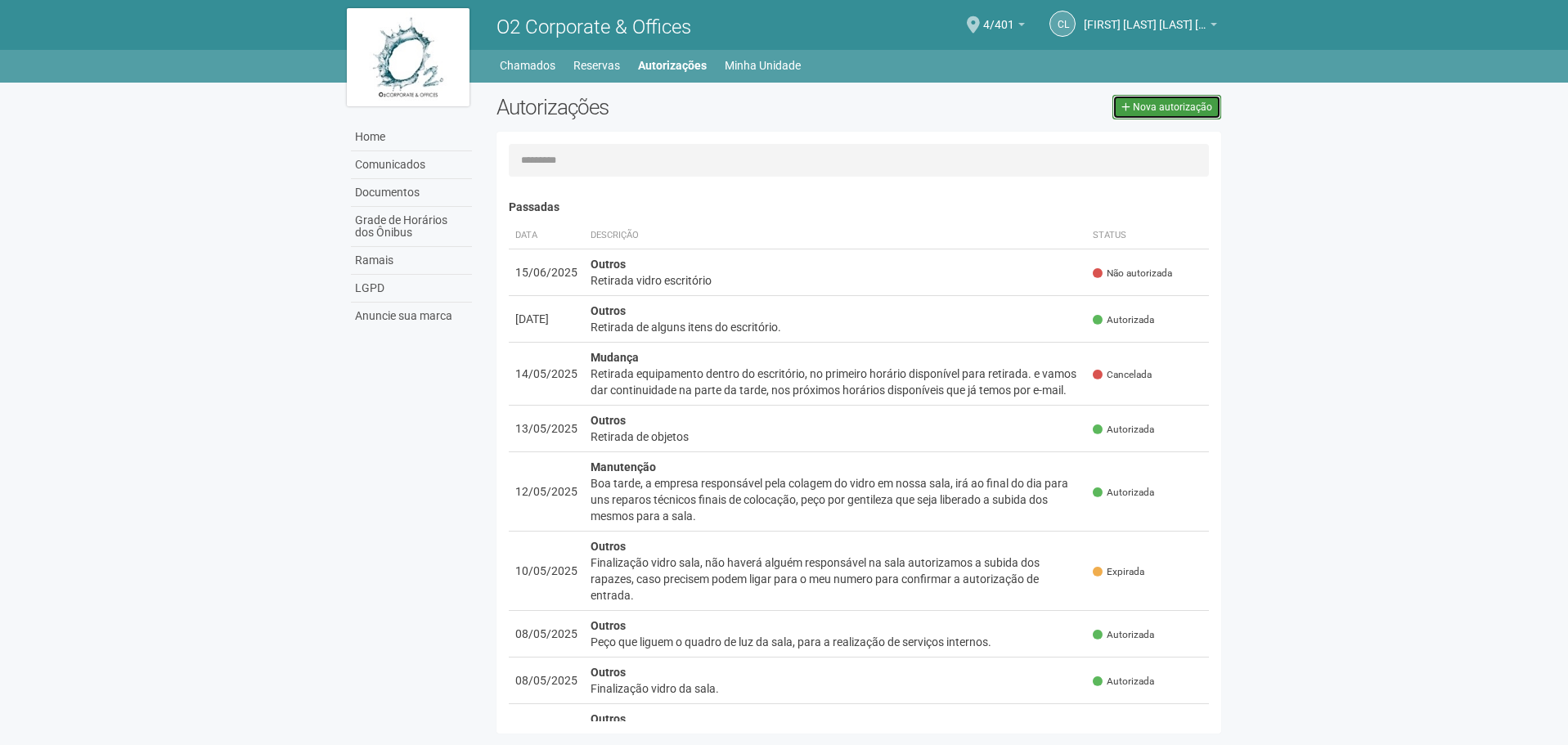 click on "Nova autorização" at bounding box center (1166, 107) 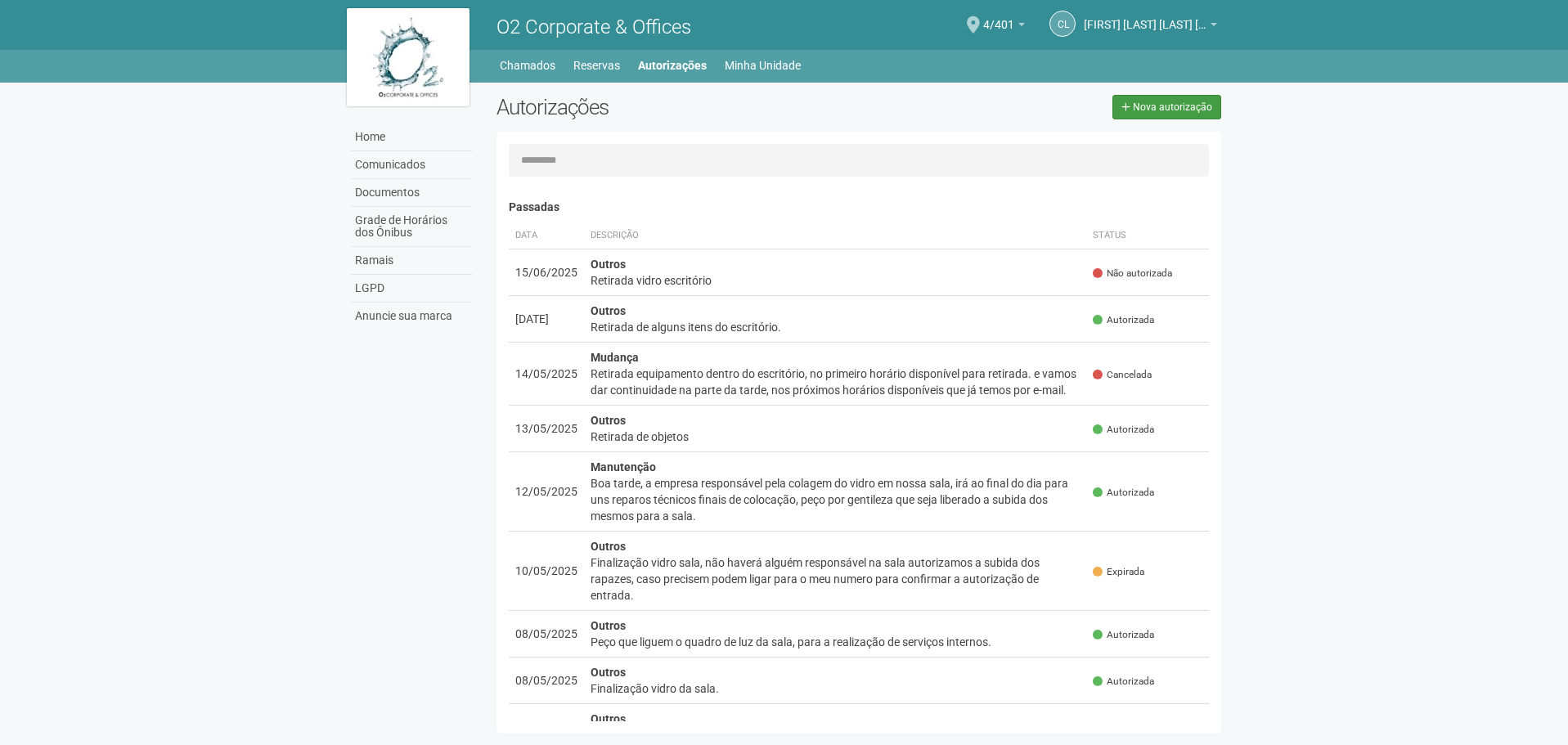 select on "**" 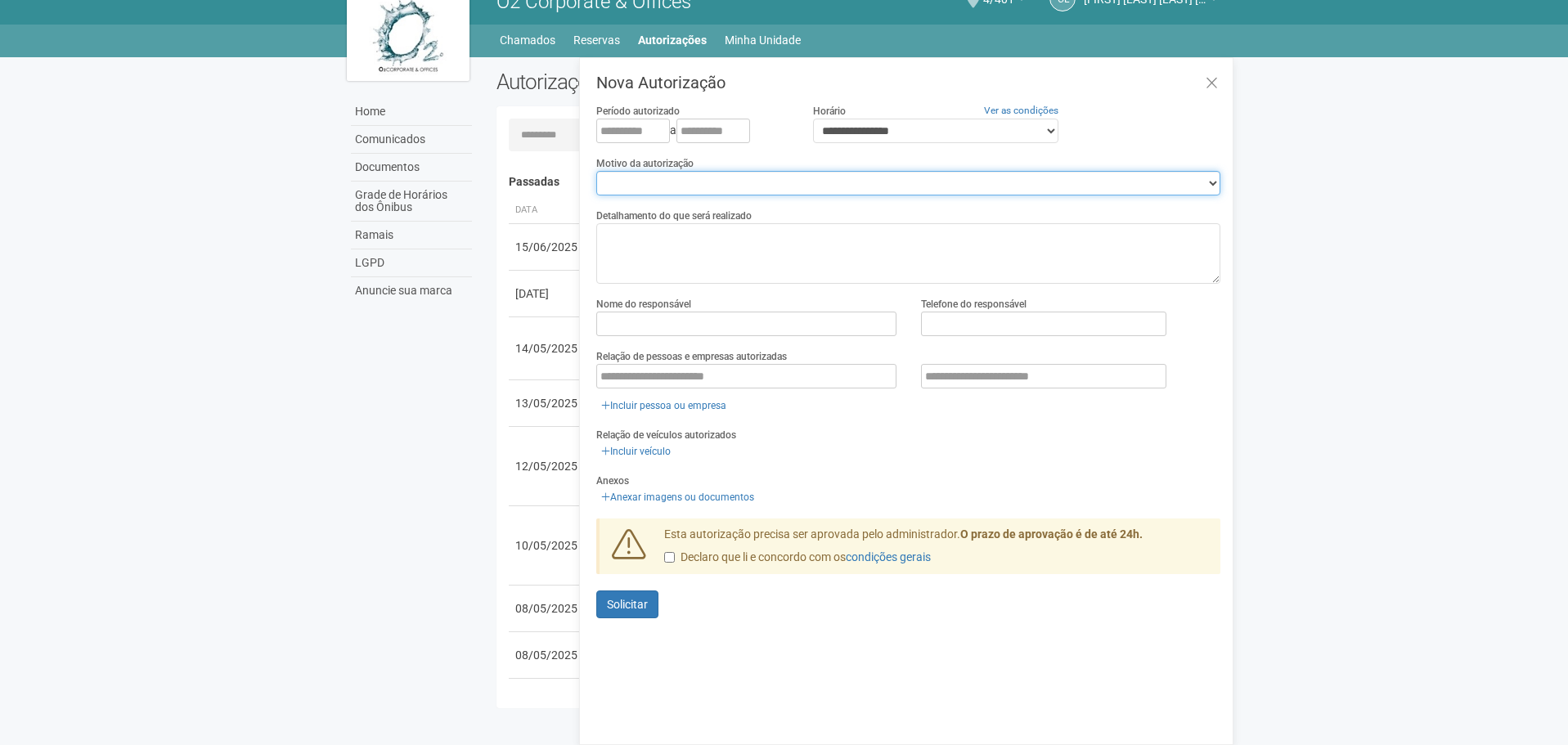click on "**********" at bounding box center (908, 183) 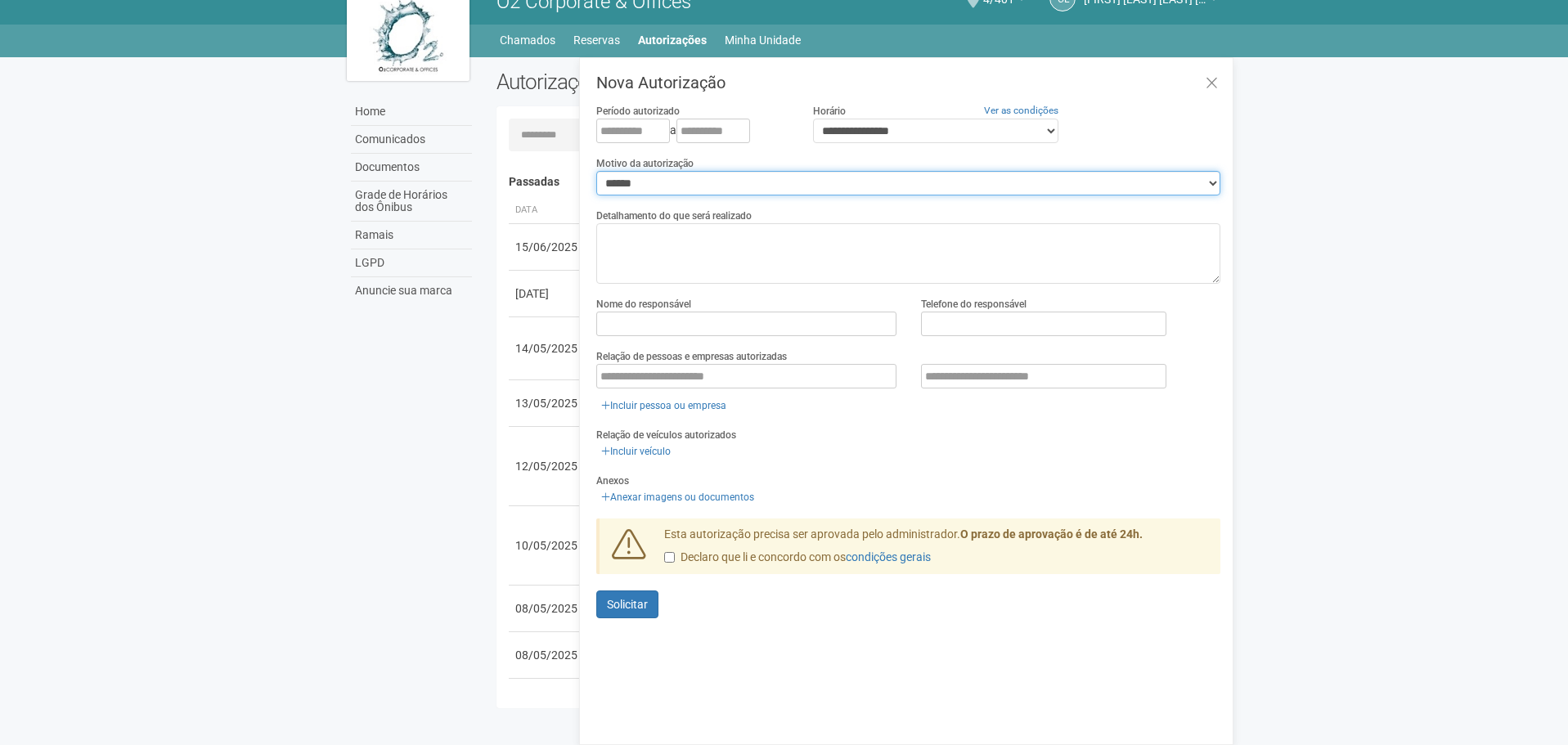 click on "**********" at bounding box center (908, 183) 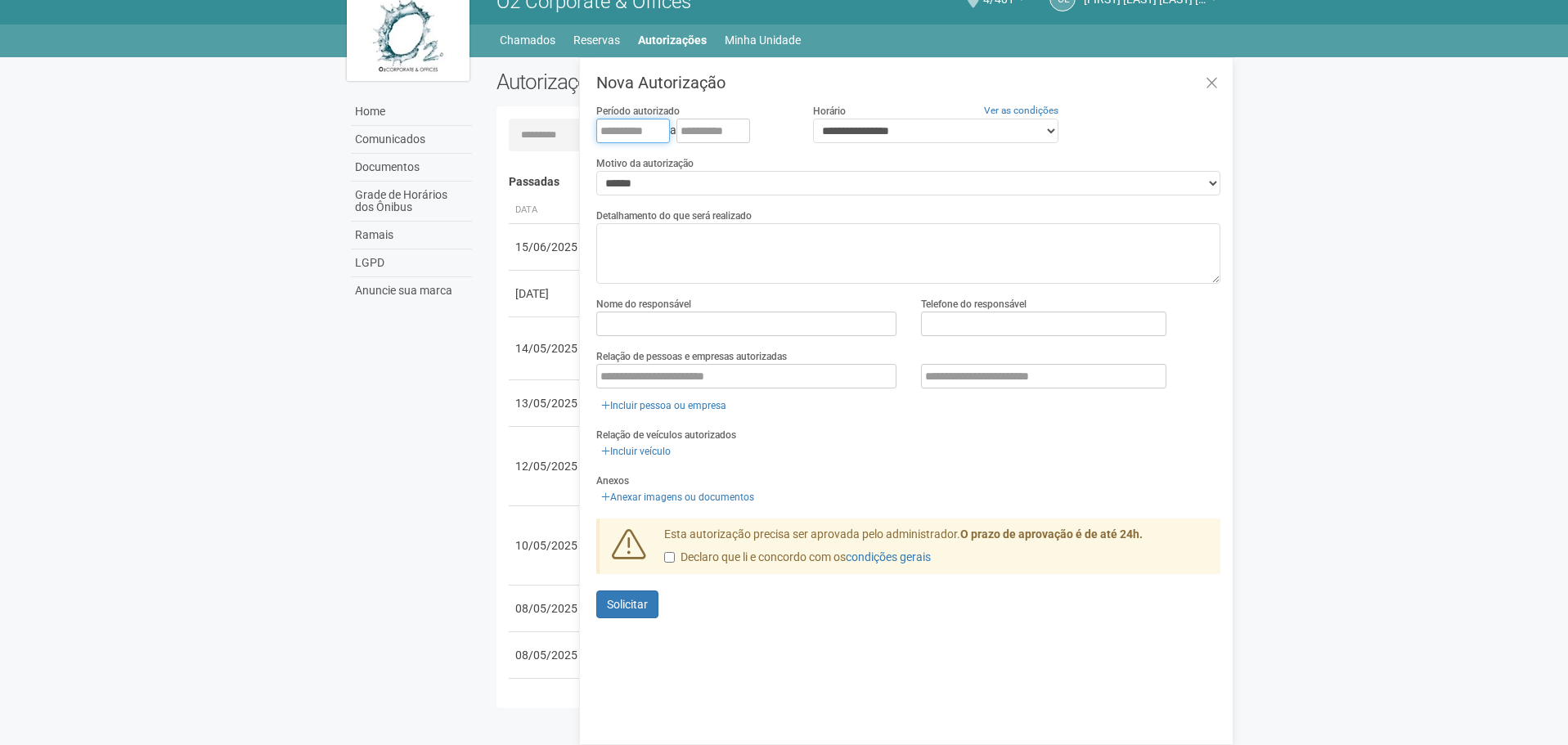 click at bounding box center (633, 131) 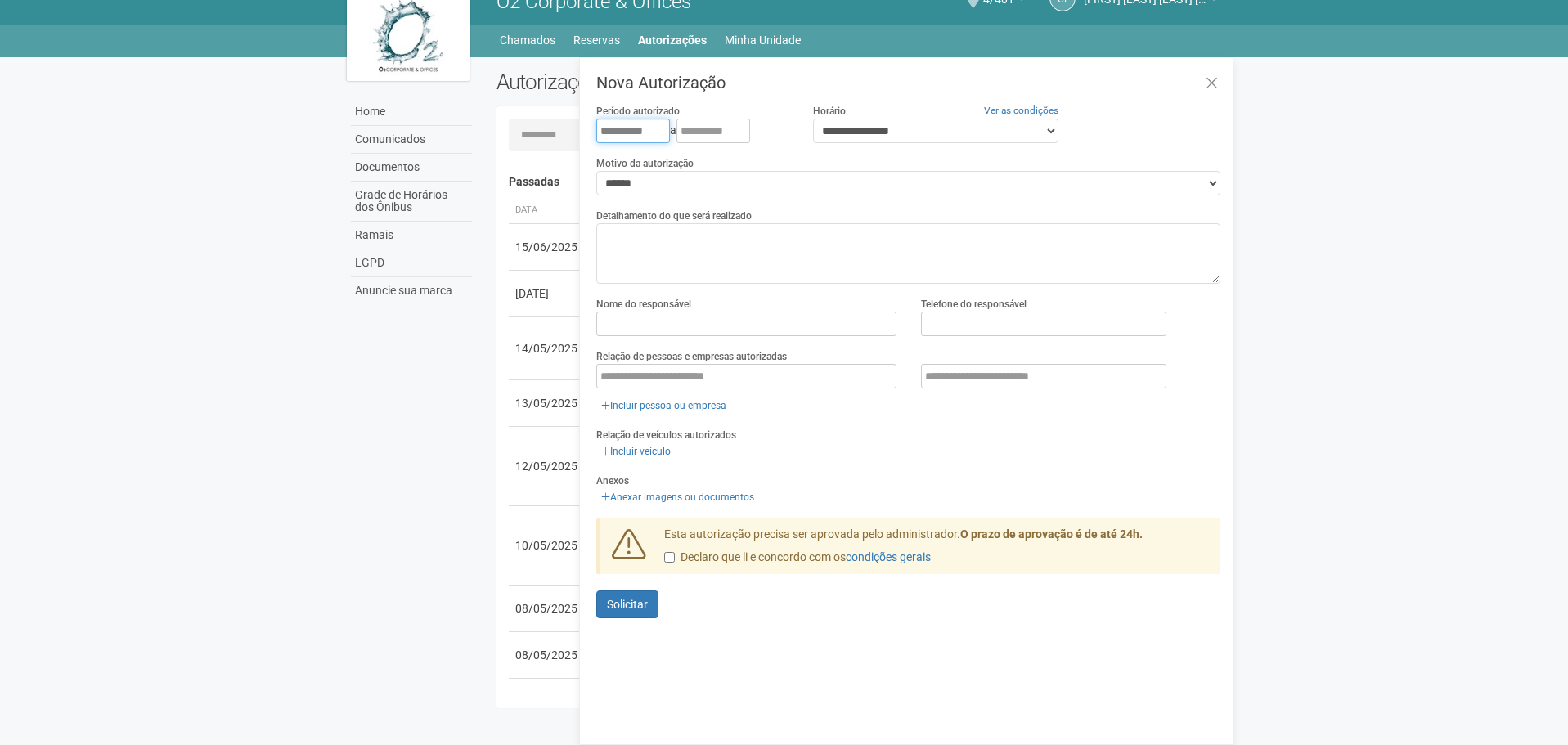 drag, startPoint x: 598, startPoint y: 132, endPoint x: 683, endPoint y: 123, distance: 85.47514 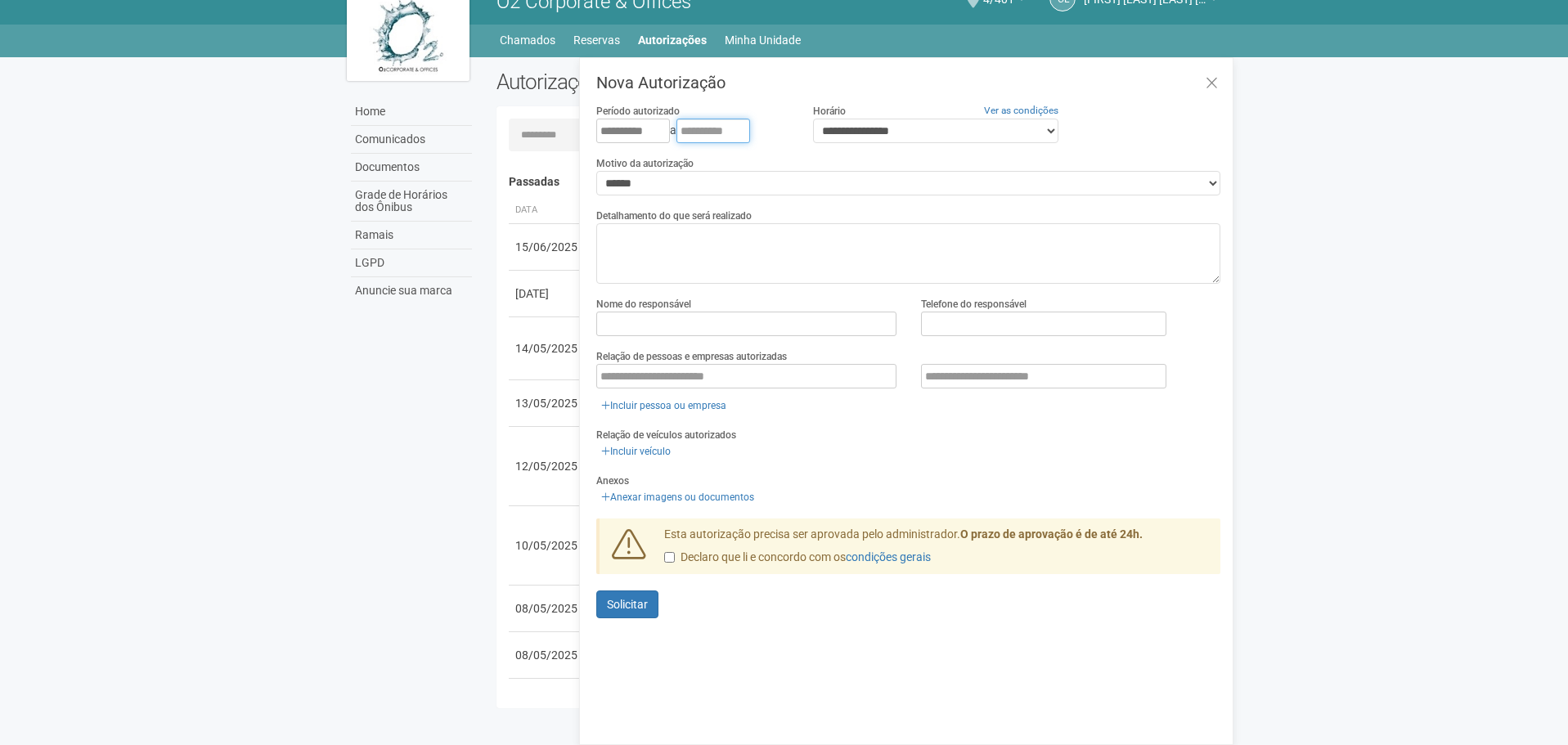 click at bounding box center [713, 131] 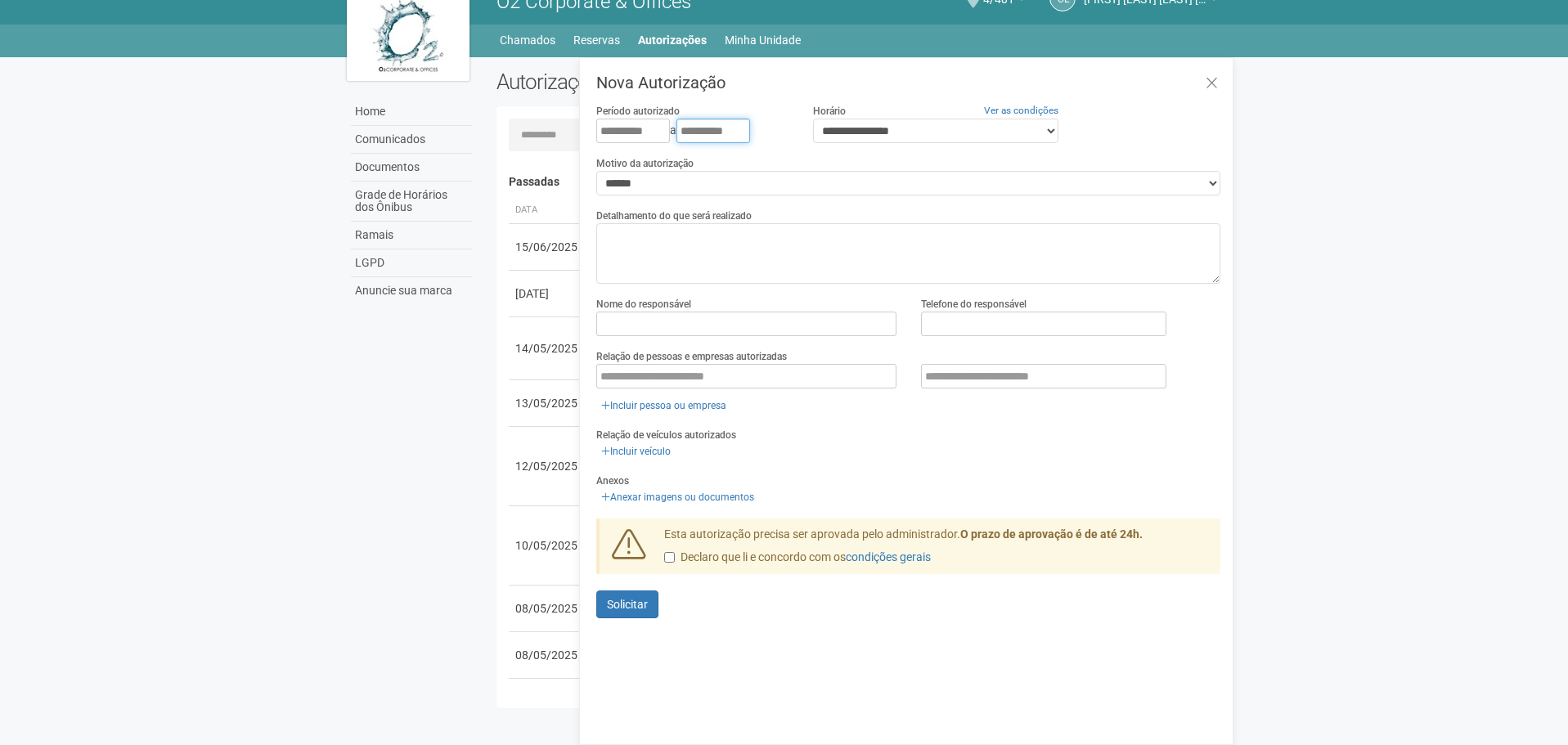 click on "**********" at bounding box center [713, 131] 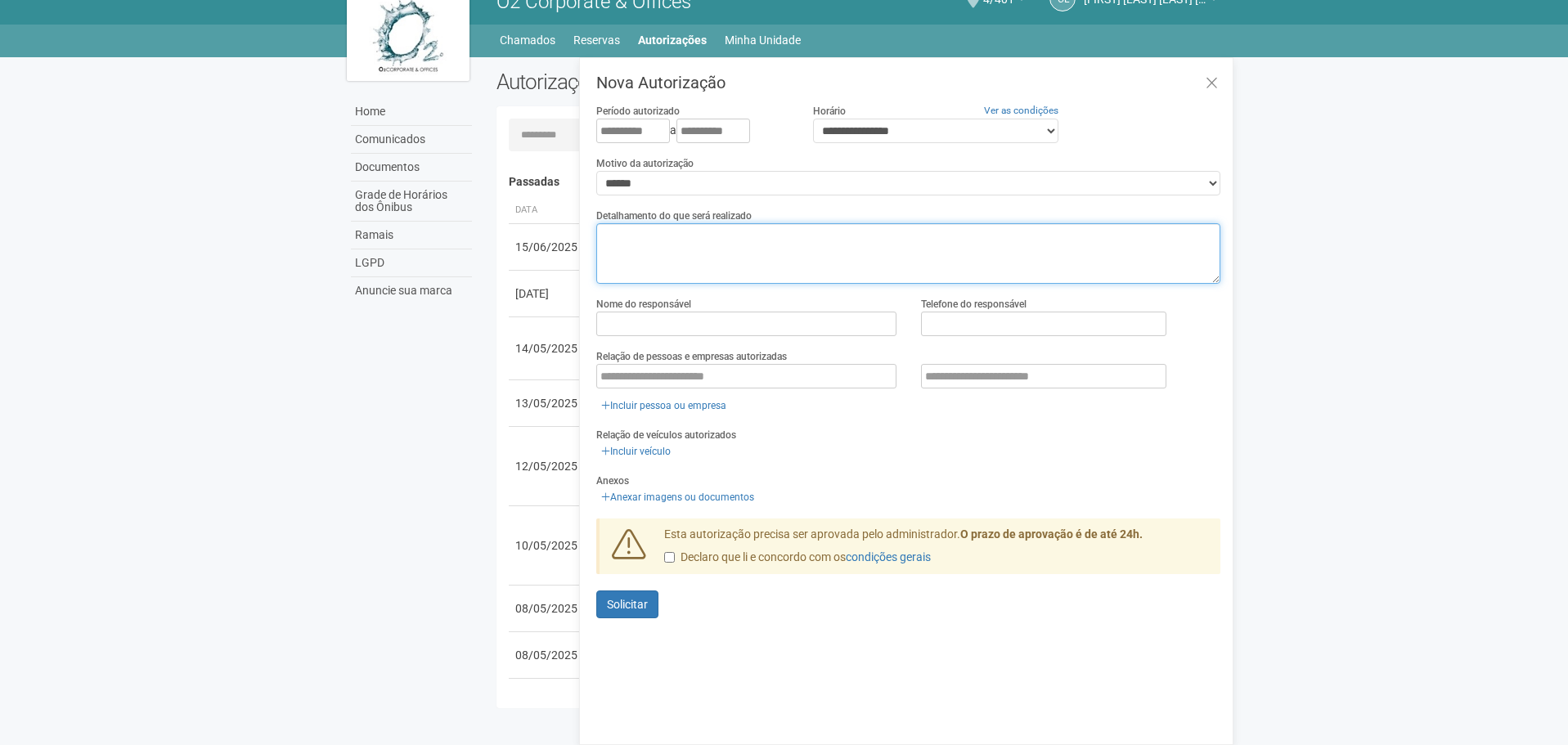 click at bounding box center [908, 254] 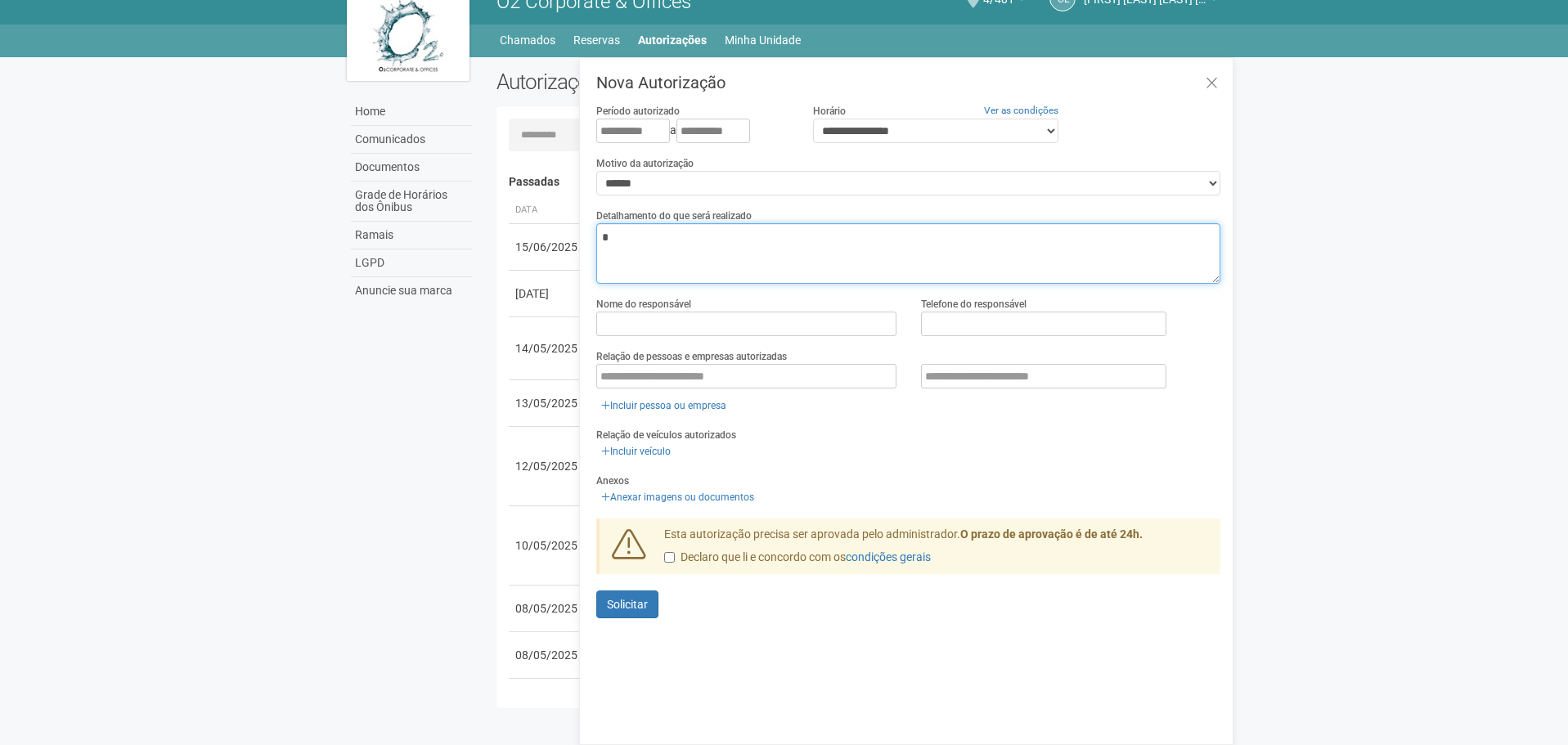 type 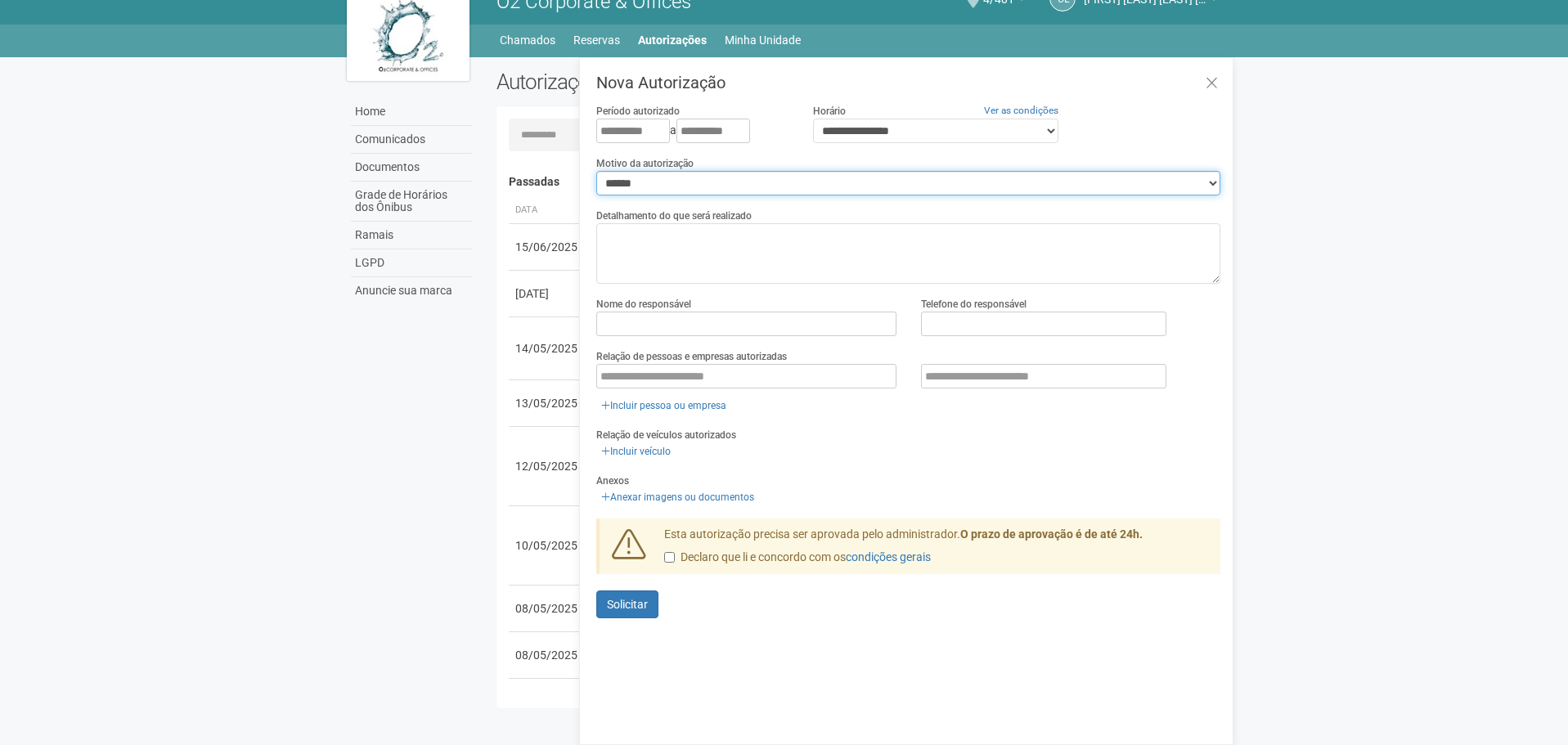 click on "**********" at bounding box center [908, 183] 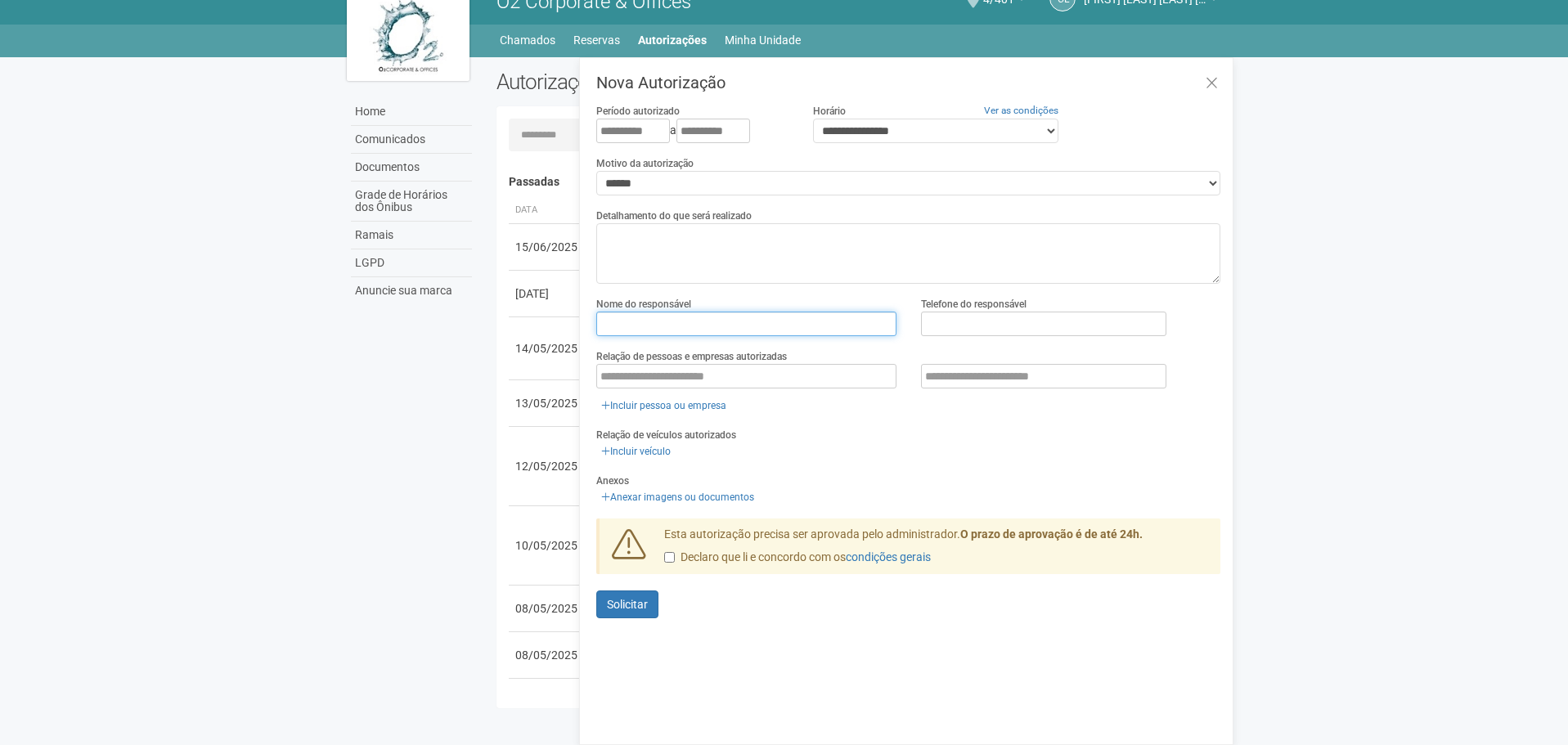 click at bounding box center (746, 324) 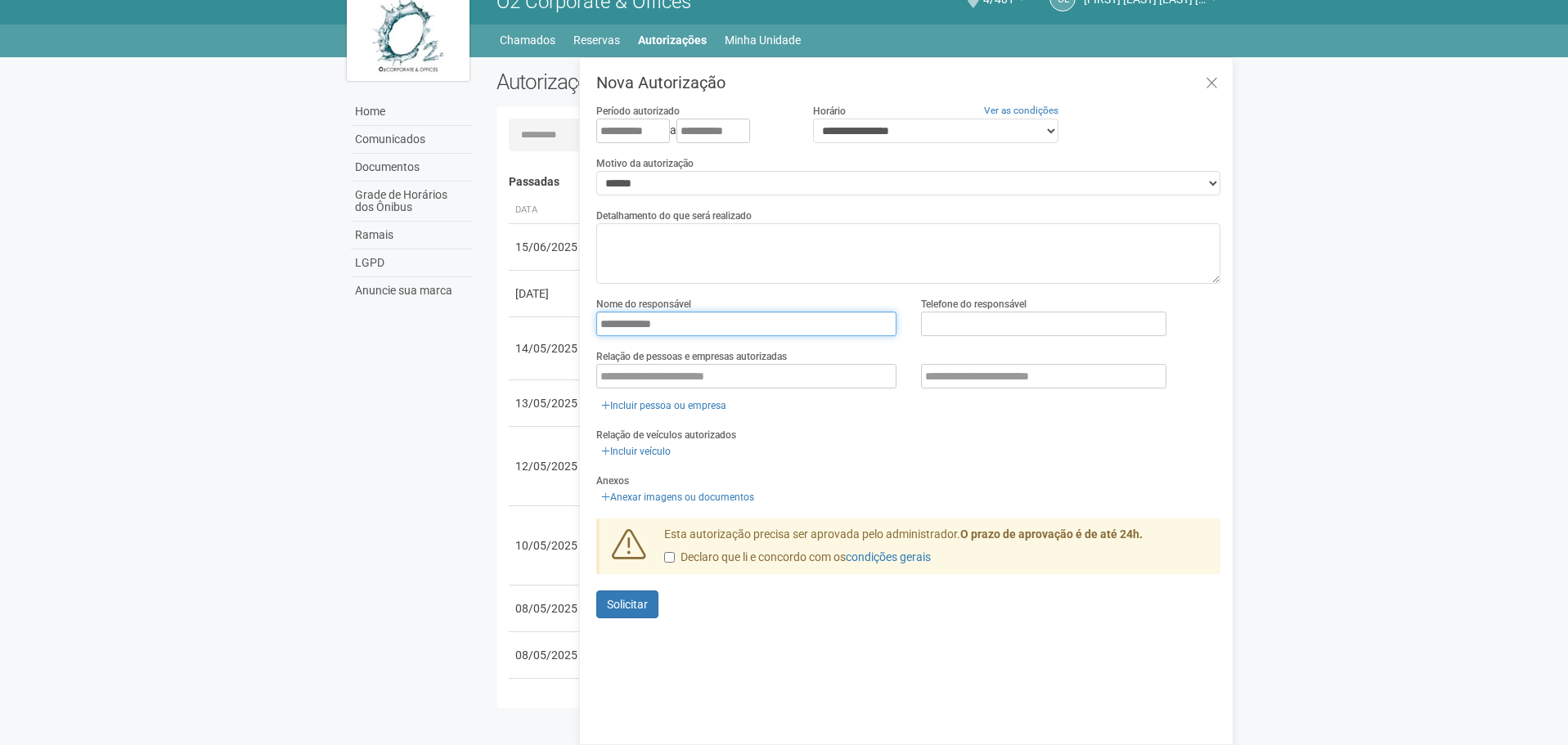 type on "**********" 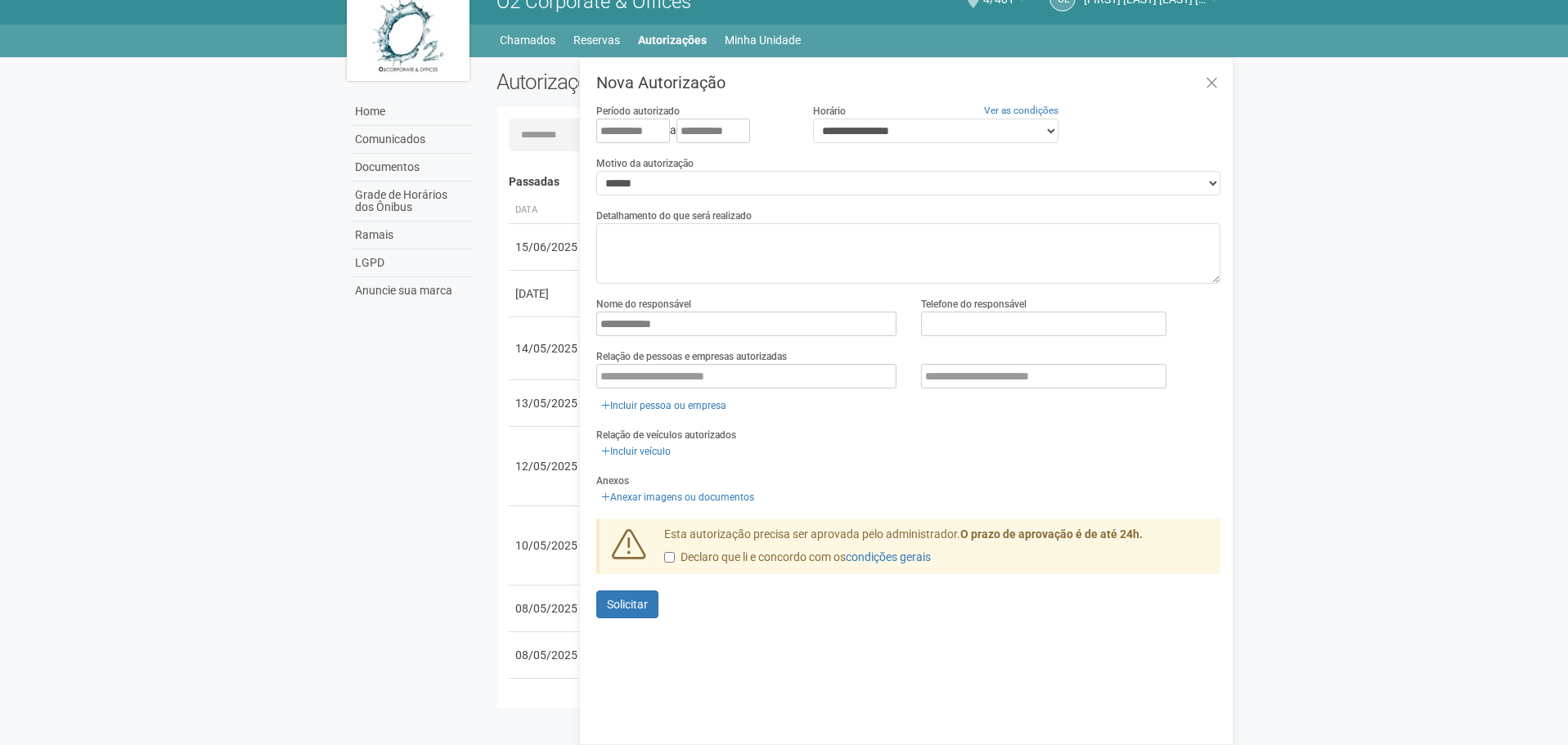 click on "**********" at bounding box center [908, 322] 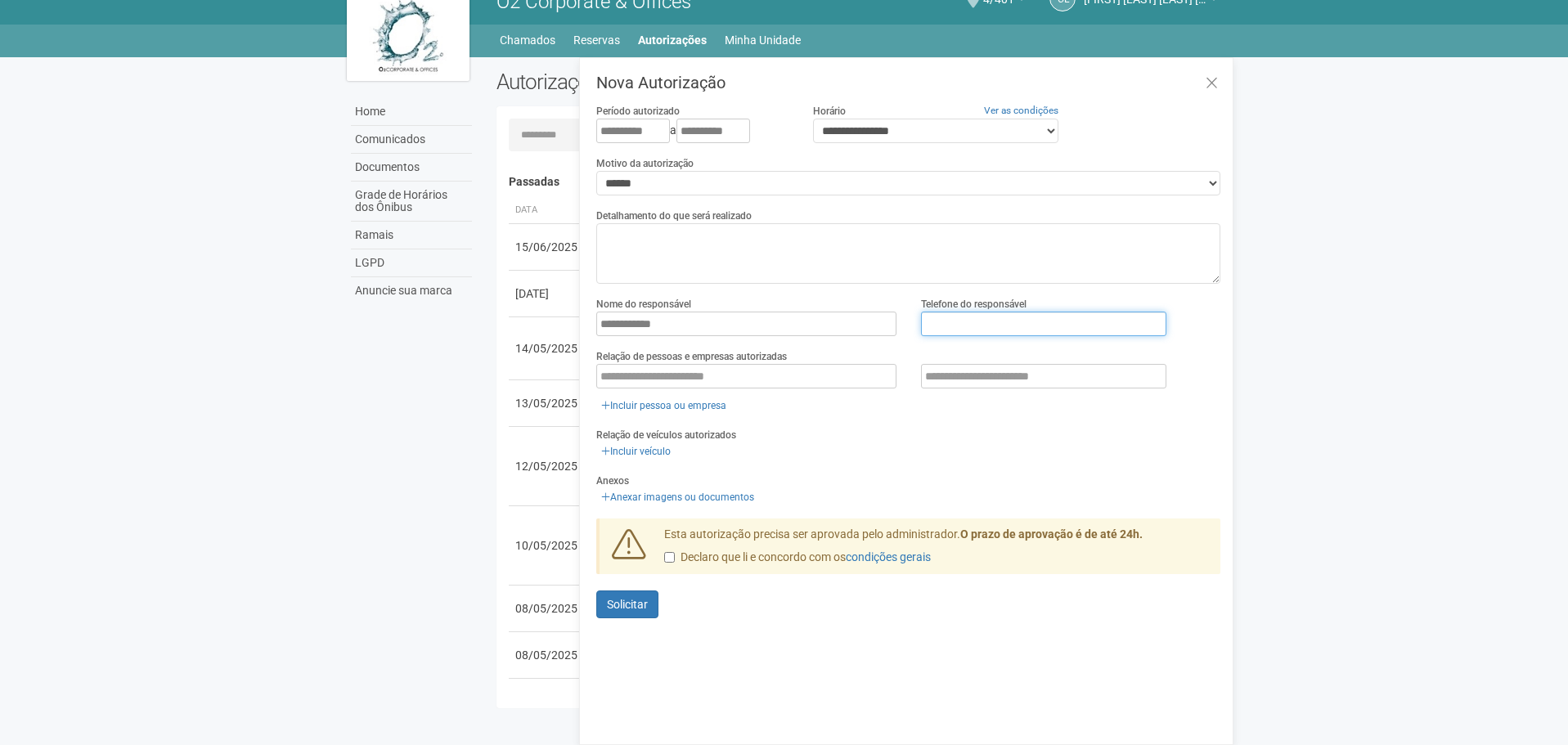 click at bounding box center [1044, 324] 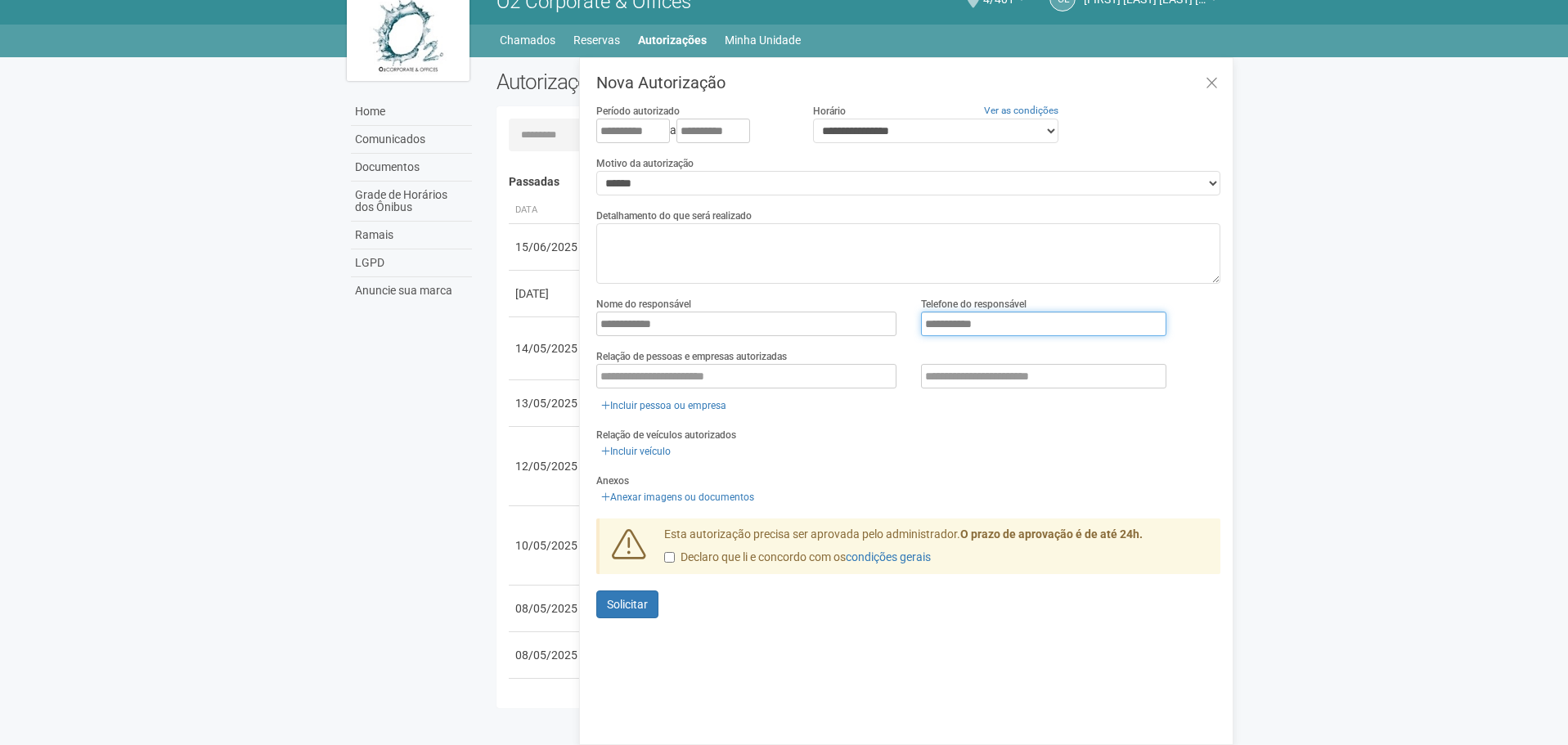 type on "**********" 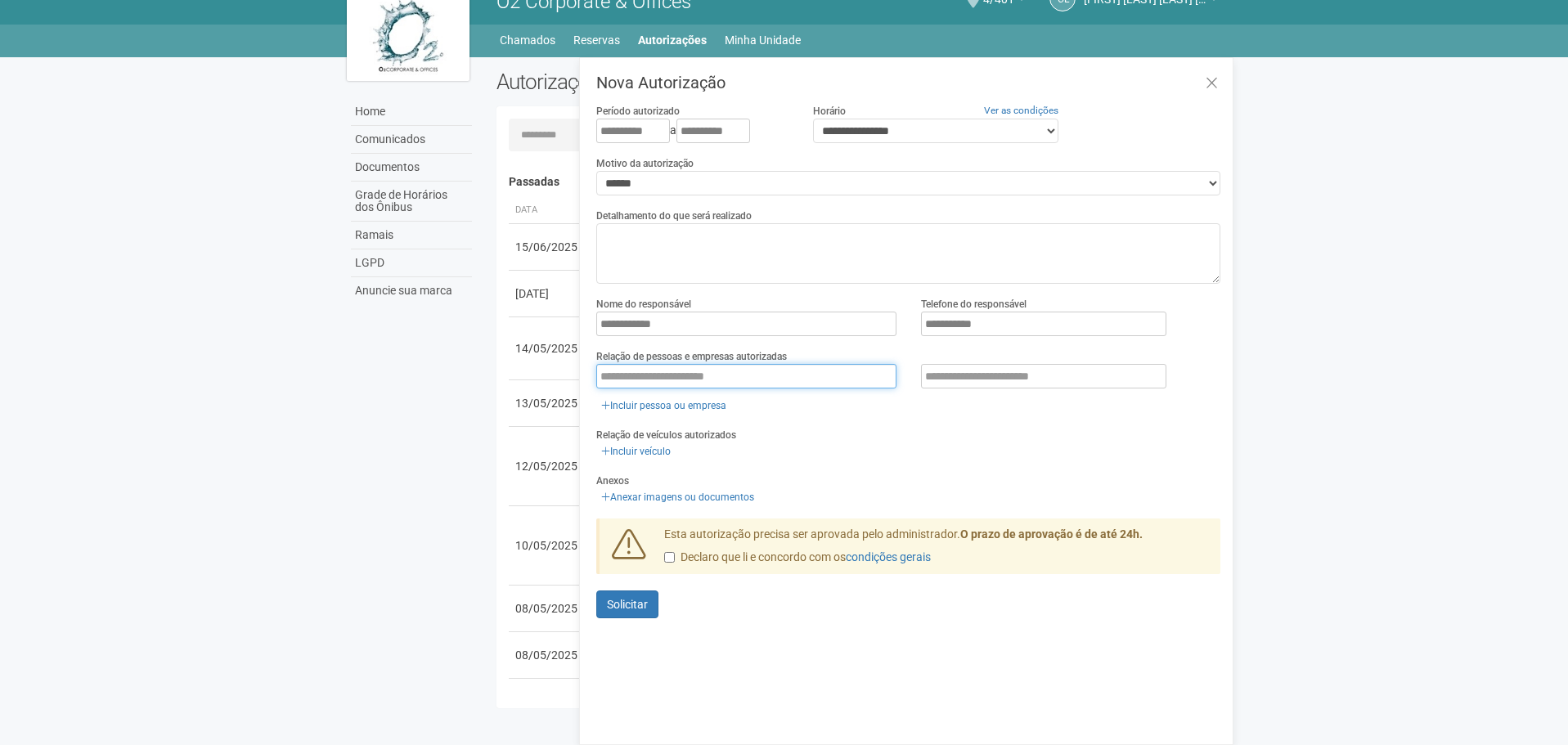 click at bounding box center (746, 376) 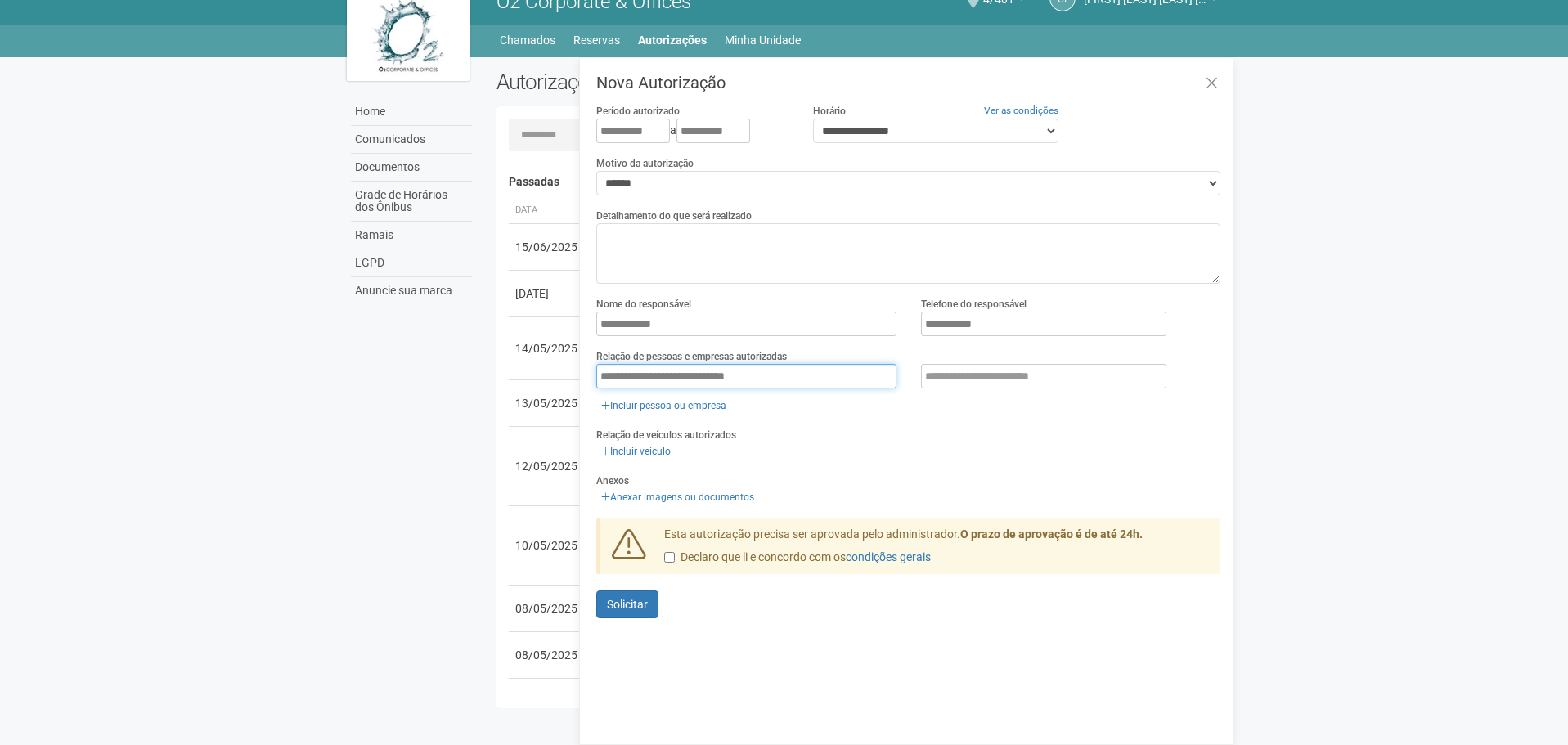 type on "**********" 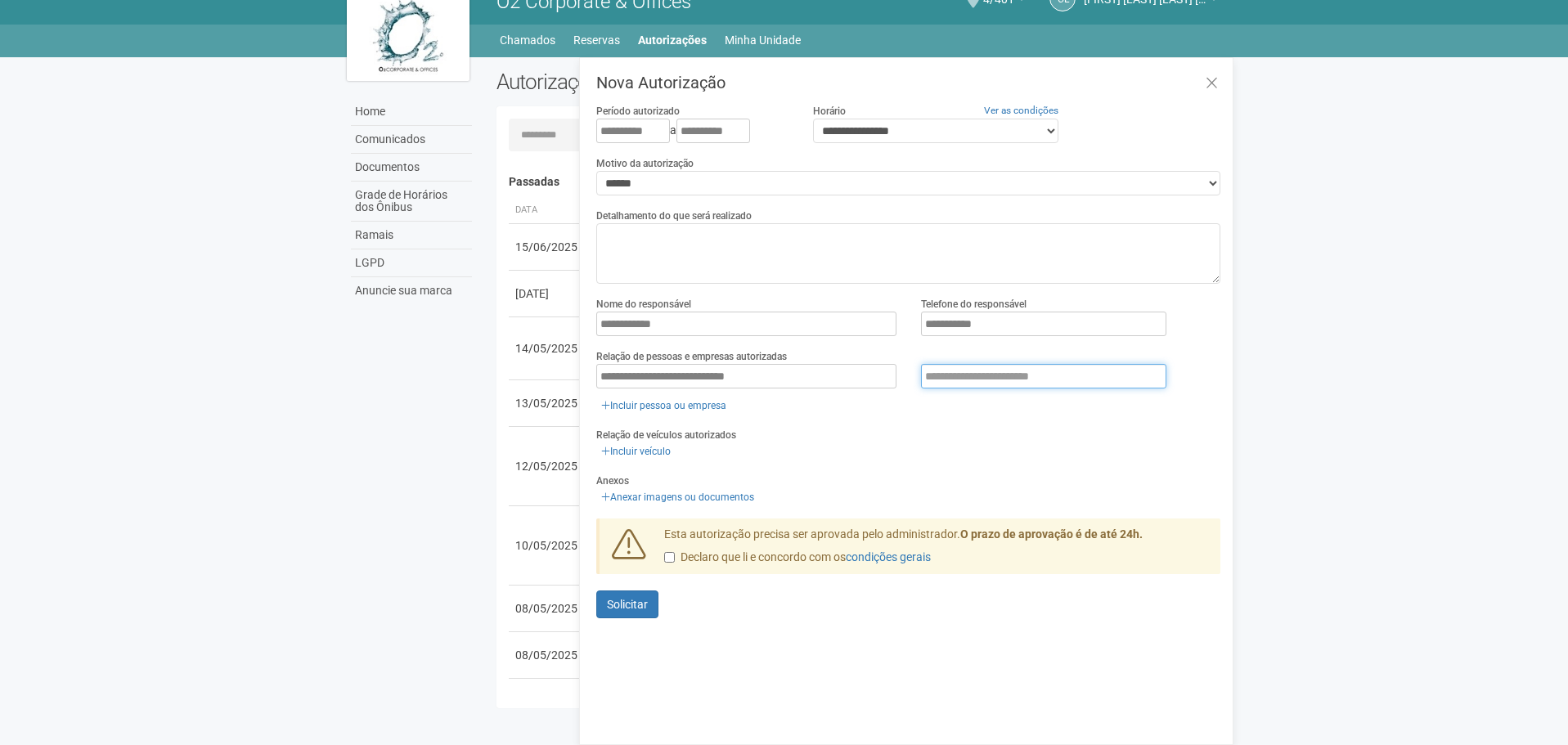 click at bounding box center [1044, 376] 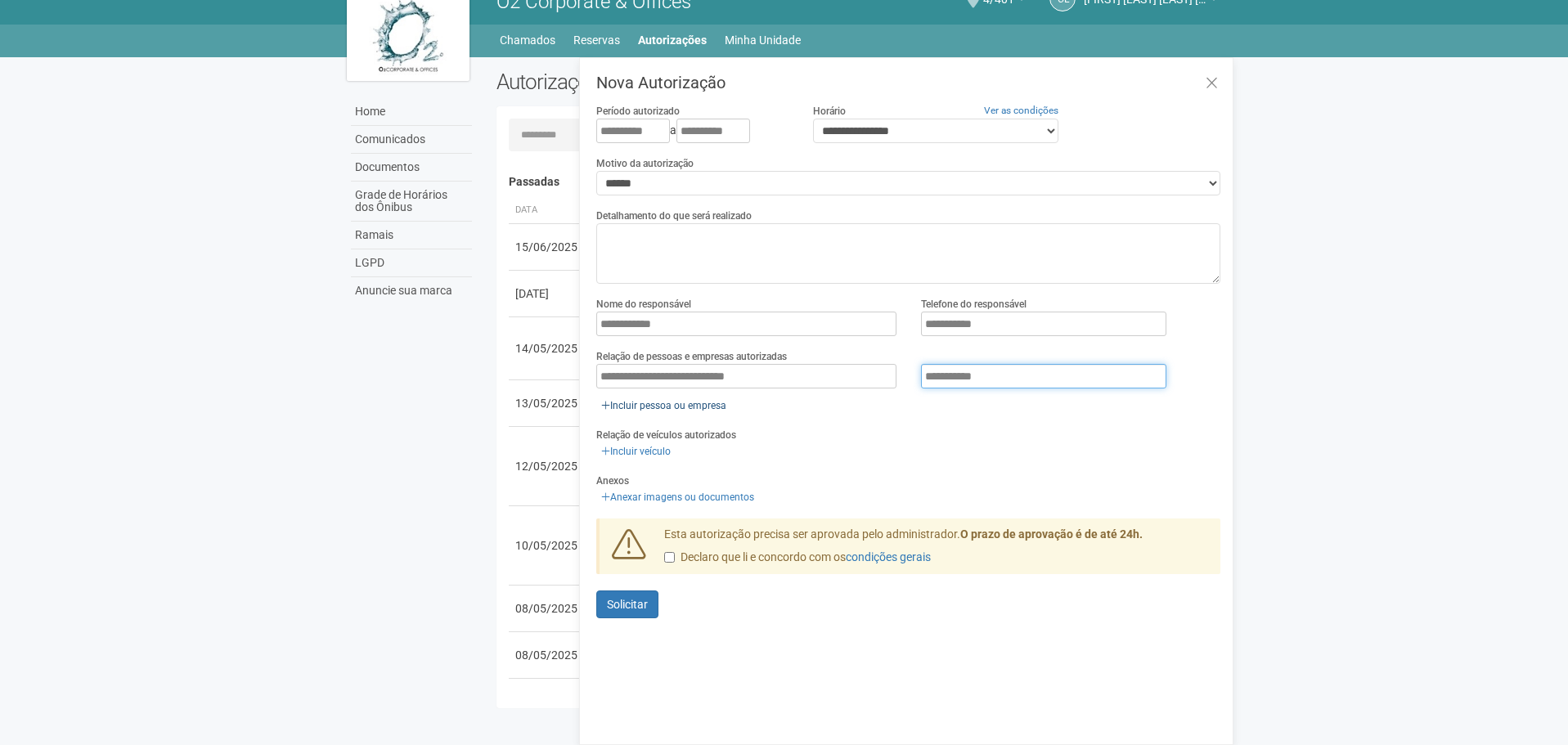 type on "**********" 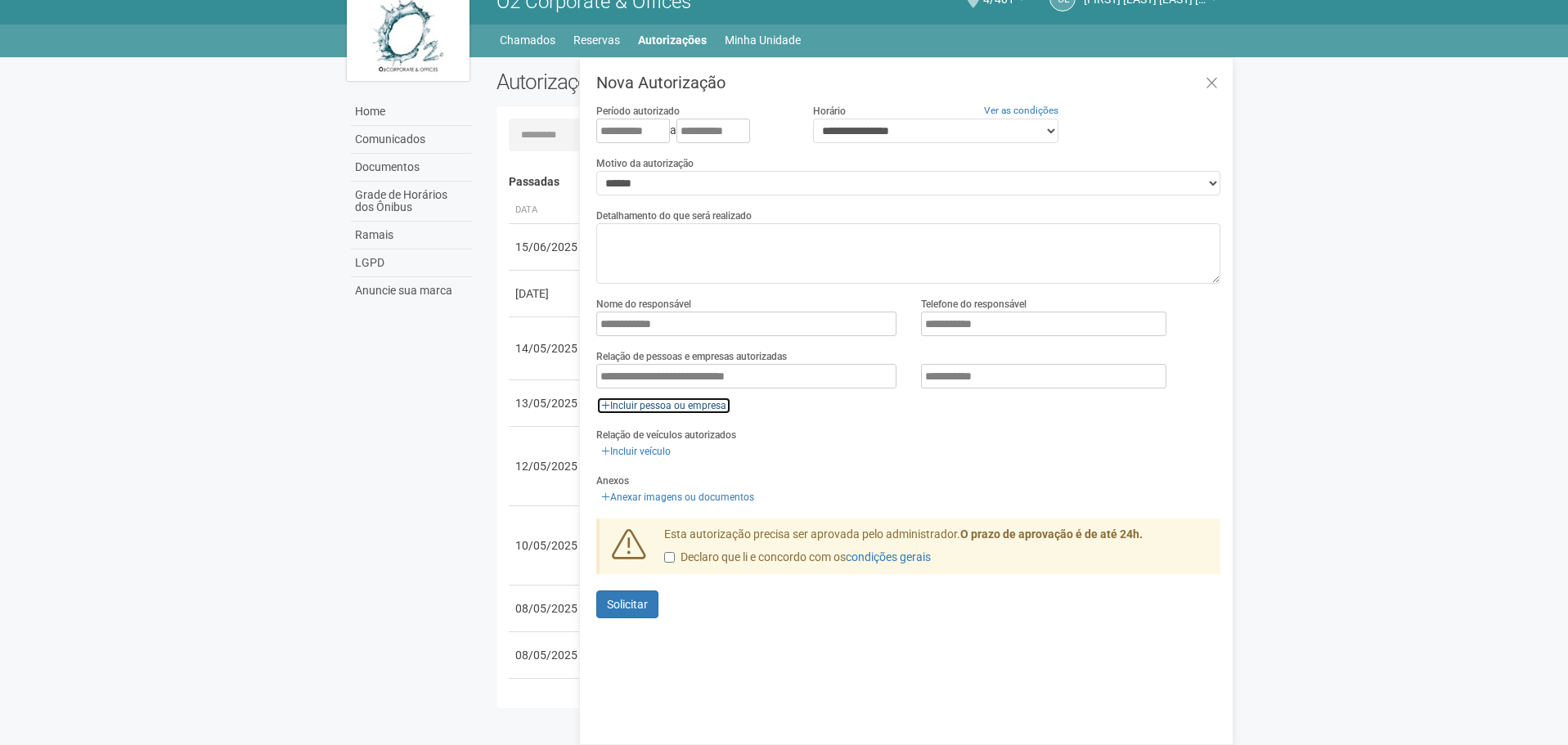 click on "Incluir pessoa ou empresa" at bounding box center [663, 406] 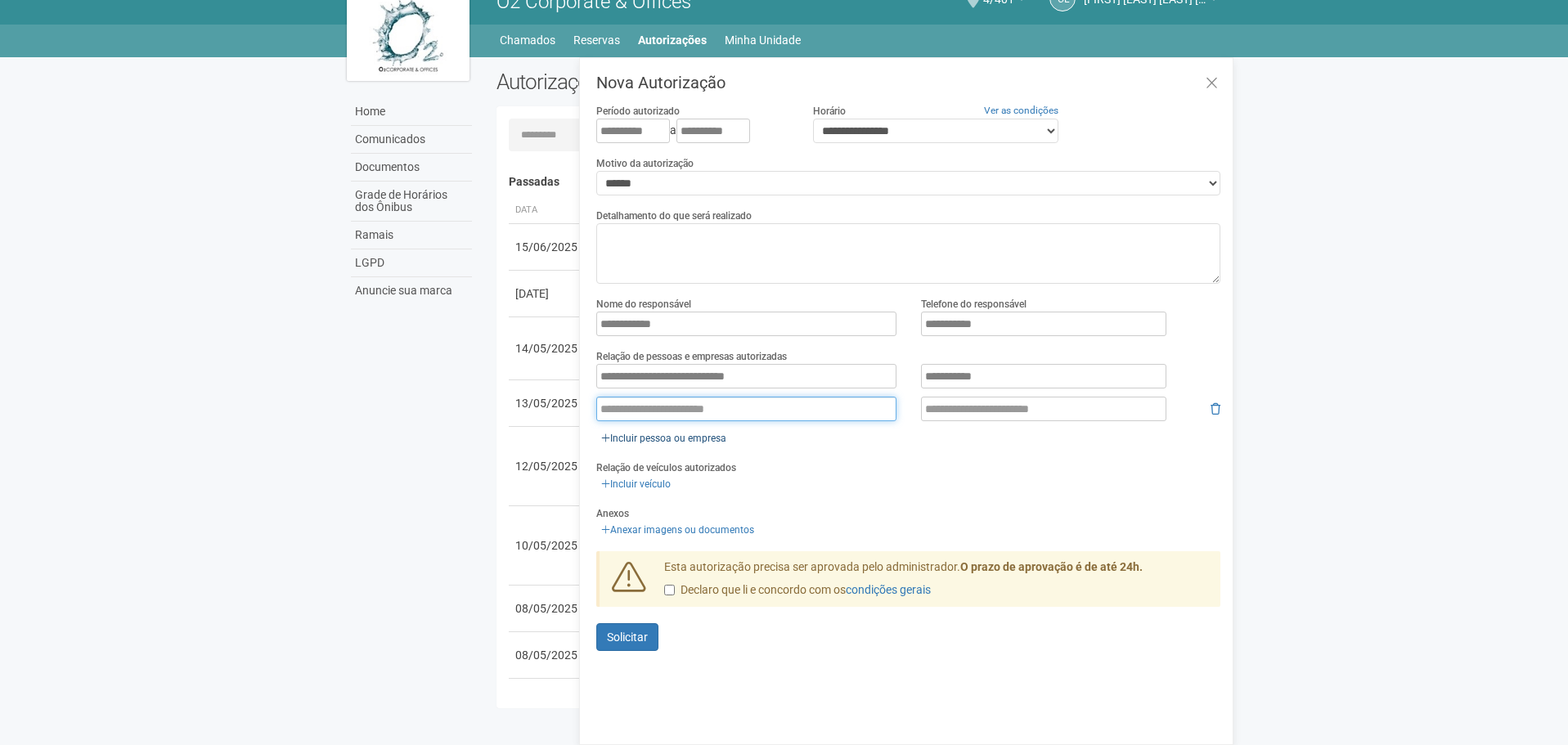 click at bounding box center [746, 409] 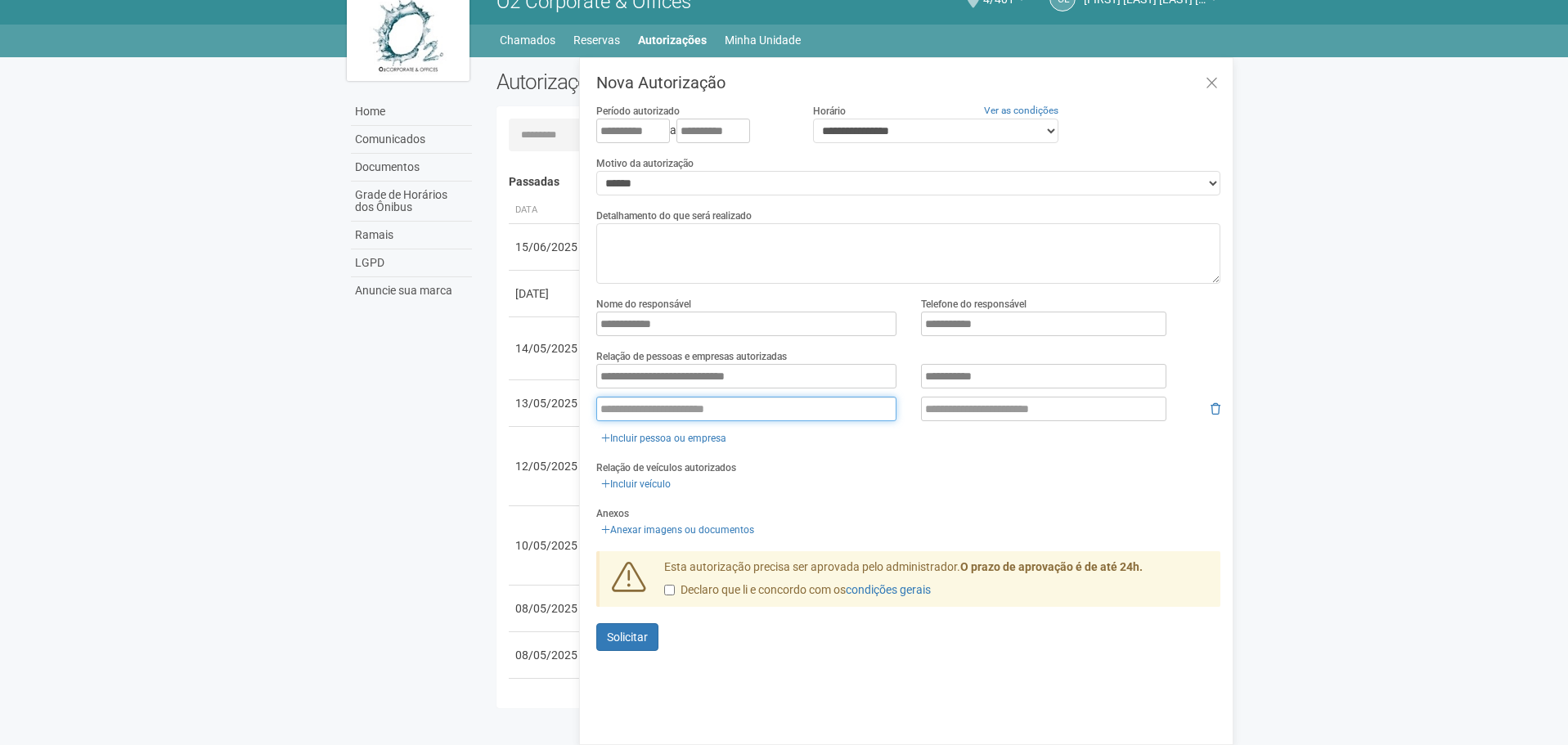 click at bounding box center [746, 409] 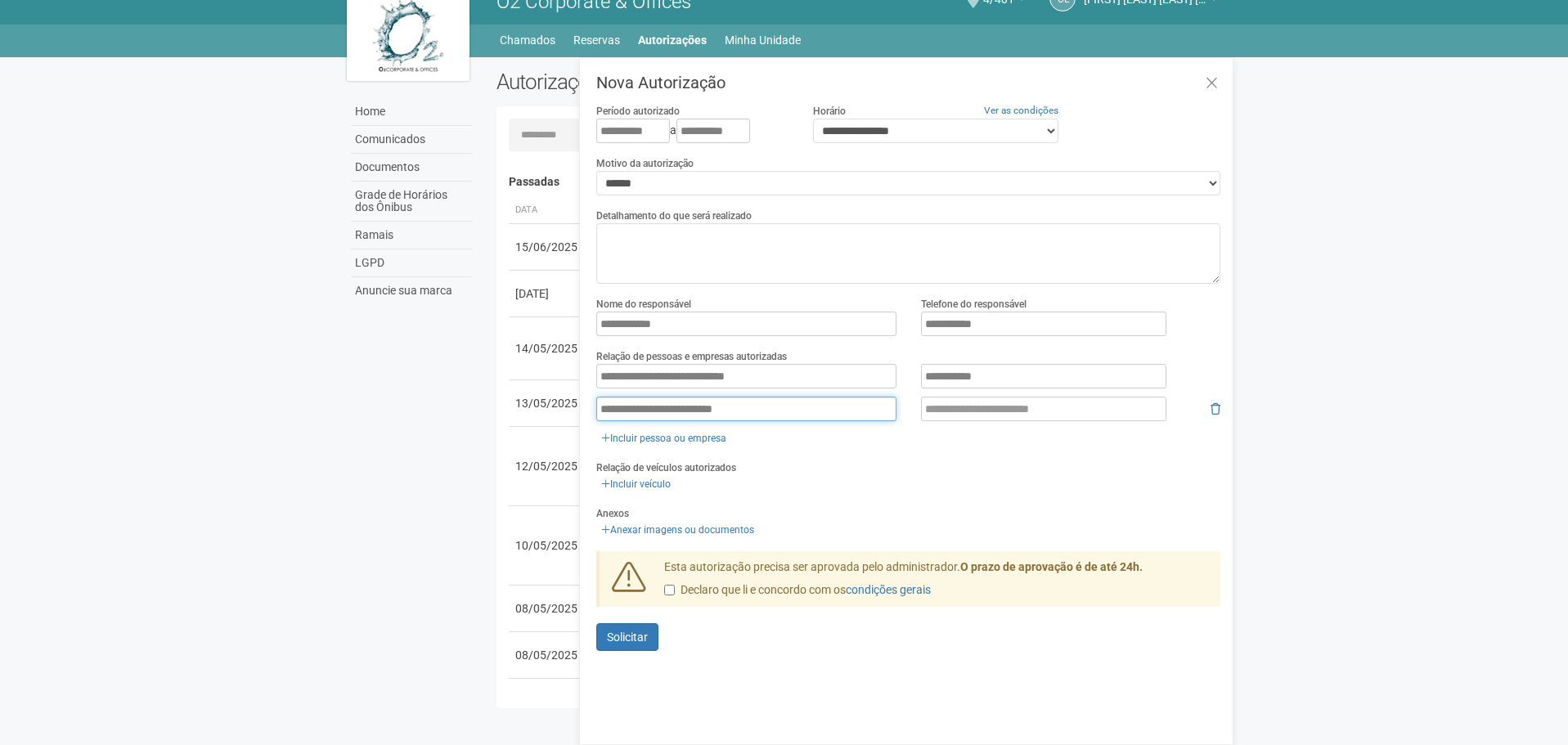 type on "**********" 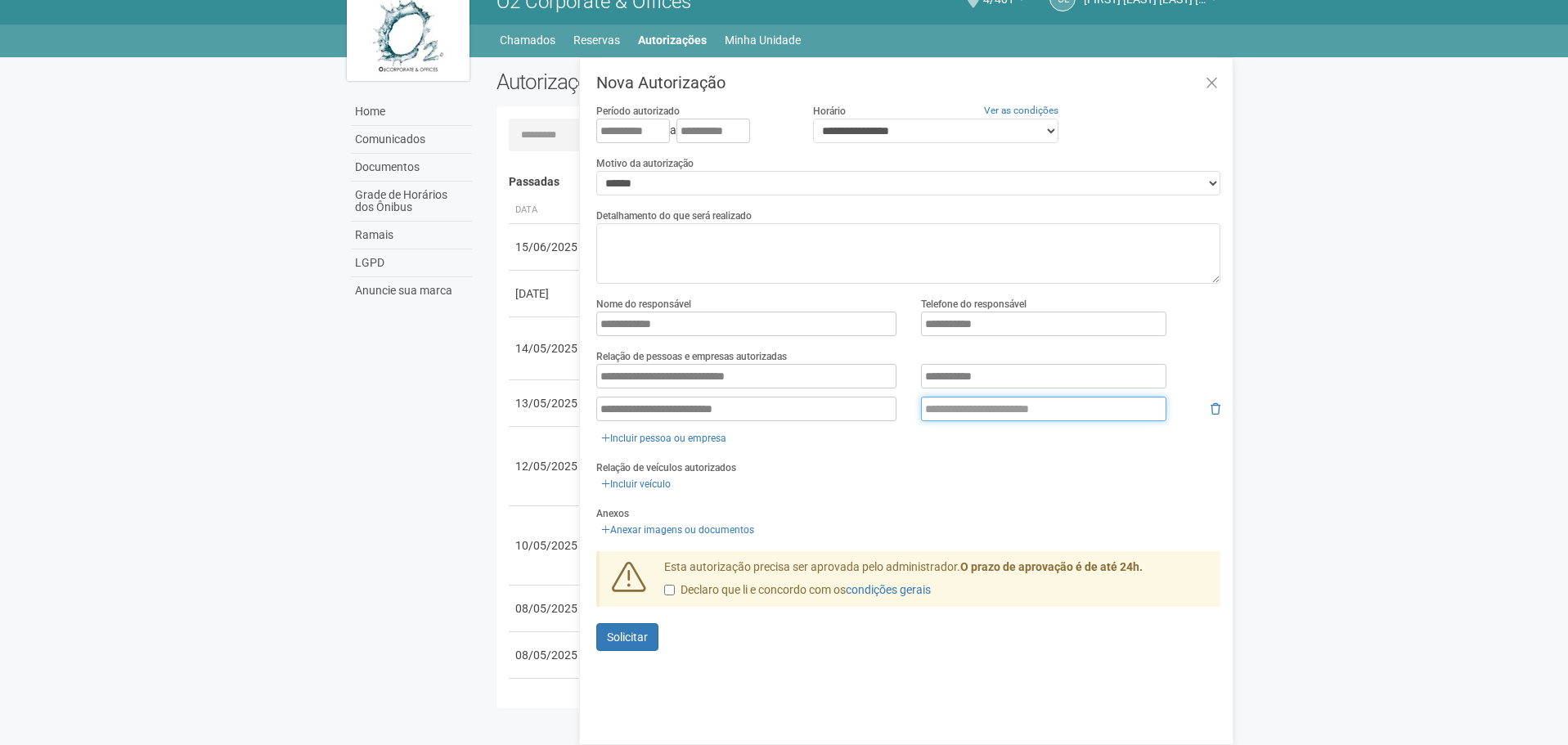 click at bounding box center (1044, 409) 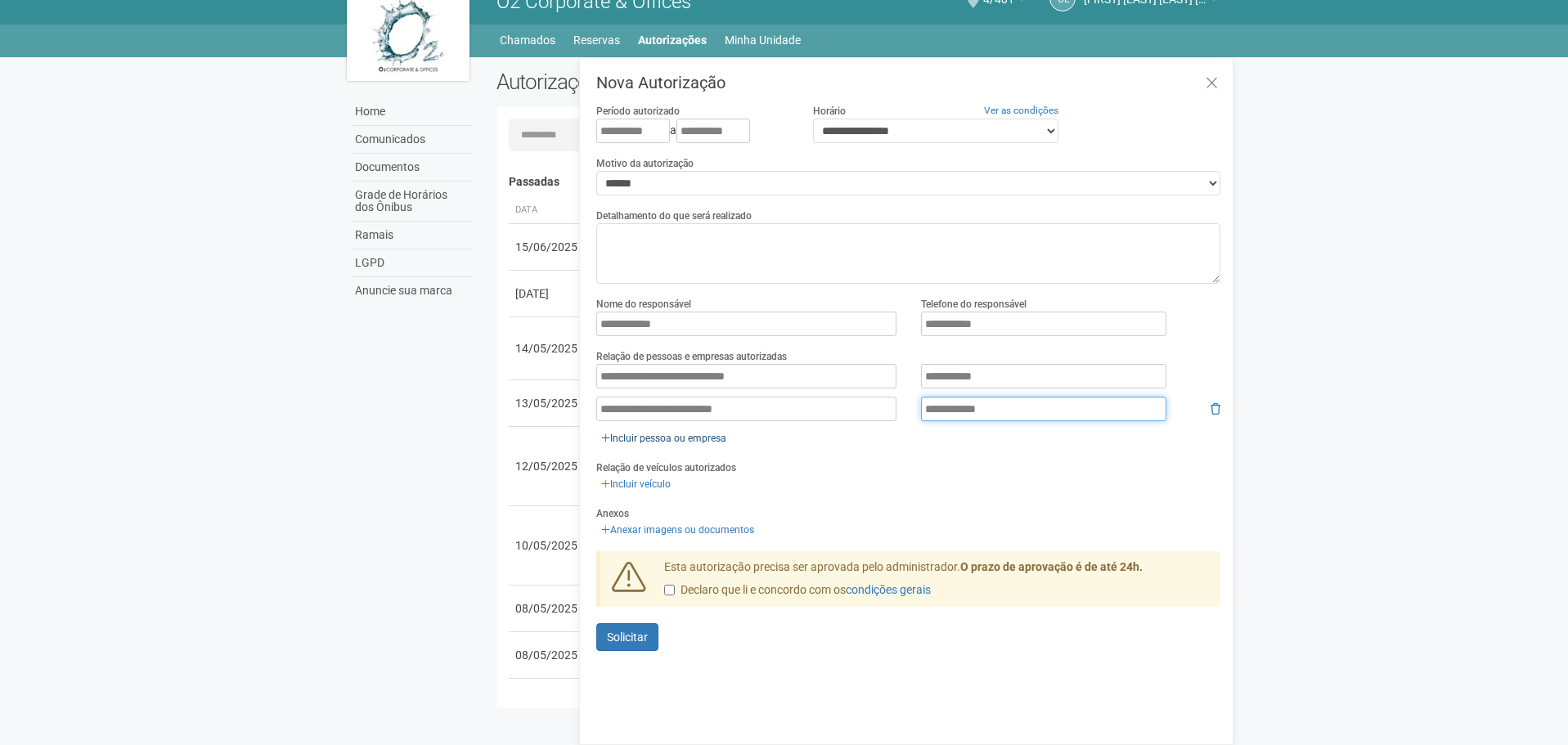 type on "**********" 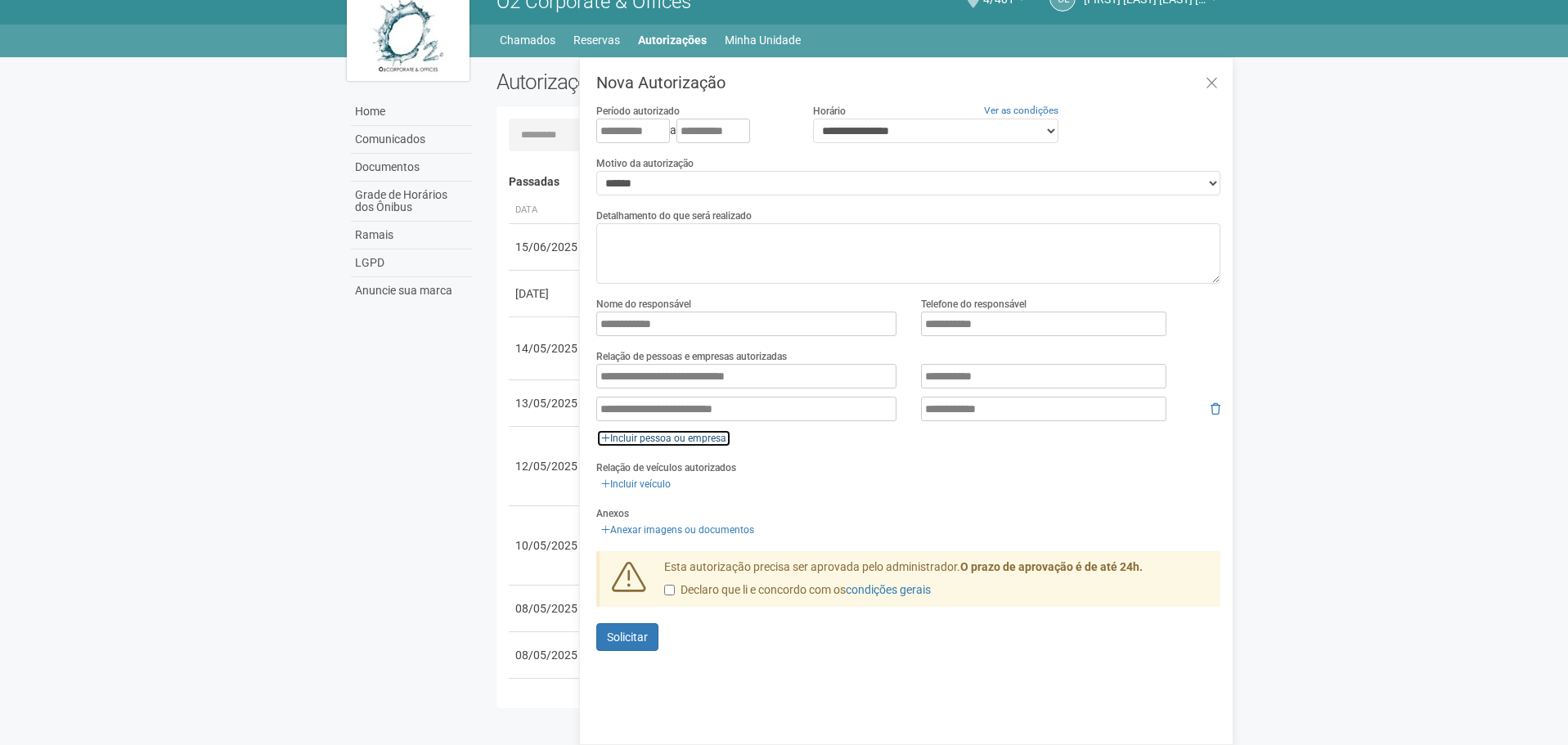 click on "Incluir pessoa ou empresa" at bounding box center [663, 438] 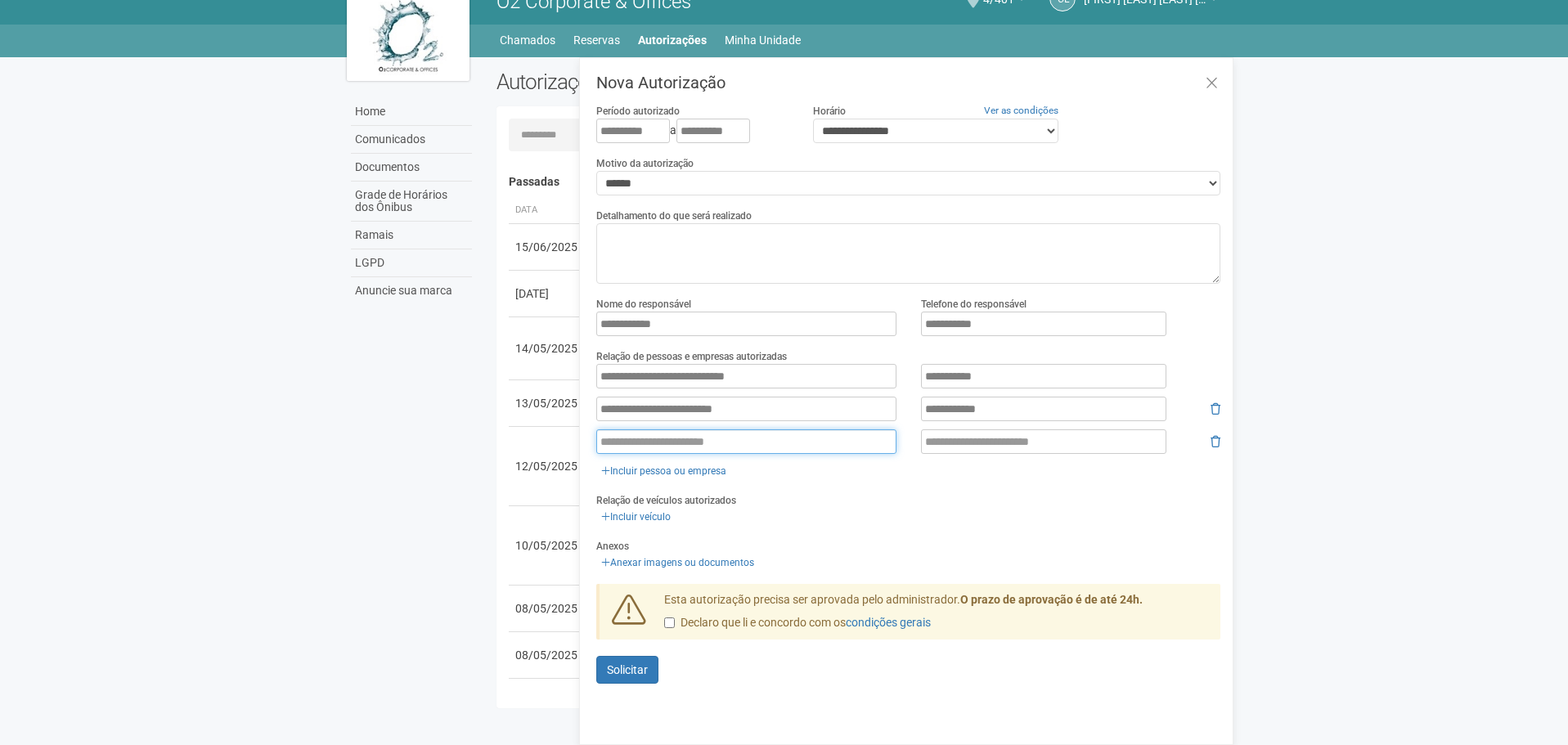 drag, startPoint x: 872, startPoint y: 439, endPoint x: 840, endPoint y: 444, distance: 32.38827 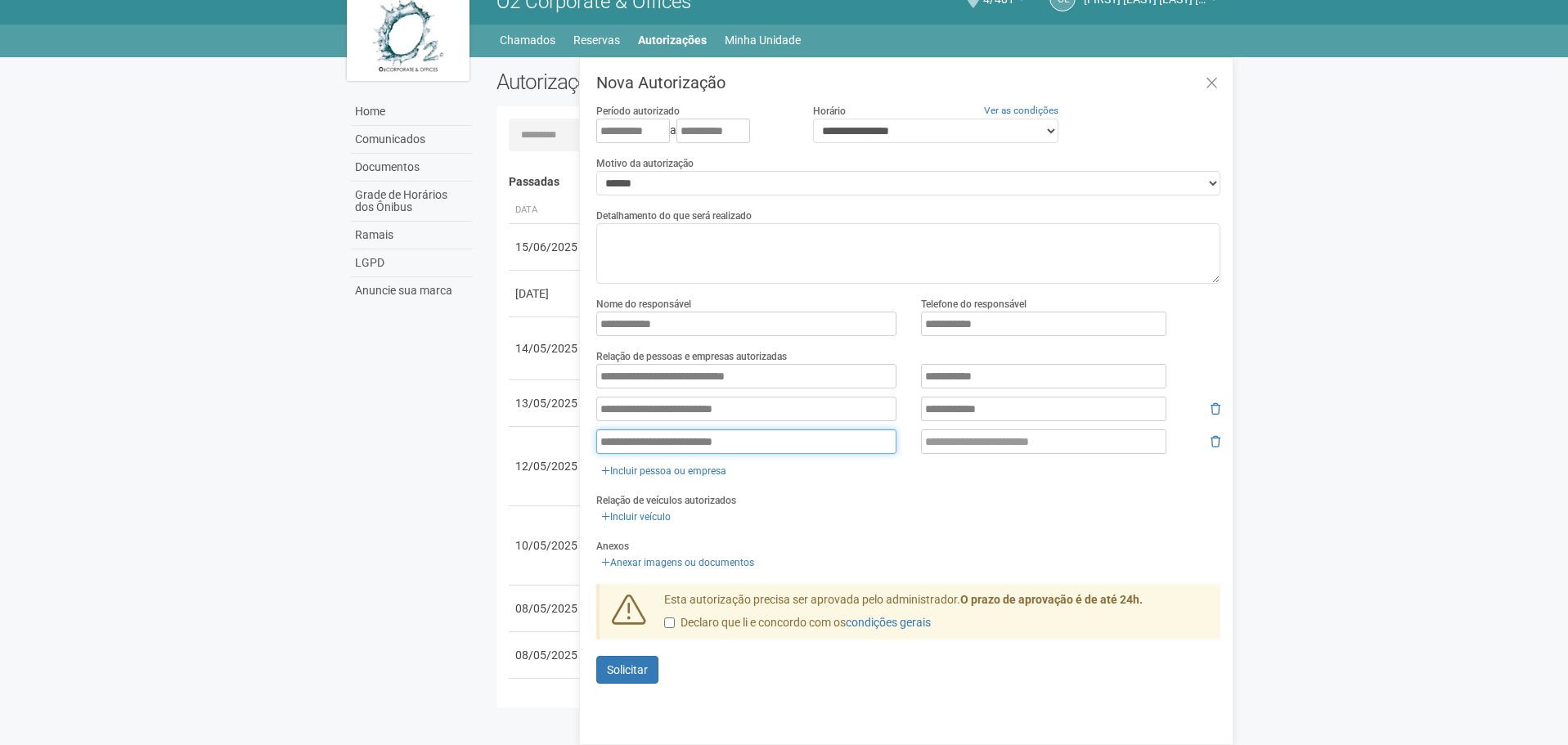 type on "**********" 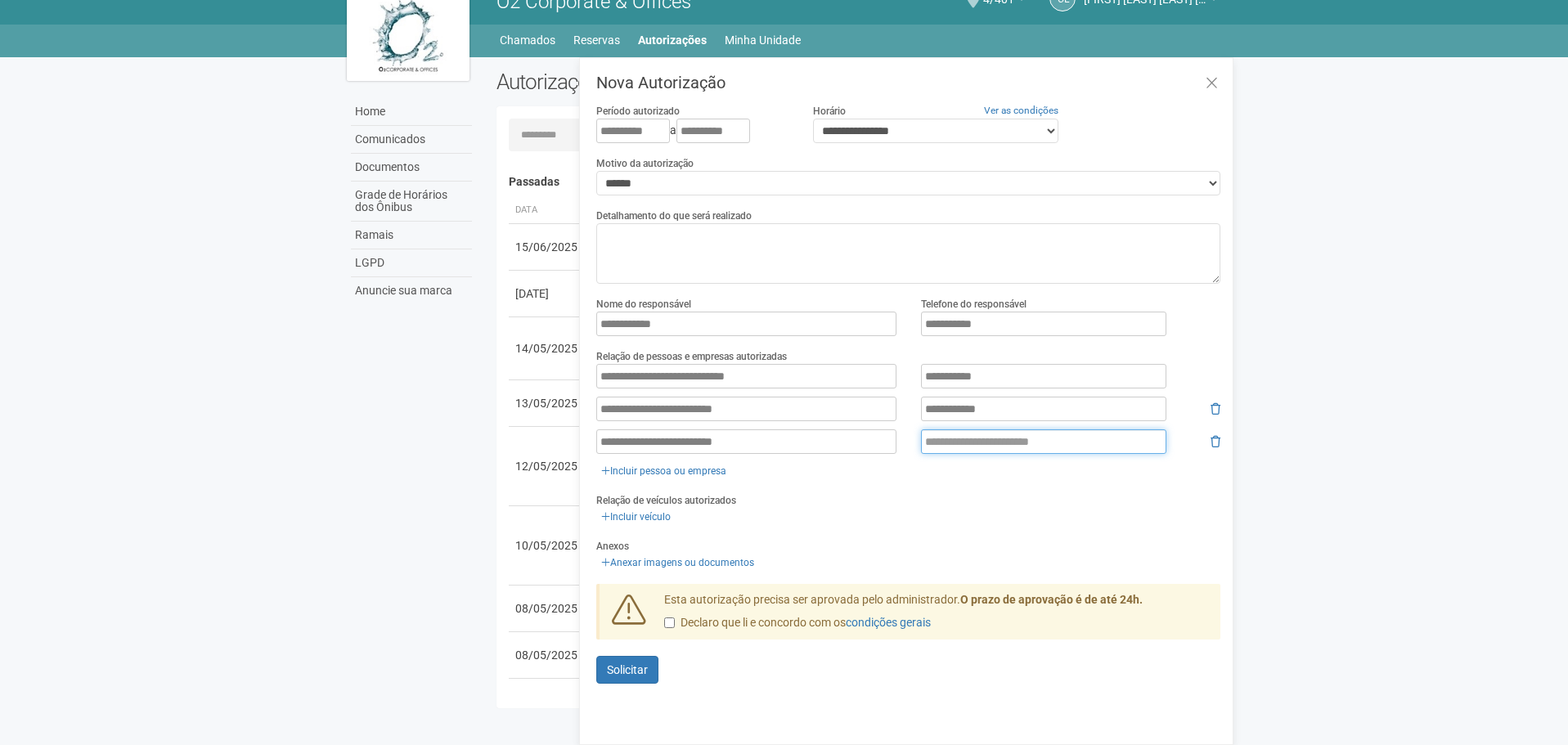 click at bounding box center [1044, 442] 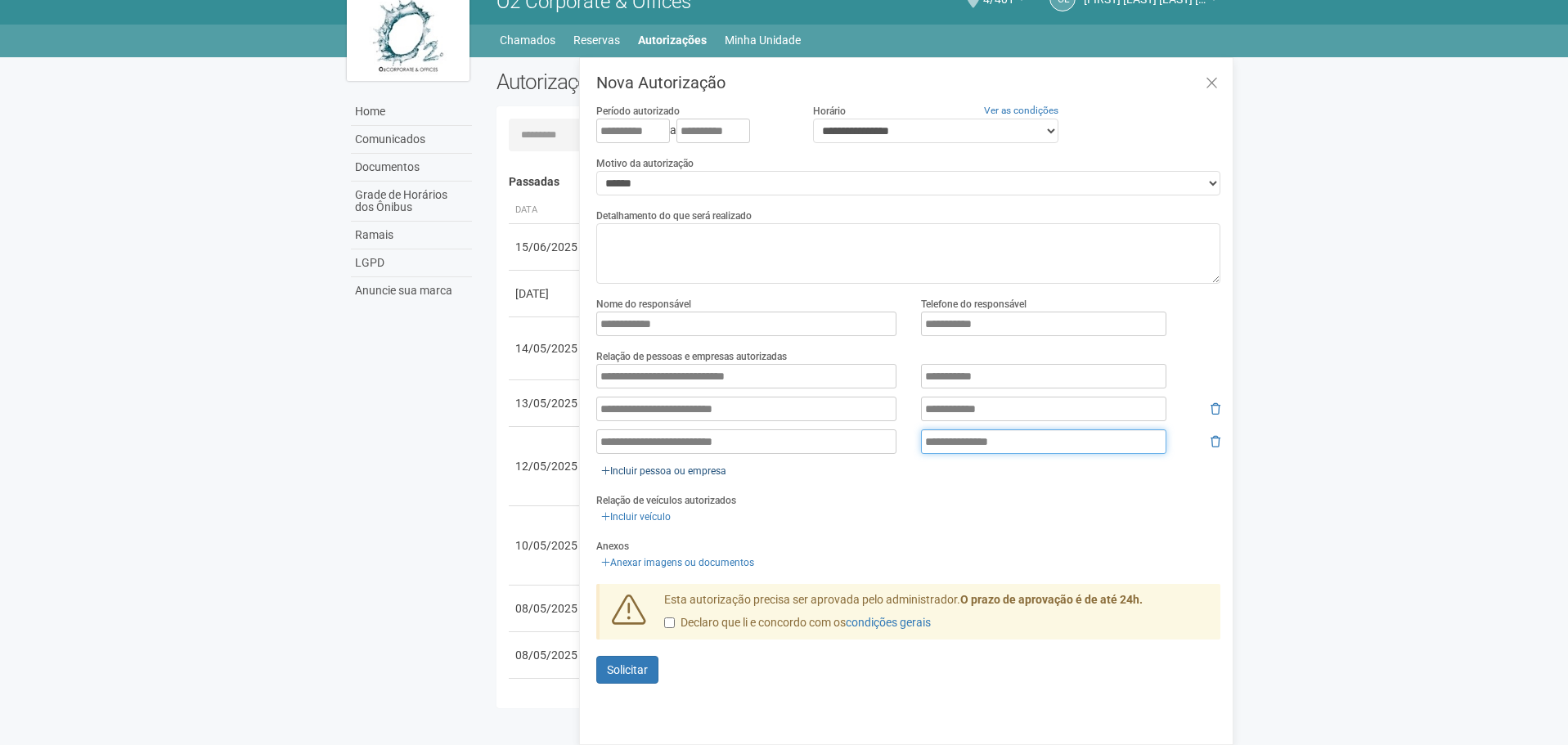 type on "**********" 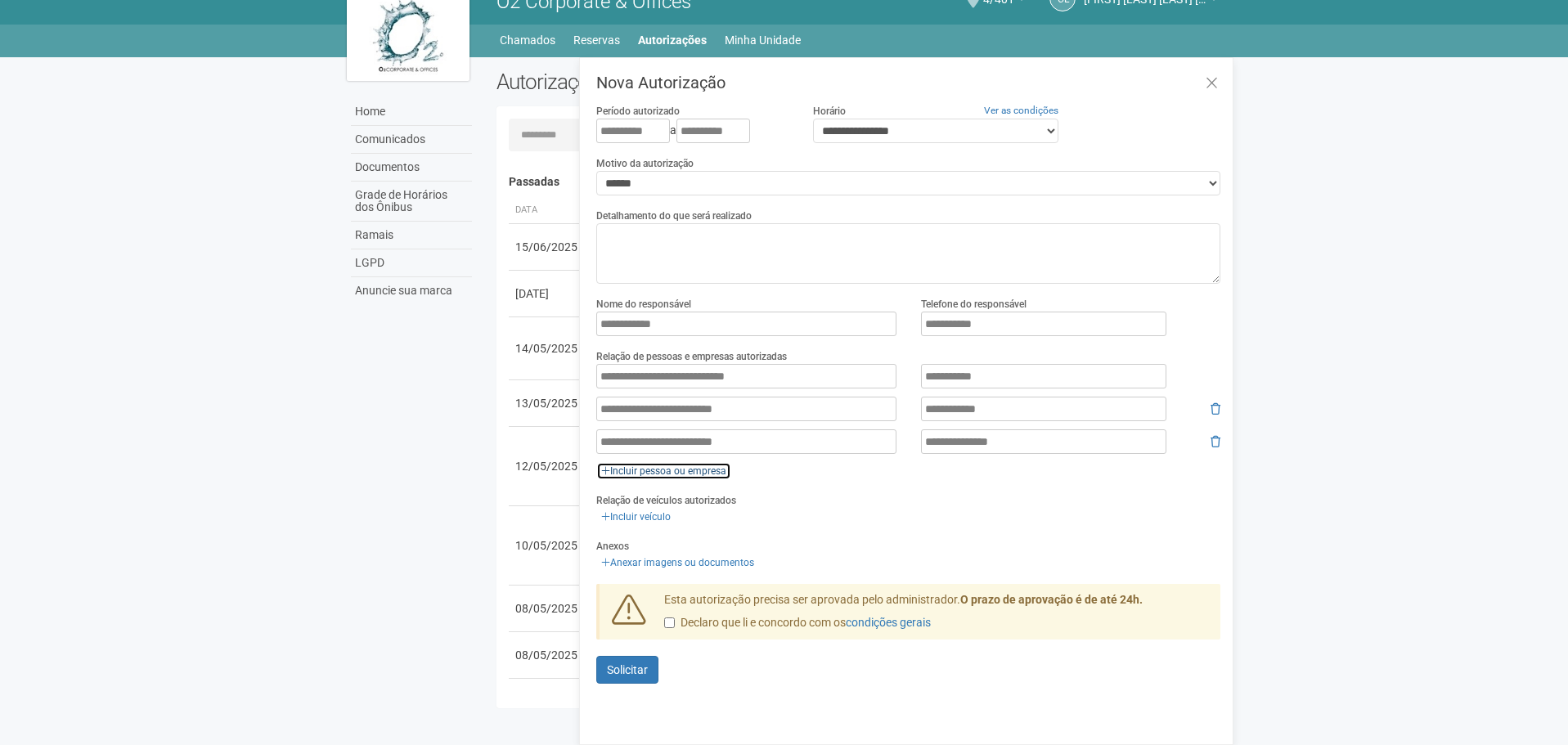 click on "Incluir pessoa ou empresa" at bounding box center [663, 471] 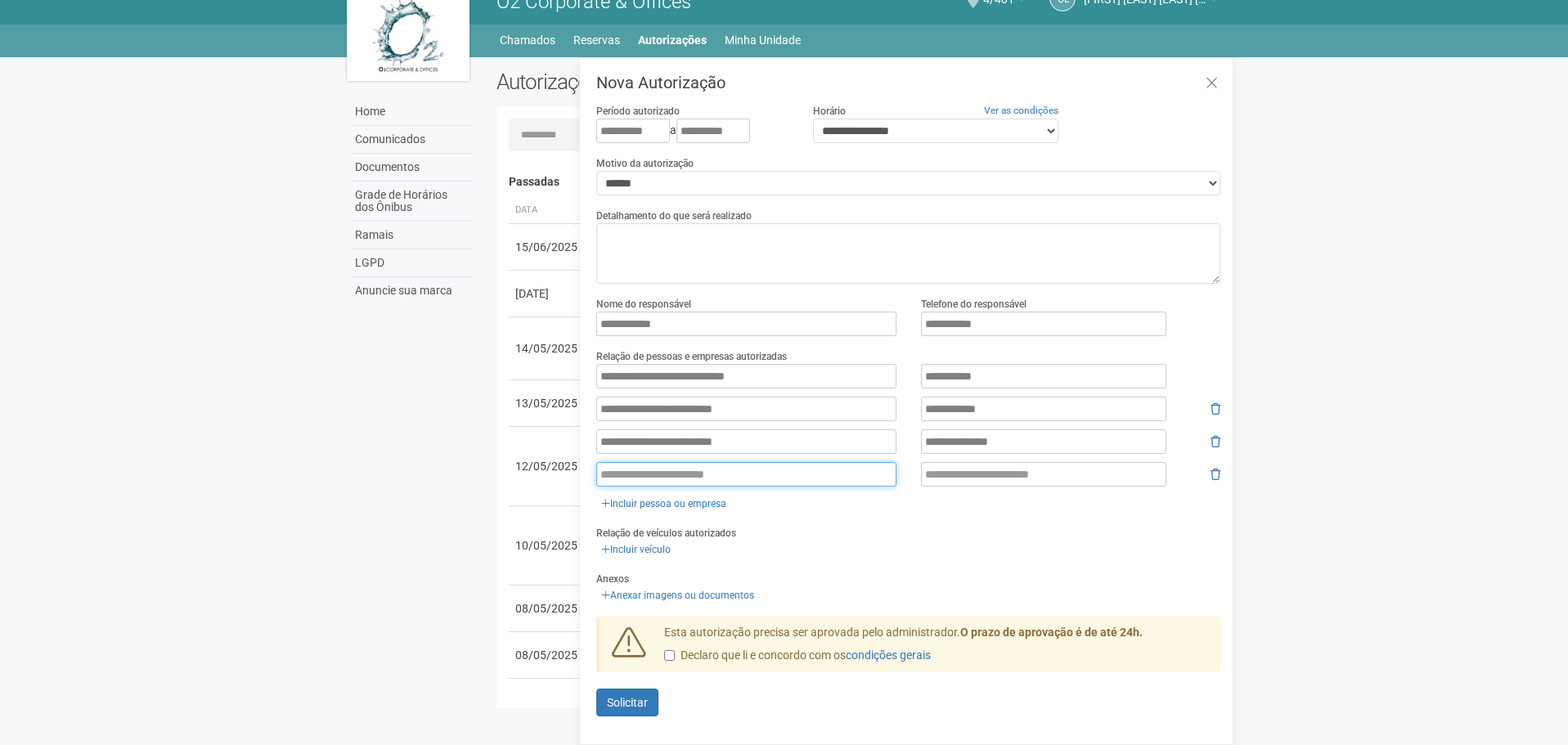 click at bounding box center (746, 474) 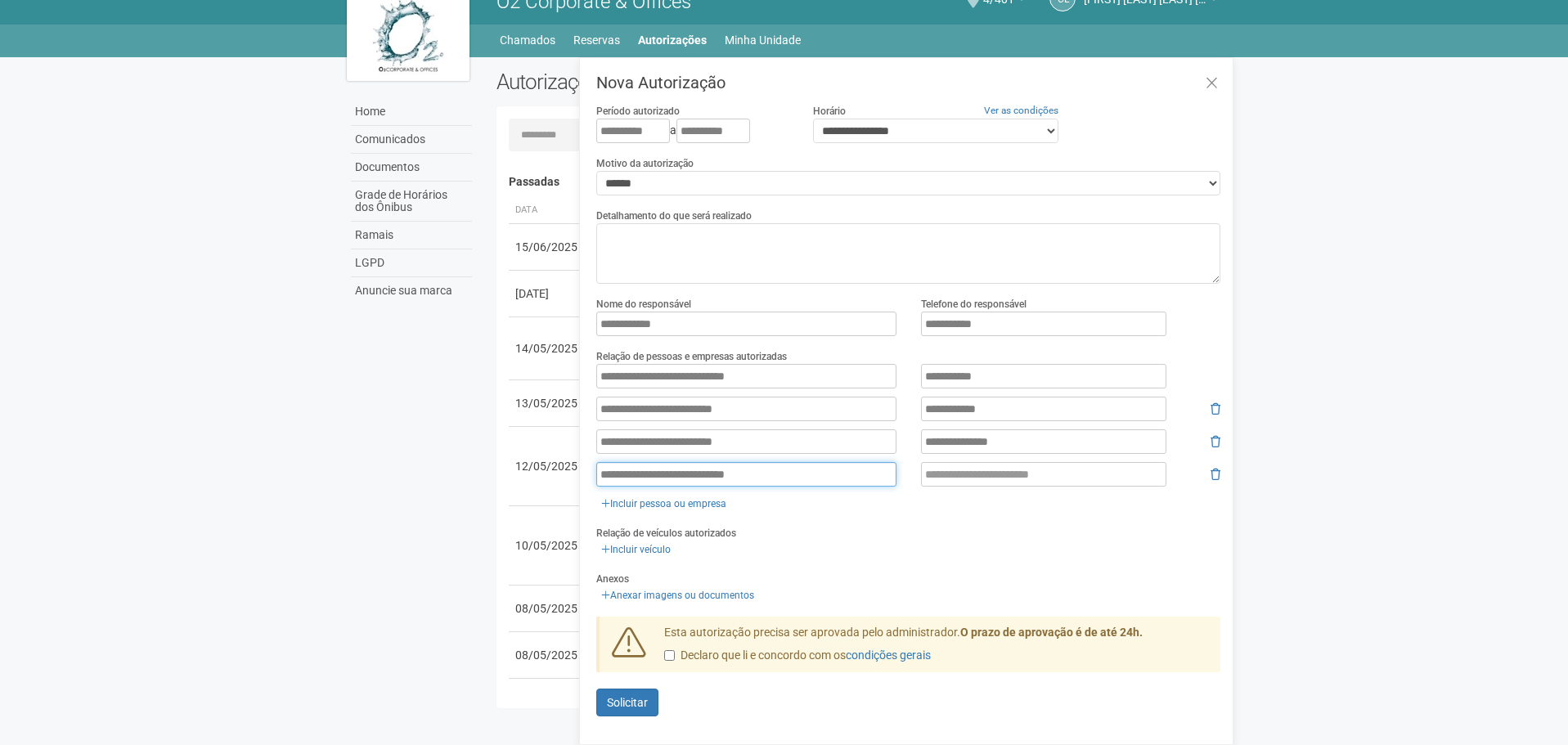 type on "**********" 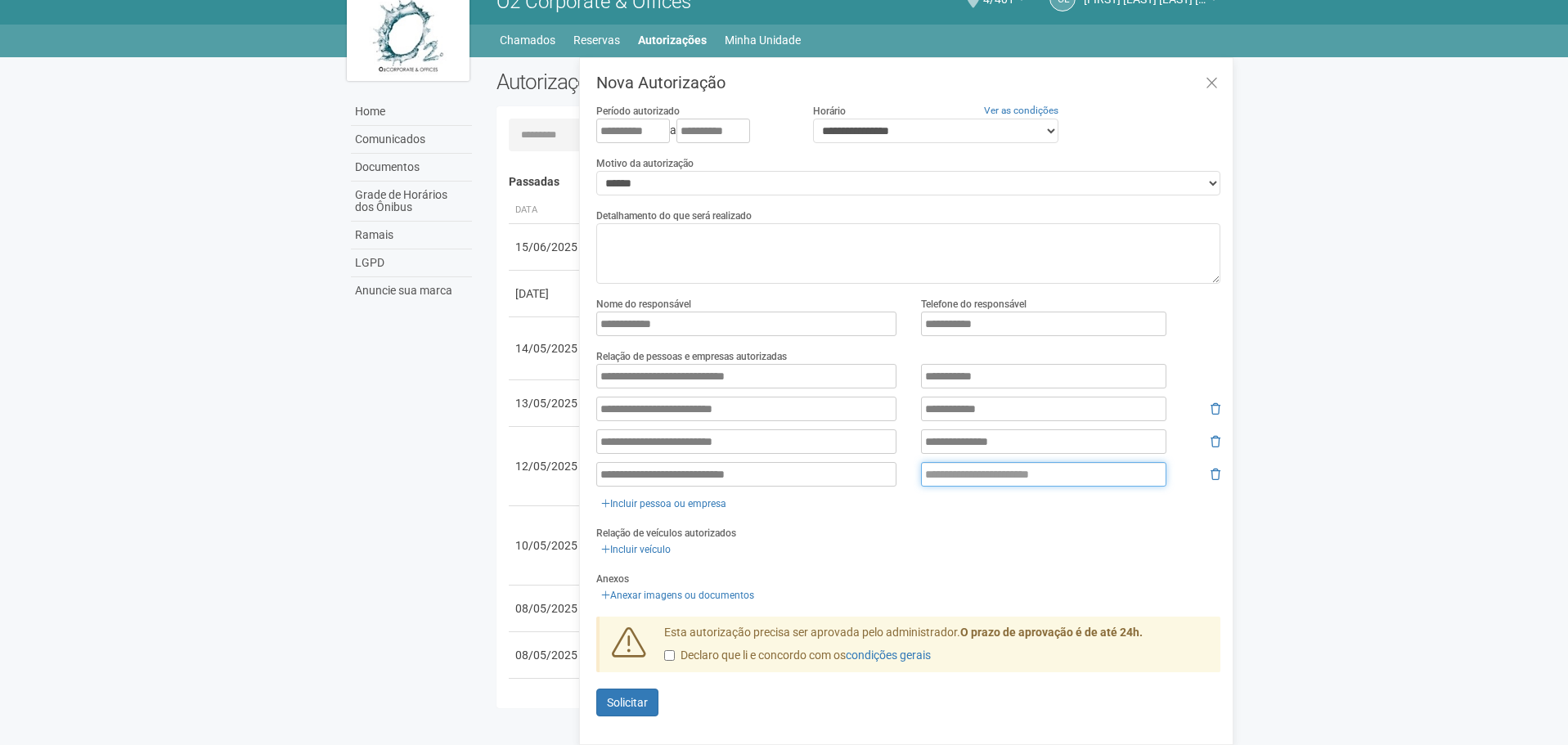 click at bounding box center [1044, 474] 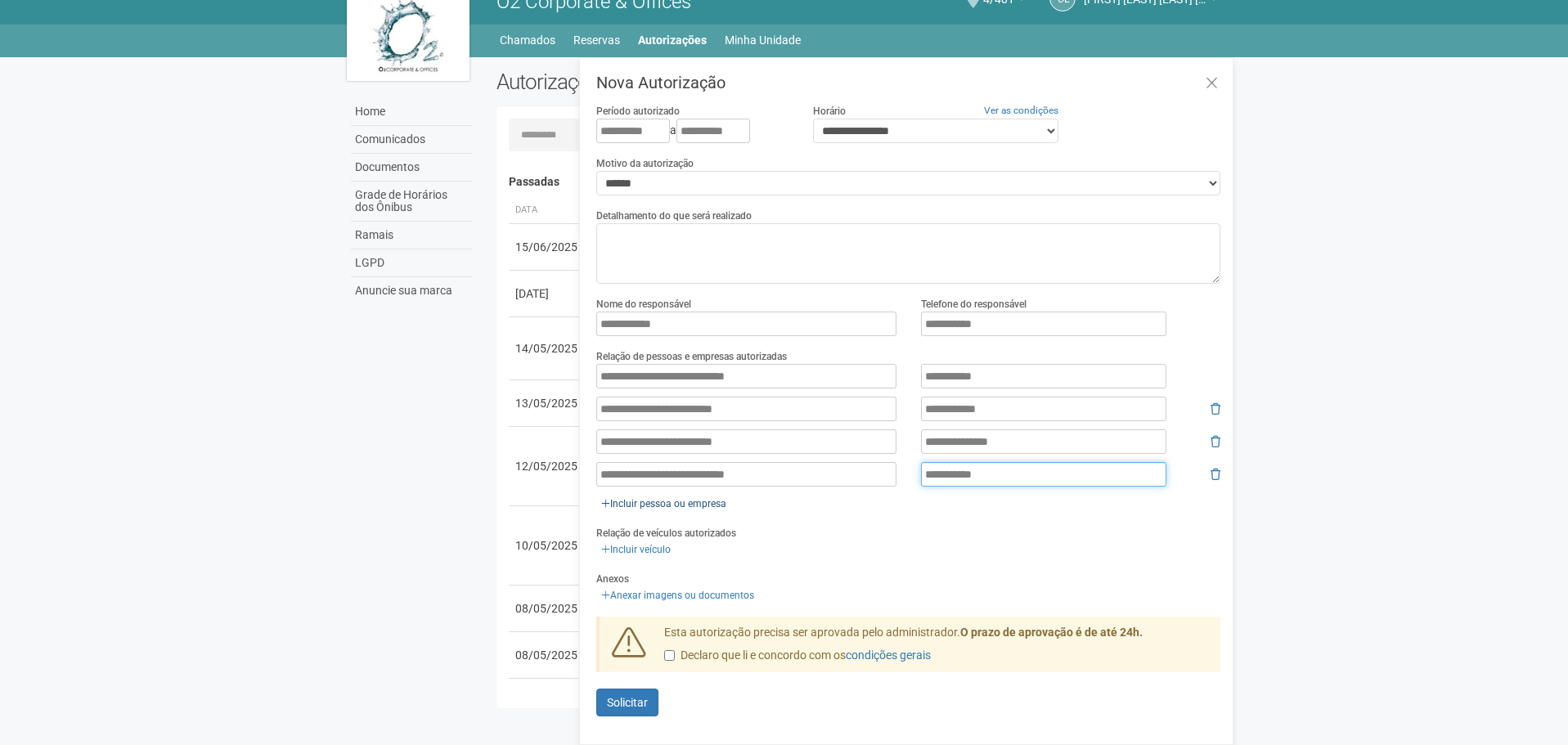 type on "**********" 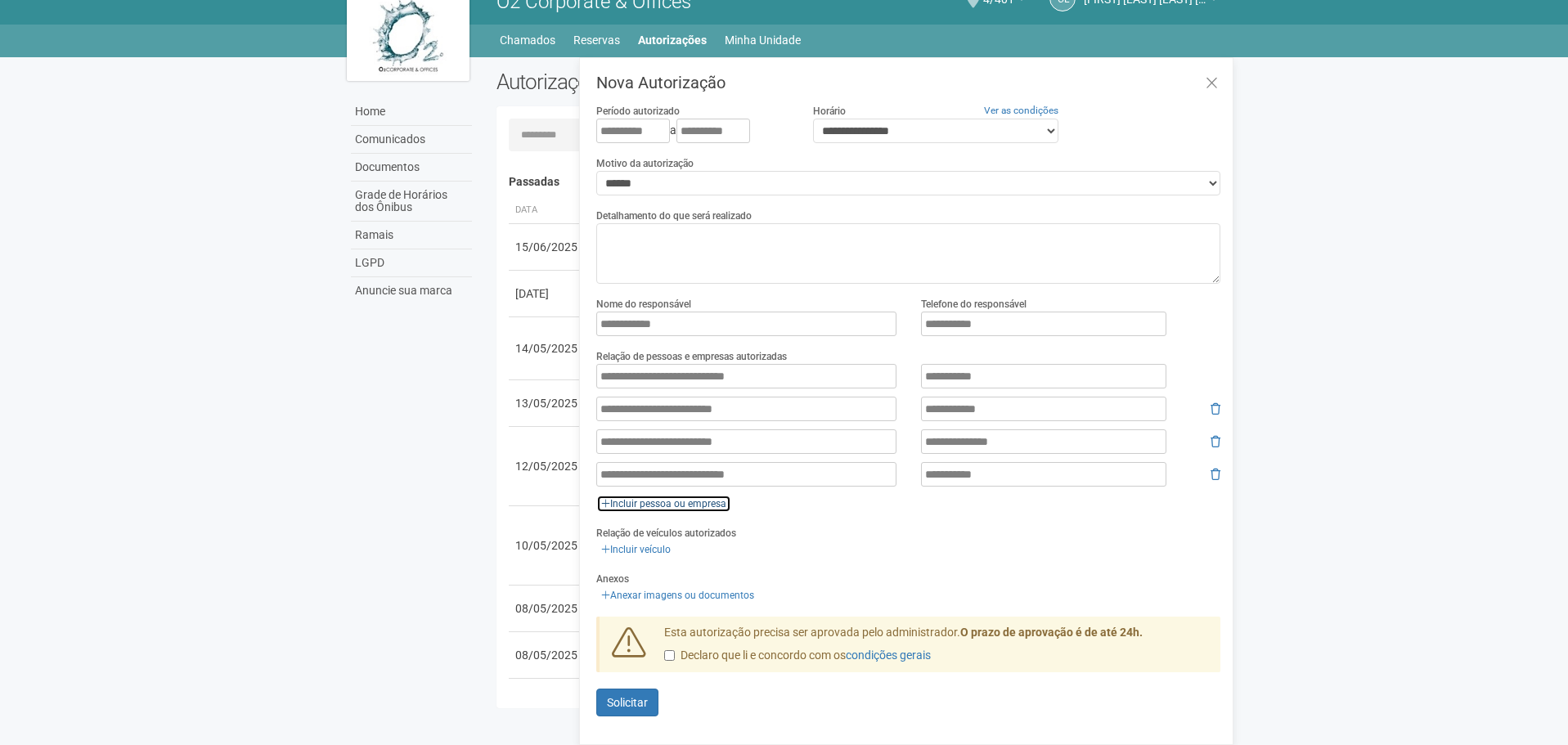 click on "Incluir pessoa ou empresa" at bounding box center (663, 504) 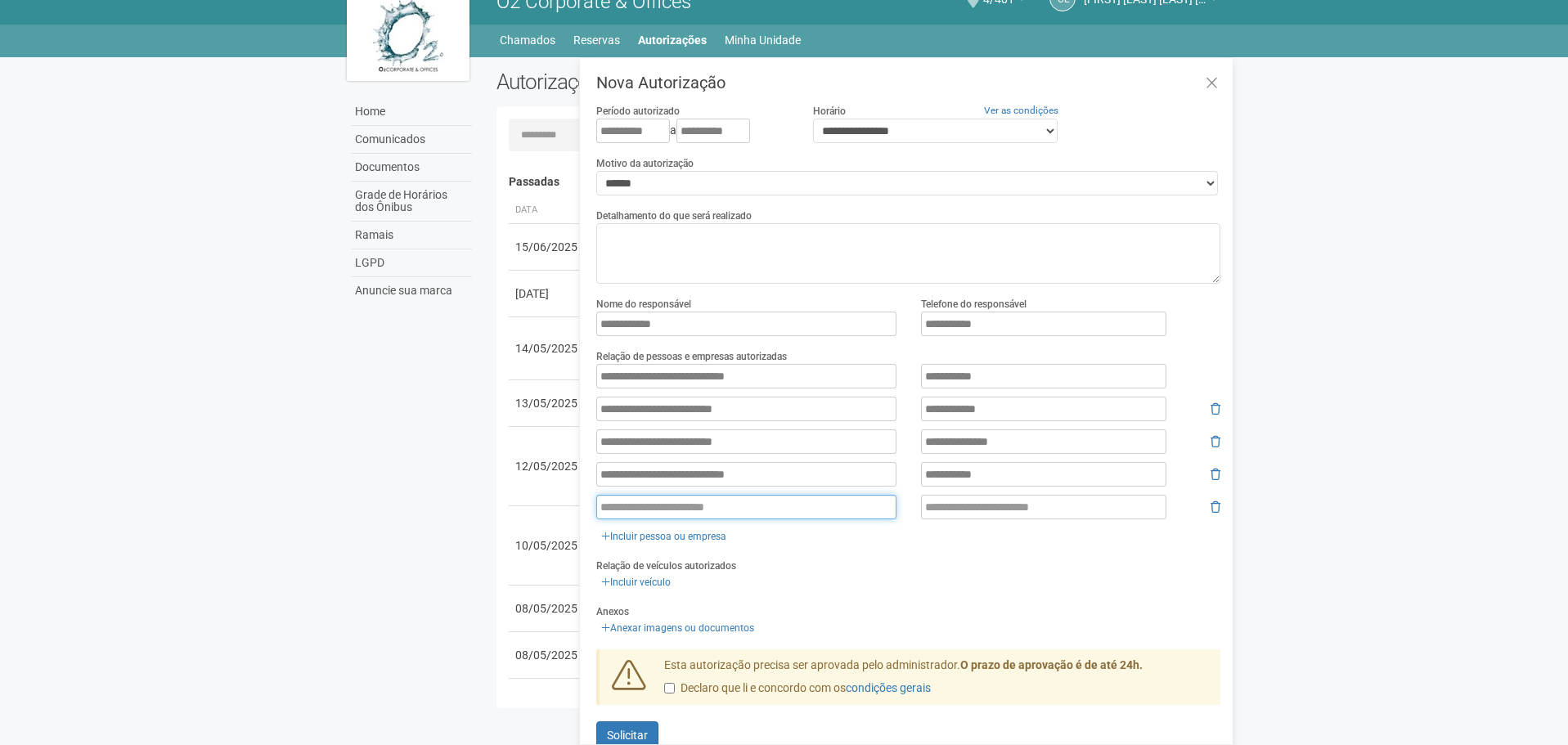 click at bounding box center (746, 507) 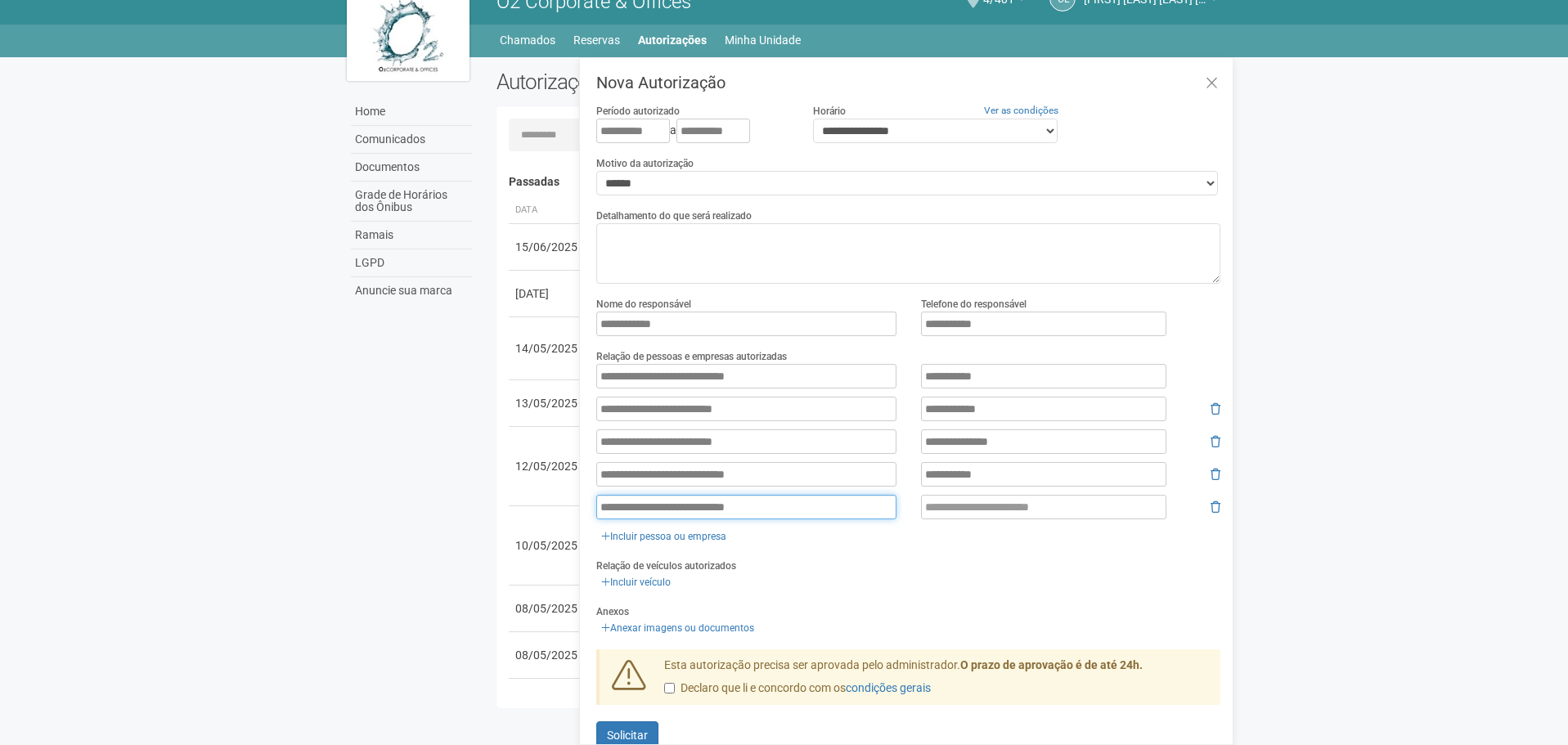 type on "**********" 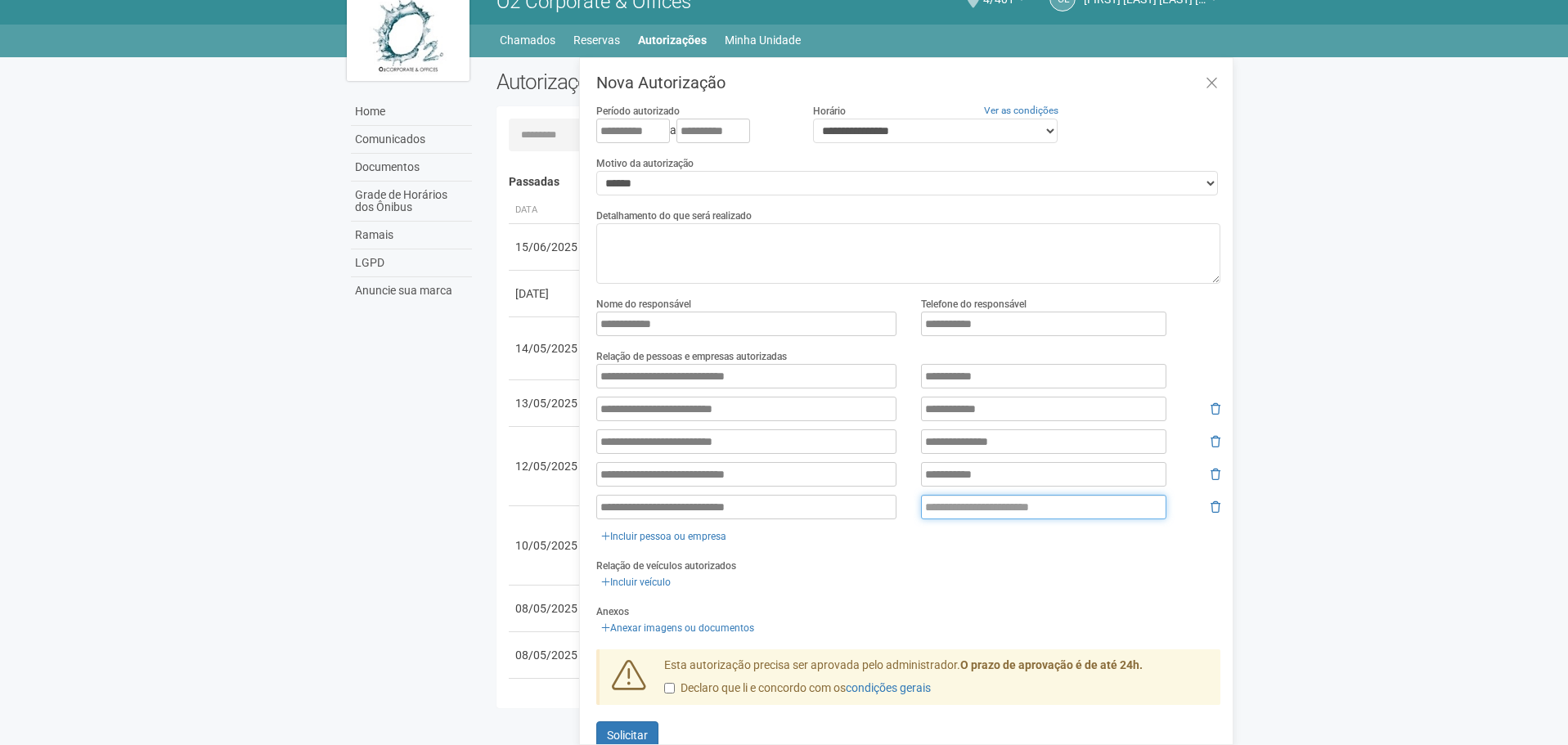 click at bounding box center [1044, 507] 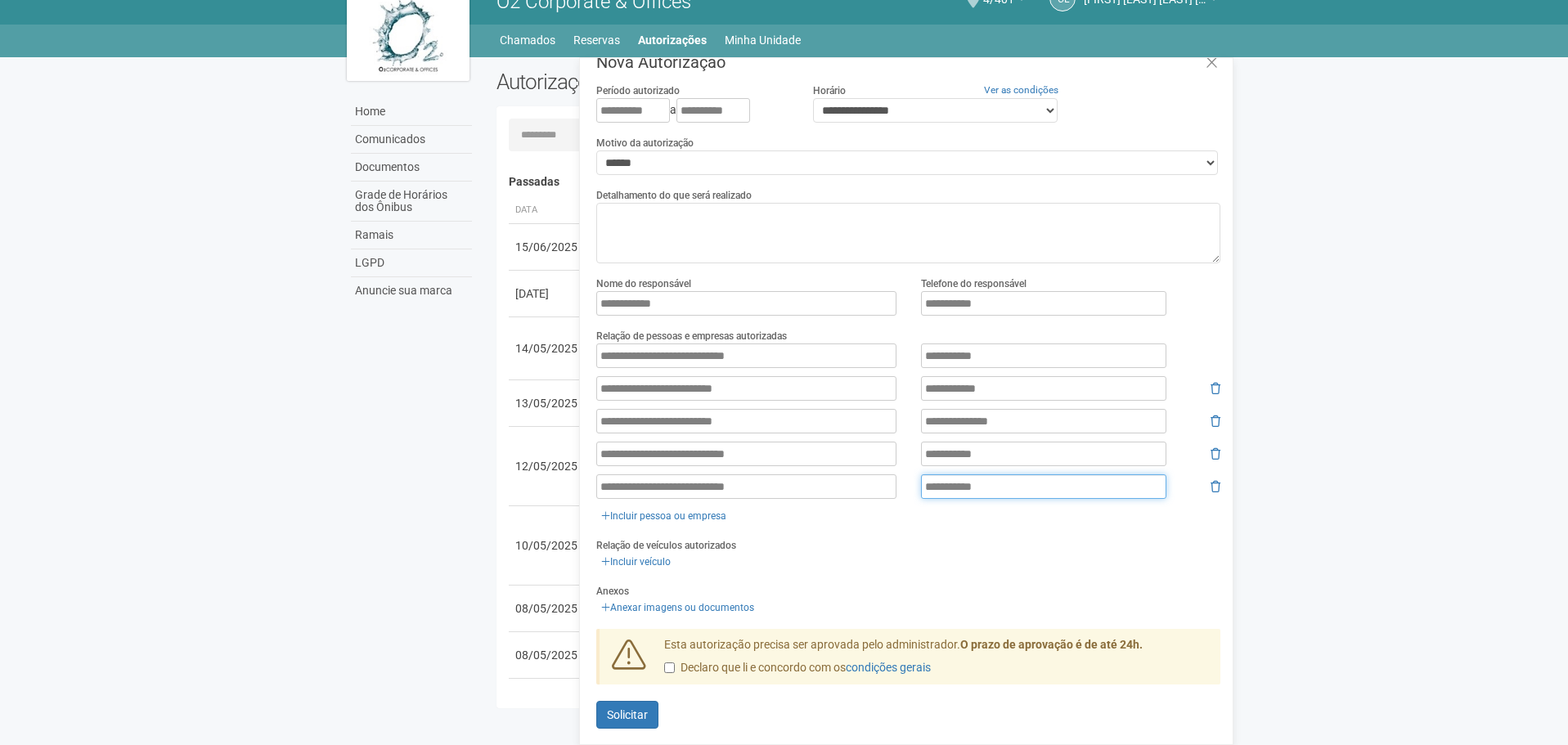 scroll, scrollTop: 26, scrollLeft: 0, axis: vertical 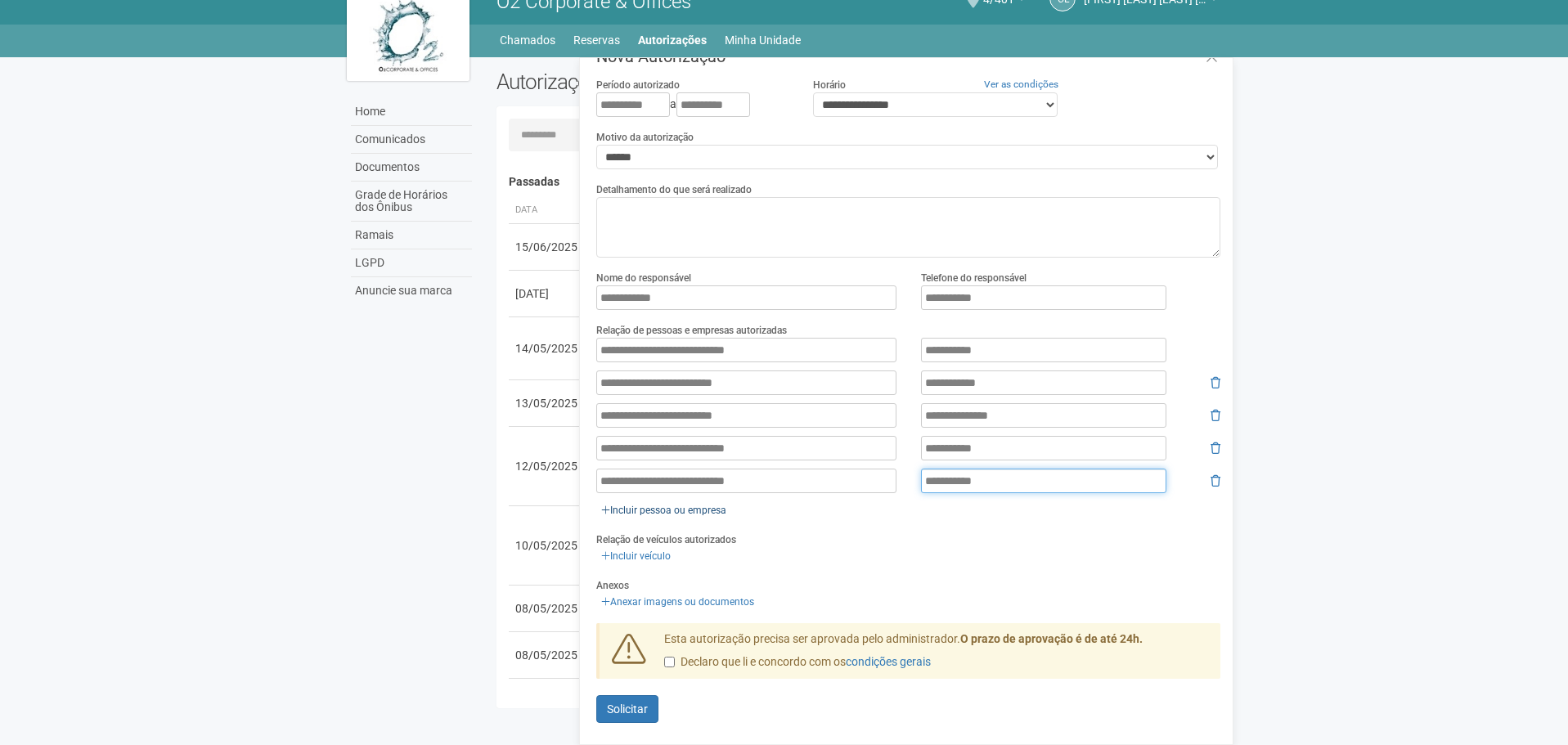 type on "**********" 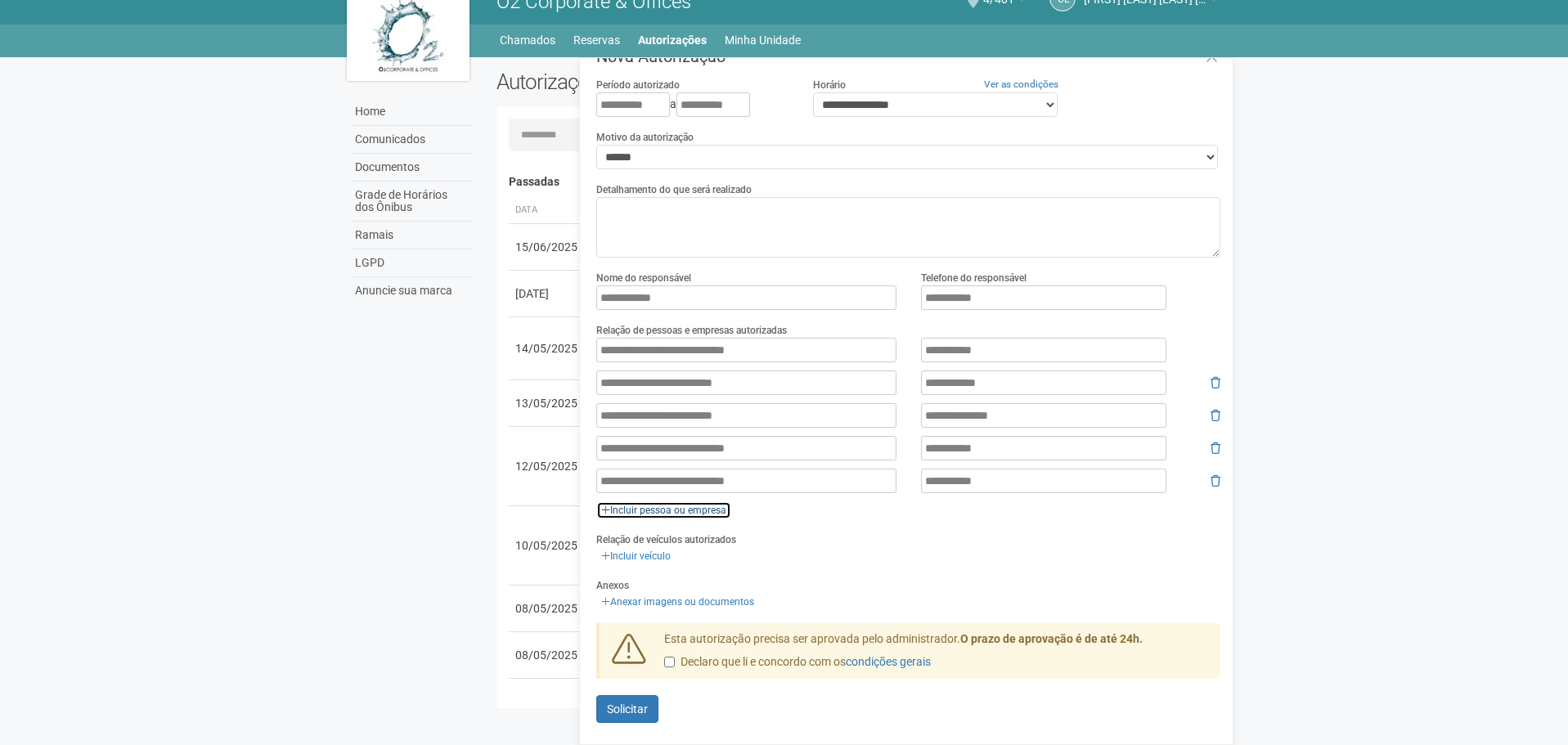 click on "Incluir pessoa ou empresa" at bounding box center (663, 510) 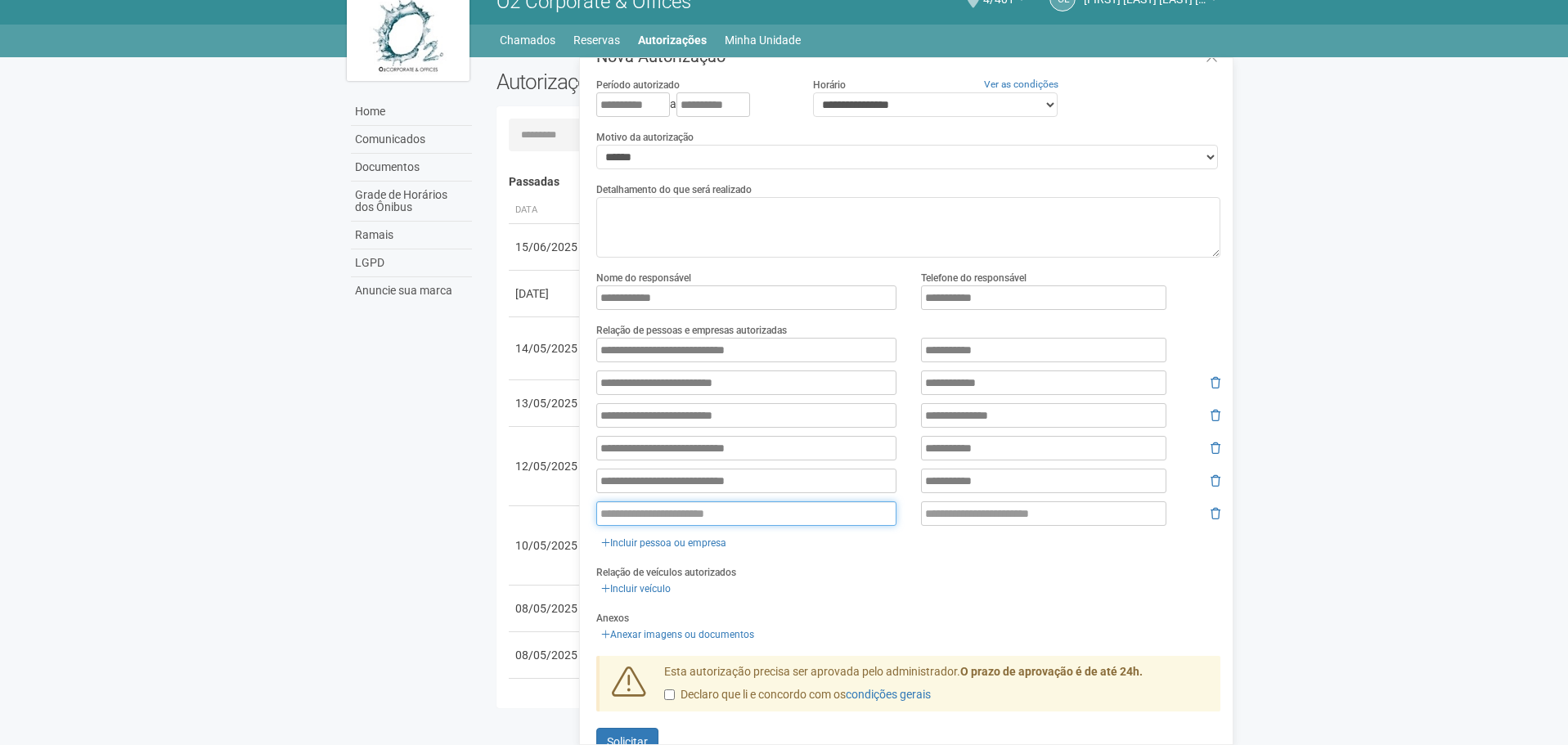 click at bounding box center [746, 514] 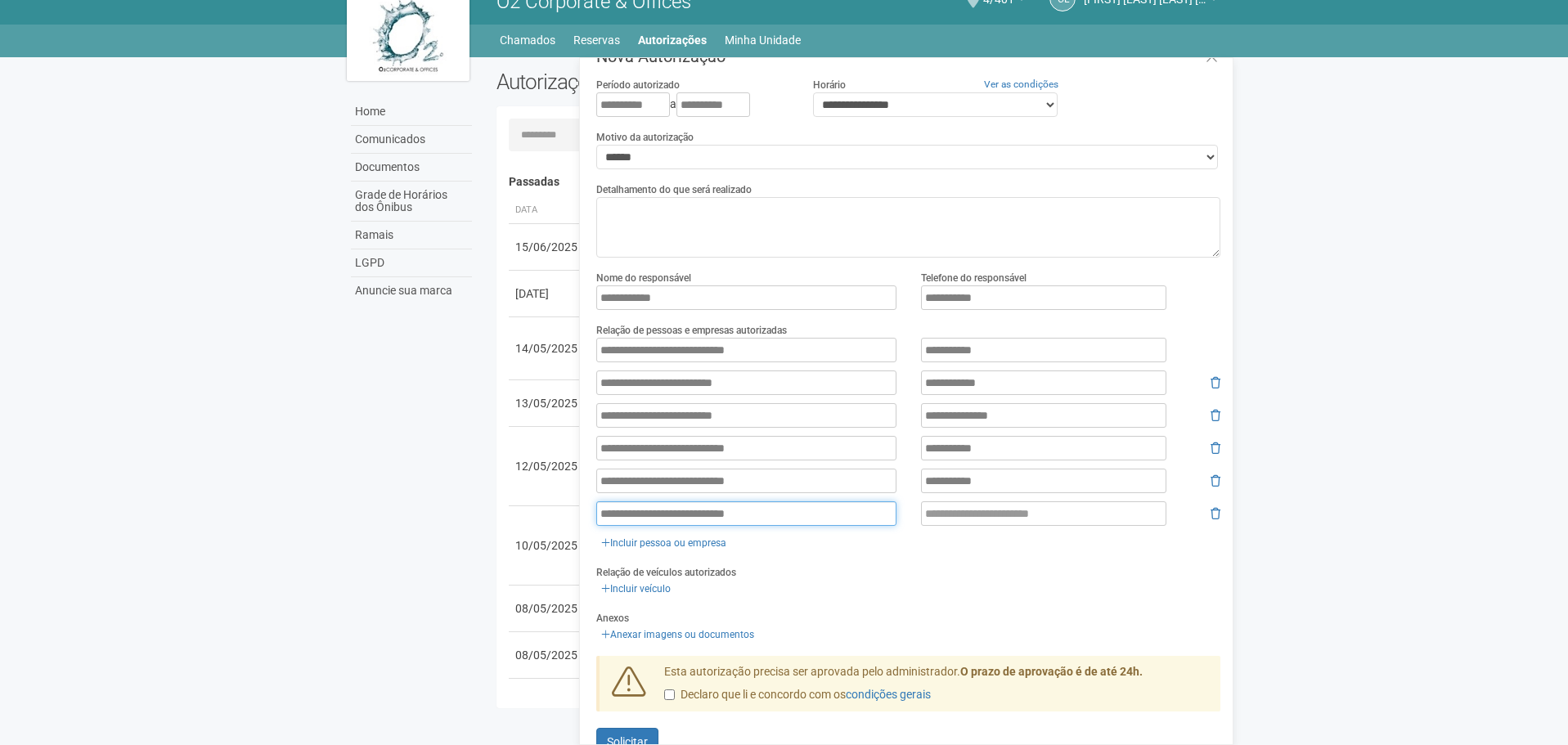 type on "**********" 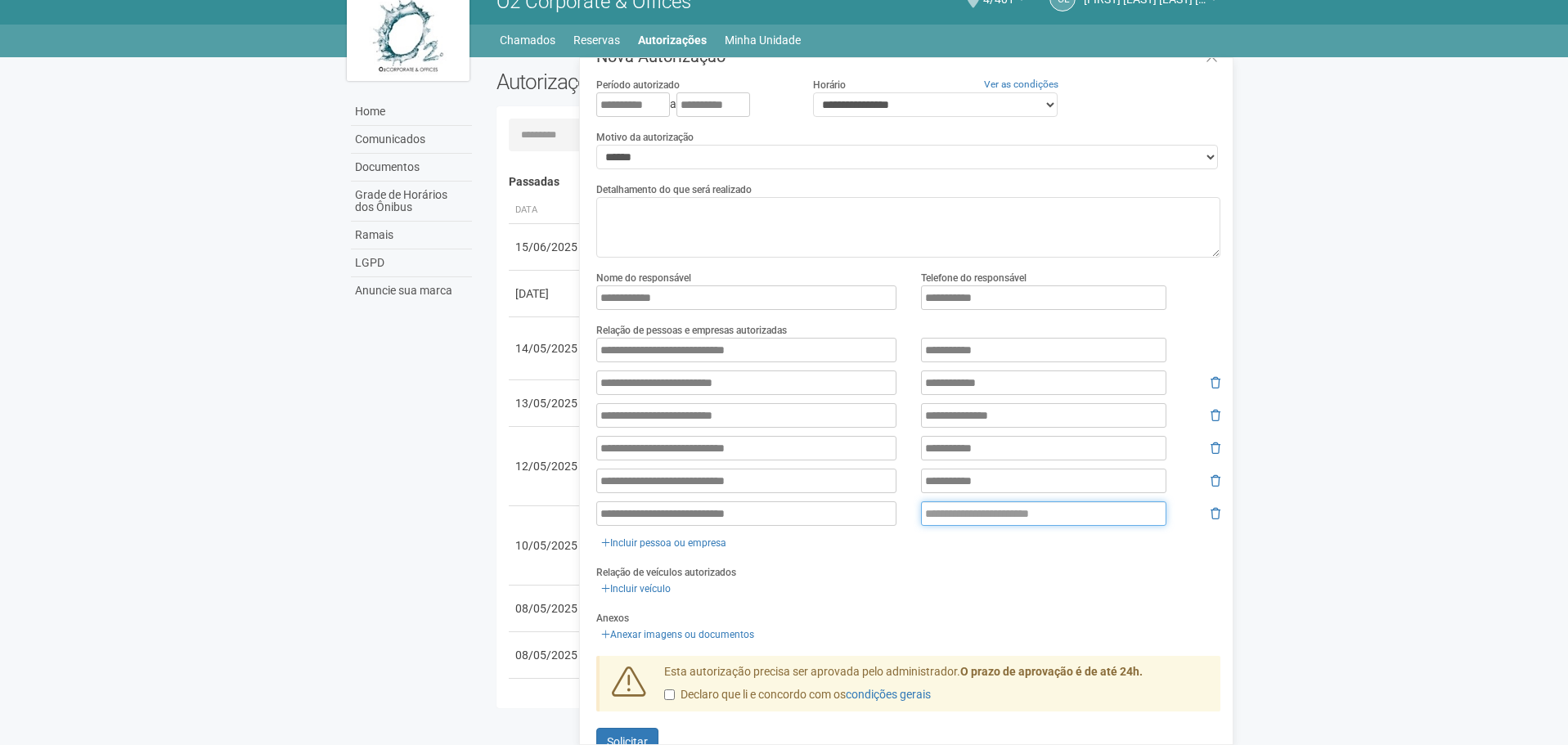 click at bounding box center [1044, 514] 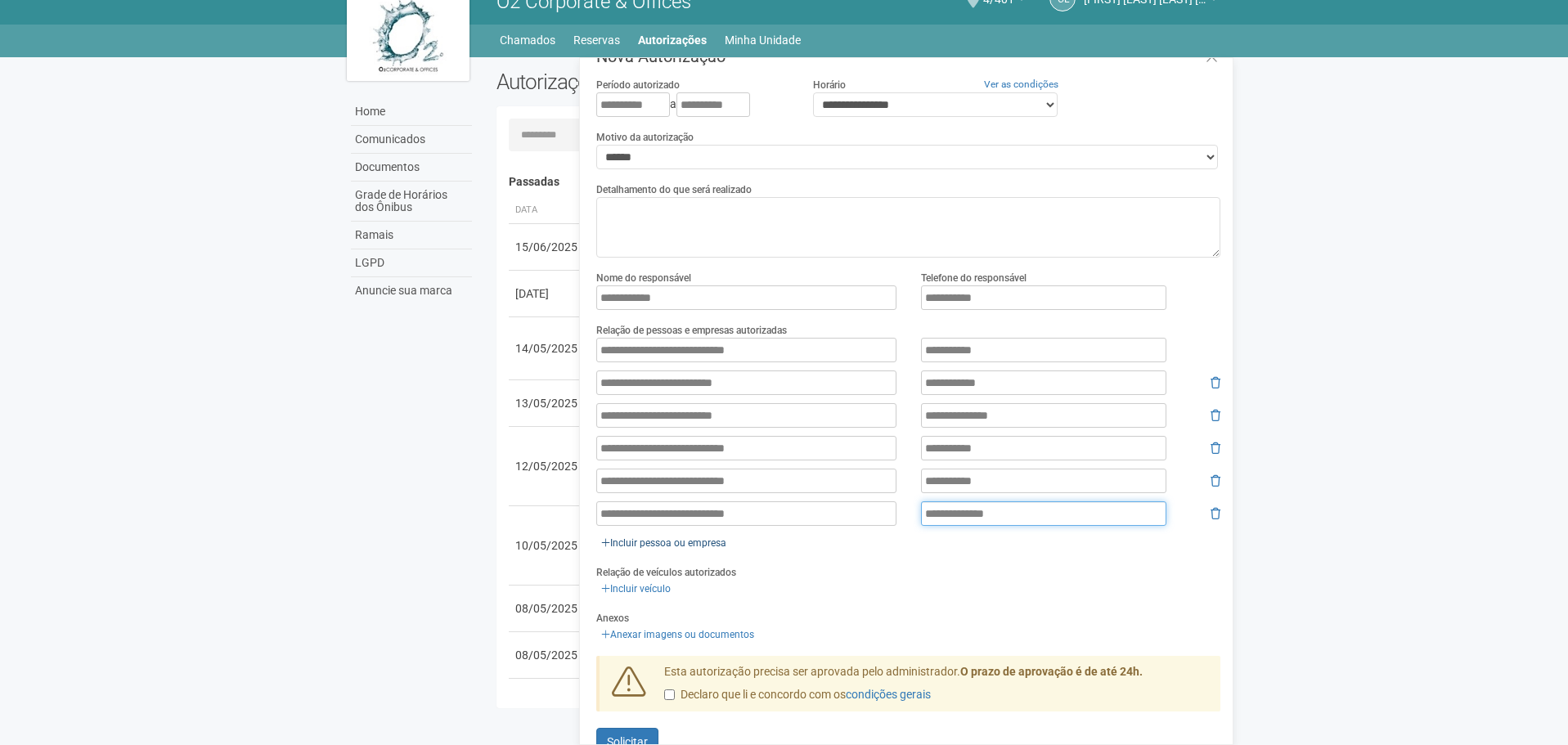 type on "**********" 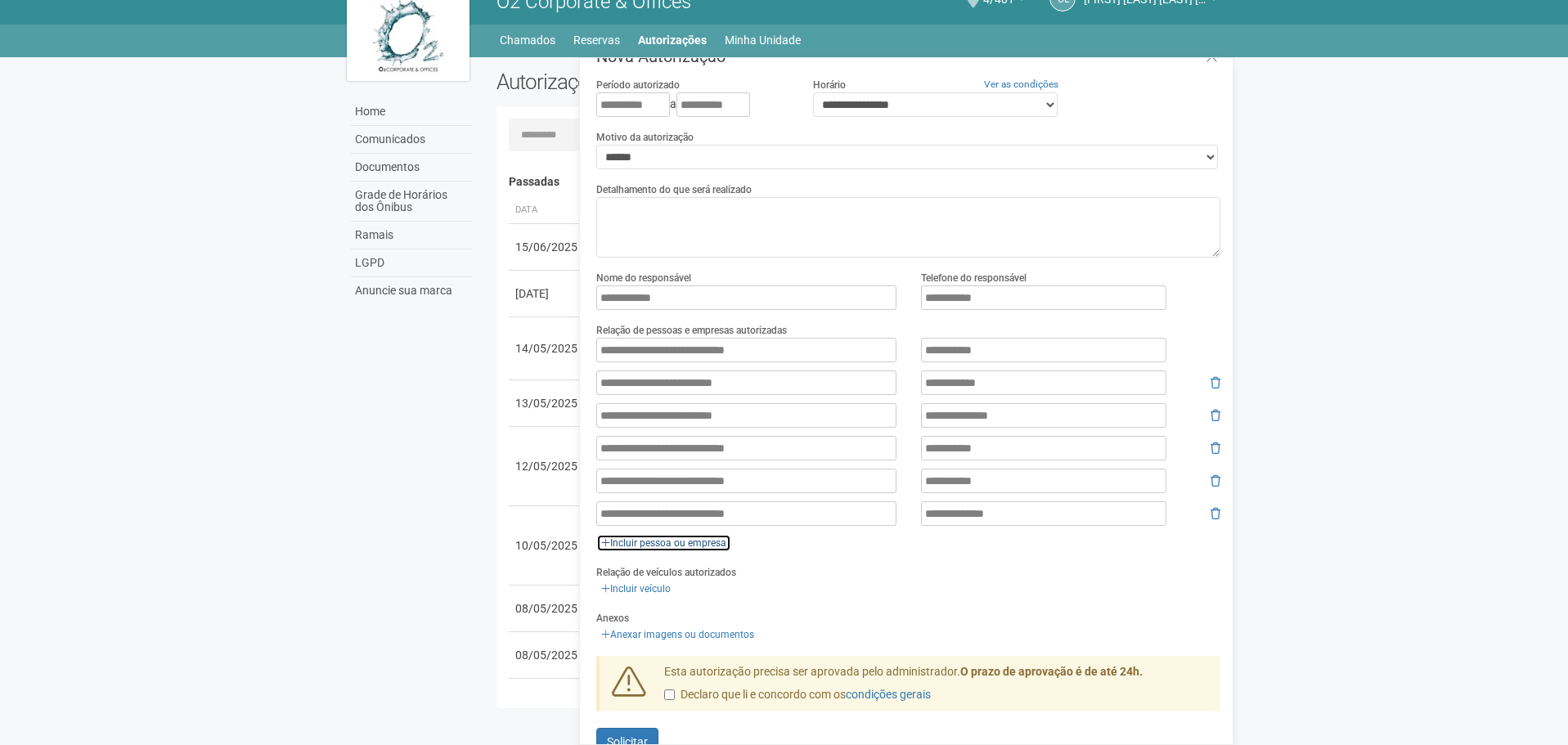 click on "Incluir pessoa ou empresa" at bounding box center (663, 543) 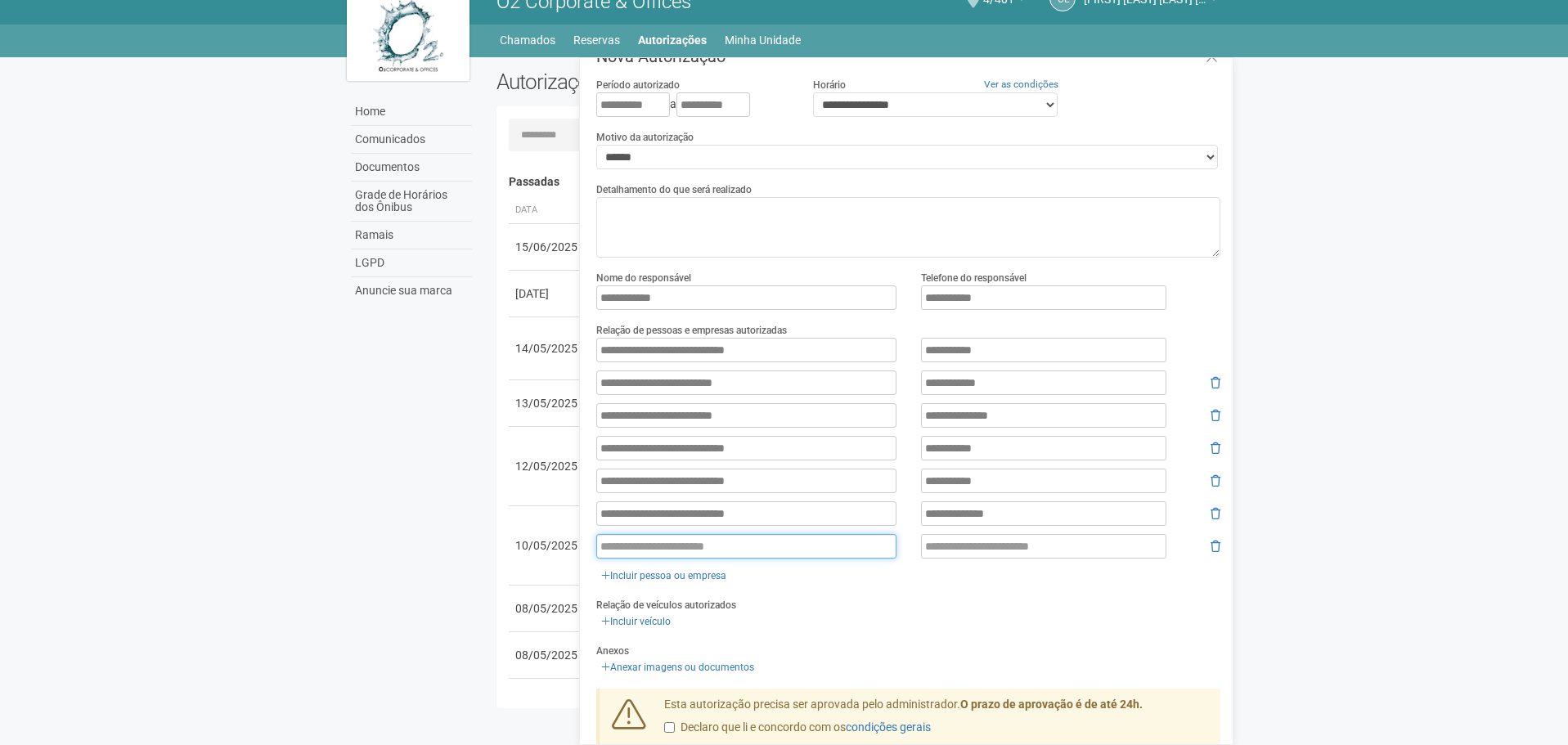 click at bounding box center (746, 546) 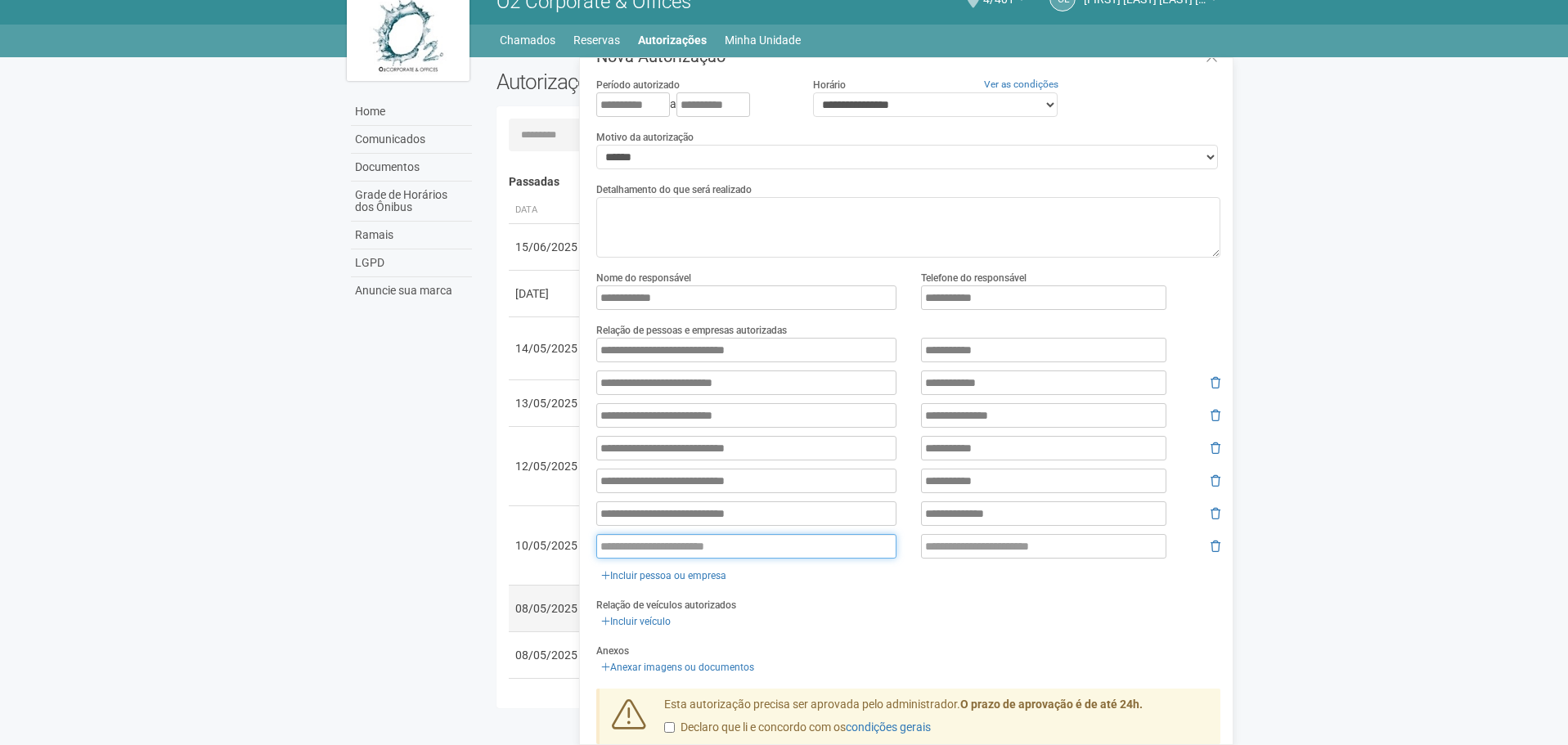paste on "**********" 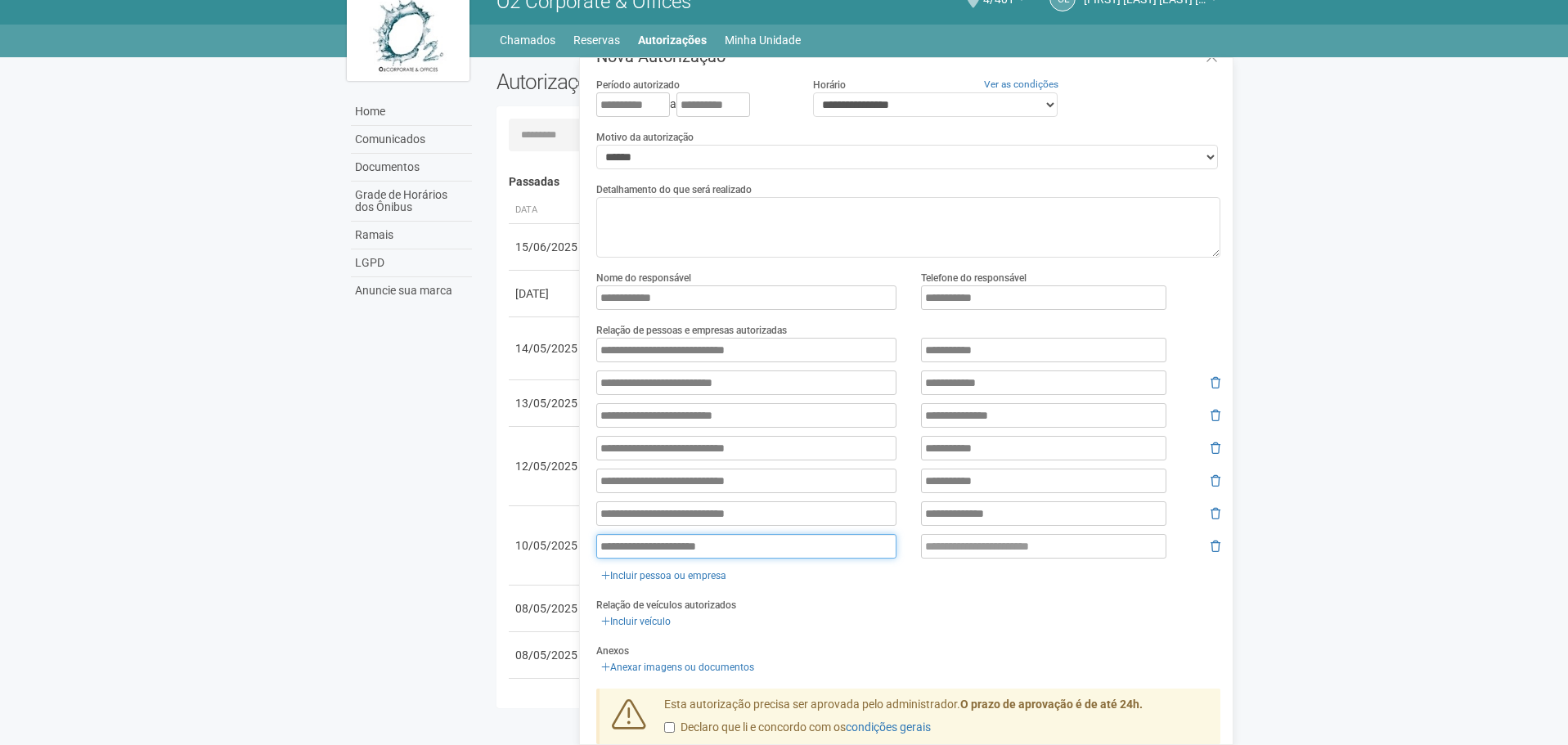 type on "**********" 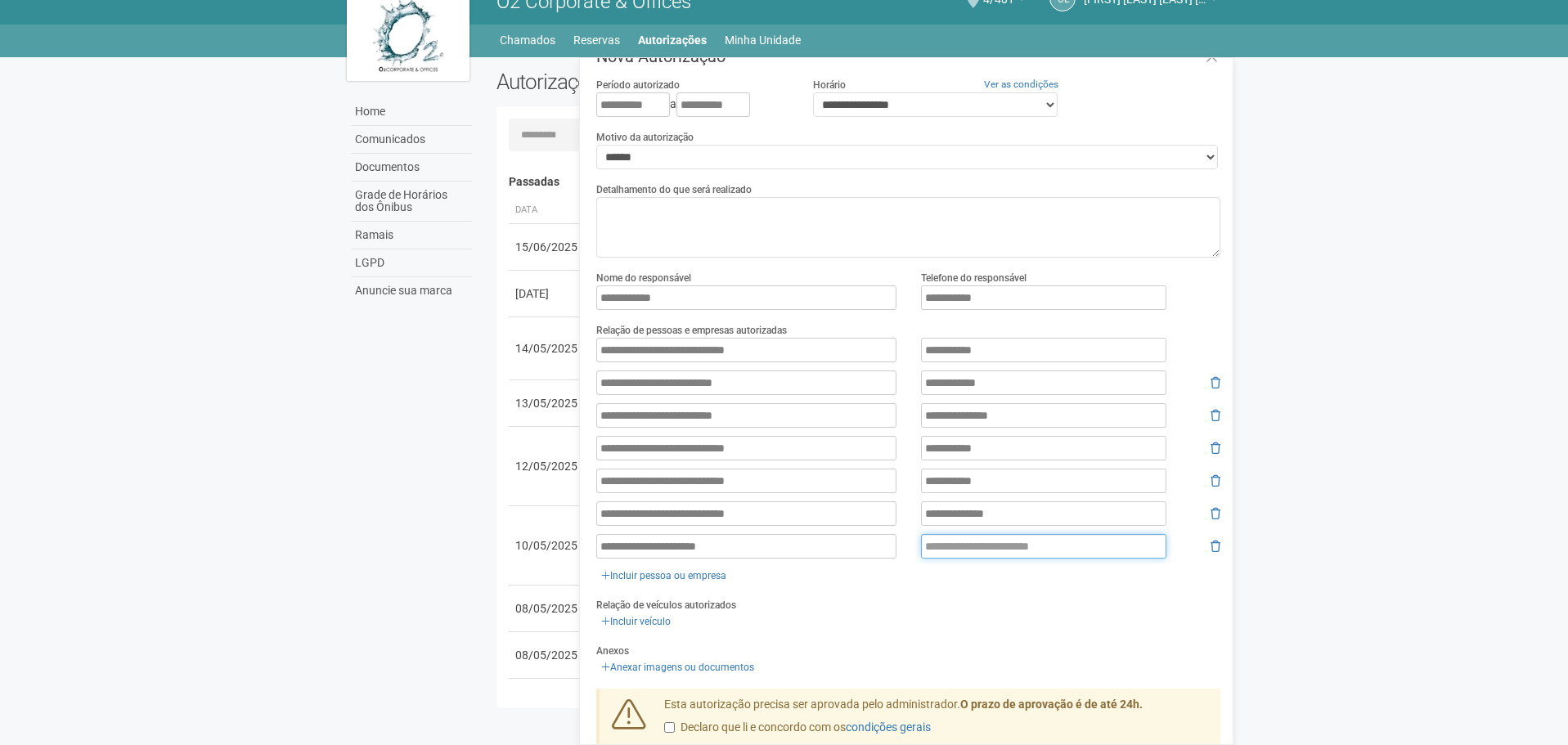 click at bounding box center (1044, 546) 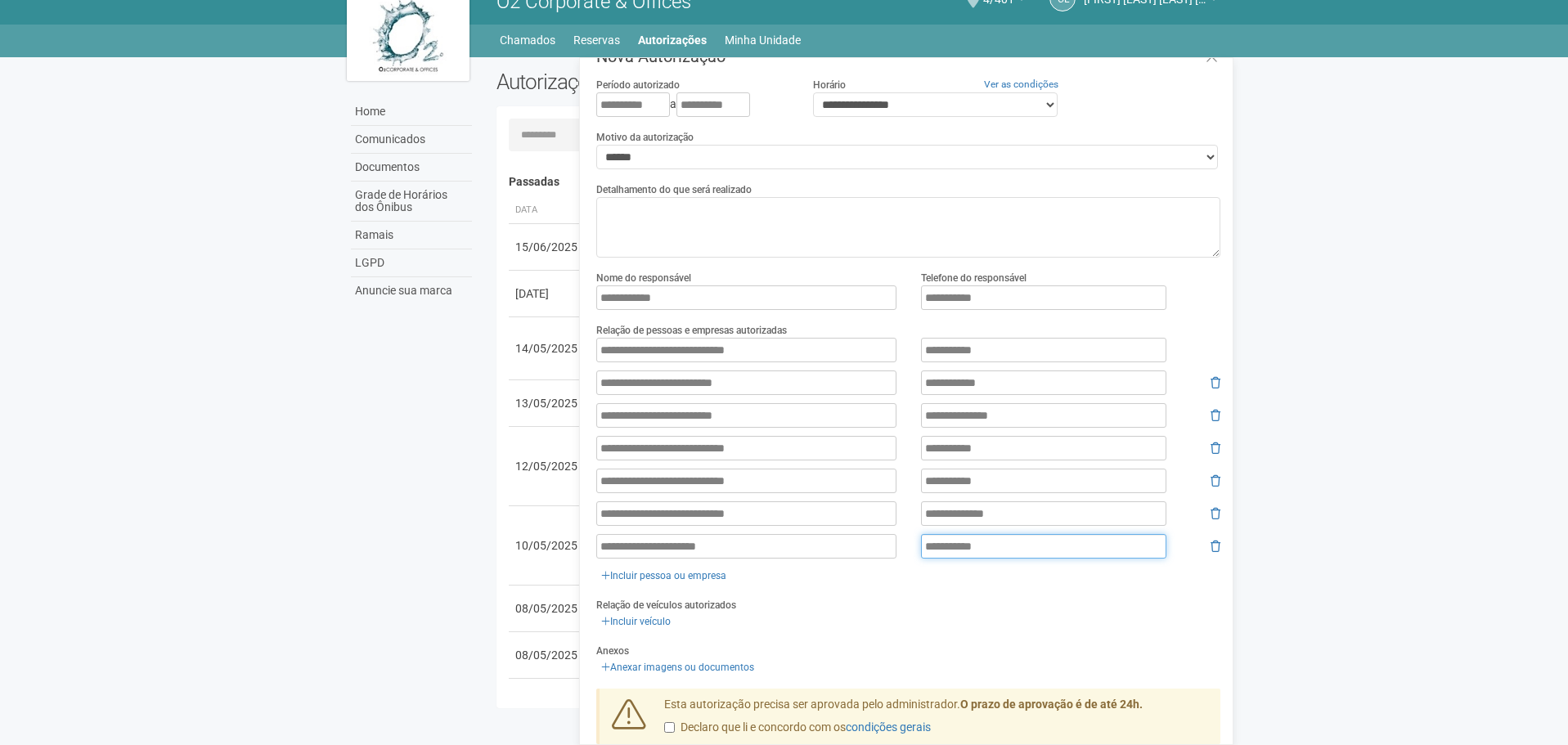 type on "**********" 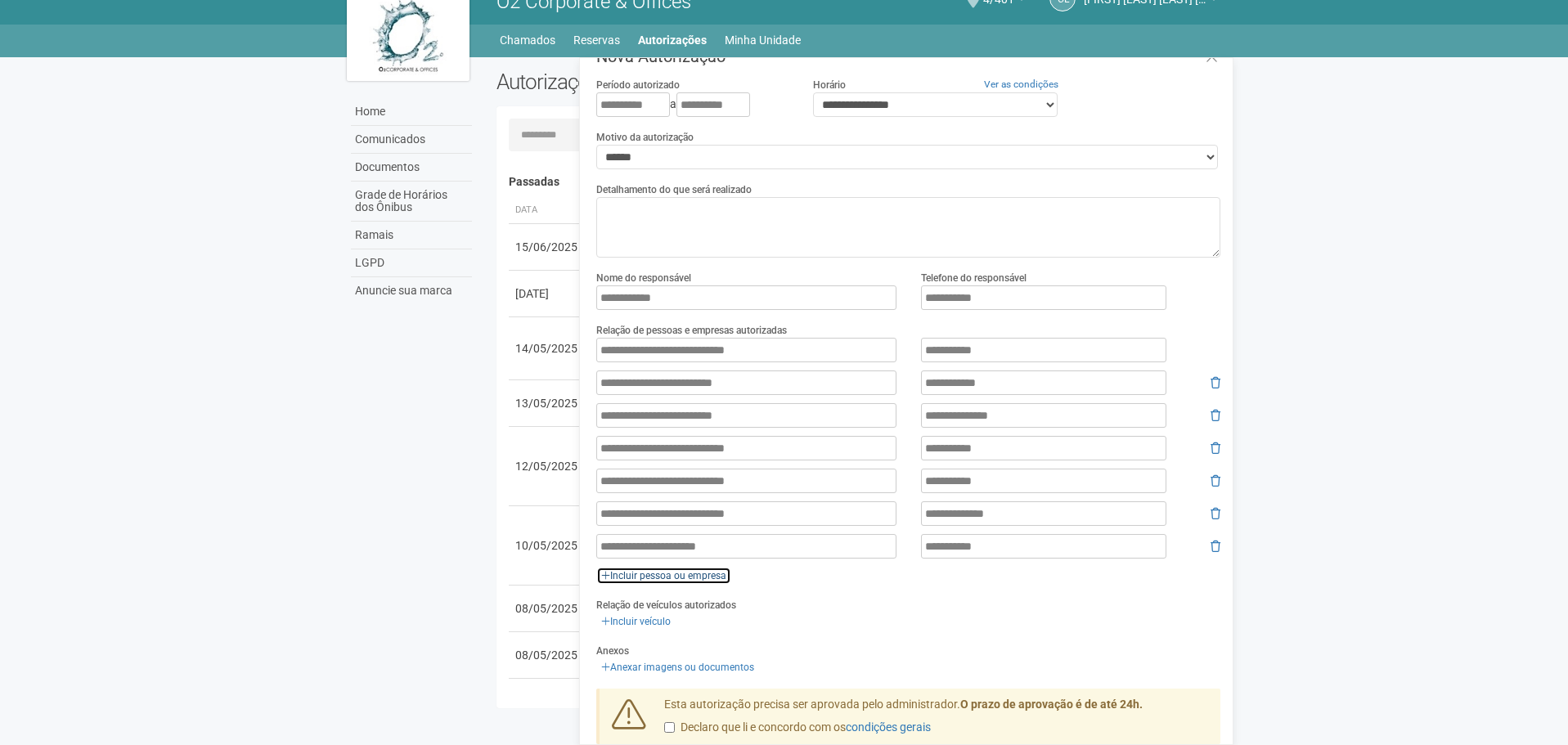 click on "Incluir pessoa ou empresa" at bounding box center [663, 576] 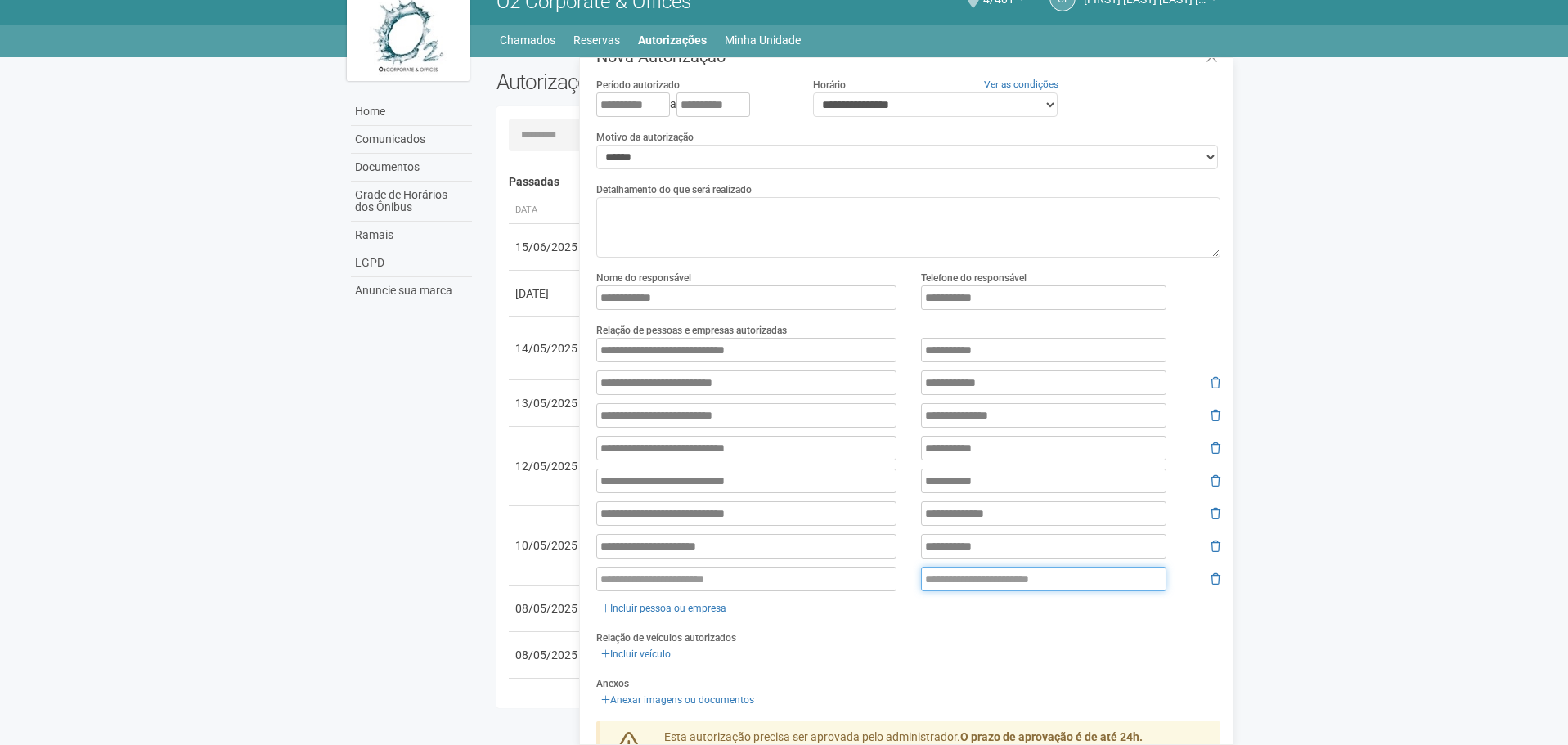 click at bounding box center [1044, 579] 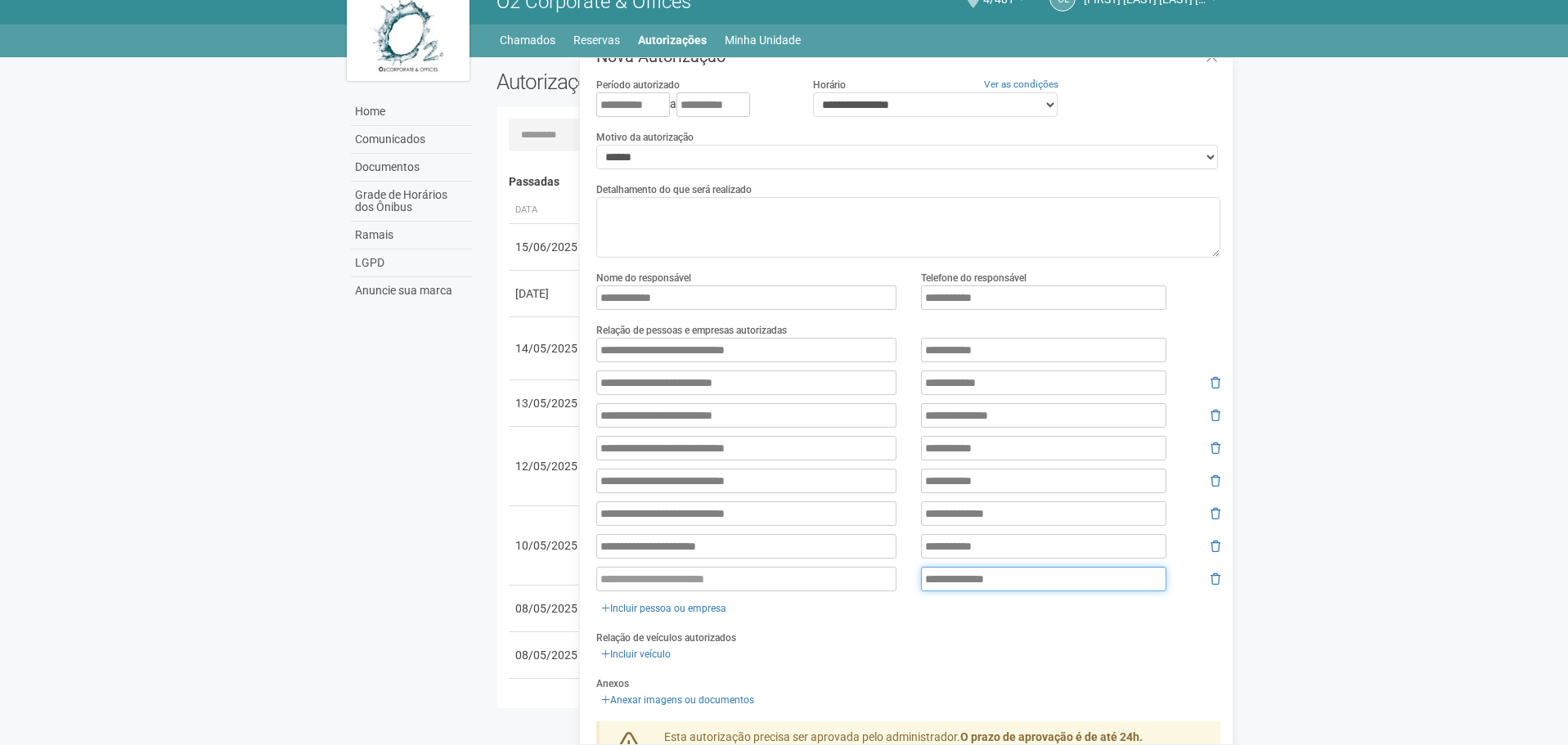 type on "**********" 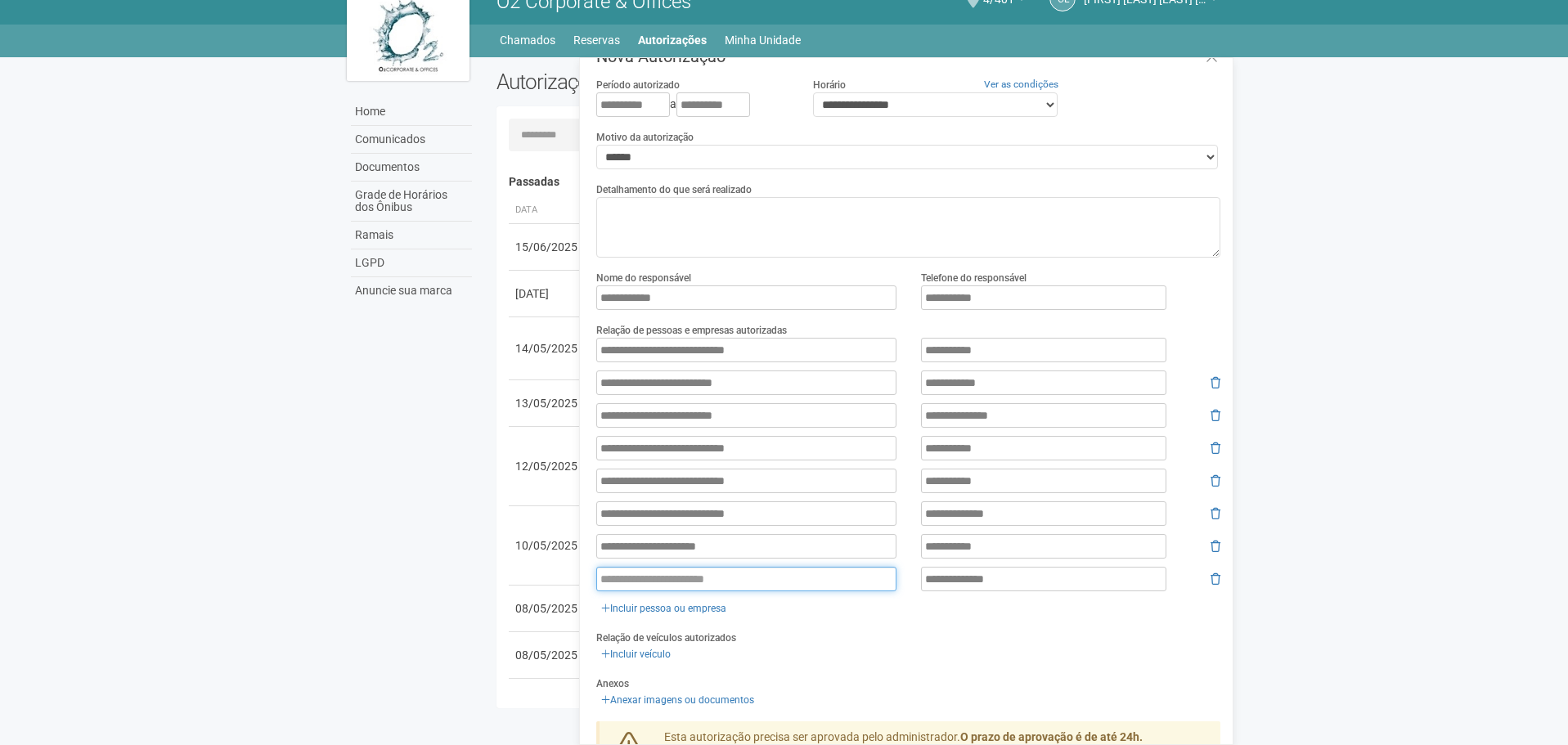 click at bounding box center (746, 579) 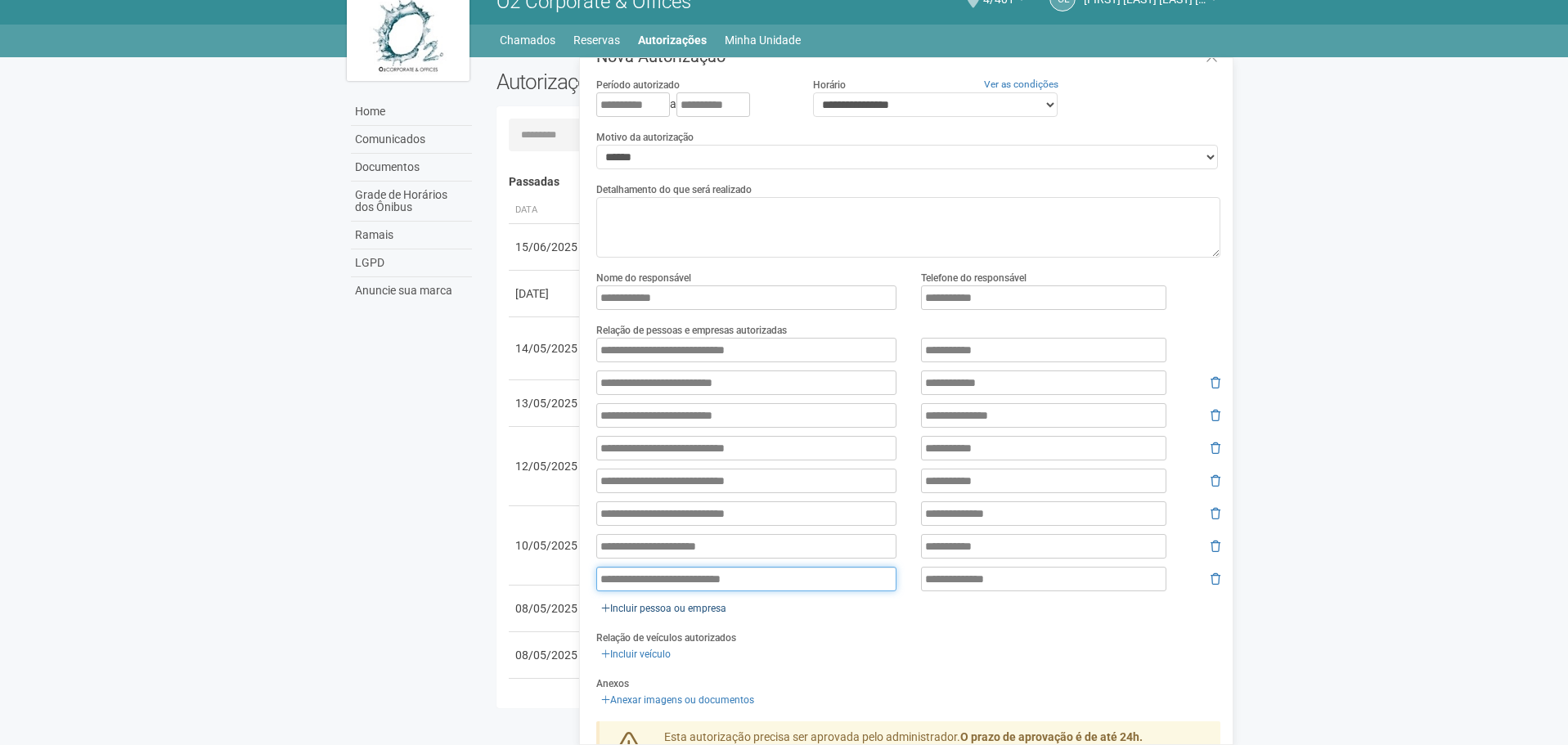 type on "**********" 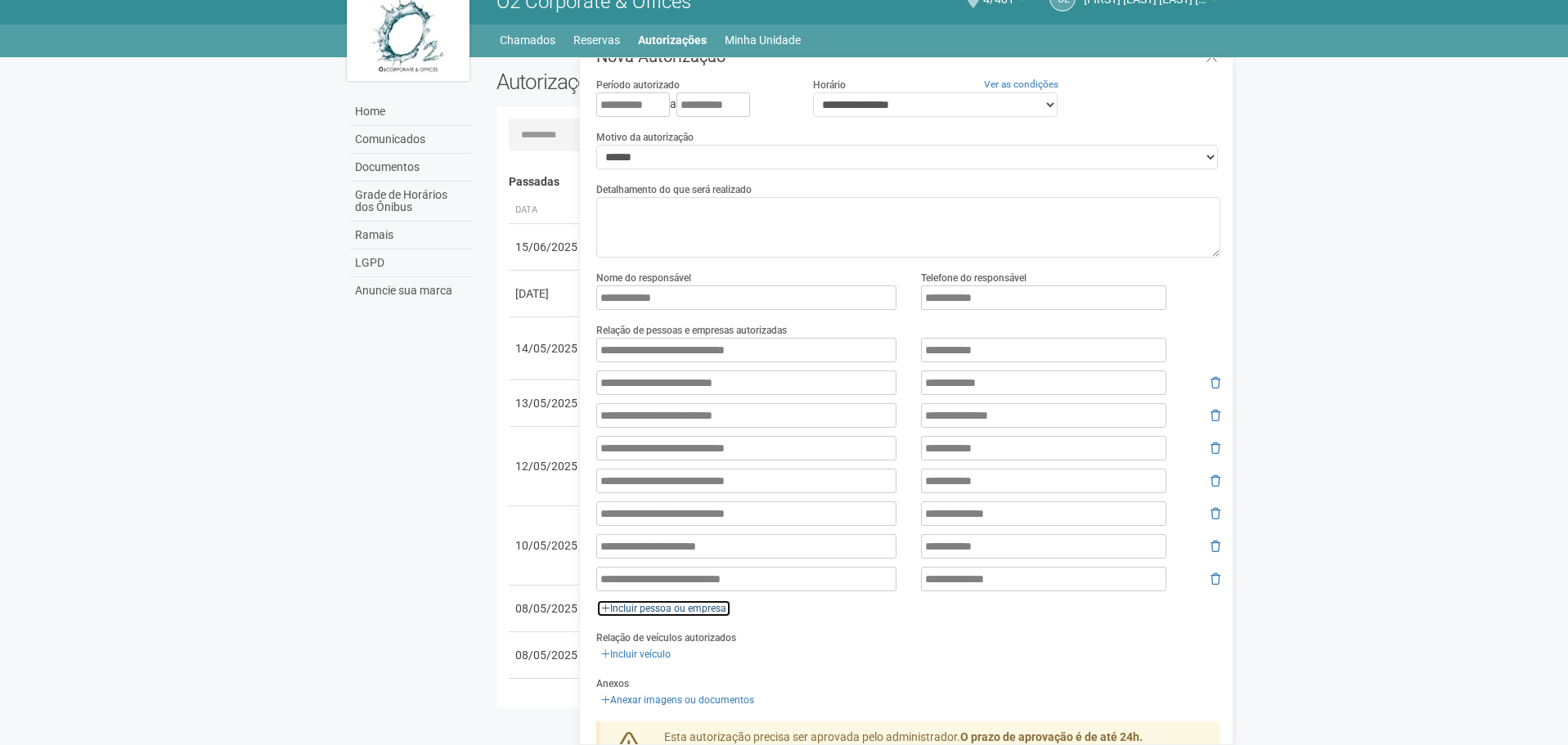 click on "Incluir pessoa ou empresa" at bounding box center (663, 608) 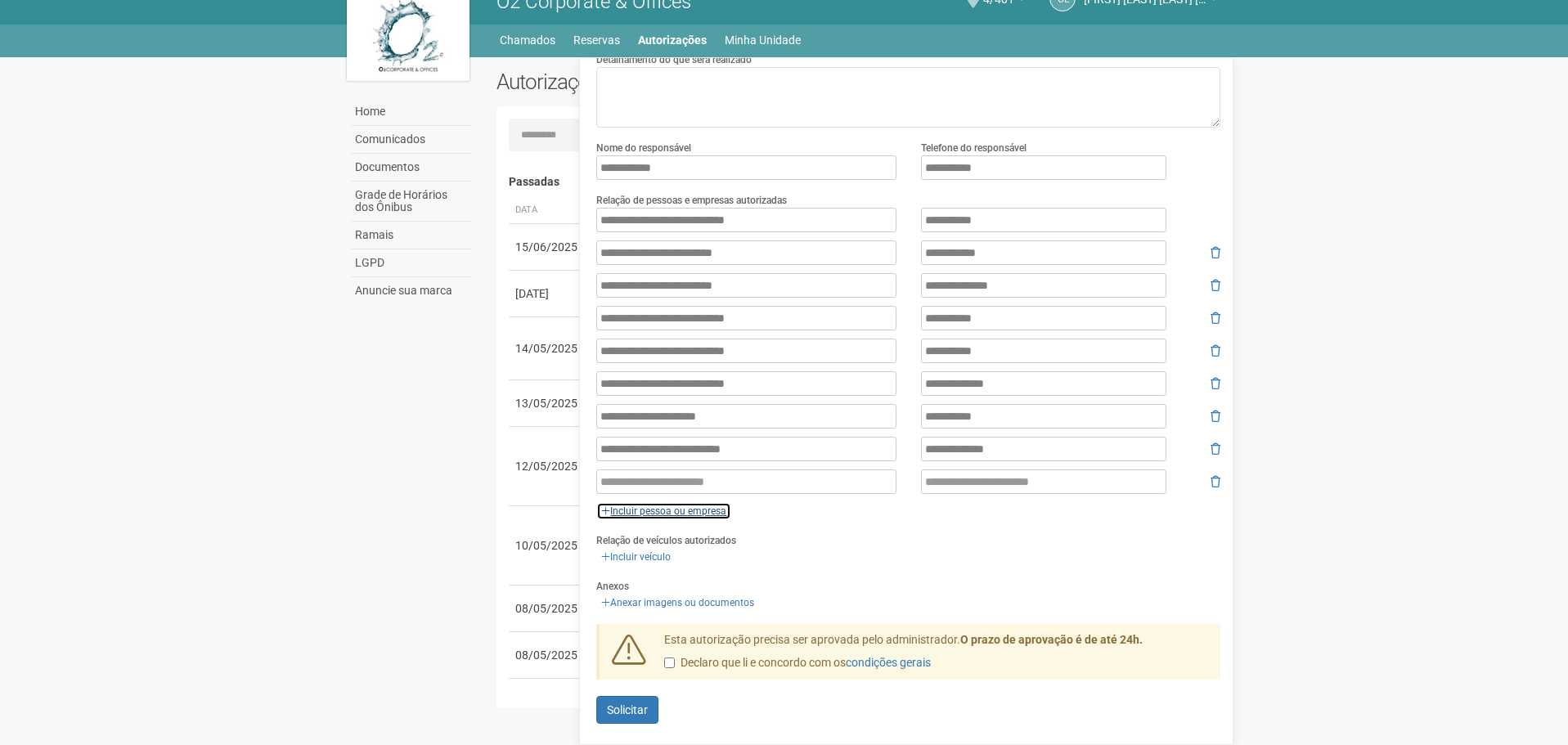 scroll, scrollTop: 157, scrollLeft: 0, axis: vertical 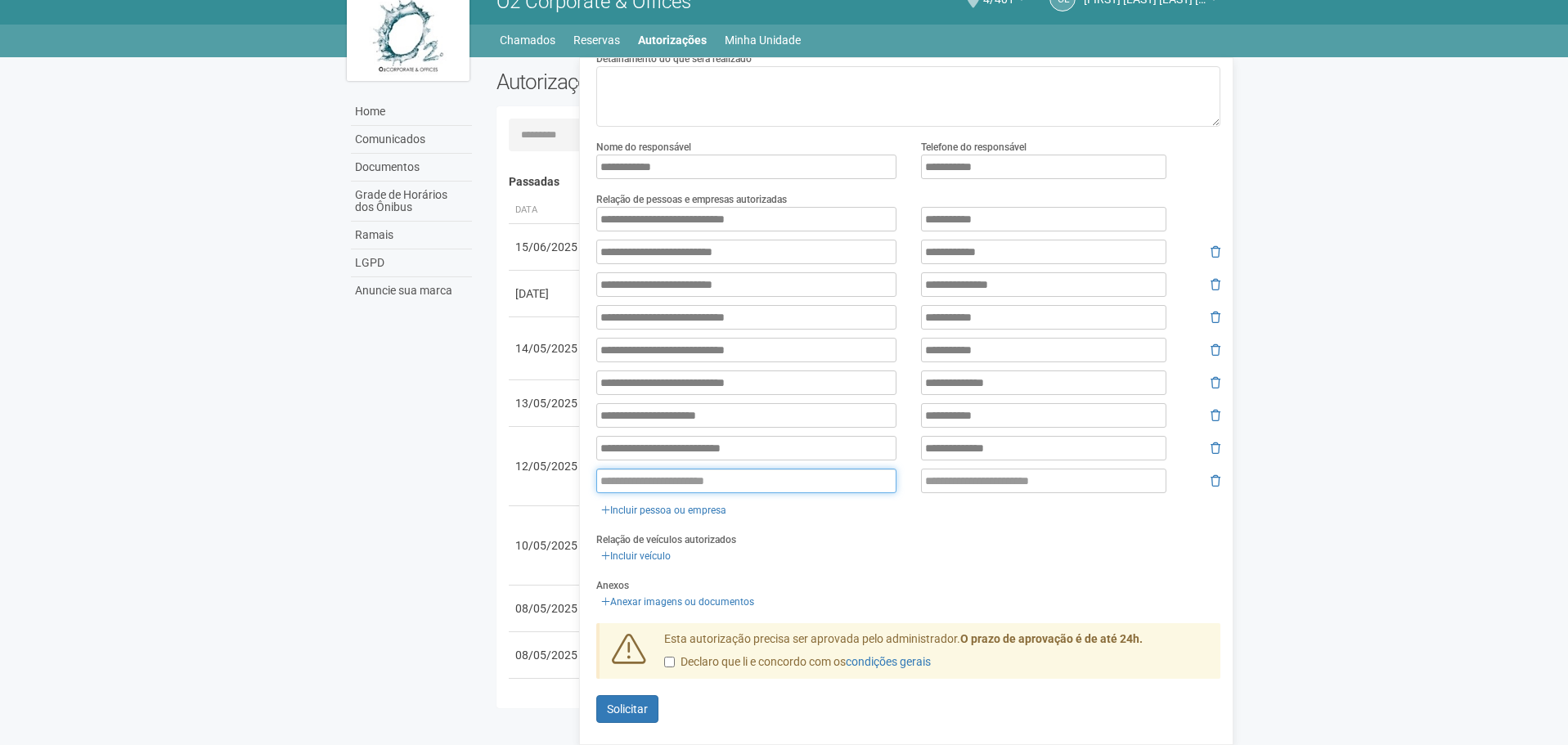 click at bounding box center [746, 481] 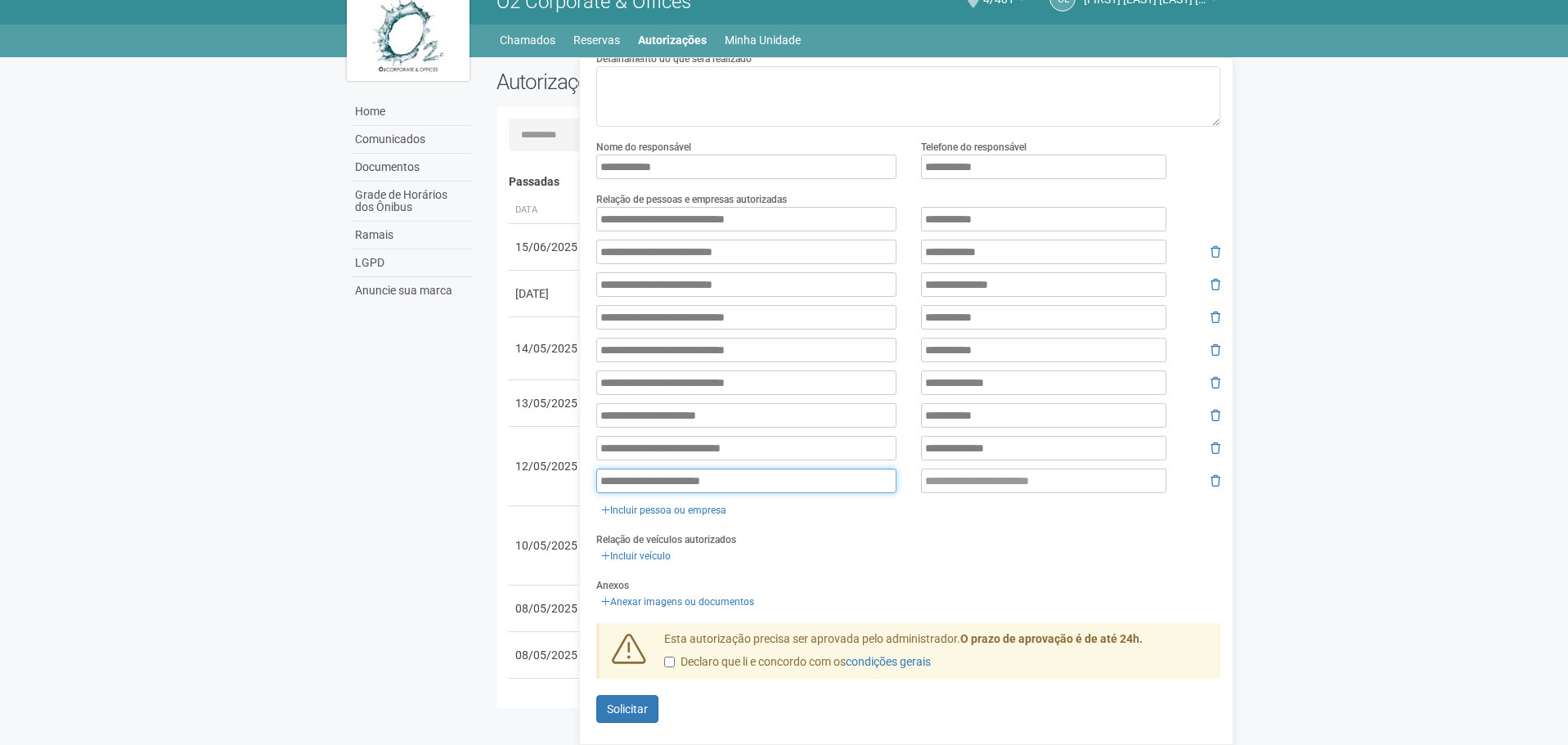 type on "**********" 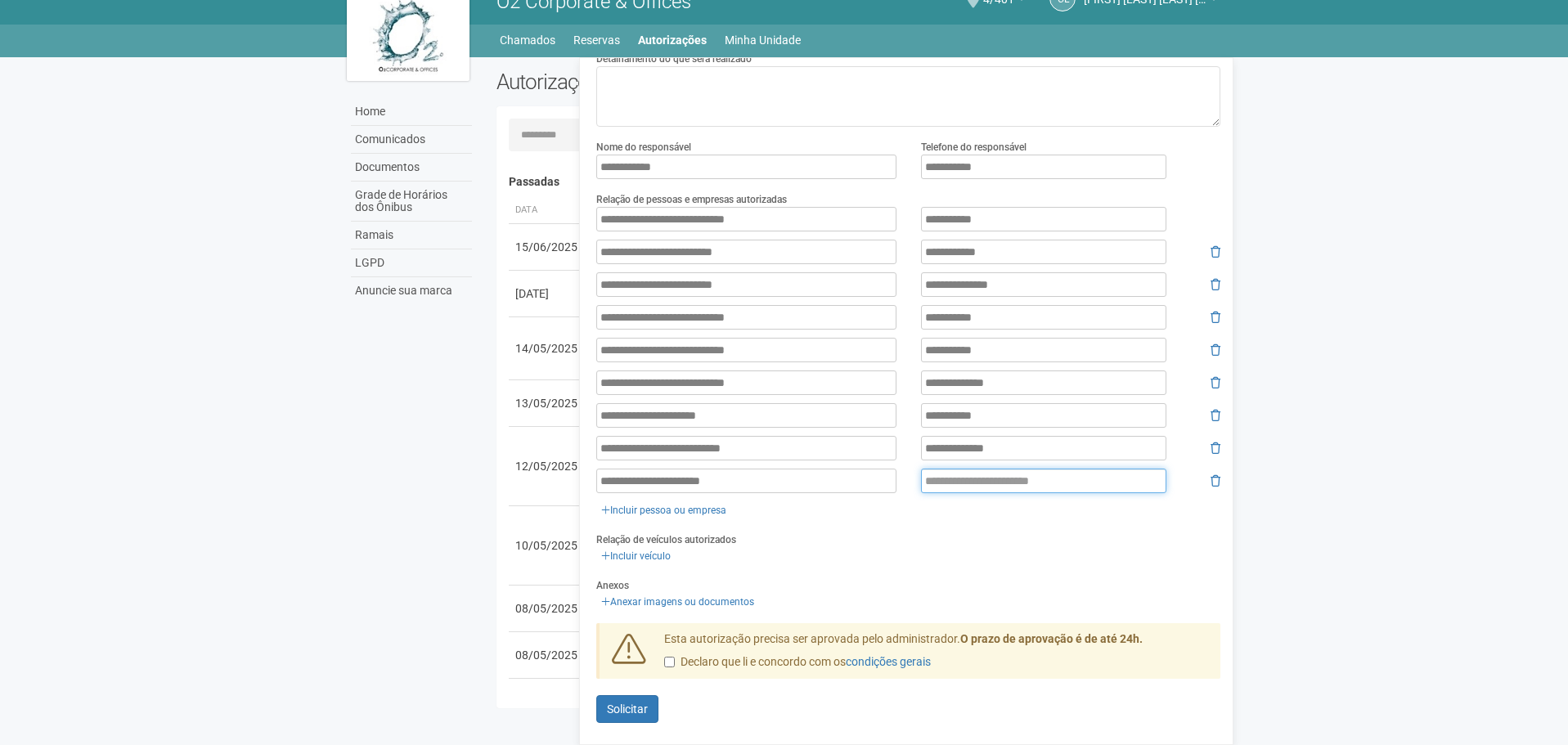 click at bounding box center (1044, 481) 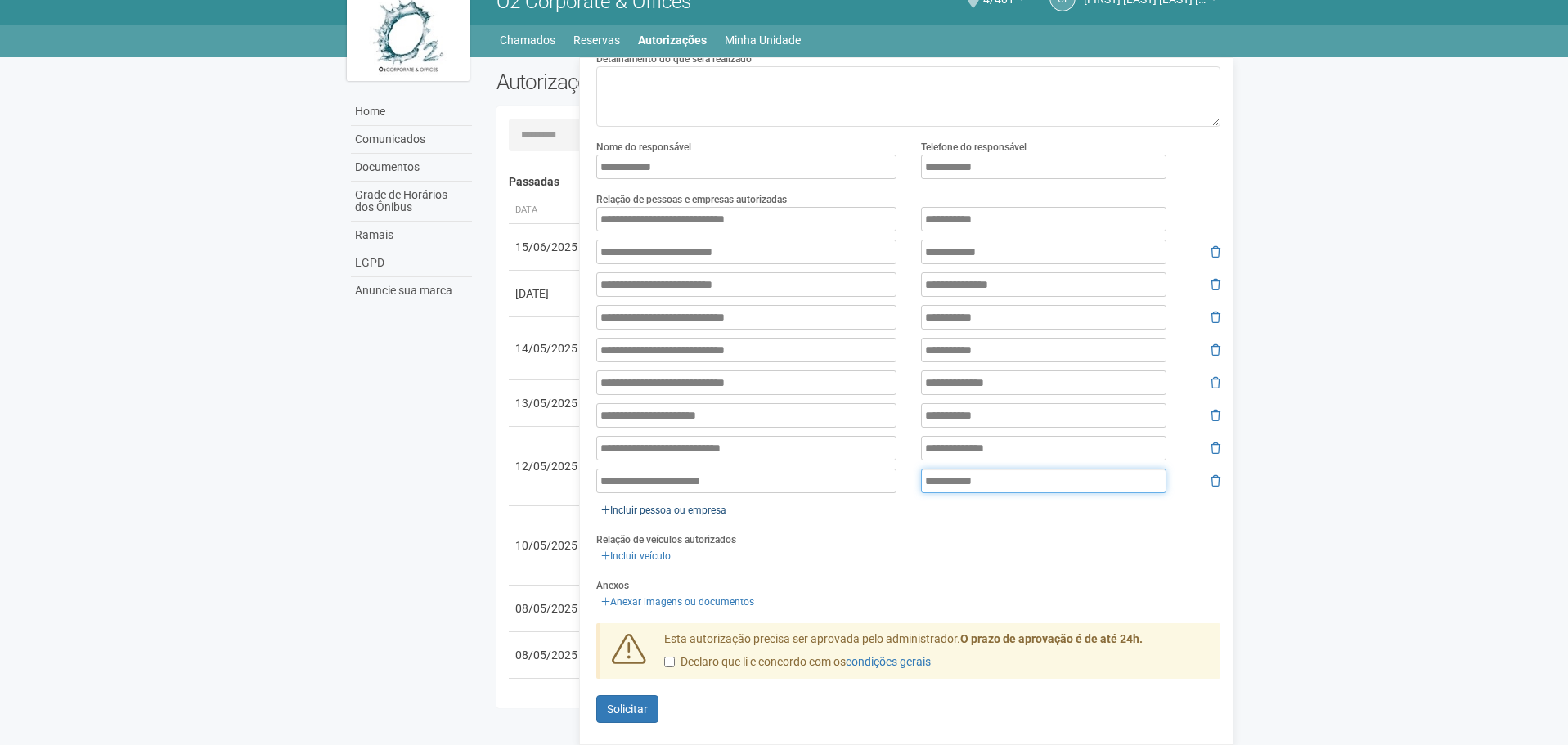 type on "**********" 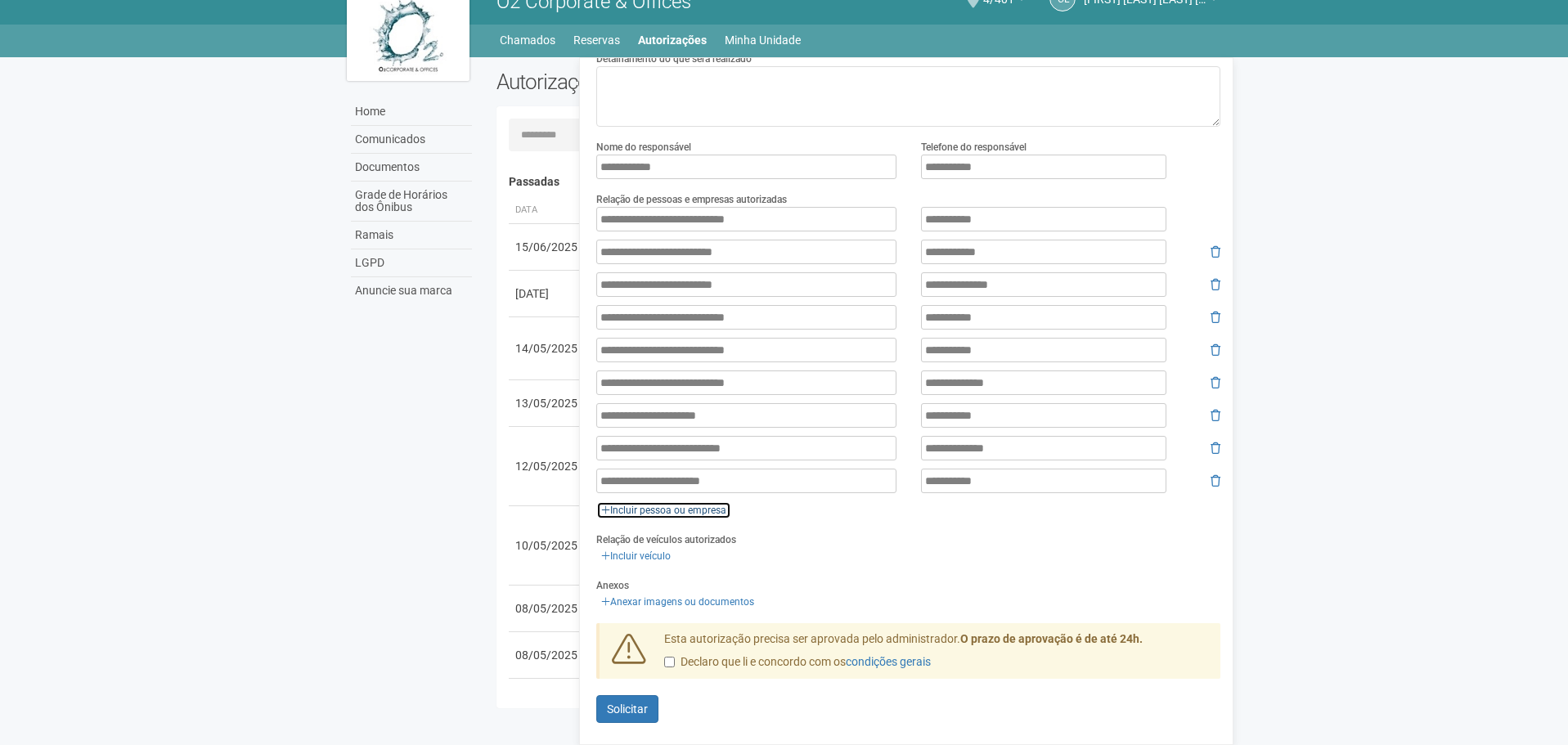 click on "Incluir pessoa ou empresa" at bounding box center [663, 510] 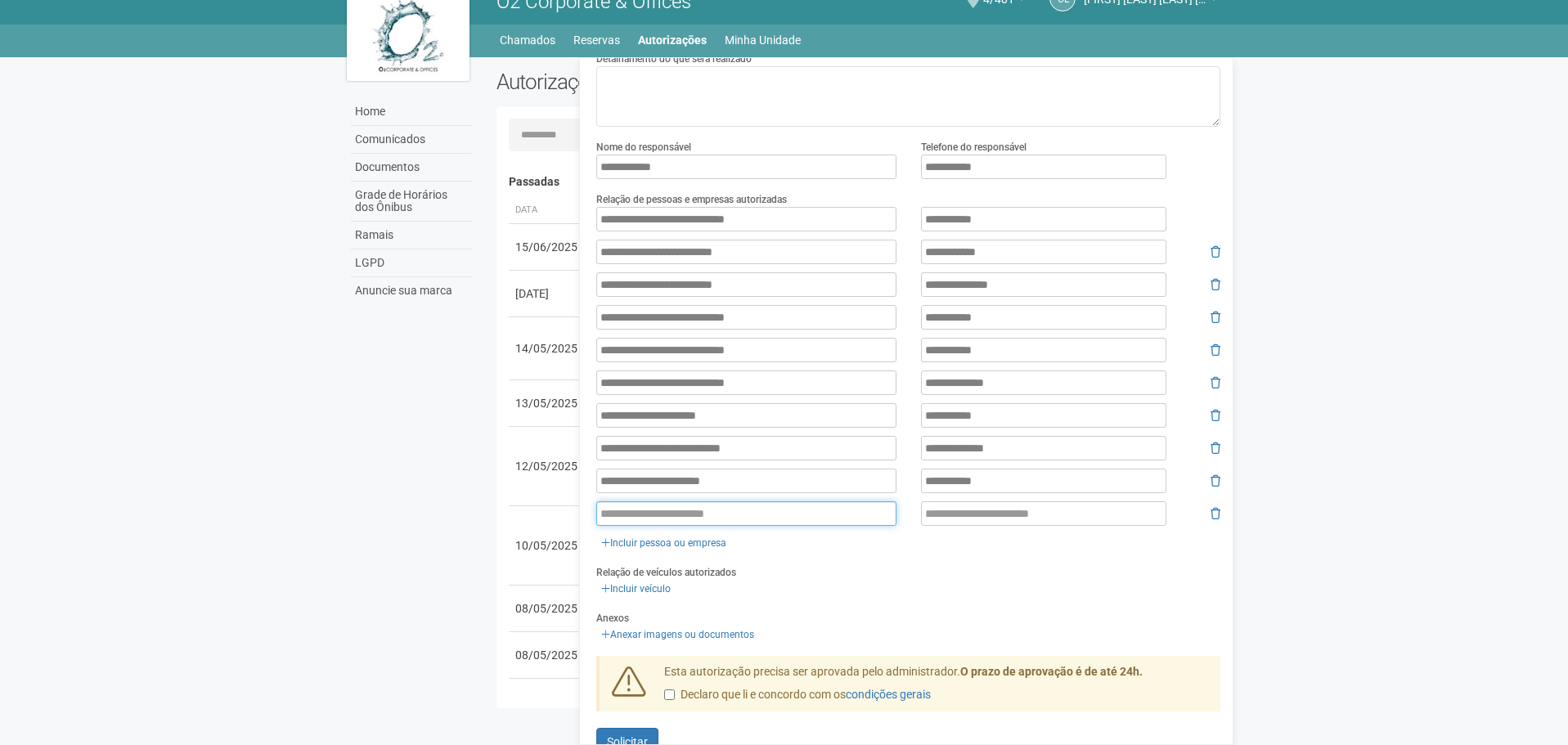 click at bounding box center (746, 514) 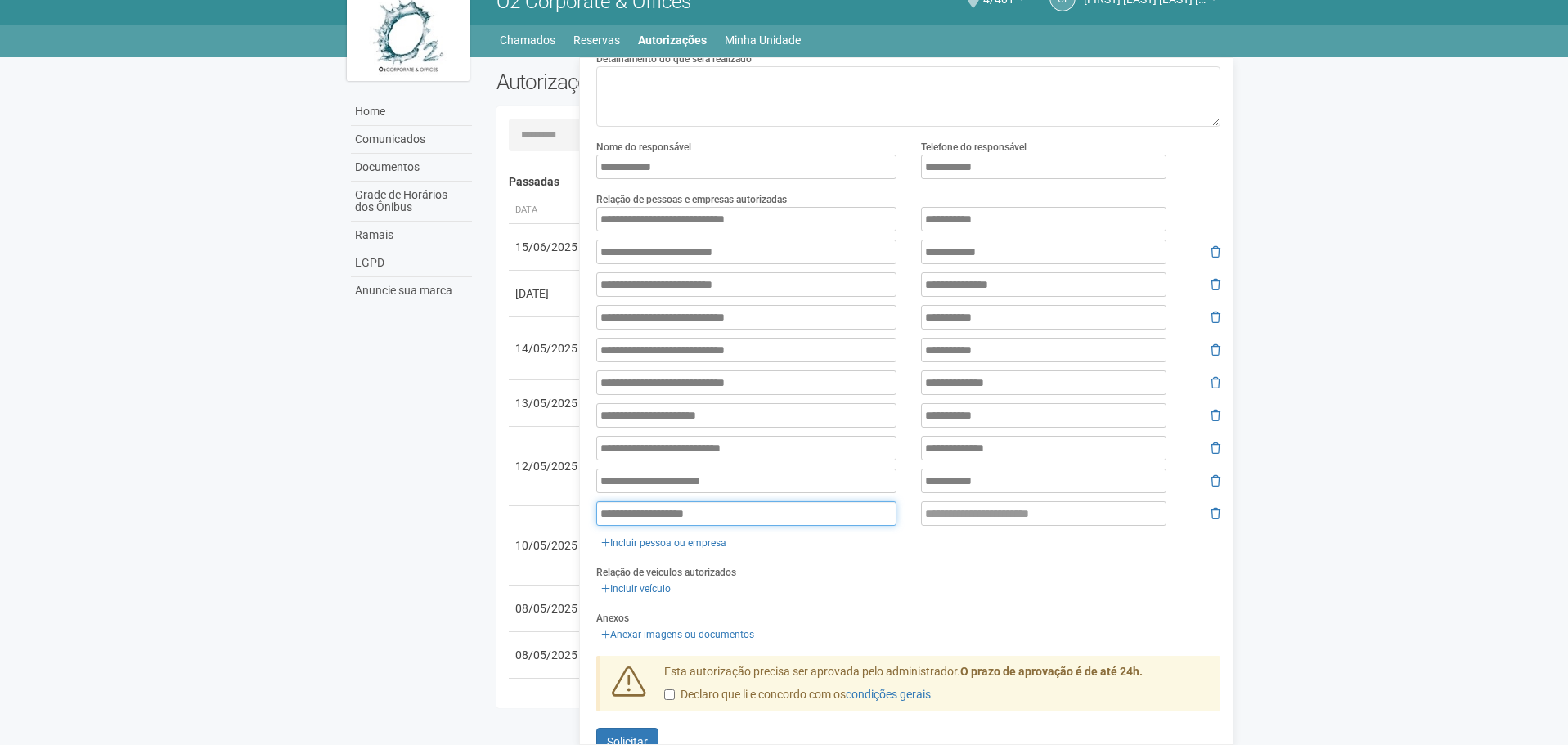 type on "**********" 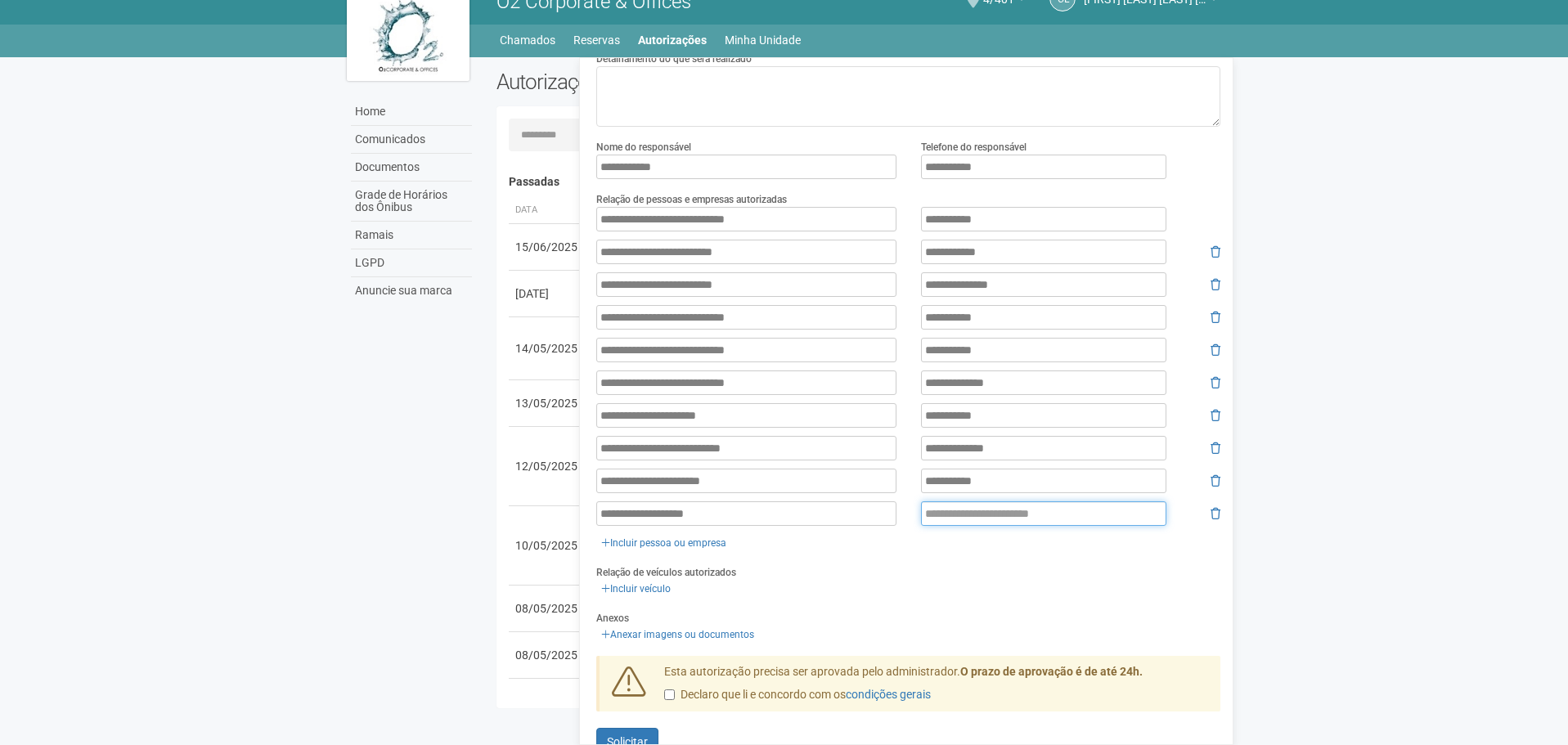 click at bounding box center [1044, 514] 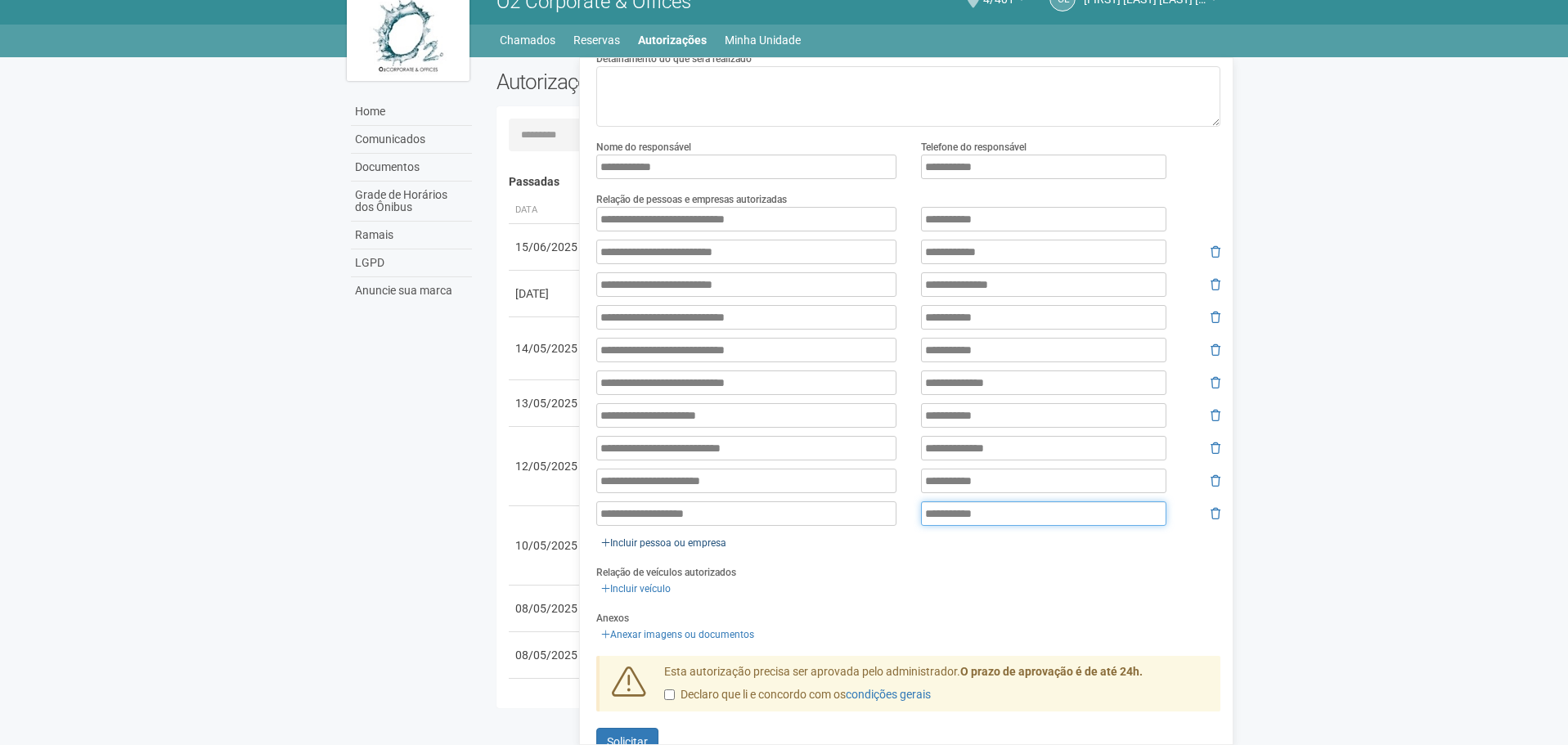 type on "**********" 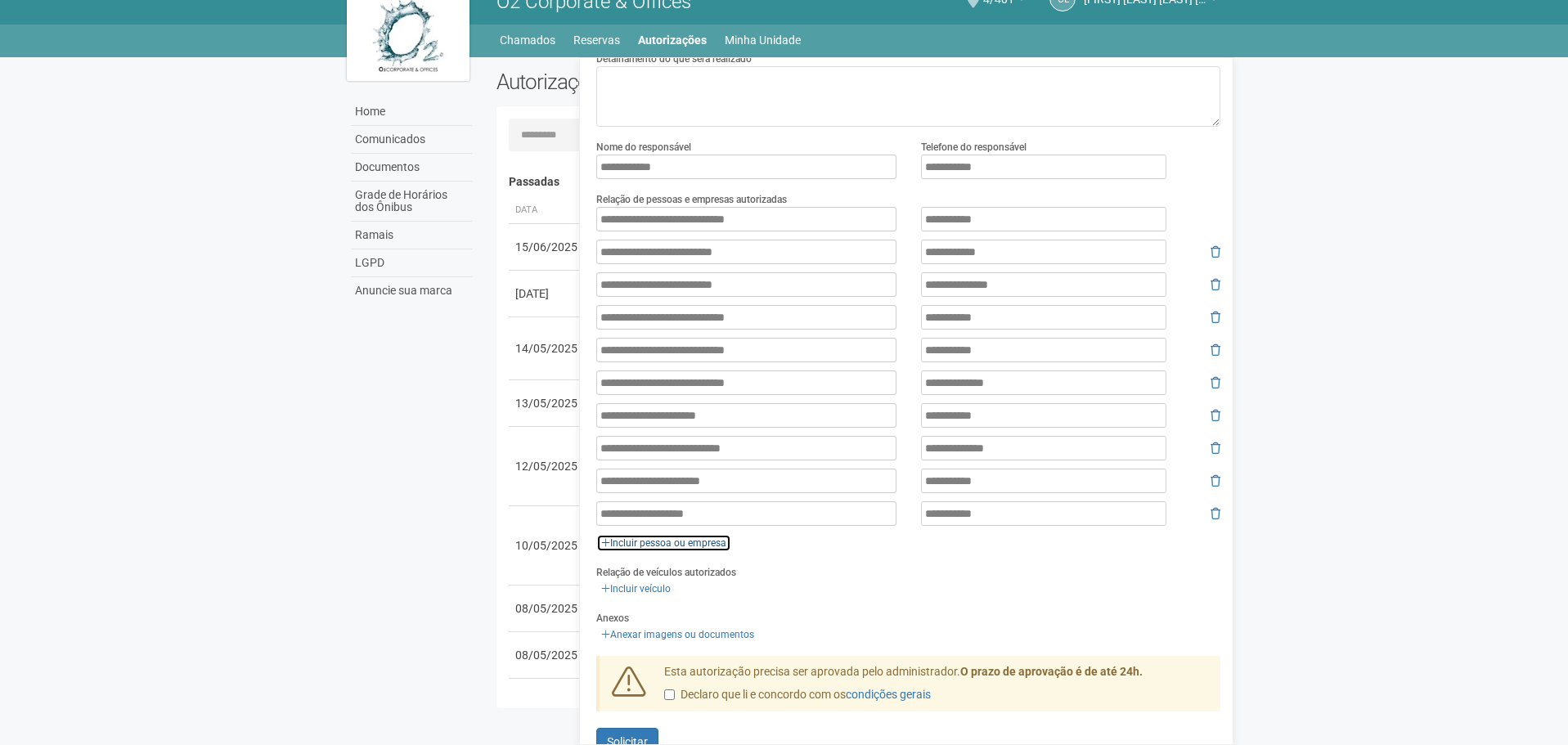 click on "Incluir pessoa ou empresa" at bounding box center [663, 543] 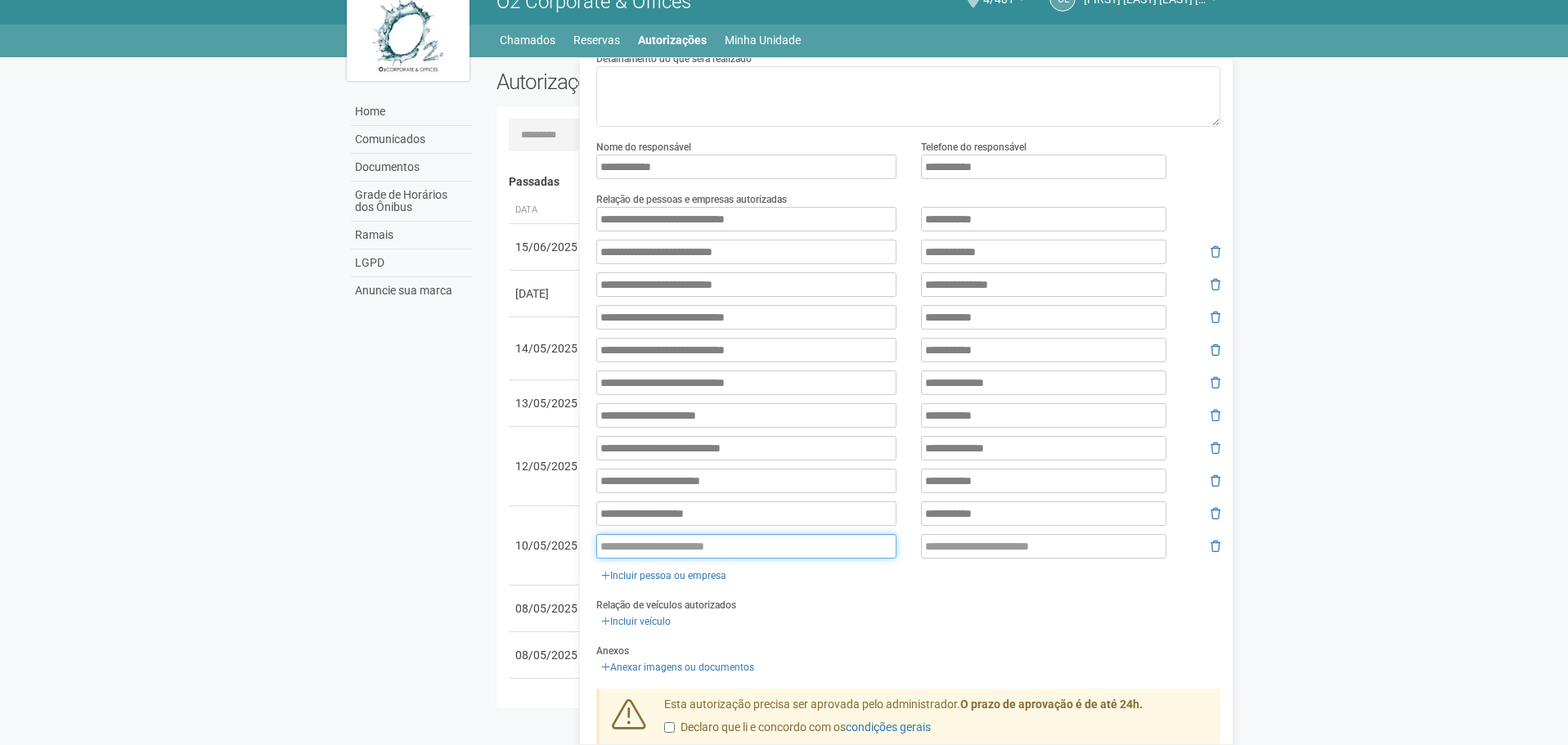 click at bounding box center (746, 546) 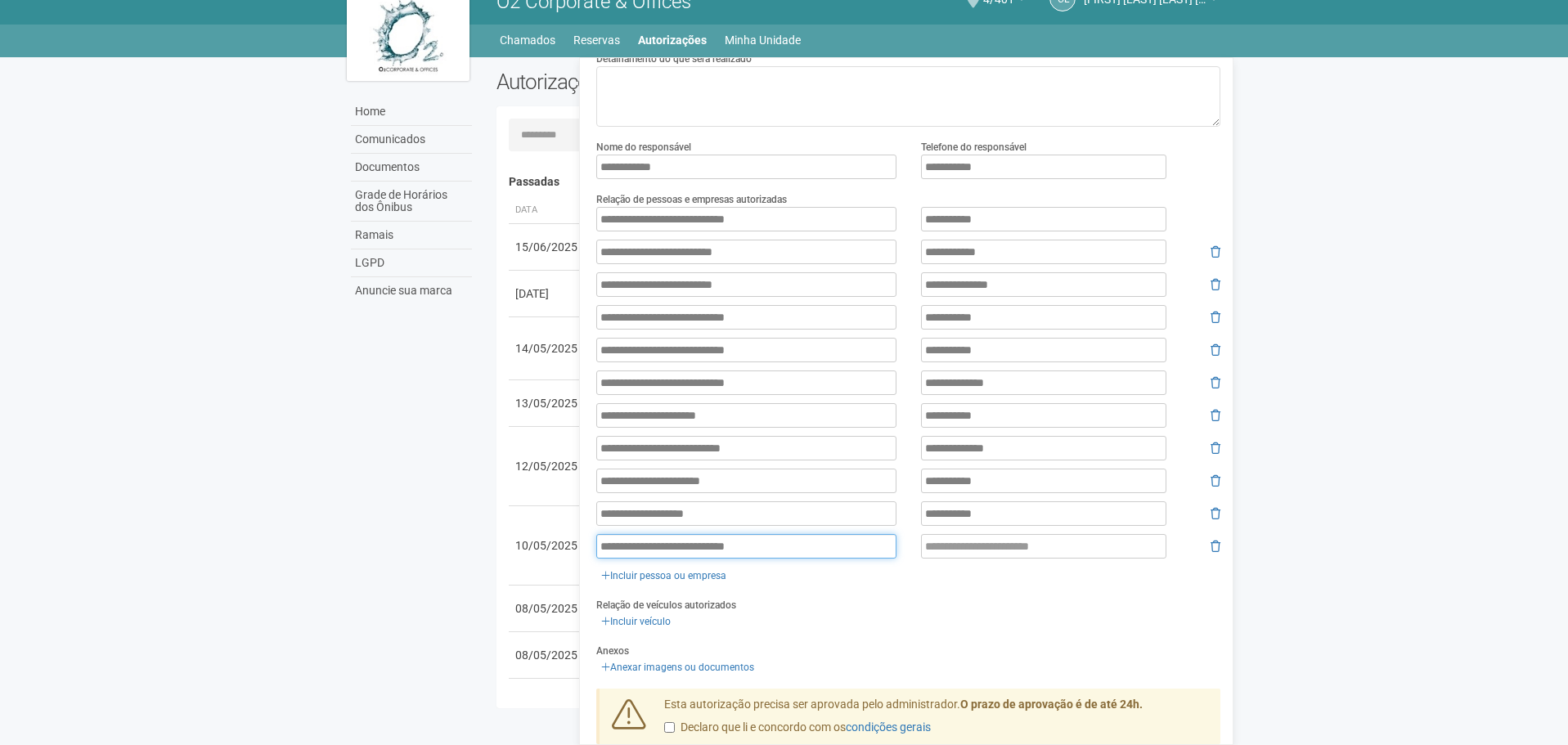 type on "**********" 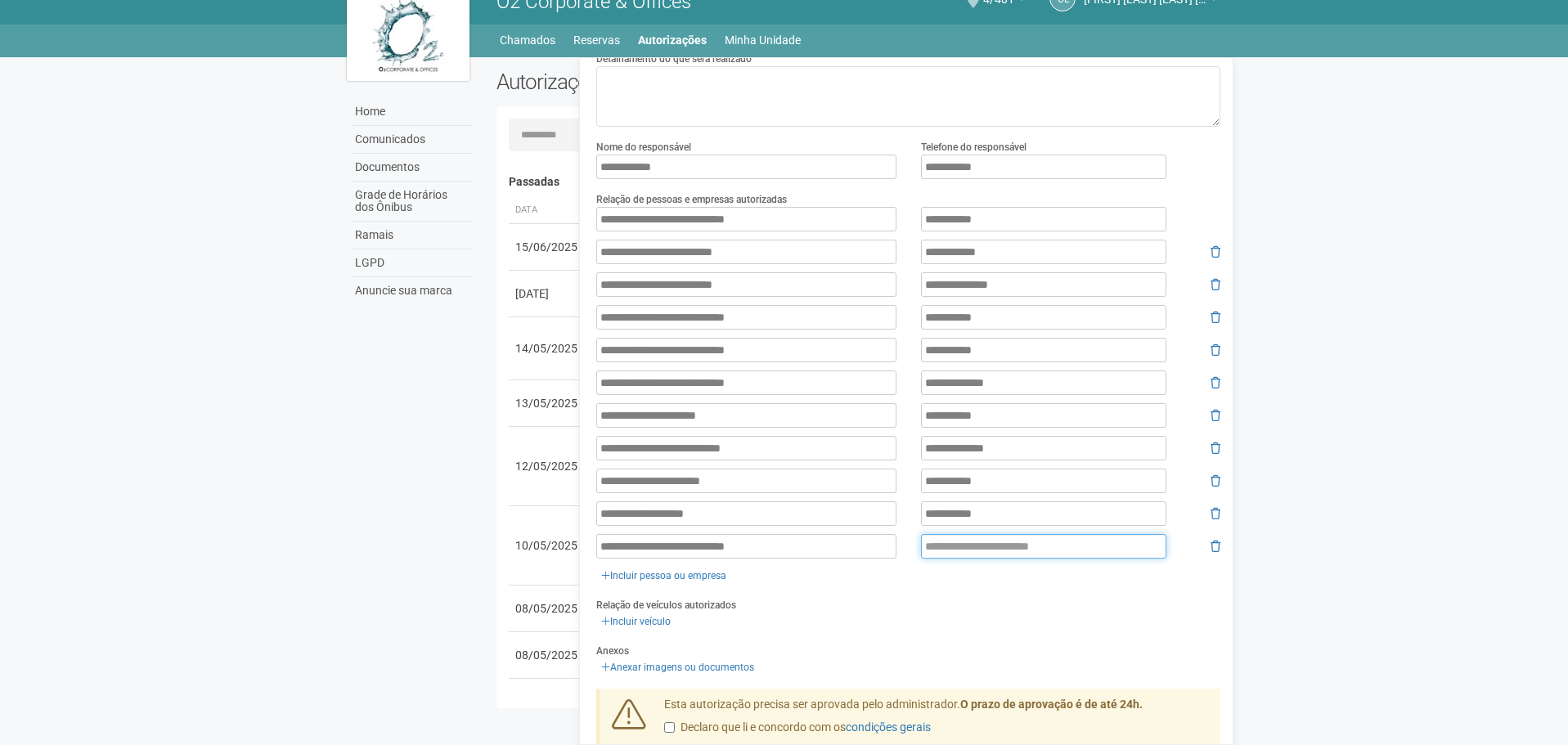 click at bounding box center (1044, 546) 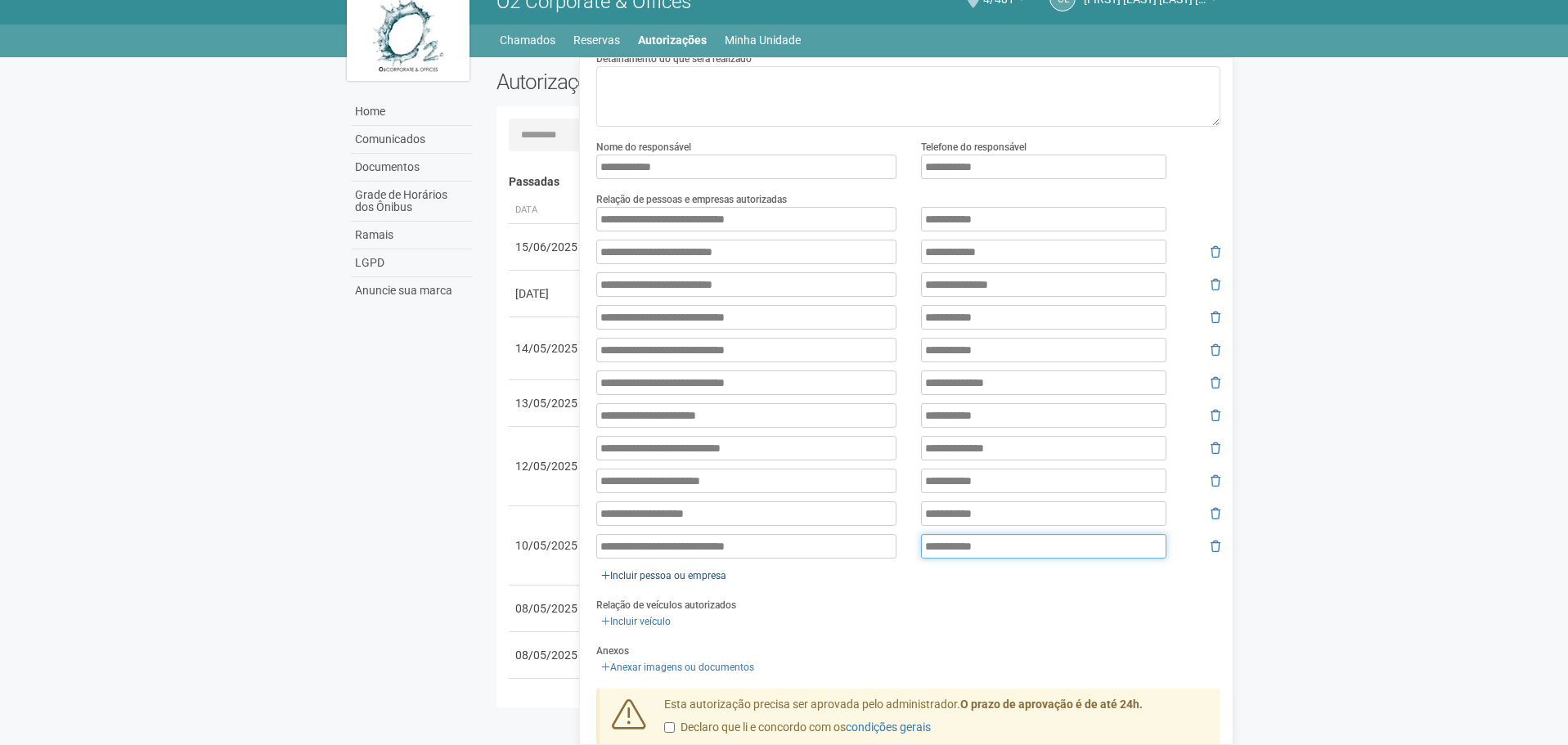 type on "**********" 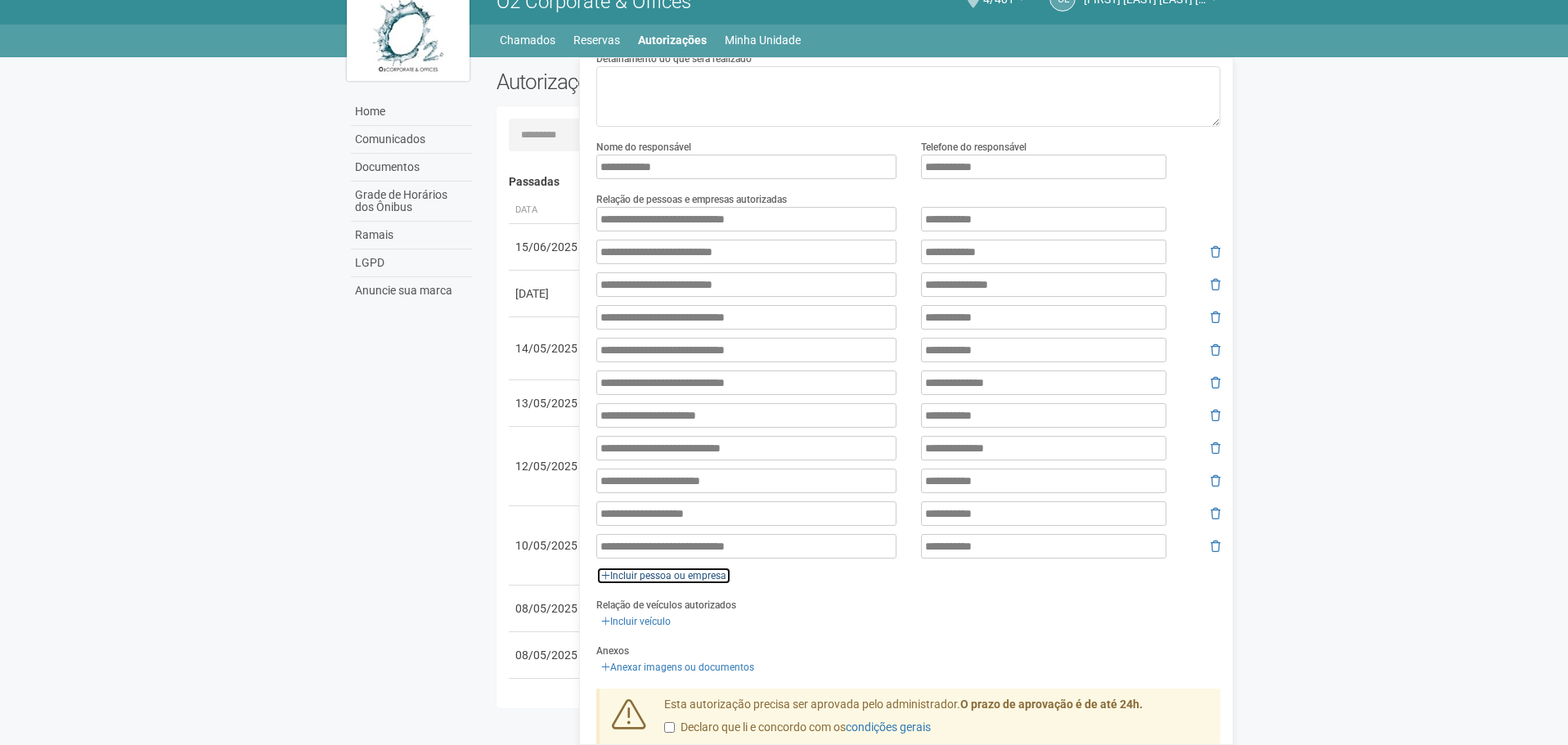 click on "Incluir pessoa ou empresa" at bounding box center (663, 576) 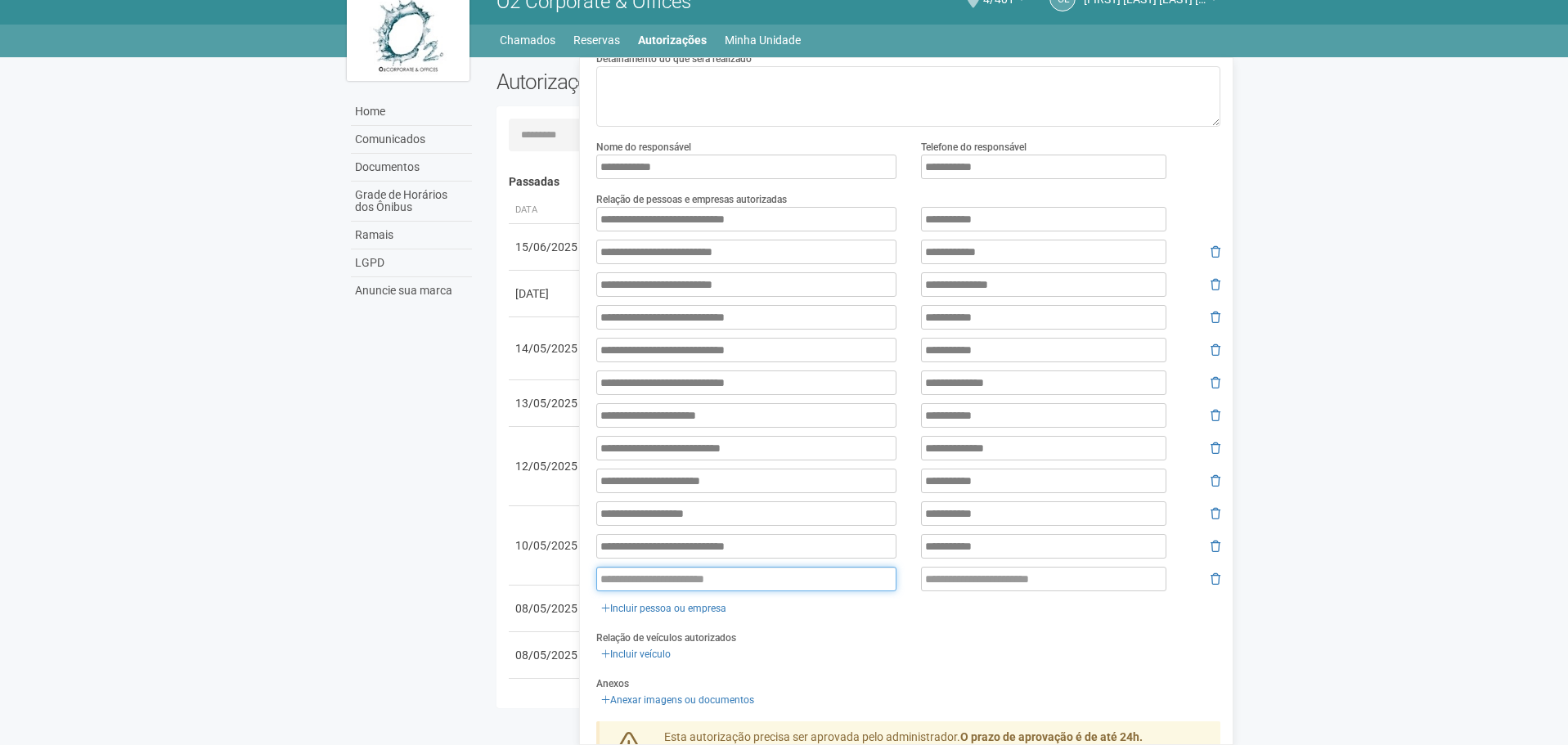 click at bounding box center [746, 579] 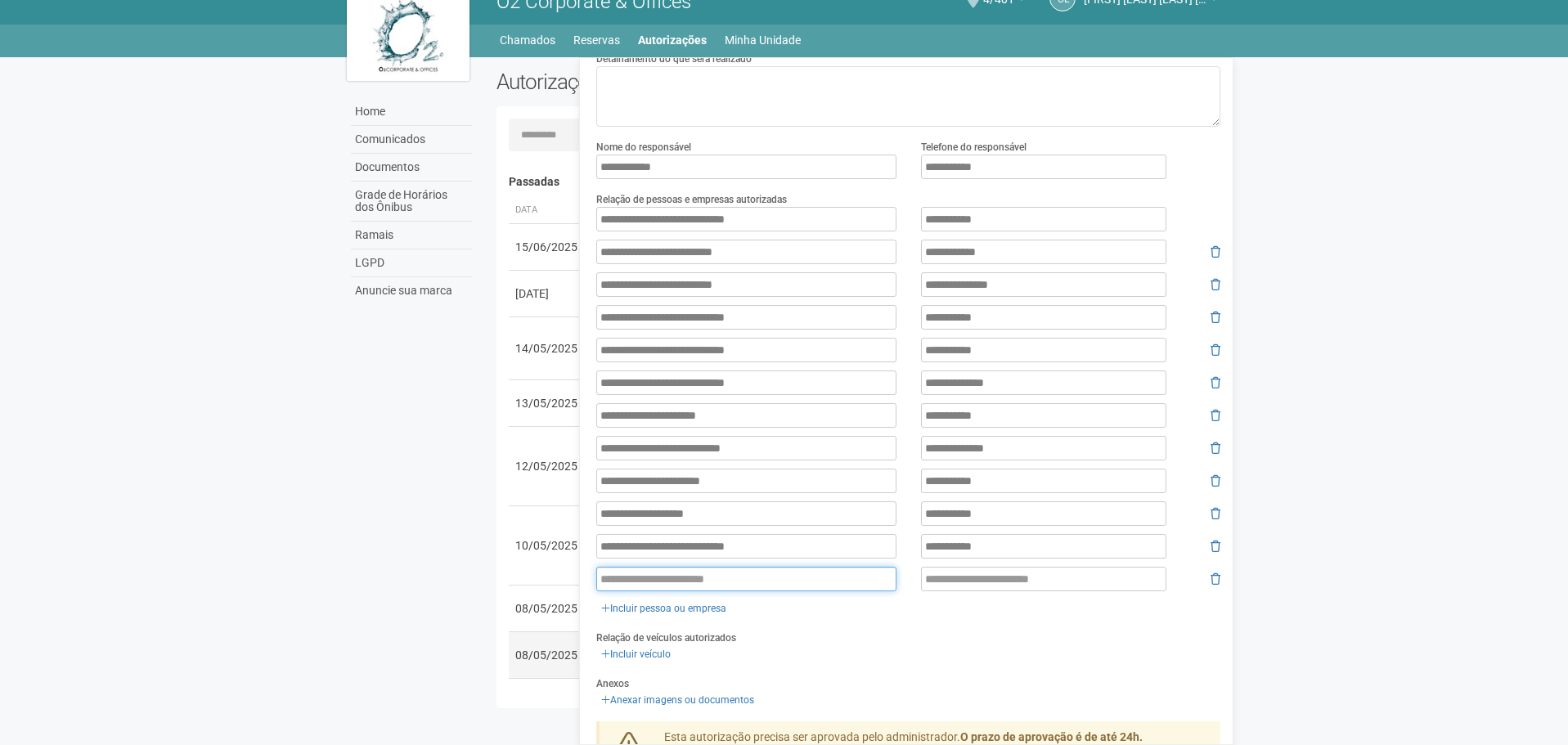 paste on "**********" 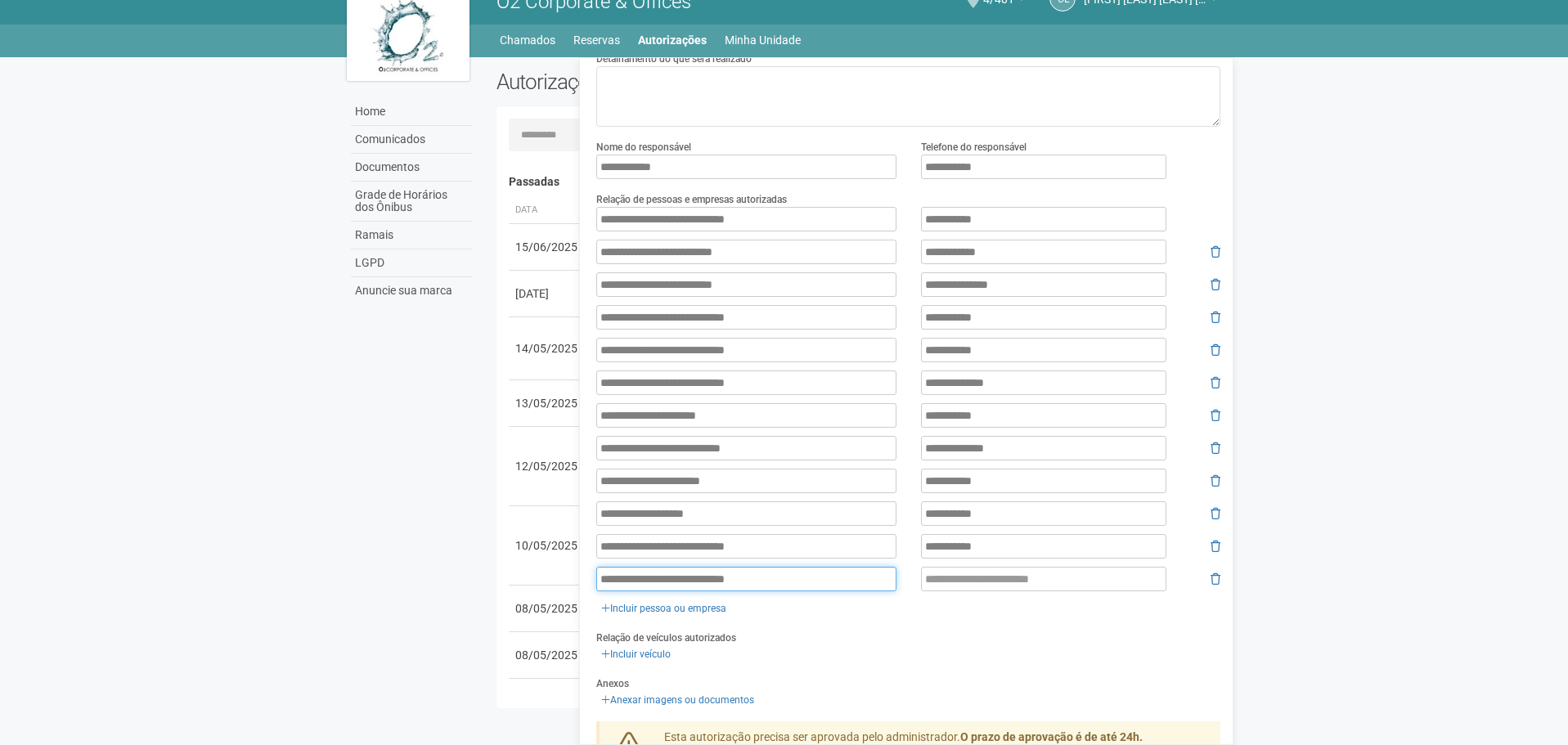 type on "**********" 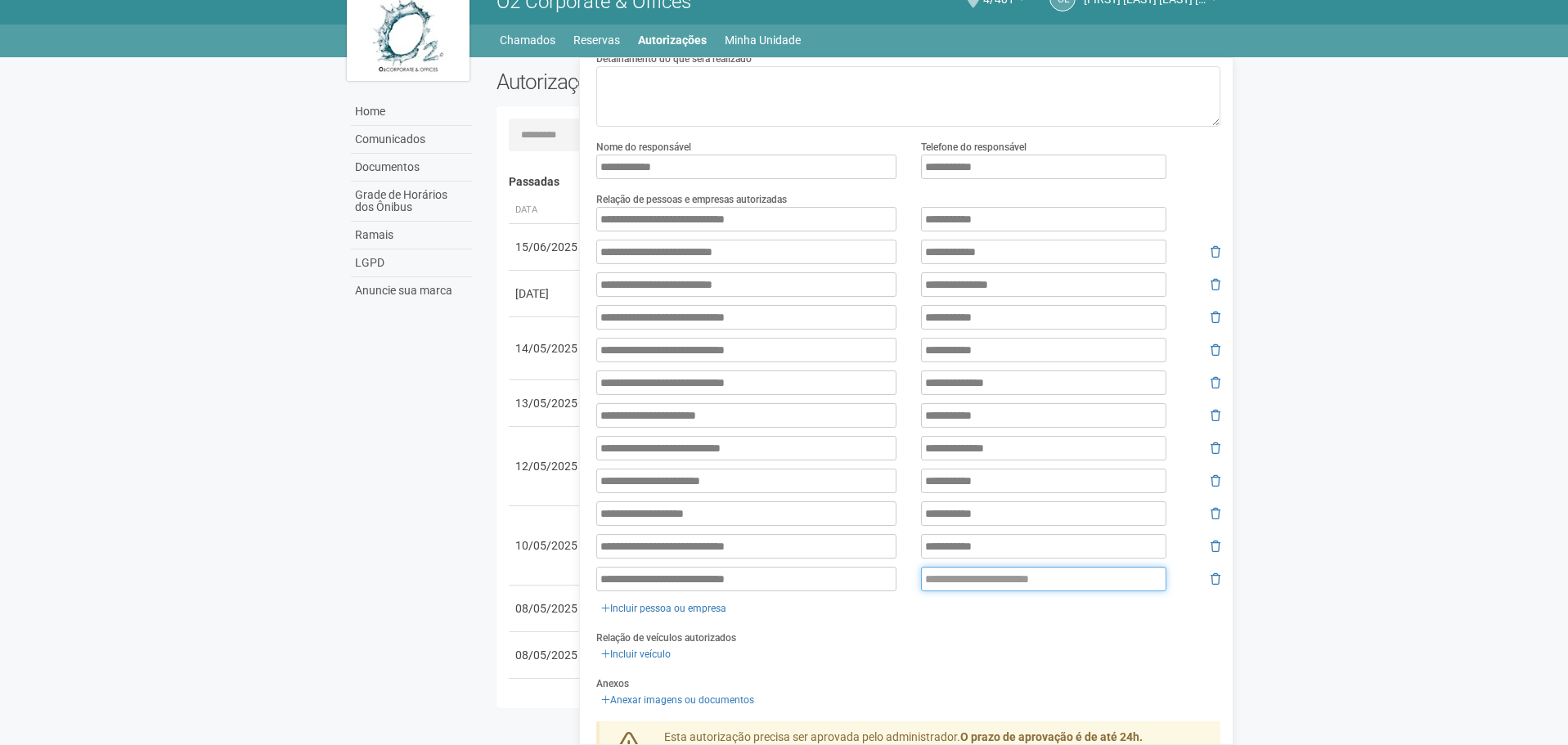click at bounding box center (1044, 579) 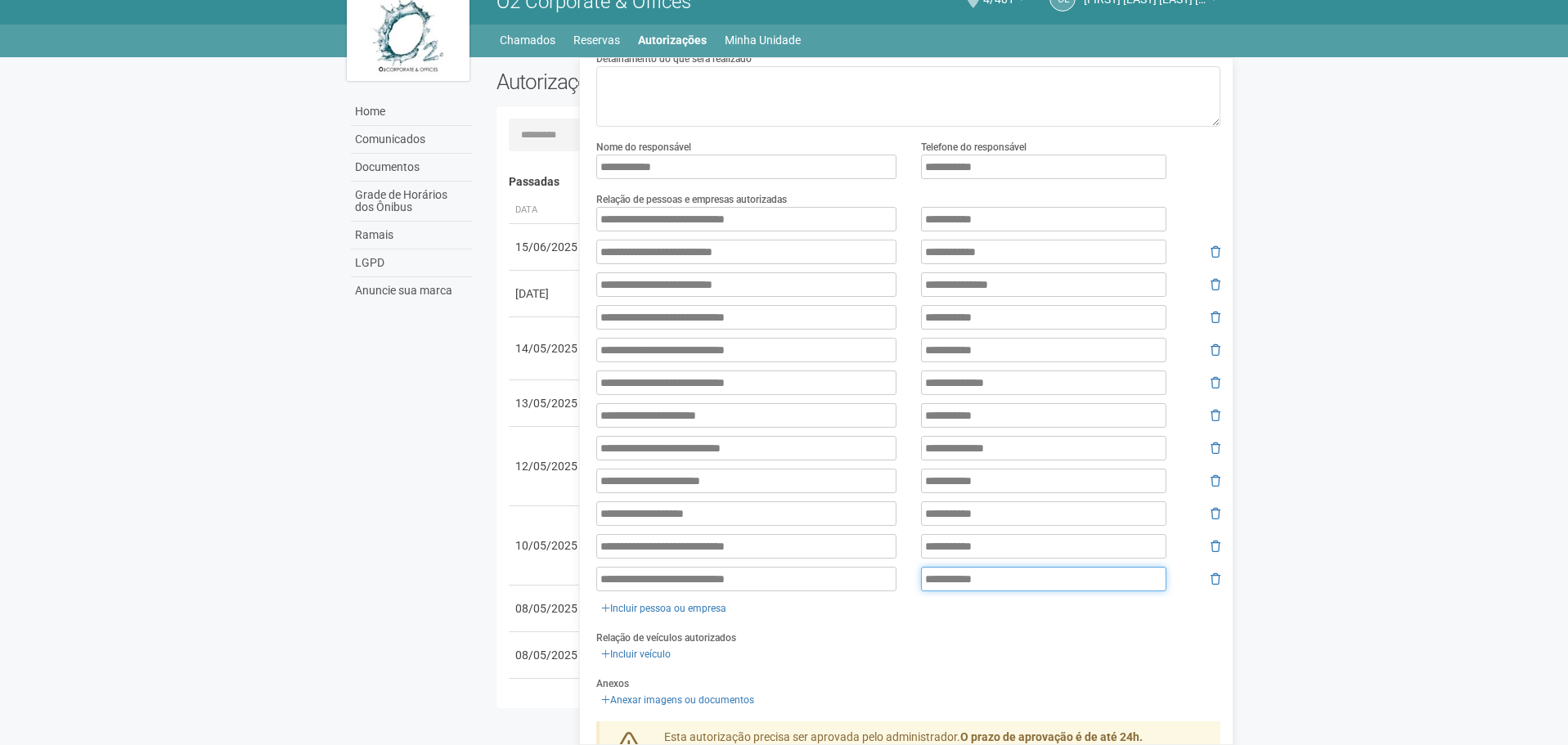 type on "**********" 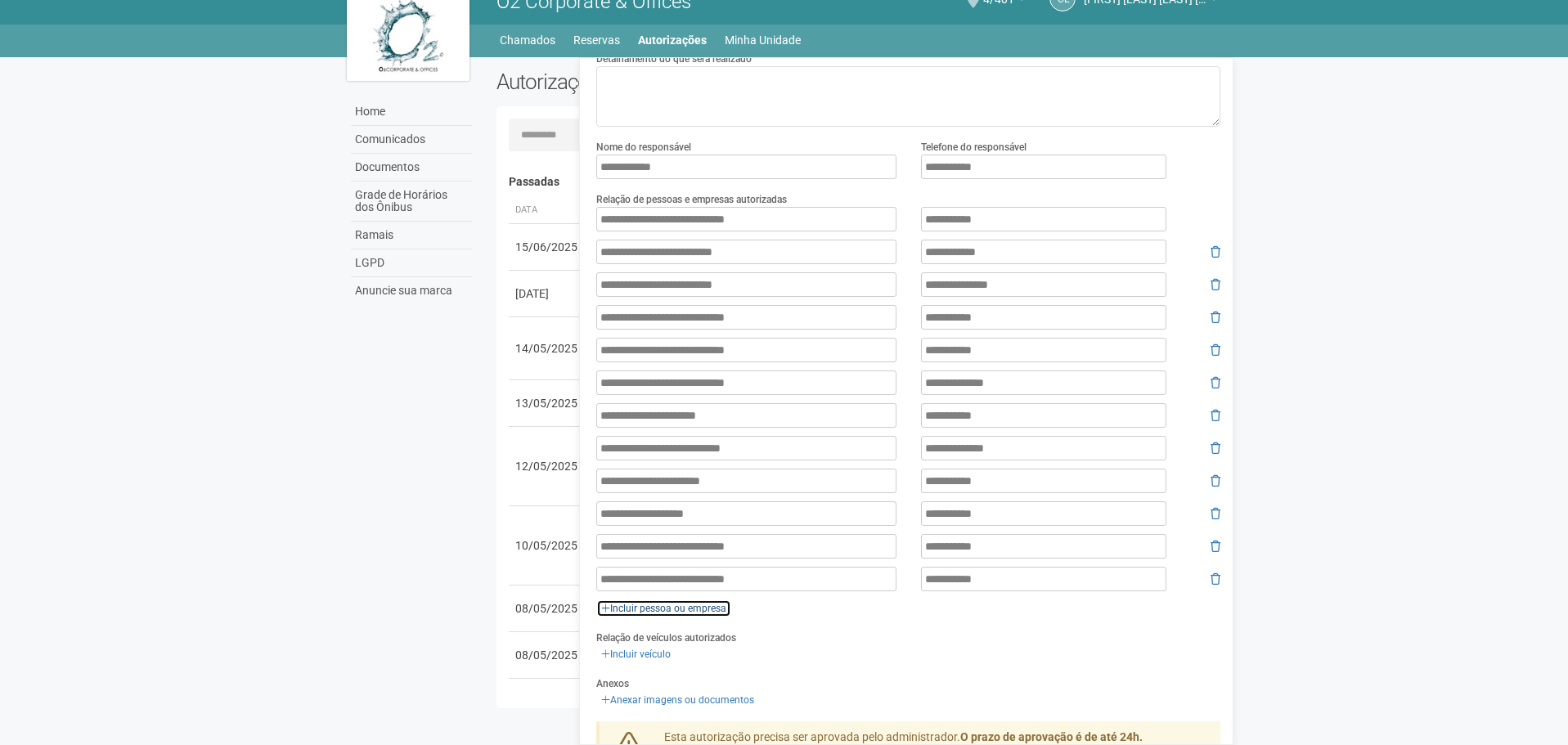 click on "Incluir pessoa ou empresa" at bounding box center (663, 608) 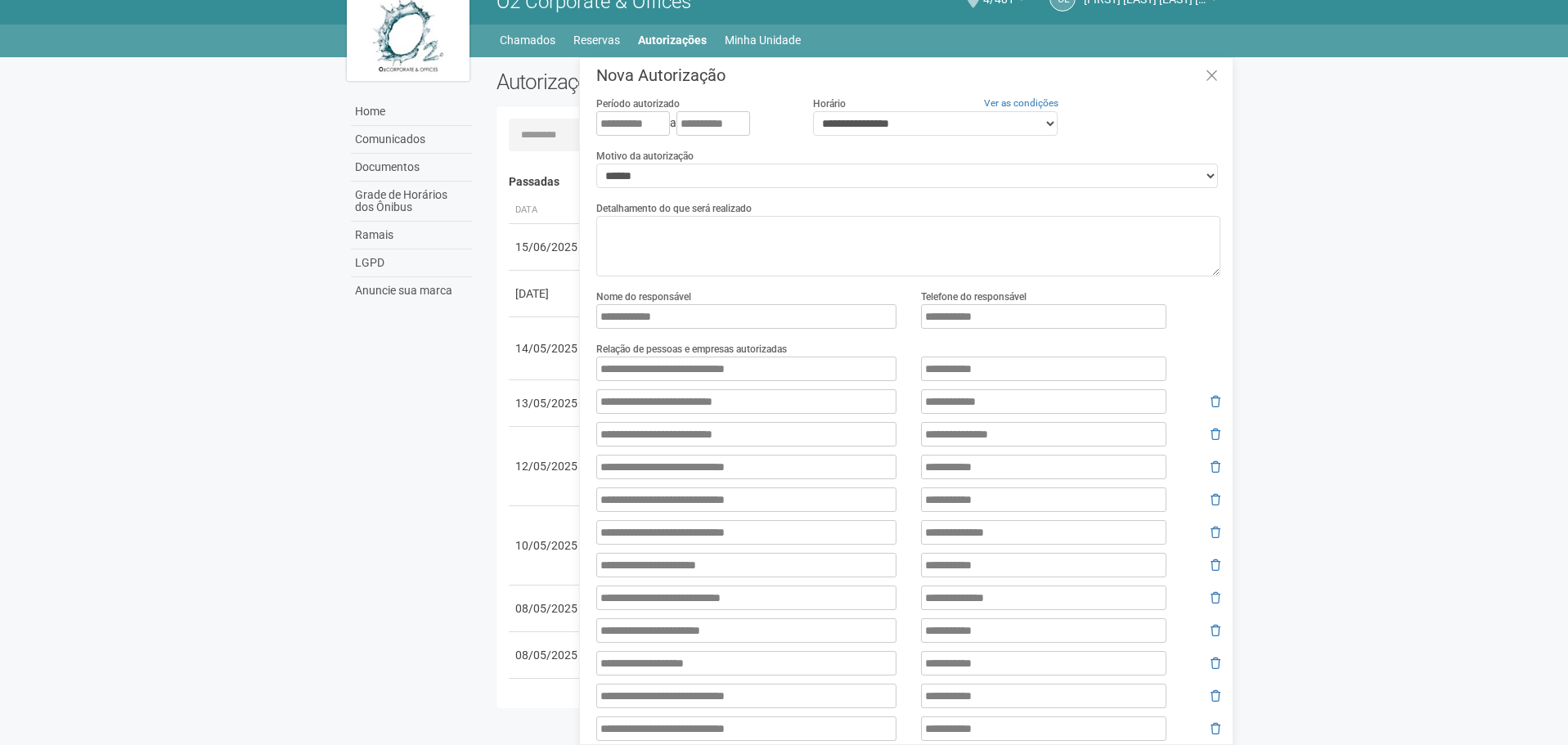 scroll, scrollTop: 0, scrollLeft: 0, axis: both 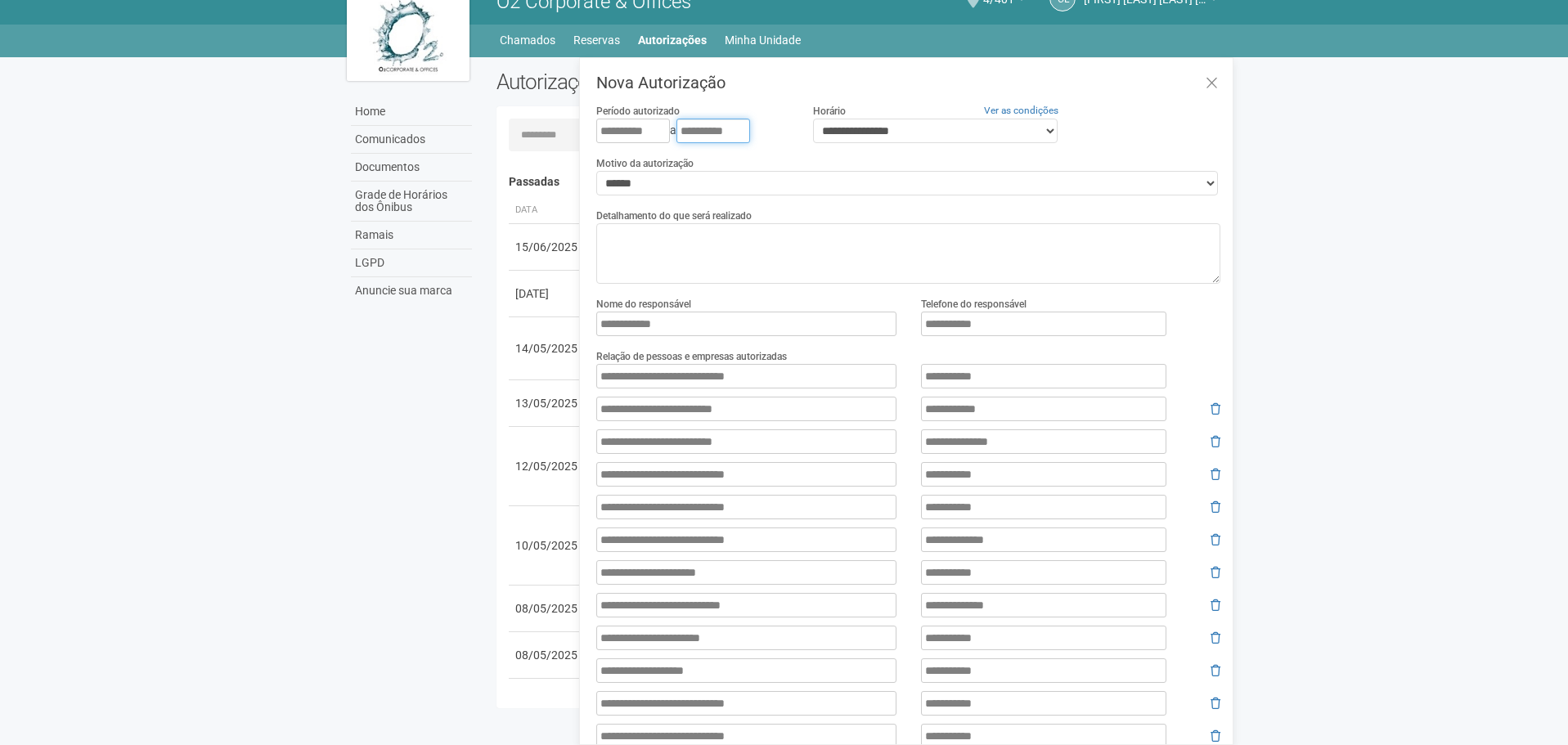 click on "**********" at bounding box center [713, 131] 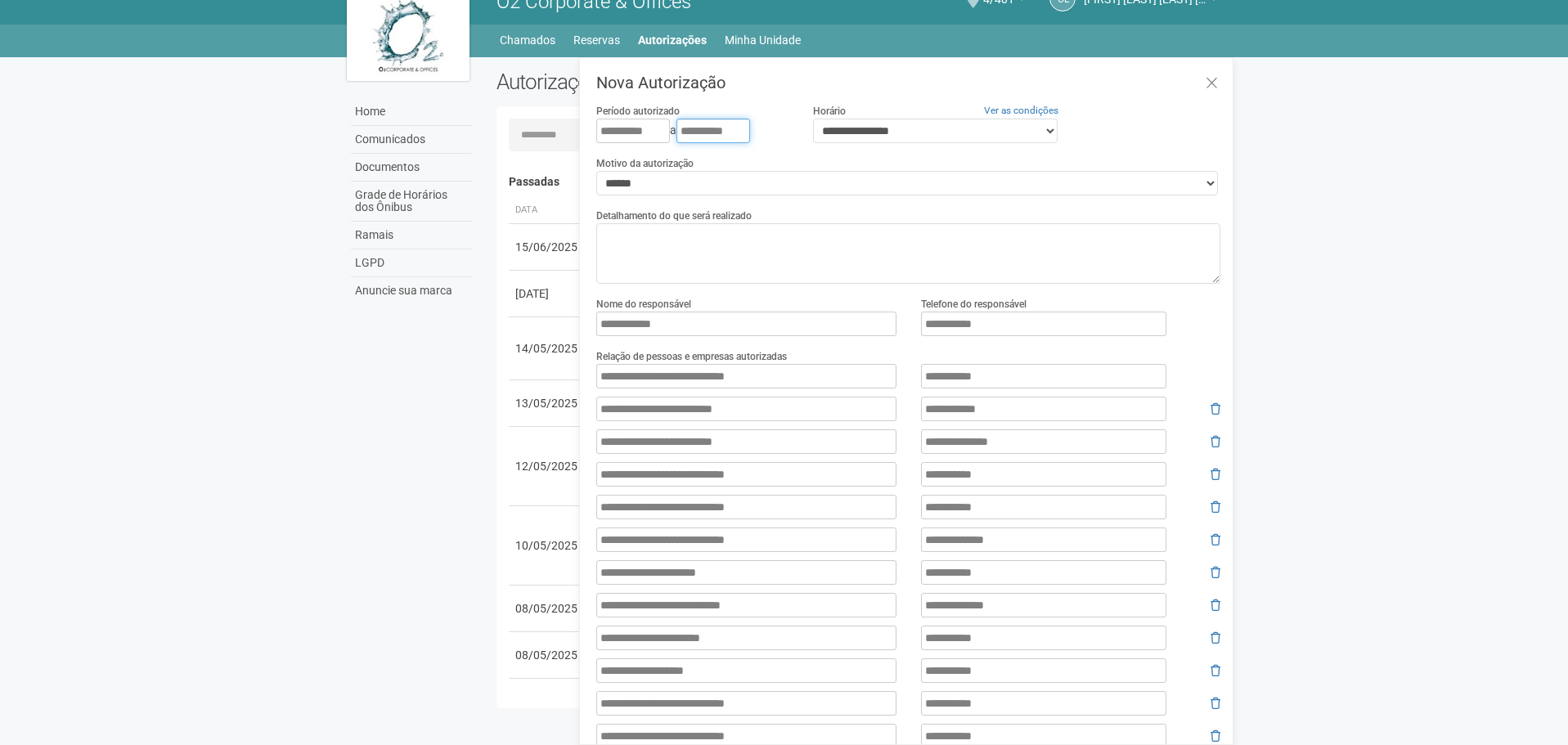 click on "**********" at bounding box center (713, 131) 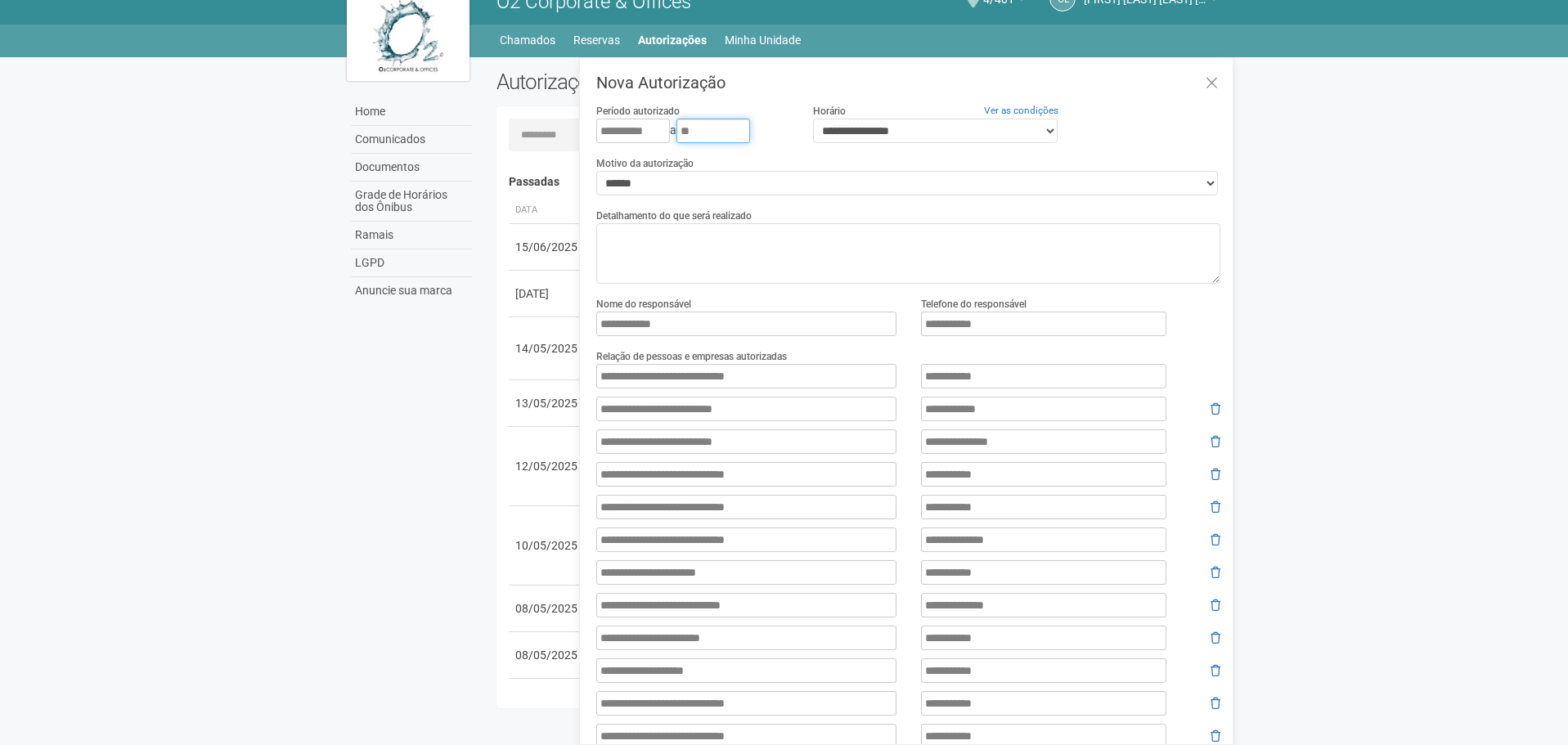 type on "*" 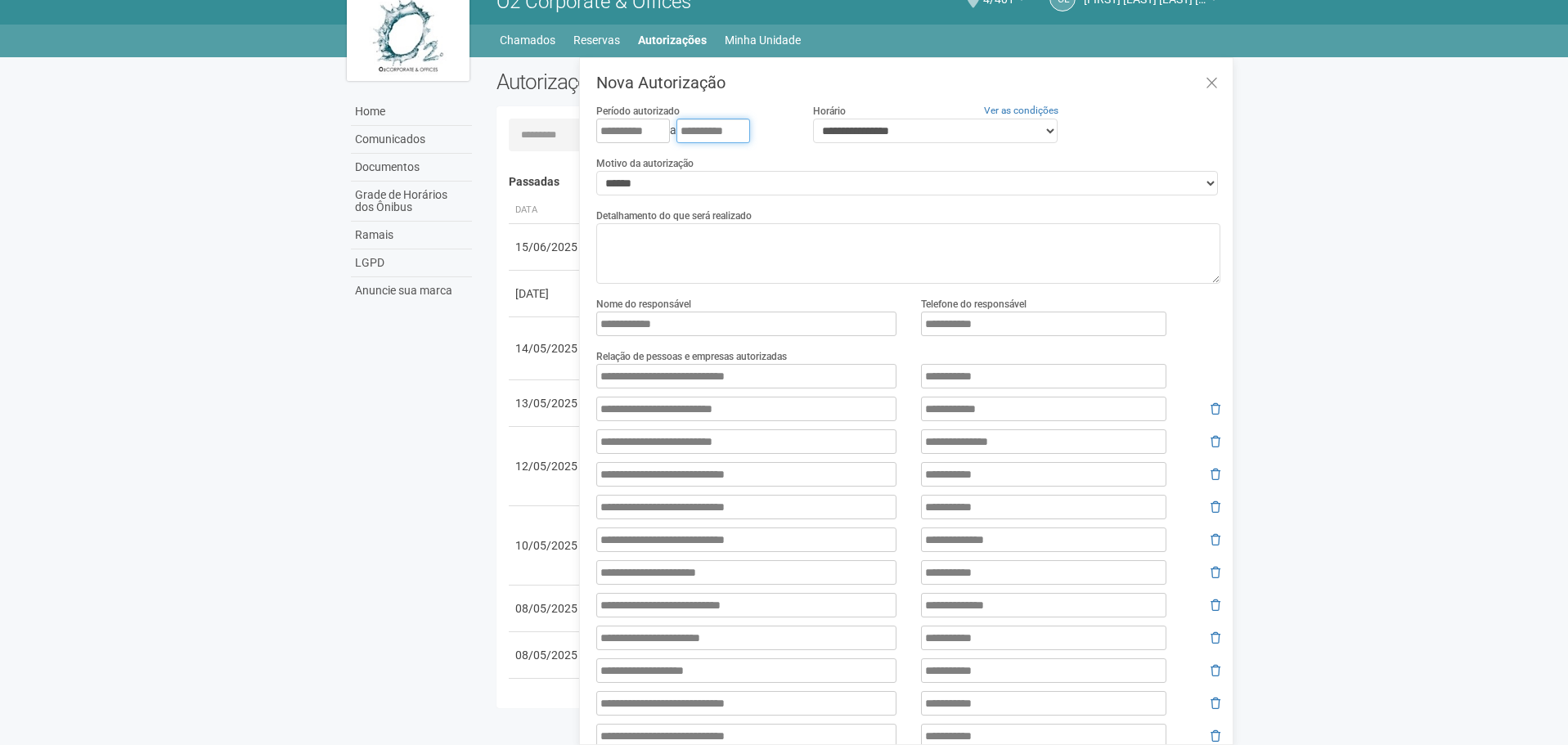 type on "**********" 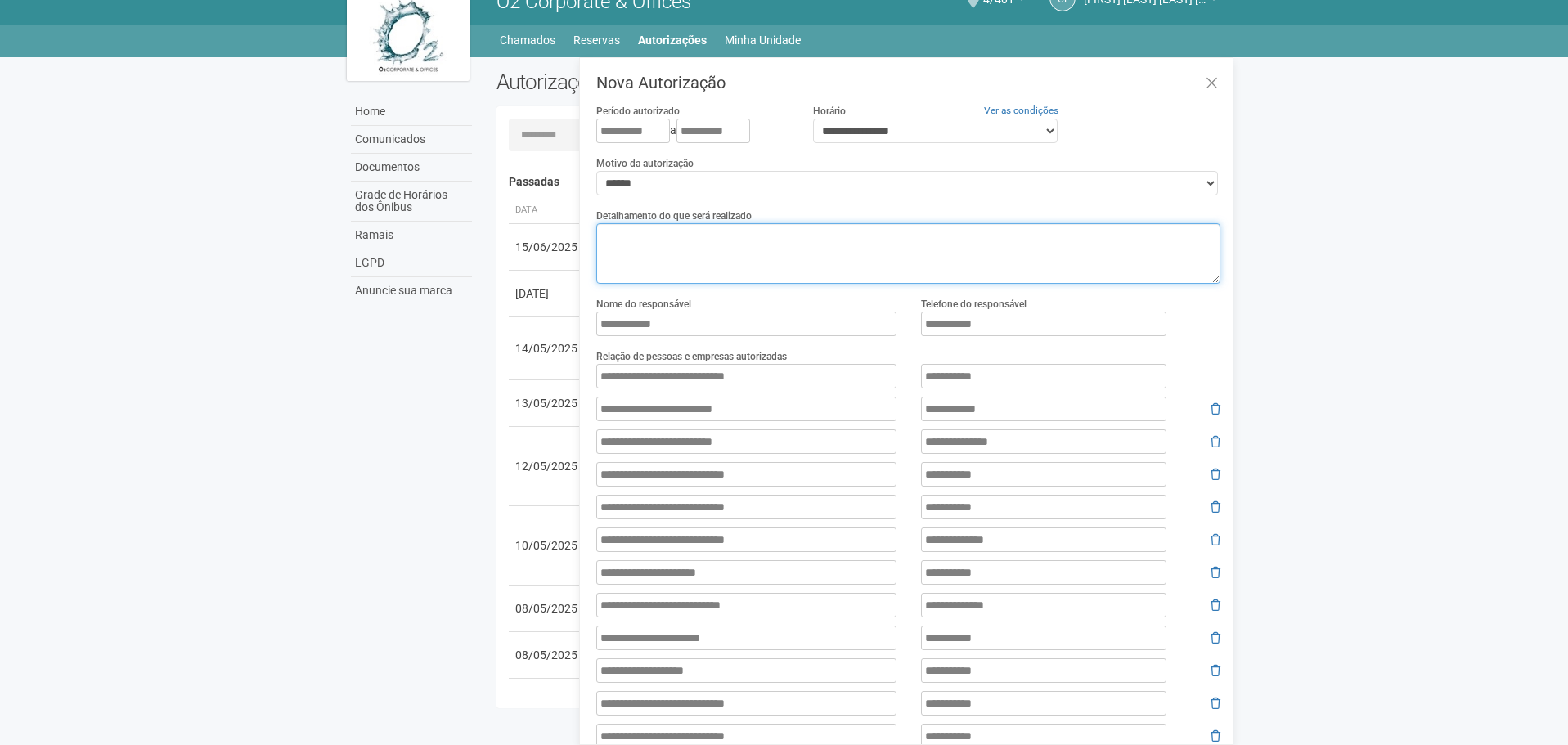click at bounding box center [908, 254] 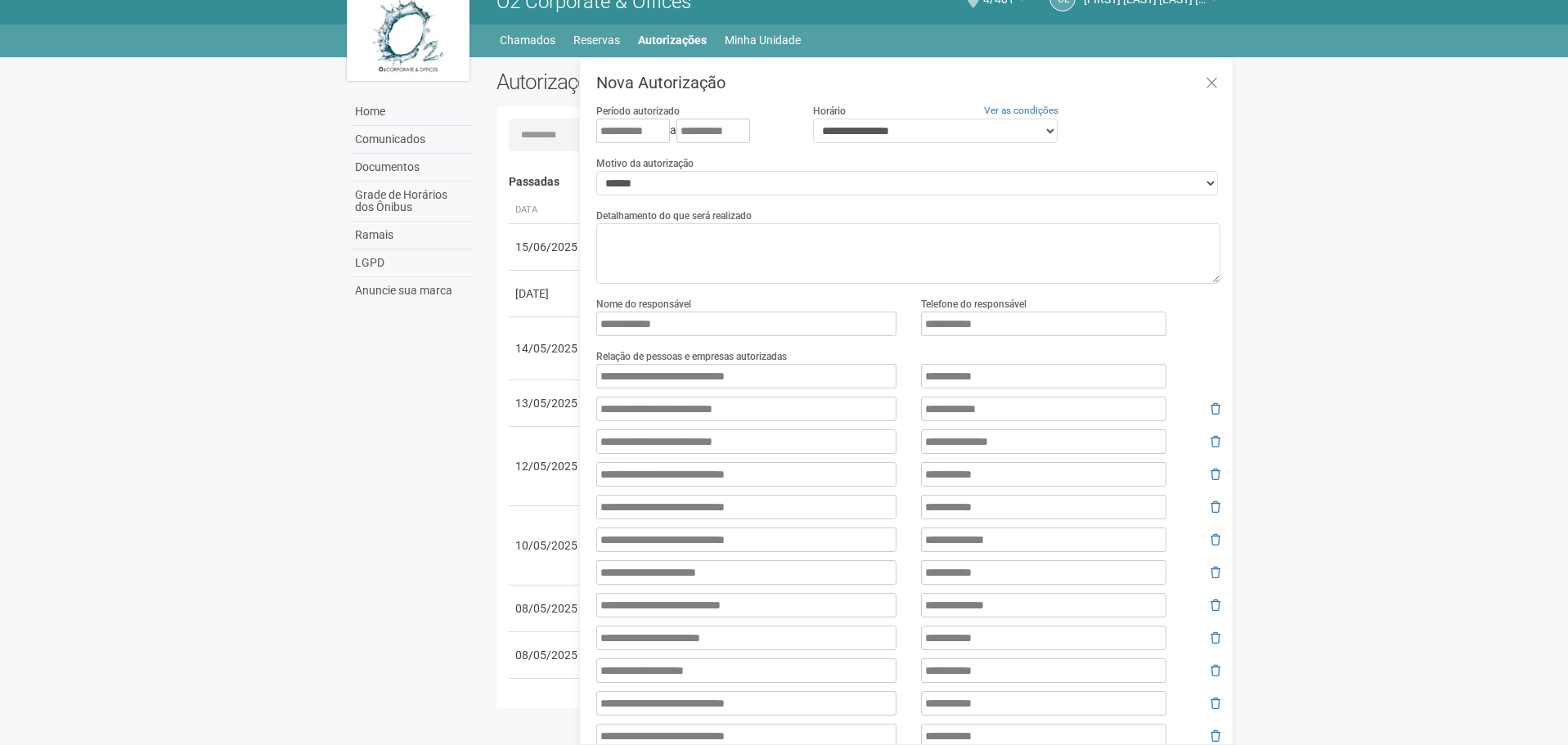 click on "Aguarde...
O2 Corporate & Offices
CL
Claudia Luíza Soares de Castro
Claudia Luíza Soares de Castro
luiza.castro@lotusict.com
Meu perfil
Alterar senha
Sair
4/401
Você está na unidade
4/401
Ir para a unidade
Home
Home
Comunicados
Documentos
Grade de Horários dos Ônibus
Ramais
LGPD
Anuncie sua marca" at bounding box center (784, 347) 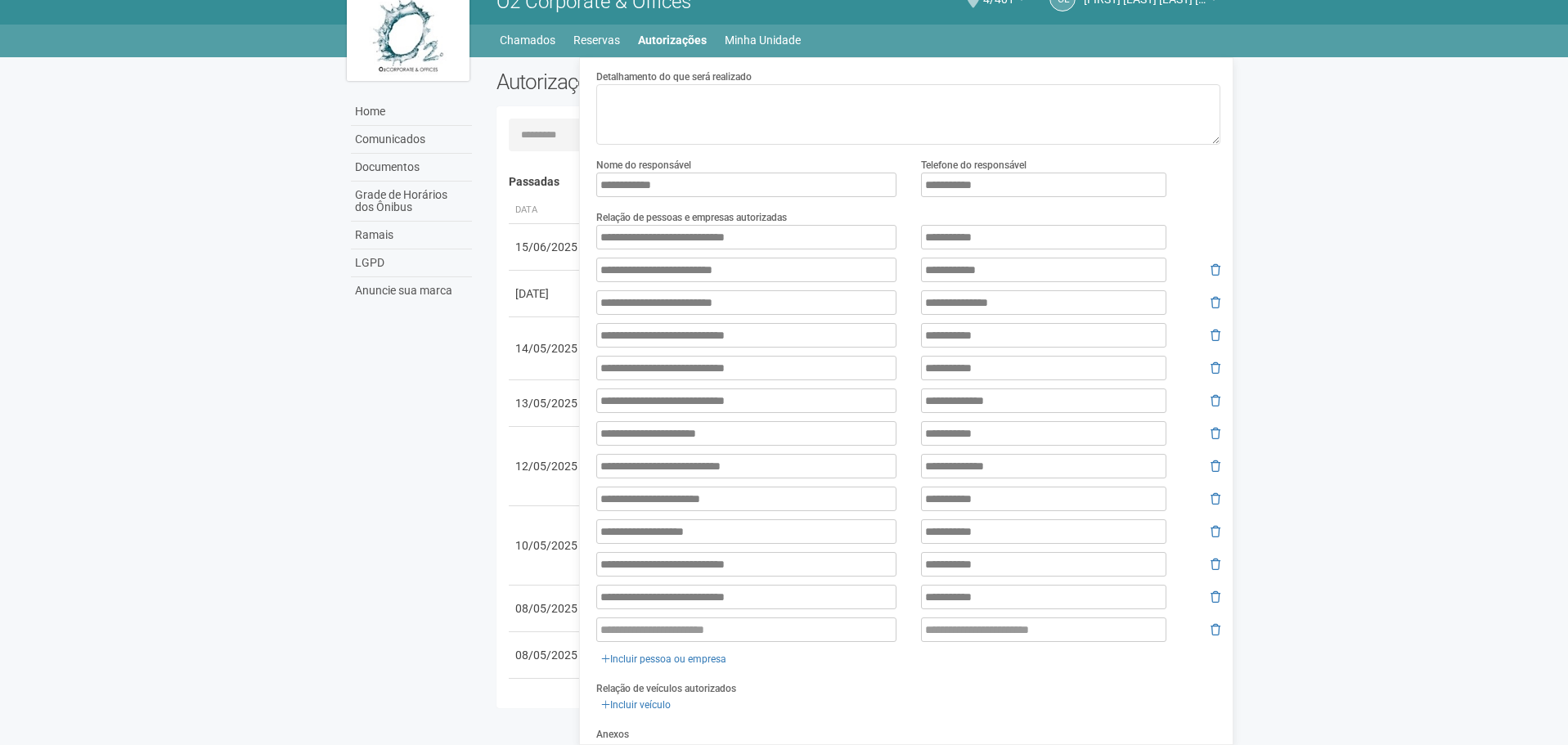 scroll, scrollTop: 288, scrollLeft: 0, axis: vertical 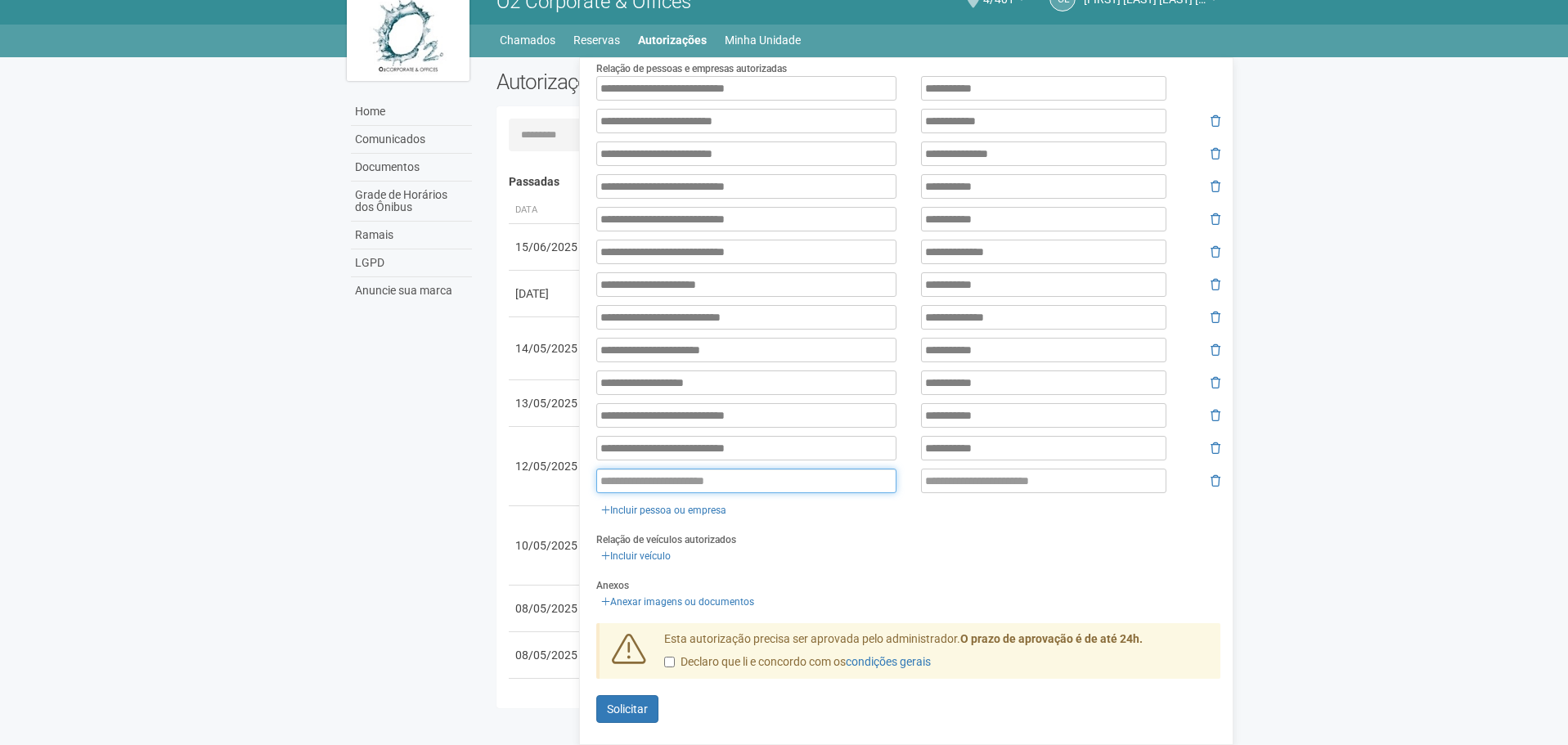 click at bounding box center [746, 481] 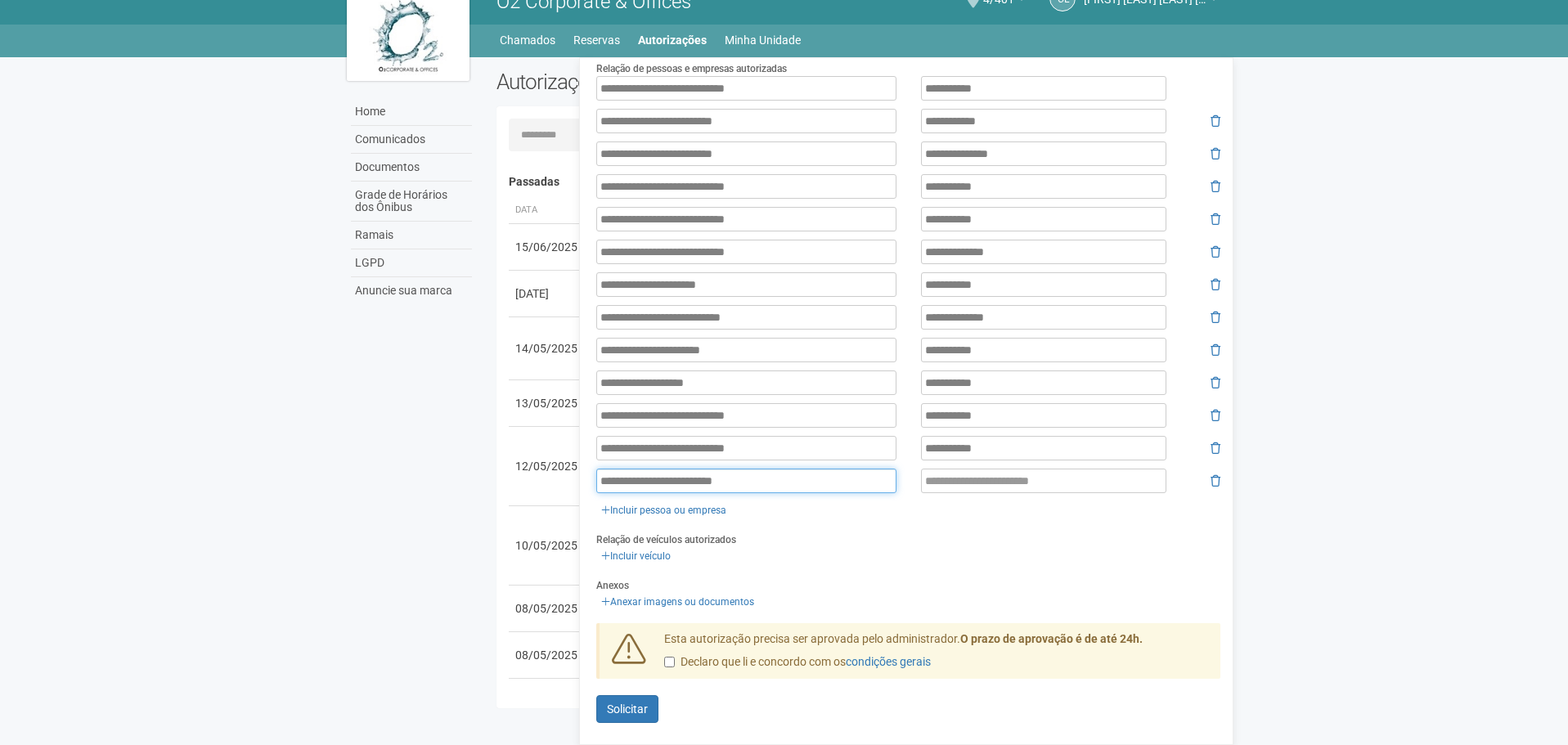 type on "**********" 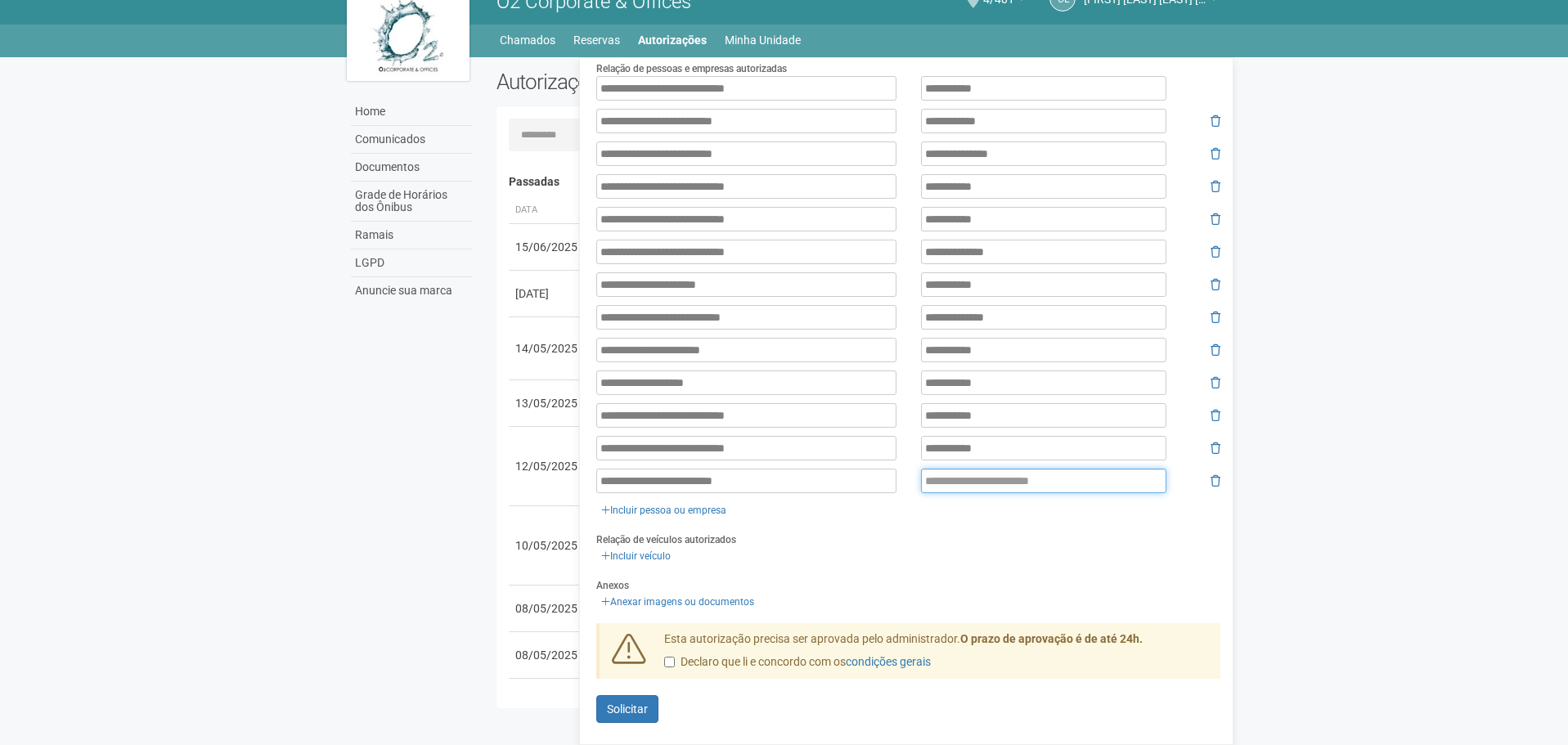 click at bounding box center [1044, 481] 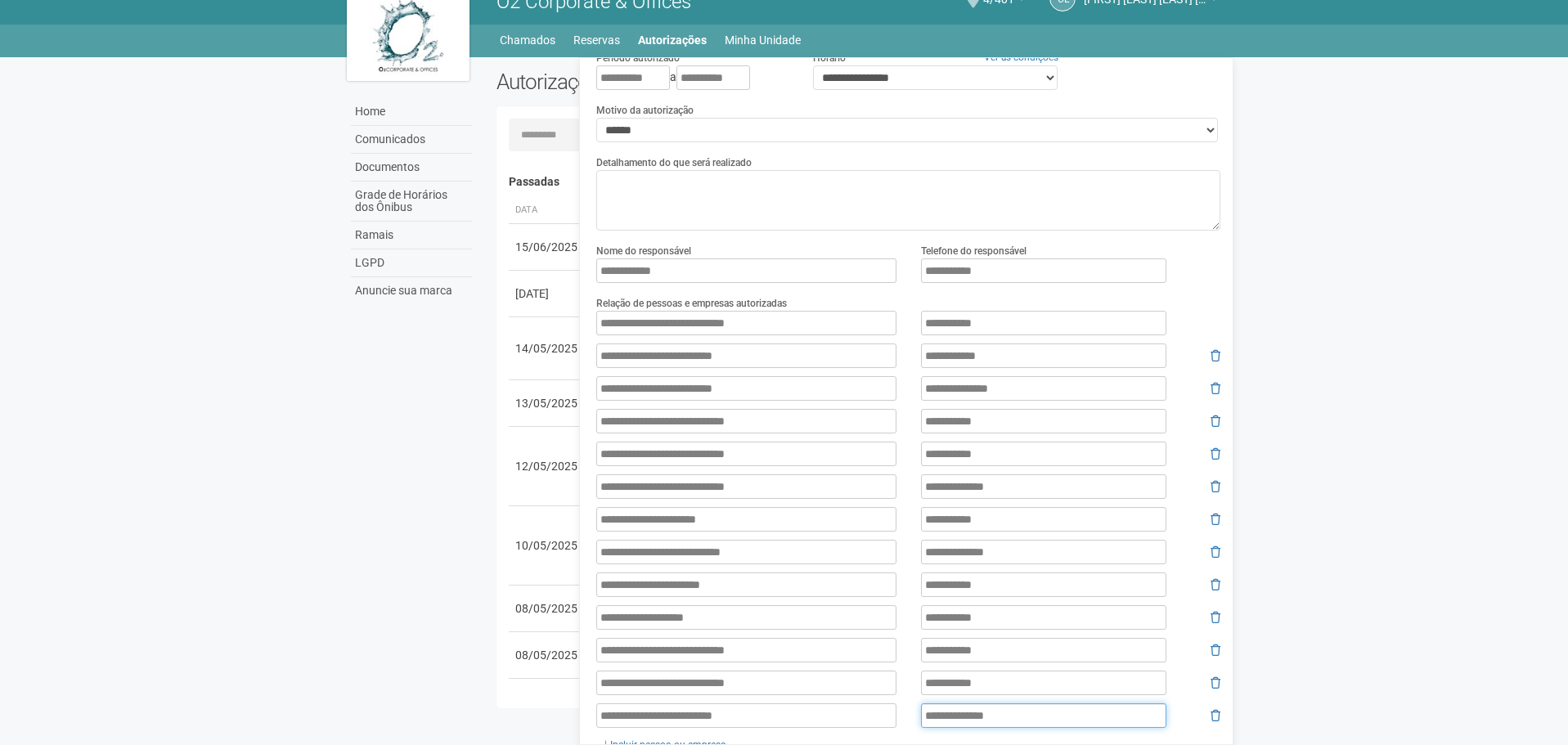 scroll, scrollTop: 82, scrollLeft: 0, axis: vertical 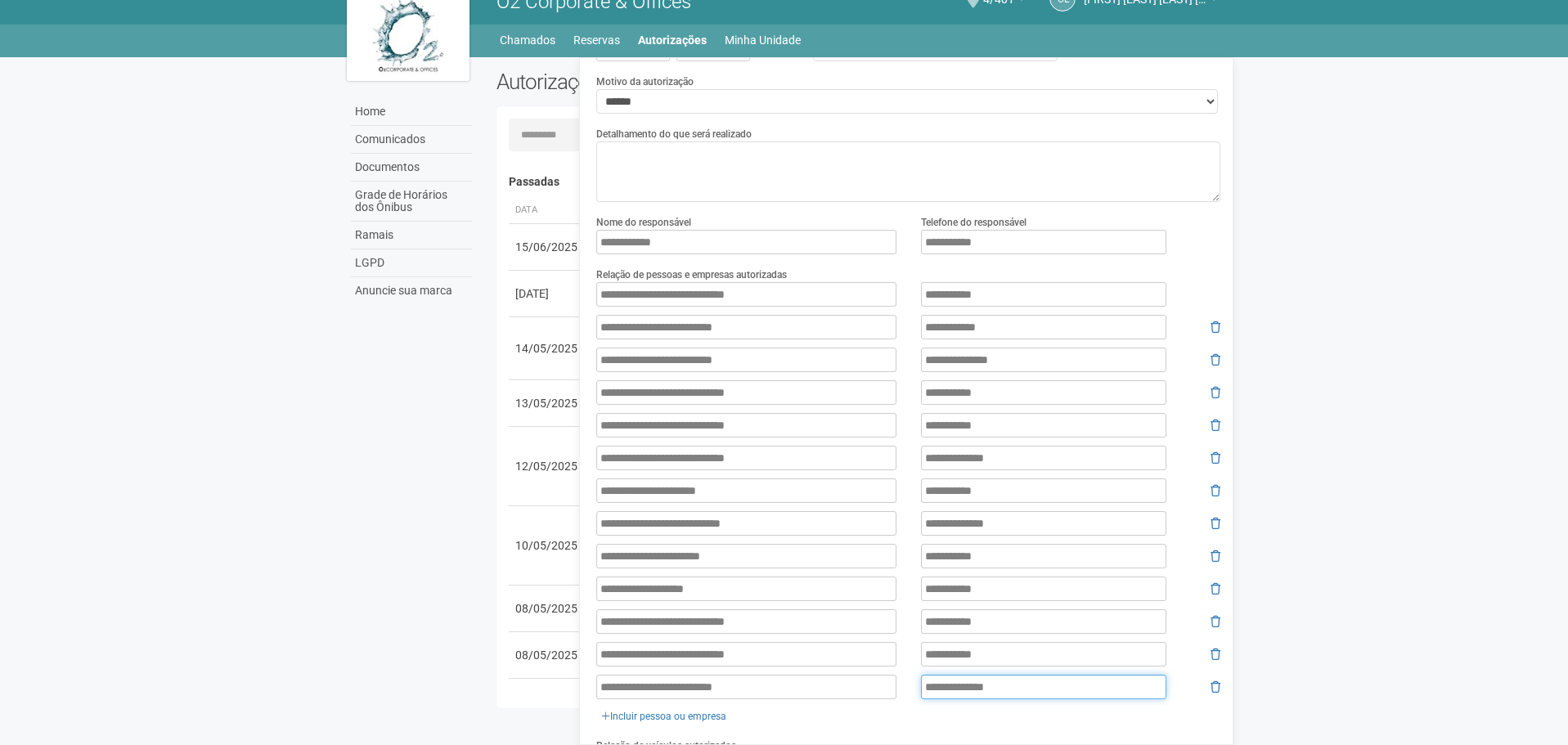 type on "**********" 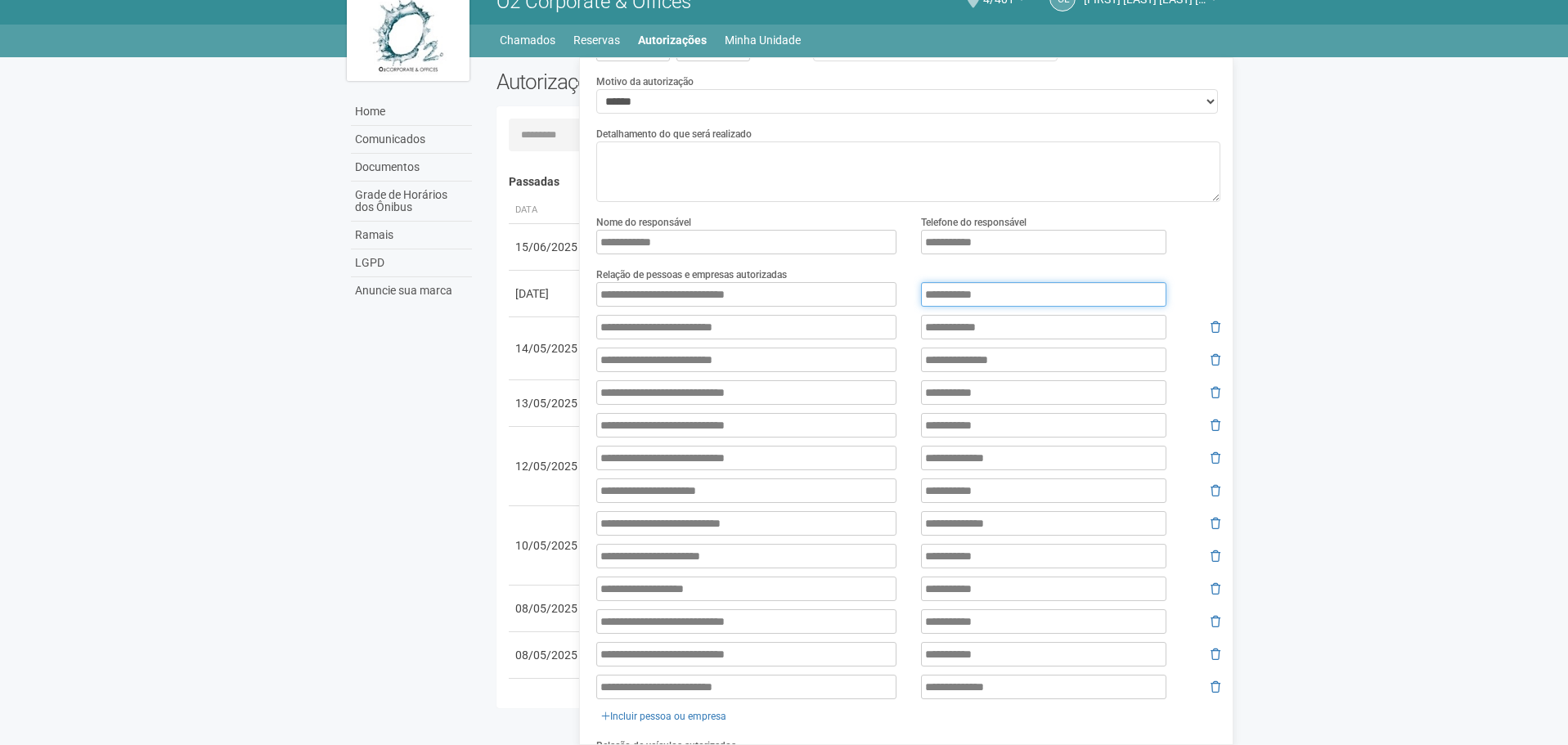 click on "**********" at bounding box center (1044, 294) 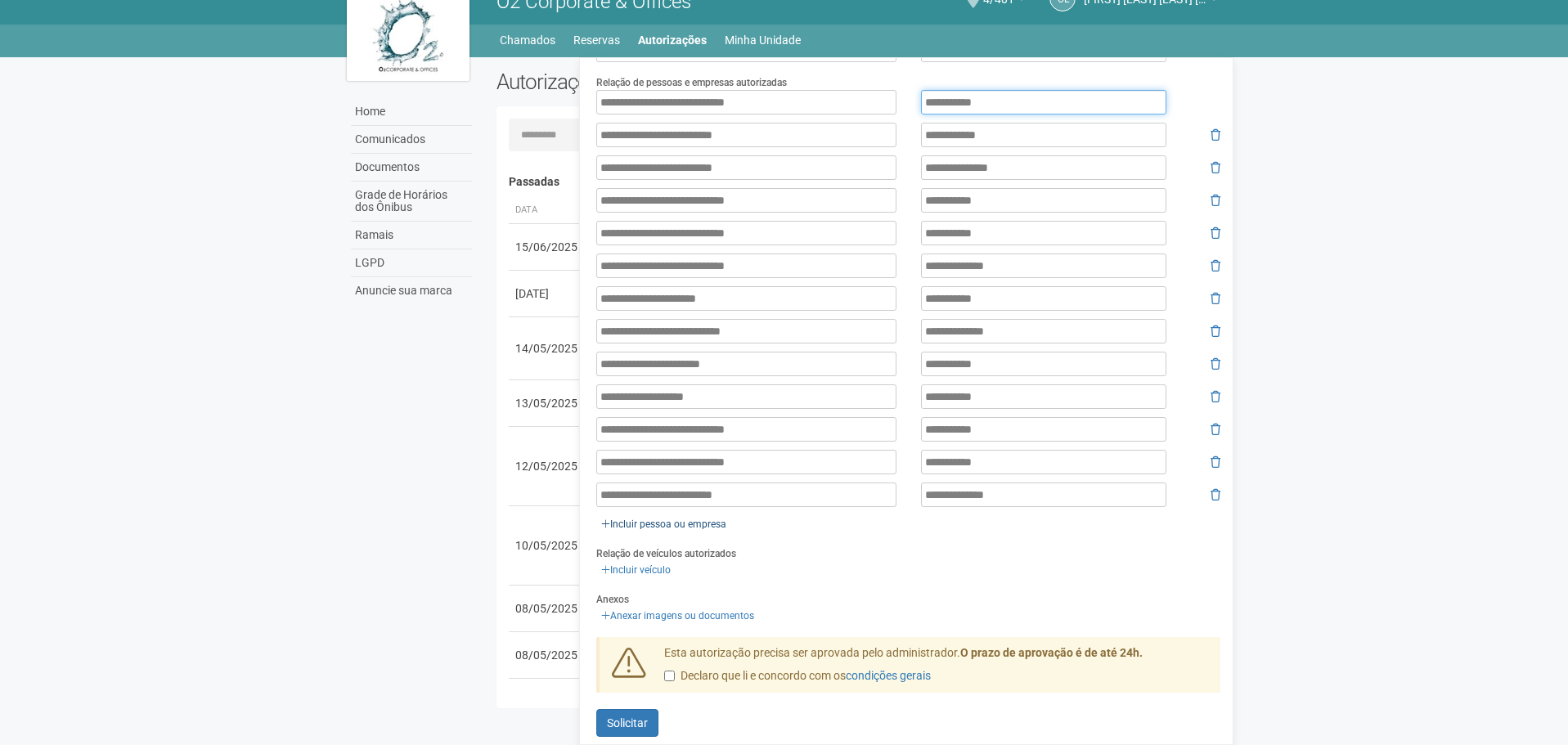 scroll, scrollTop: 288, scrollLeft: 0, axis: vertical 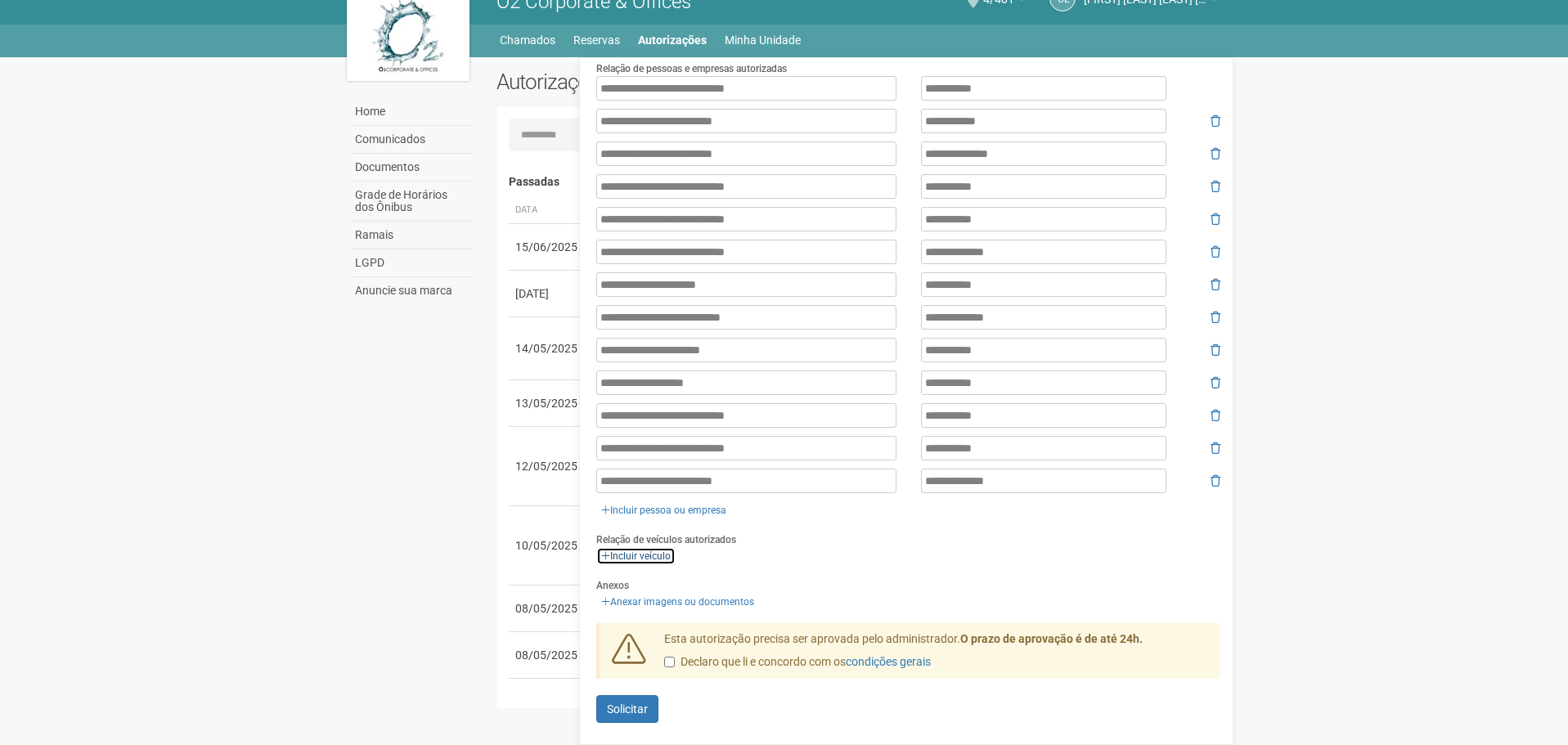 click on "Incluir veículo" at bounding box center (636, 556) 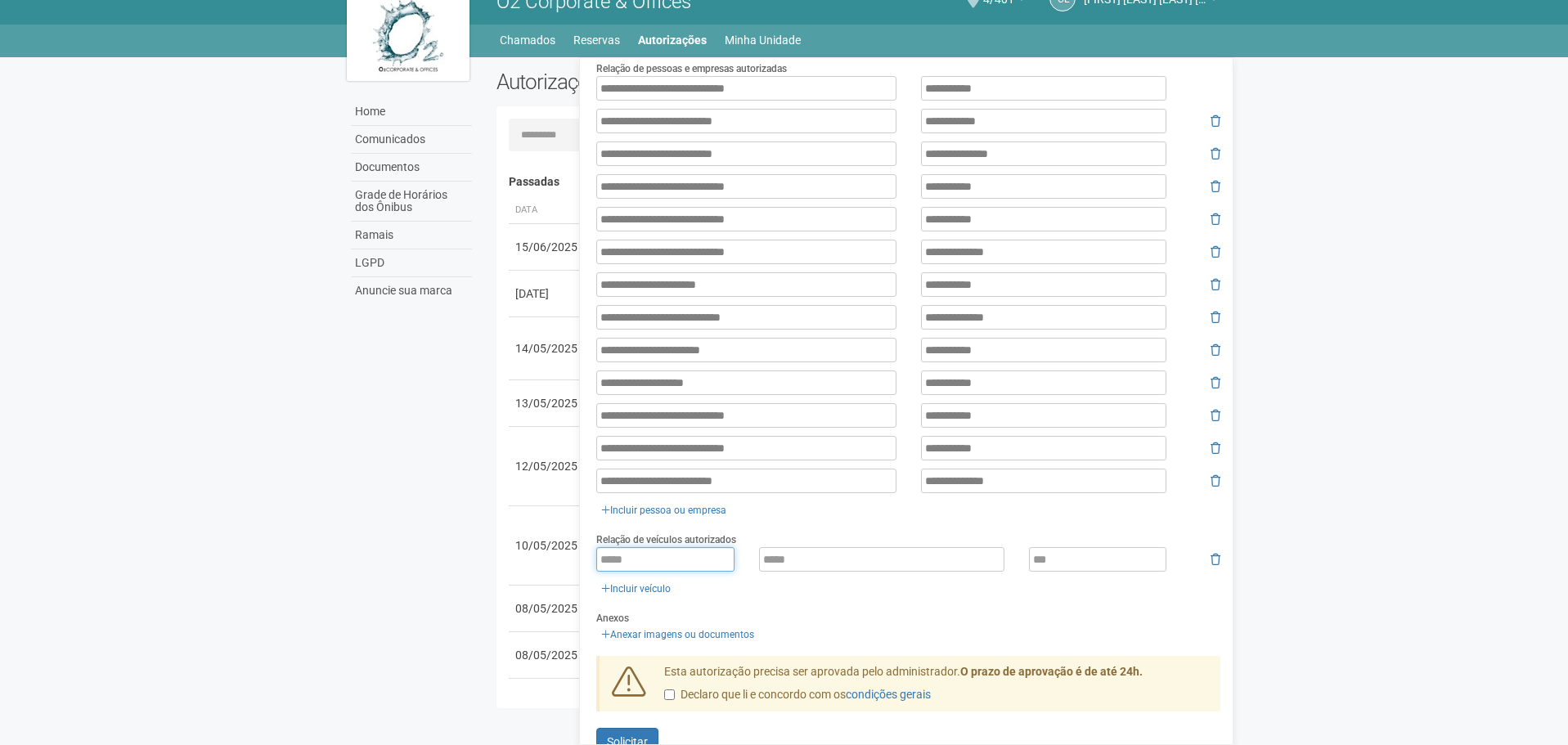 click at bounding box center (665, 559) 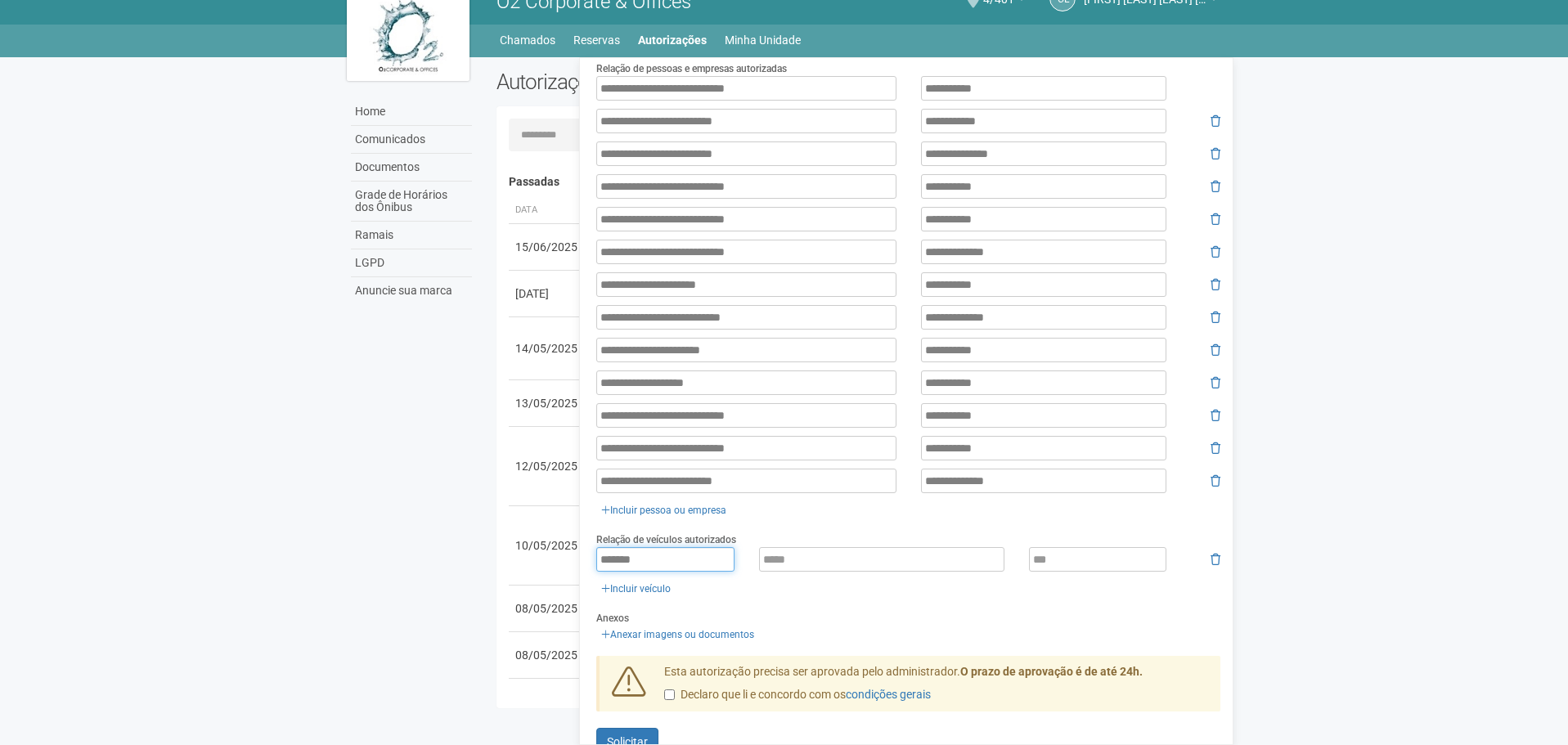 click on "*******" at bounding box center [665, 559] 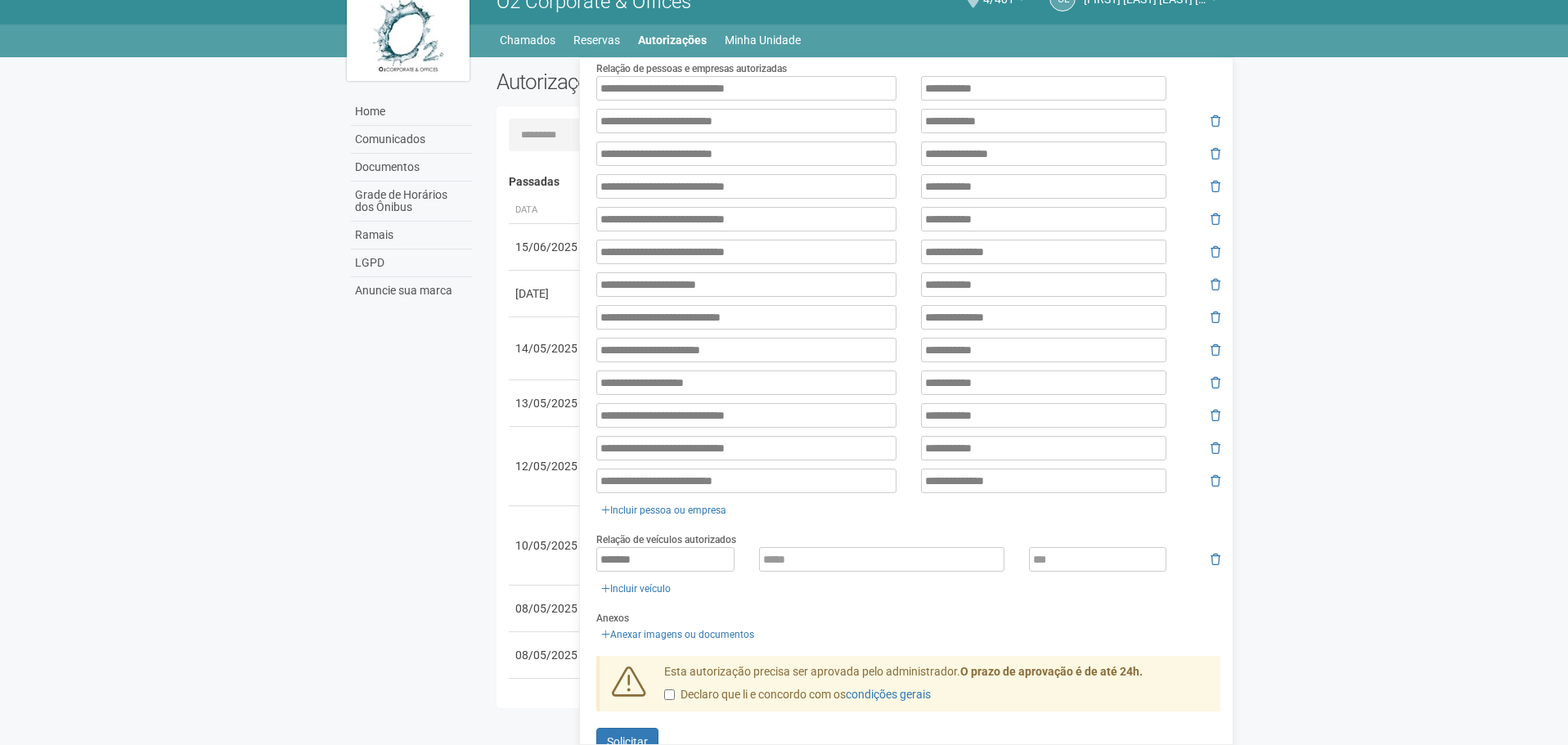 click on "Relação de veículos autorizados
*******
Incluir veículo" at bounding box center [908, 564] 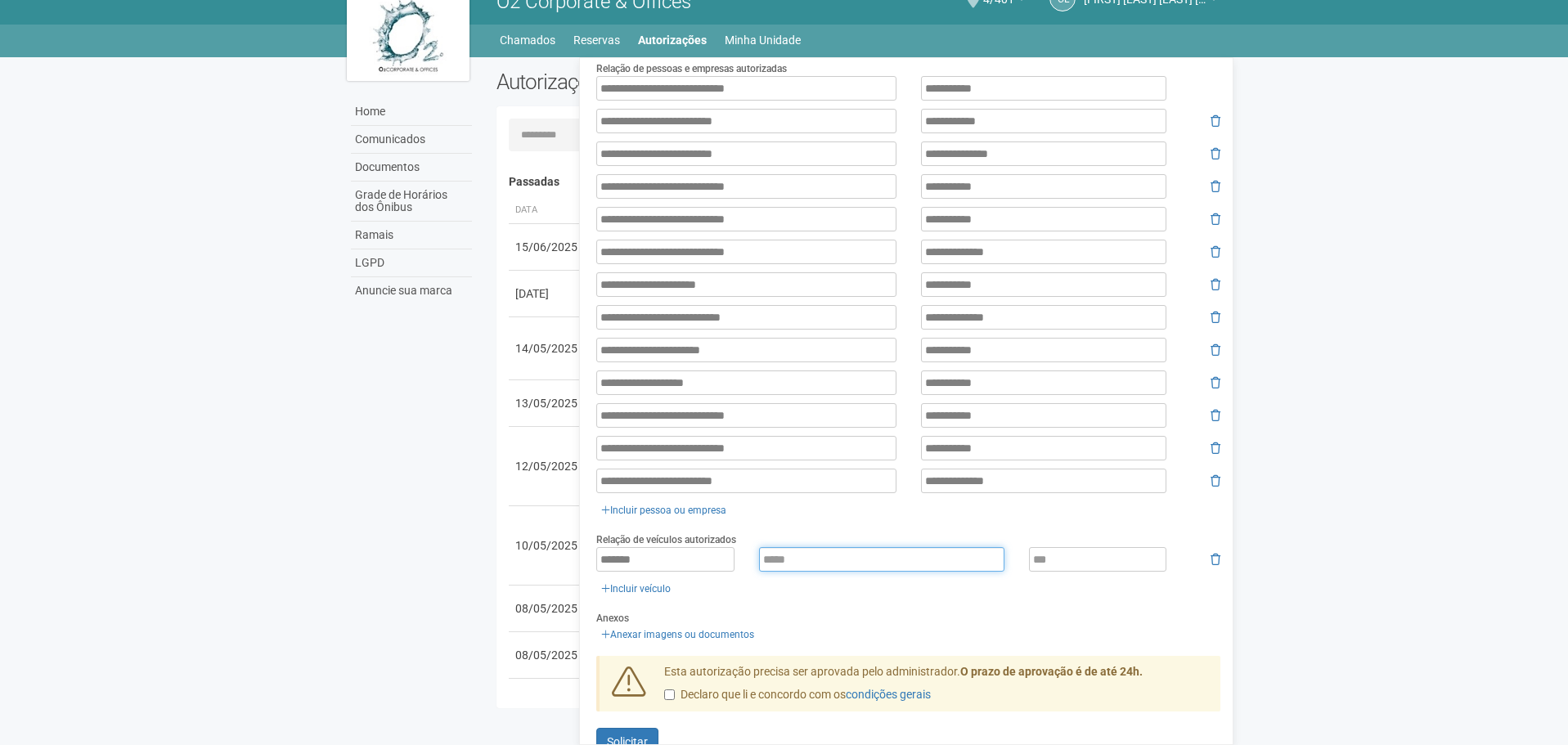 click at bounding box center (882, 559) 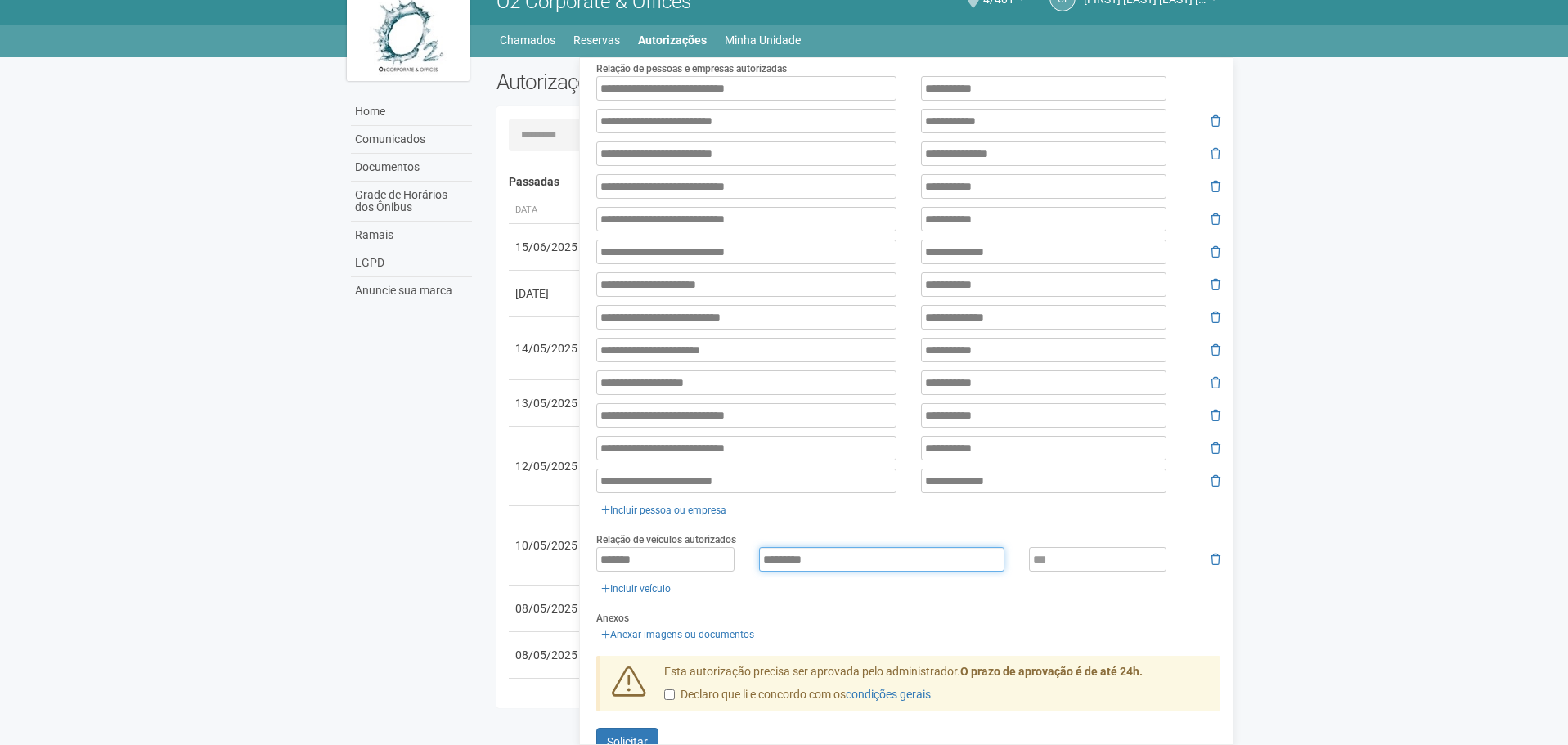 type on "*********" 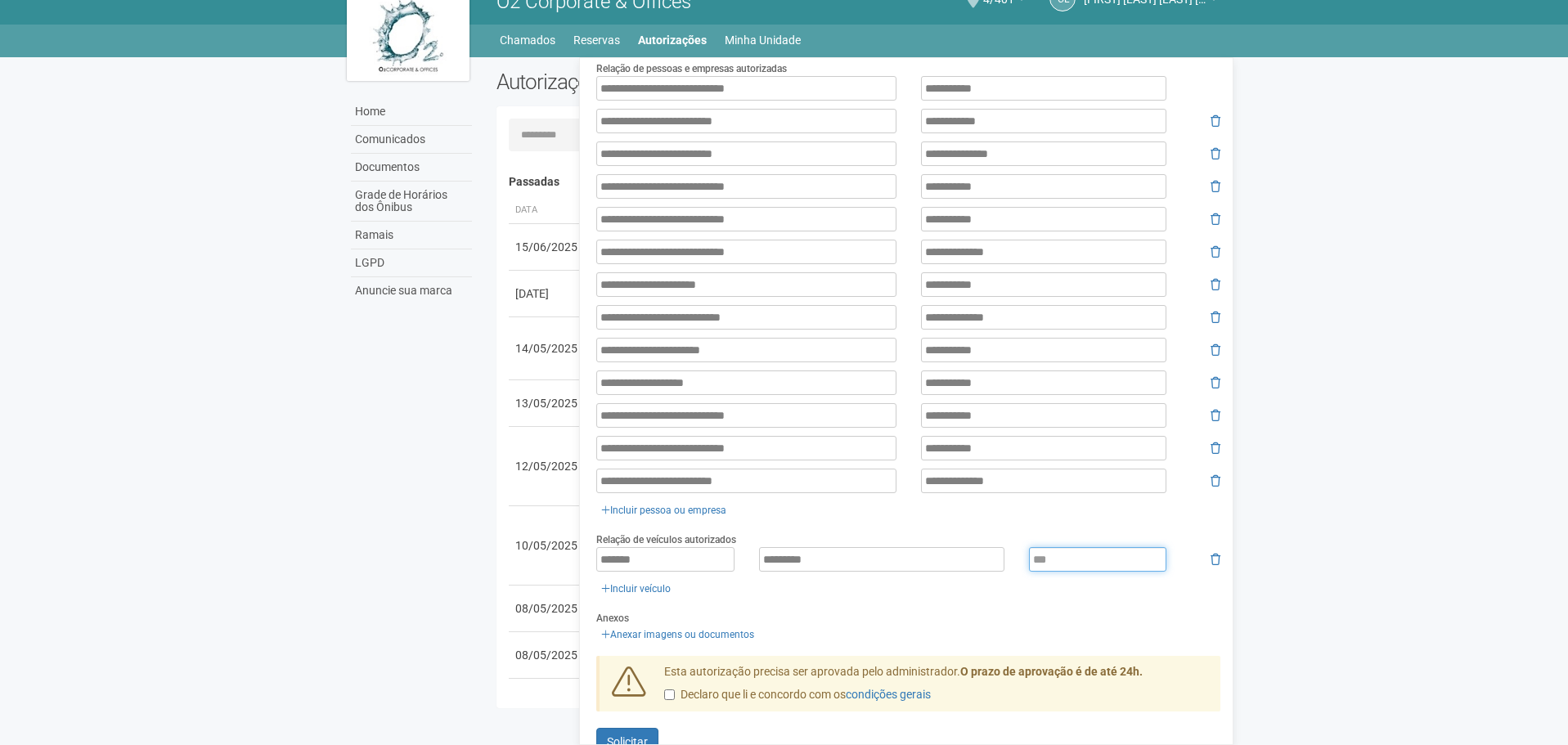 click at bounding box center (1098, 559) 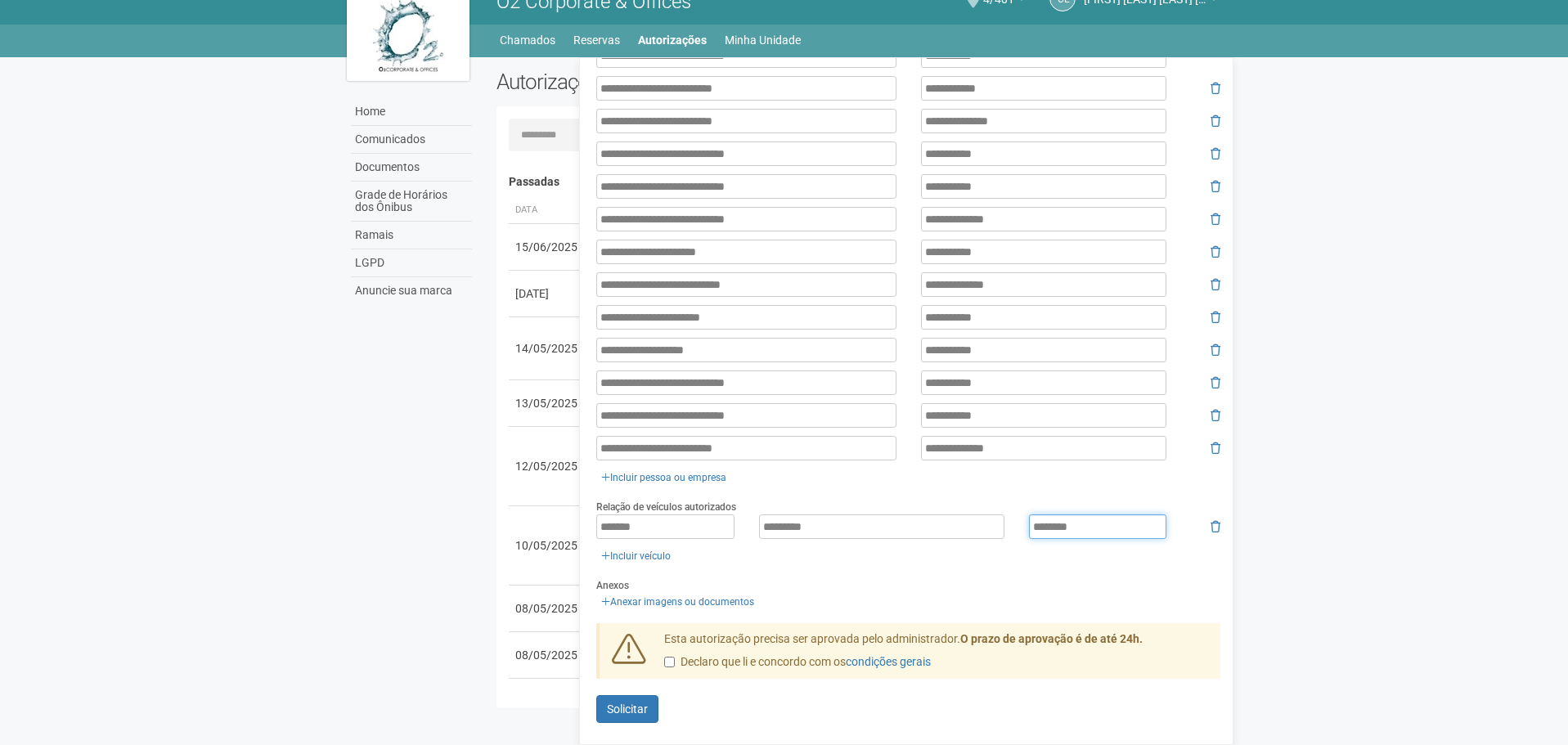 scroll, scrollTop: 265, scrollLeft: 0, axis: vertical 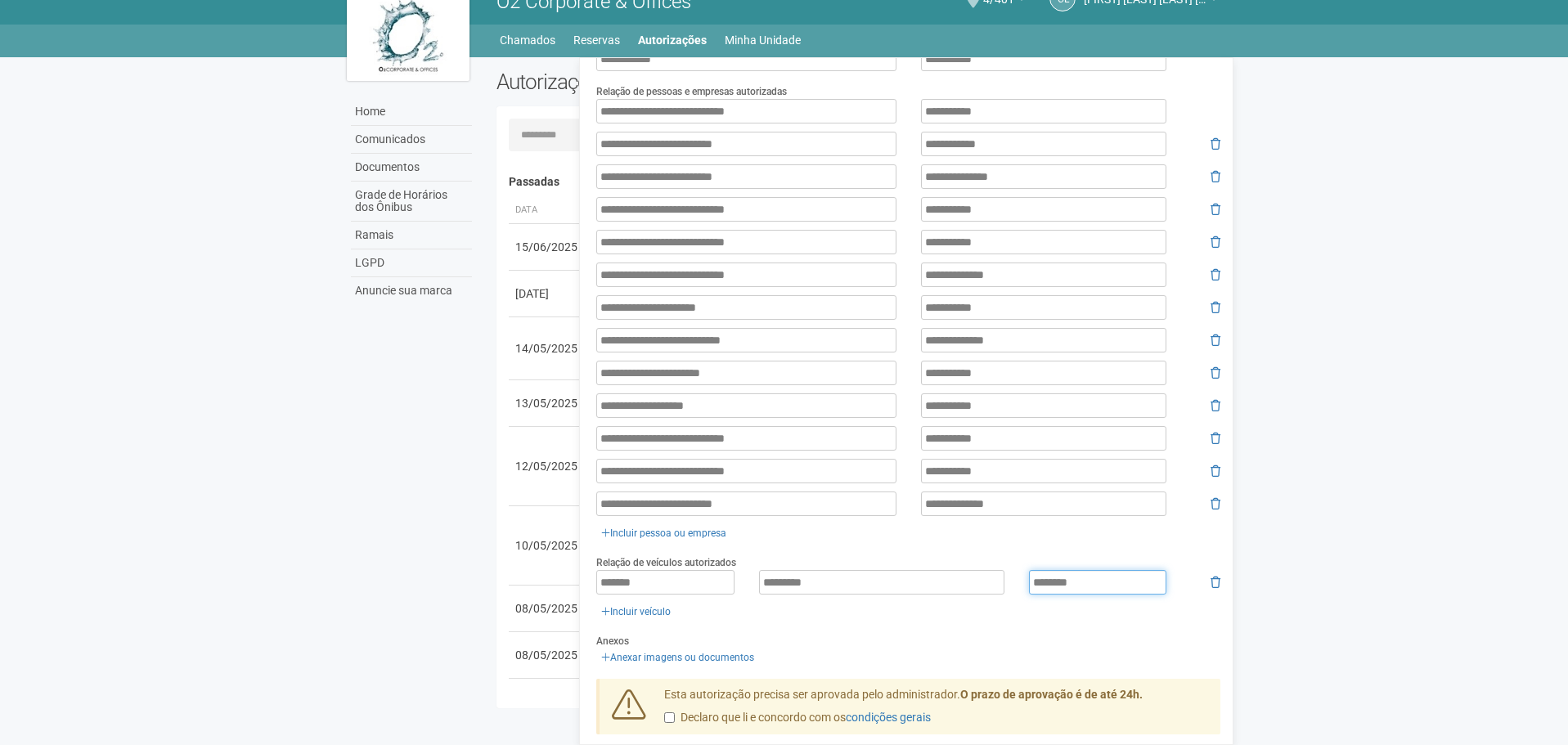 type on "********" 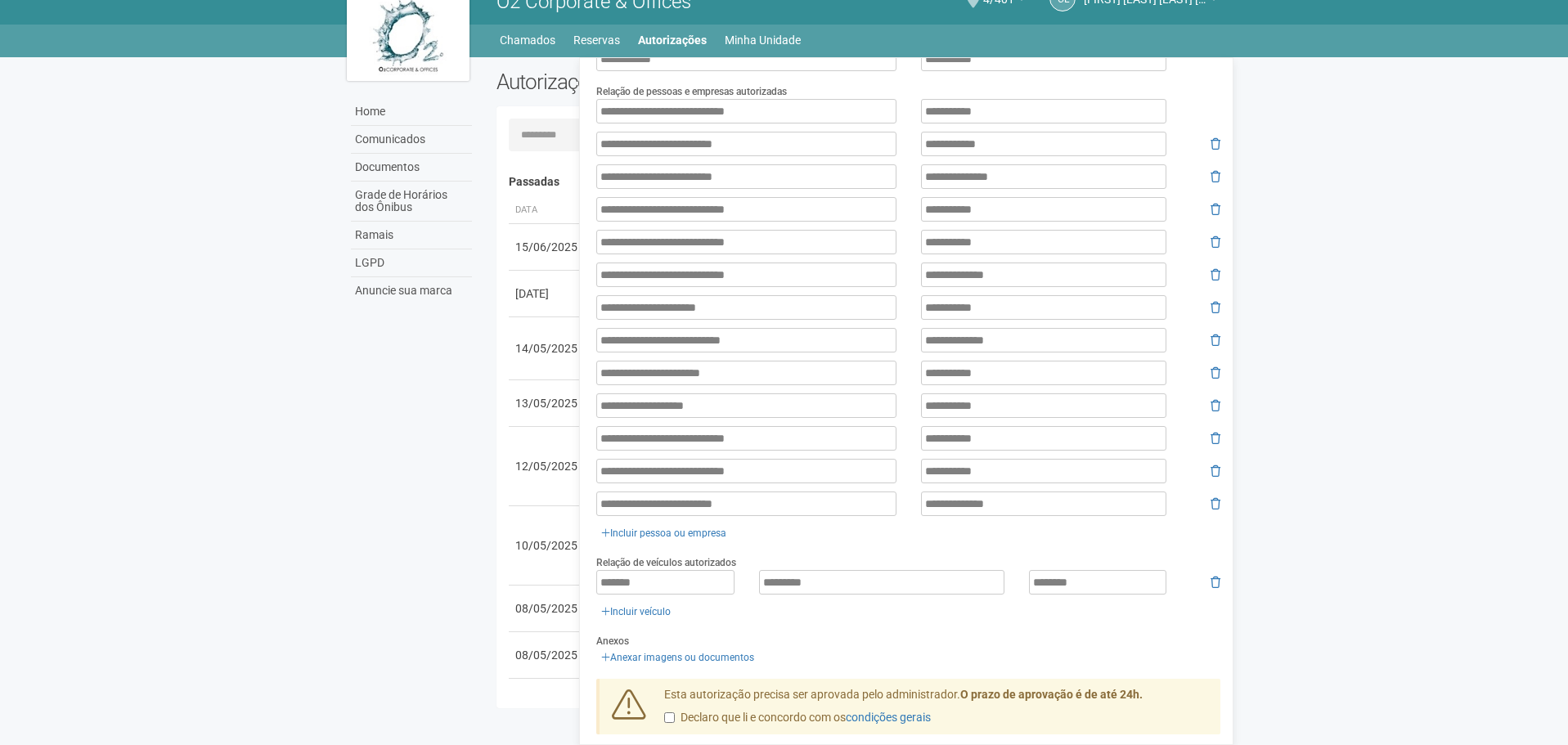 click on "**********" at bounding box center [908, 321] 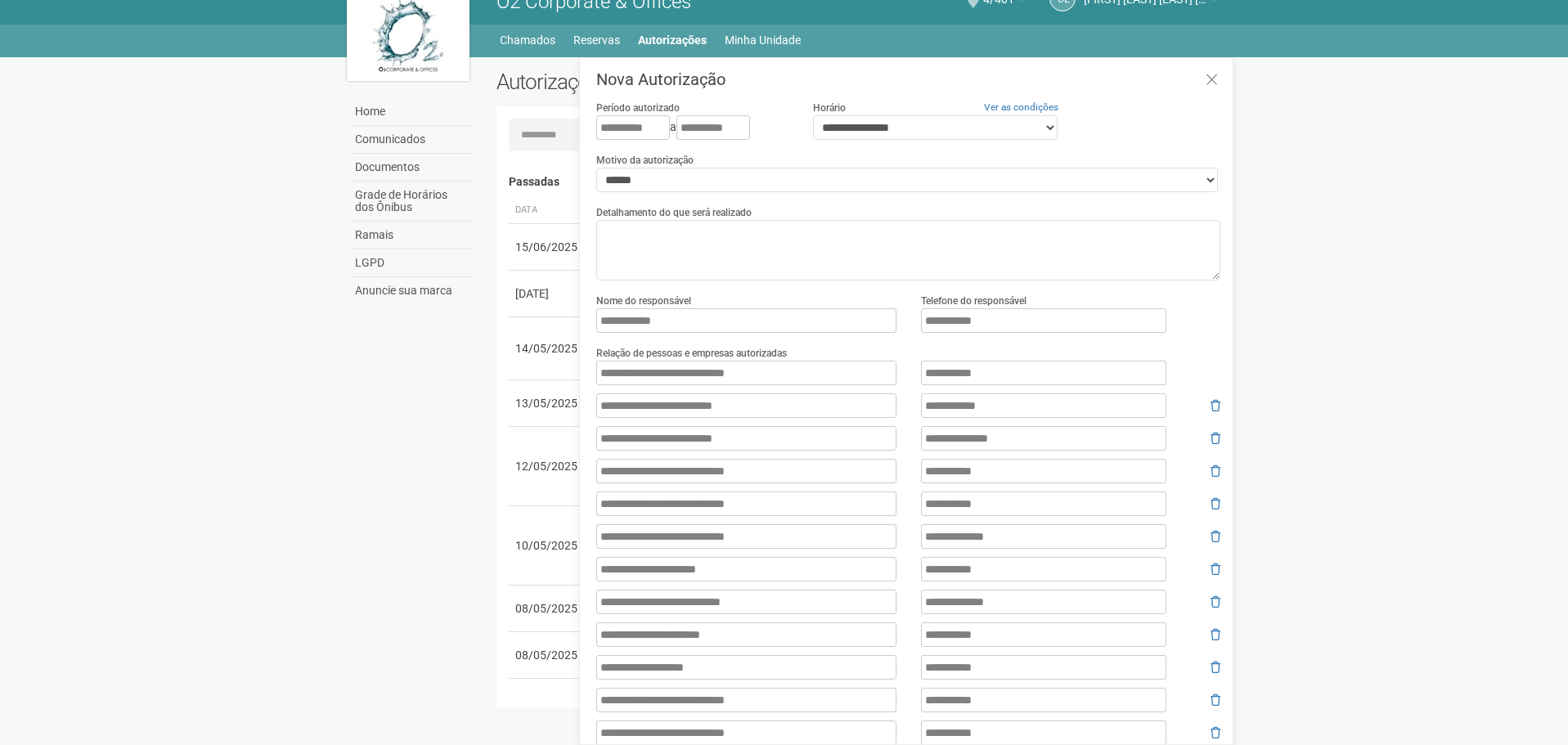 scroll, scrollTop: 0, scrollLeft: 0, axis: both 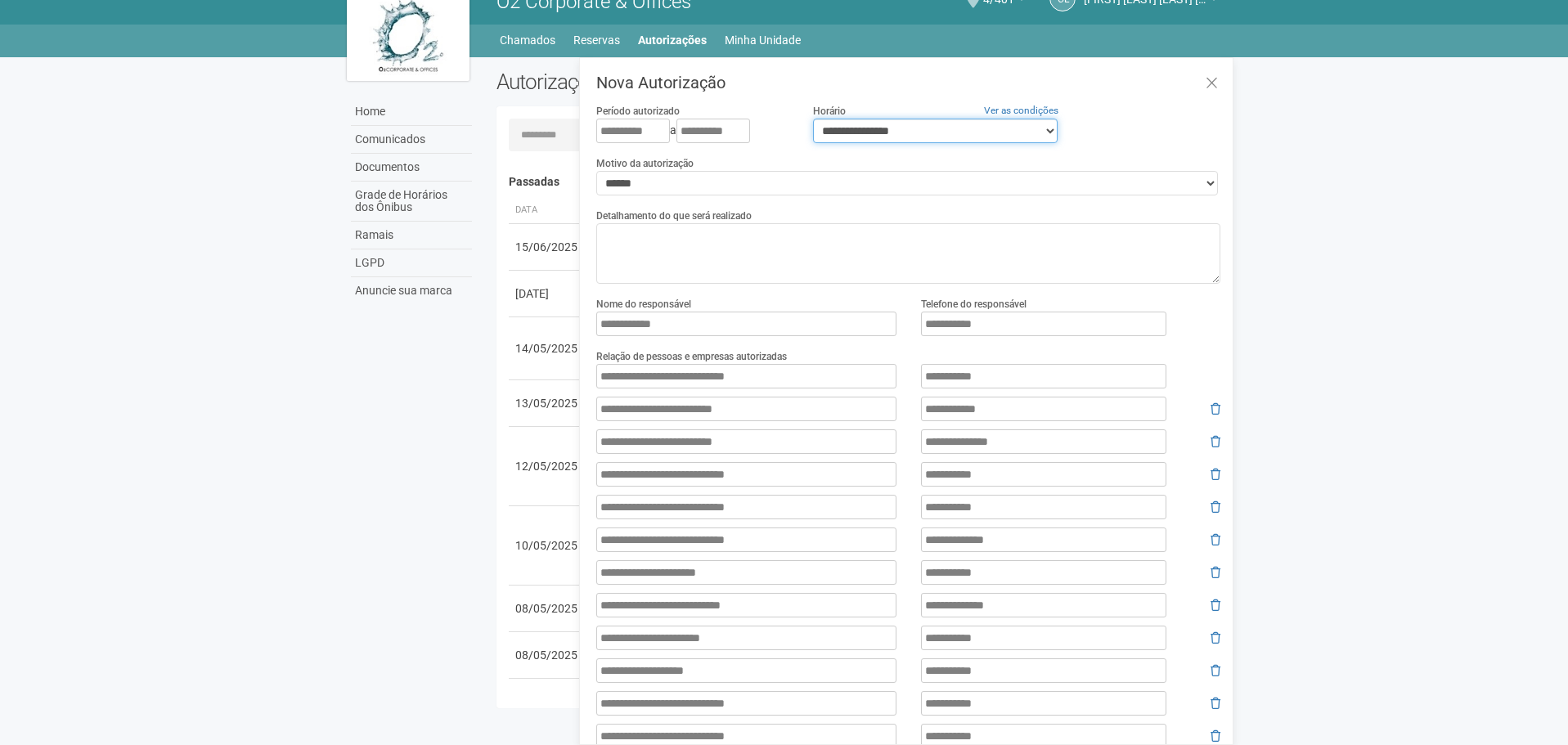 click on "**********" at bounding box center [935, 131] 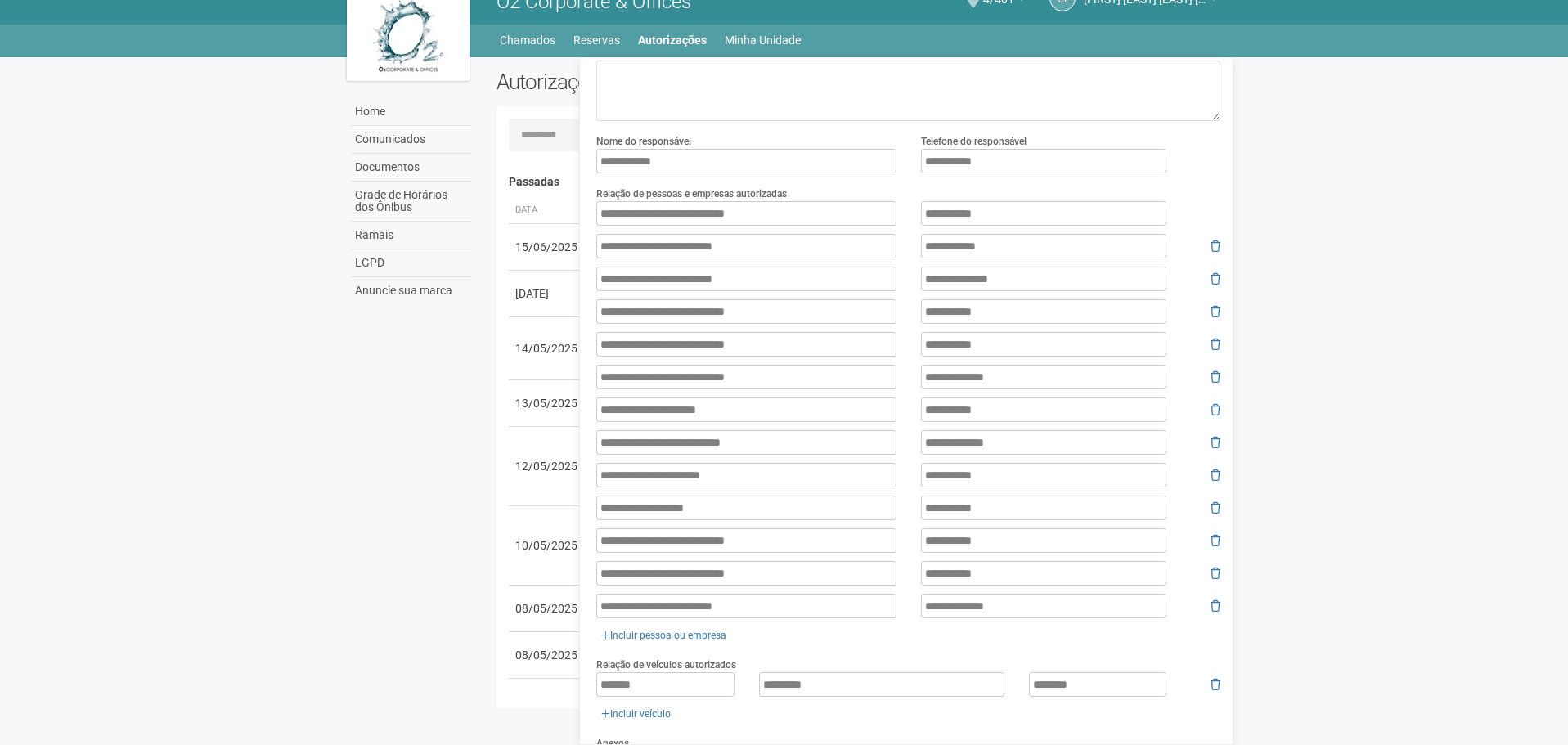 scroll, scrollTop: 321, scrollLeft: 0, axis: vertical 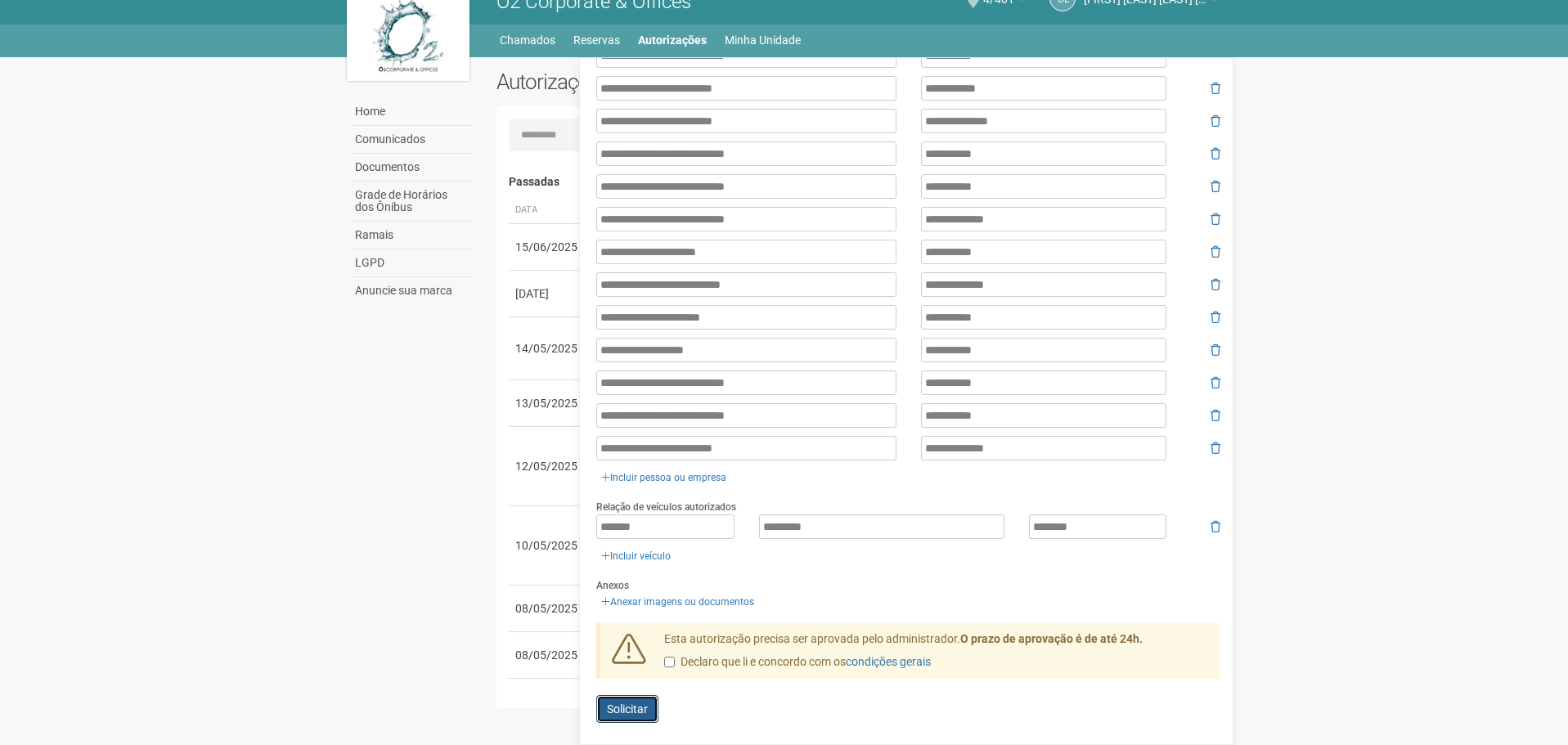 click on "Enviando...
Solicitar" at bounding box center (627, 709) 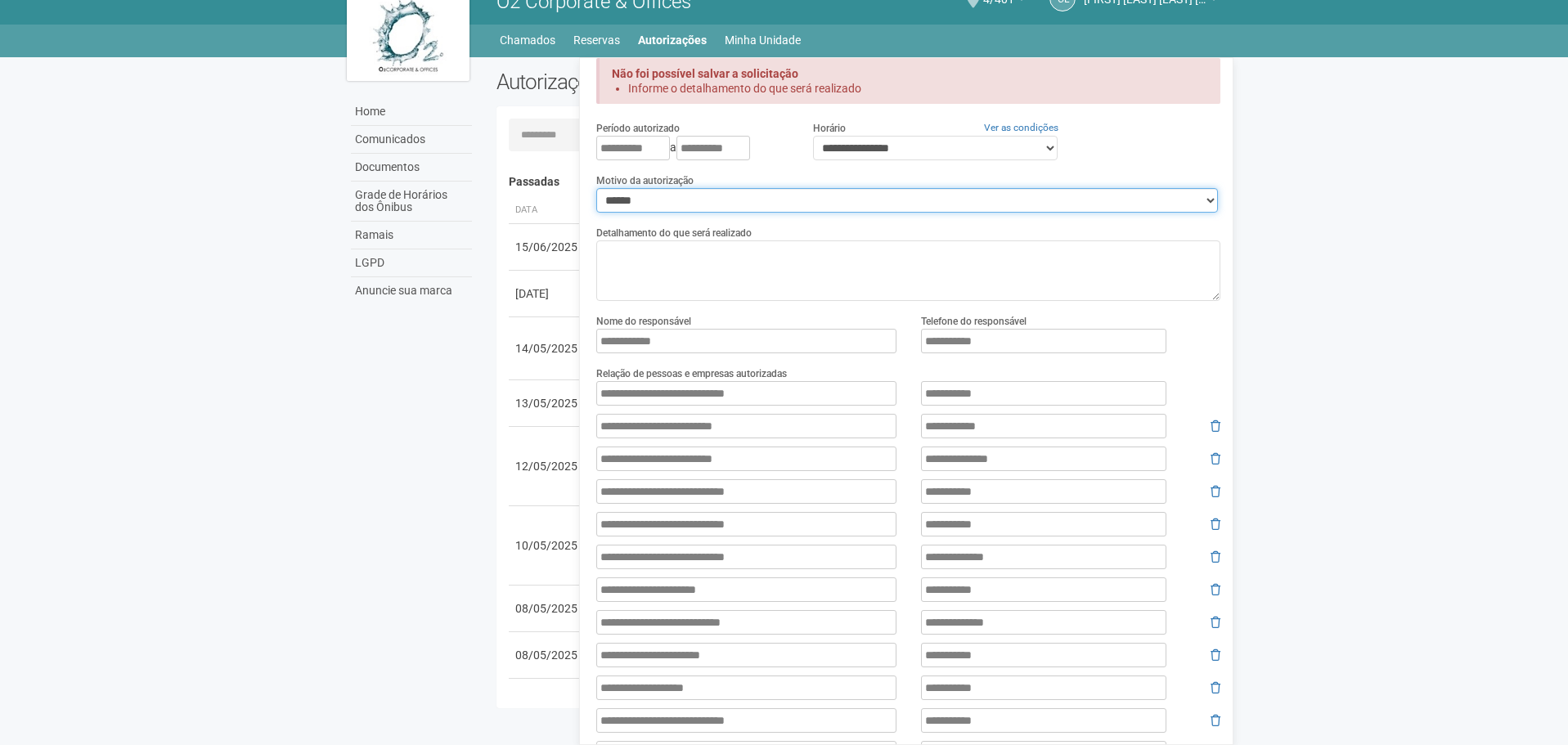 drag, startPoint x: 676, startPoint y: 209, endPoint x: 664, endPoint y: 208, distance: 12.041595 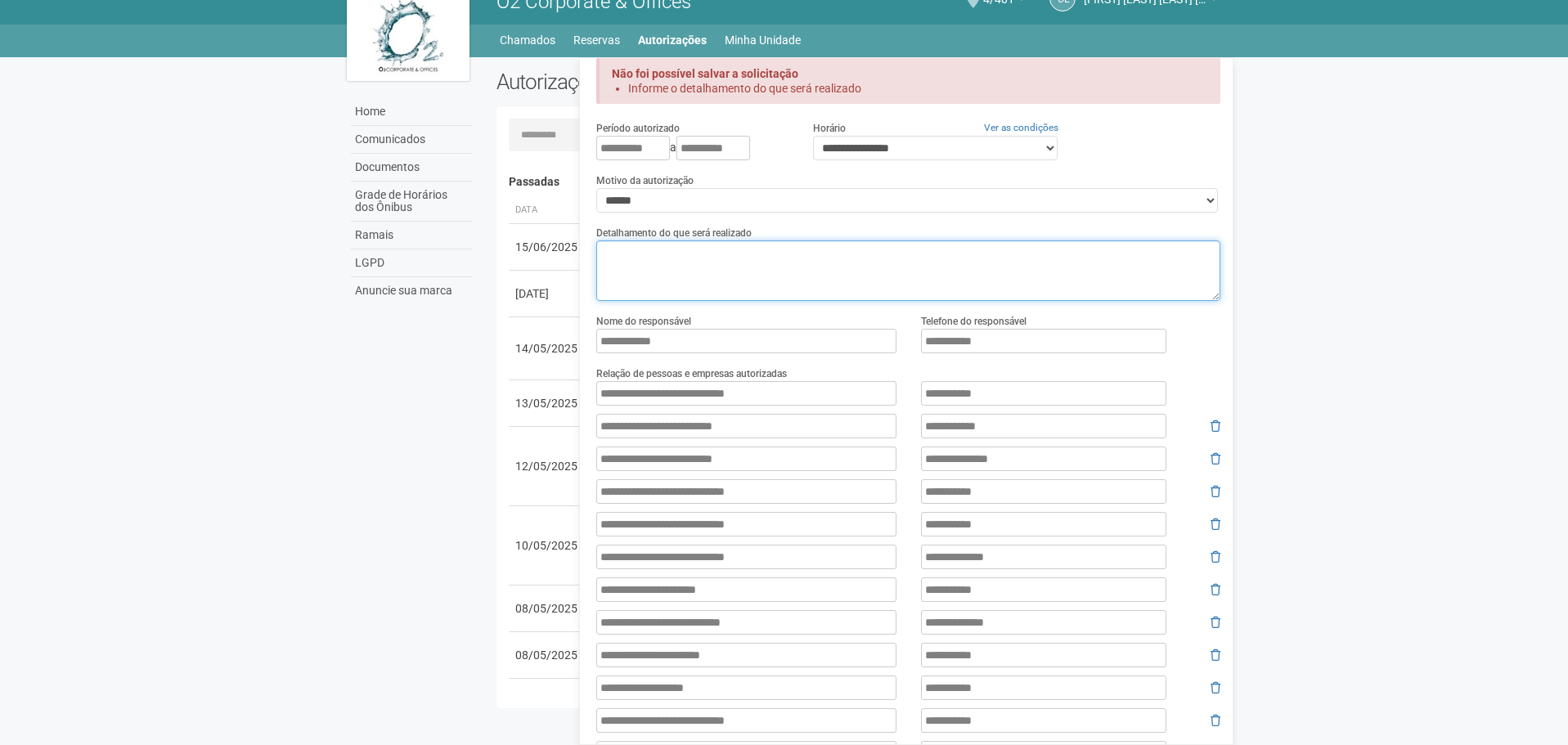 click at bounding box center (908, 271) 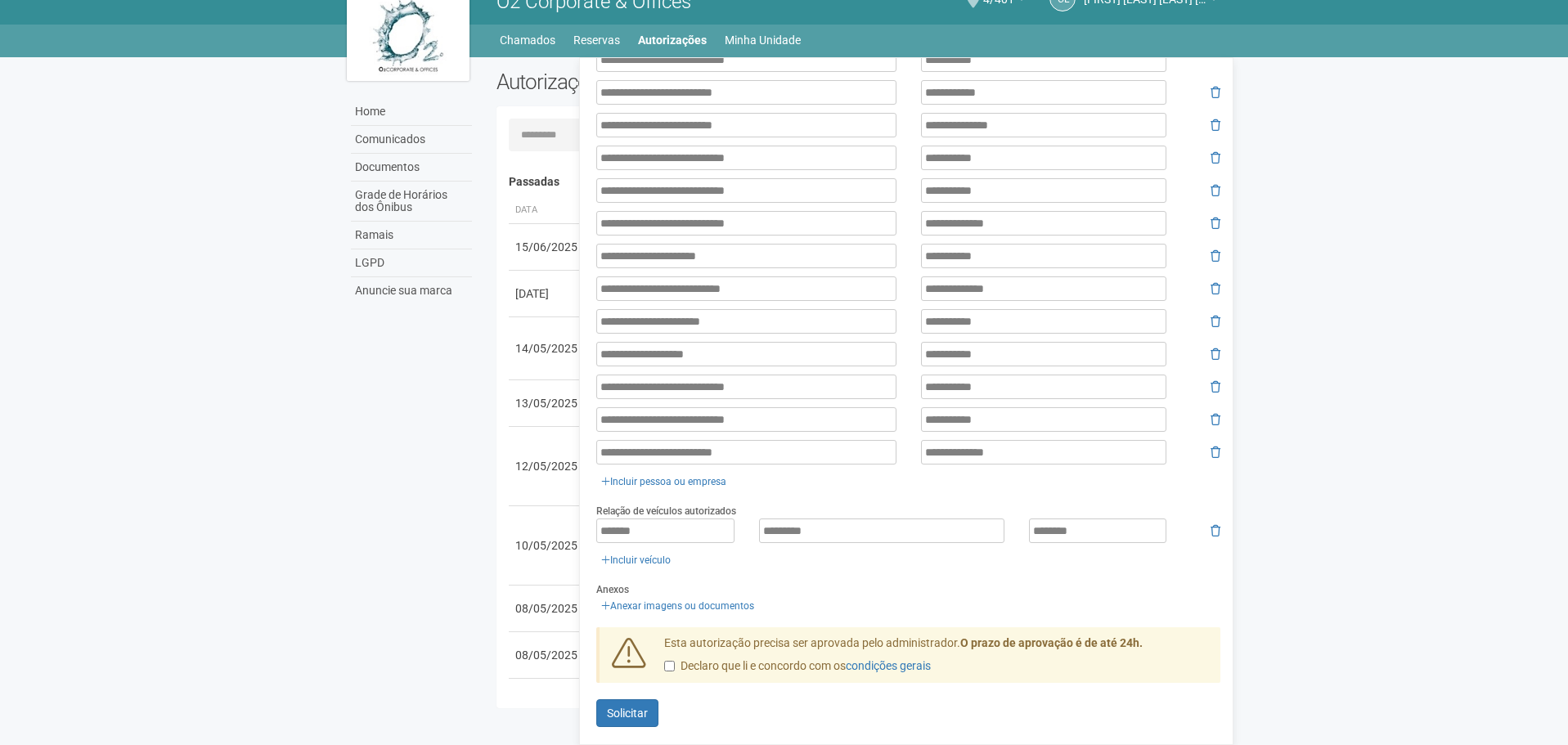 scroll, scrollTop: 383, scrollLeft: 0, axis: vertical 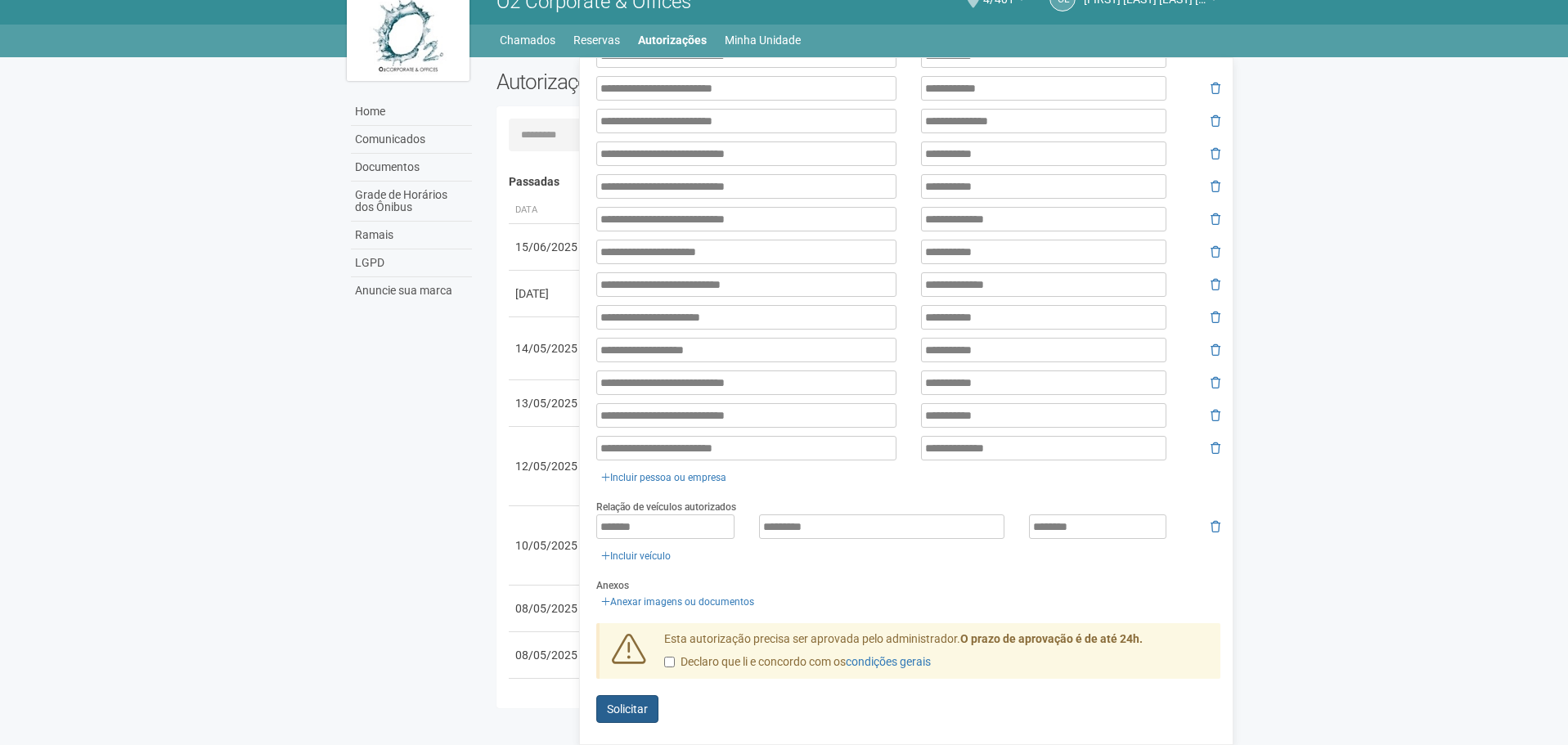 type on "**********" 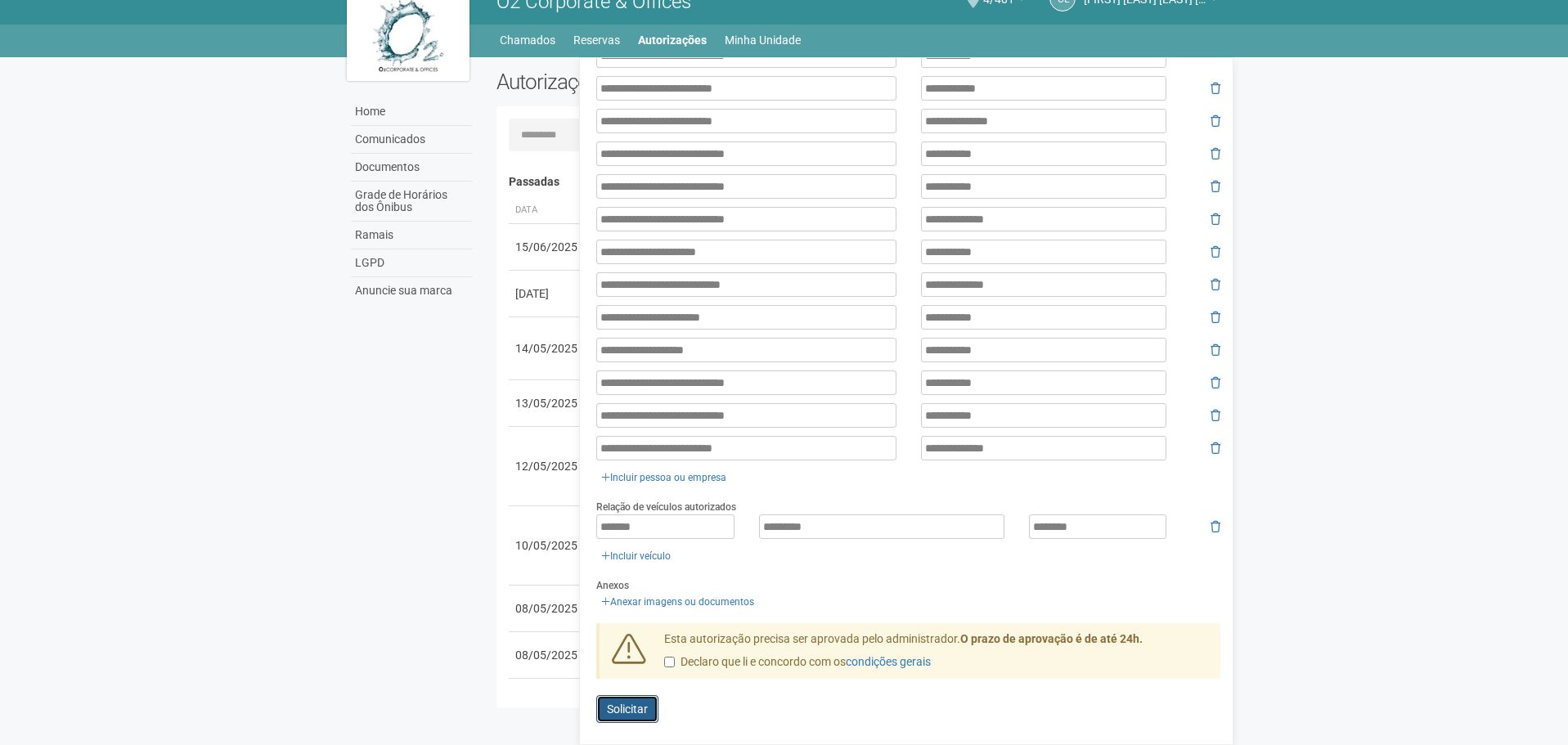 click on "Solicitar" at bounding box center [627, 709] 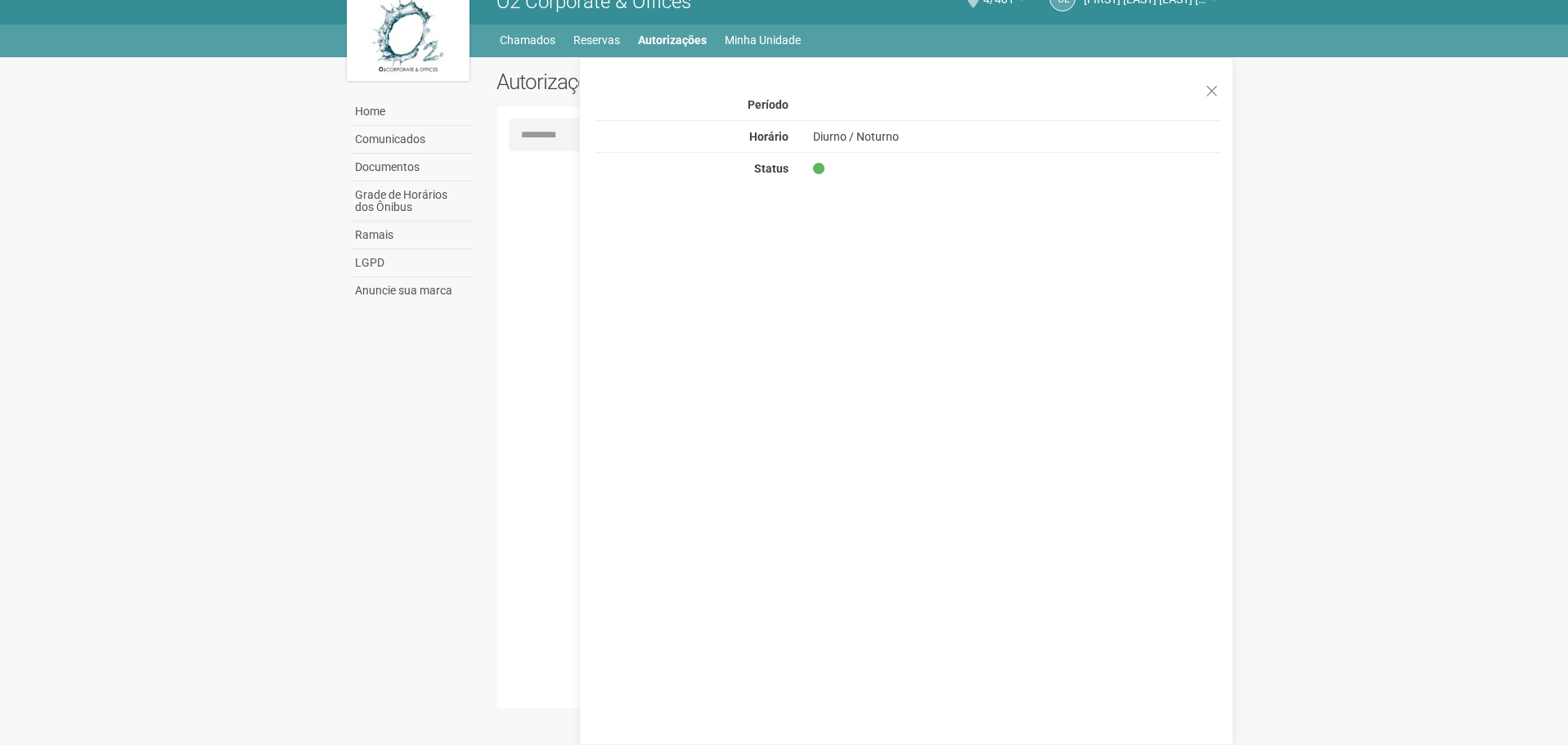 scroll, scrollTop: 0, scrollLeft: 0, axis: both 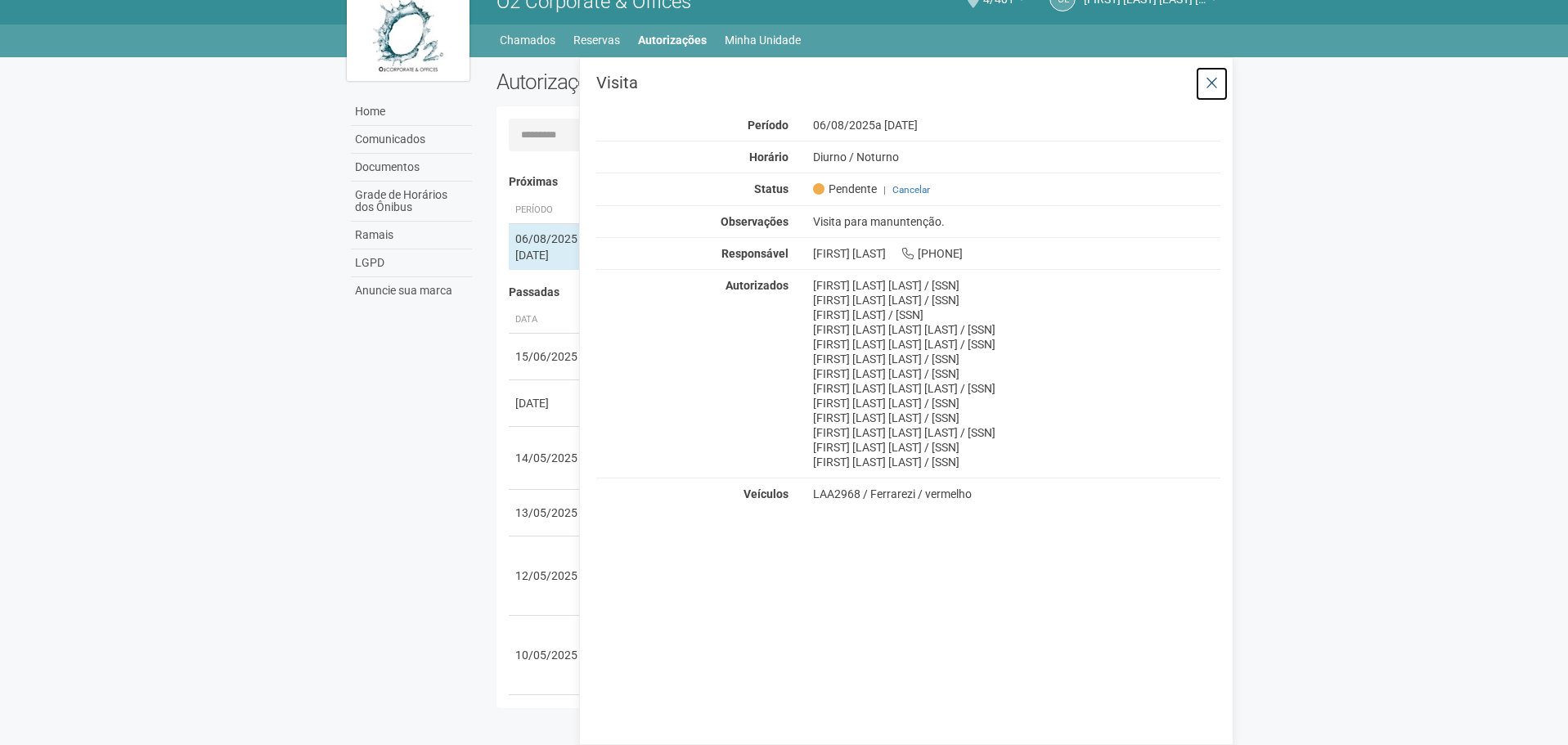 click at bounding box center (1211, 83) 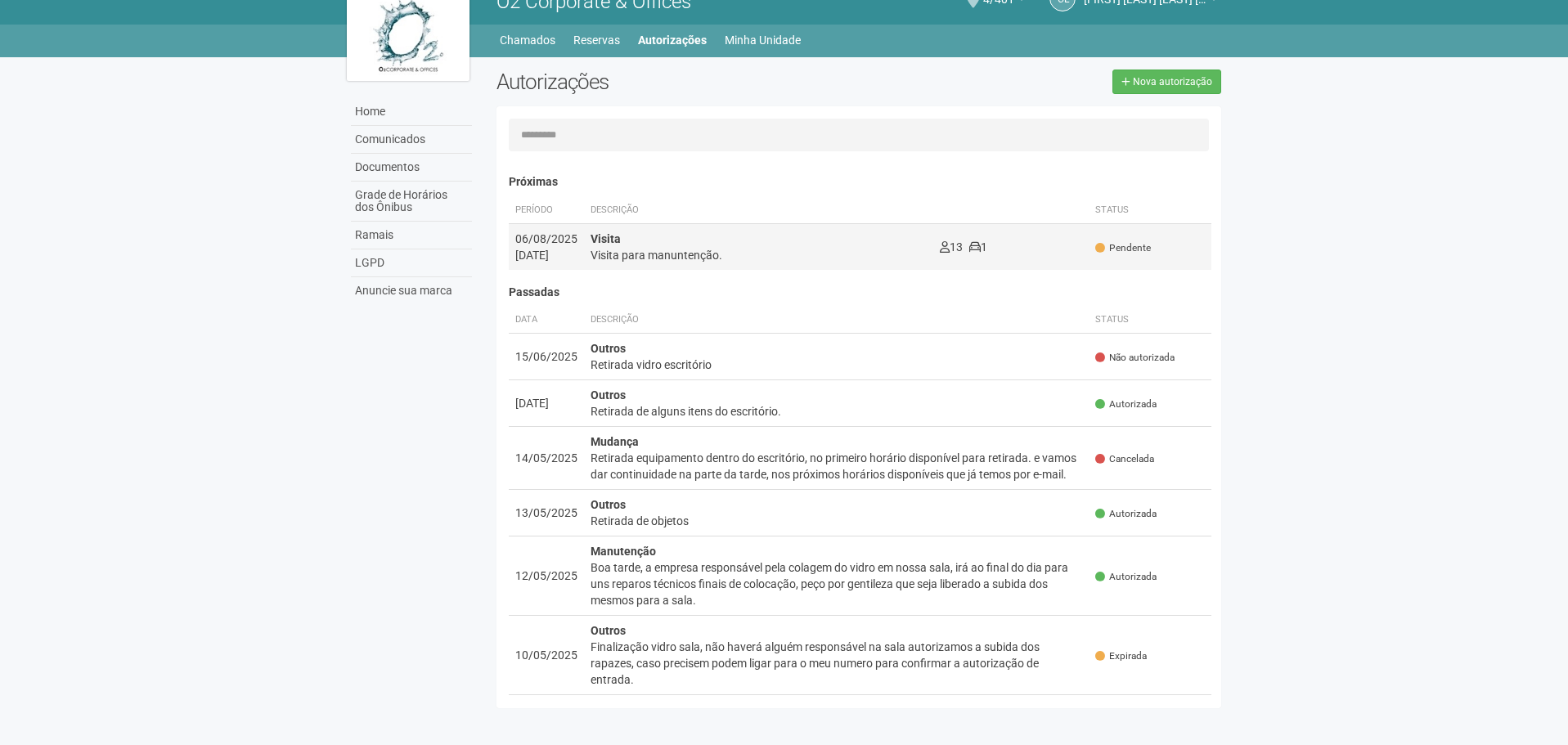 click on "13
1" at bounding box center (1011, 246) 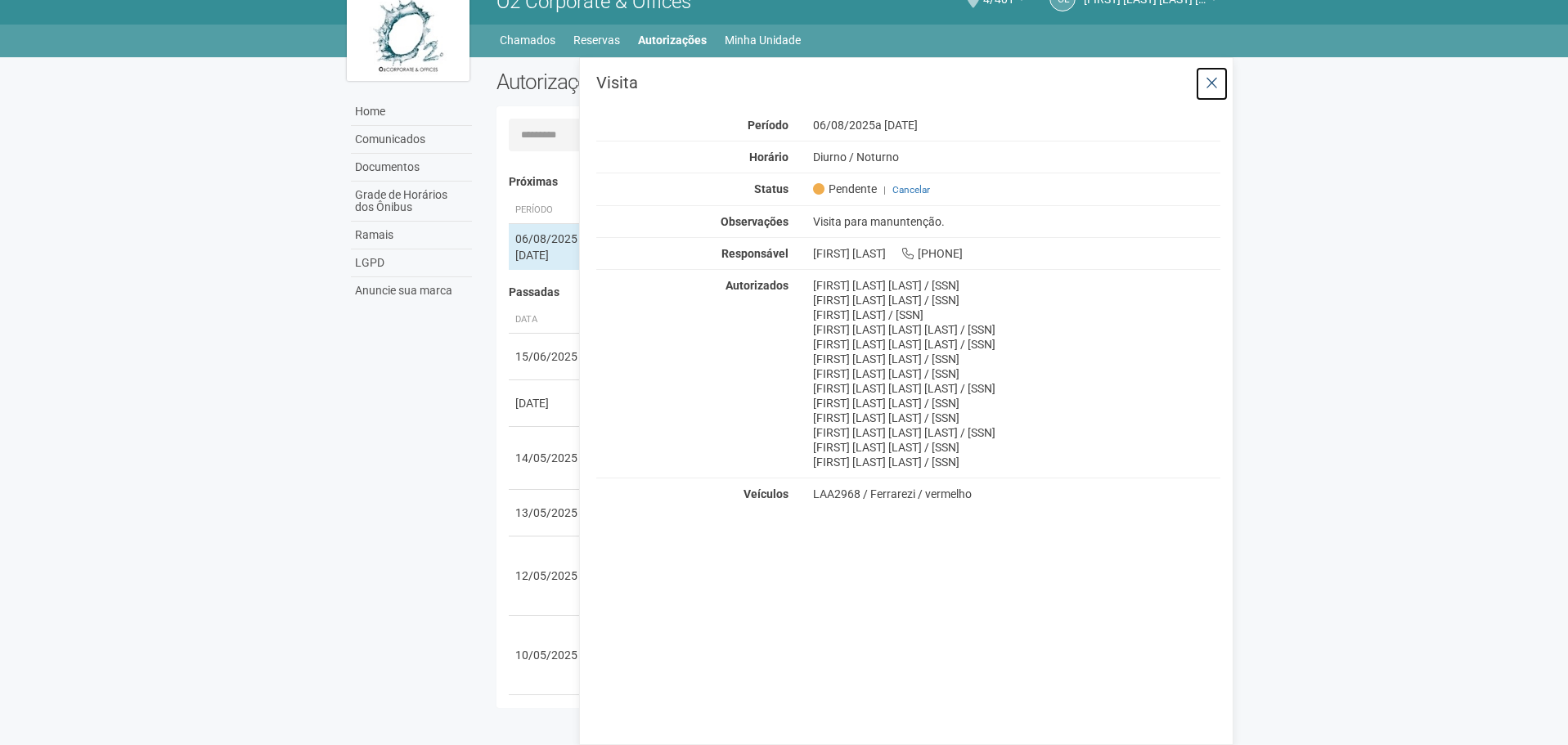 click at bounding box center [1211, 83] 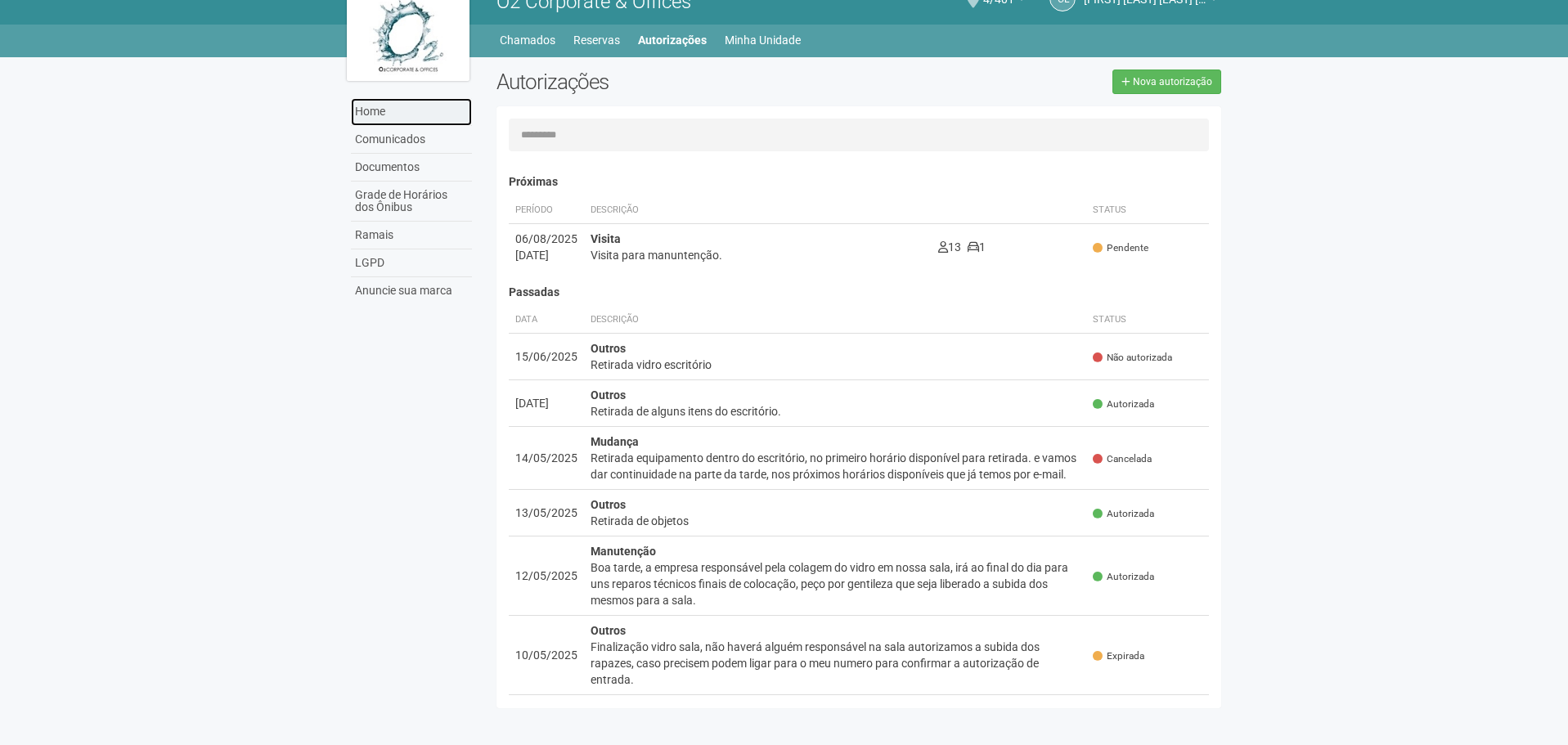 click on "Home" at bounding box center (411, 112) 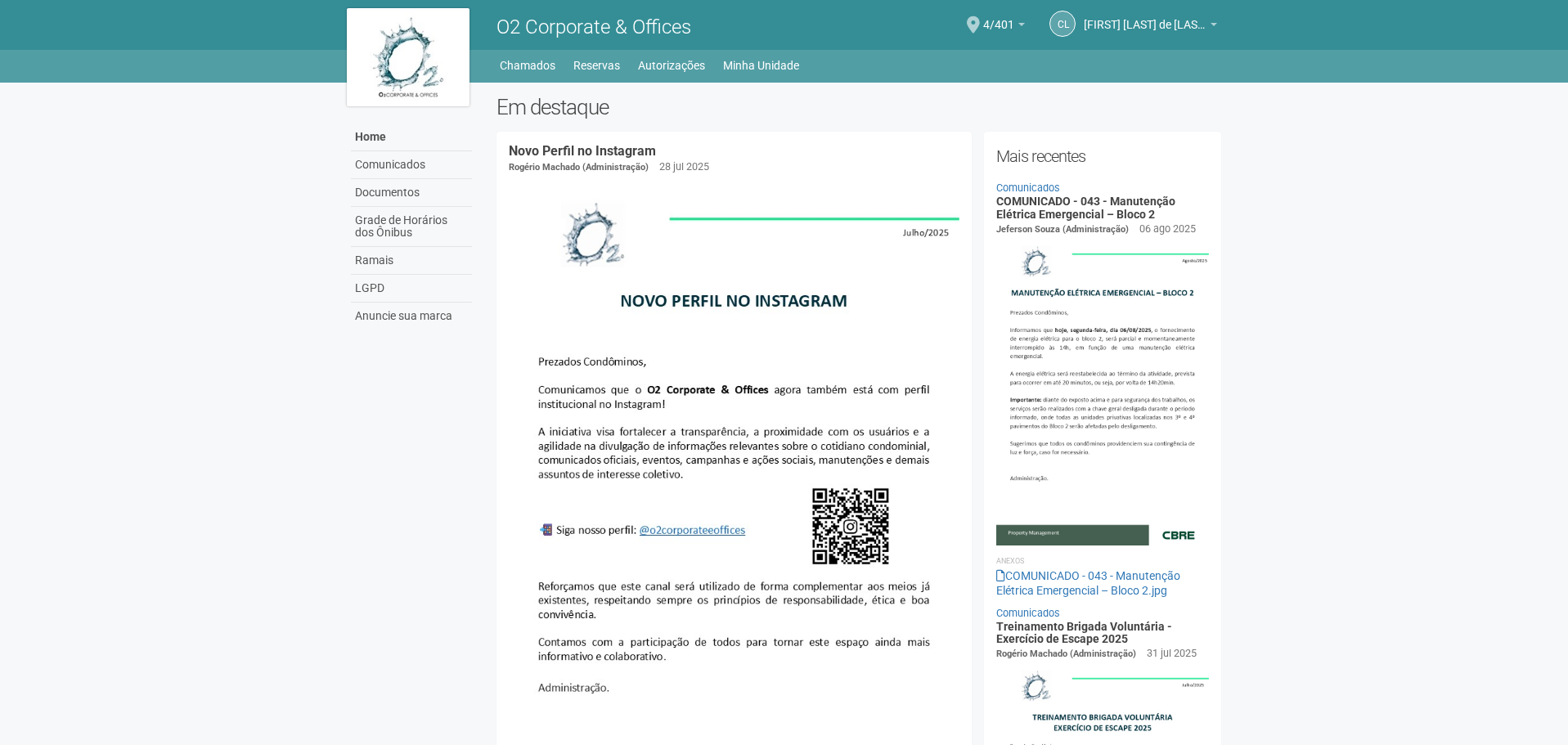 scroll, scrollTop: 0, scrollLeft: 0, axis: both 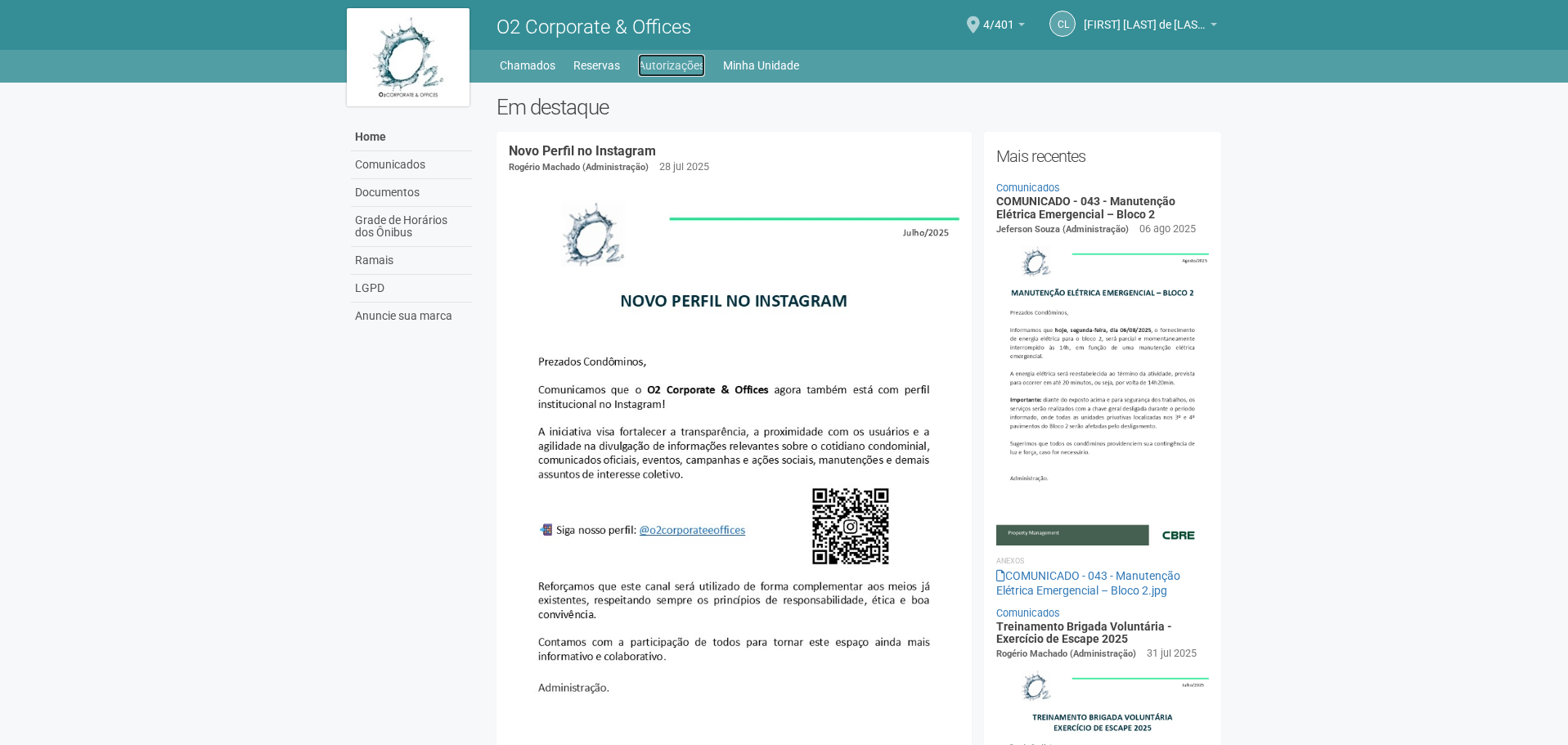 click on "Autorizações" at bounding box center (672, 65) 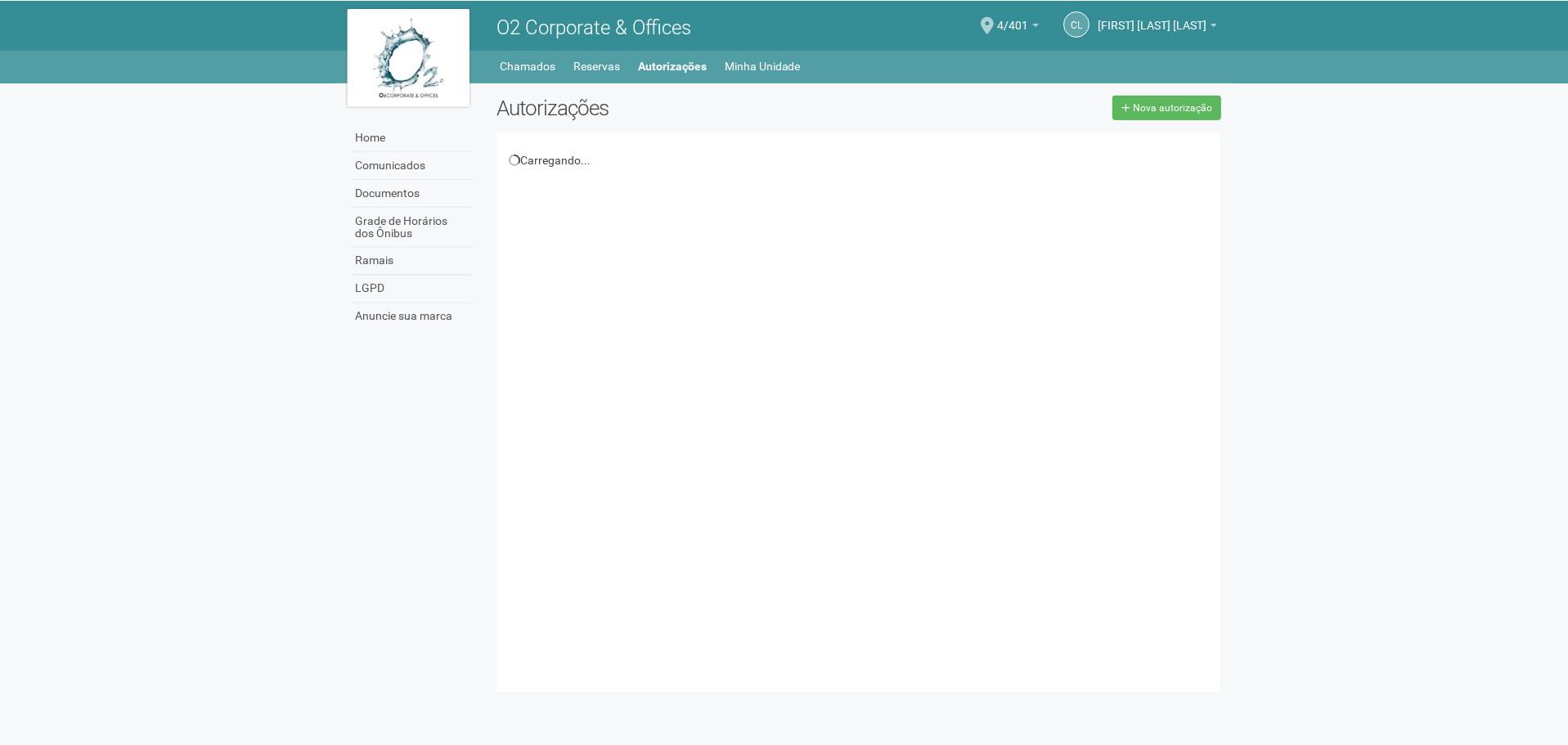 scroll, scrollTop: 0, scrollLeft: 0, axis: both 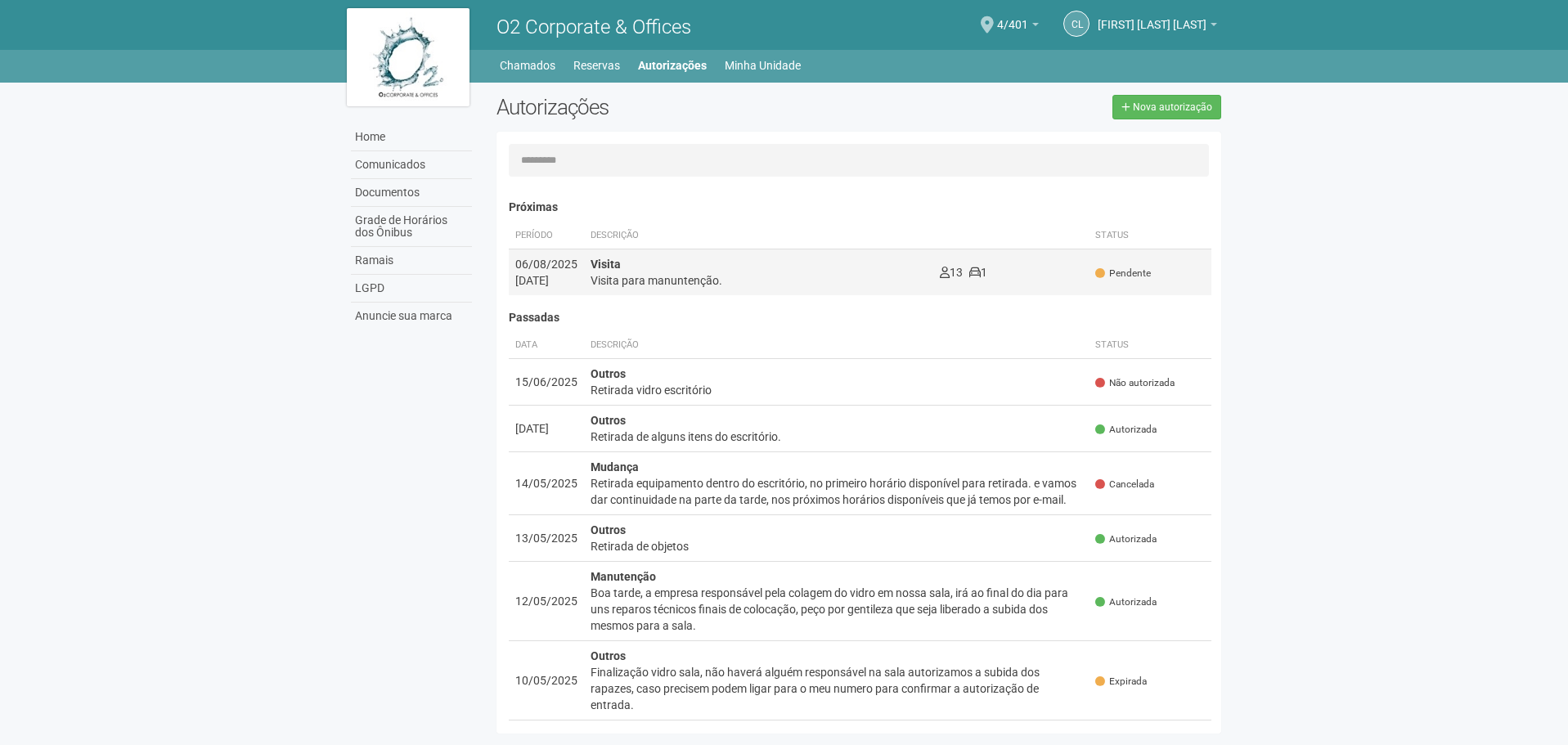 click on "Visita
Visita para manuntenção." at bounding box center (758, 272) 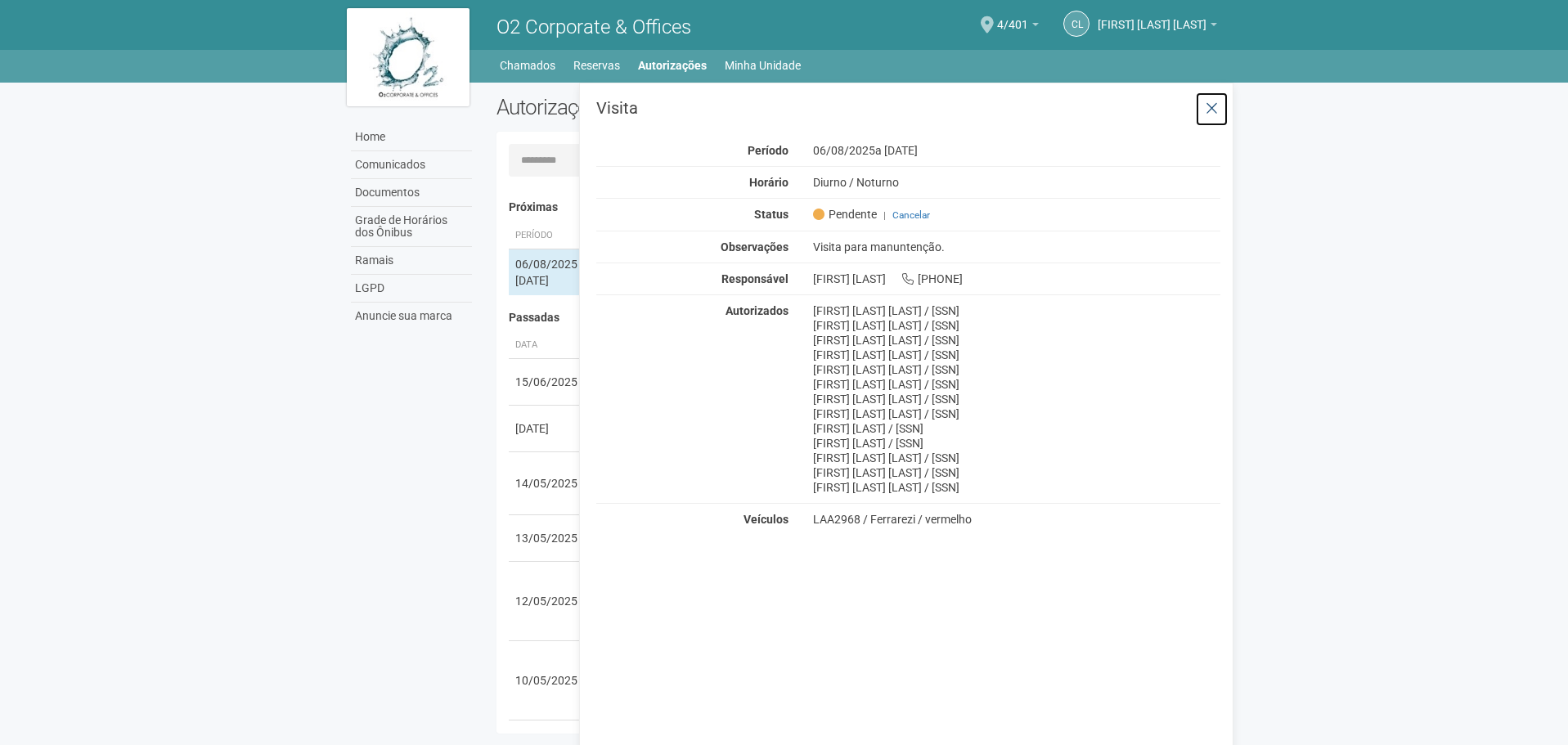 click at bounding box center (1211, 109) 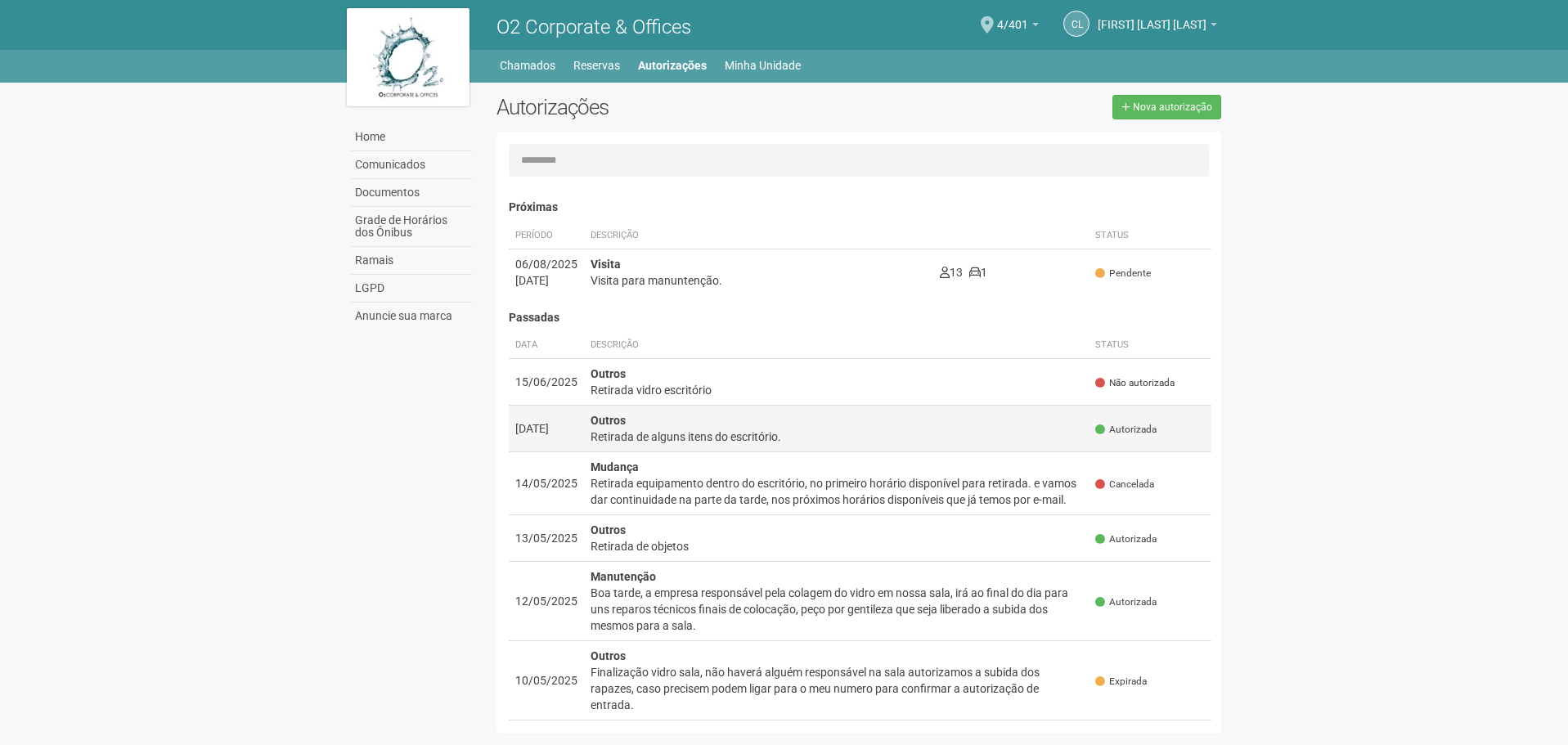 click on "Autorizada" at bounding box center (1125, 429) 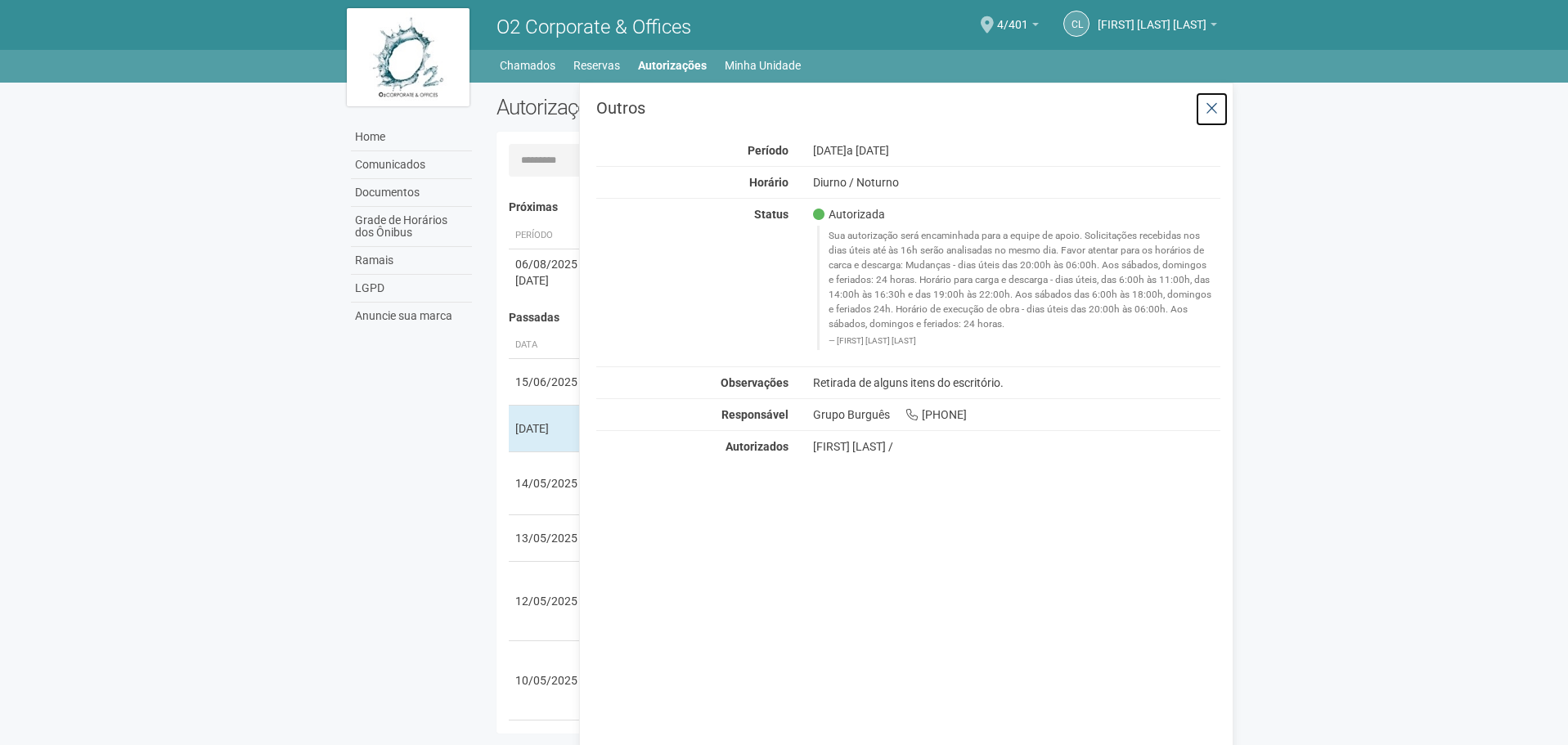 click at bounding box center [1211, 109] 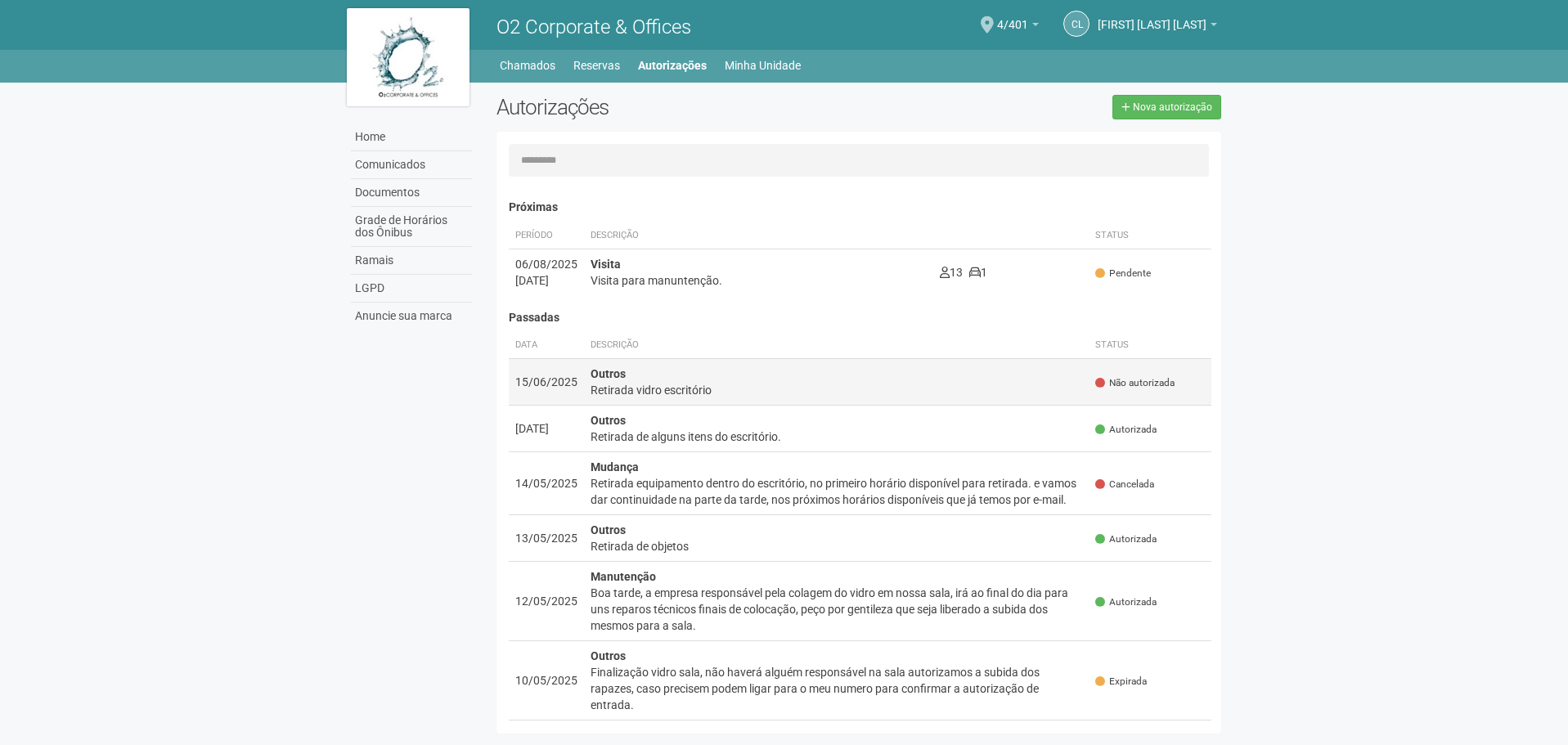 click on "Retirada vidro escritório" at bounding box center (837, 390) 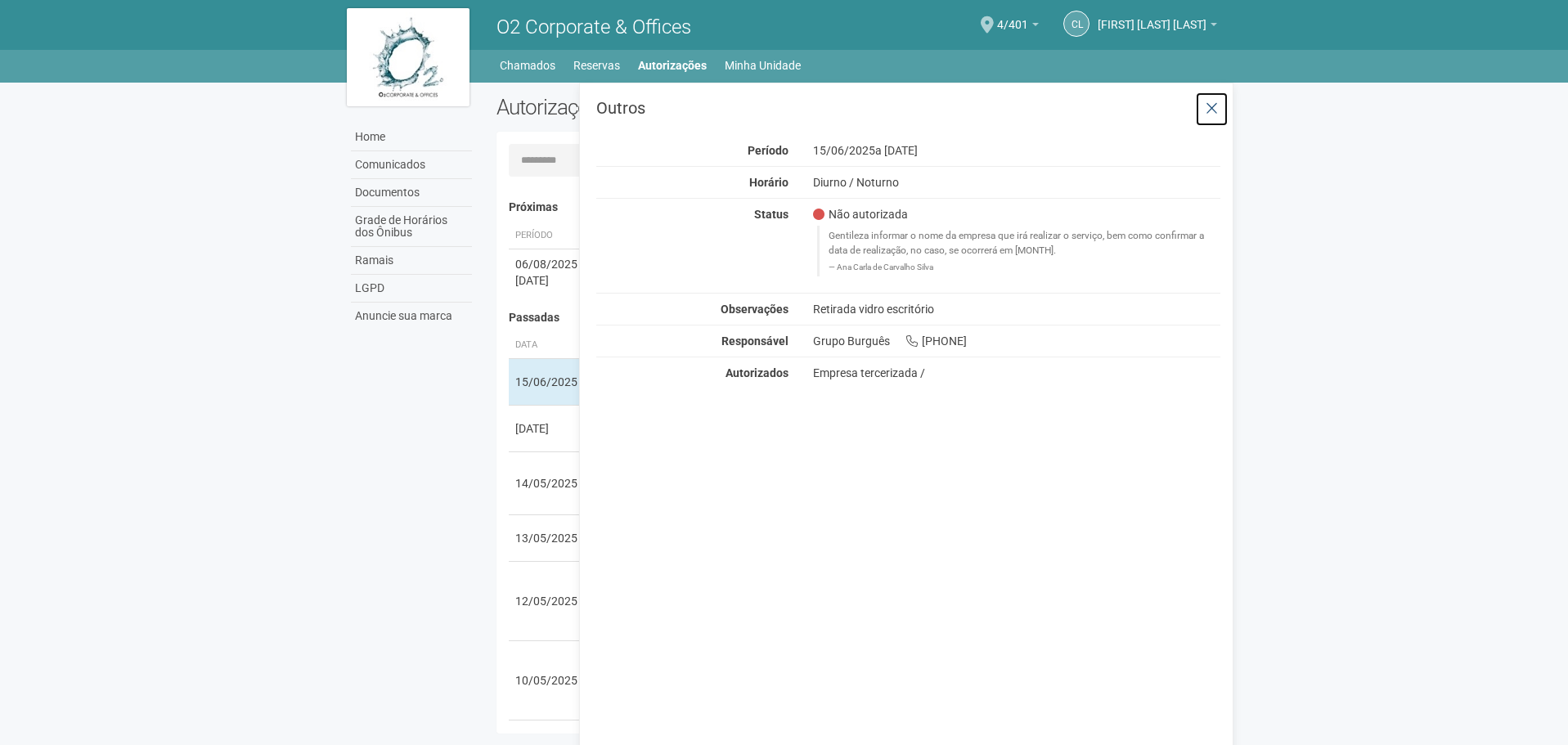 click at bounding box center [1211, 109] 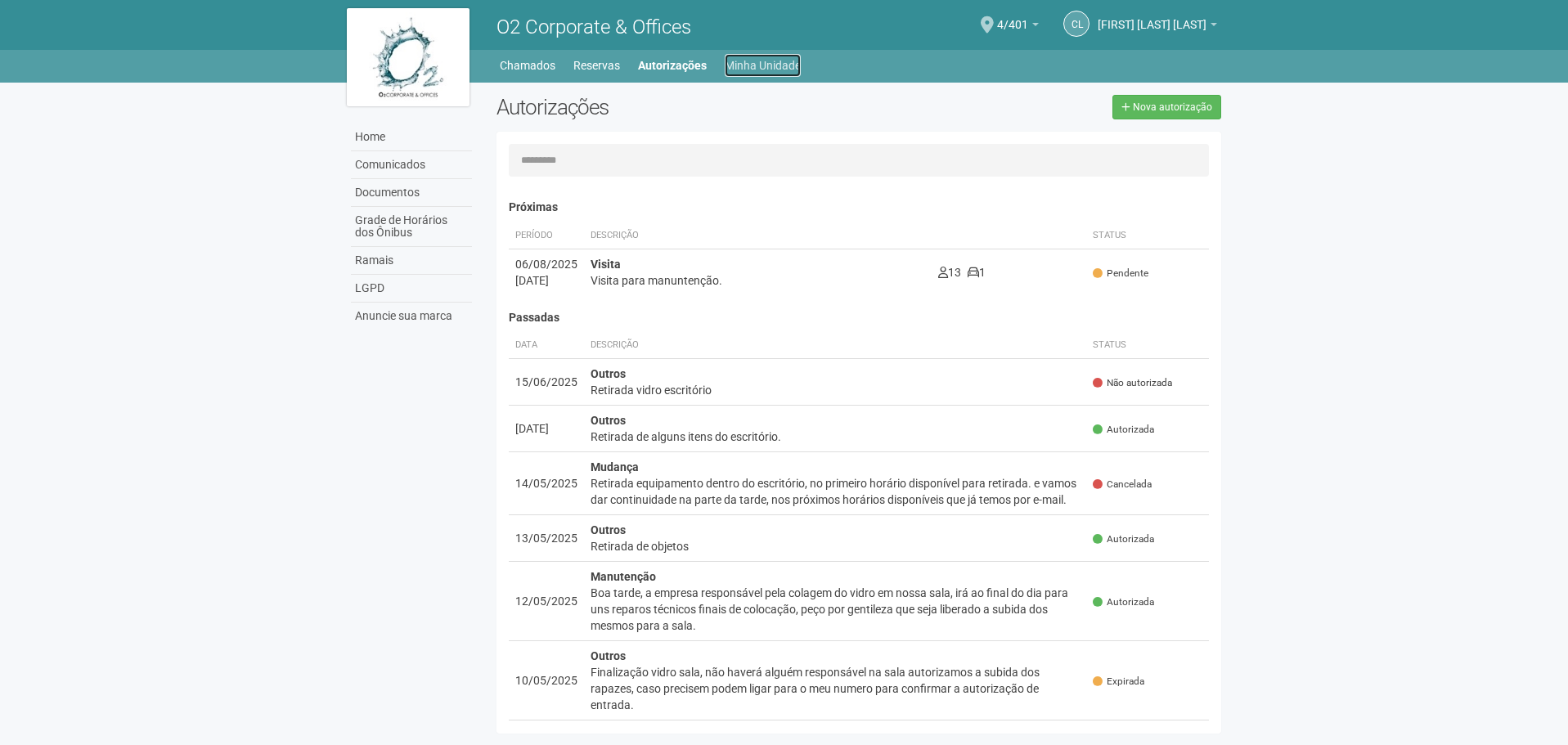 click on "Minha Unidade" at bounding box center [762, 65] 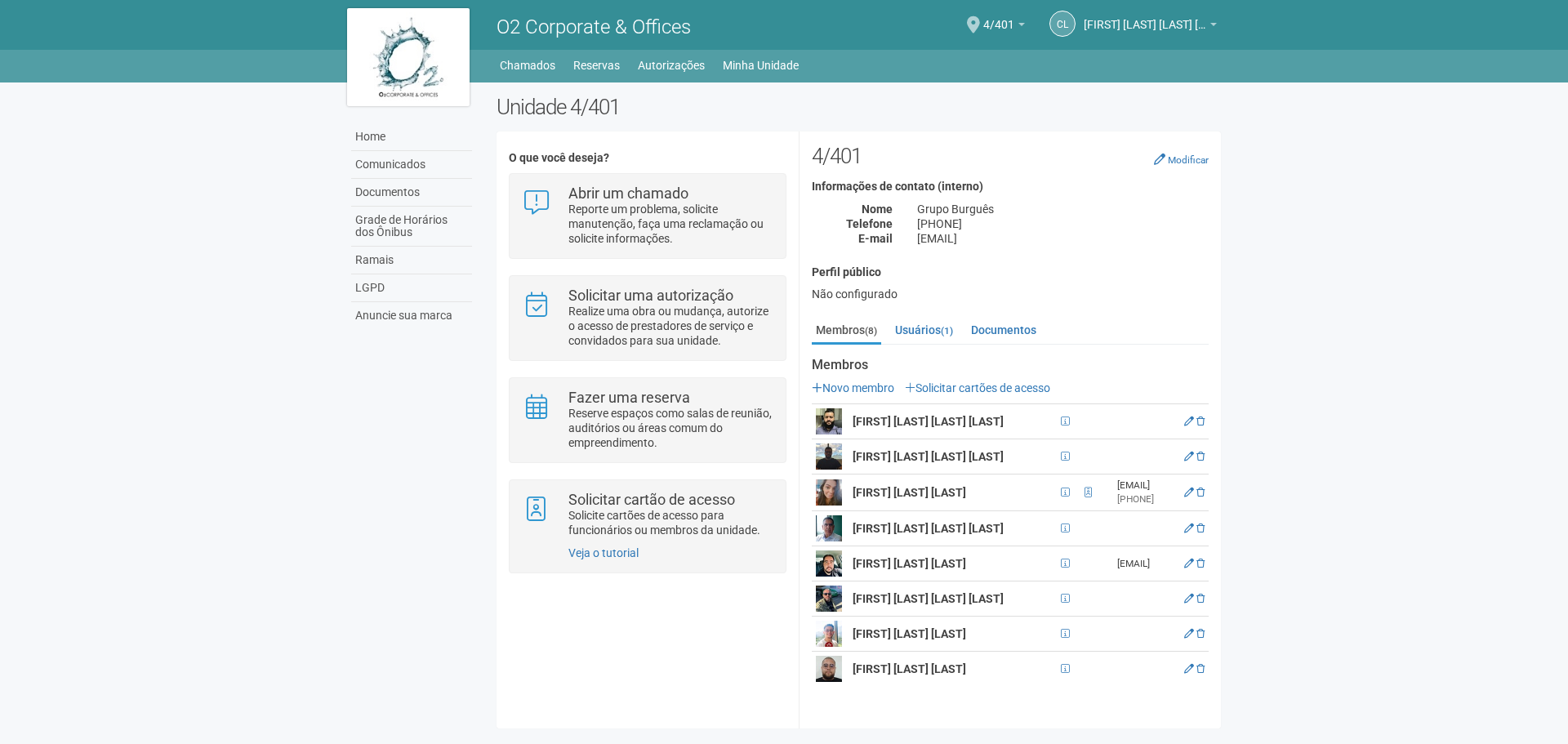 scroll, scrollTop: 0, scrollLeft: 0, axis: both 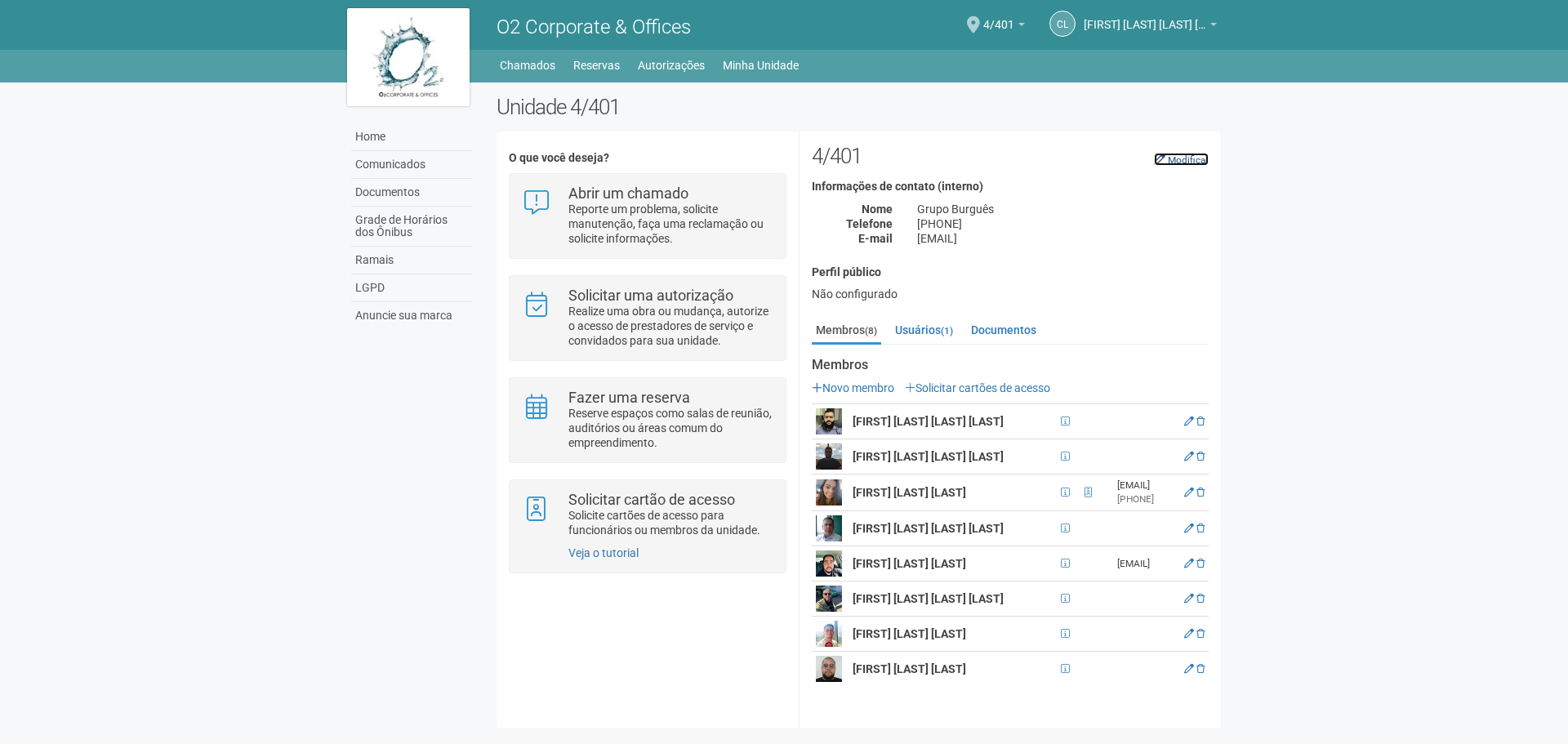 click on "Modificar" at bounding box center (1188, 160) 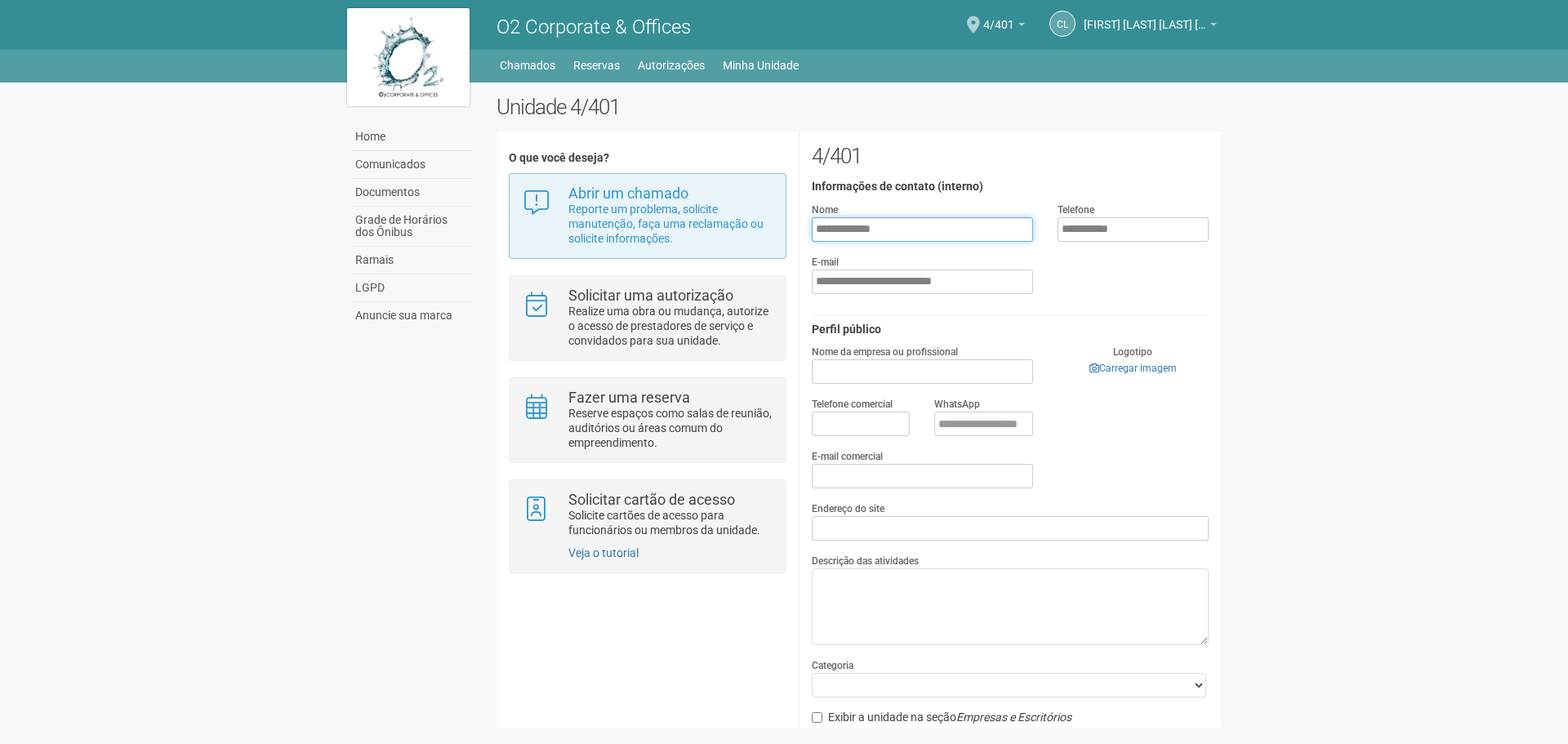 drag, startPoint x: 898, startPoint y: 231, endPoint x: 783, endPoint y: 231, distance: 115 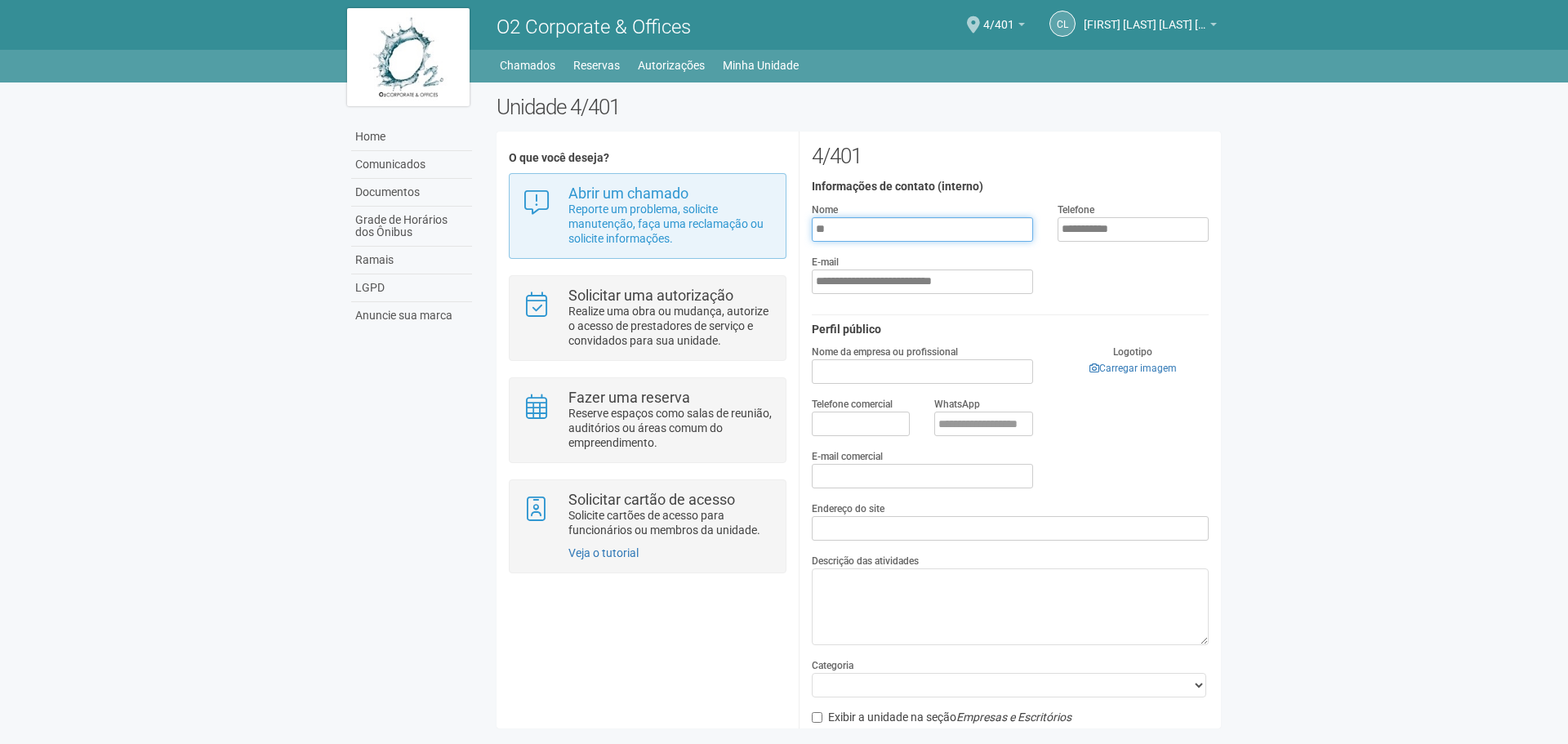 type on "*" 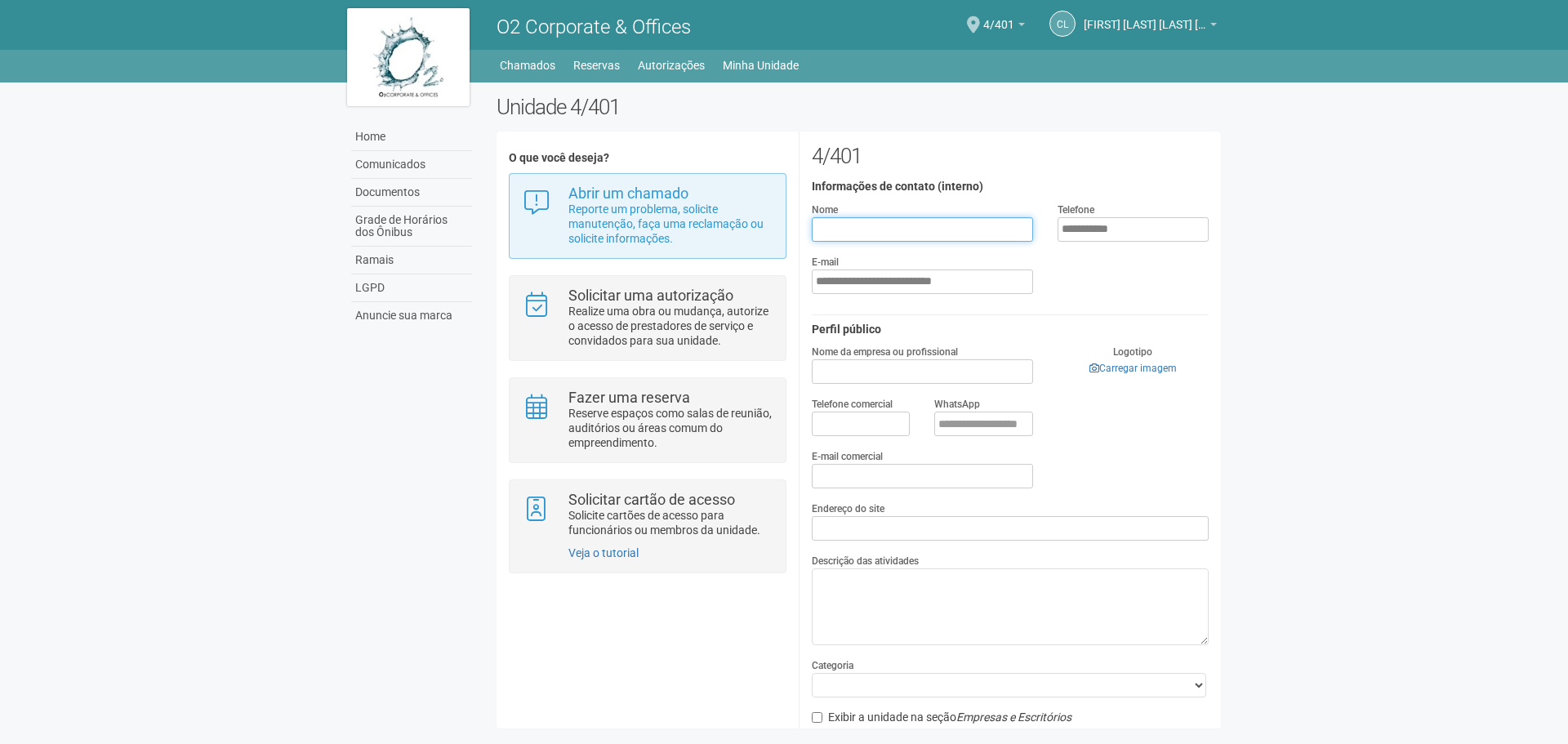 type on "*" 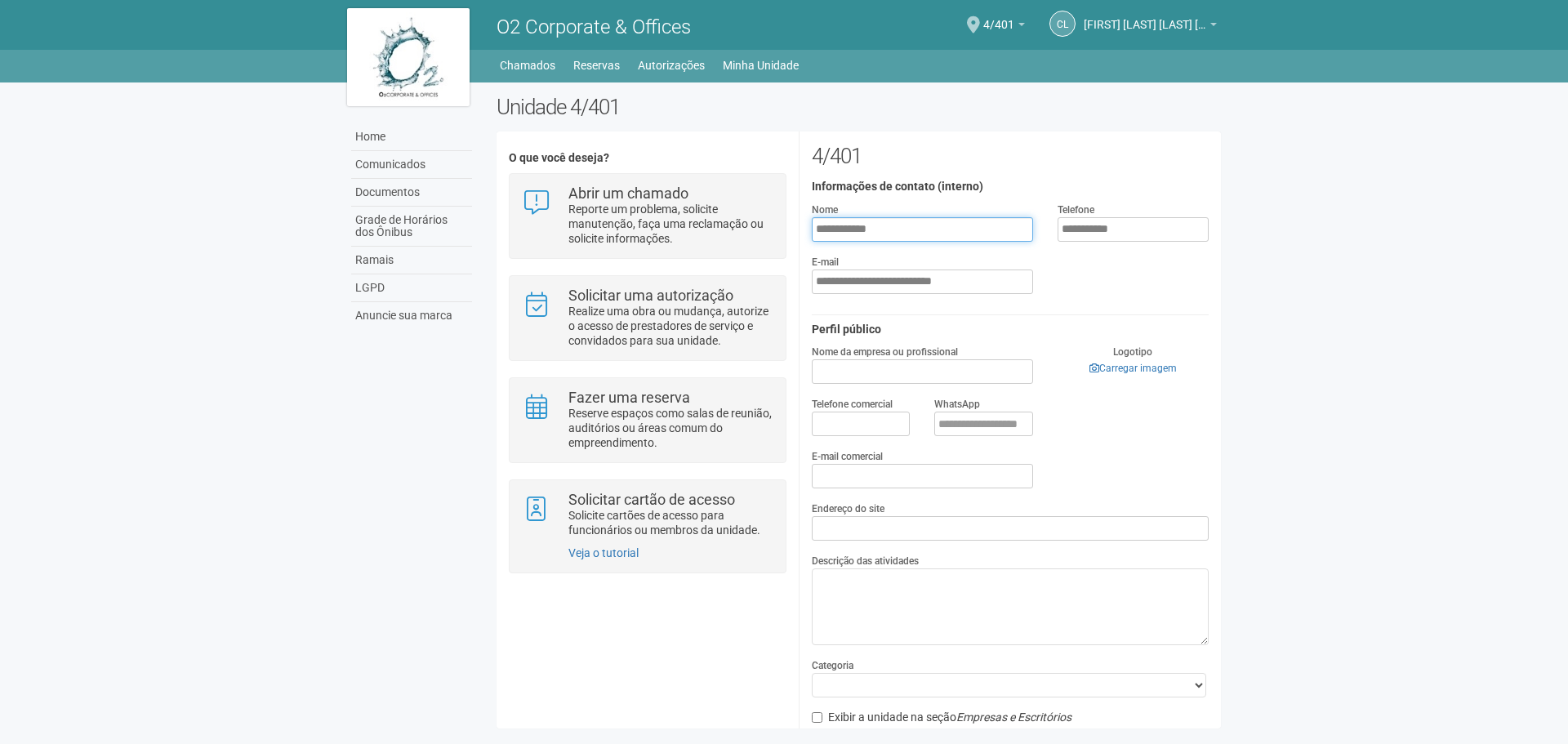 type on "**********" 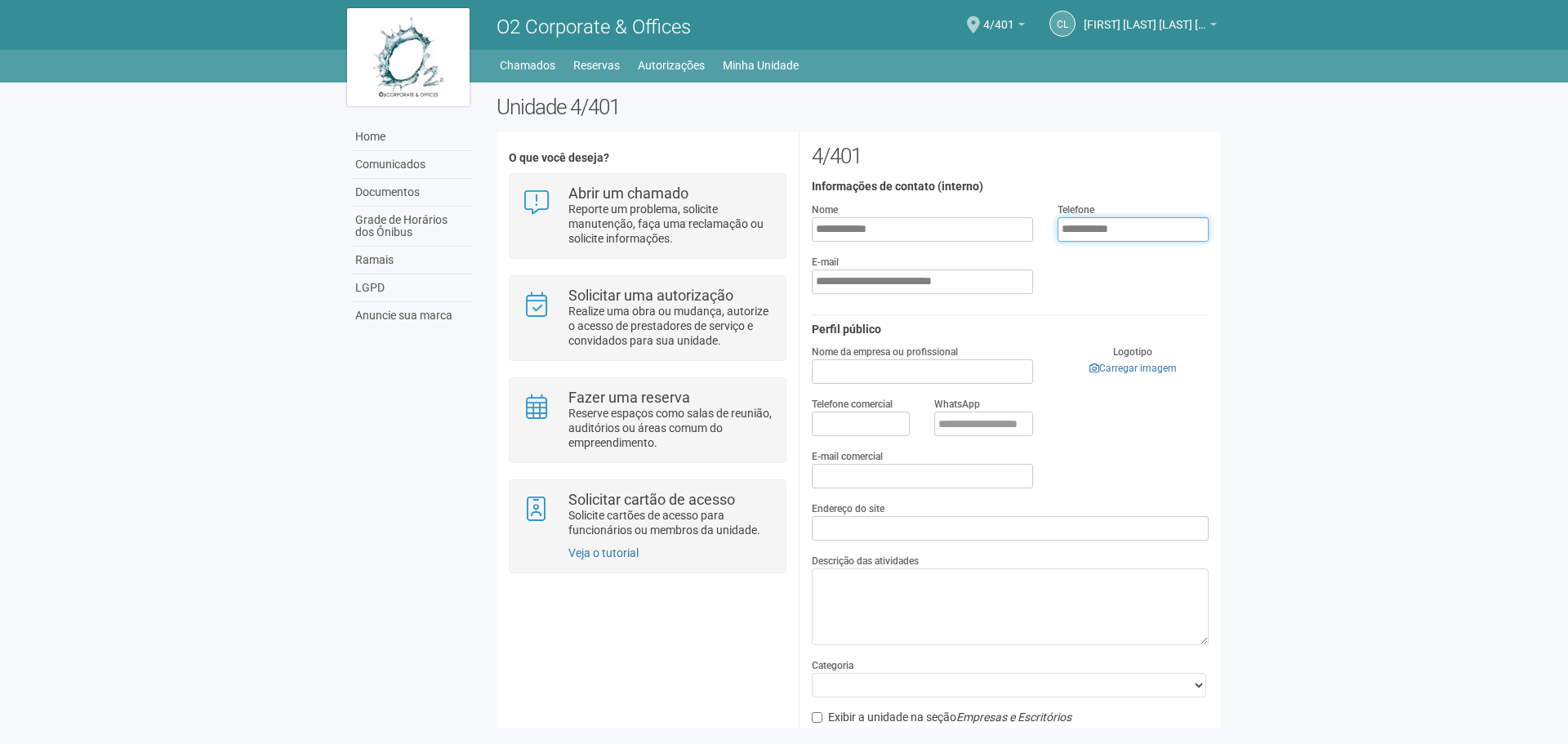 drag, startPoint x: 1134, startPoint y: 221, endPoint x: 1051, endPoint y: 226, distance: 83.15047 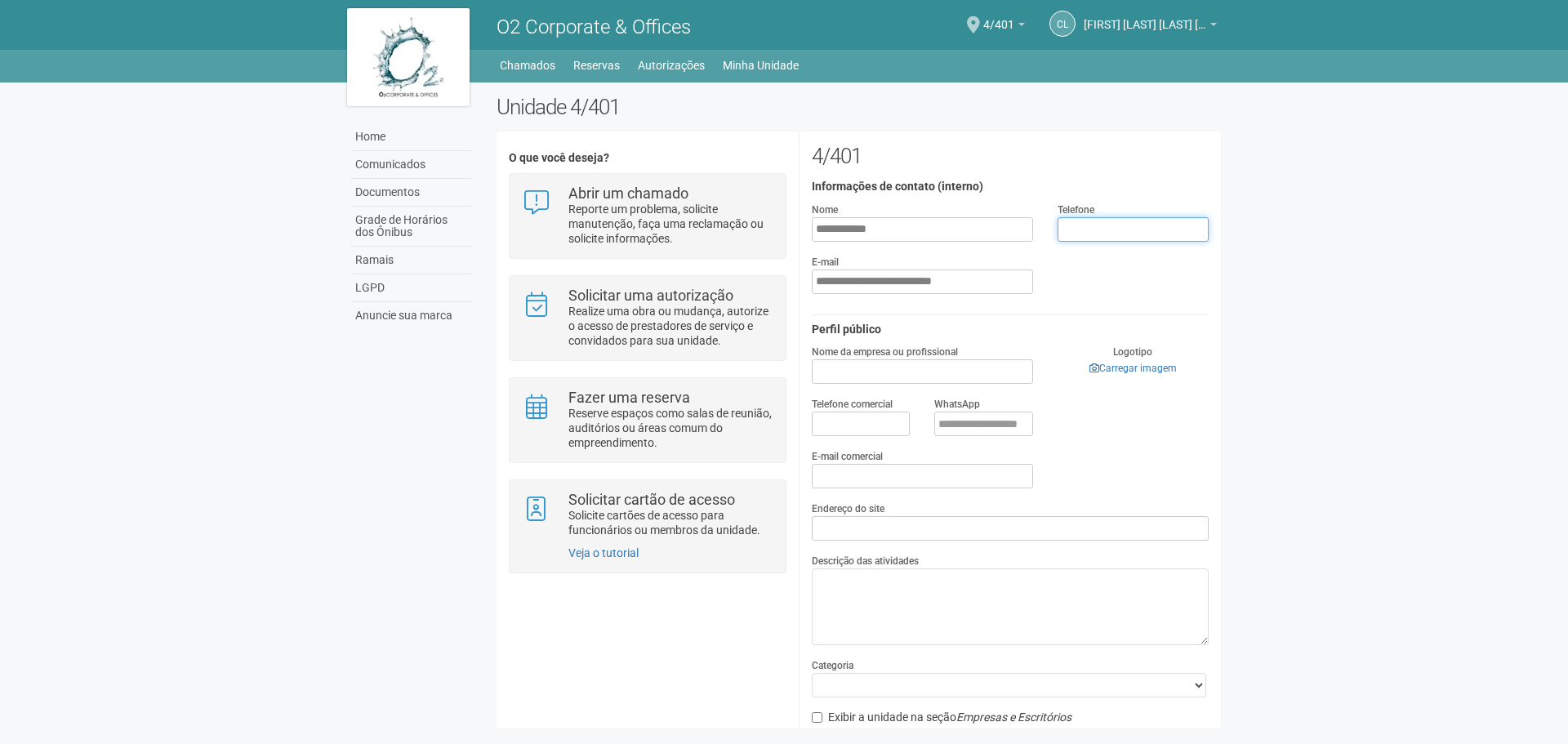 paste on "**********" 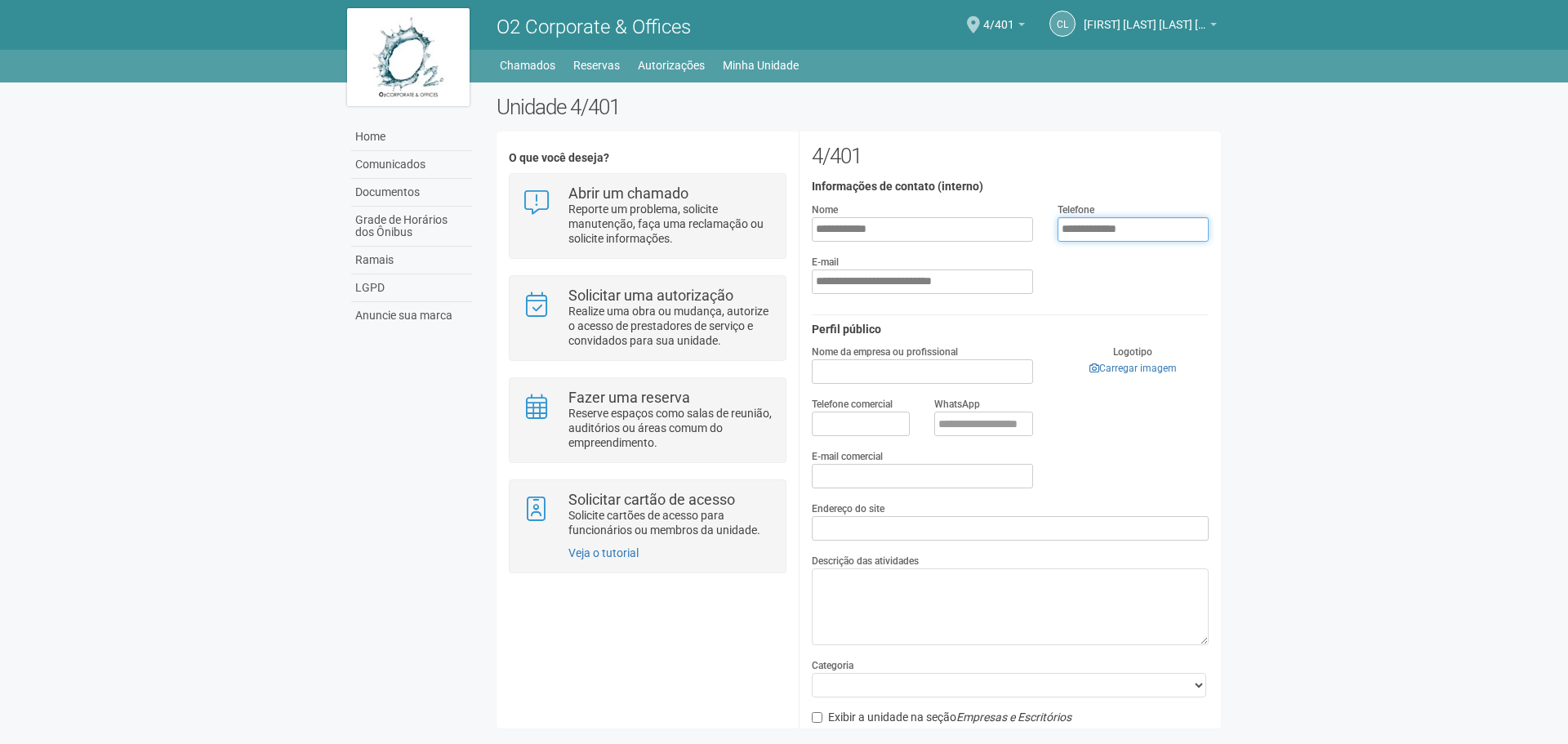 click on "**********" at bounding box center [1133, 229] 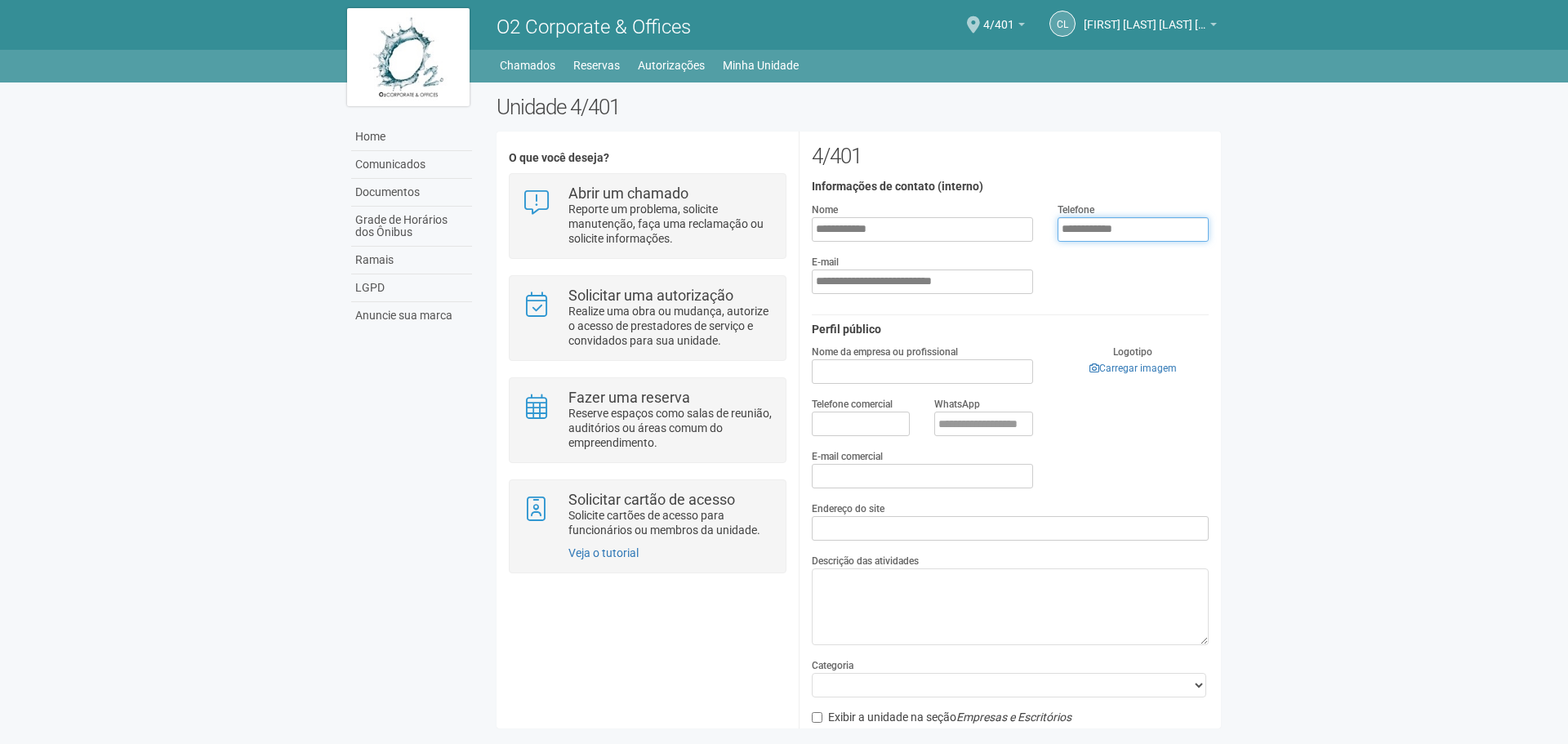 type on "**********" 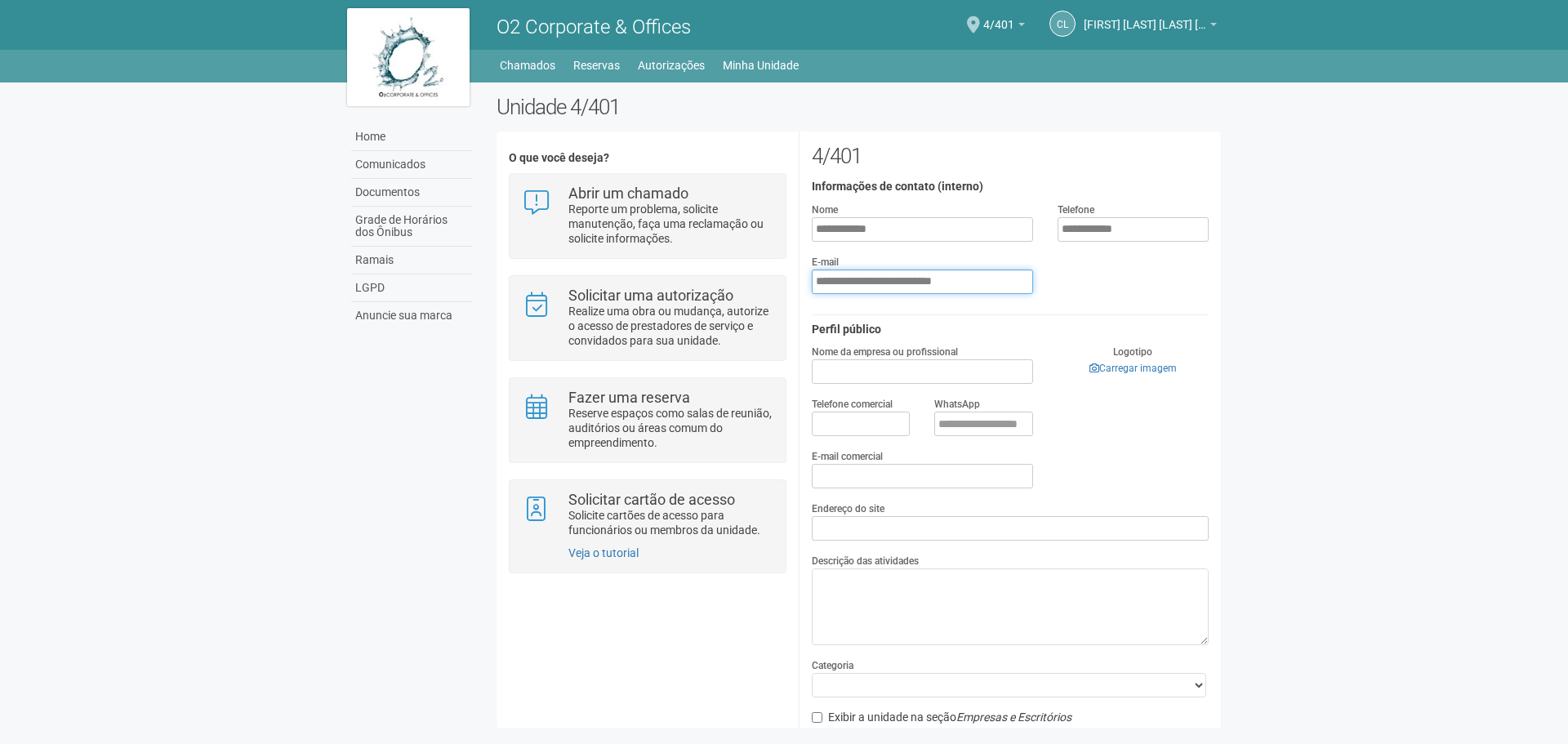 drag, startPoint x: 994, startPoint y: 291, endPoint x: 804, endPoint y: 293, distance: 190.0105 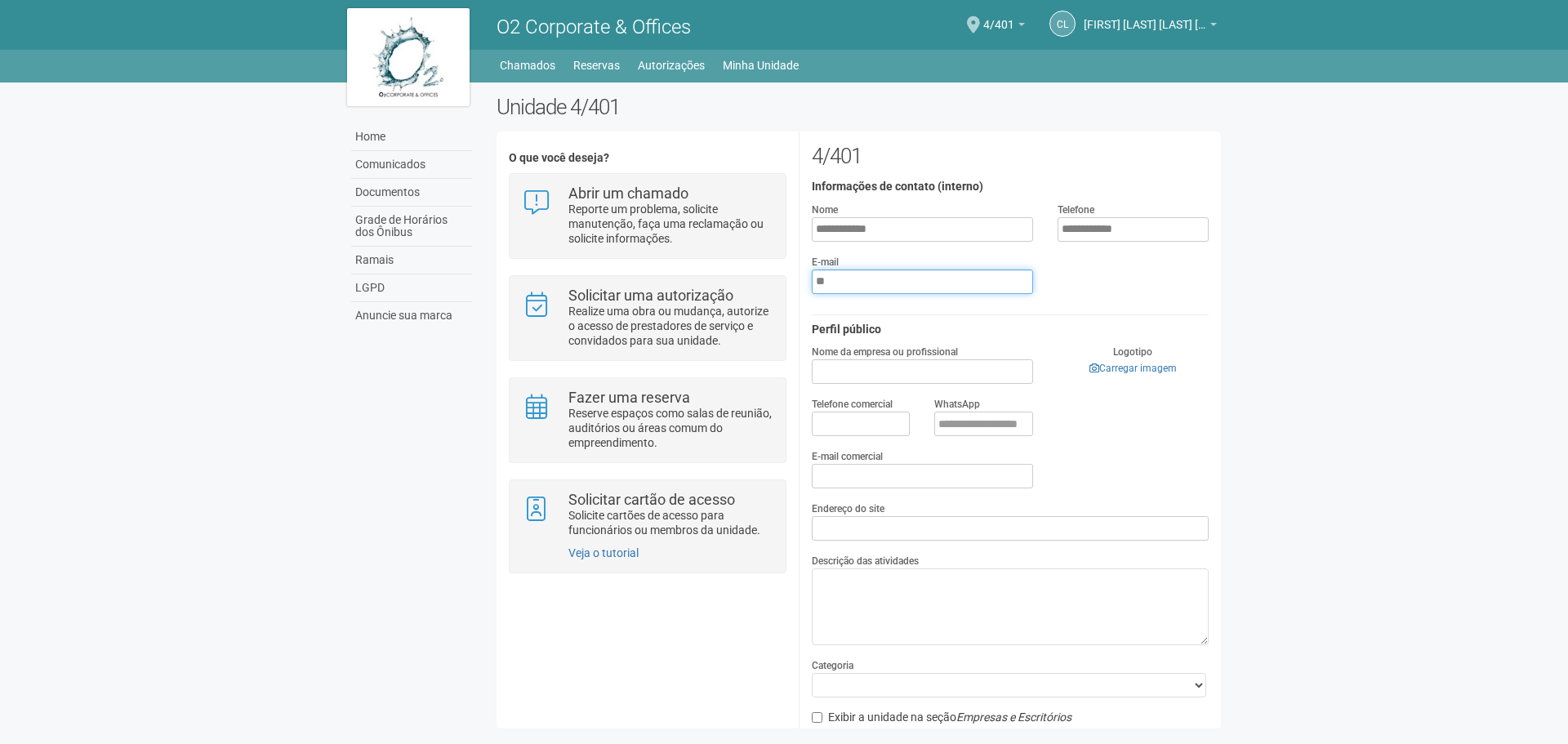type on "*" 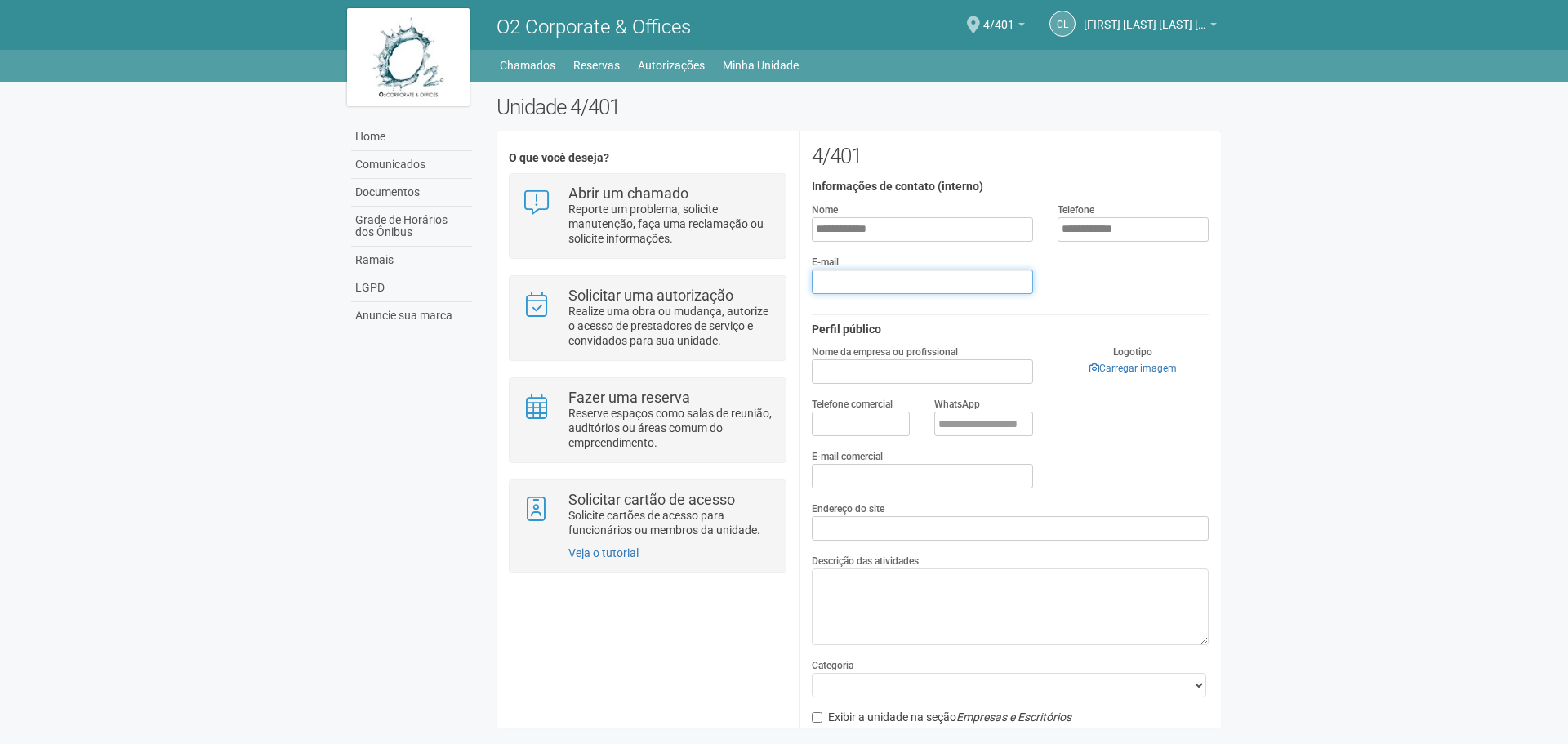 type on "*" 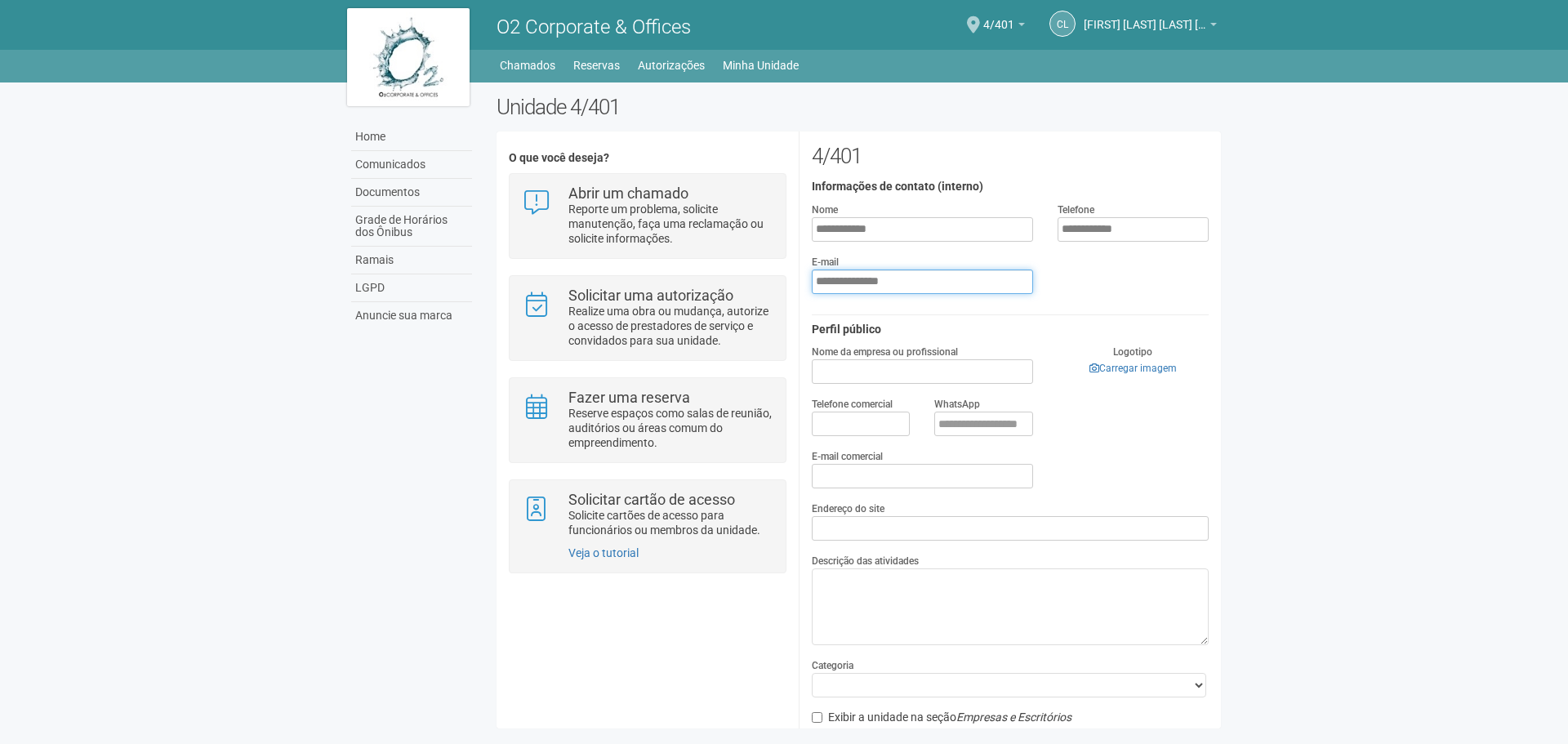 type on "**********" 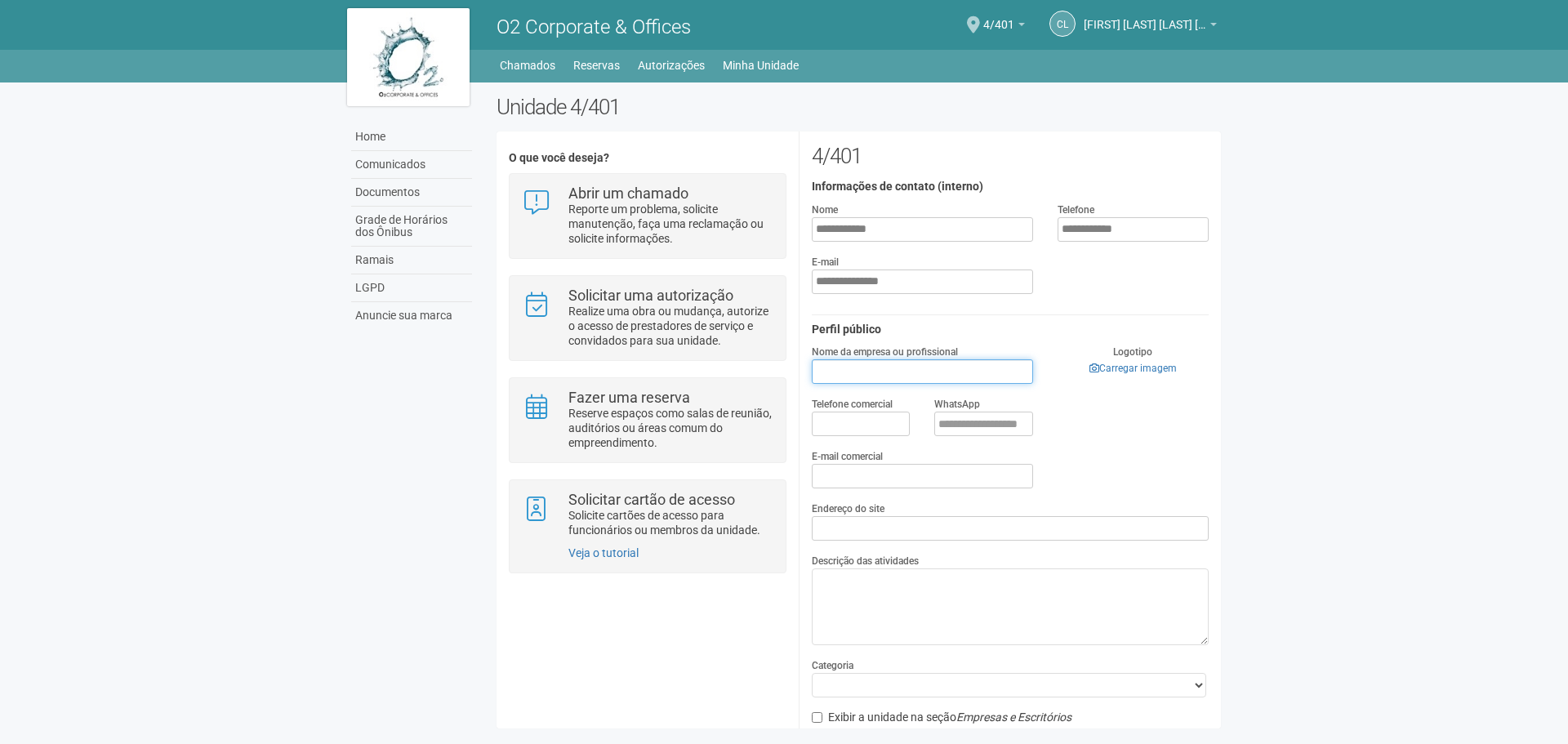 click on "Nome da empresa ou profissional" at bounding box center (922, 372) 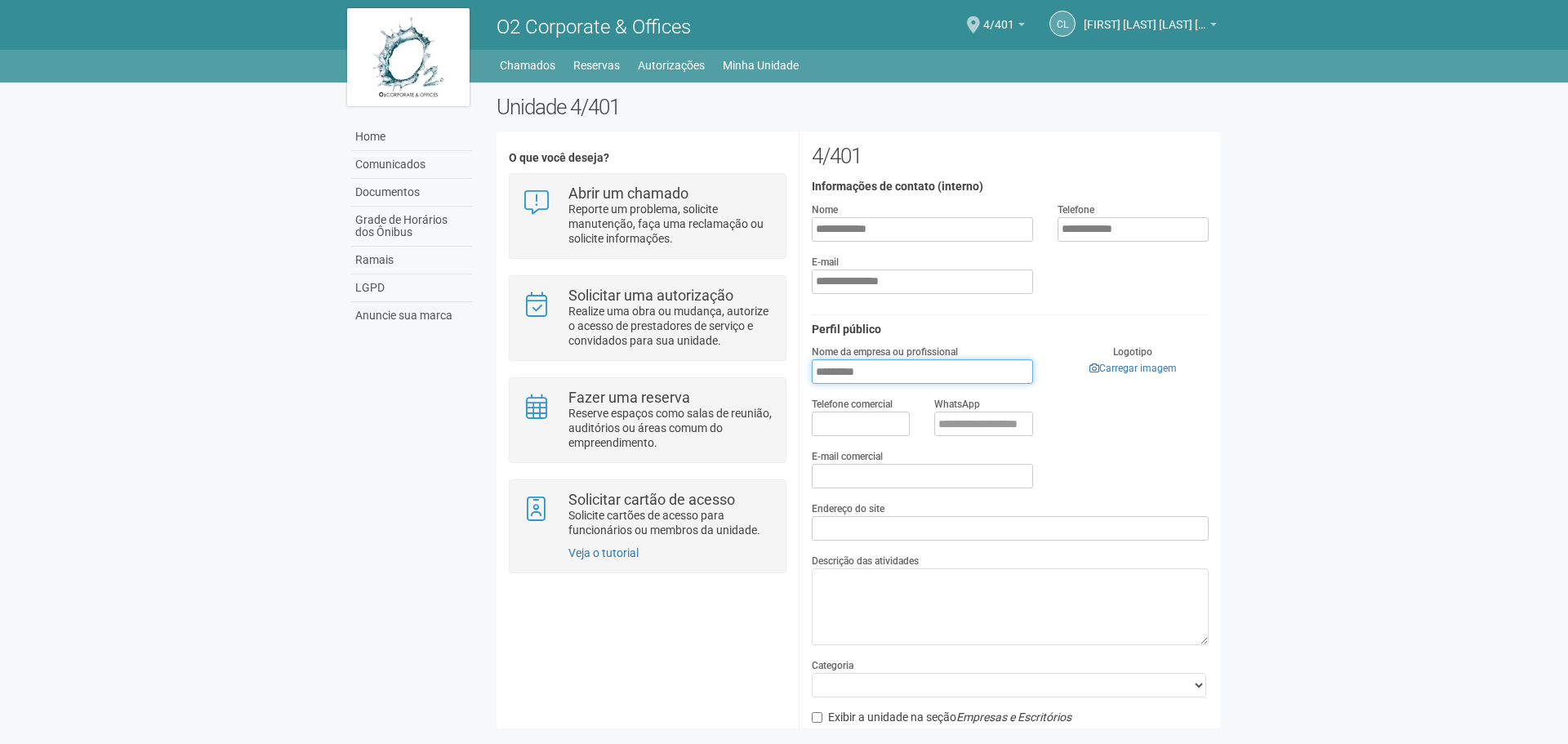 type on "*********" 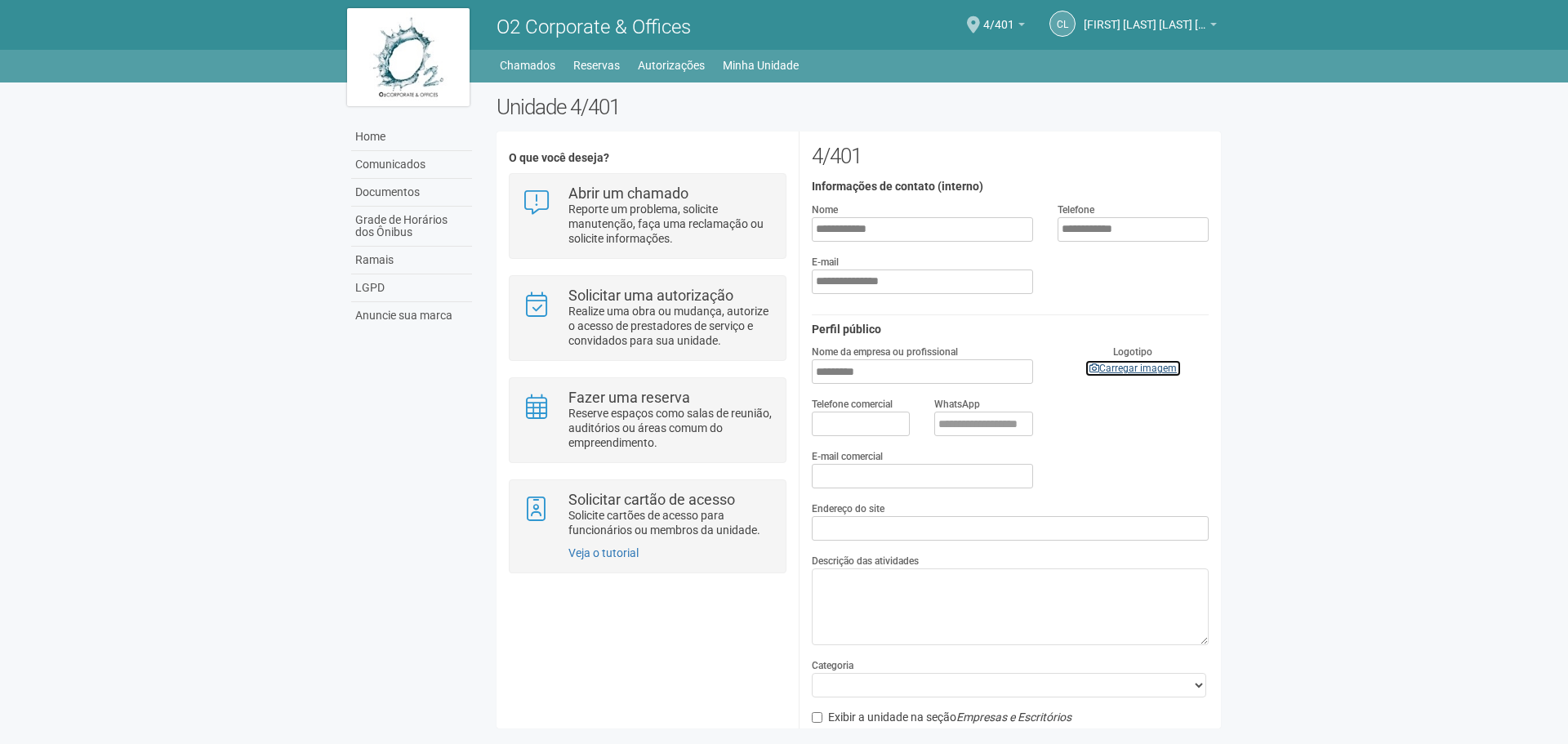 click on "Carregar imagem" at bounding box center (1133, 368) 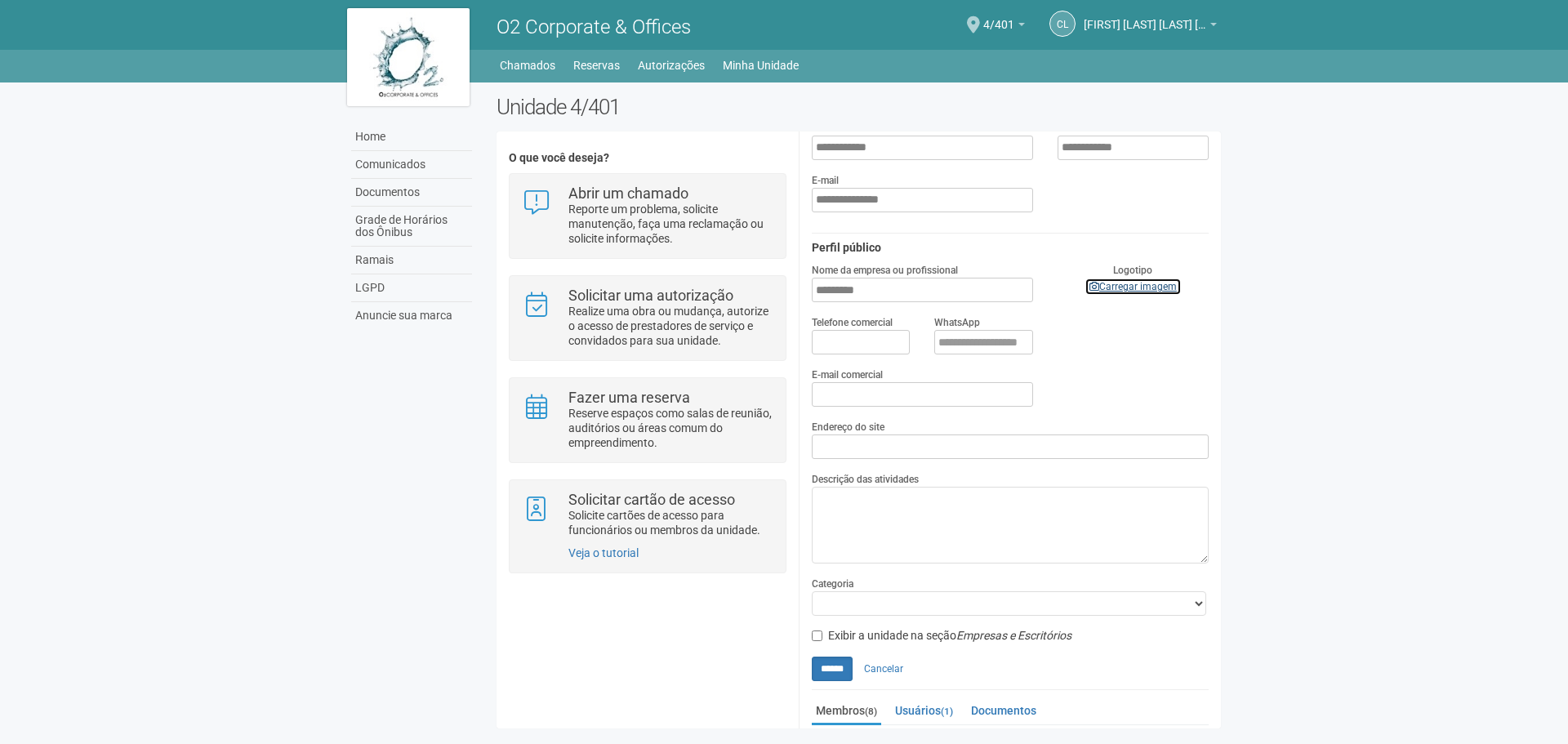 scroll, scrollTop: 0, scrollLeft: 0, axis: both 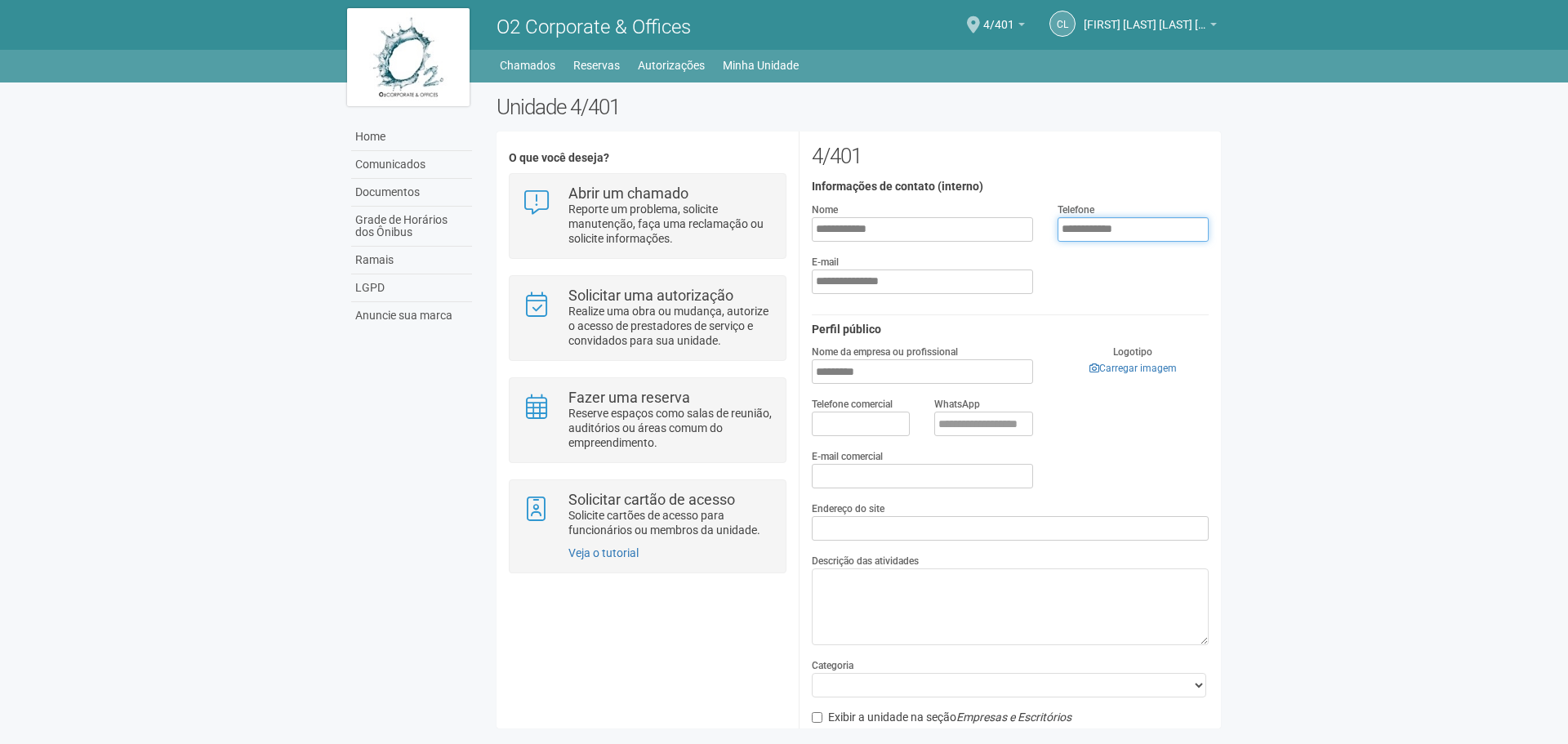 drag, startPoint x: 1143, startPoint y: 225, endPoint x: 1071, endPoint y: 234, distance: 72.56032 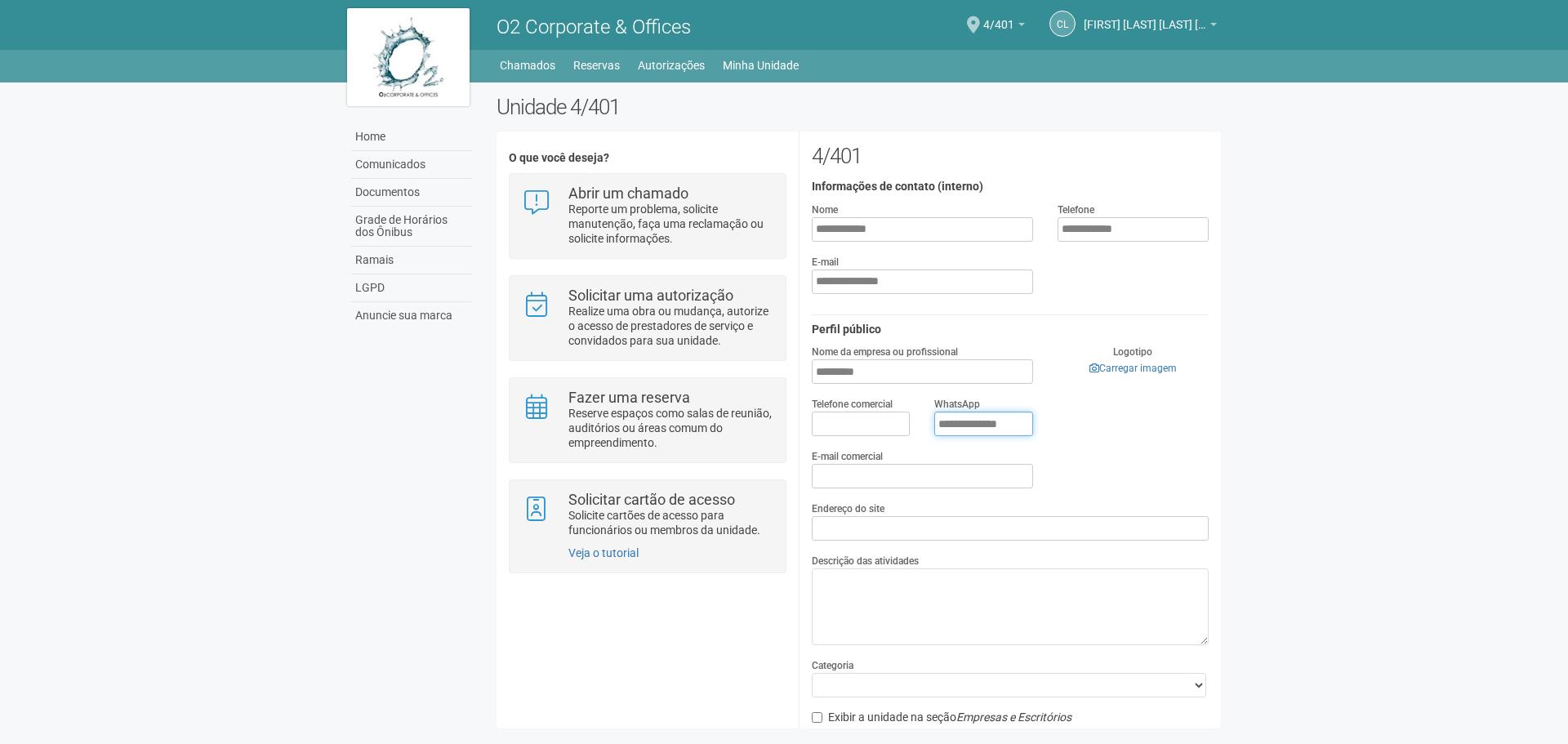 click on "*" at bounding box center [983, 424] 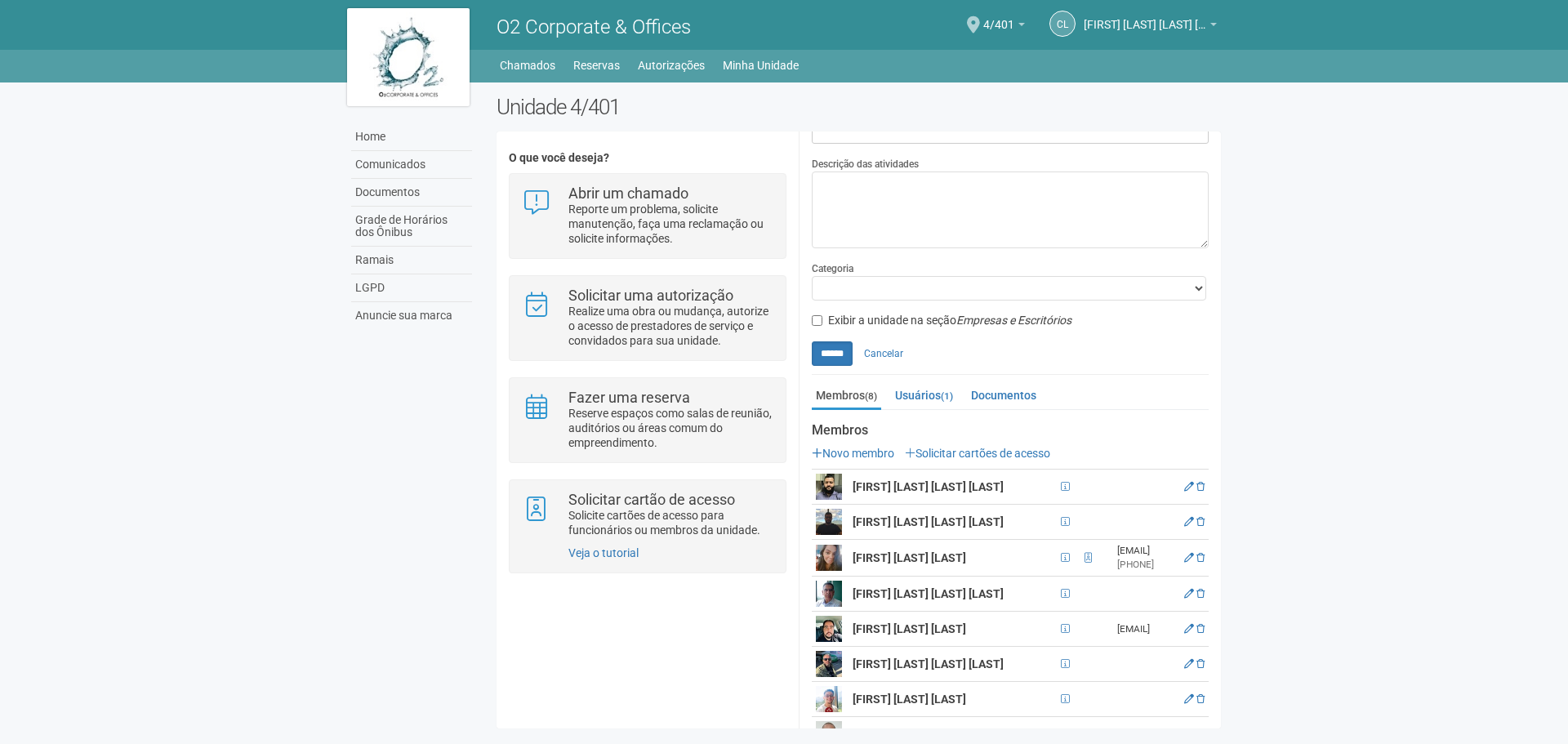 scroll, scrollTop: 474, scrollLeft: 0, axis: vertical 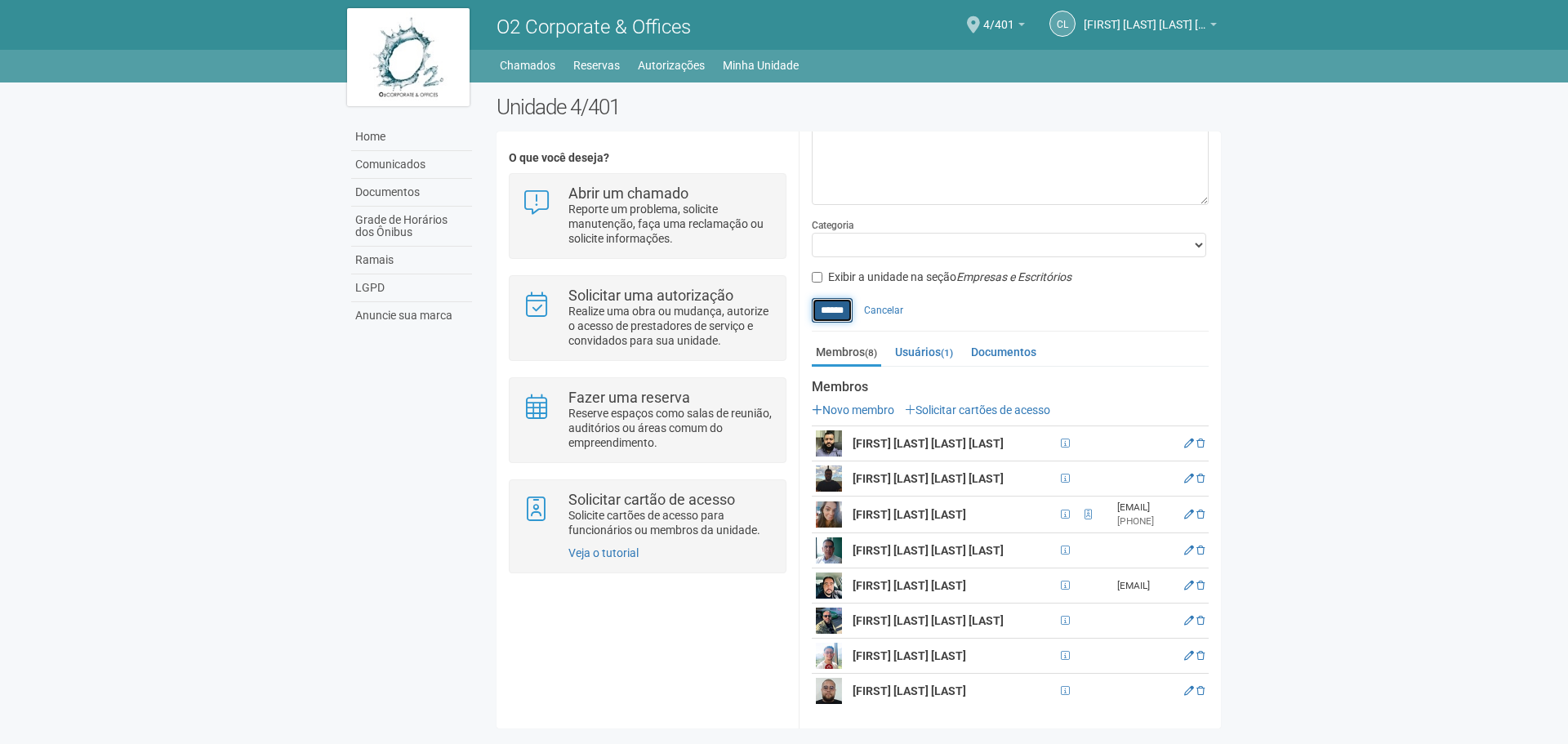 type 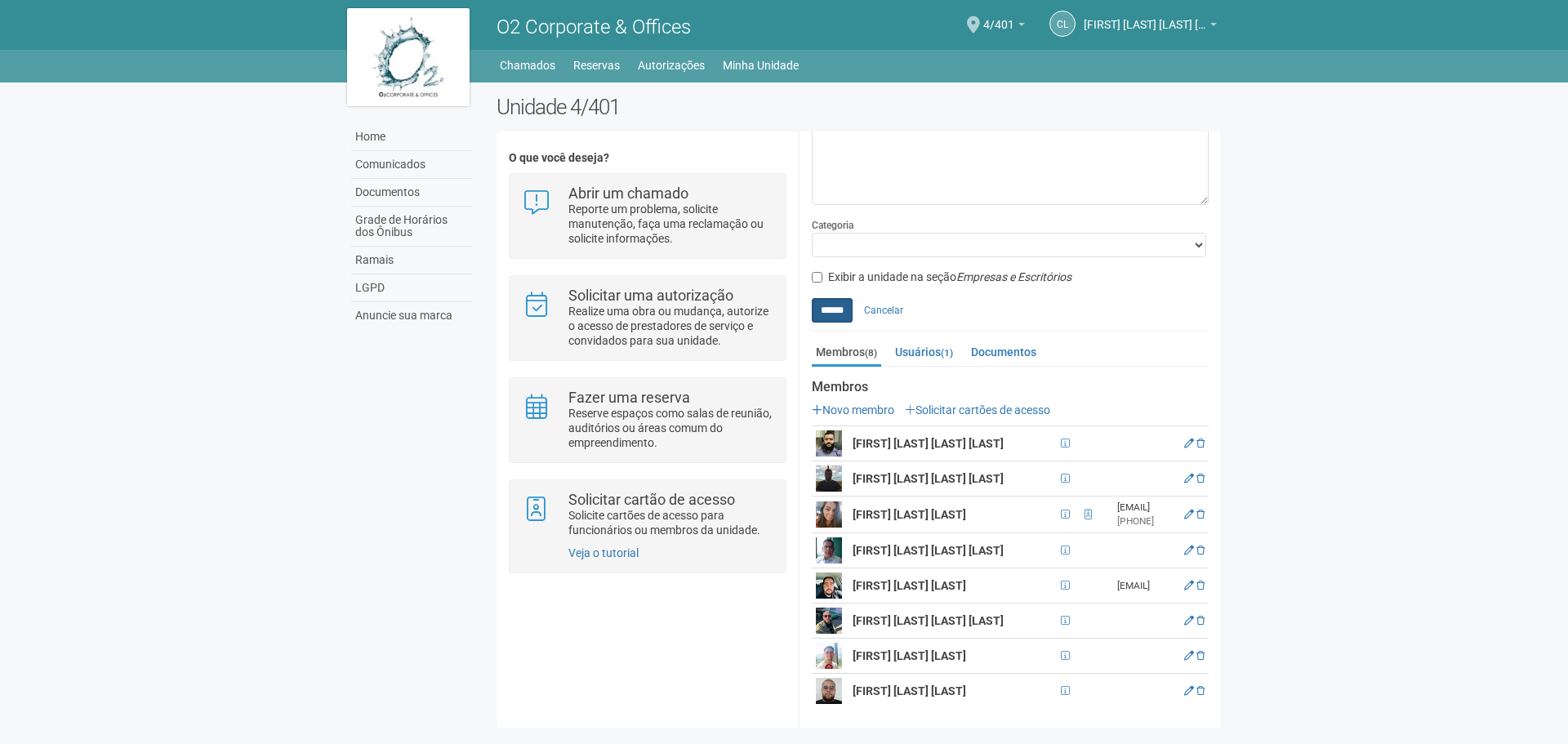 type on "**********" 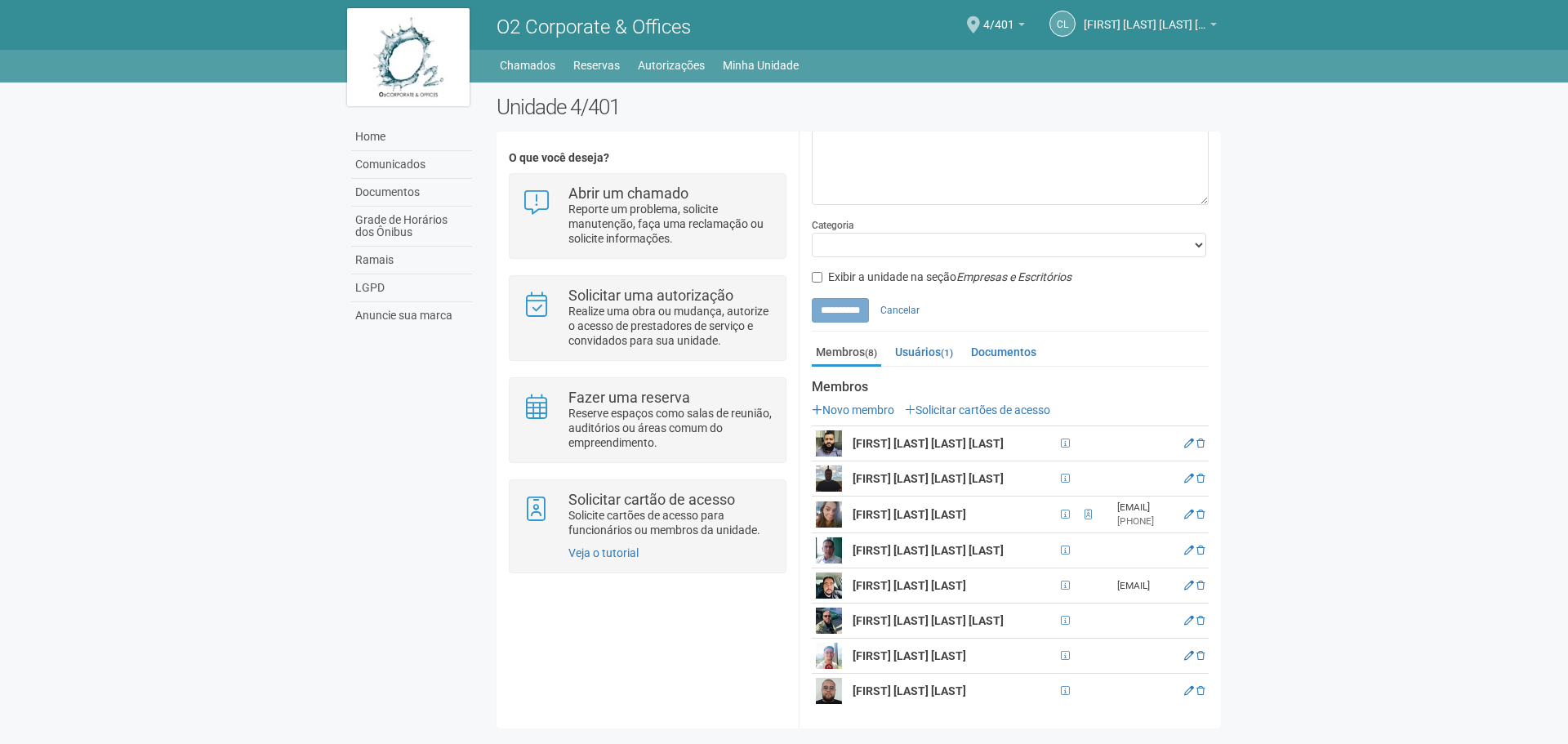 scroll, scrollTop: 311, scrollLeft: 0, axis: vertical 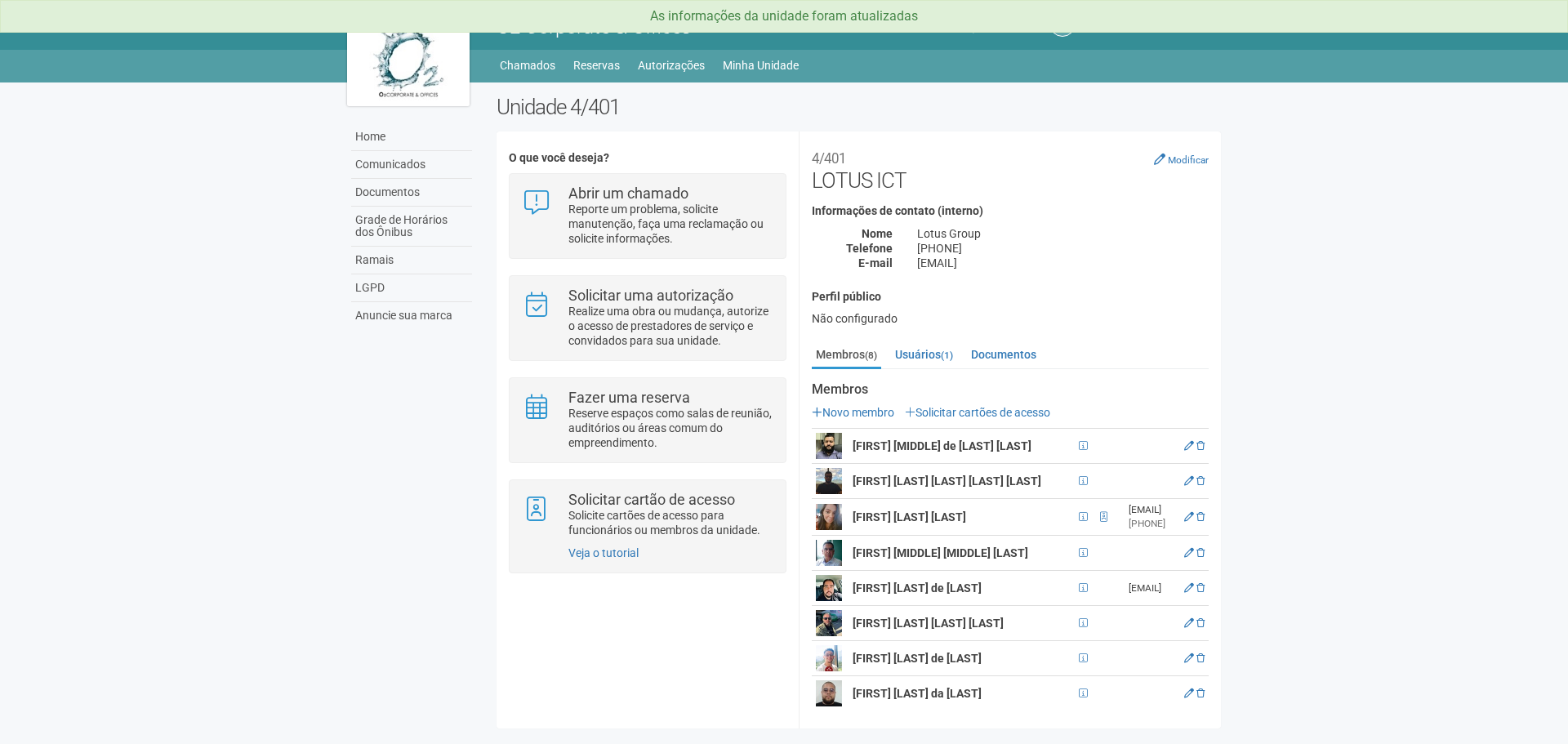 click on "4/401
LOTUS ICT" at bounding box center (1010, 168) 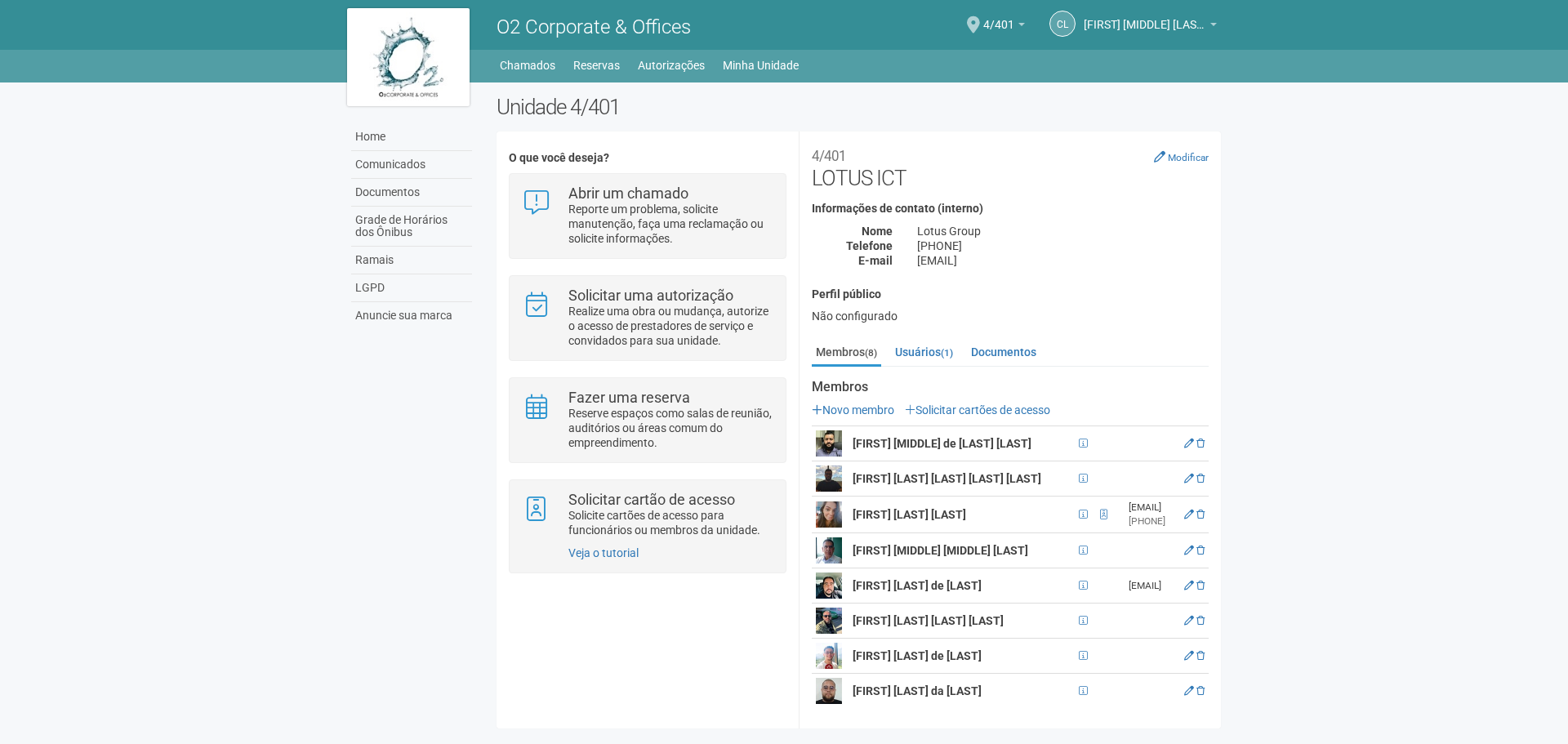 scroll, scrollTop: 43, scrollLeft: 0, axis: vertical 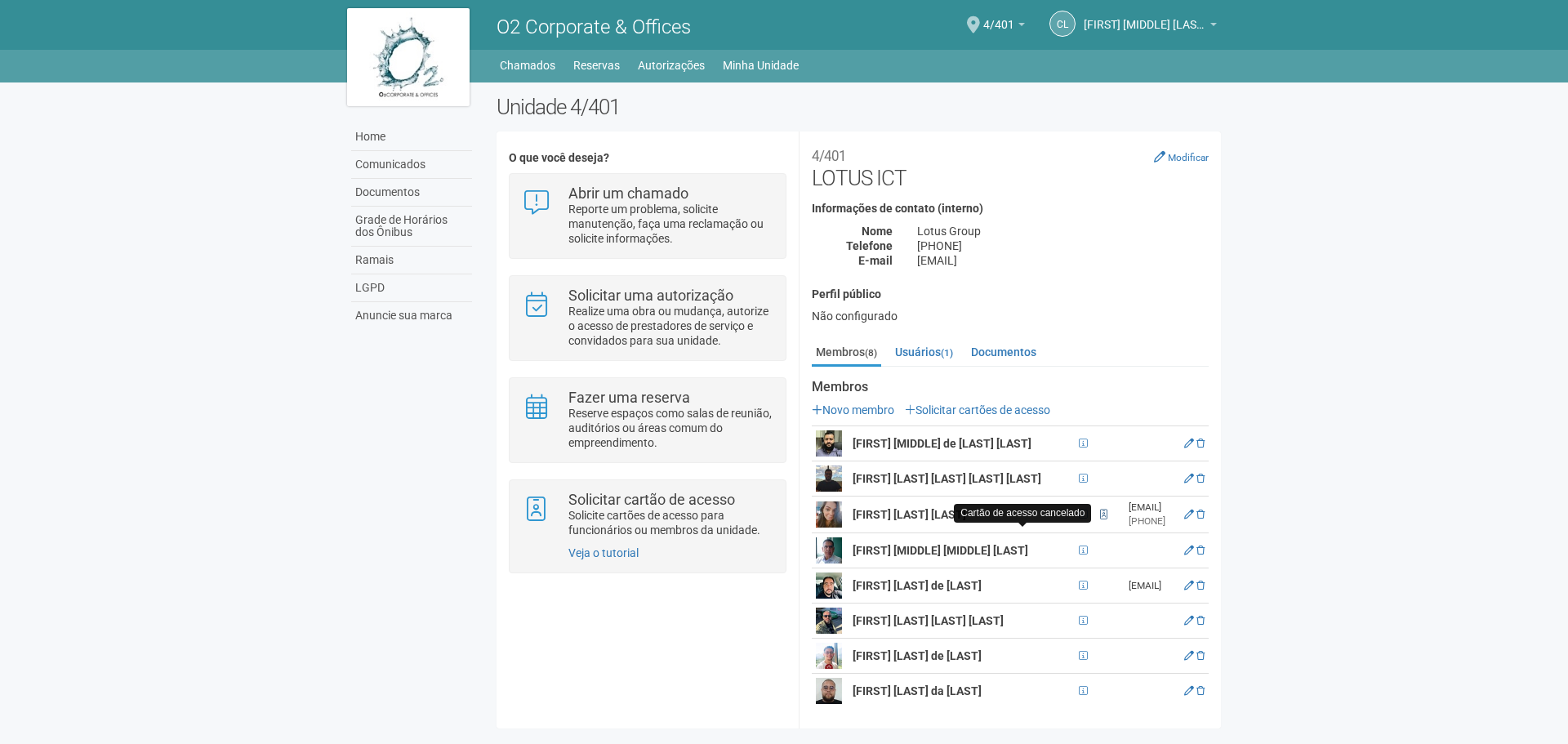 click at bounding box center [1103, 515] 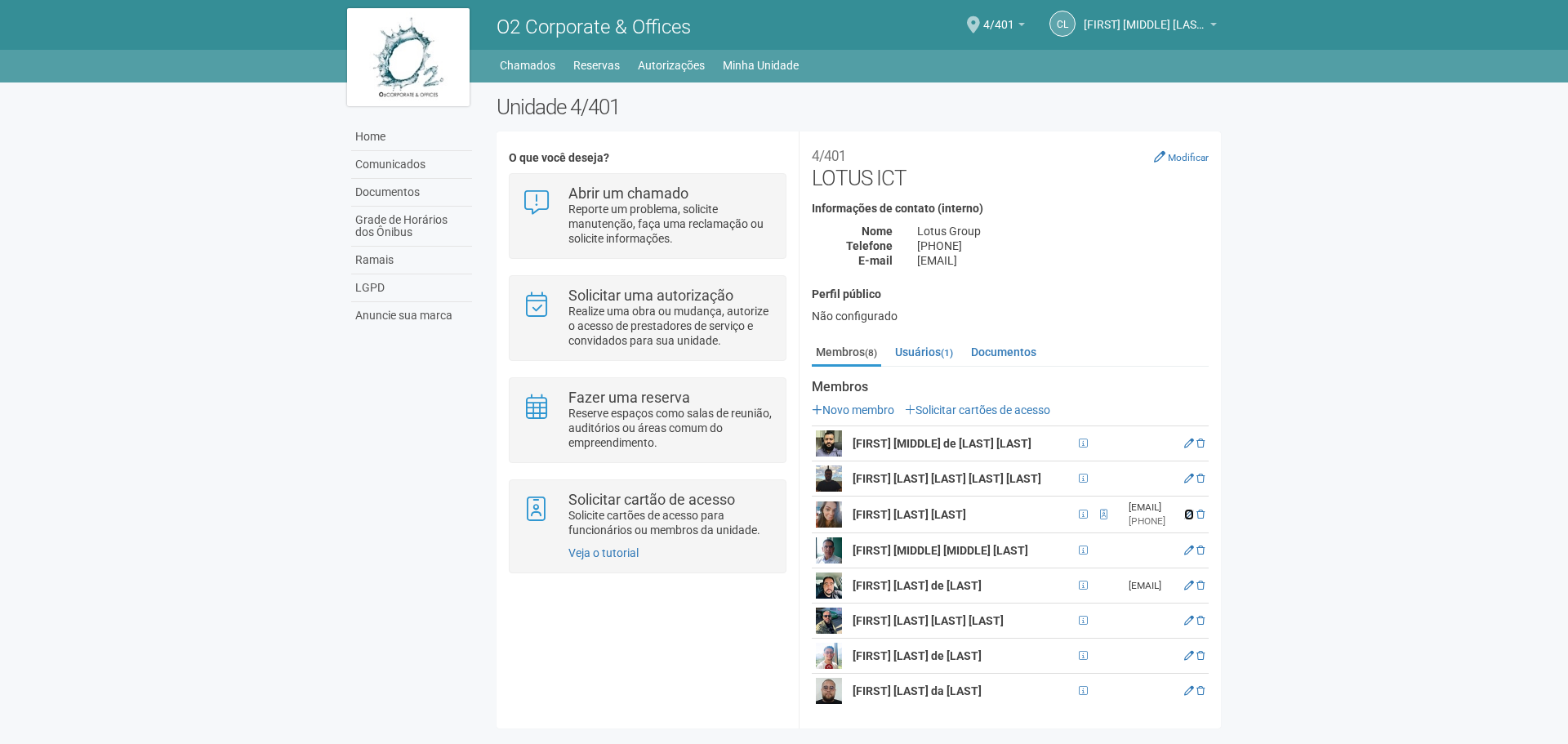click at bounding box center (1189, 515) 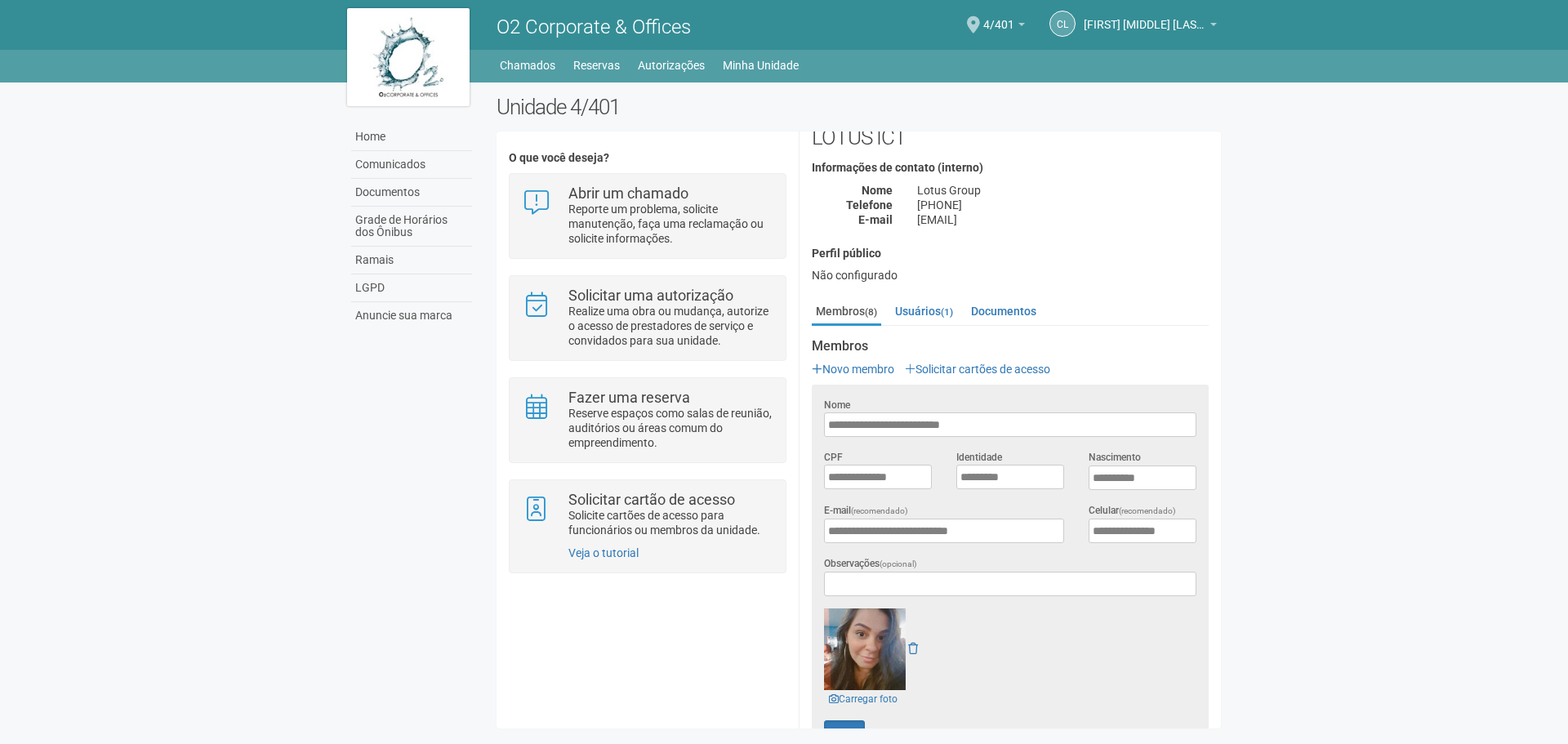 scroll, scrollTop: 0, scrollLeft: 0, axis: both 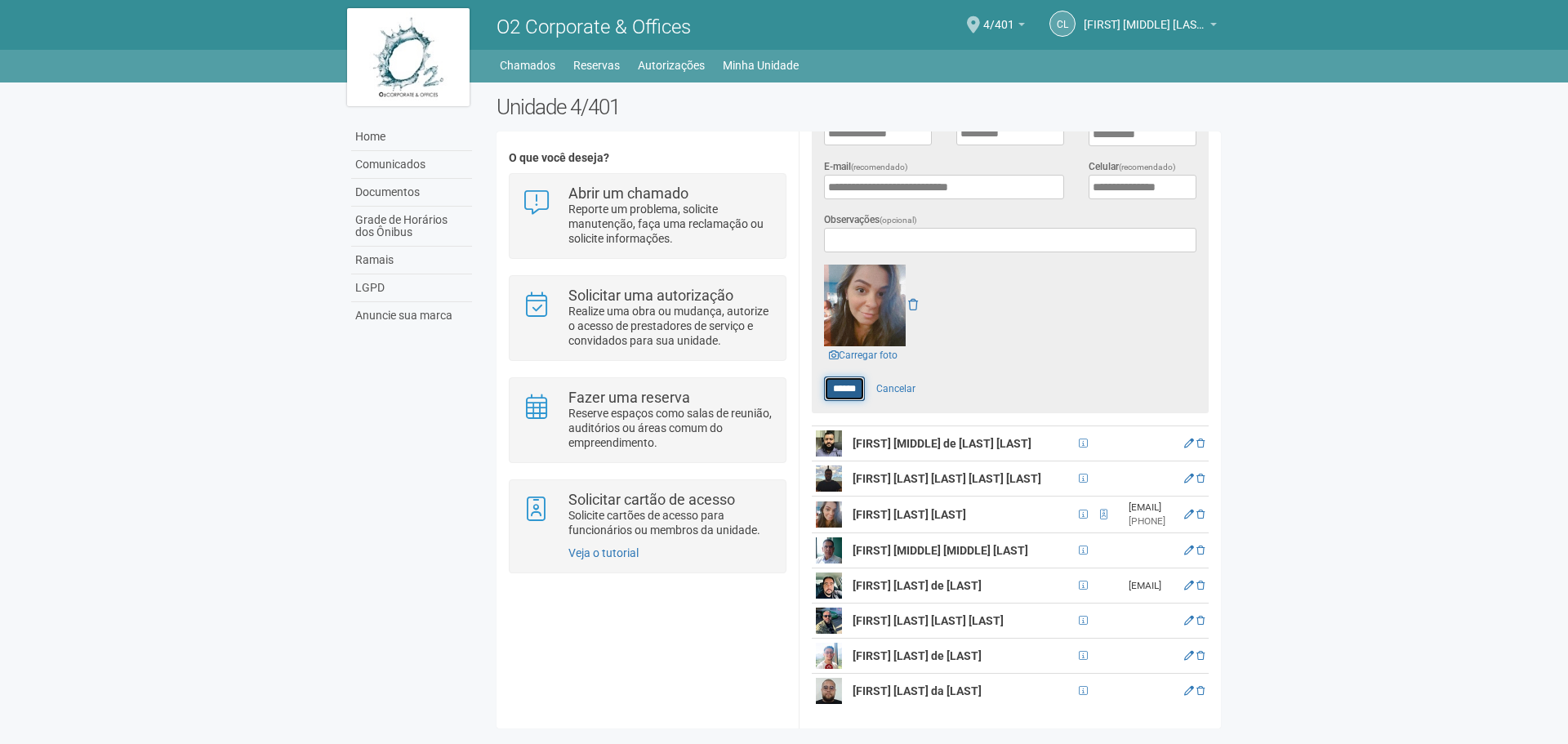 click on "******" at bounding box center [844, 389] 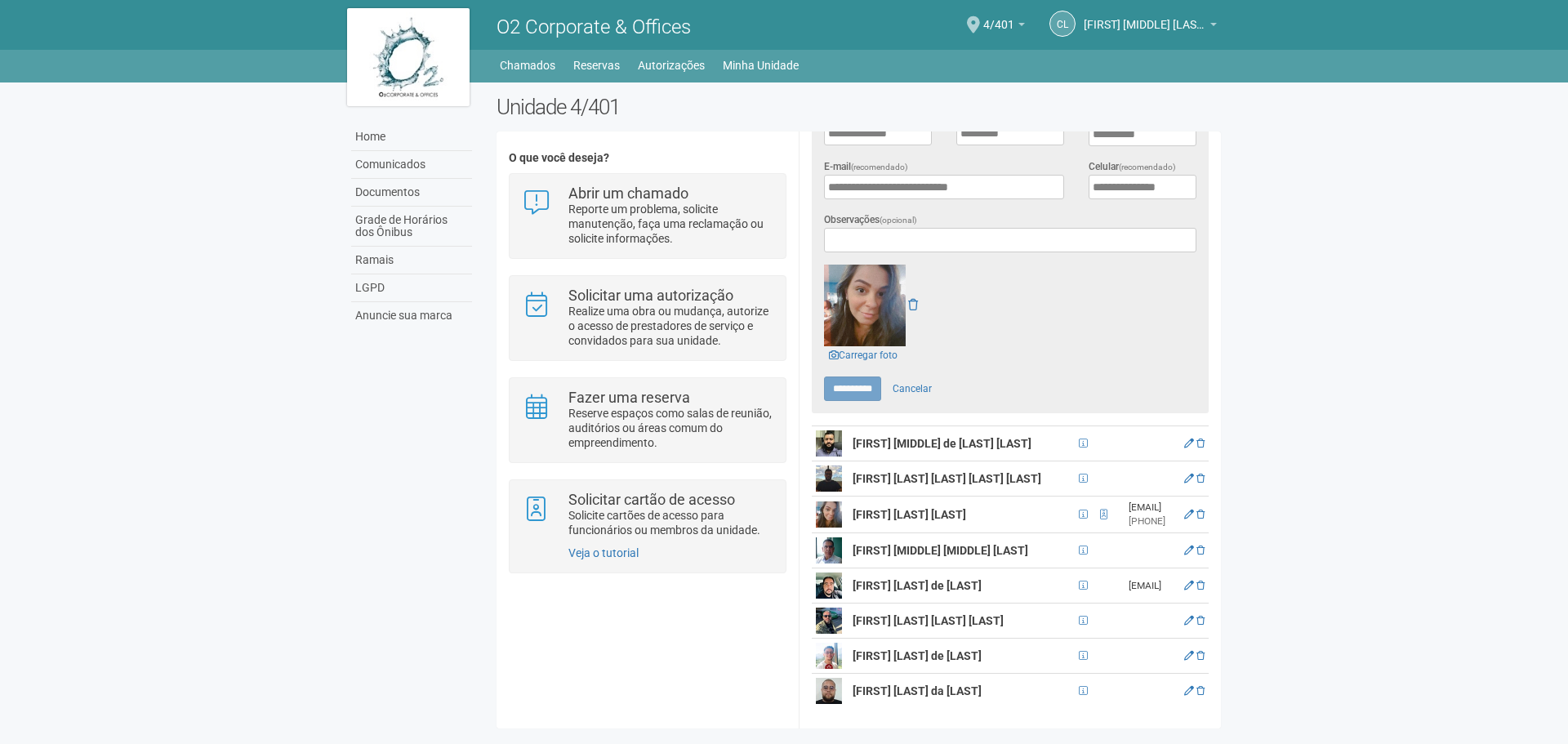 type on "******" 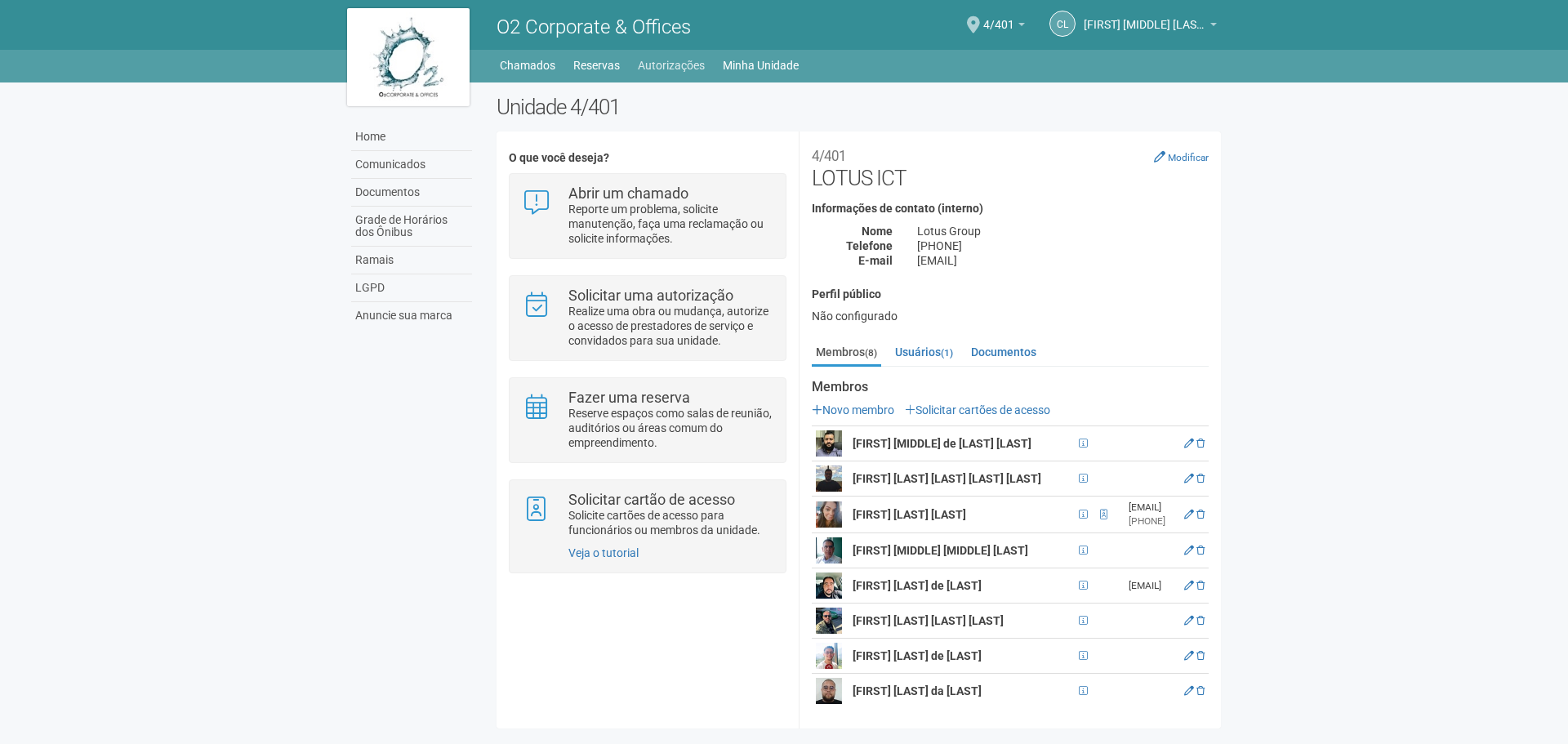 scroll, scrollTop: 43, scrollLeft: 0, axis: vertical 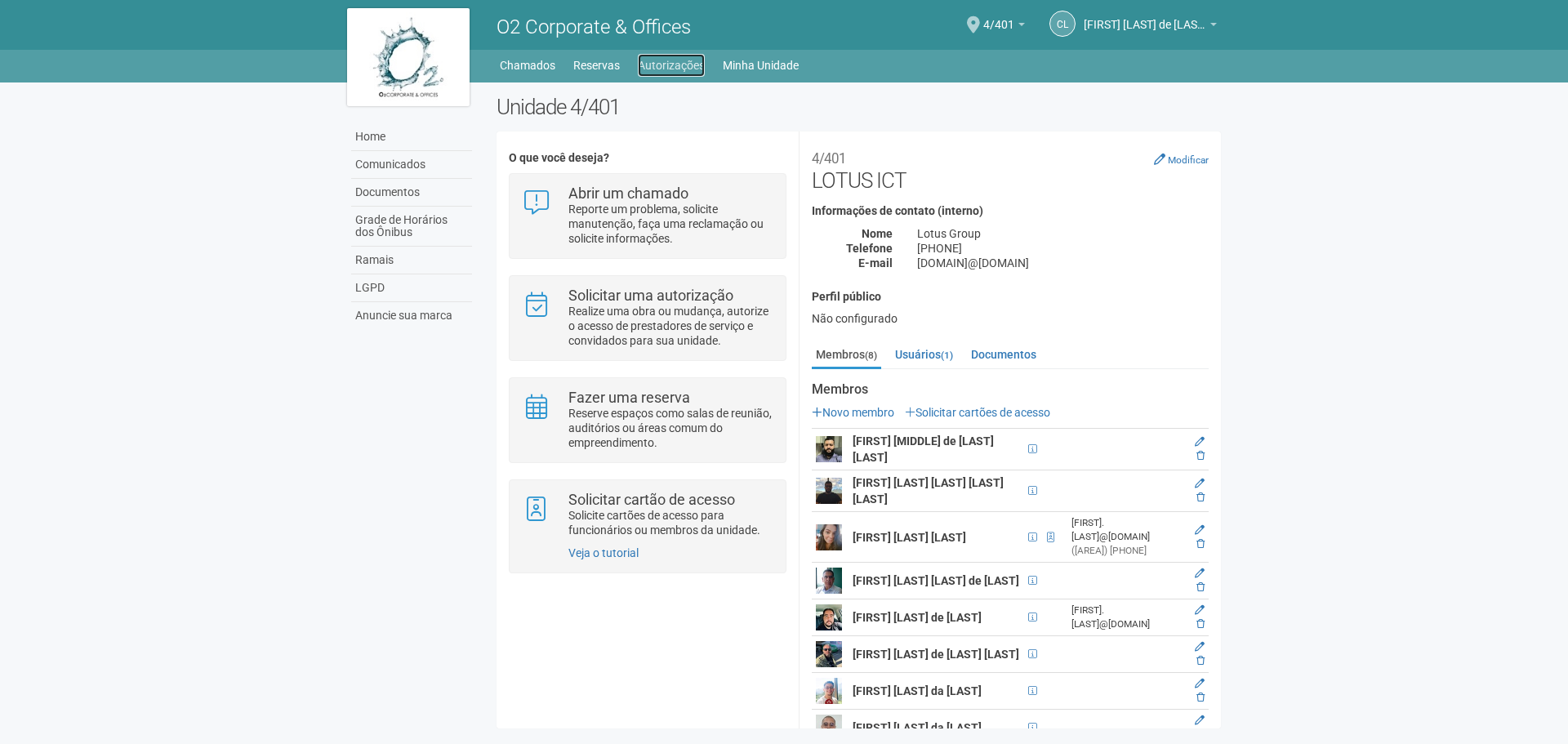 click on "Autorizações" at bounding box center (671, 65) 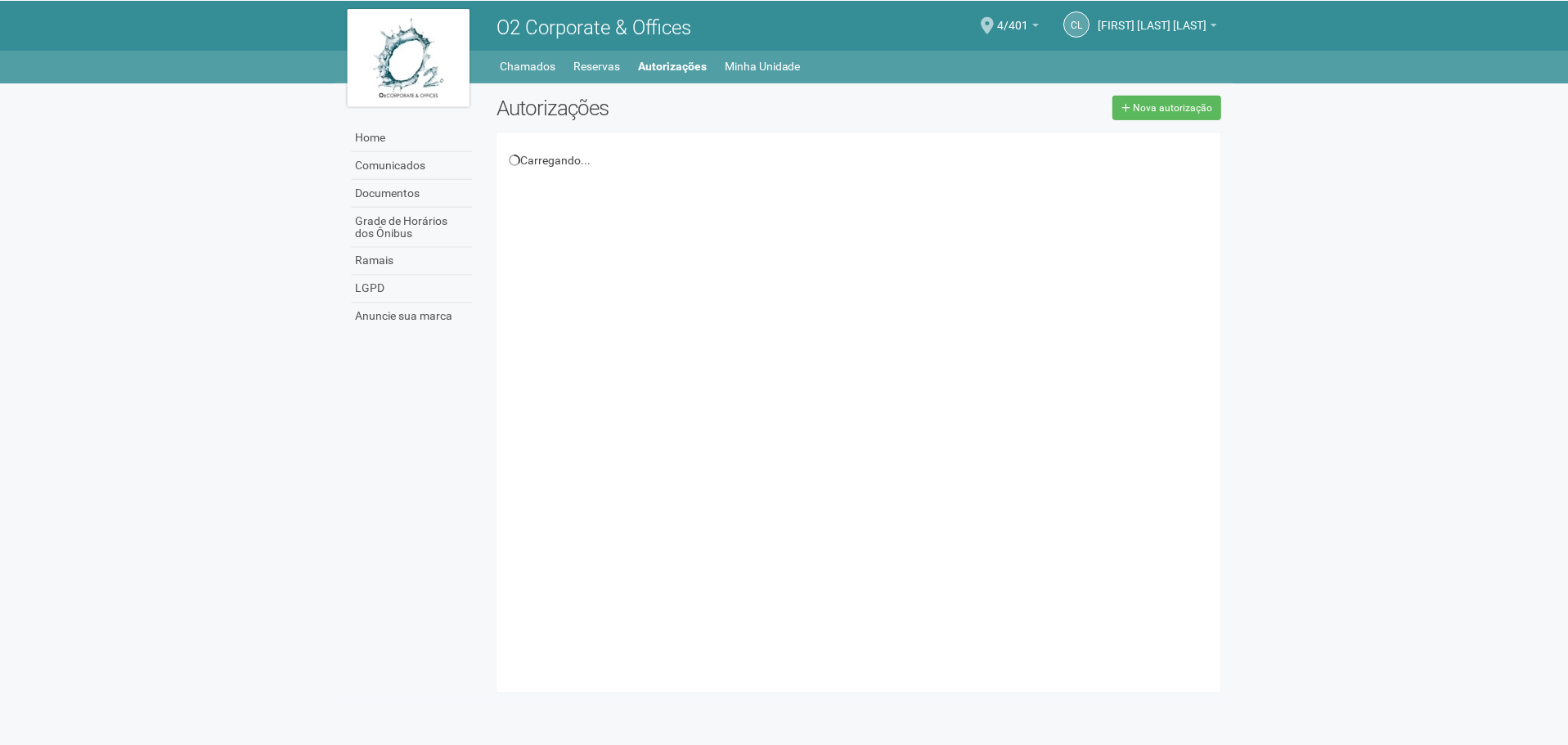scroll, scrollTop: 0, scrollLeft: 0, axis: both 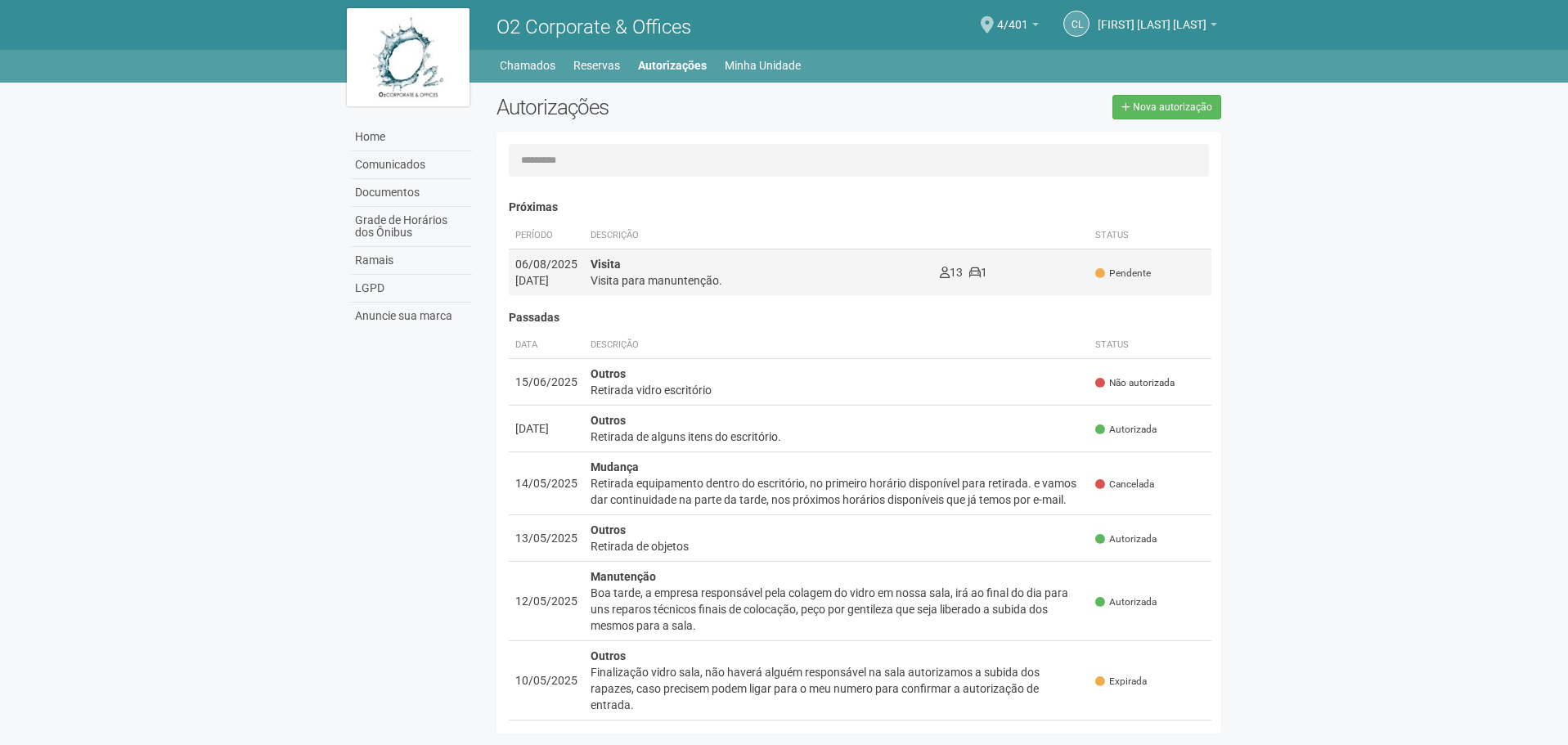 click on "Visita para manuntenção." at bounding box center (758, 280) 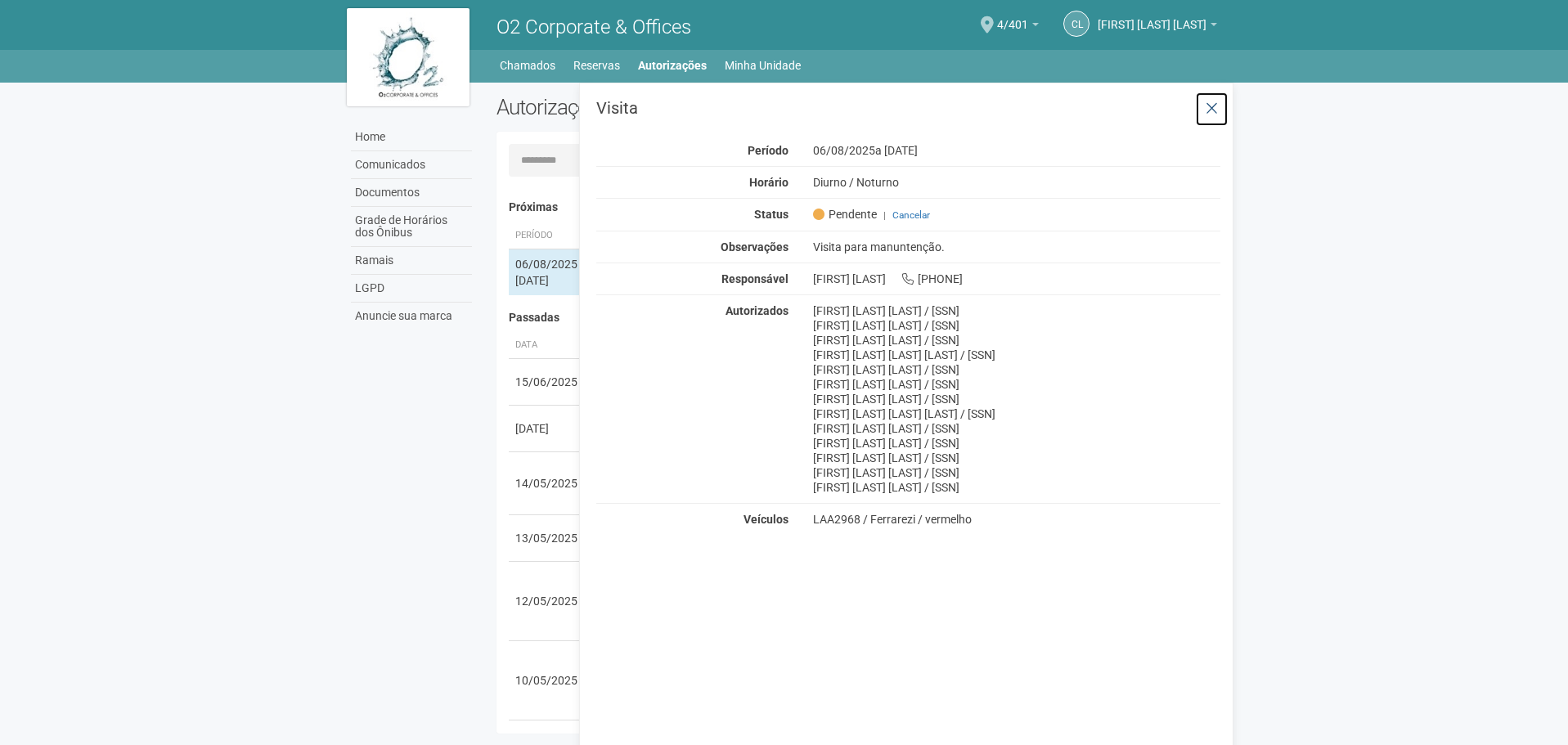 click at bounding box center [1211, 109] 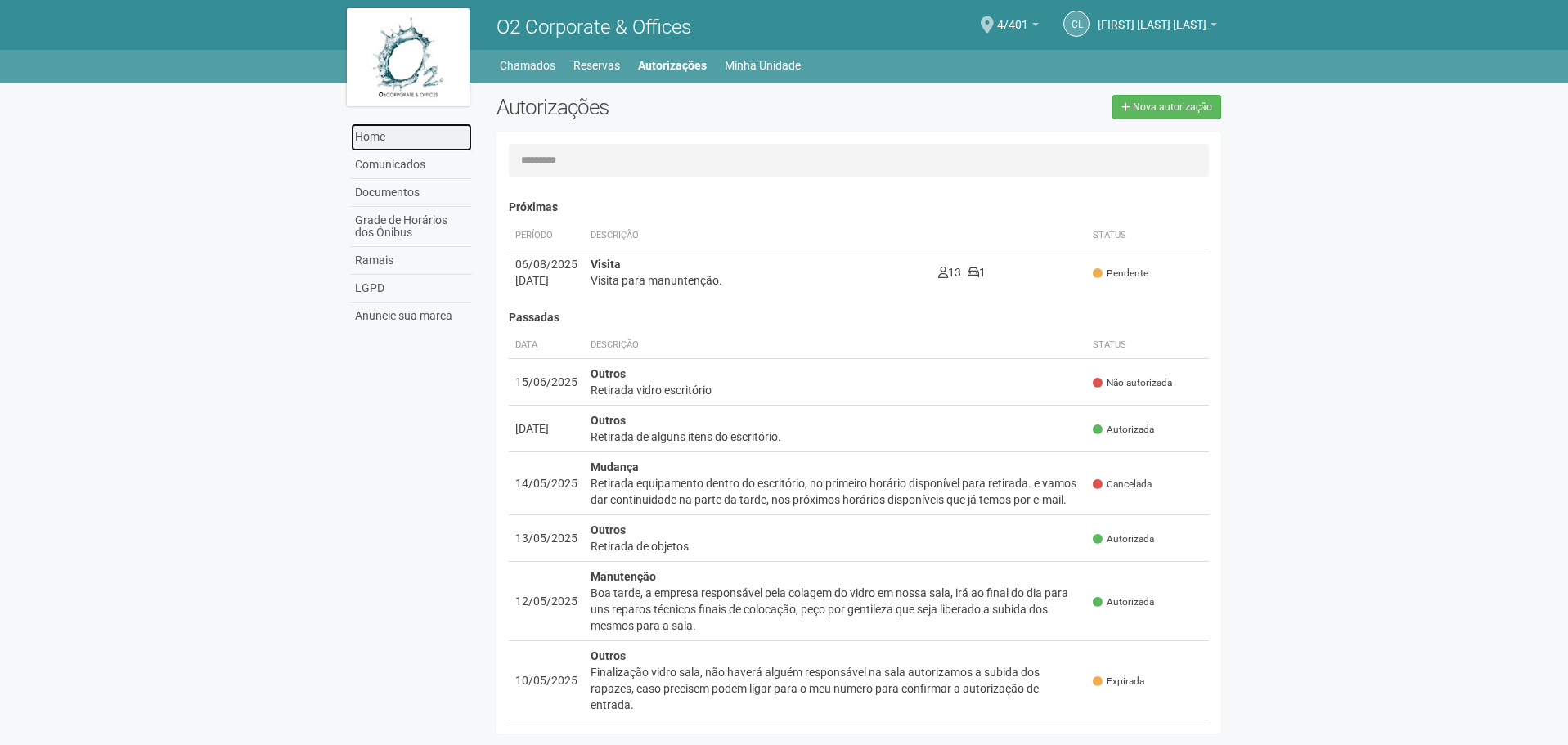click on "Home" at bounding box center [411, 137] 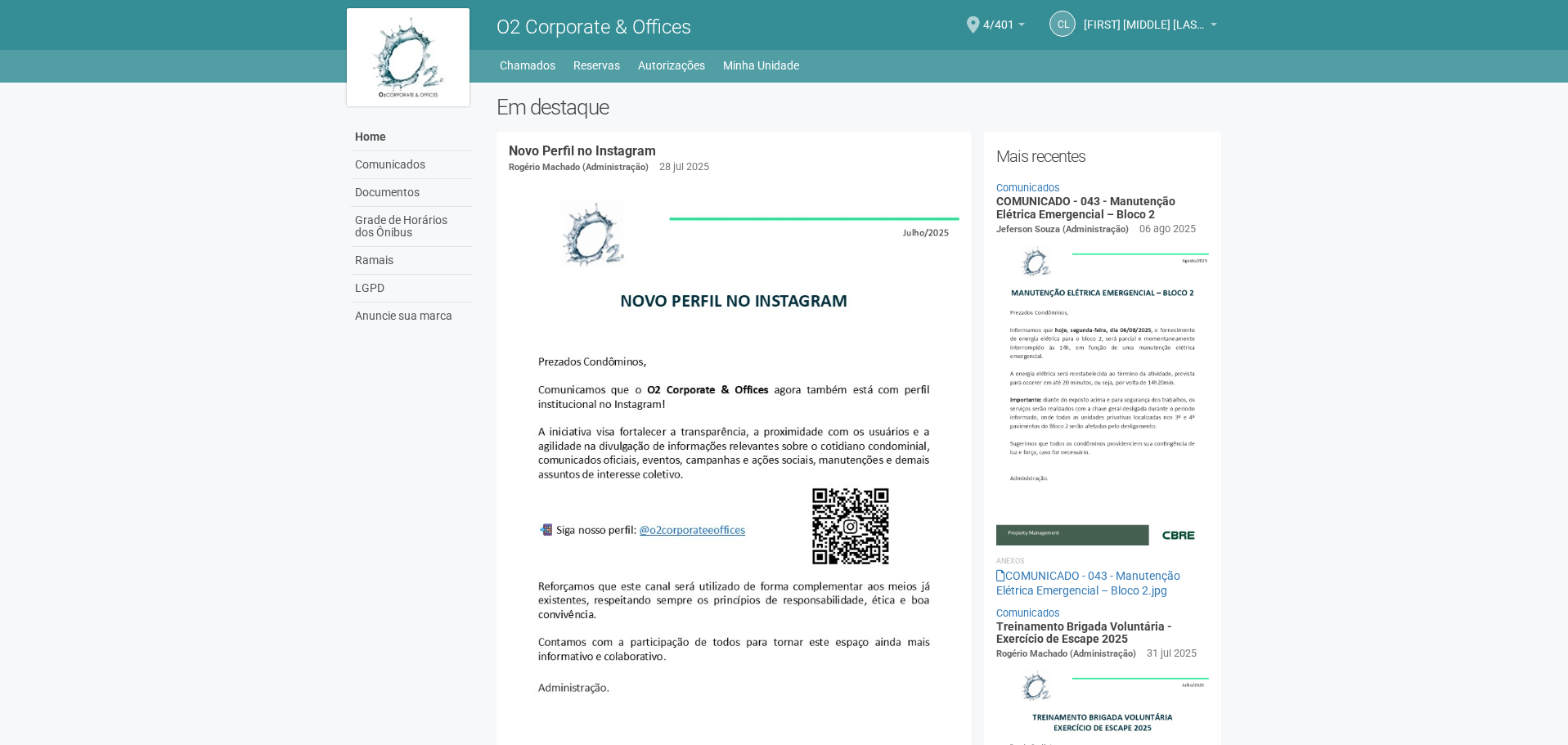 scroll, scrollTop: 0, scrollLeft: 0, axis: both 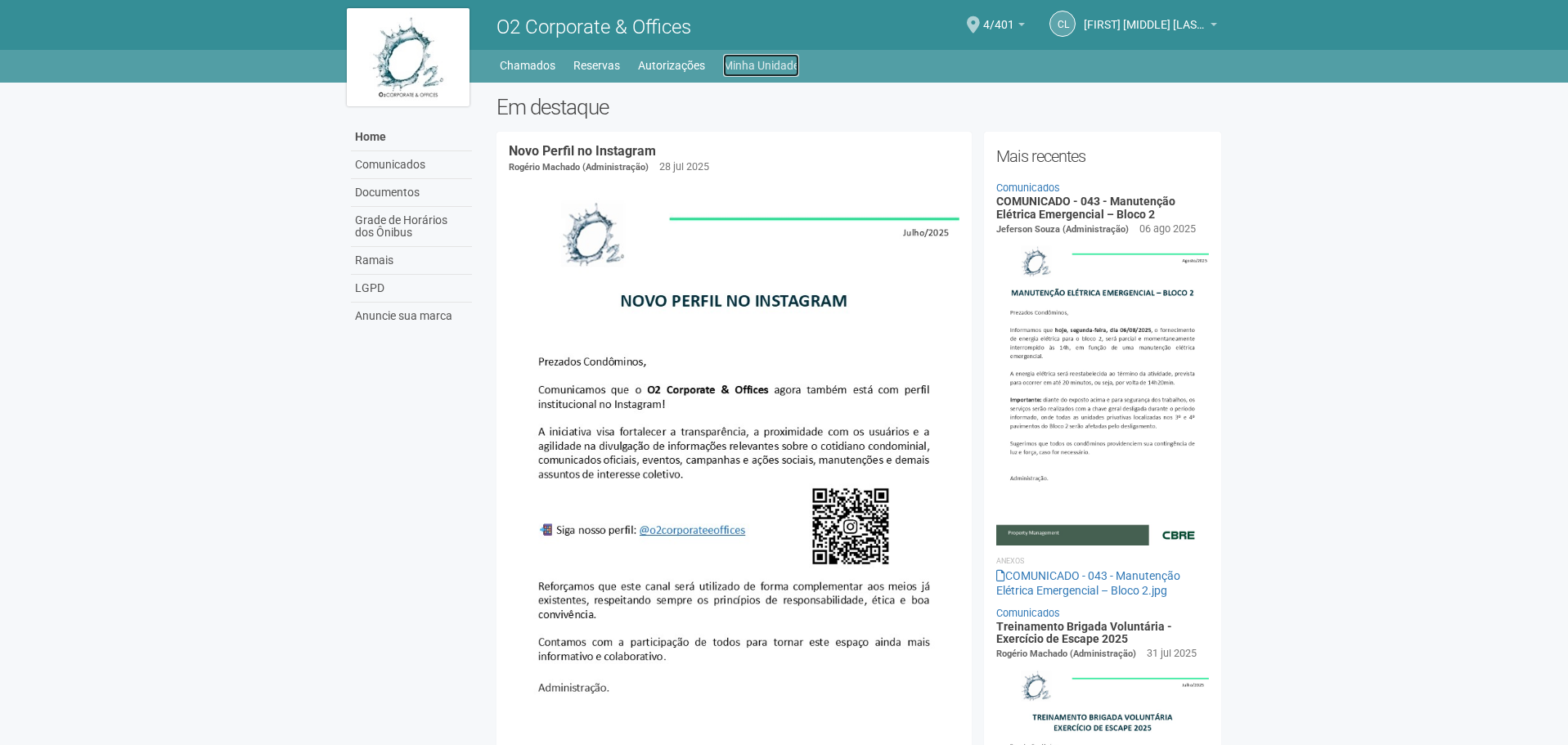 click on "Minha Unidade" at bounding box center [761, 65] 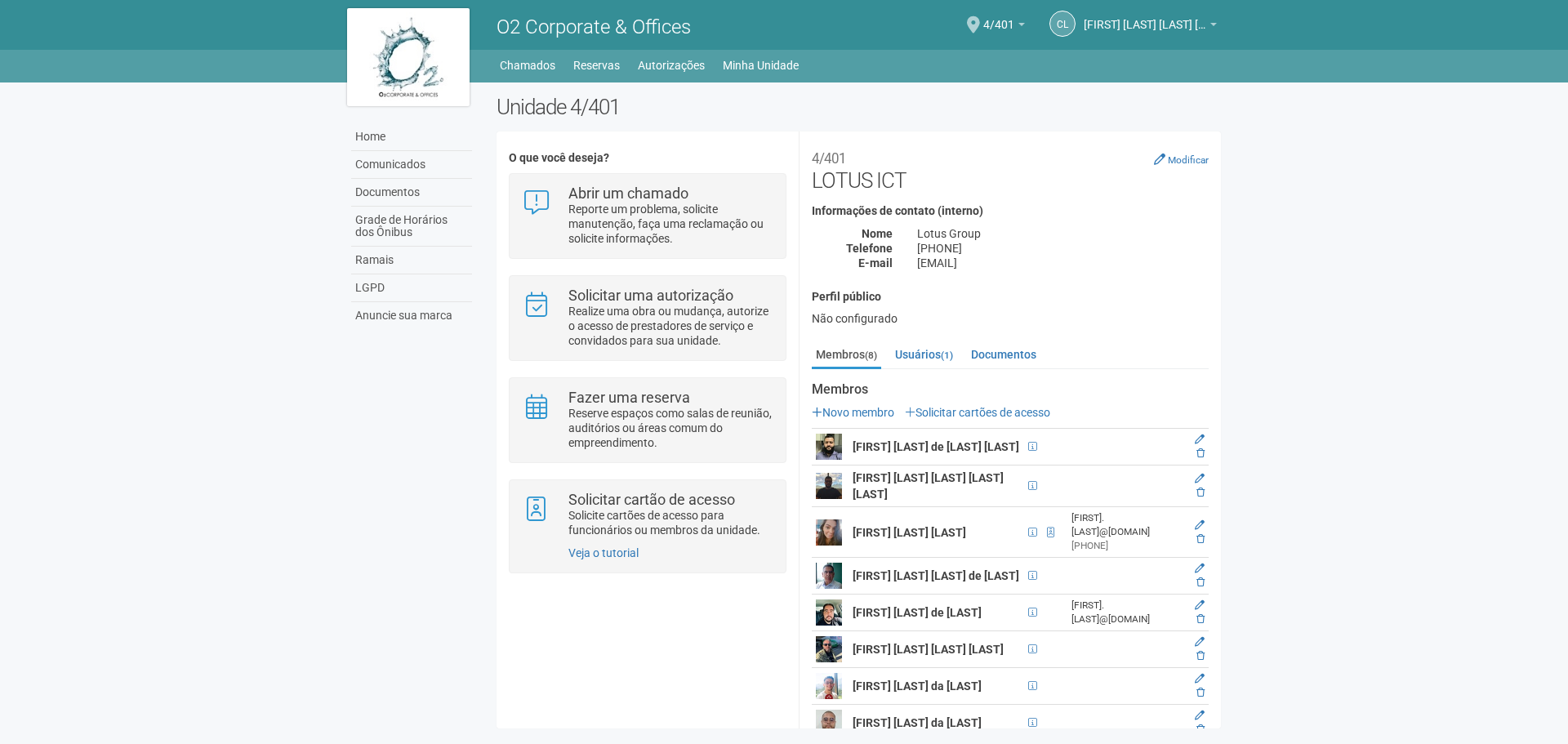 scroll, scrollTop: 0, scrollLeft: 0, axis: both 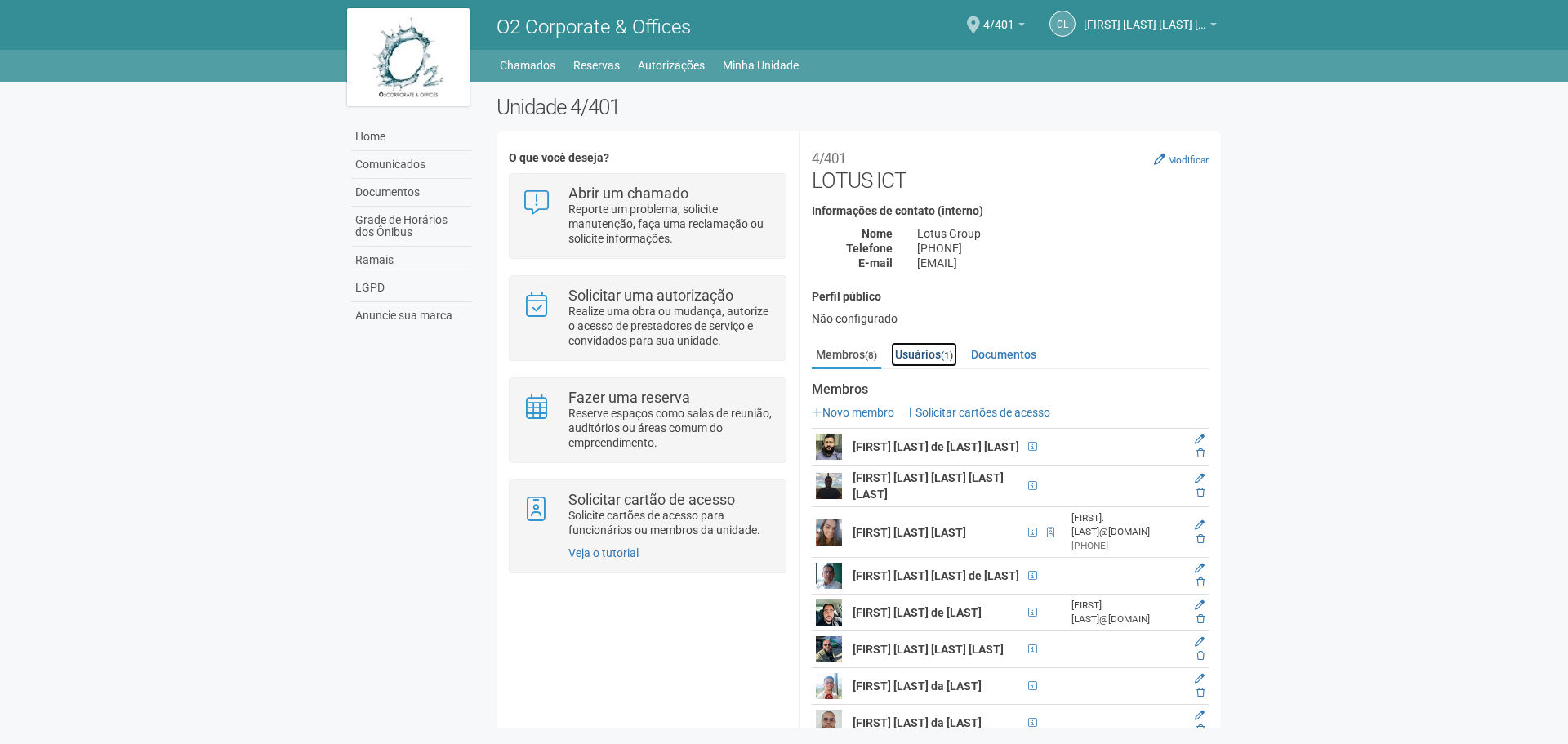 click on "(1)" at bounding box center [947, 355] 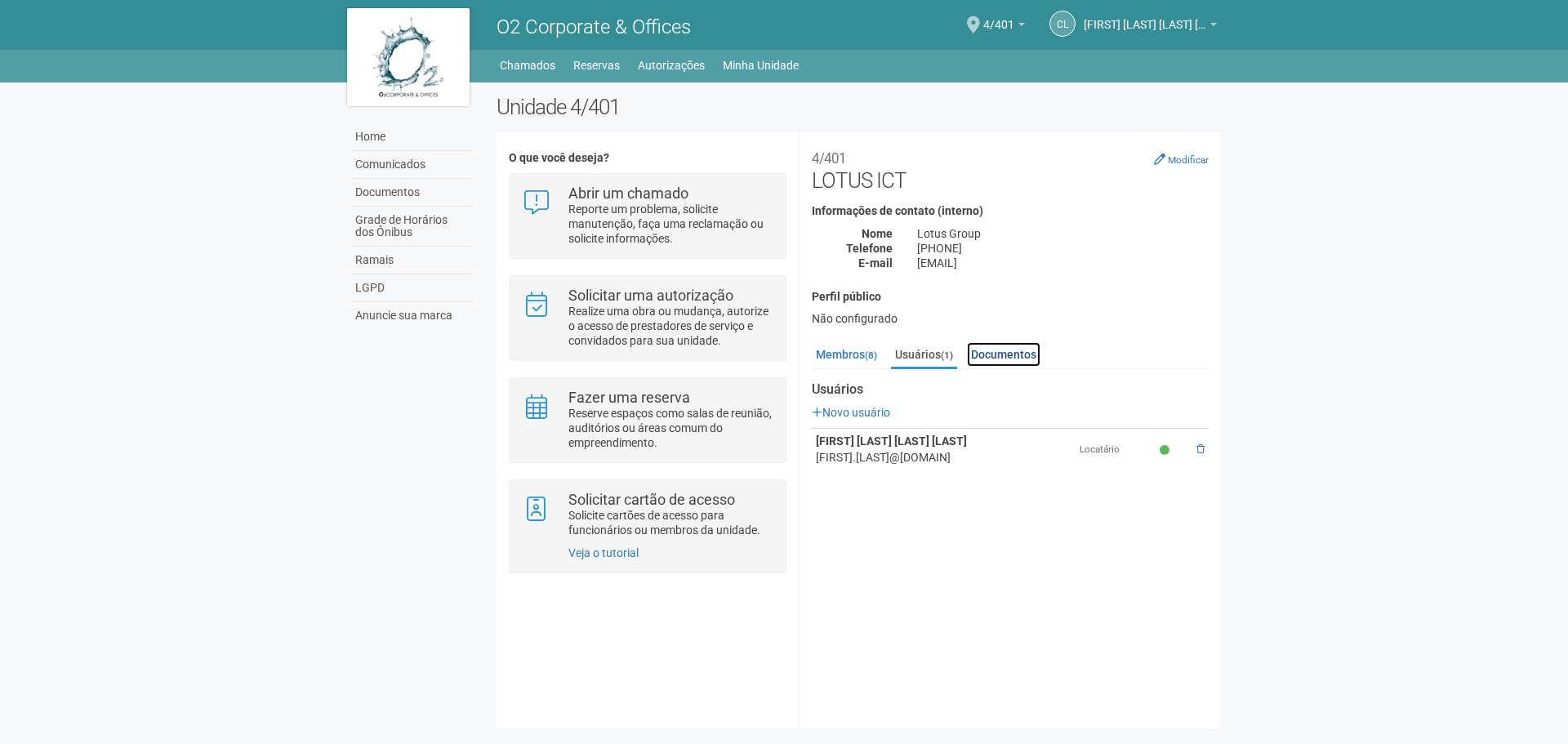 click on "Documentos" at bounding box center (1004, 354) 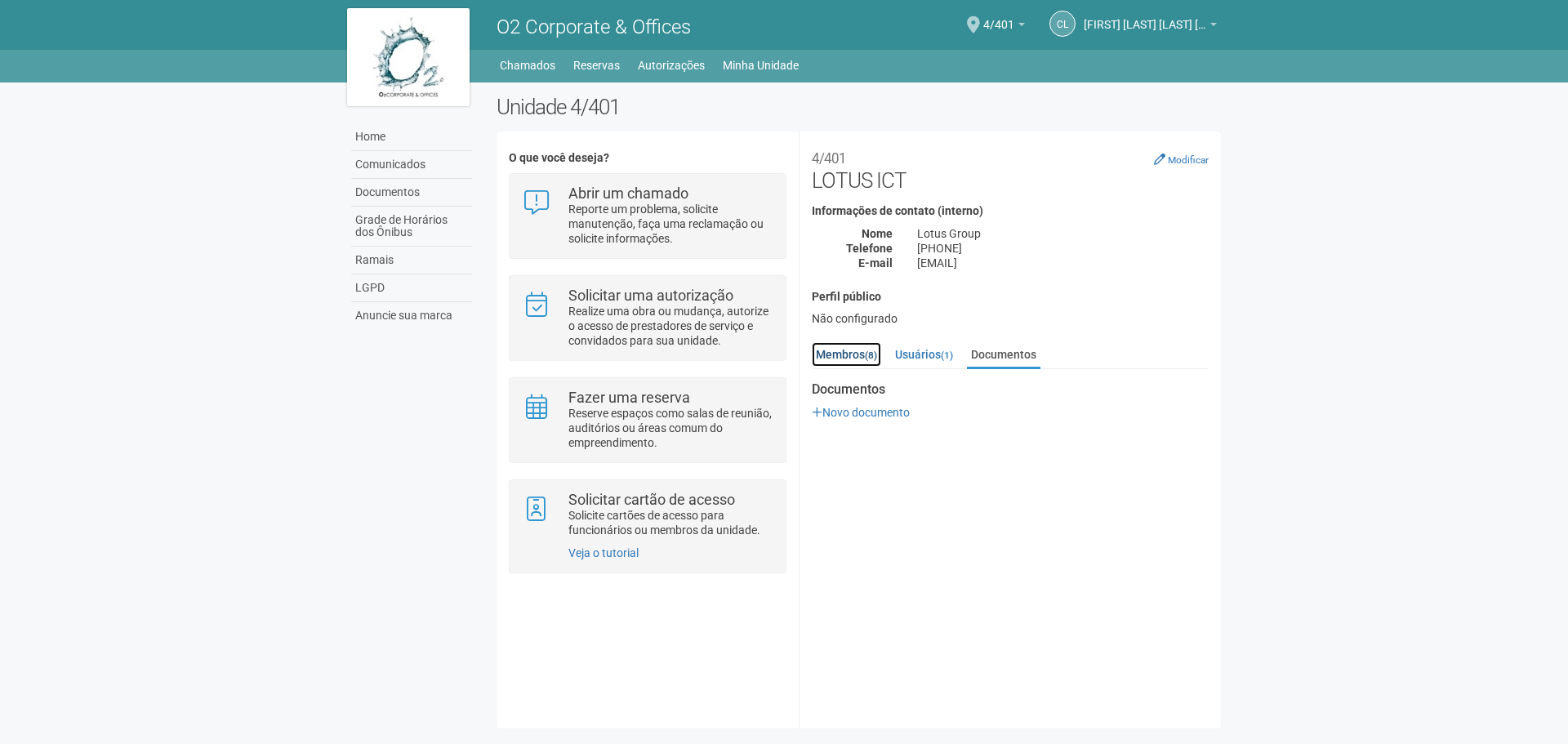 click on "Membros
(8)" at bounding box center [846, 354] 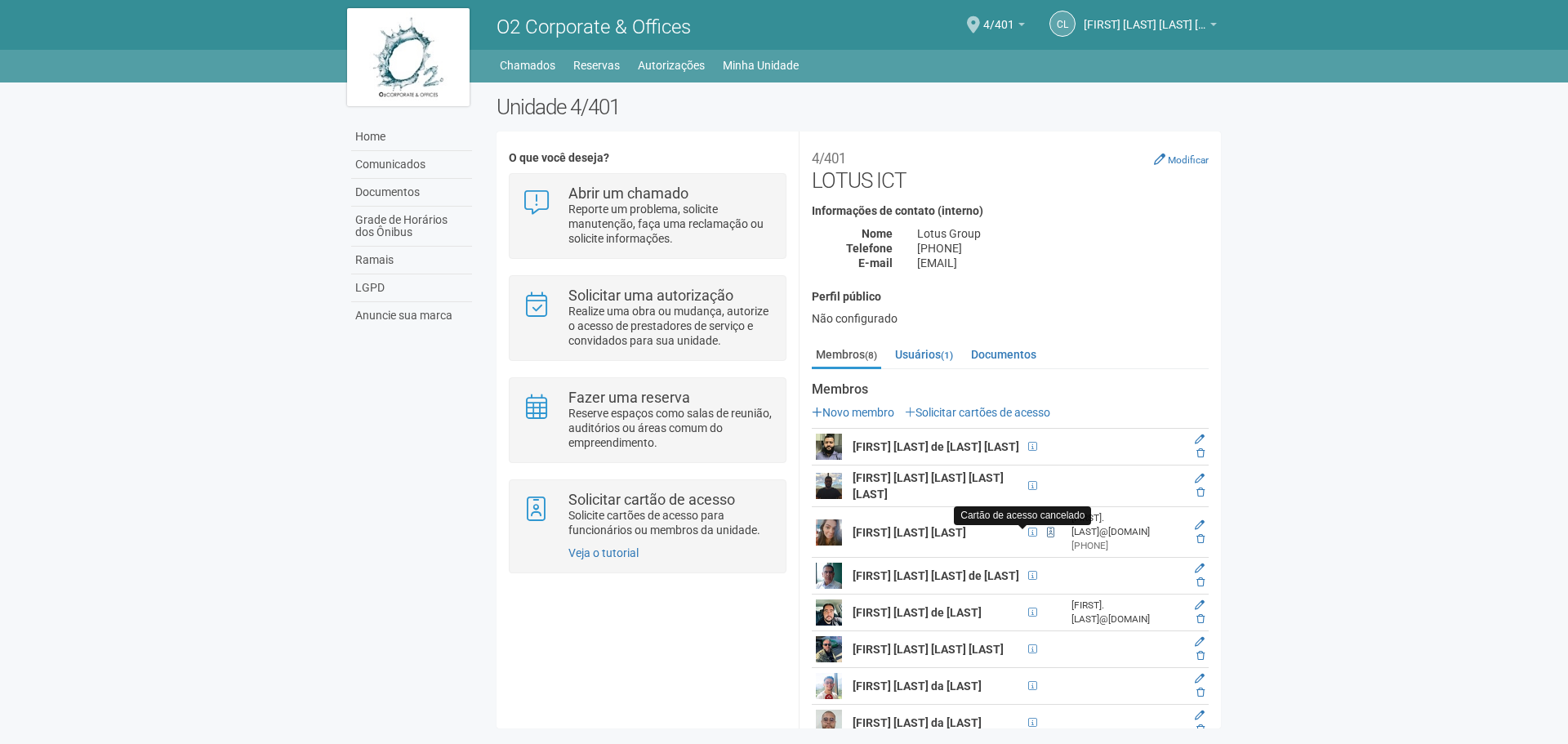 click at bounding box center [1050, 532] 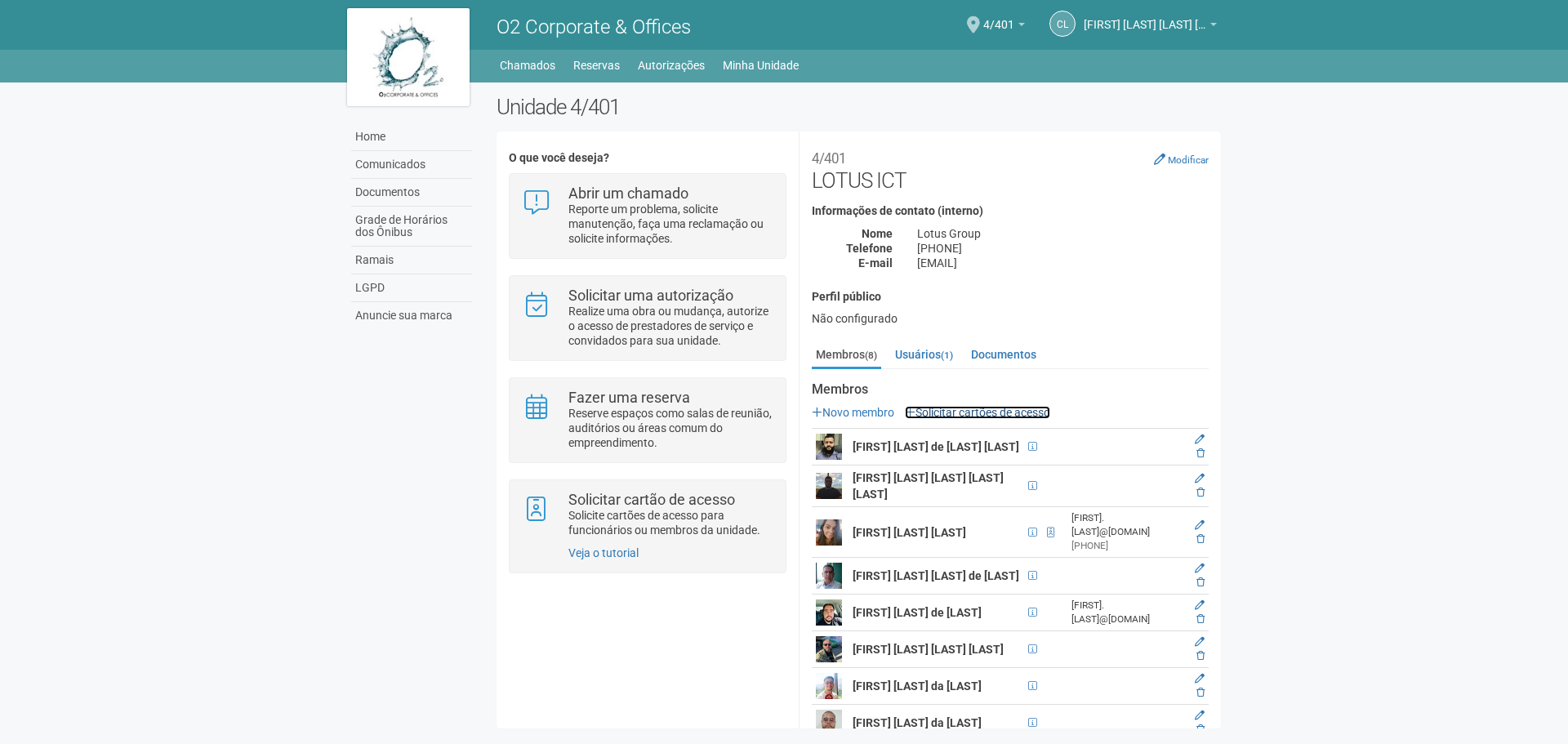 click on "Solicitar cartões de acesso" at bounding box center (978, 412) 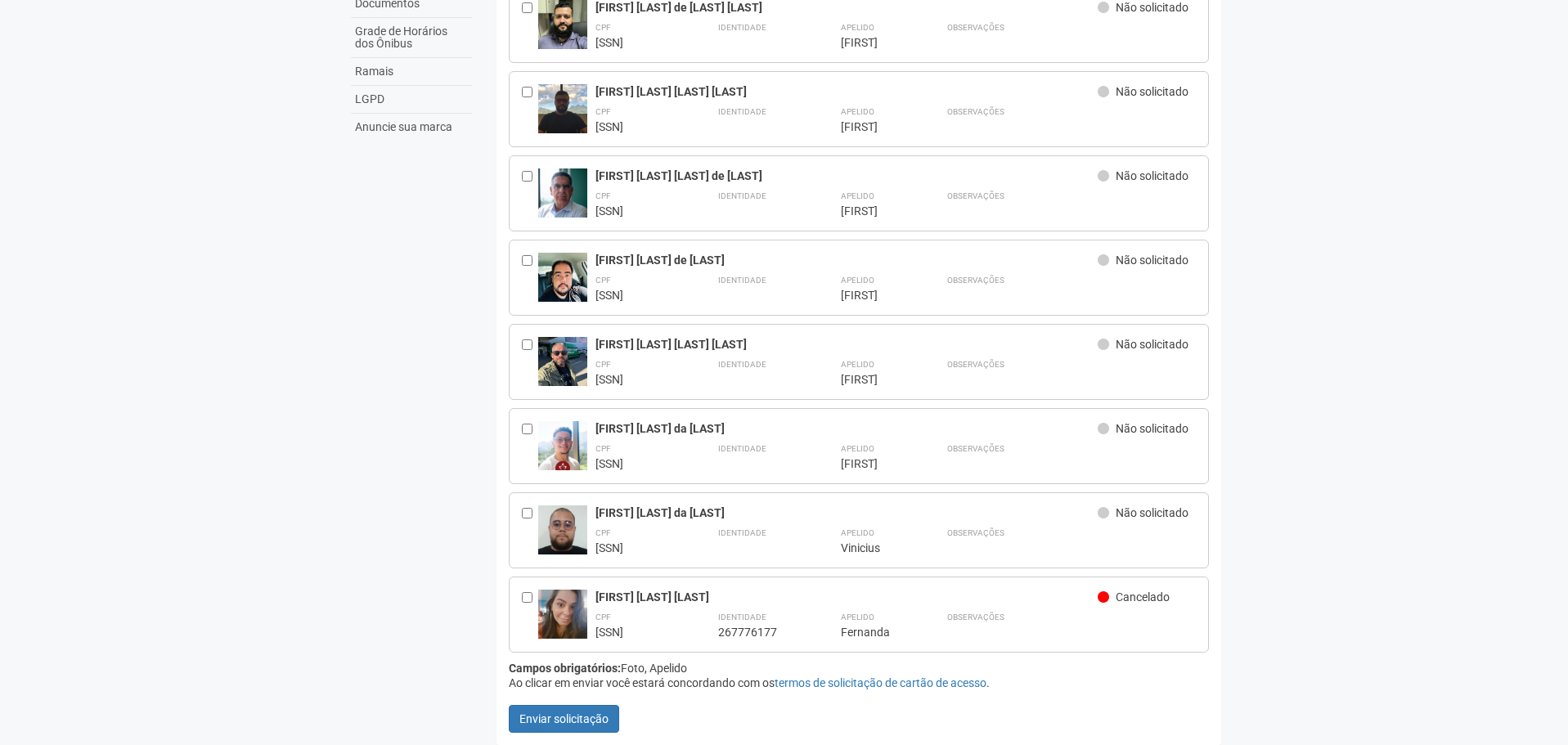 scroll, scrollTop: 191, scrollLeft: 0, axis: vertical 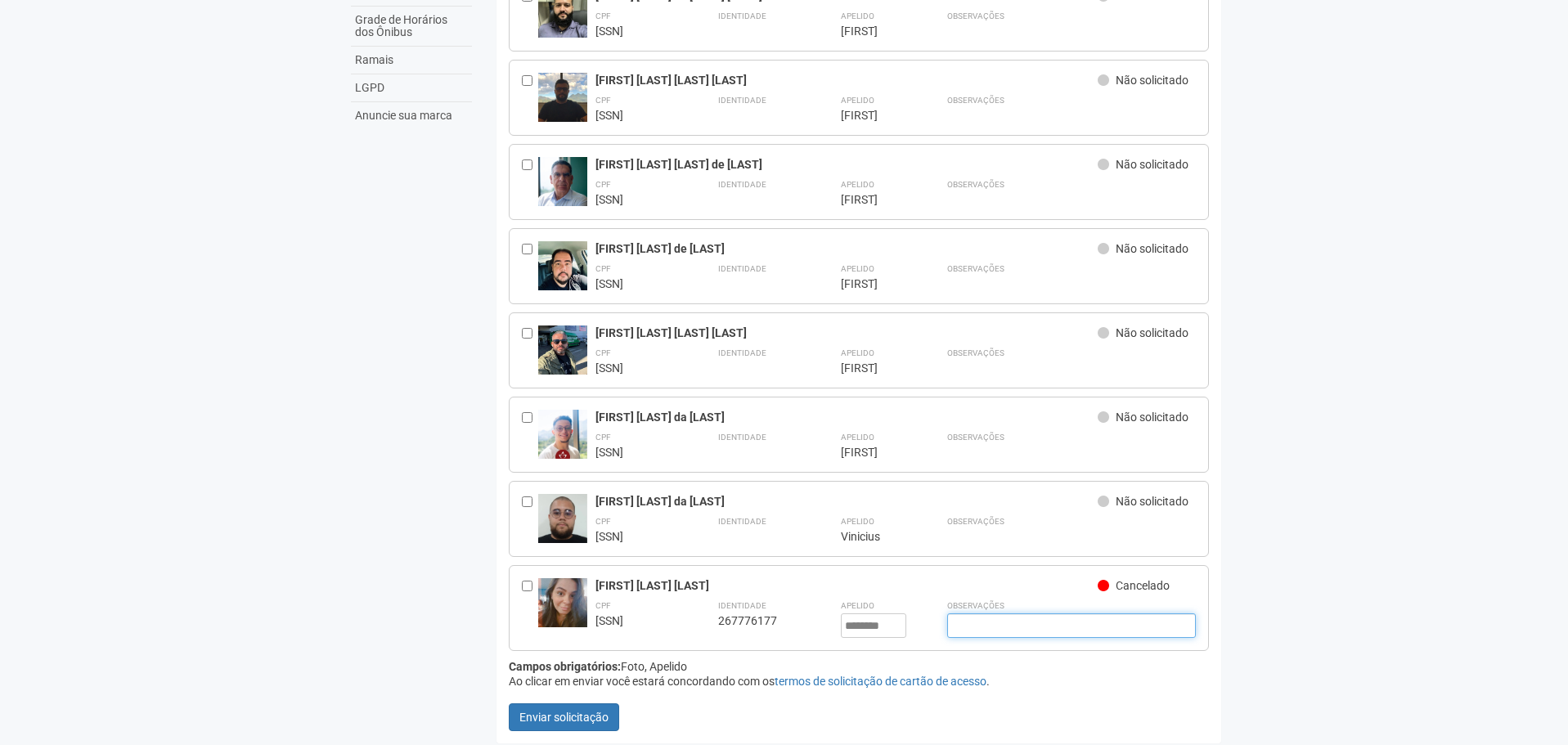 click at bounding box center [1072, 626] 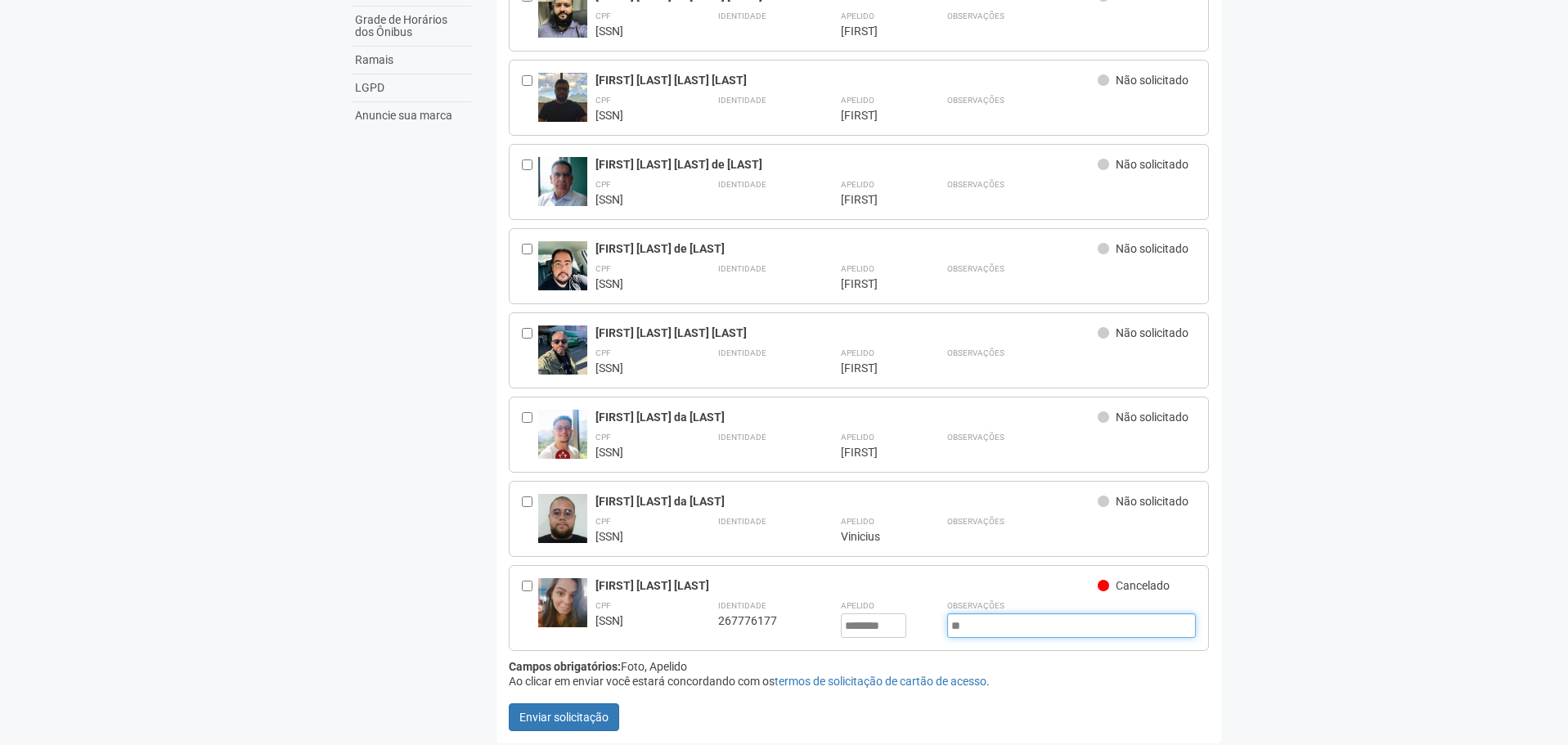 type on "*" 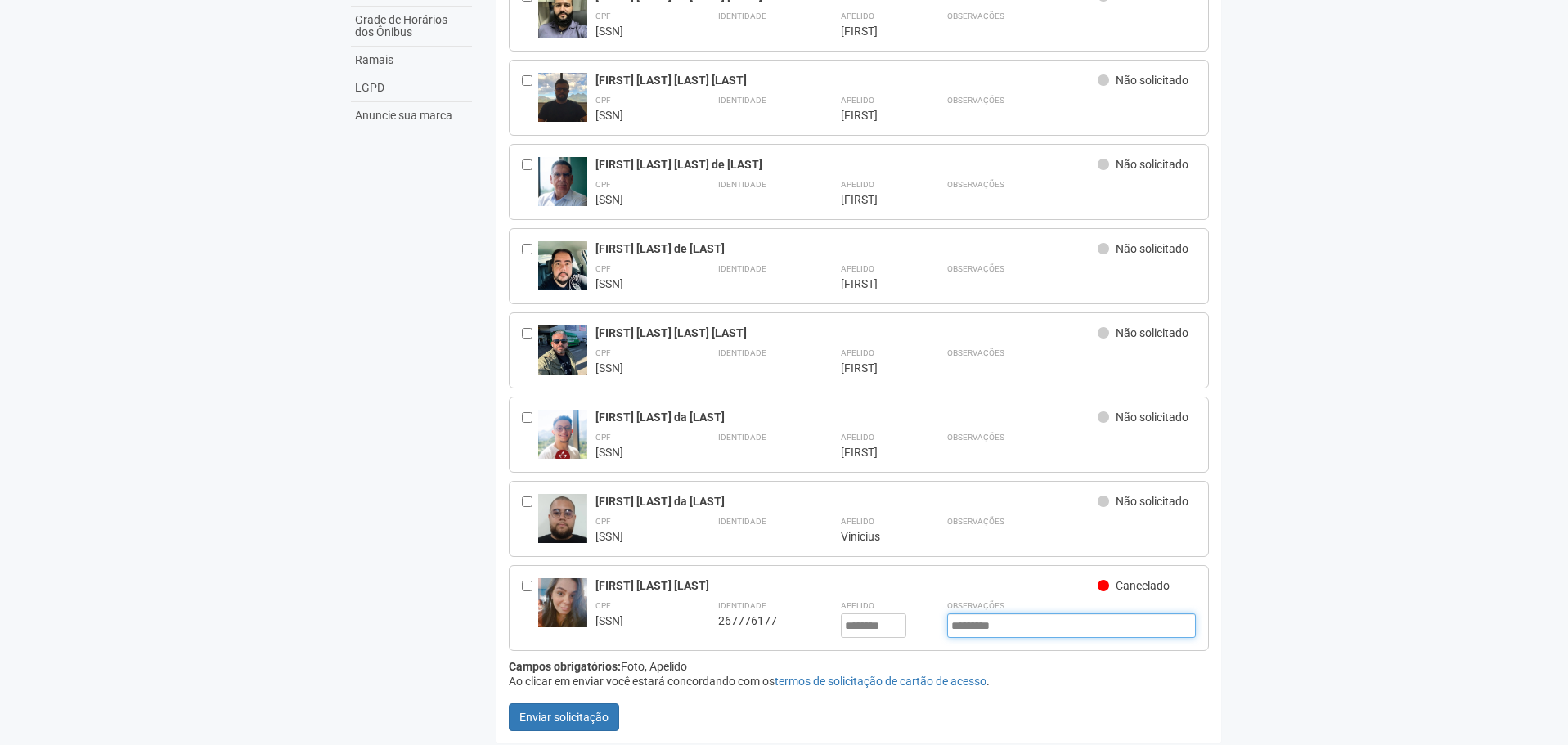 type on "*********" 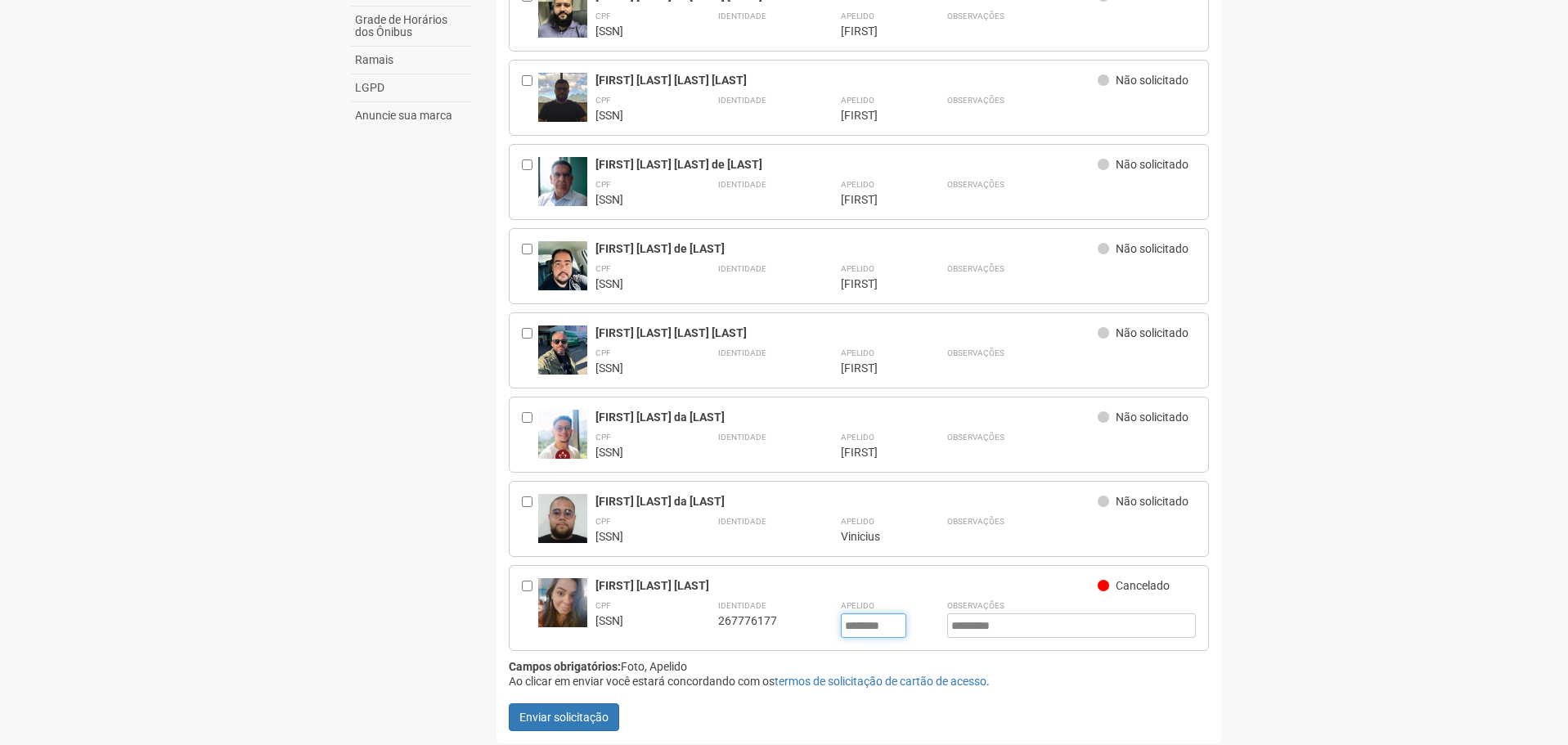 click on "********" at bounding box center [874, 626] 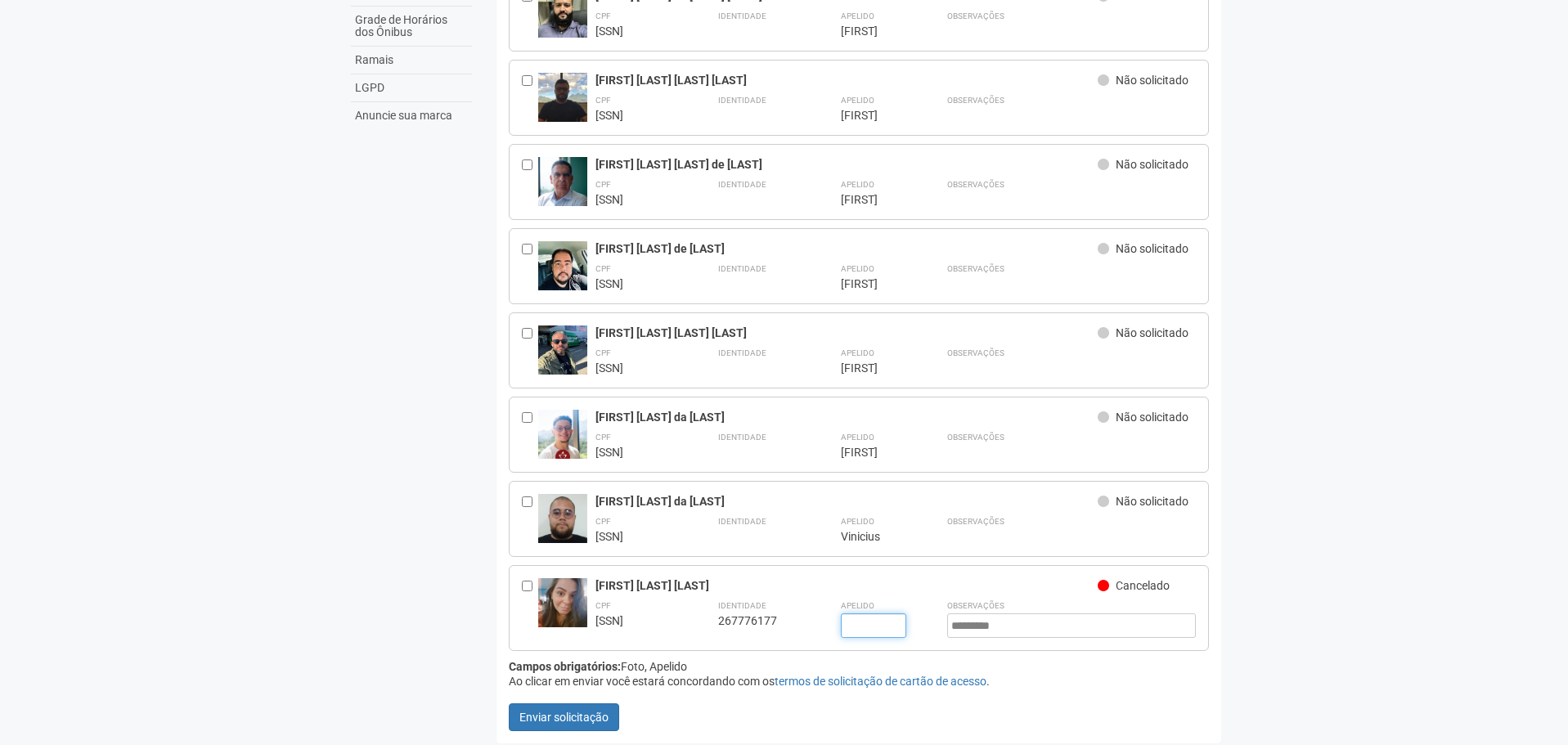 type on "*" 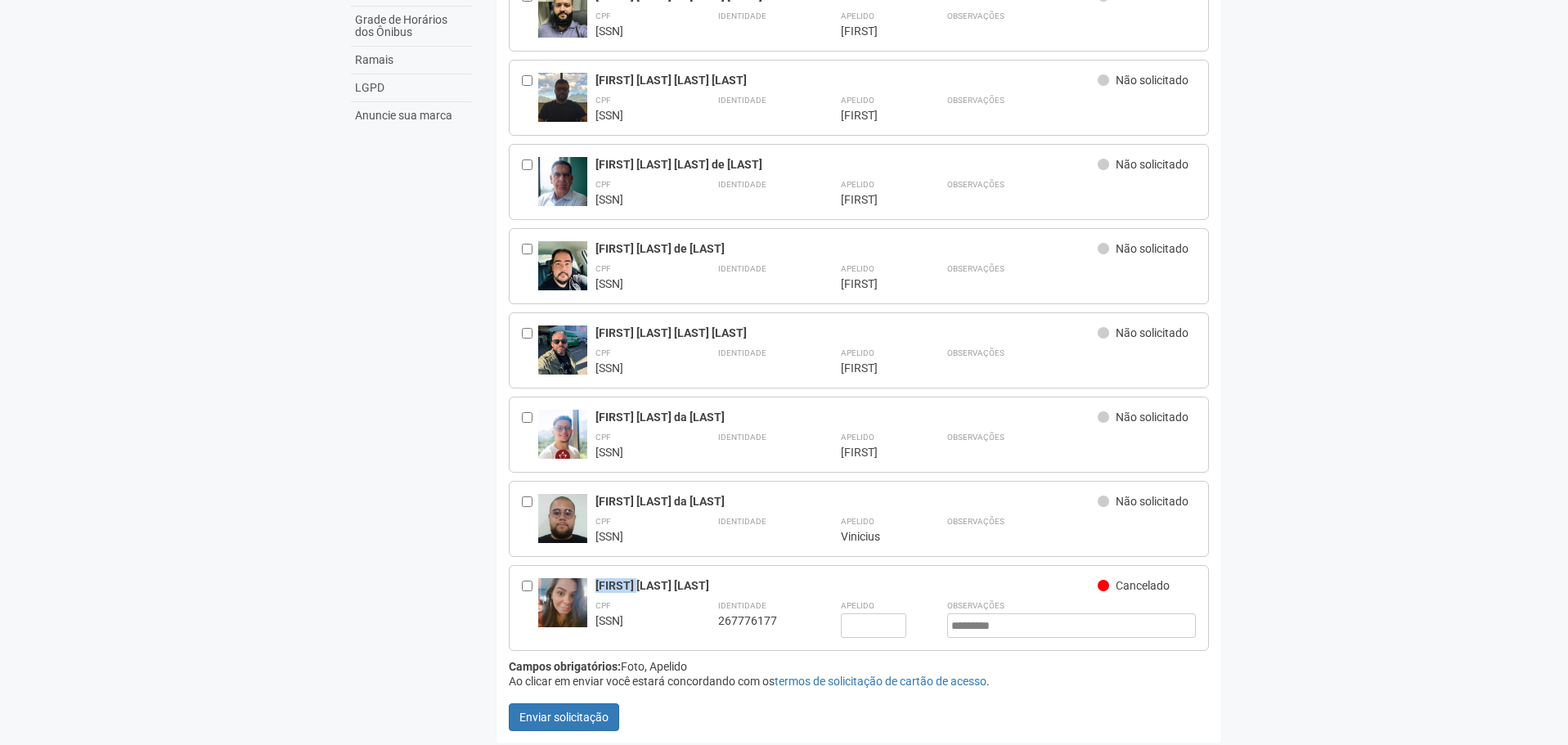 drag, startPoint x: 595, startPoint y: 580, endPoint x: 641, endPoint y: 576, distance: 46.17359 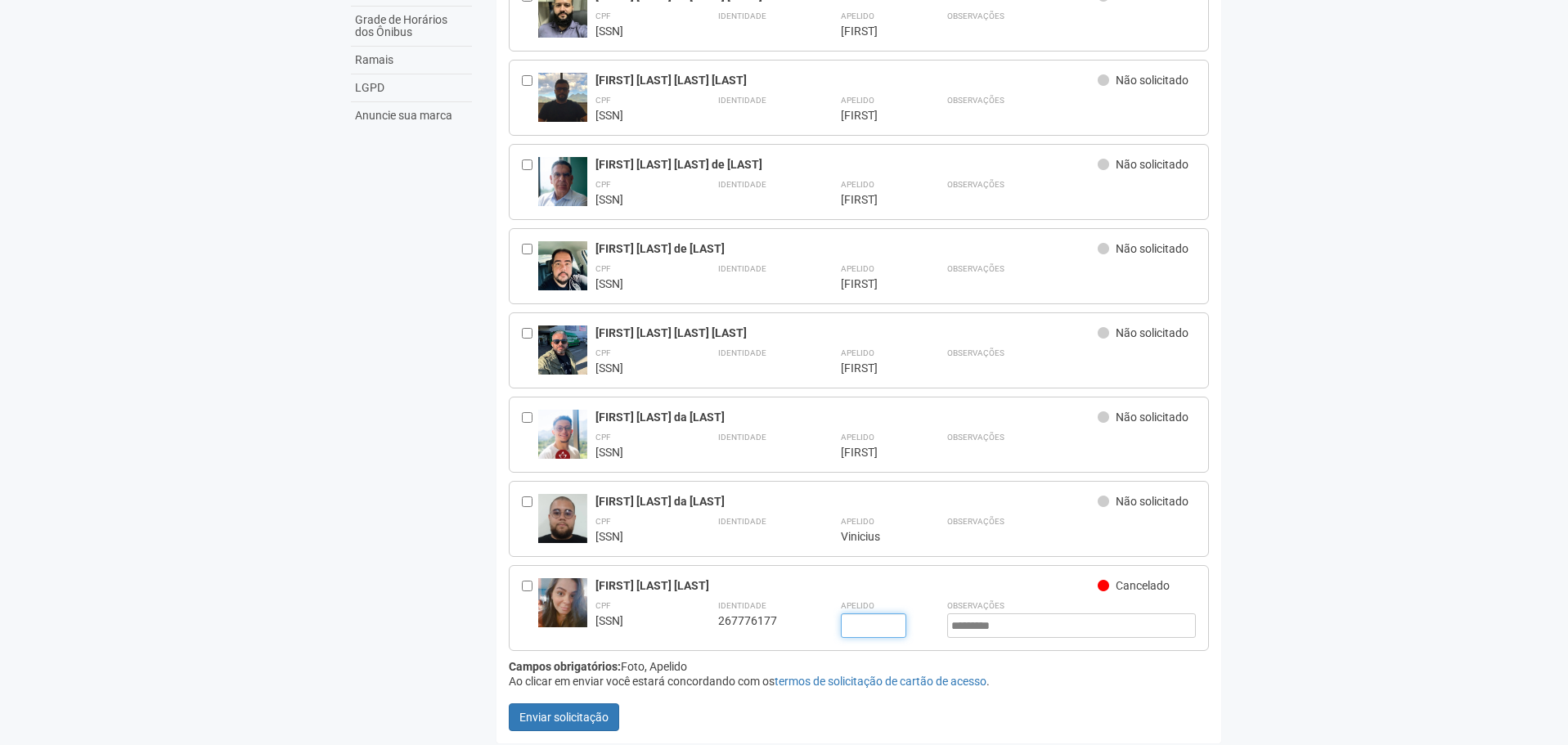 click at bounding box center [874, 626] 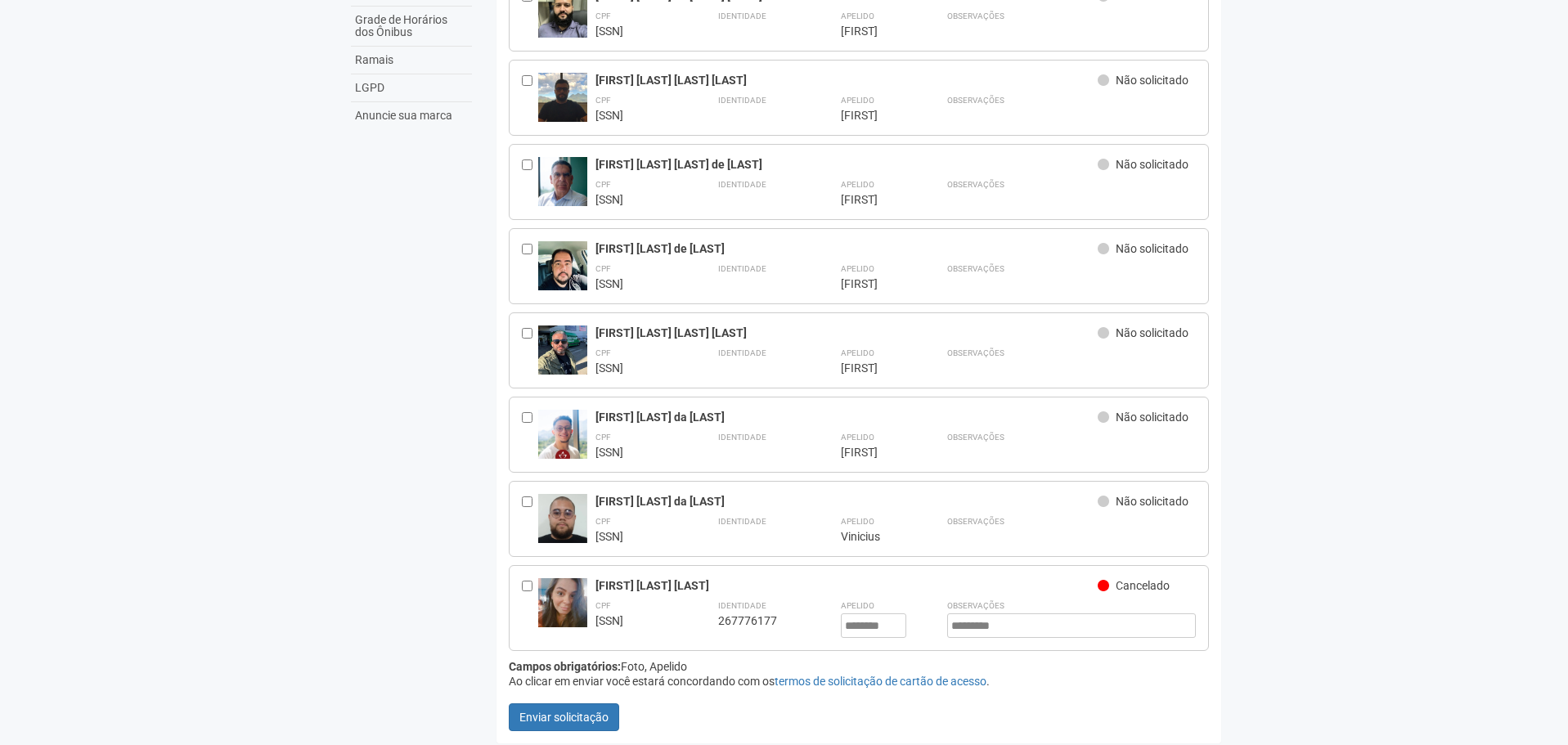 click on "[FIRST] [LAST] [LAST]" at bounding box center [847, 586] 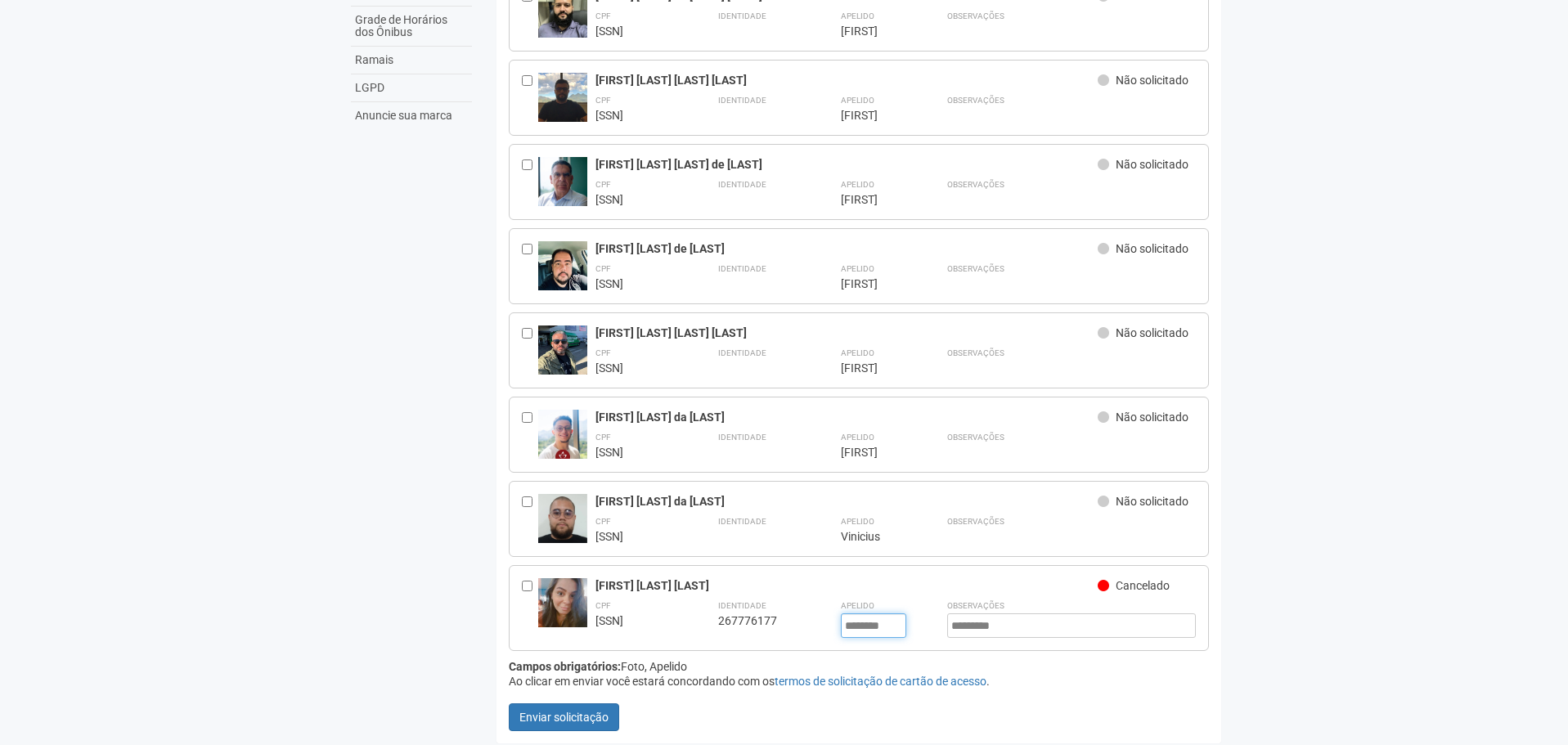 click on "********" at bounding box center (874, 626) 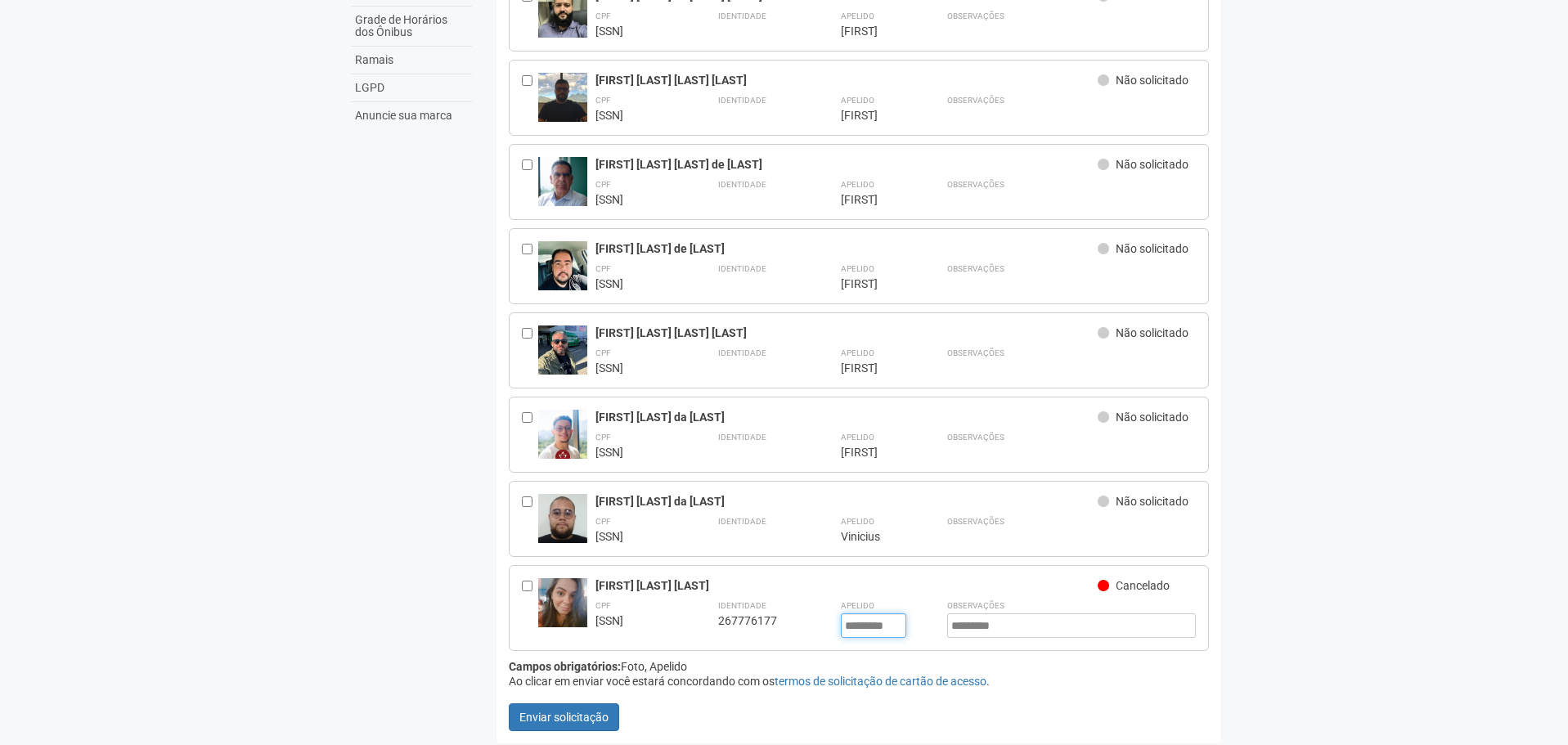paste on "********" 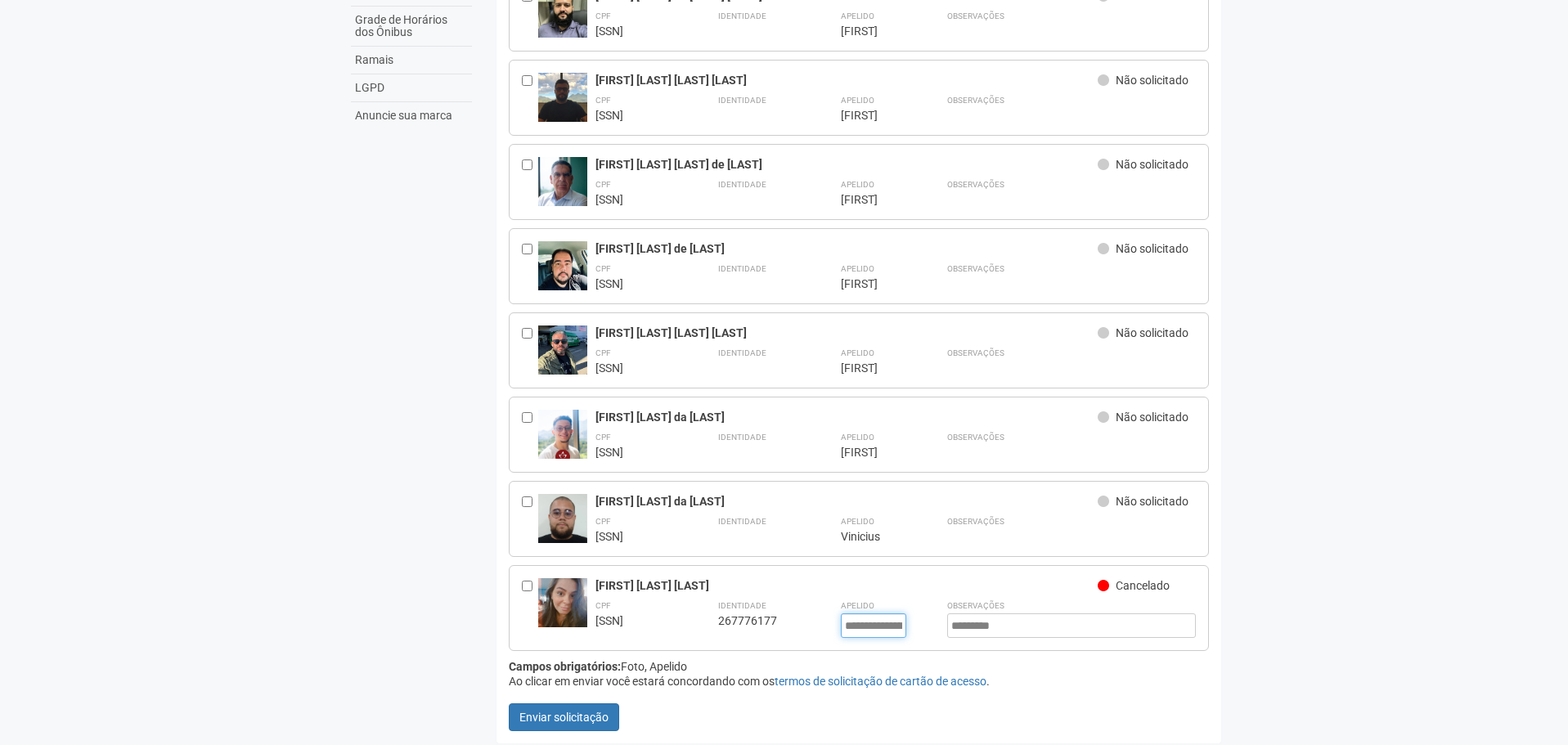 scroll, scrollTop: 0, scrollLeft: 30, axis: horizontal 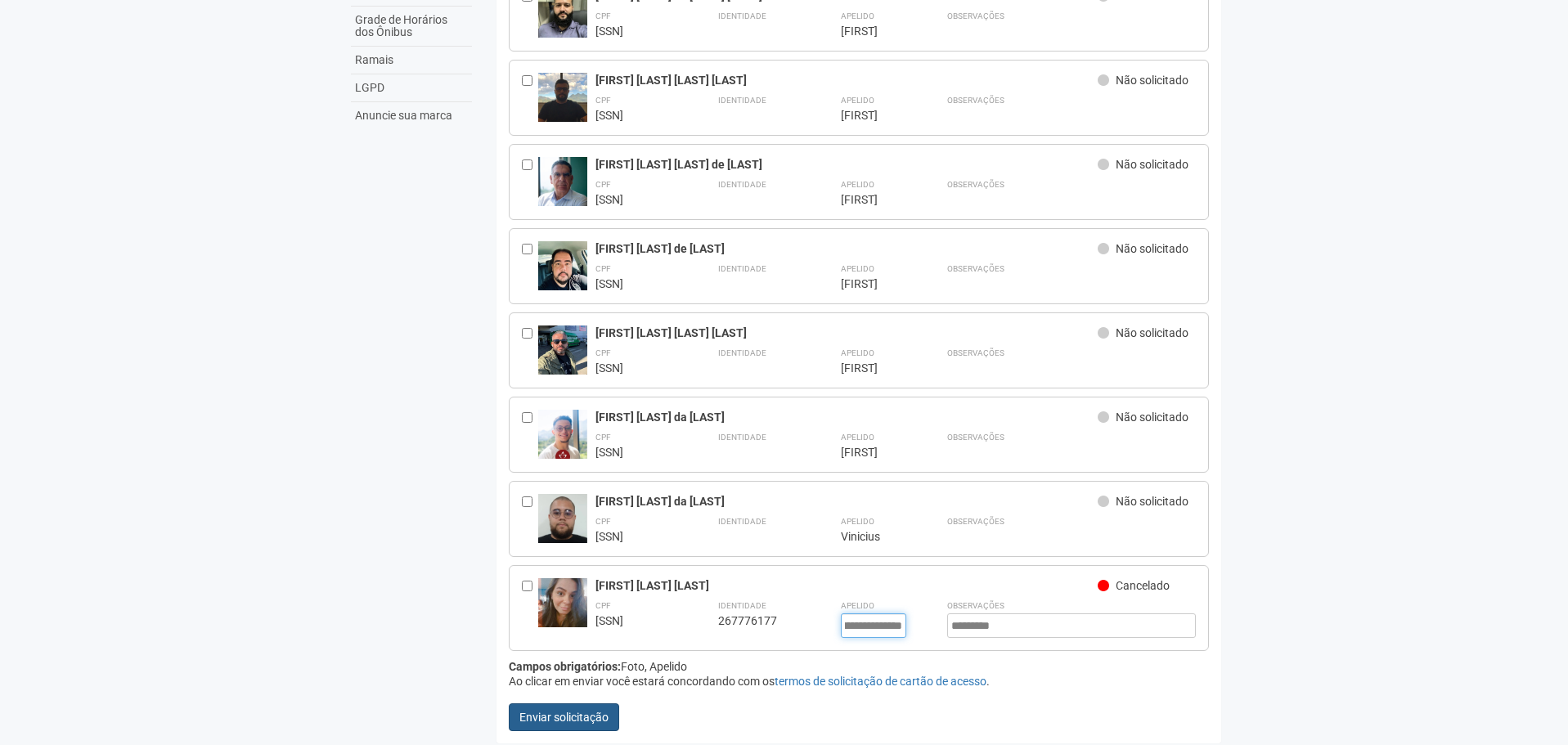 type on "**********" 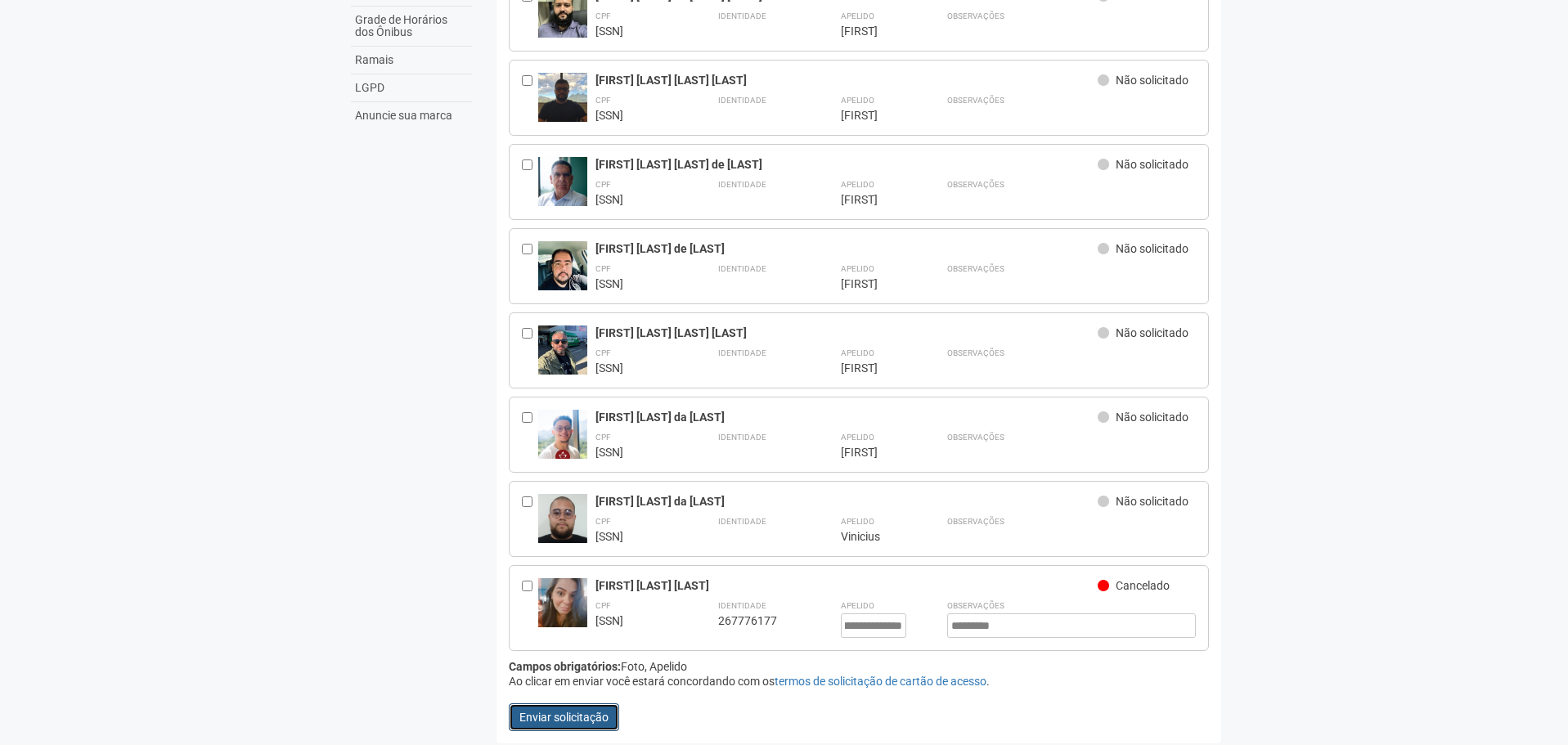 click on "Enviar solicitação" at bounding box center [564, 717] 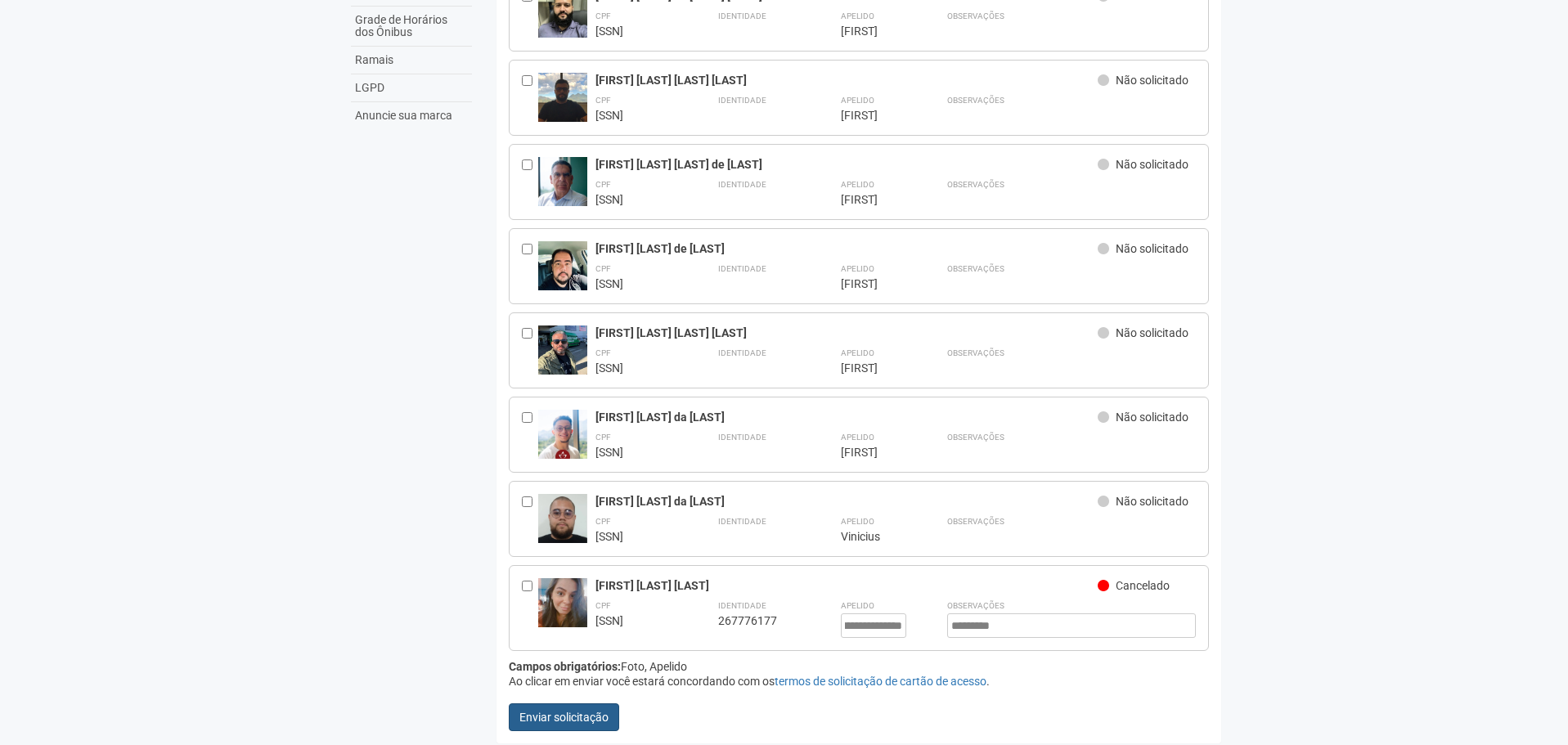 scroll, scrollTop: 0, scrollLeft: 0, axis: both 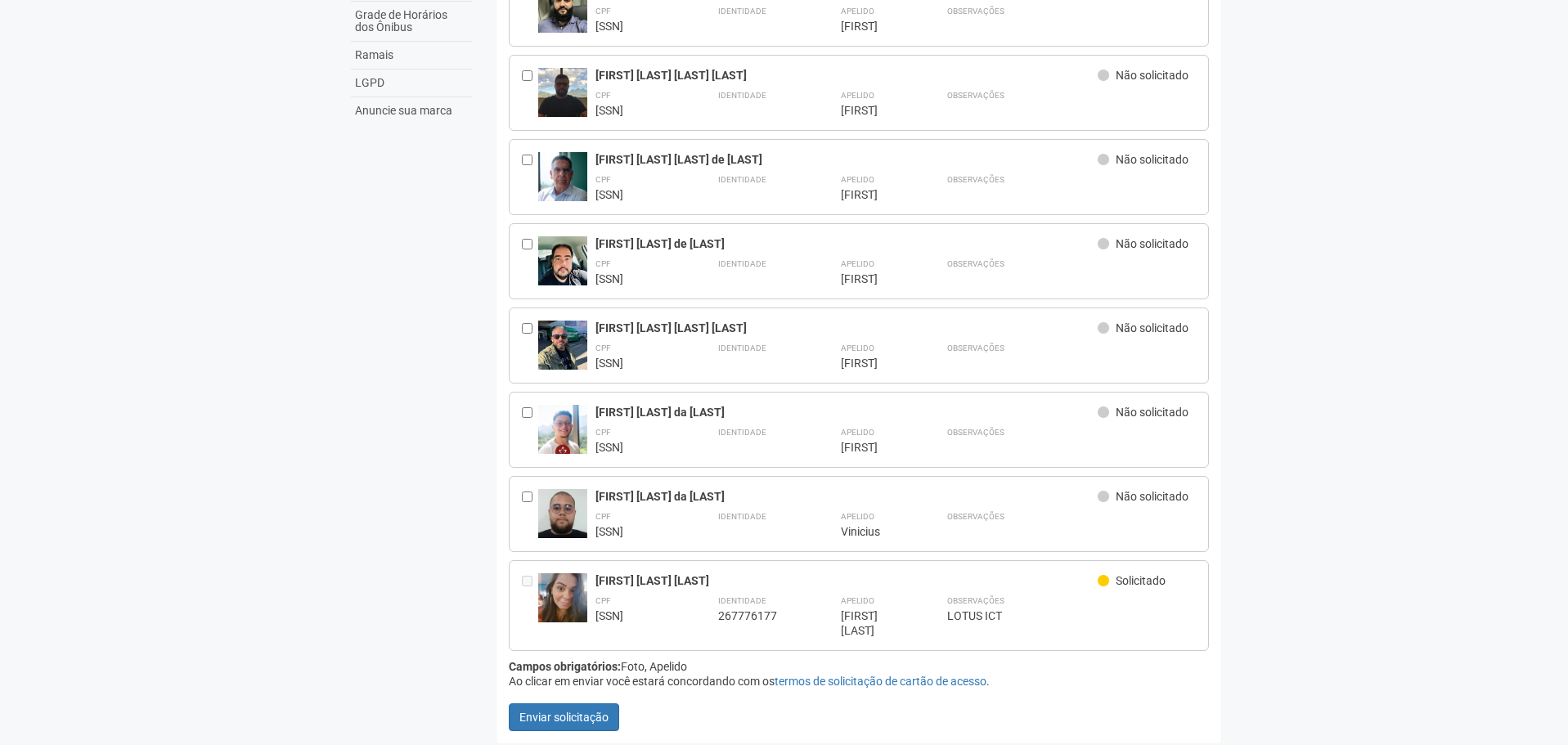 click on "**********" at bounding box center [874, 615] 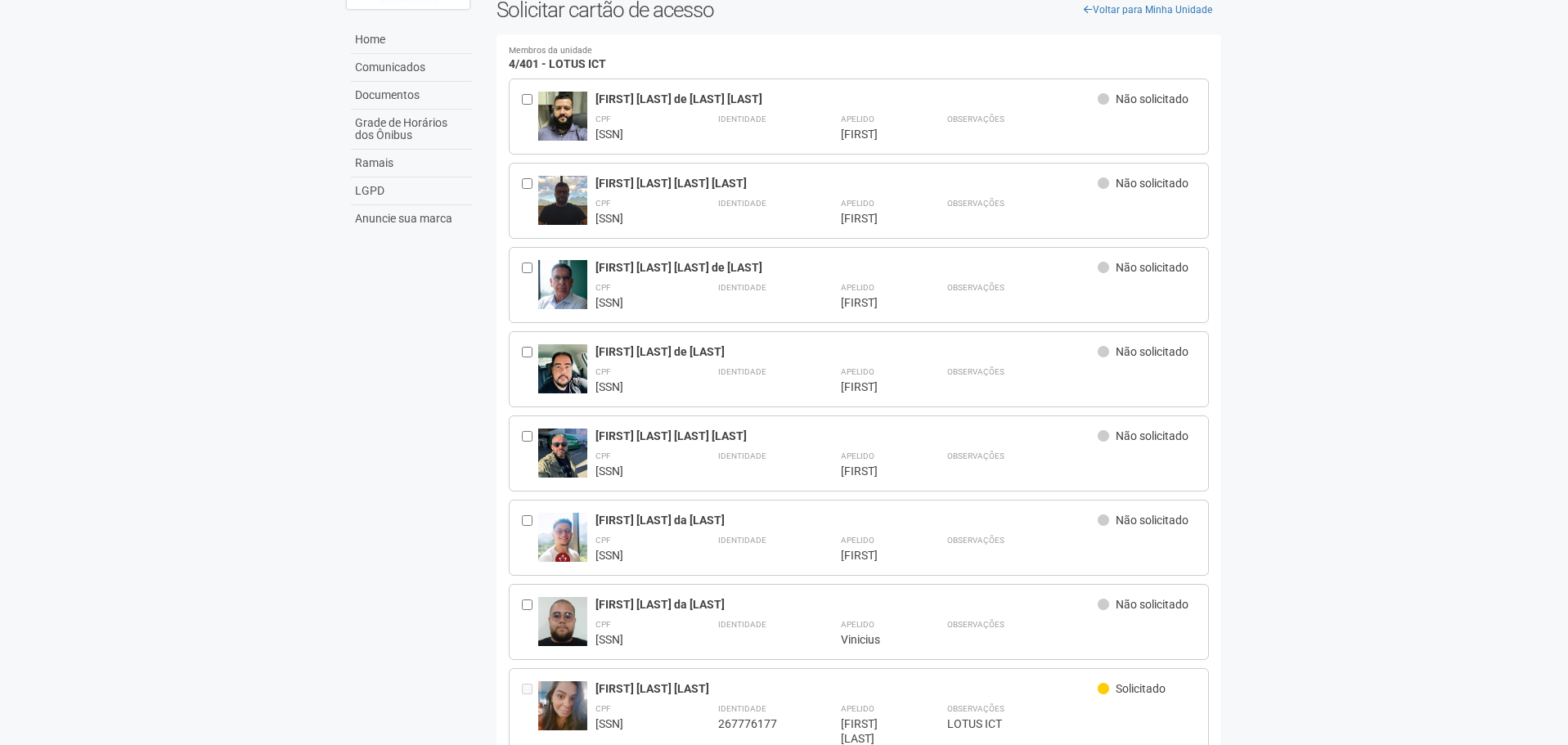 scroll, scrollTop: 0, scrollLeft: 0, axis: both 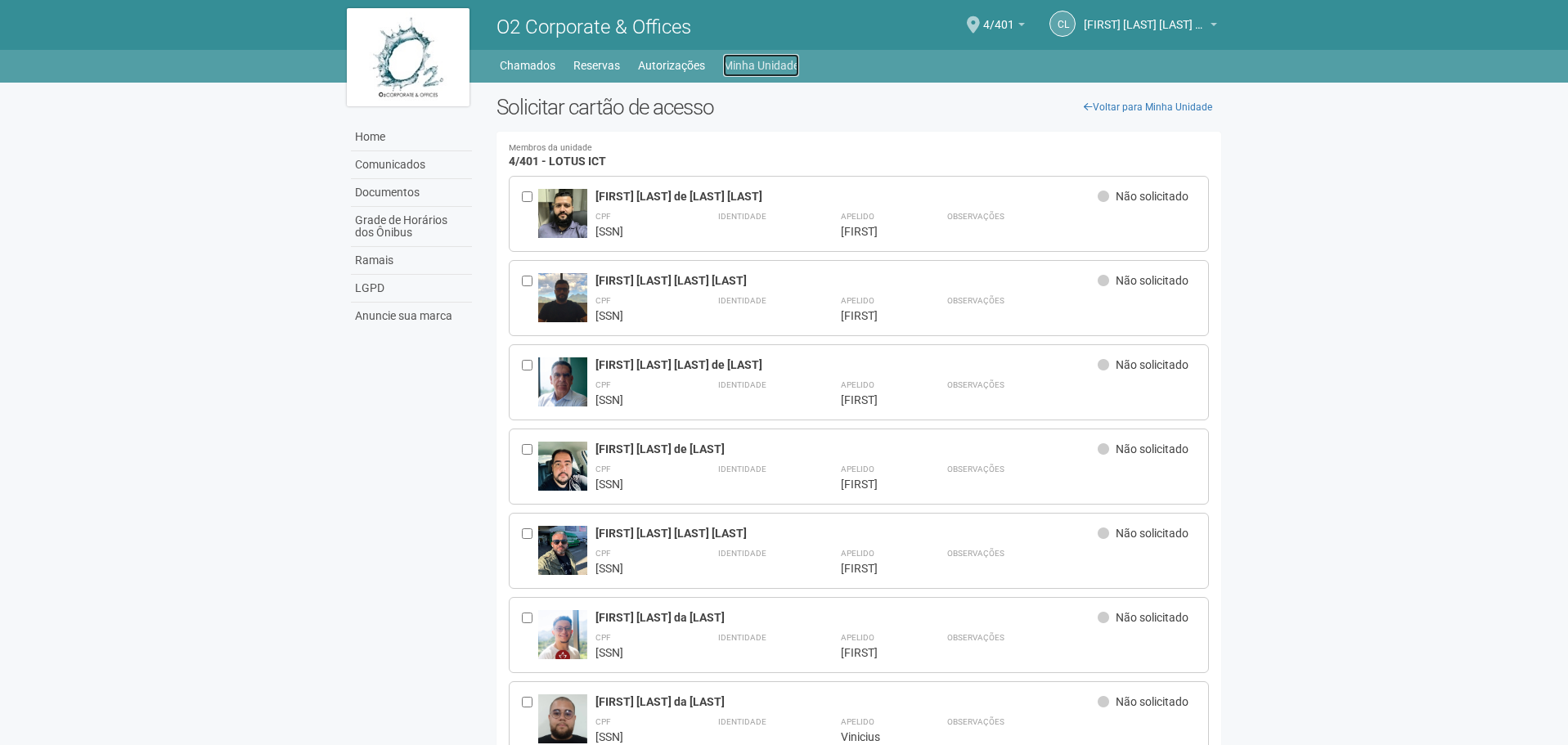 click on "Minha Unidade" at bounding box center [761, 65] 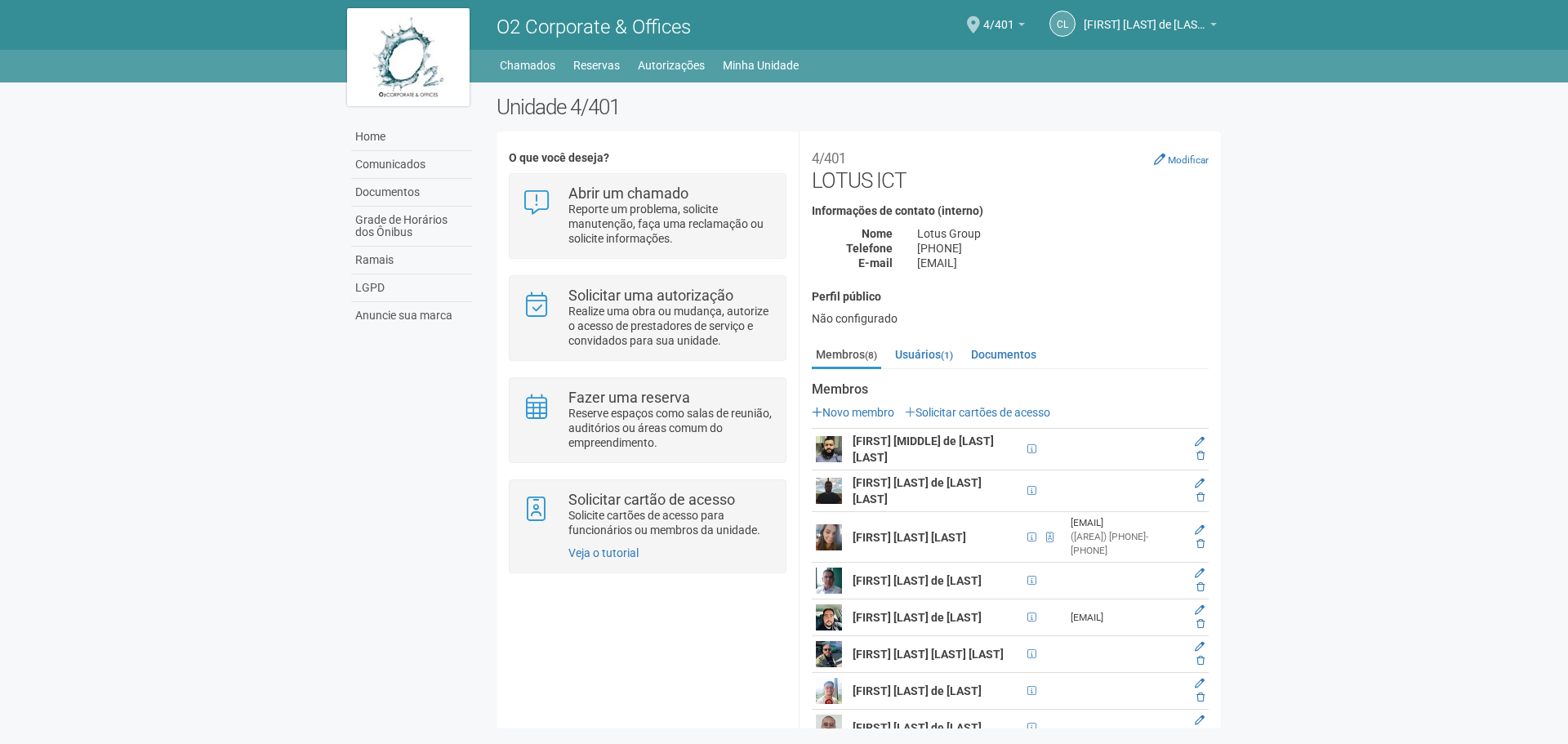 scroll, scrollTop: 0, scrollLeft: 0, axis: both 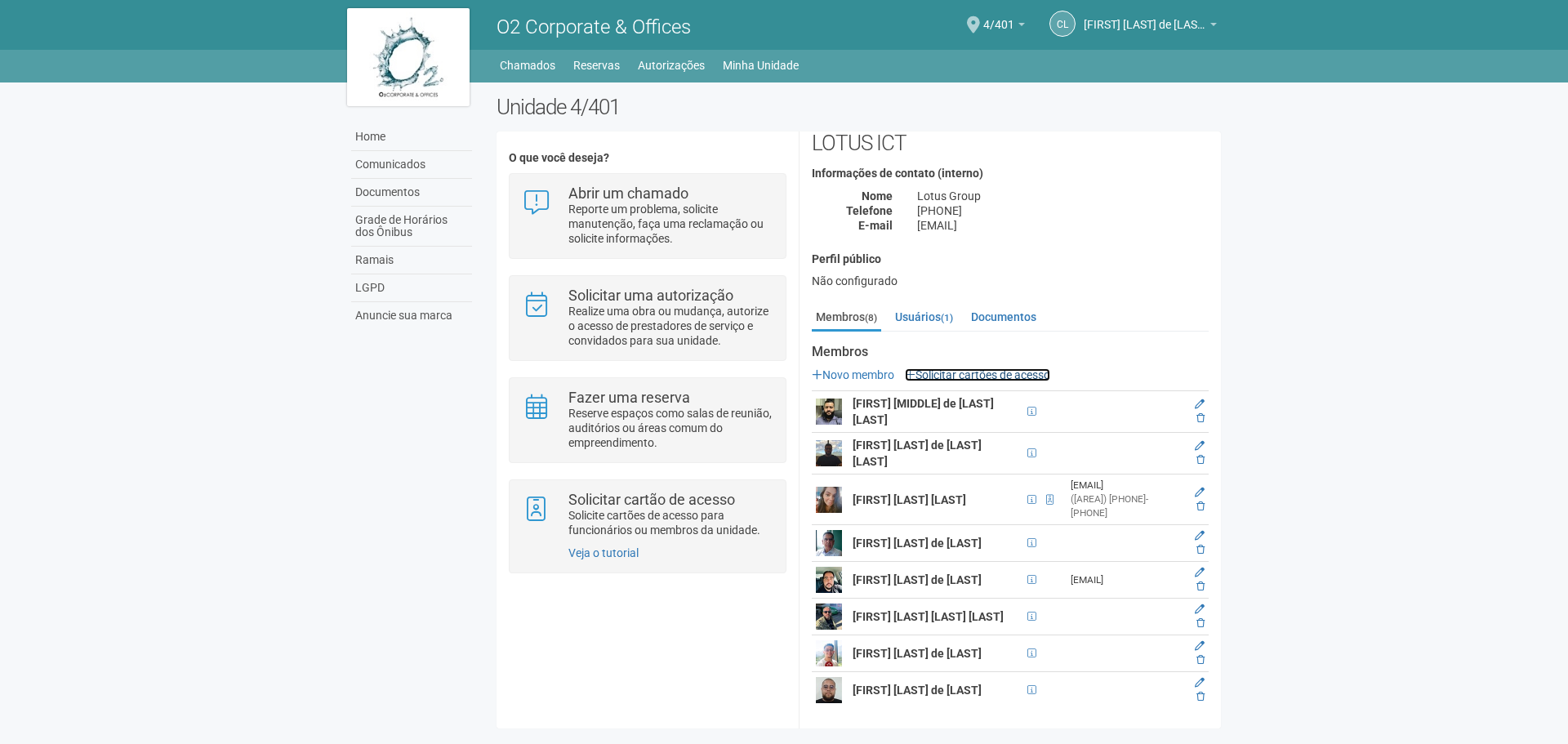 click on "Solicitar cartões de acesso" at bounding box center [978, 375] 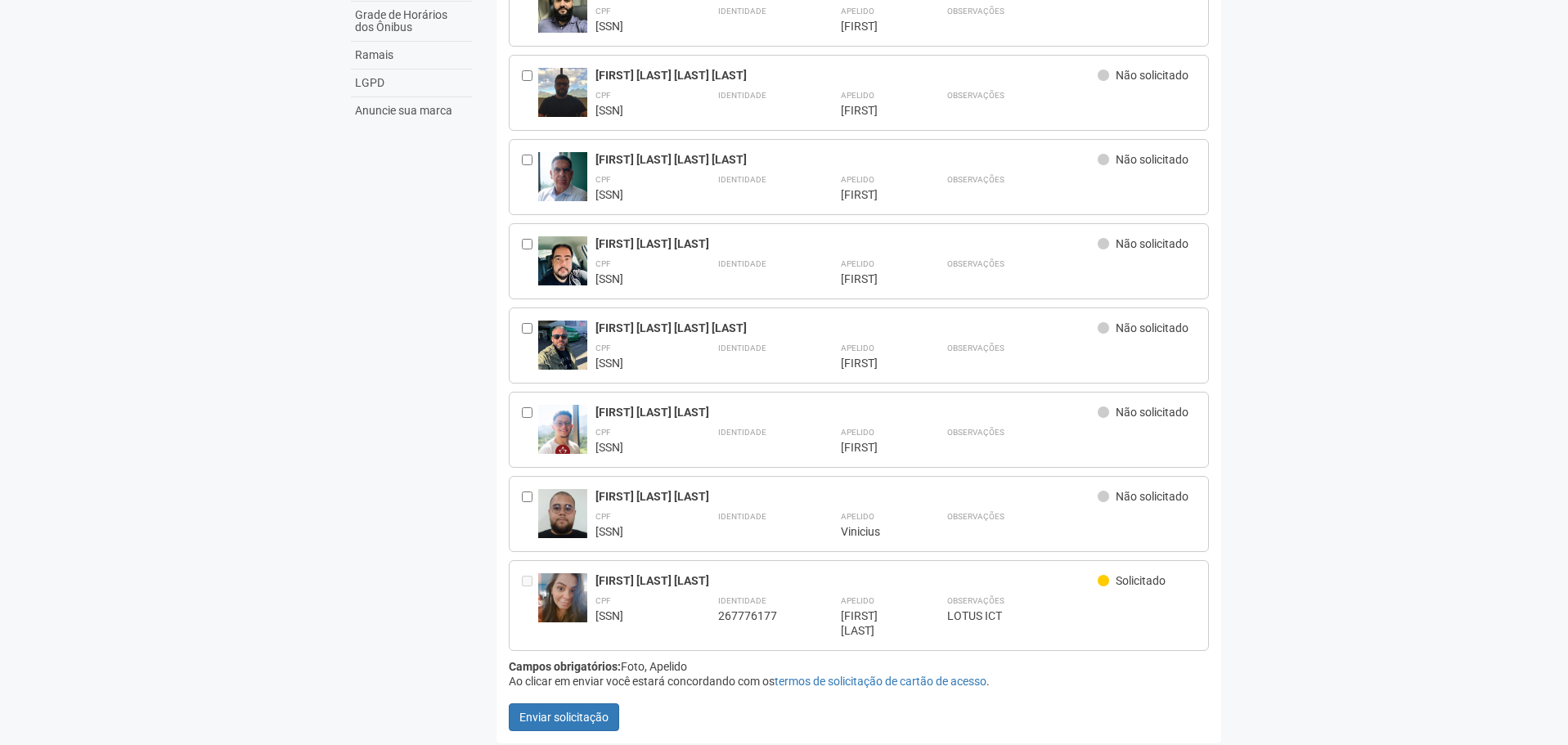 scroll, scrollTop: 123, scrollLeft: 0, axis: vertical 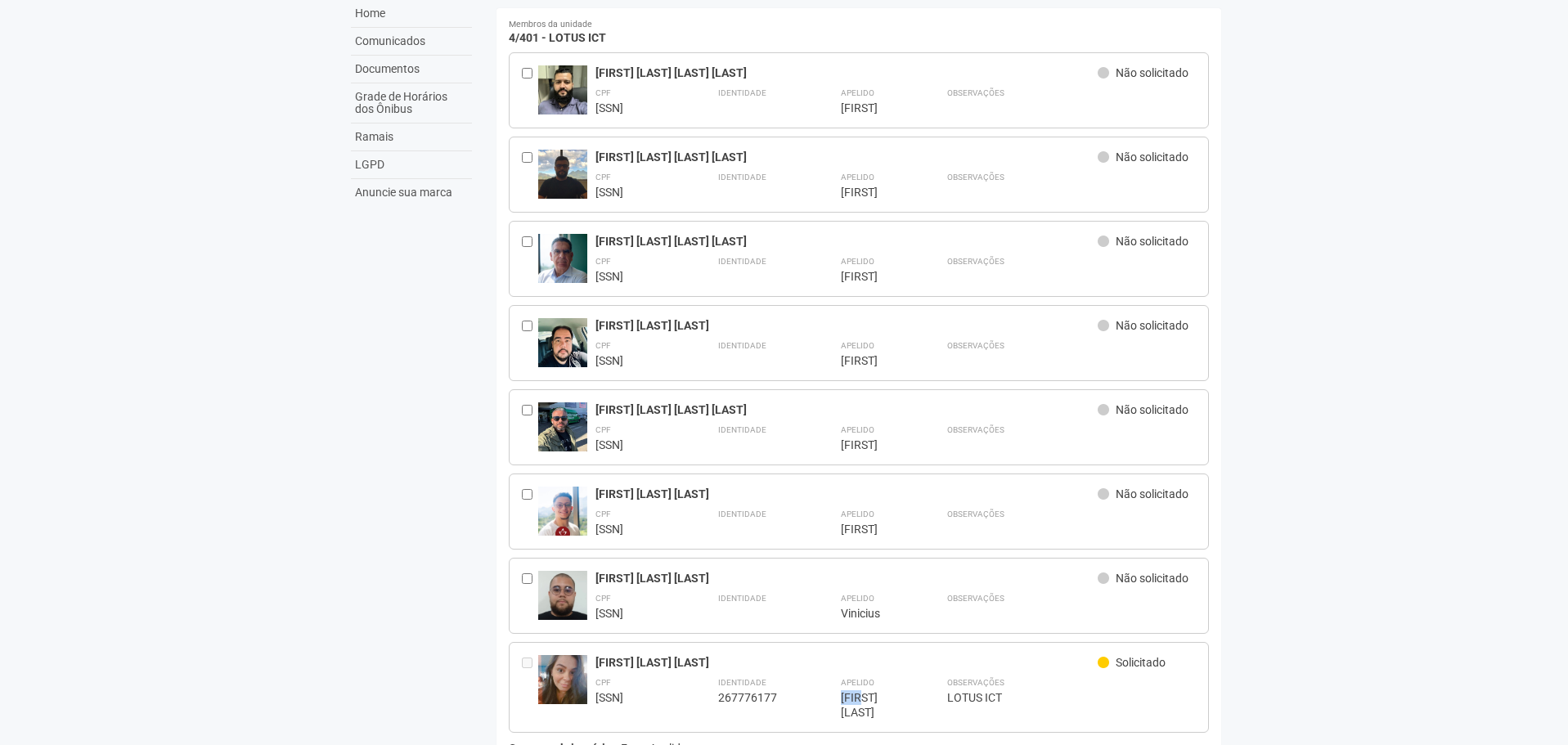 drag, startPoint x: 839, startPoint y: 696, endPoint x: 865, endPoint y: 694, distance: 26.07681 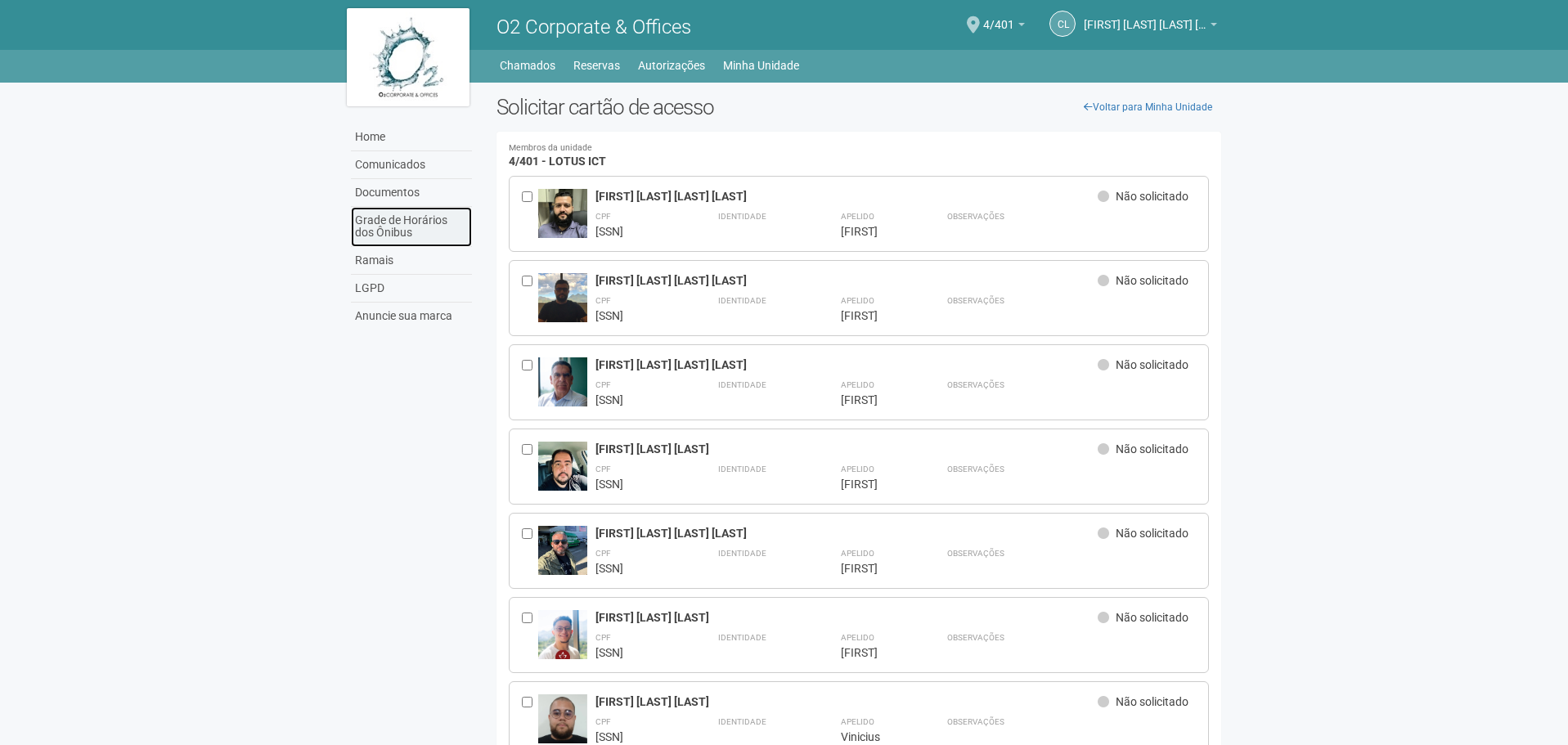 click on "Grade de Horários dos Ônibus" at bounding box center (411, 227) 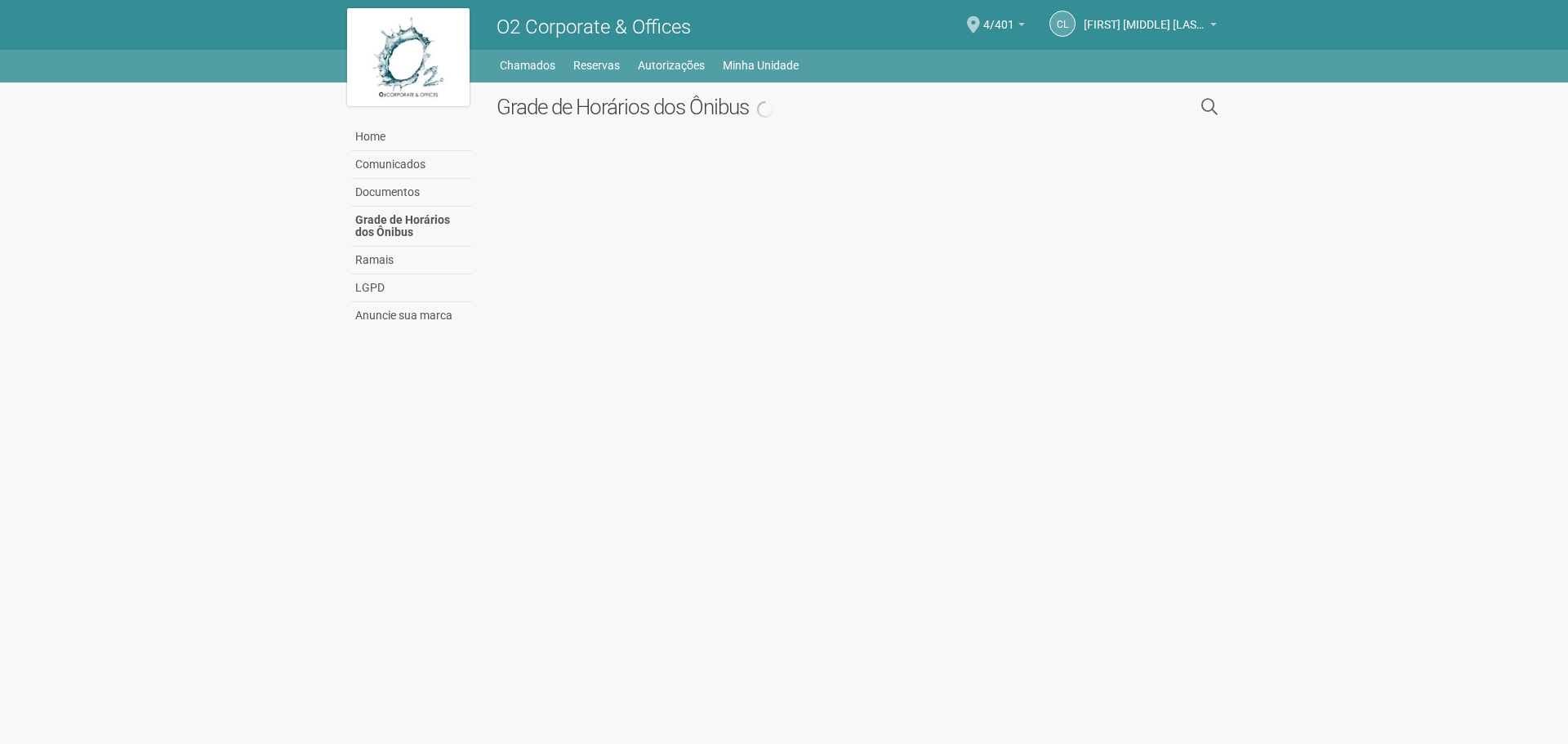scroll, scrollTop: 0, scrollLeft: 0, axis: both 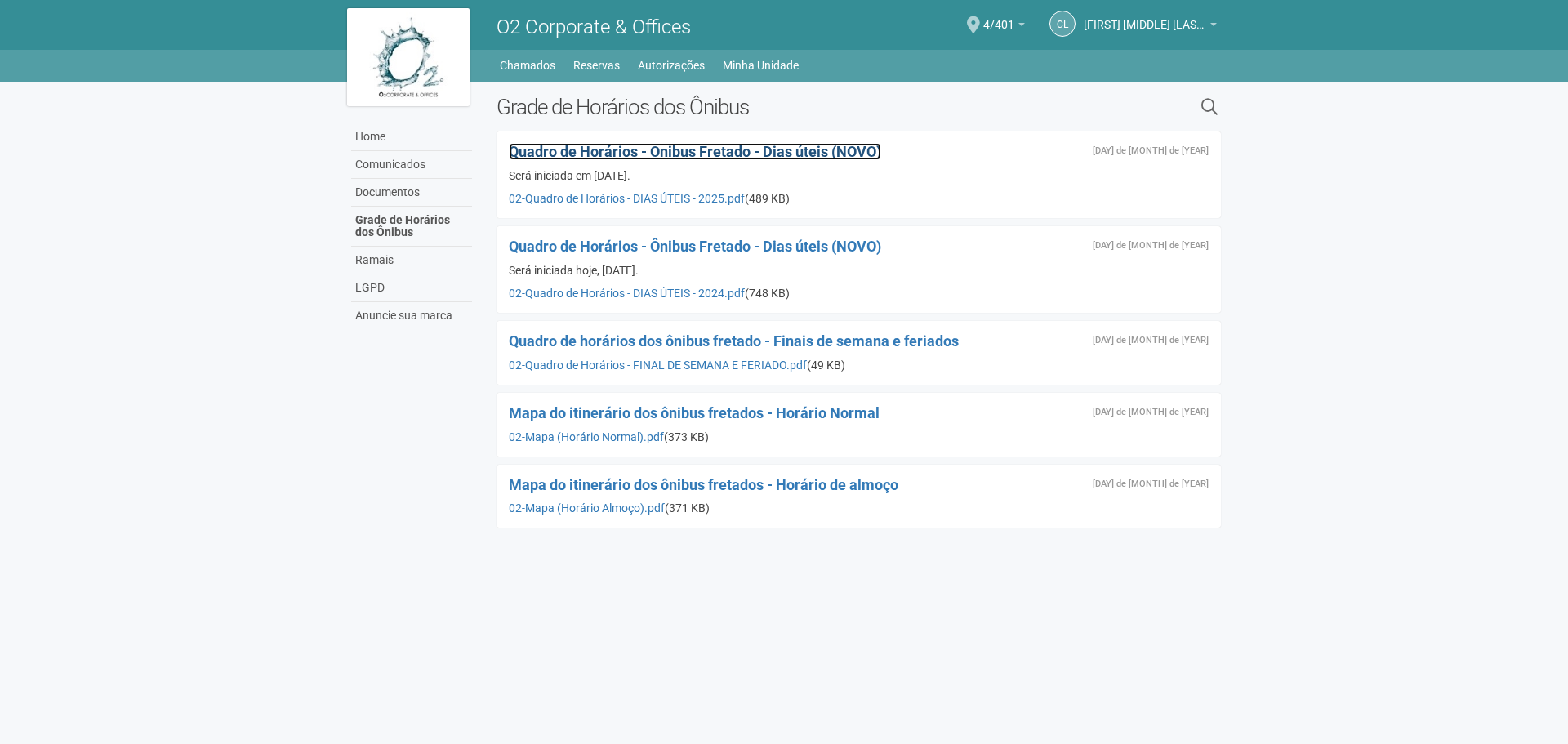 click on "Quadro de Horários - Ônibus Fretado - Dias úteis (NOVO)" at bounding box center (695, 151) 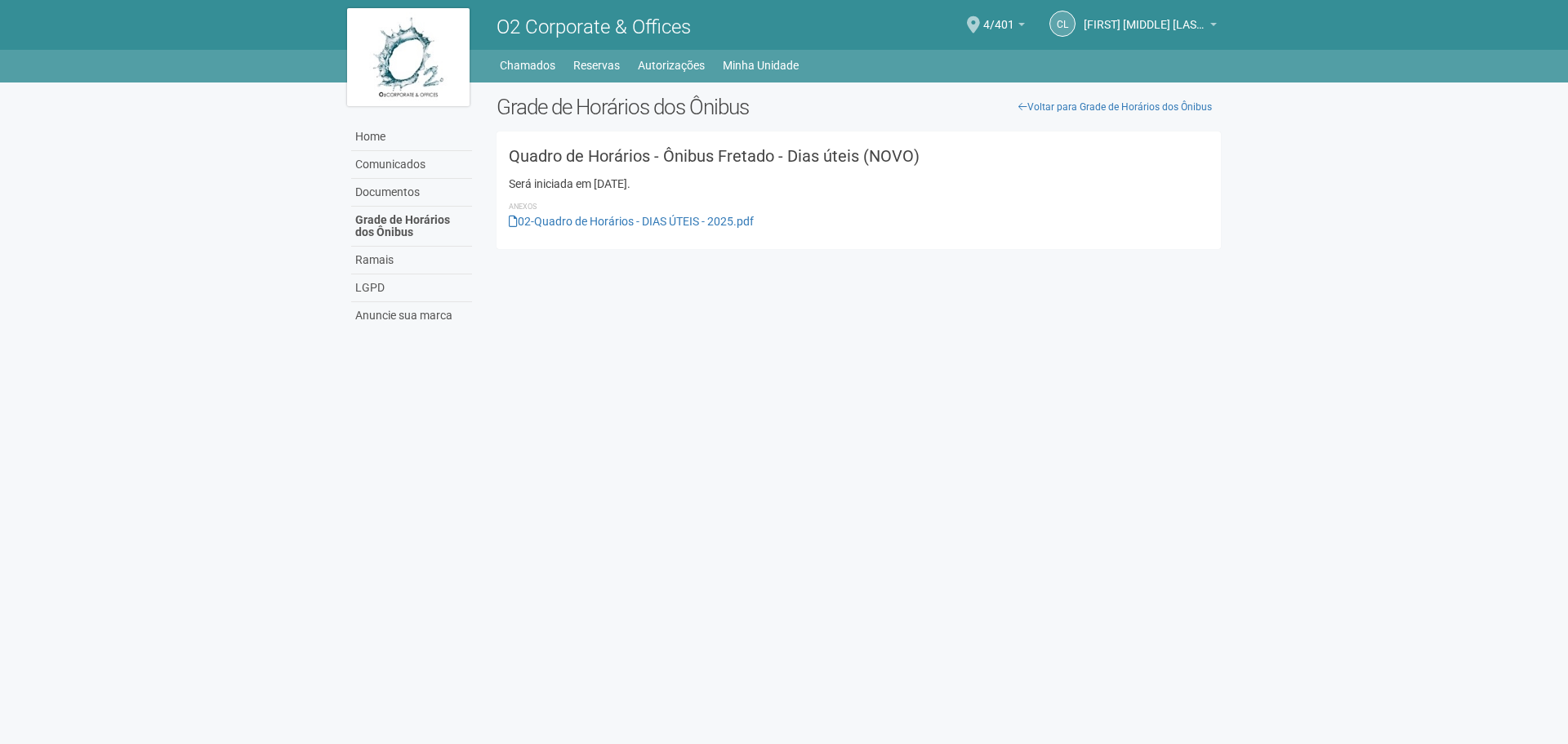 scroll, scrollTop: 0, scrollLeft: 0, axis: both 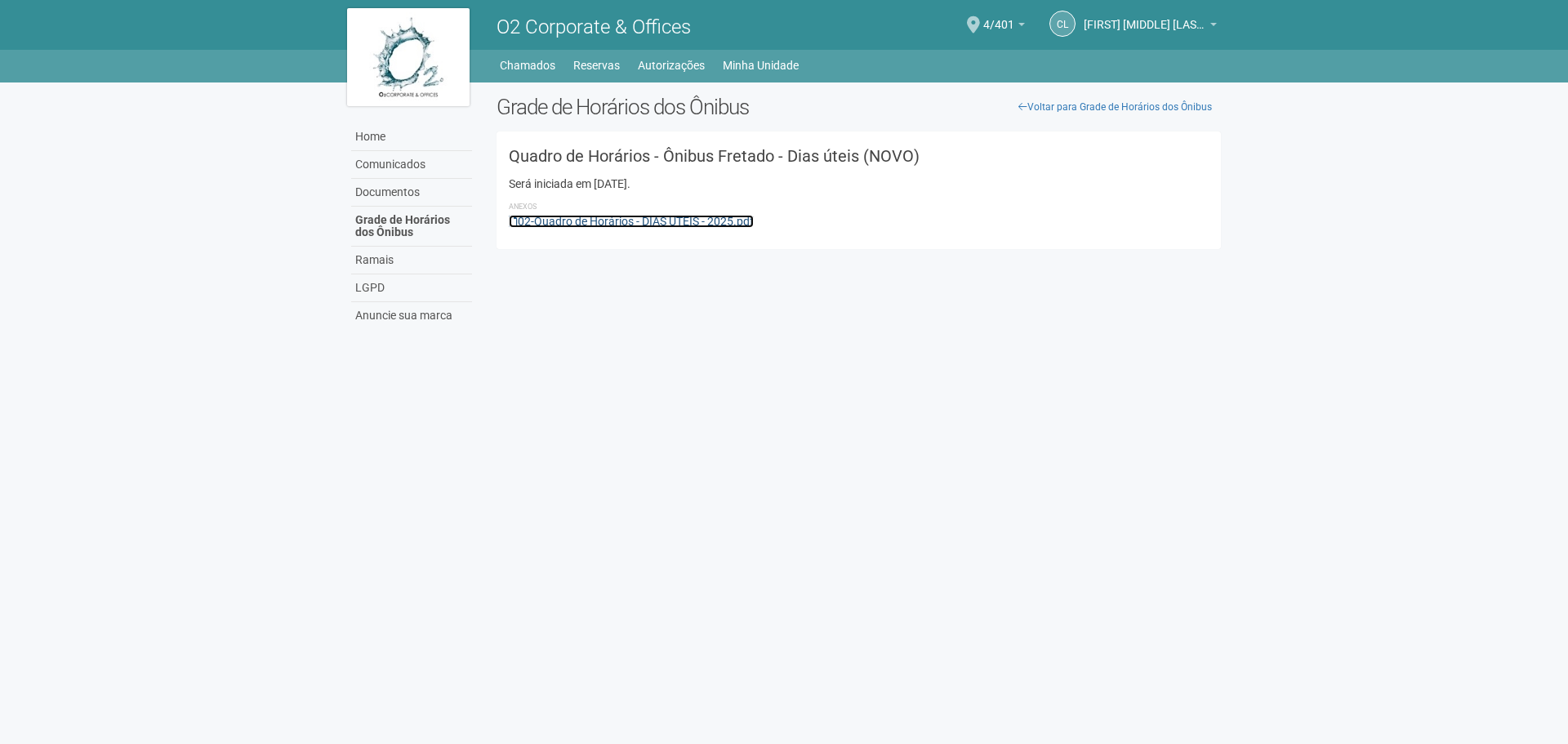 click on "02-Quadro de Horários - DIAS ÚTEIS - 2025.pdf" at bounding box center (631, 221) 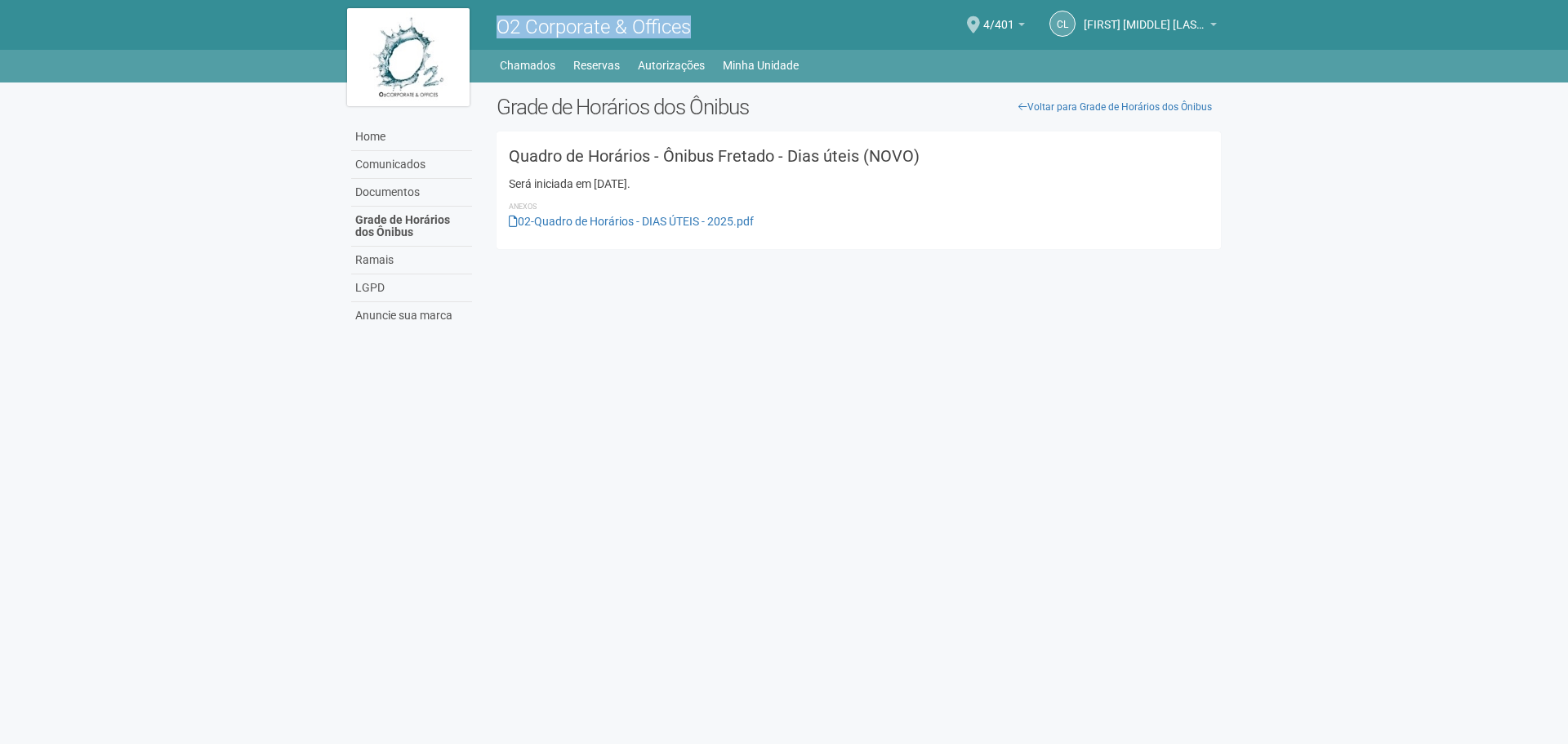 drag, startPoint x: 498, startPoint y: 25, endPoint x: 692, endPoint y: 11, distance: 194.5045 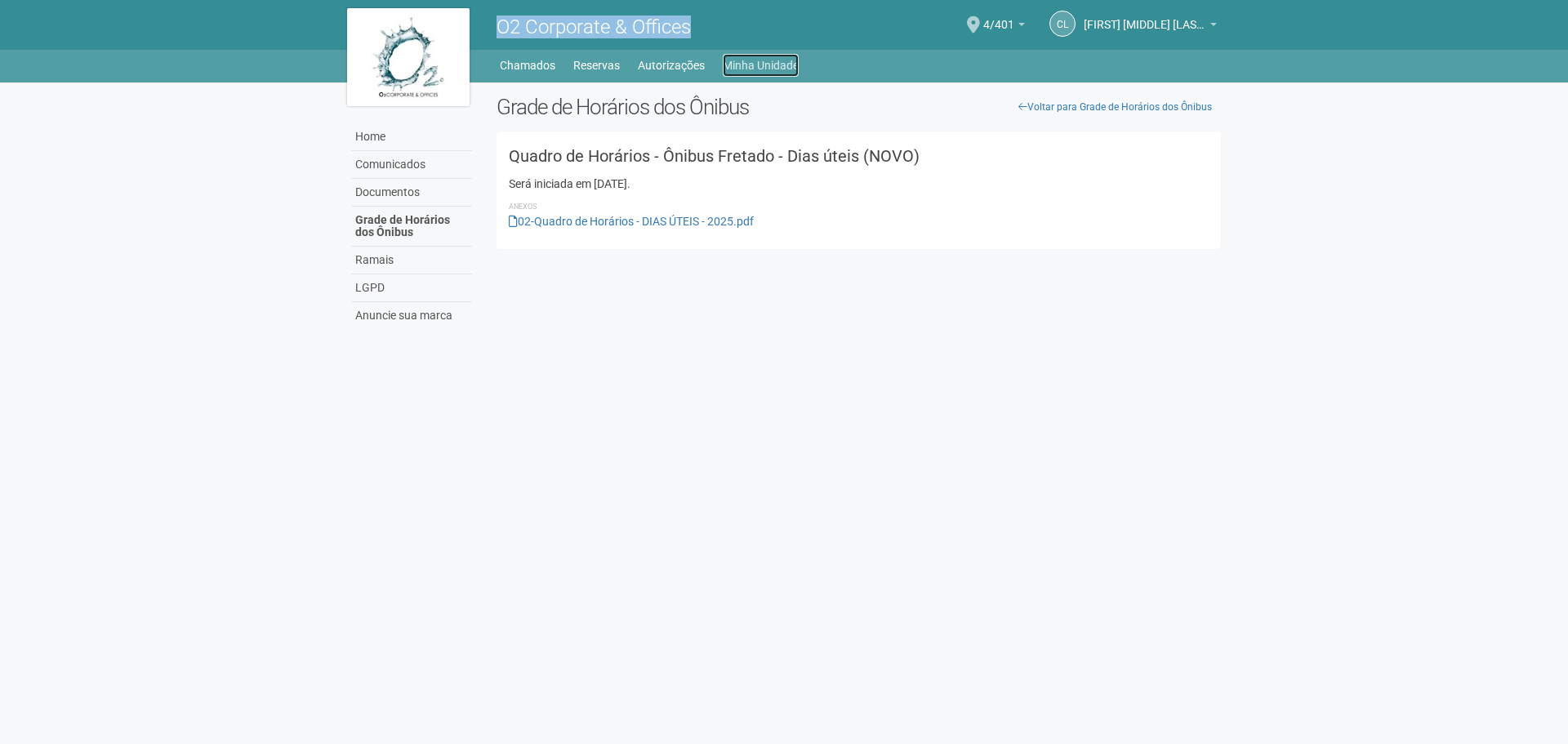 click on "Minha Unidade" at bounding box center [760, 65] 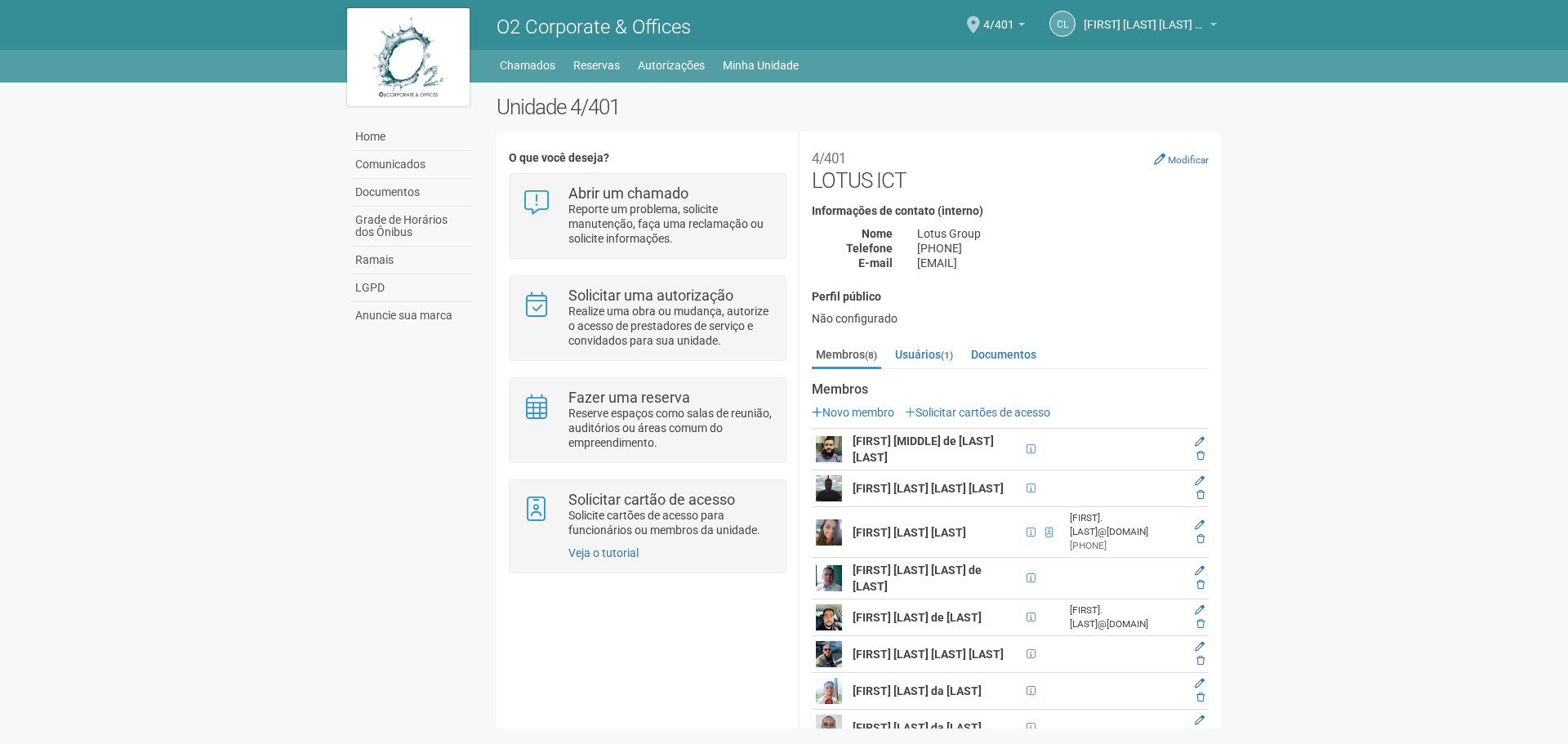 scroll, scrollTop: 0, scrollLeft: 0, axis: both 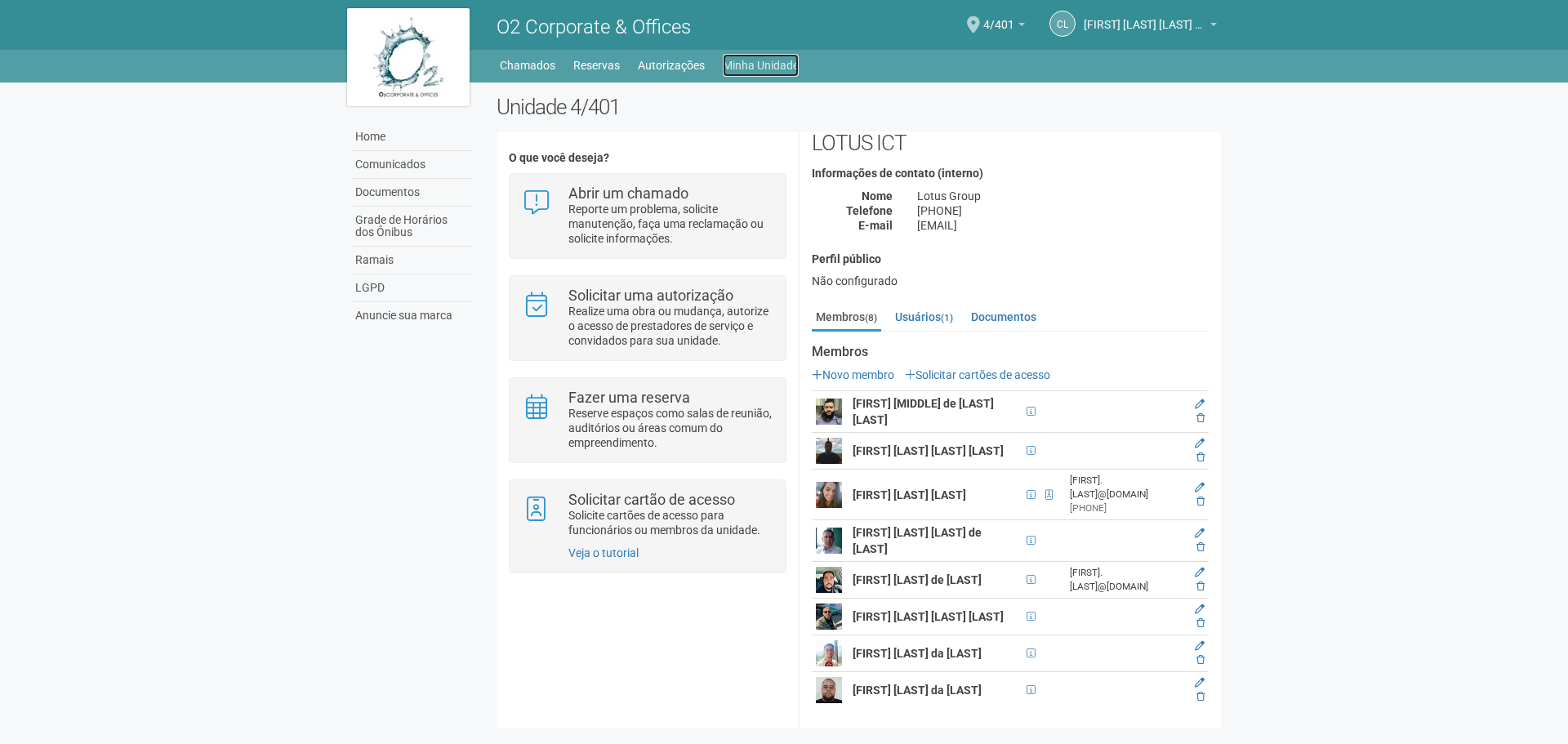click on "Minha Unidade" at bounding box center [760, 65] 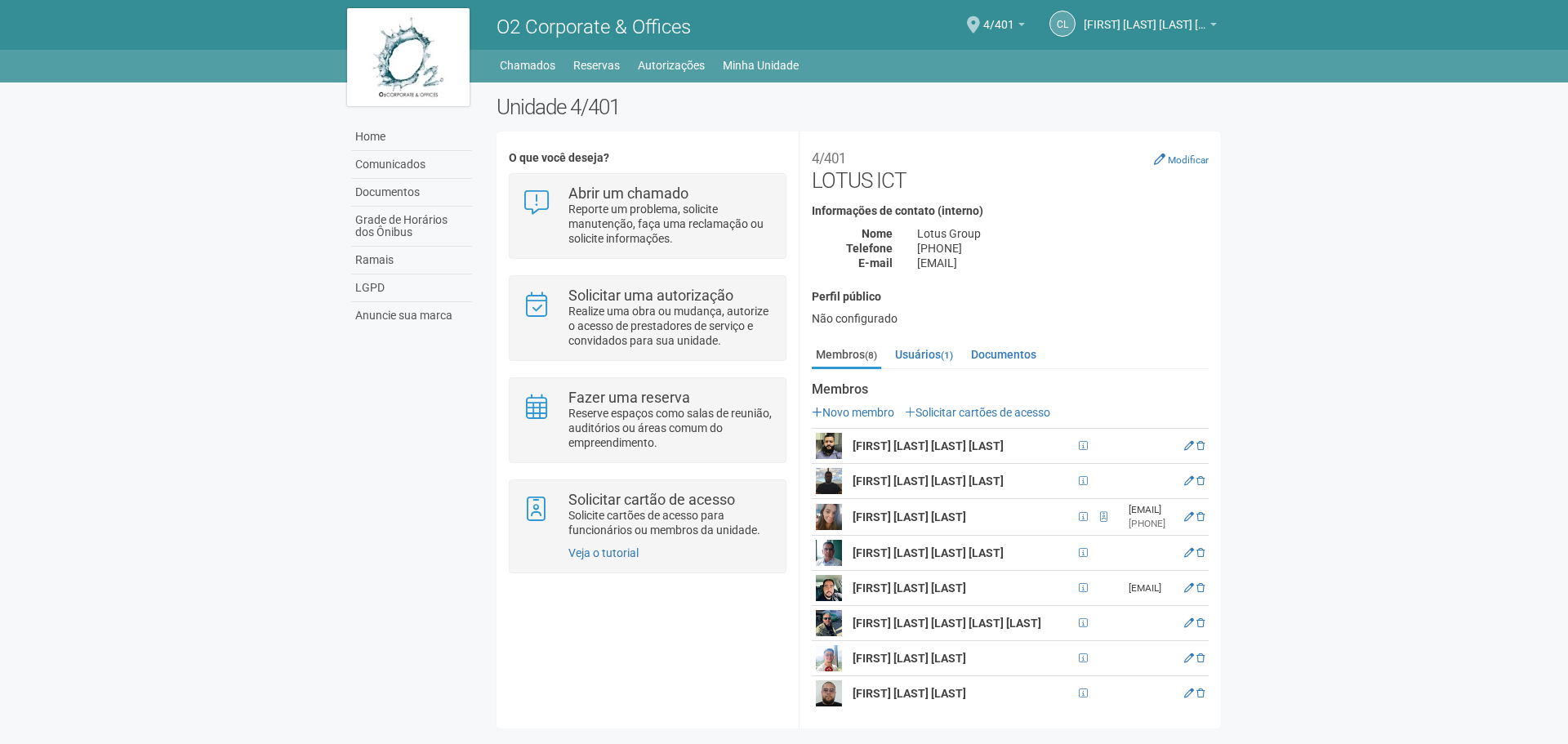 scroll, scrollTop: 0, scrollLeft: 0, axis: both 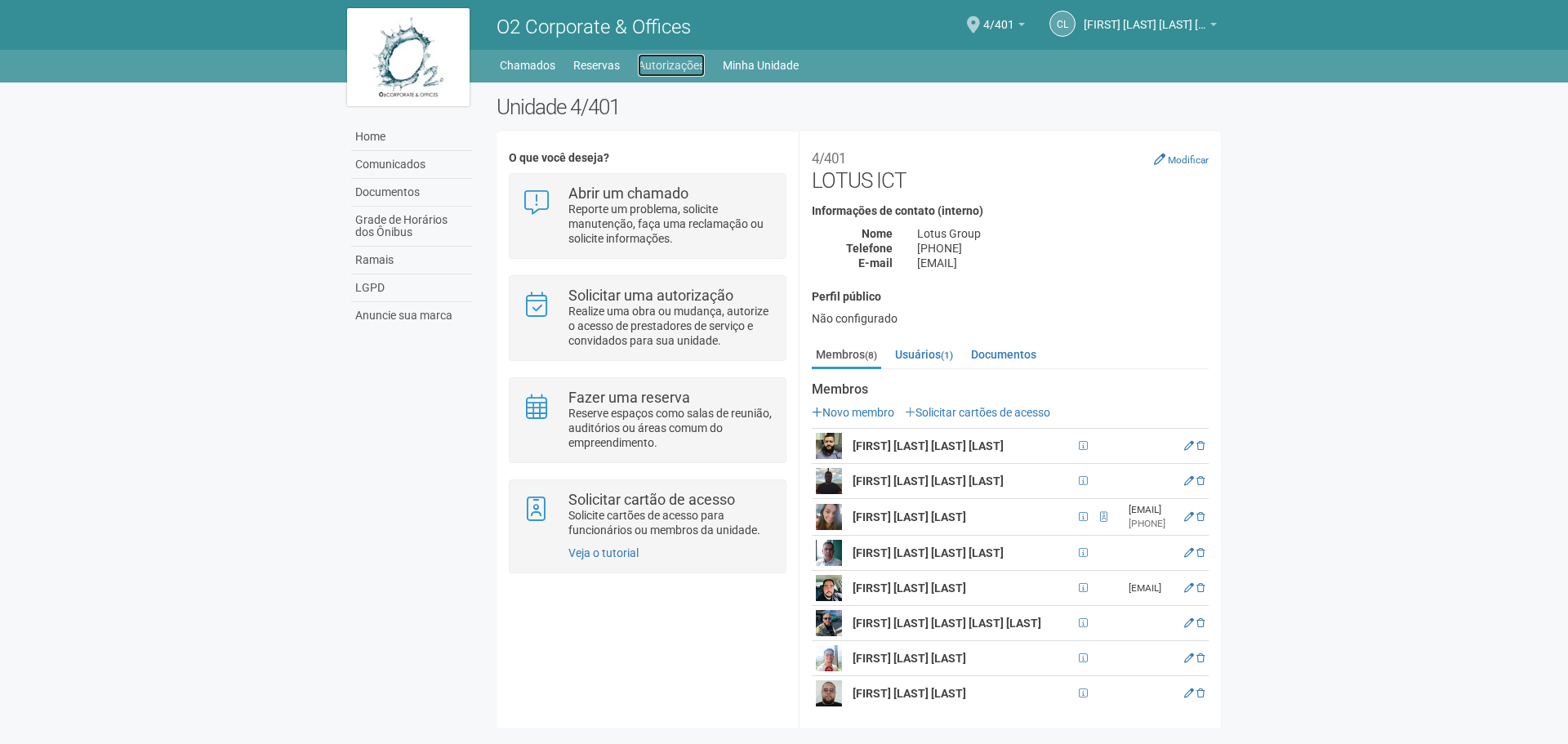 click on "Autorizações" at bounding box center [671, 65] 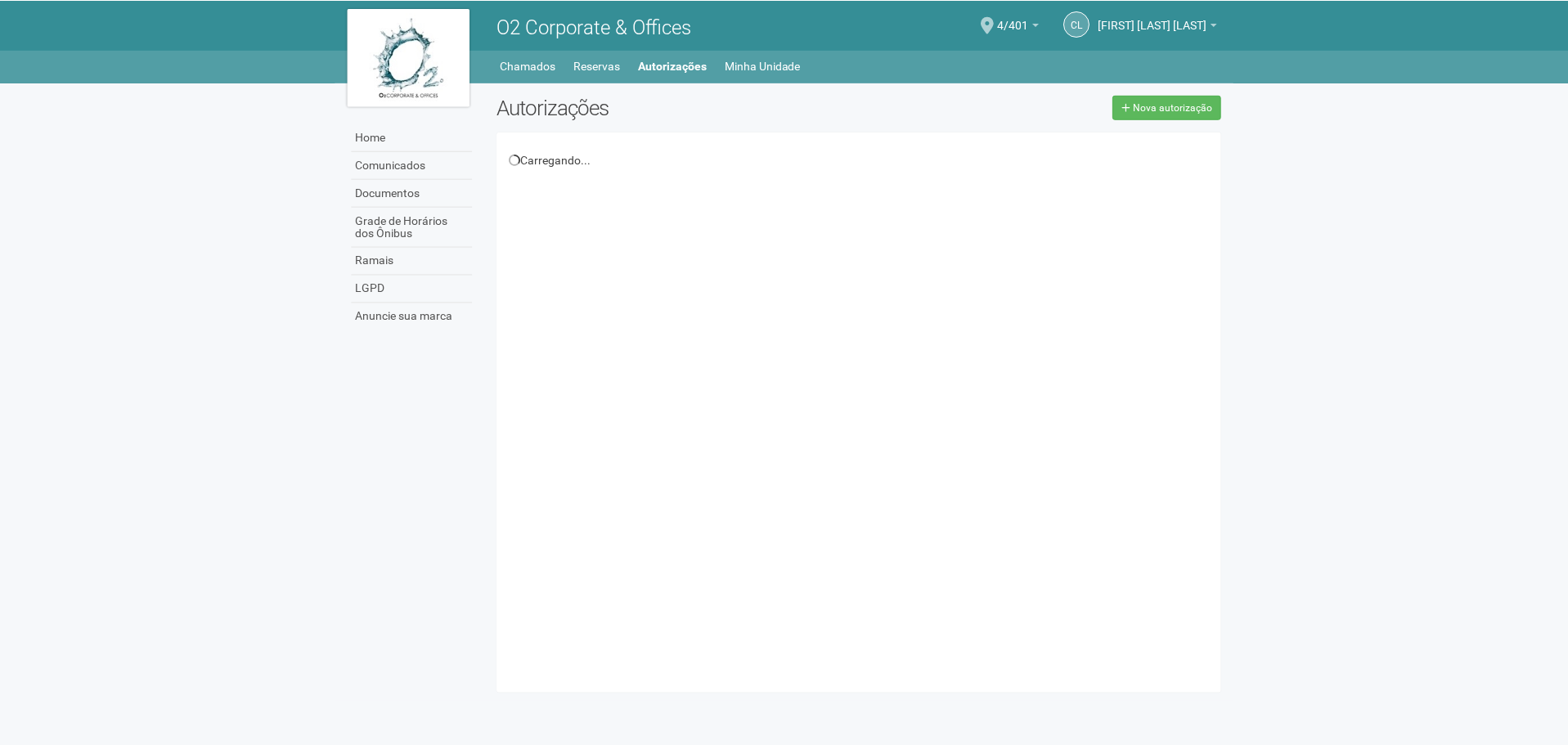 scroll, scrollTop: 0, scrollLeft: 0, axis: both 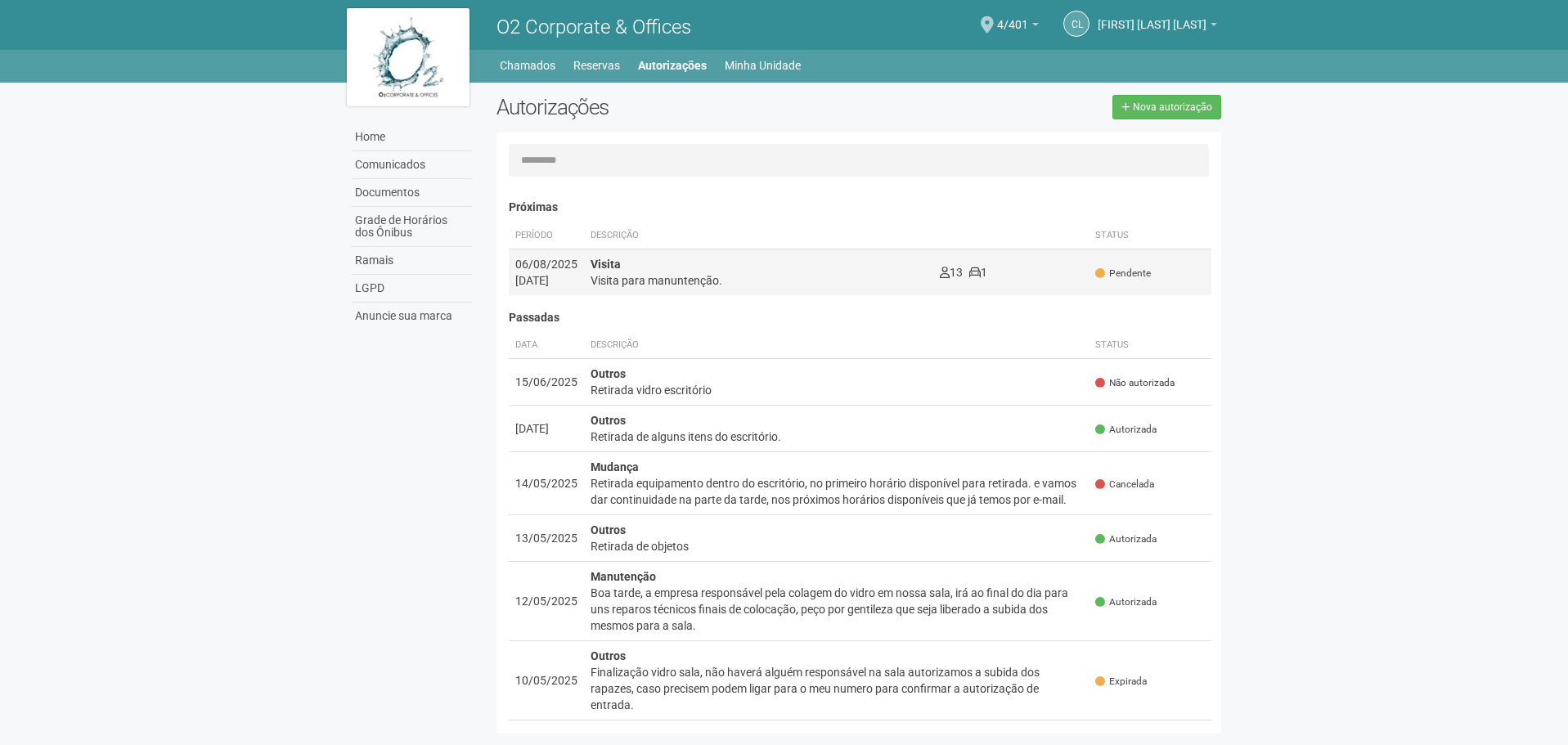 click on "Visita para manuntenção." at bounding box center [758, 280] 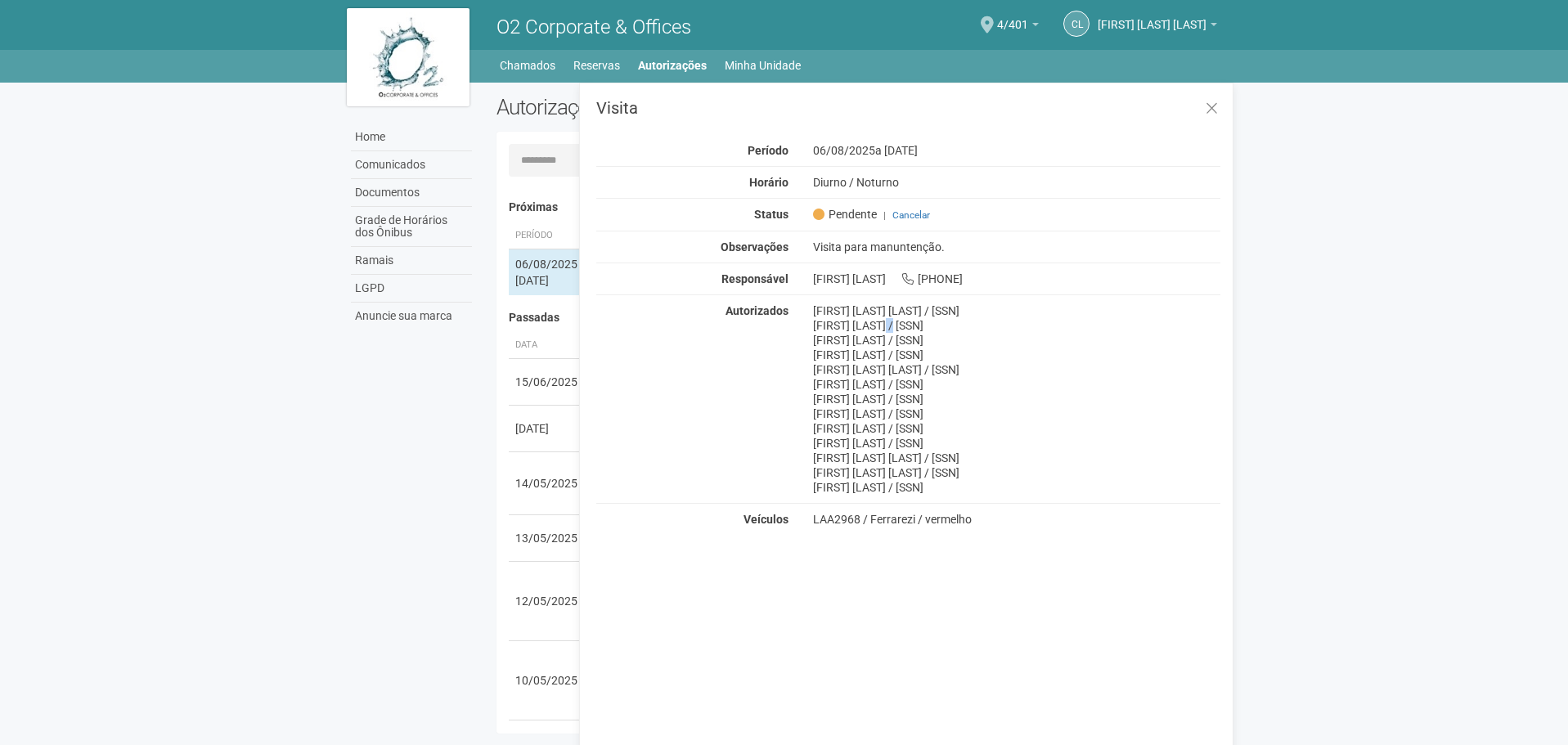 drag, startPoint x: 828, startPoint y: 321, endPoint x: 839, endPoint y: 321, distance: 11 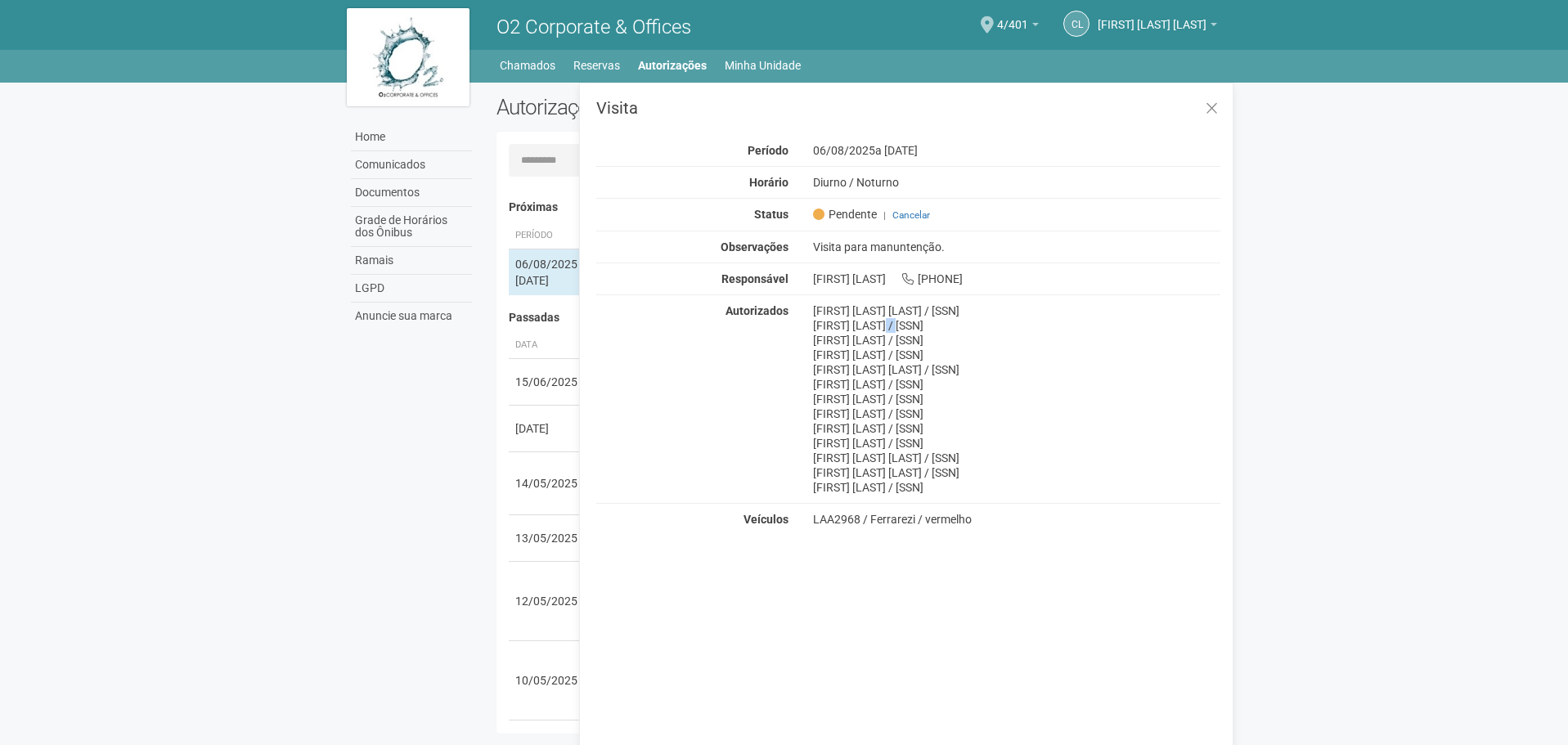 drag, startPoint x: 825, startPoint y: 330, endPoint x: 843, endPoint y: 328, distance: 18.11077 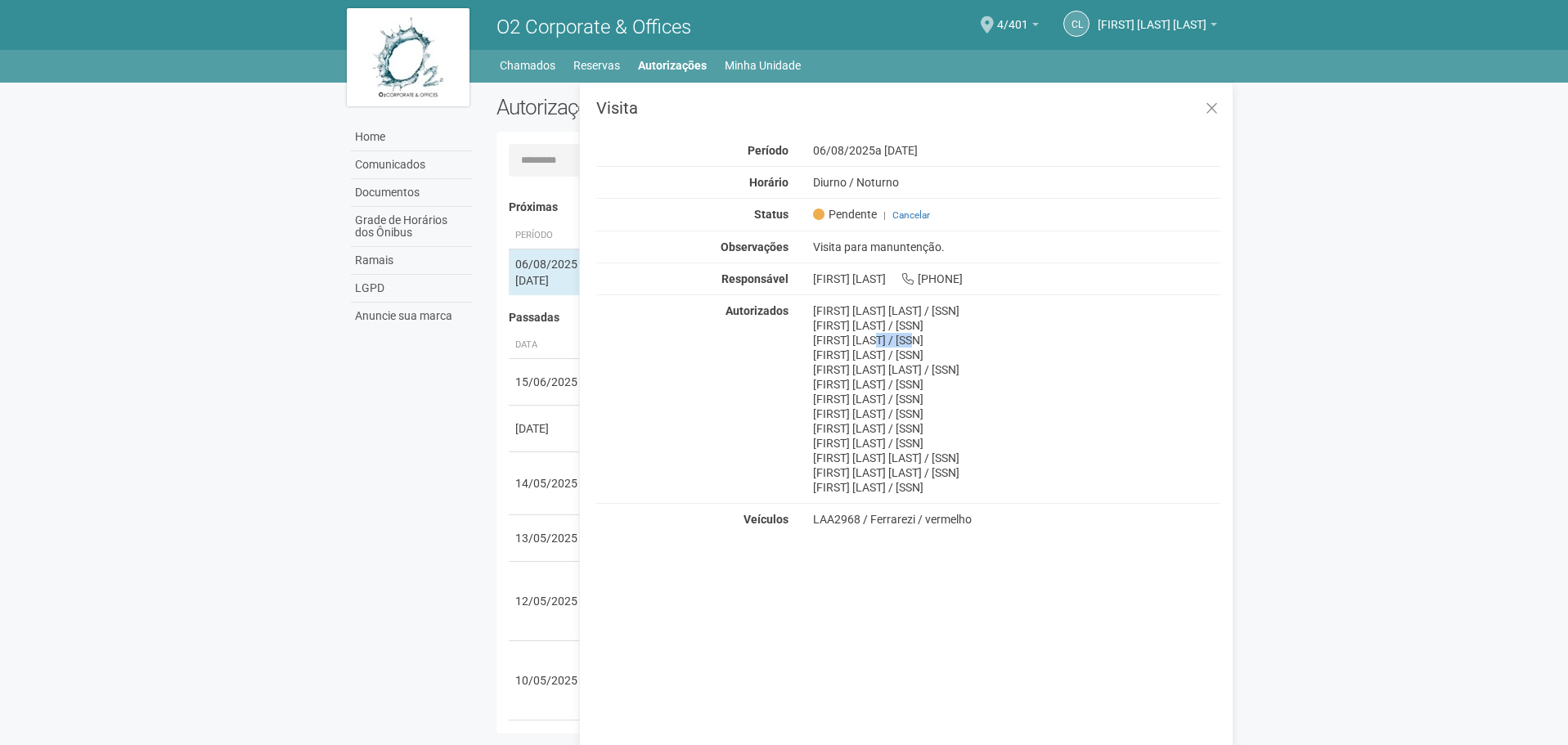 drag, startPoint x: 815, startPoint y: 339, endPoint x: 853, endPoint y: 339, distance: 38 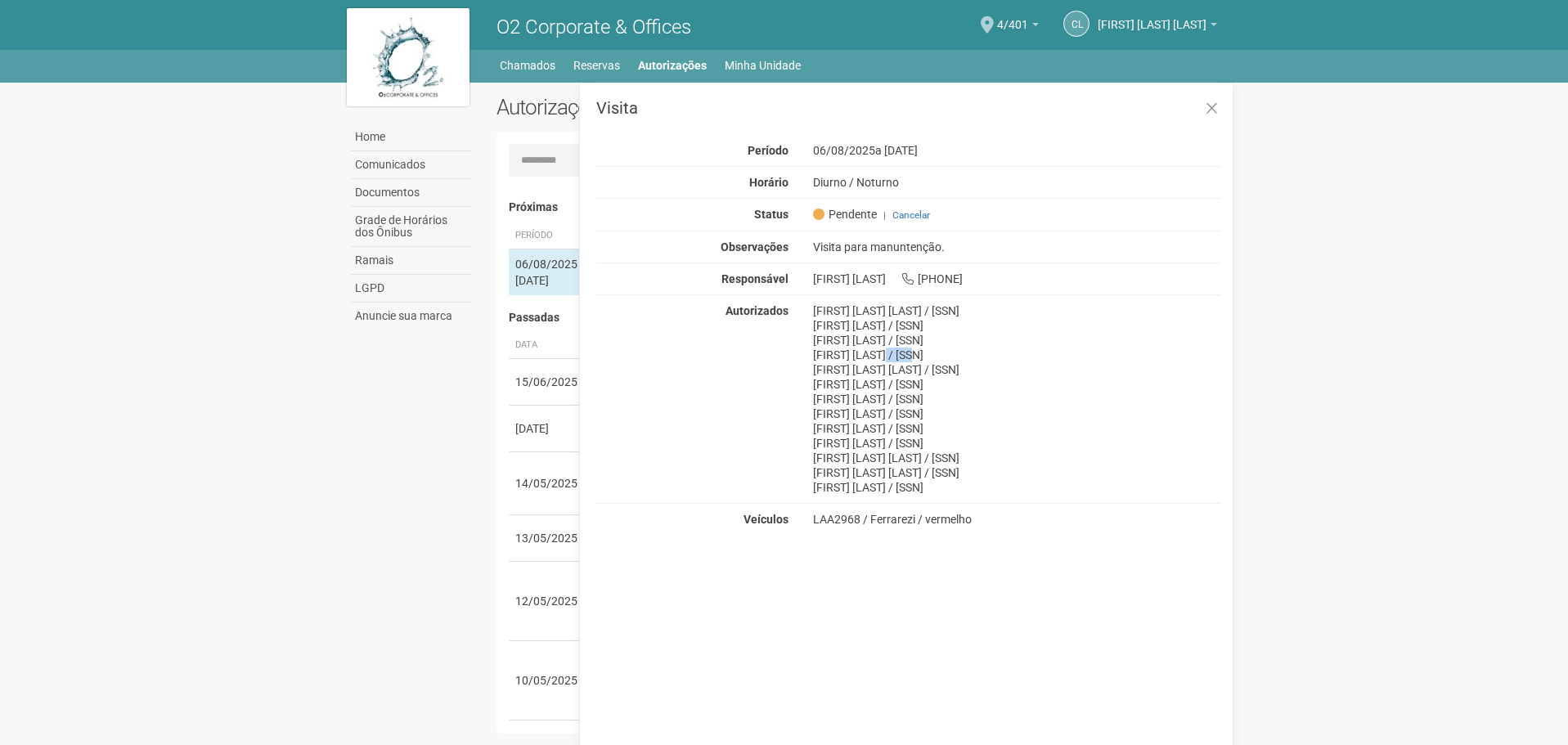 drag, startPoint x: 824, startPoint y: 352, endPoint x: 853, endPoint y: 358, distance: 29.614186 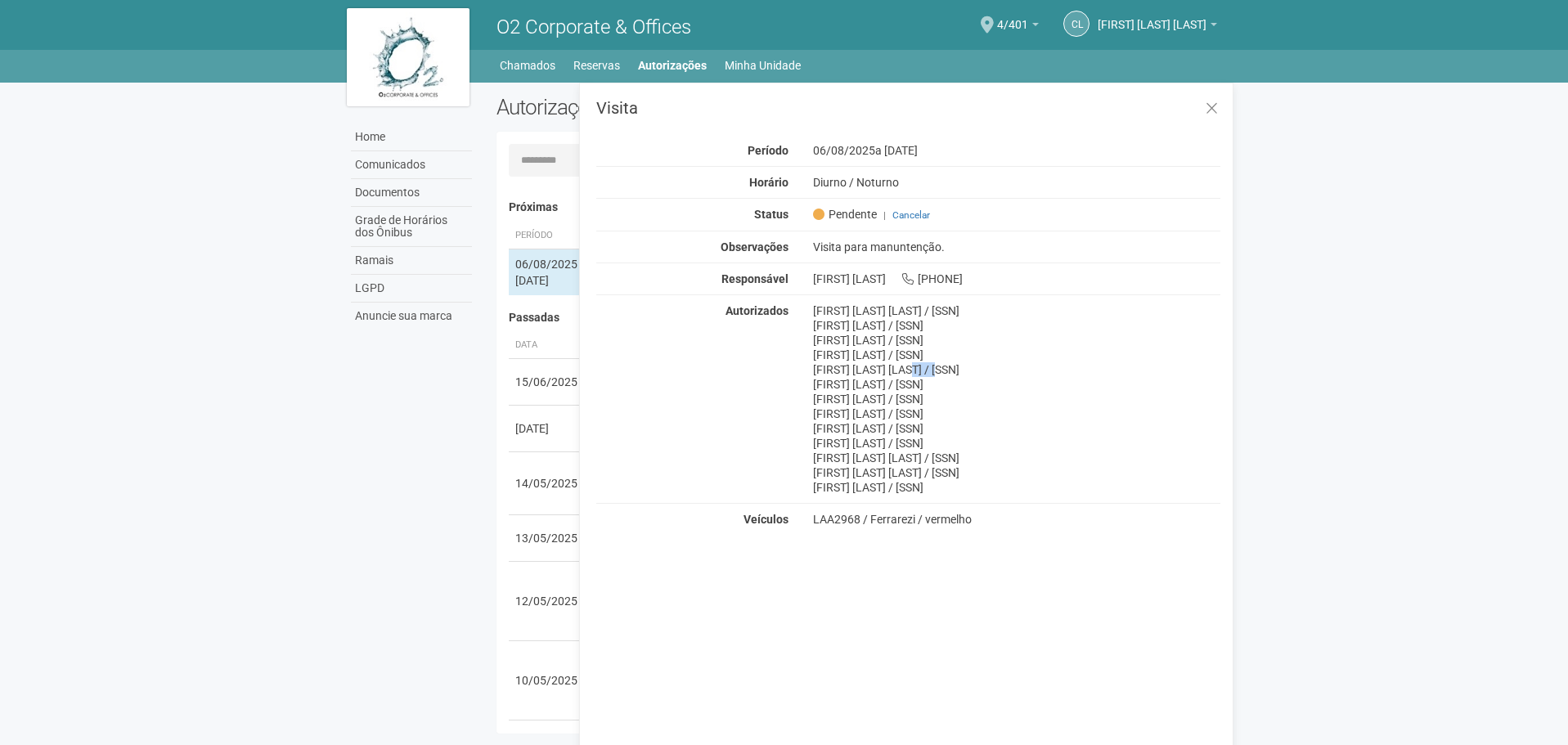 drag, startPoint x: 850, startPoint y: 375, endPoint x: 887, endPoint y: 375, distance: 37 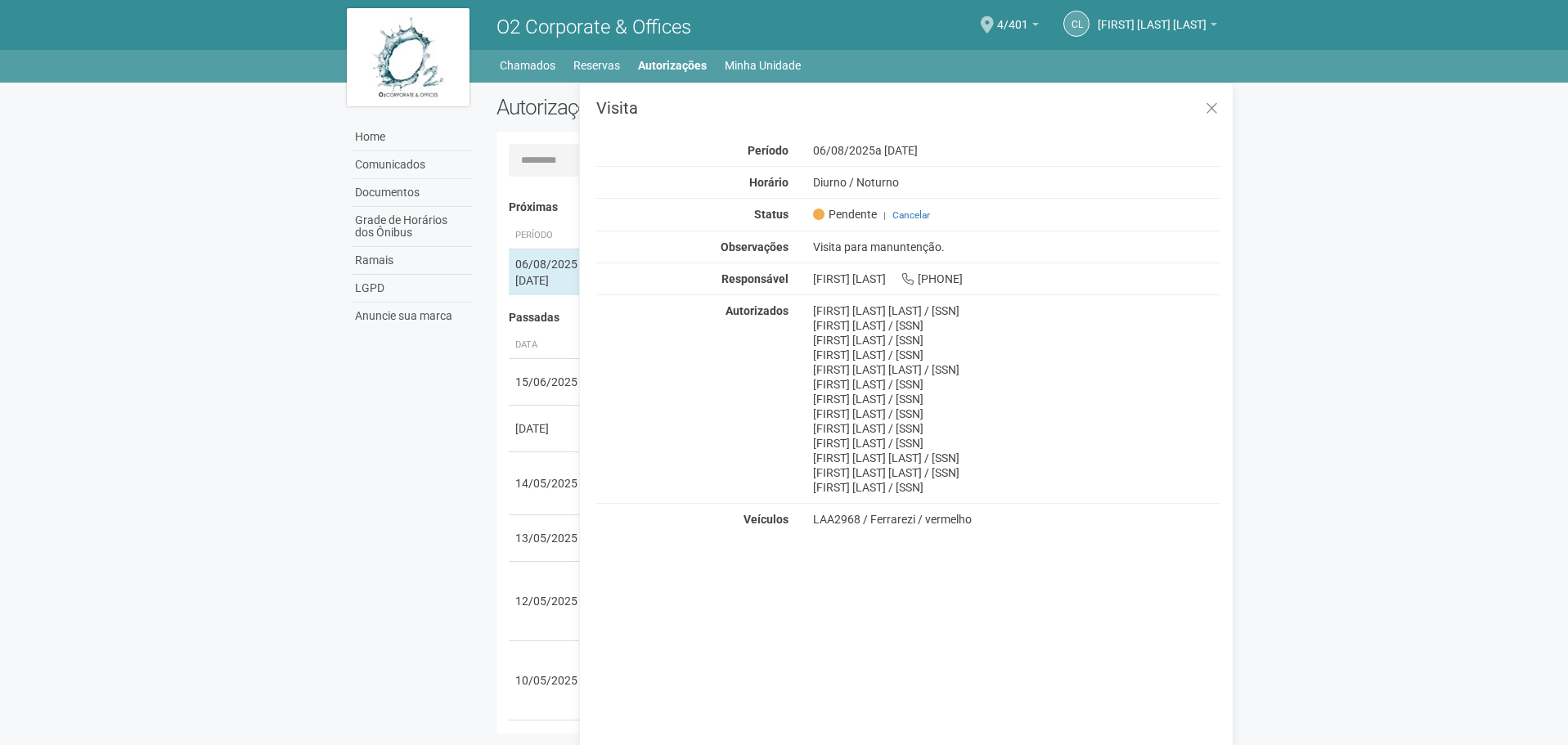 click on "[FIRST] [LAST] / [SSN]" at bounding box center (1017, 414) 